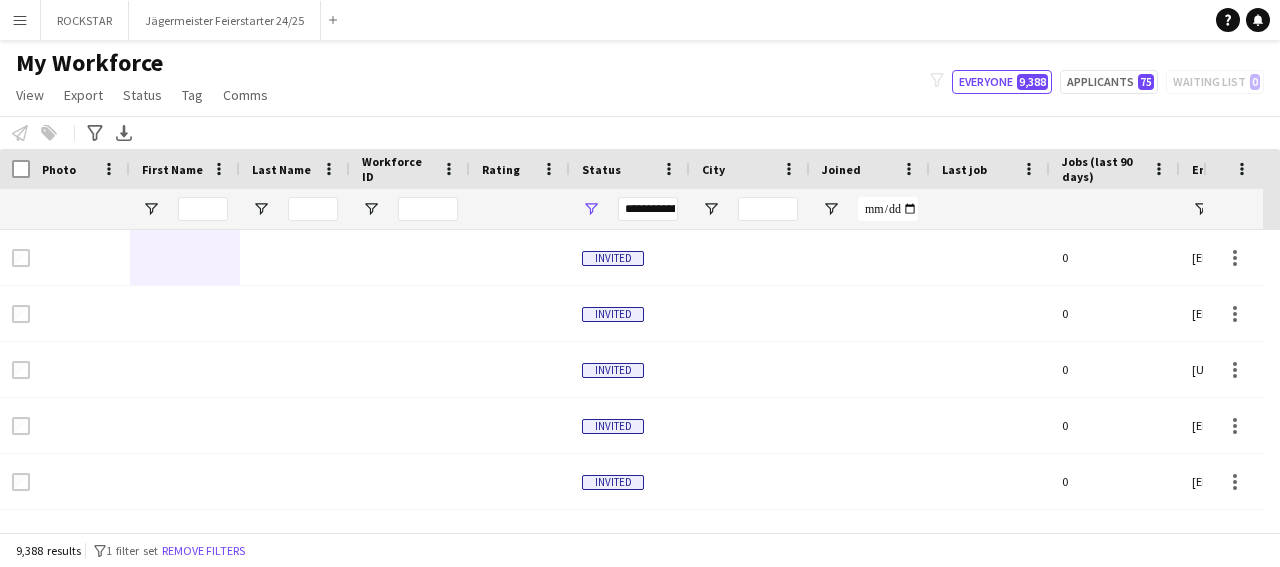 scroll, scrollTop: 0, scrollLeft: 0, axis: both 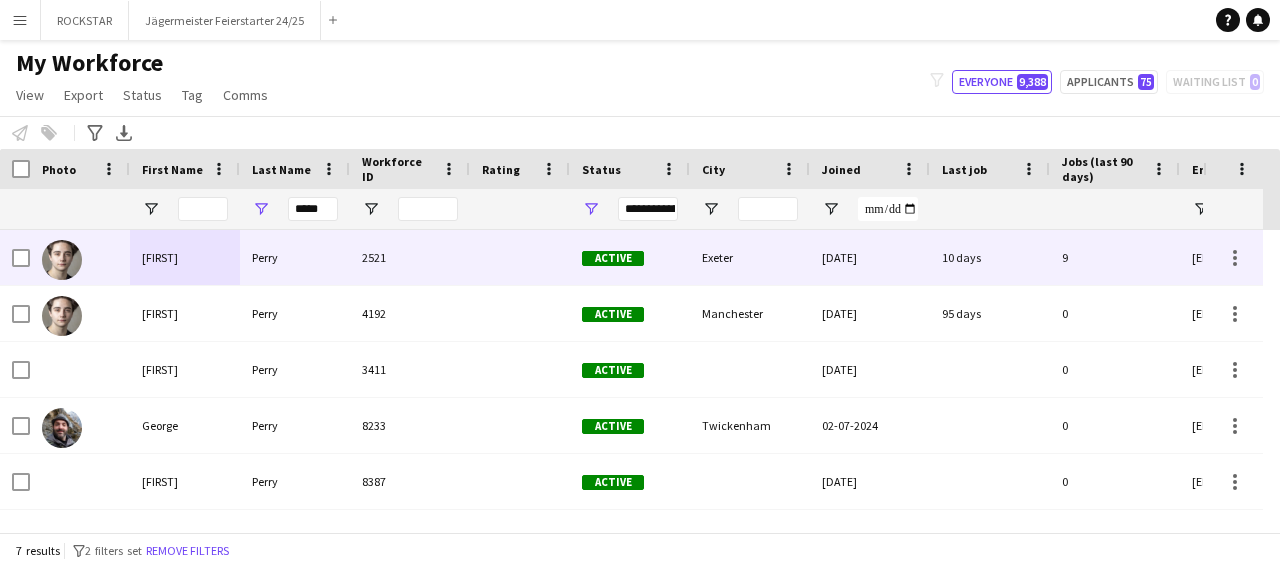 click on "[FIRST]" at bounding box center (185, 257) 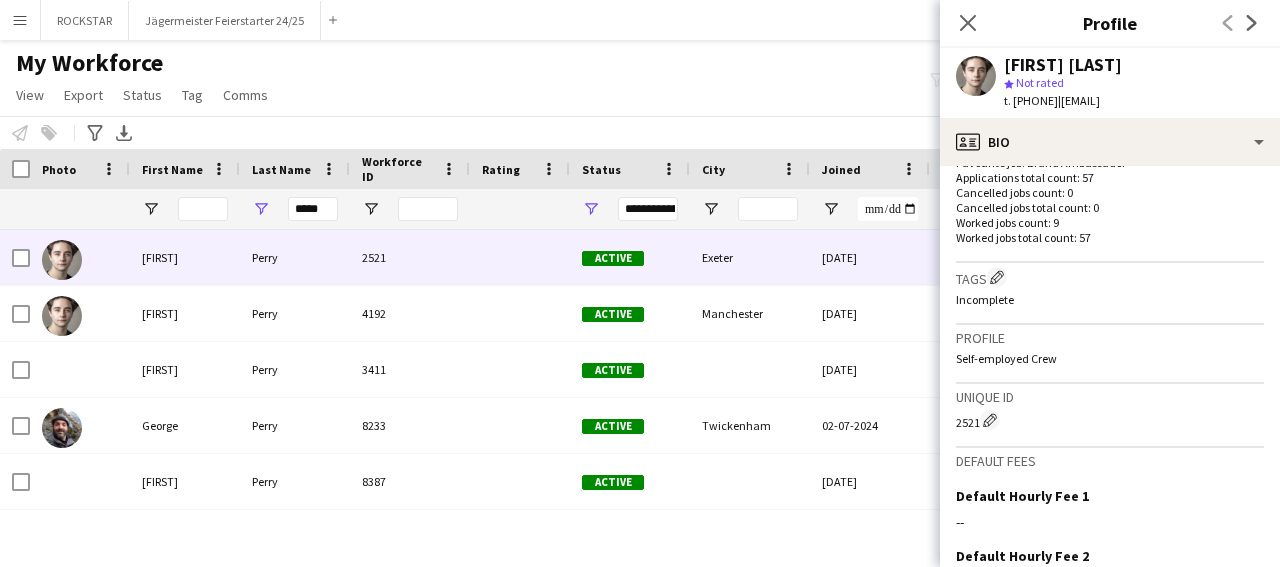 scroll, scrollTop: 811, scrollLeft: 0, axis: vertical 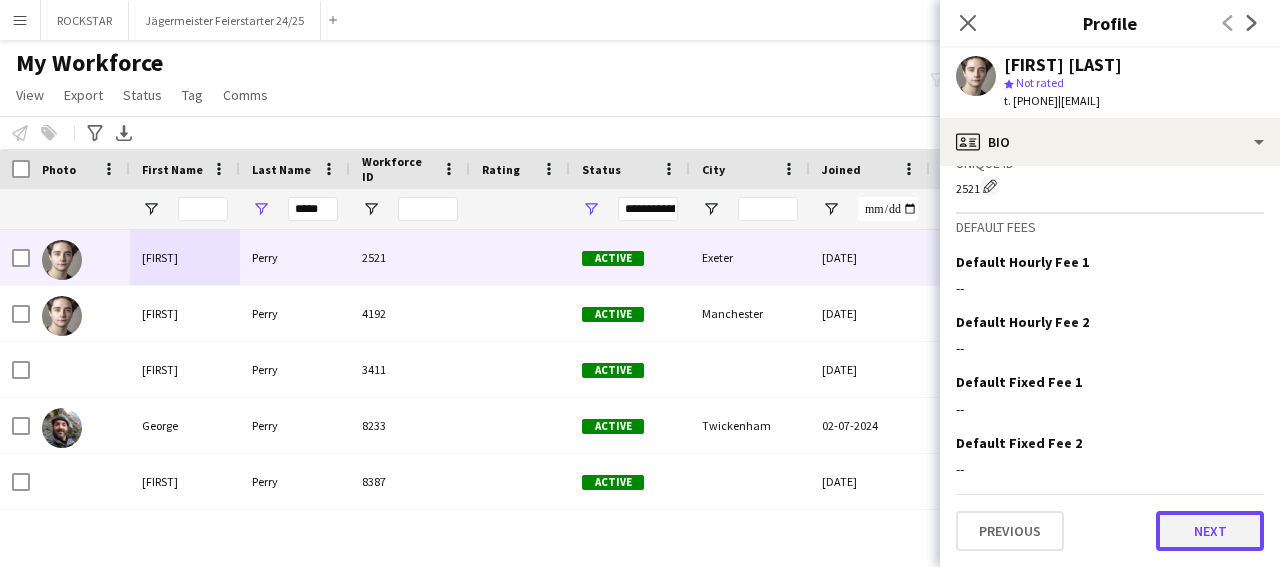 click on "Next" 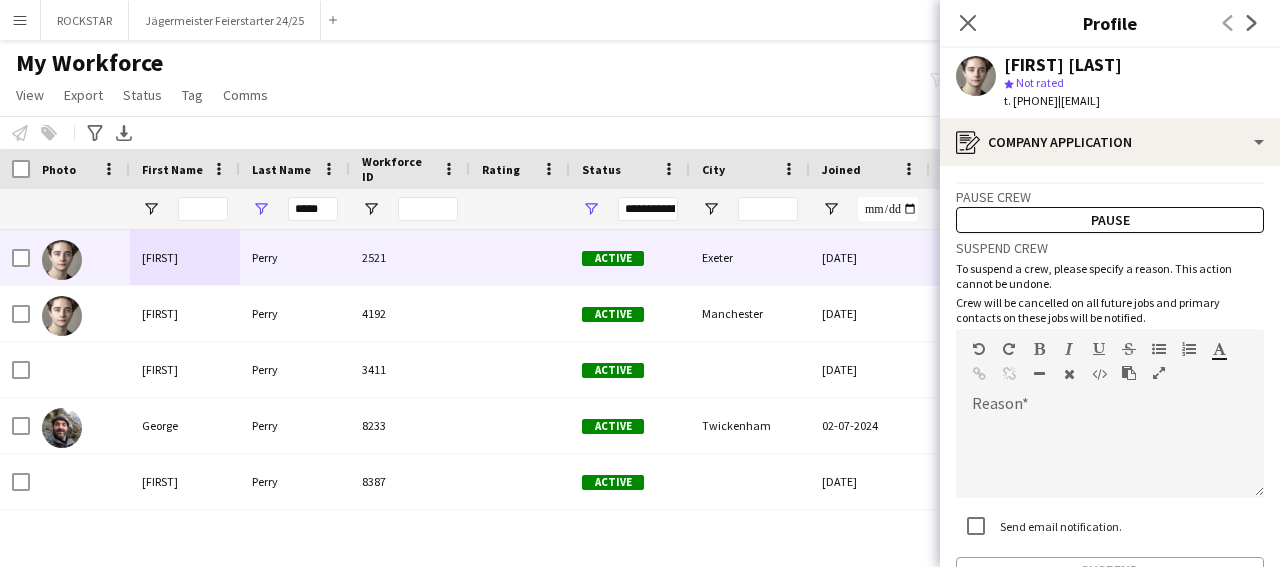 scroll, scrollTop: 145, scrollLeft: 0, axis: vertical 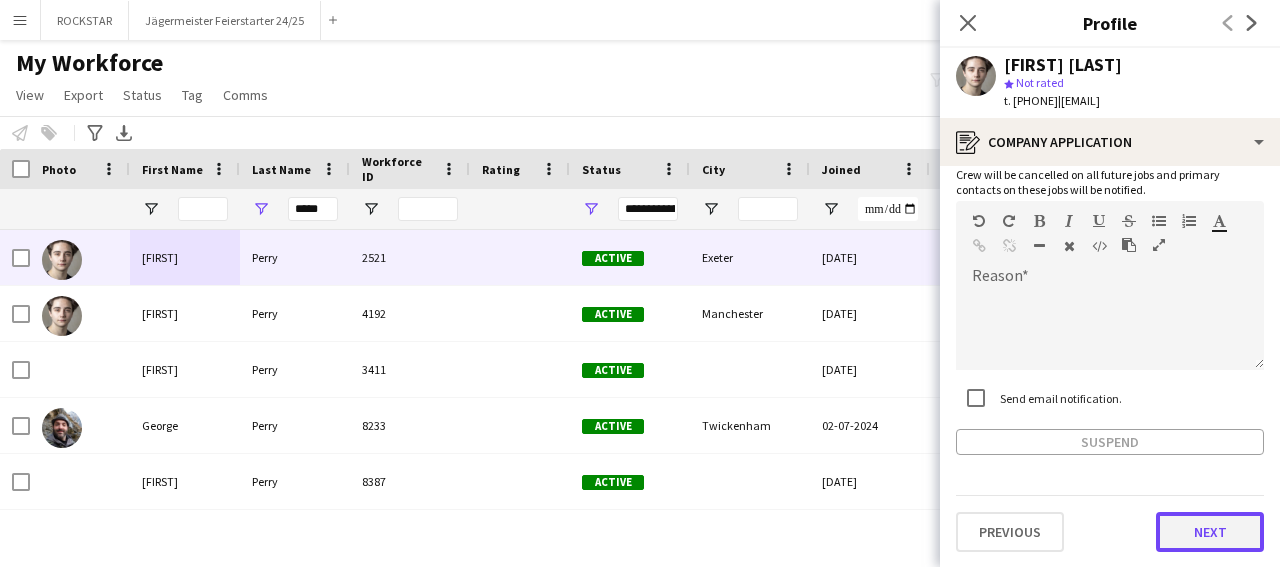 click on "Next" 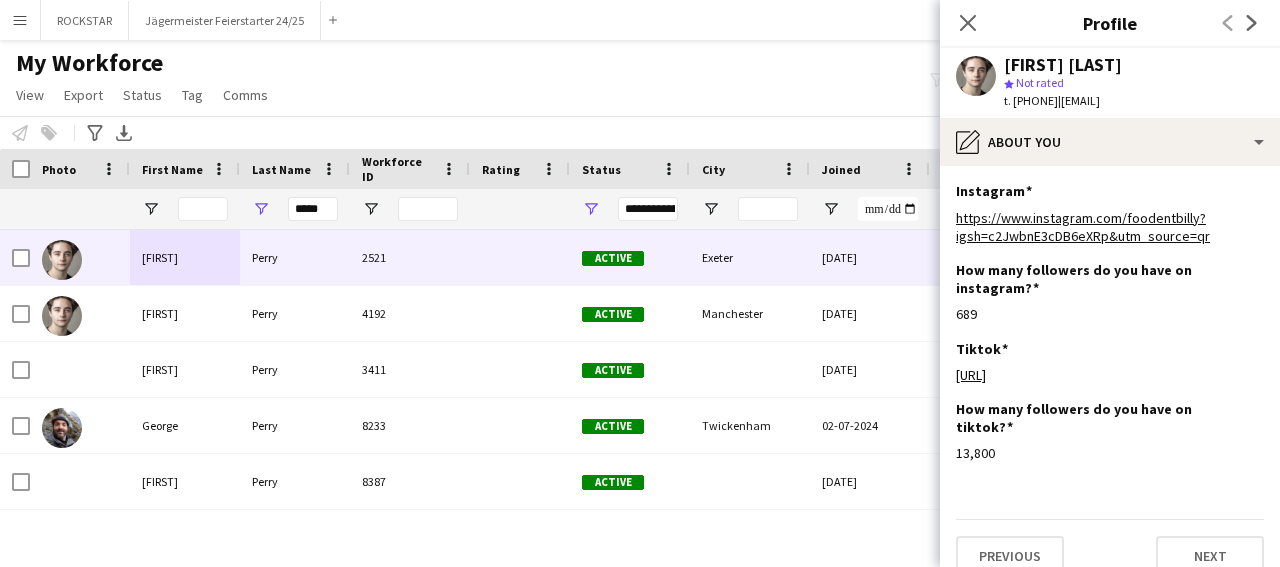 scroll, scrollTop: 42, scrollLeft: 0, axis: vertical 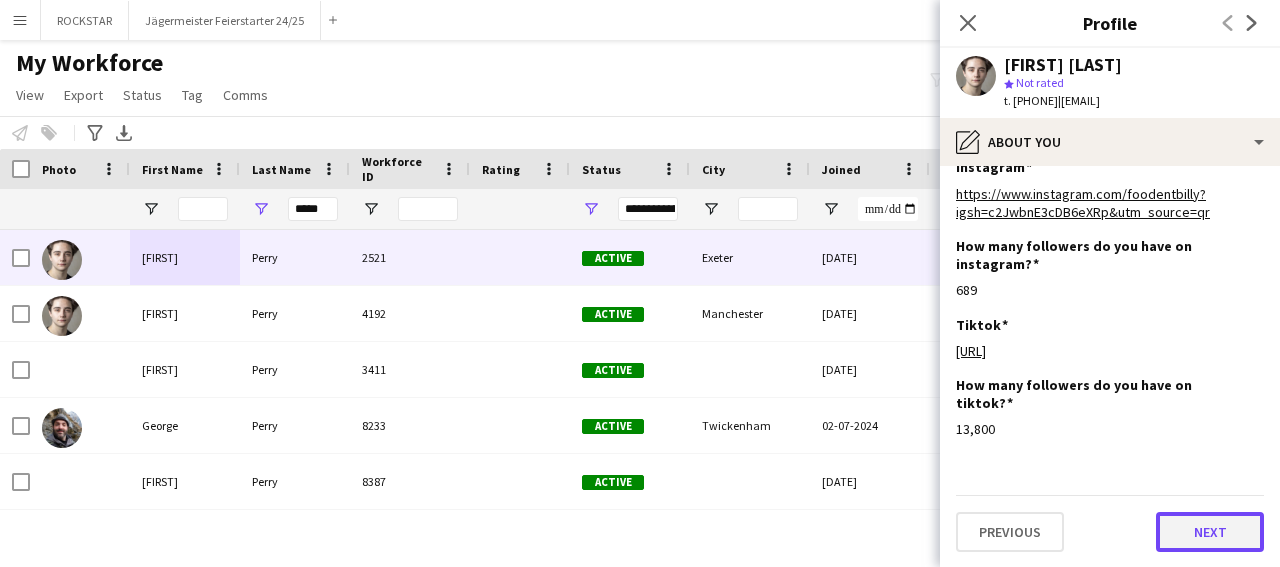click on "Next" 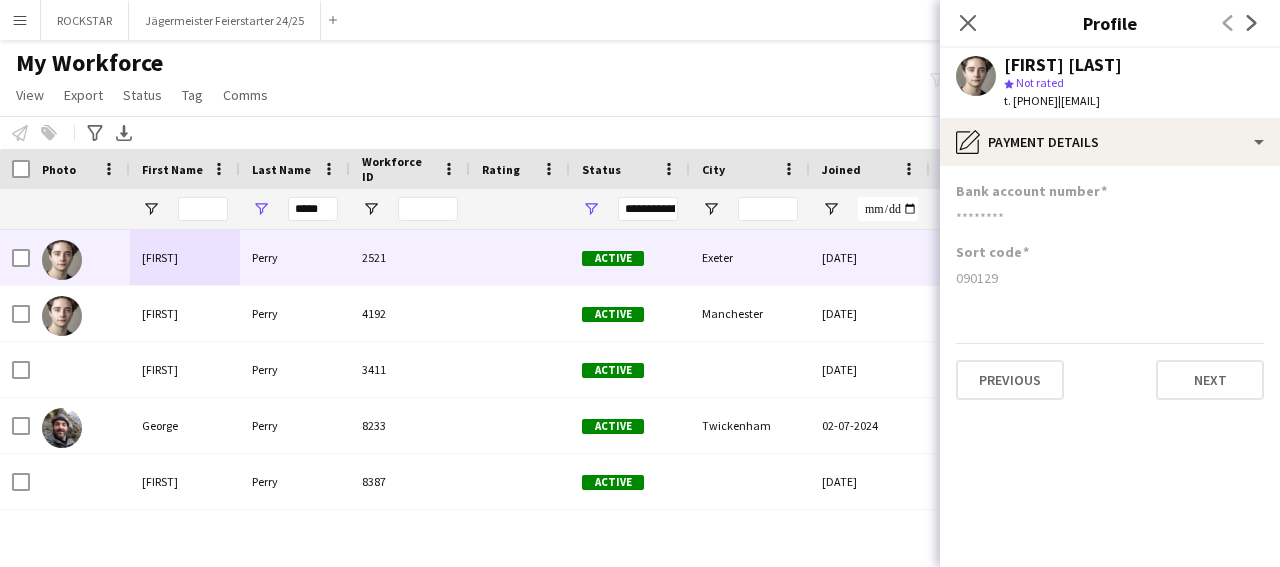 scroll, scrollTop: 0, scrollLeft: 0, axis: both 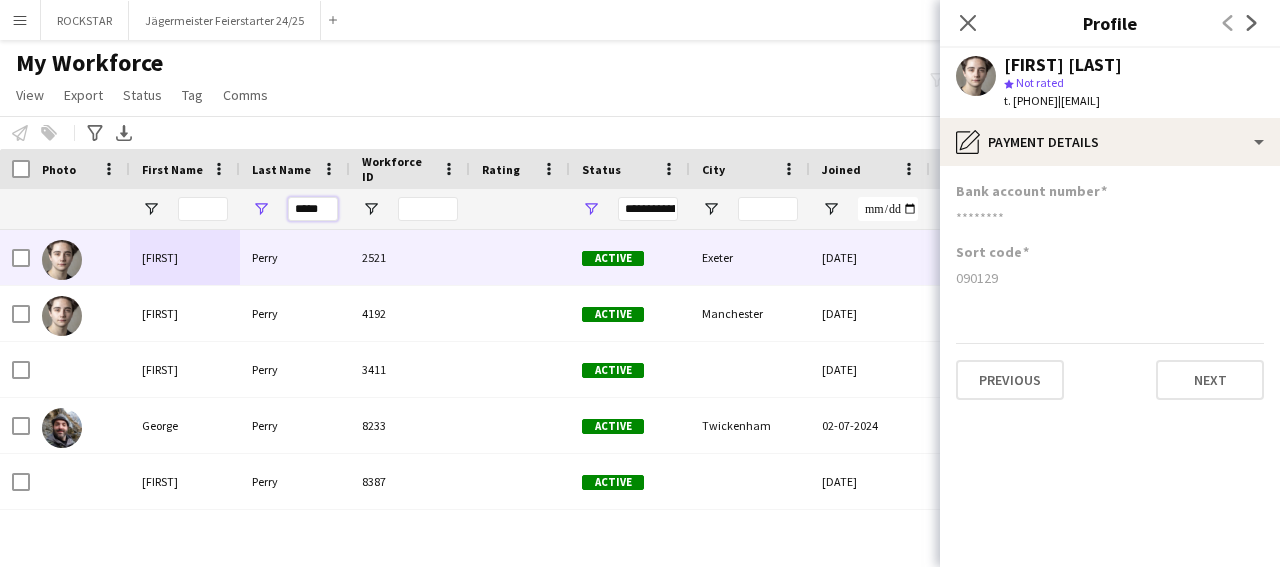 click on "*****" at bounding box center [313, 209] 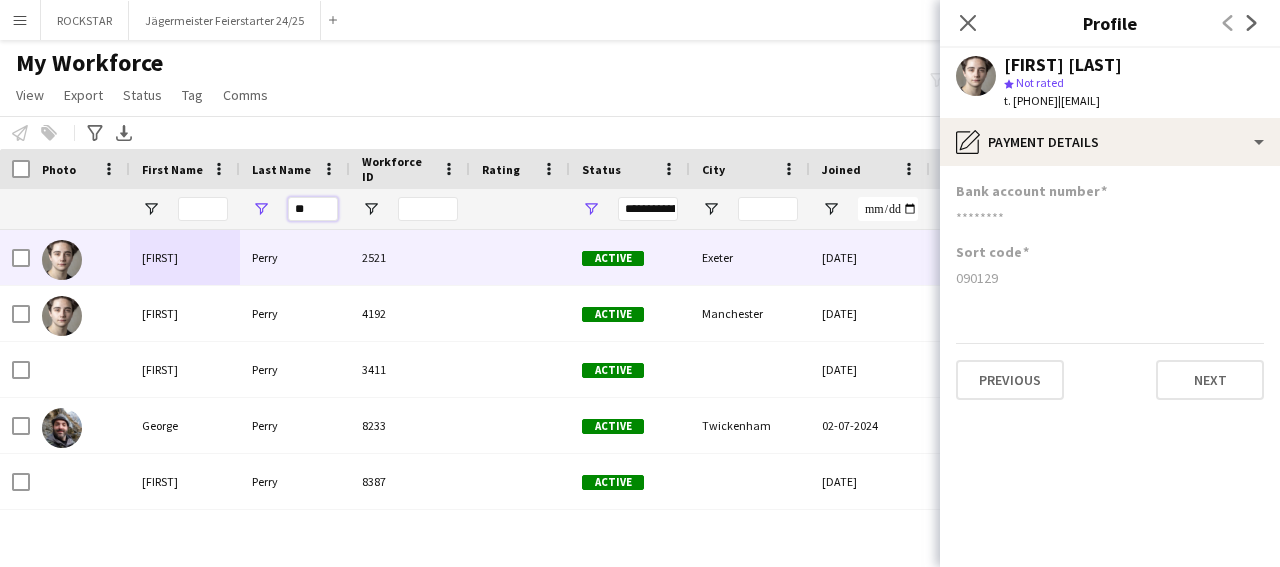 type on "*" 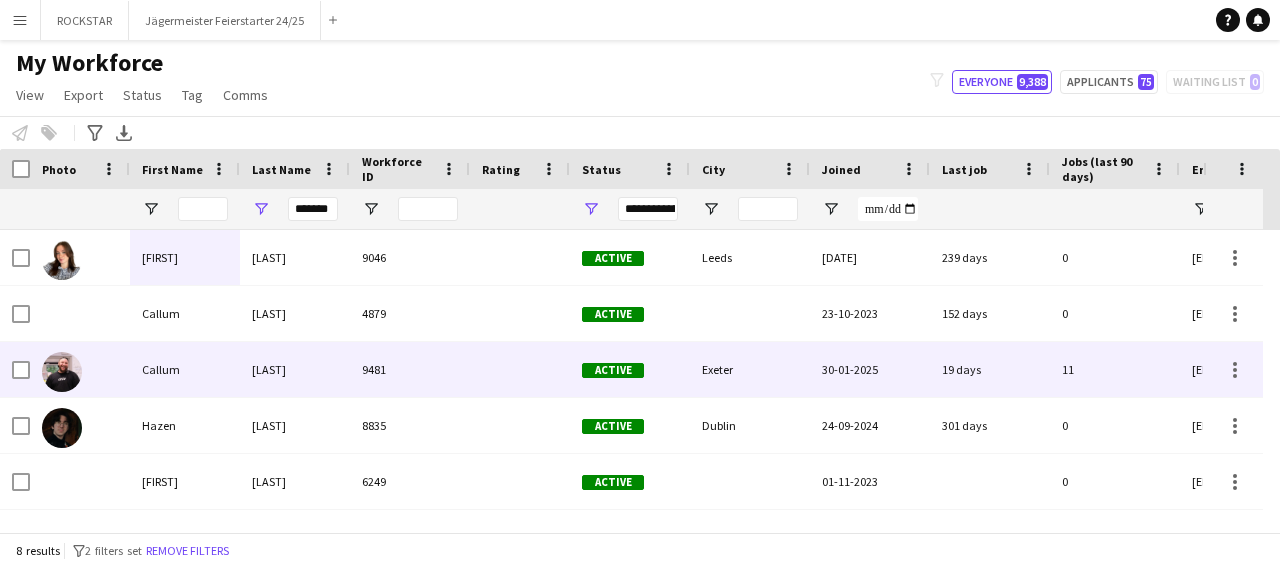 click on "Callum" at bounding box center [185, 369] 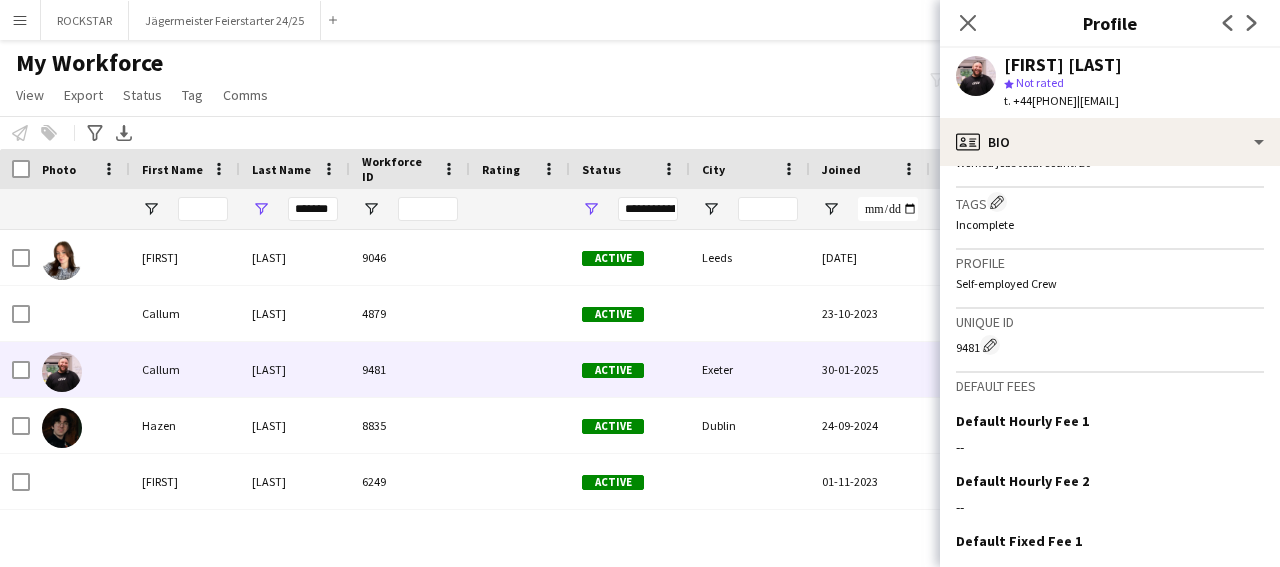 scroll, scrollTop: 793, scrollLeft: 0, axis: vertical 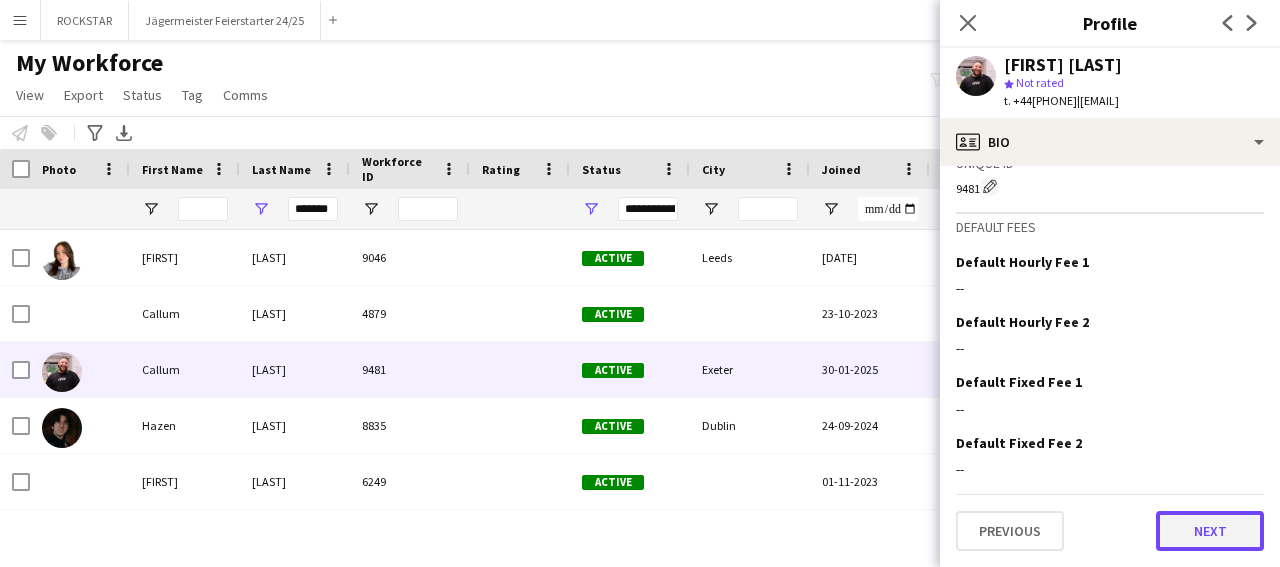 click on "Next" 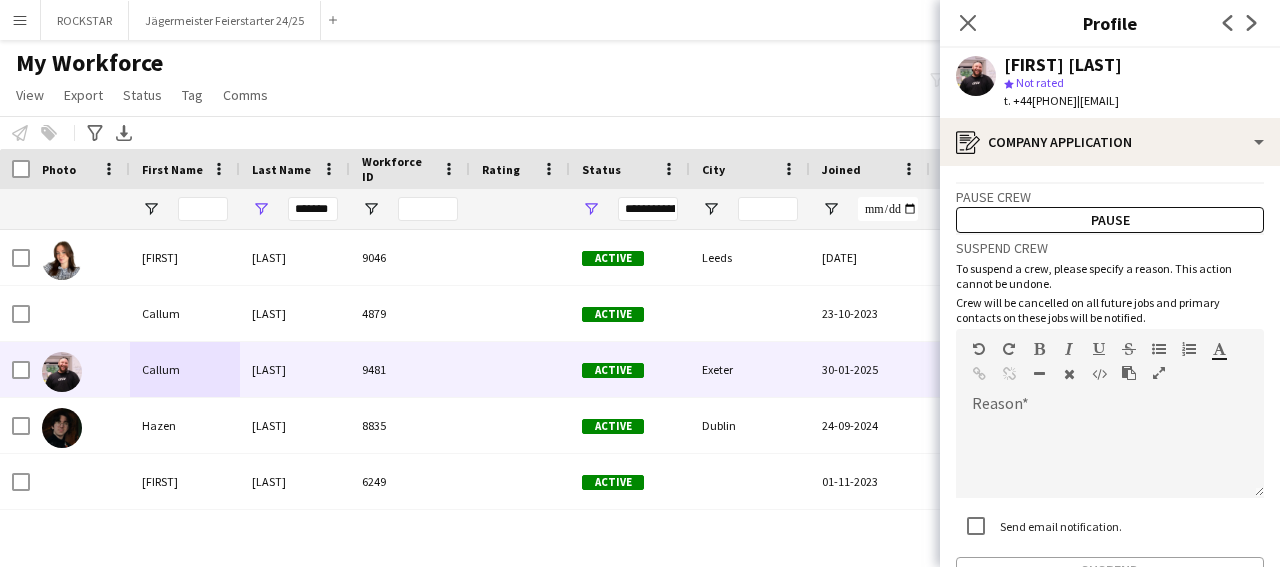 scroll, scrollTop: 126, scrollLeft: 0, axis: vertical 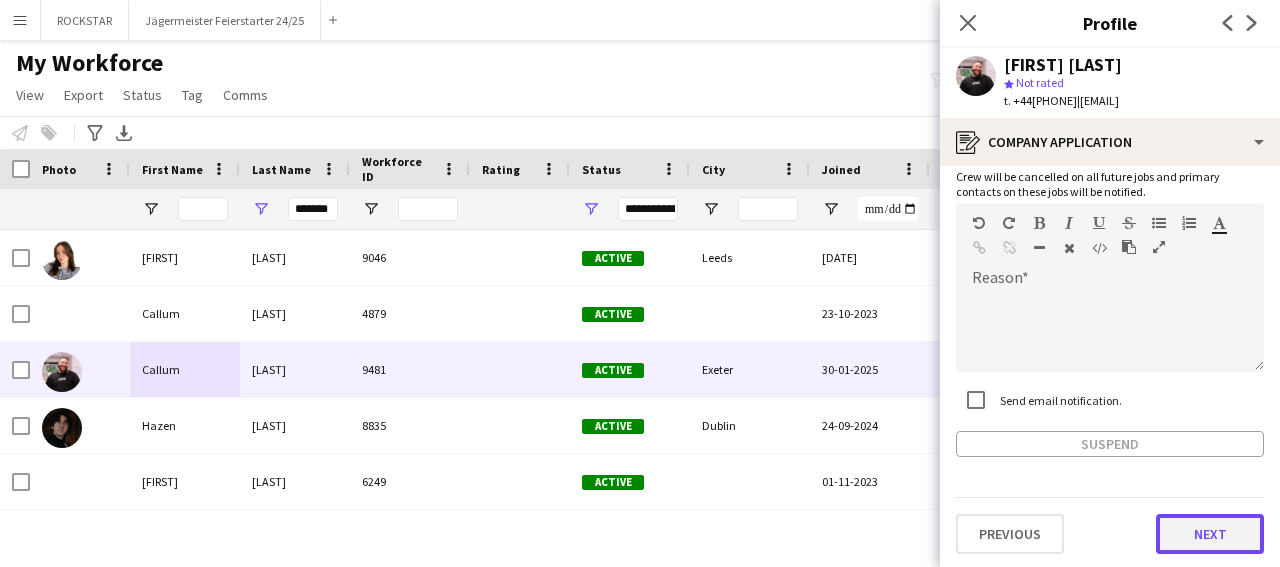 click on "Next" 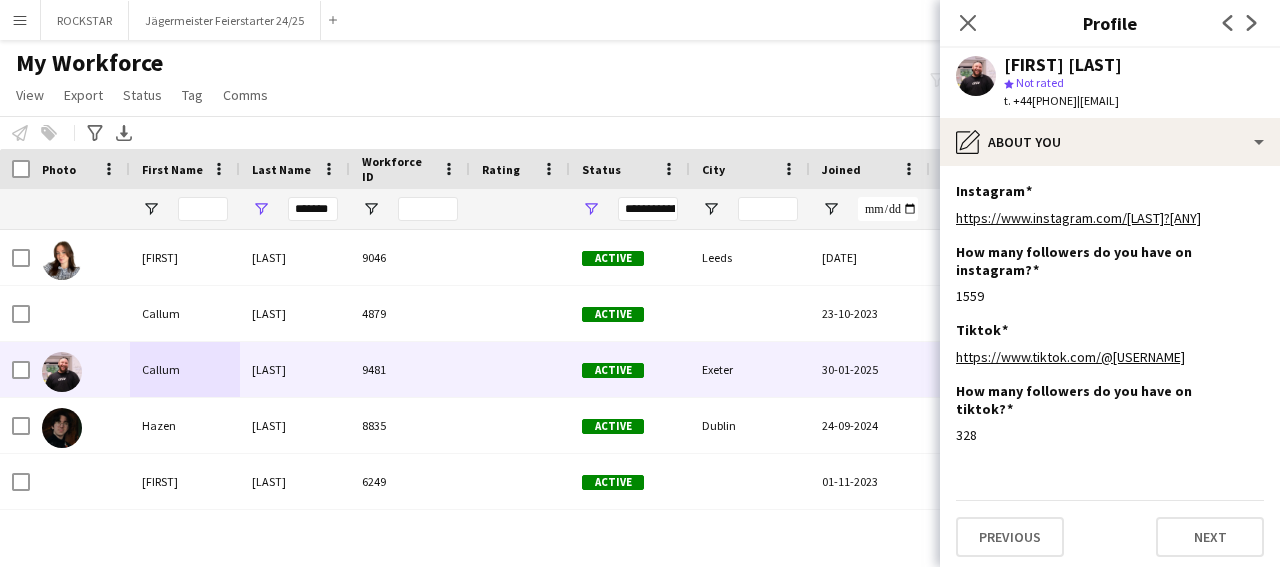 scroll, scrollTop: 24, scrollLeft: 0, axis: vertical 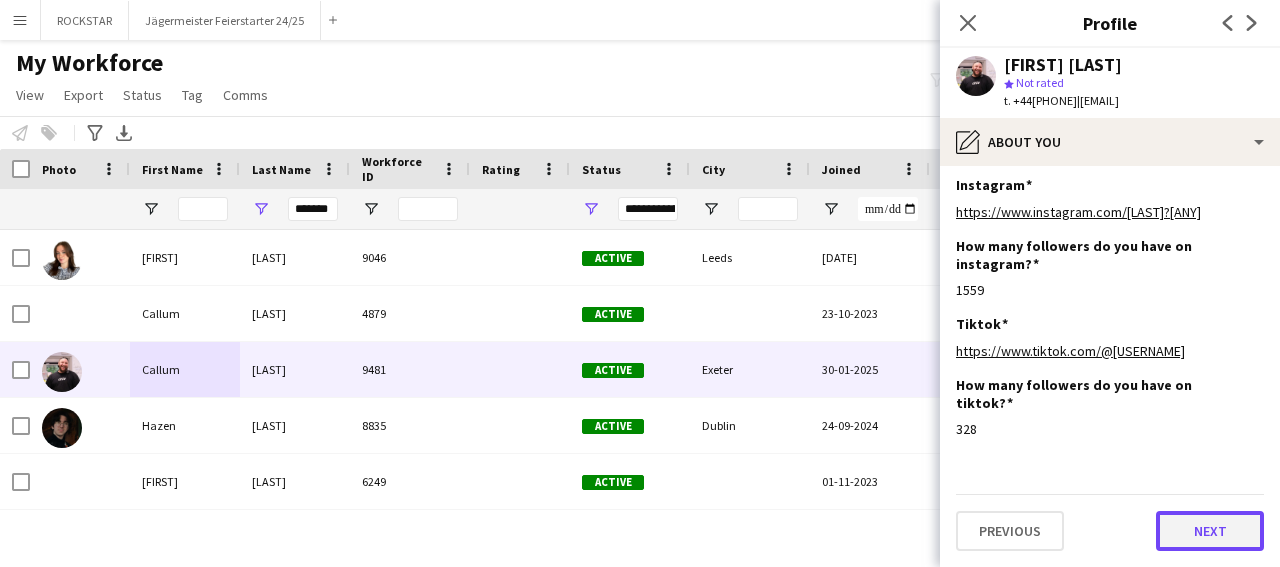 drag, startPoint x: 1219, startPoint y: 543, endPoint x: 1226, endPoint y: 533, distance: 12.206555 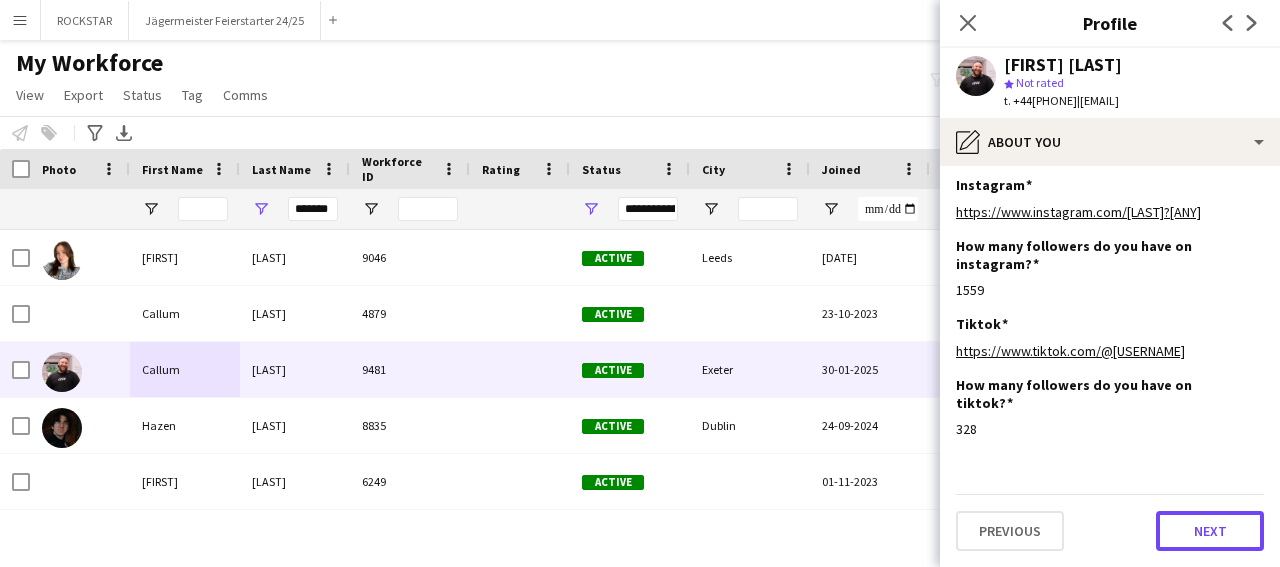 click on "Next" 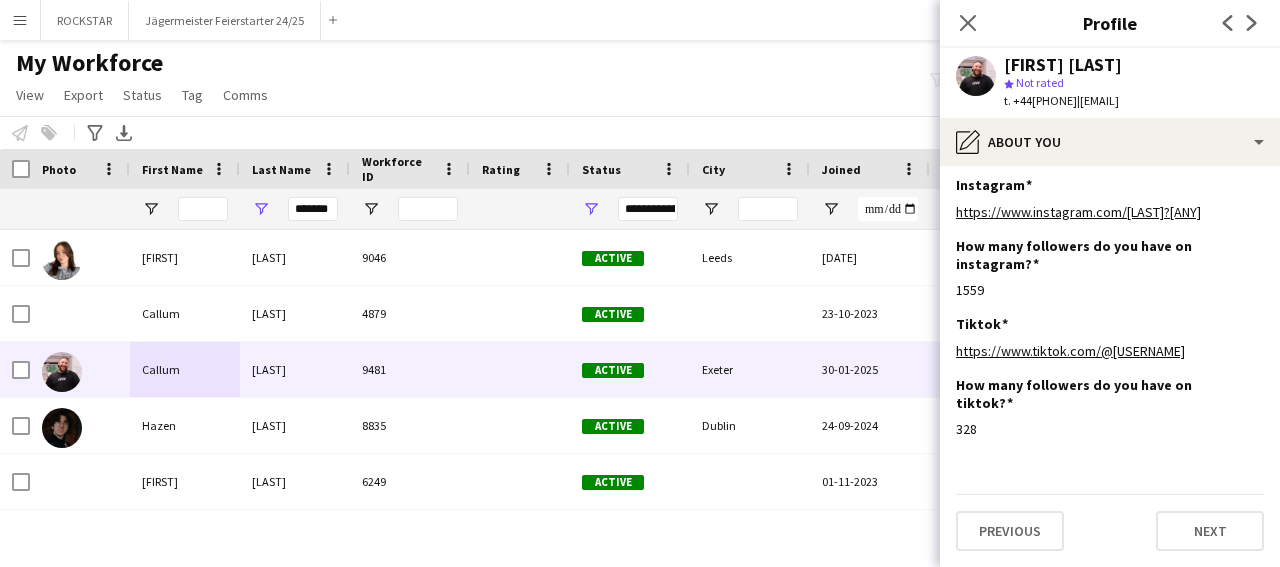 scroll, scrollTop: 0, scrollLeft: 0, axis: both 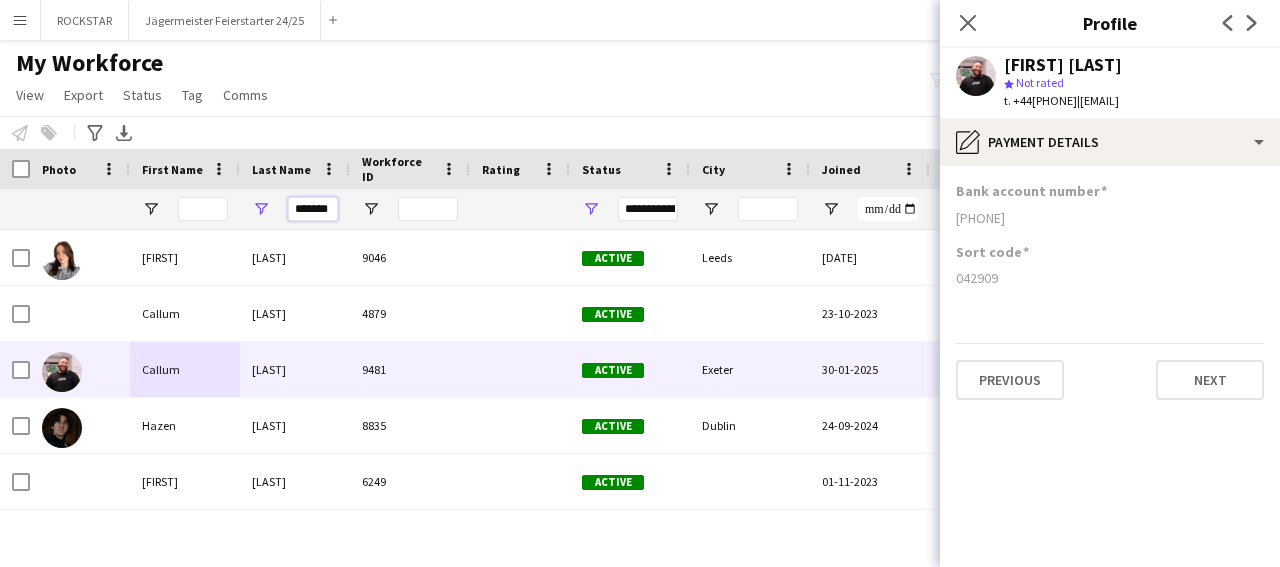 click on "*******" at bounding box center [313, 209] 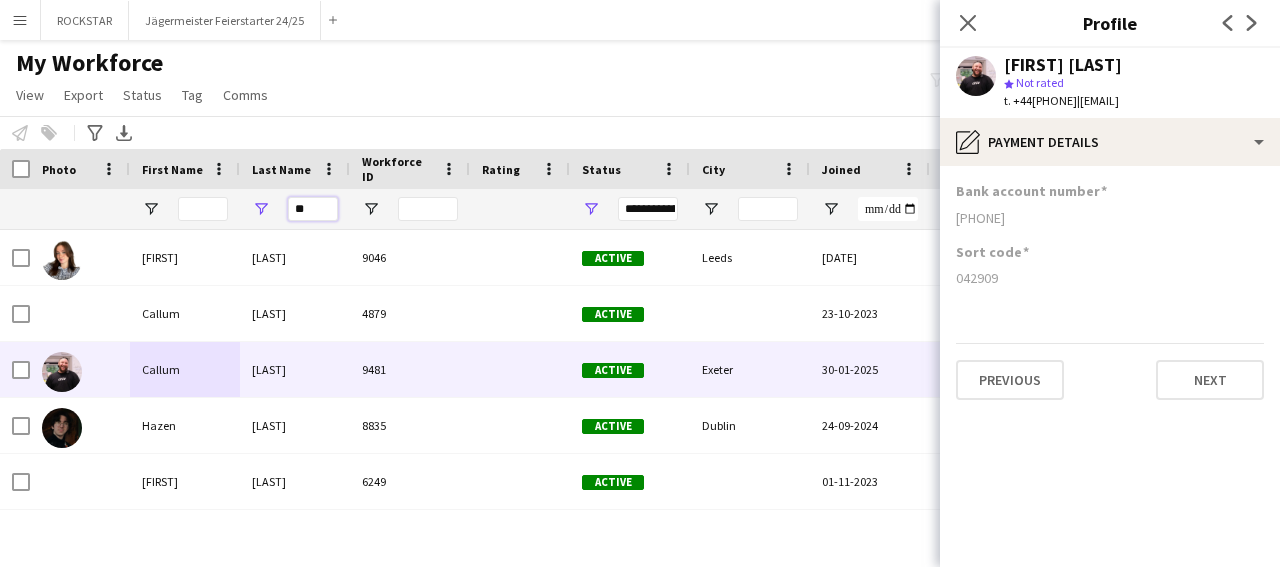 type on "*" 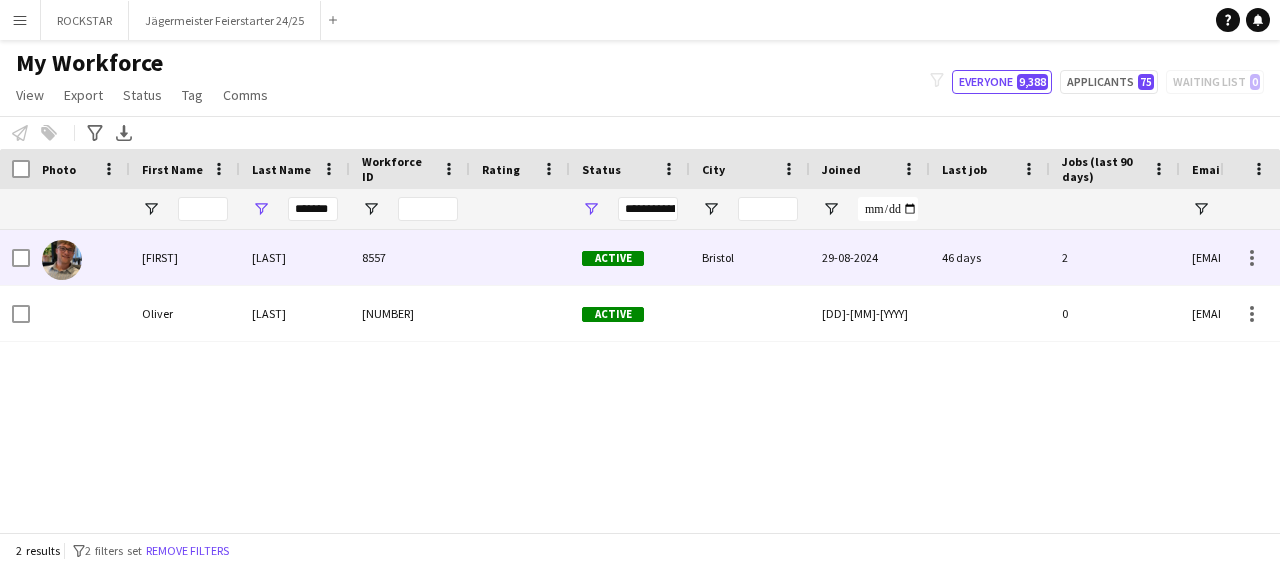 click on "8557" at bounding box center [410, 257] 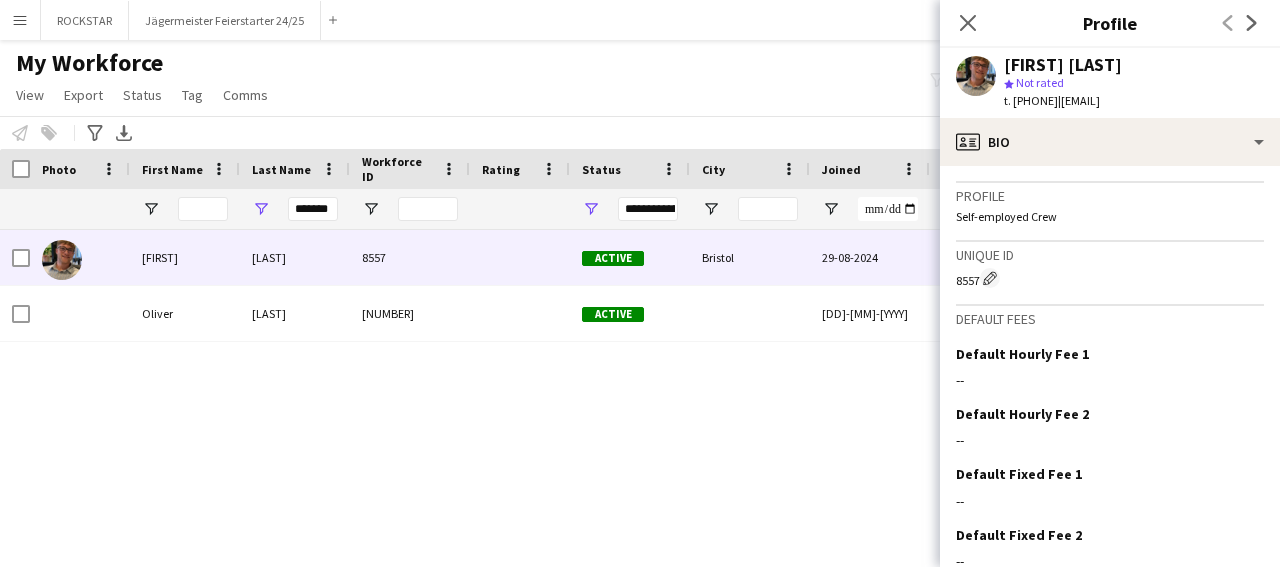 scroll, scrollTop: 806, scrollLeft: 0, axis: vertical 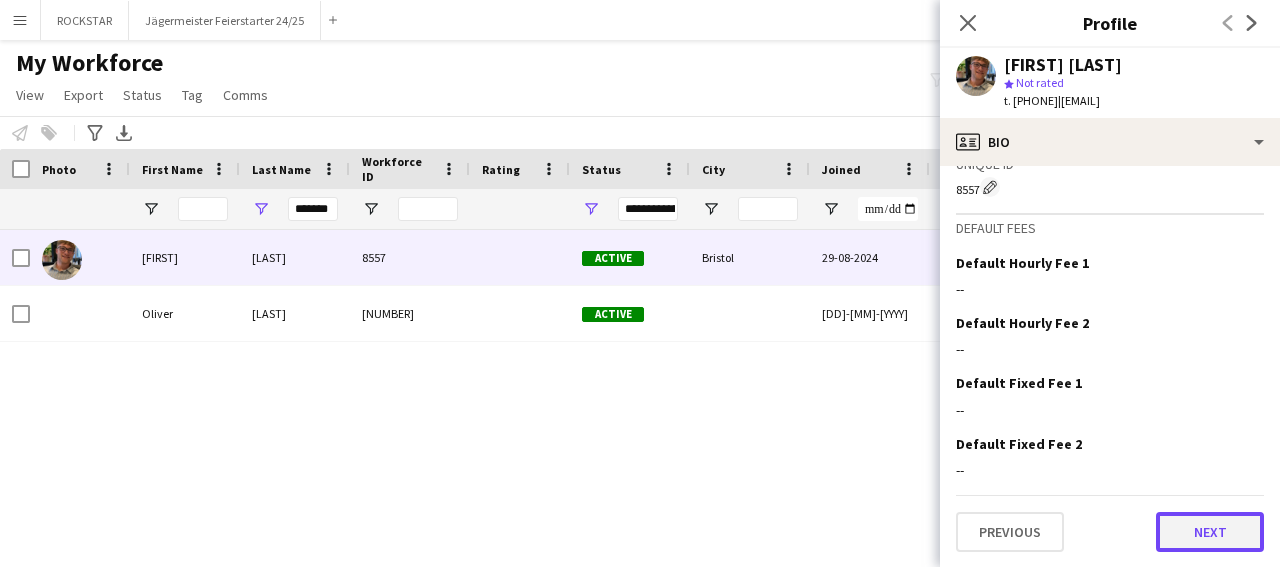 click on "Next" 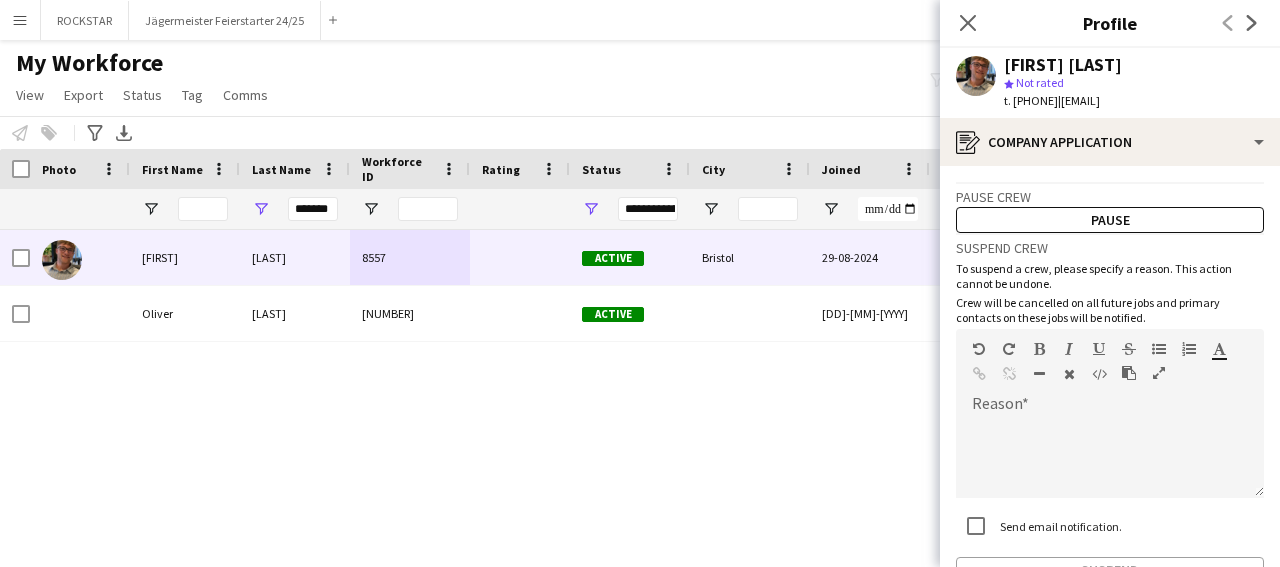 scroll, scrollTop: 126, scrollLeft: 0, axis: vertical 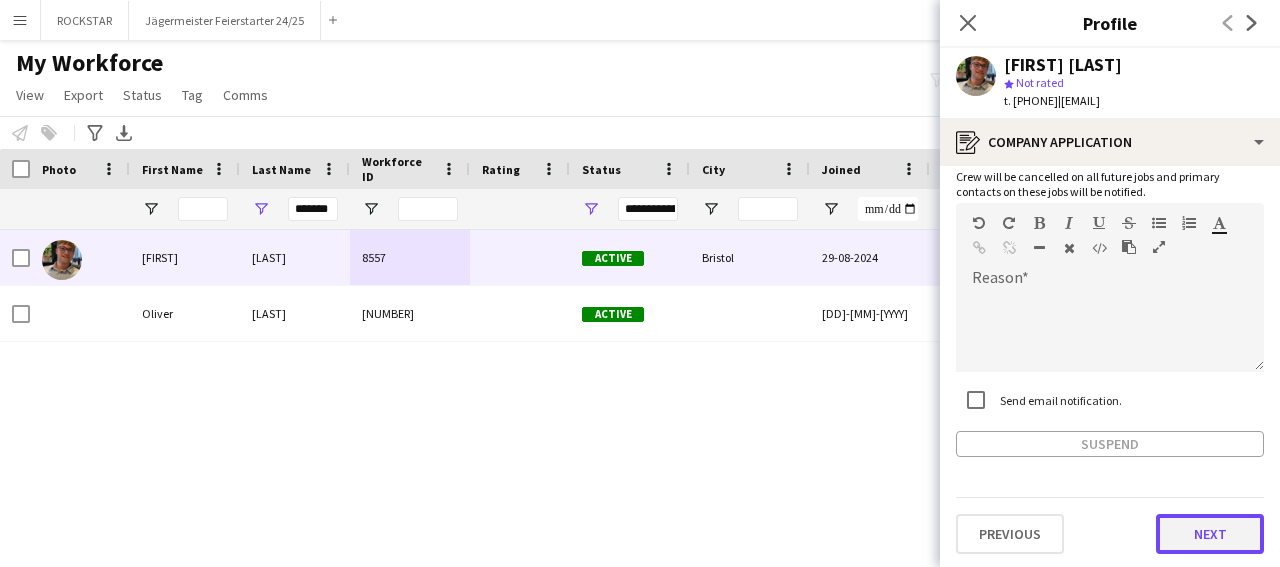 click on "Next" 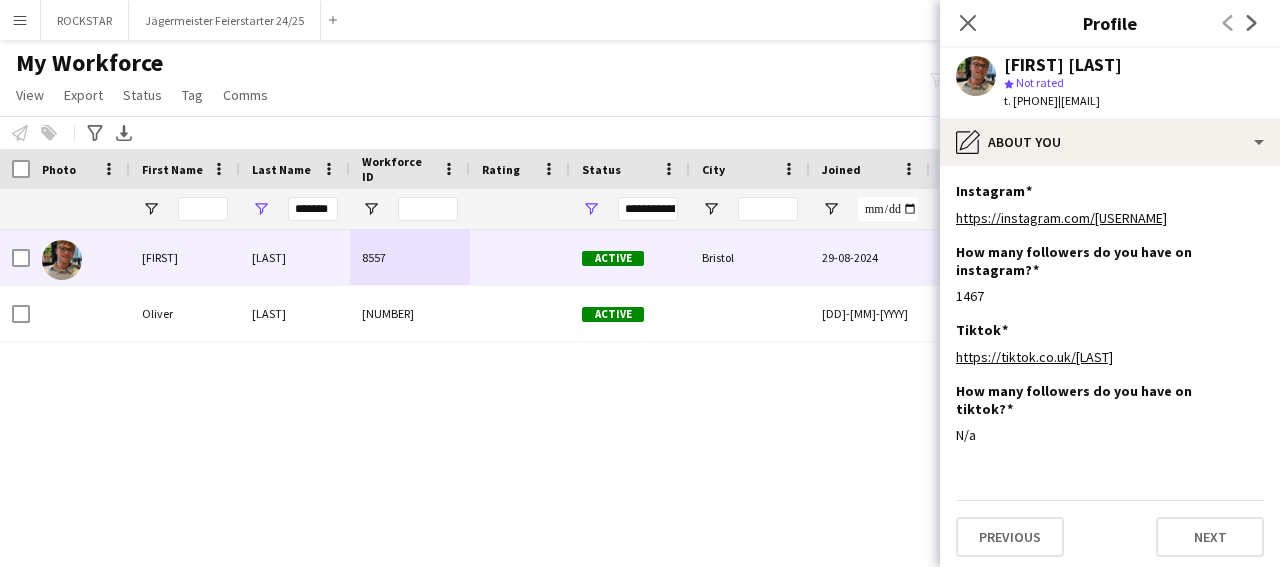 click on "Instagram
Edit this field
https://instagram.com/[LAST]  How many followers do you have on instagram?
Edit this field
[NUMBER]  Tiktok
Edit this field
https://tiktok.co.uk/[LAST]  How many followers do you have on tiktok?
Edit this field
N/a   Previous   Next" 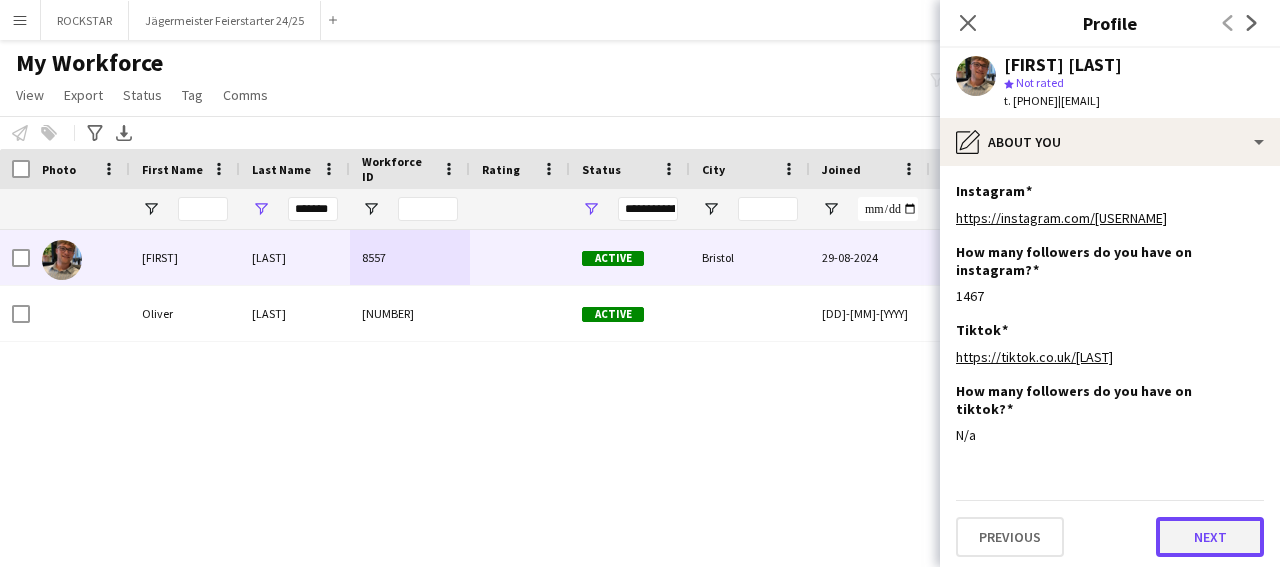 click on "Next" 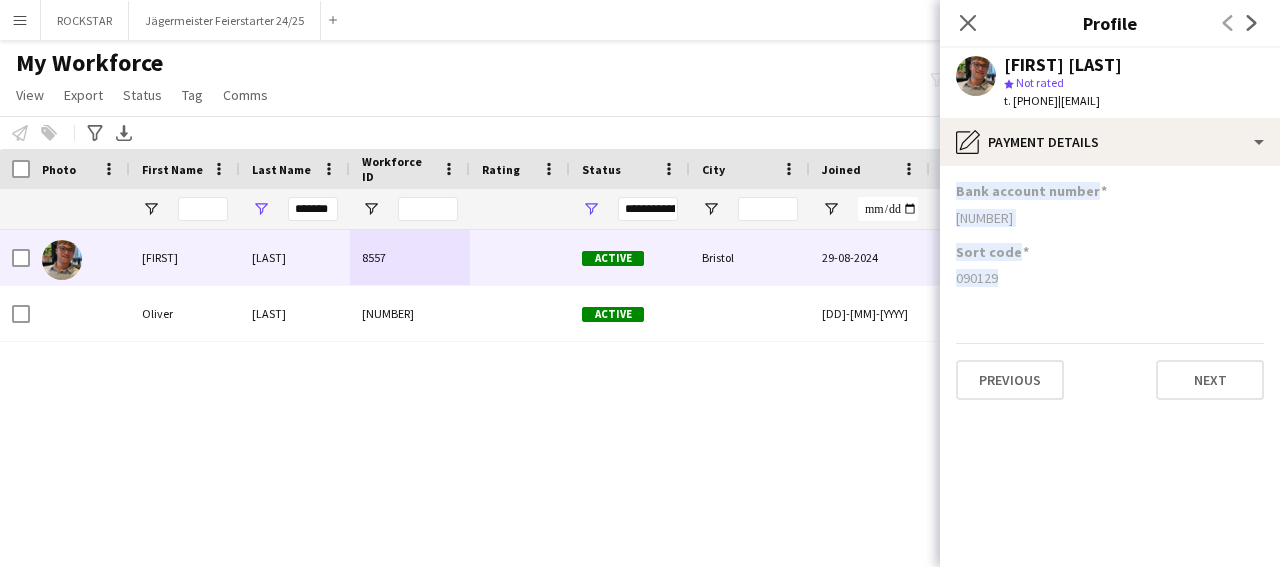 click on "Sort code" 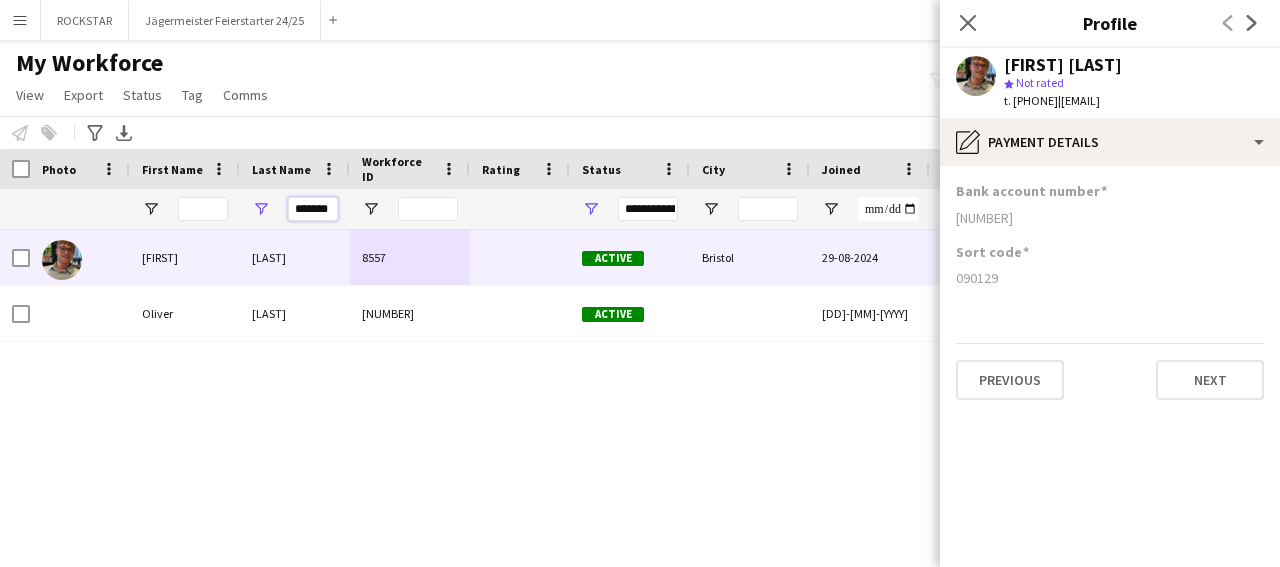 click on "*******" at bounding box center (313, 209) 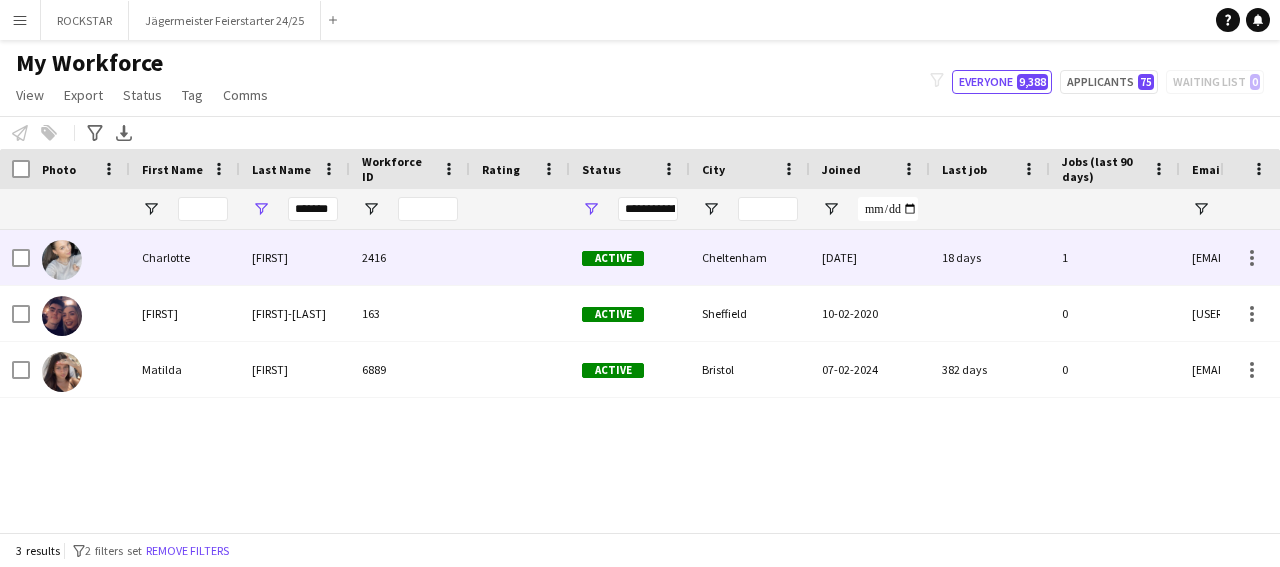click on "[FIRST]" at bounding box center [295, 257] 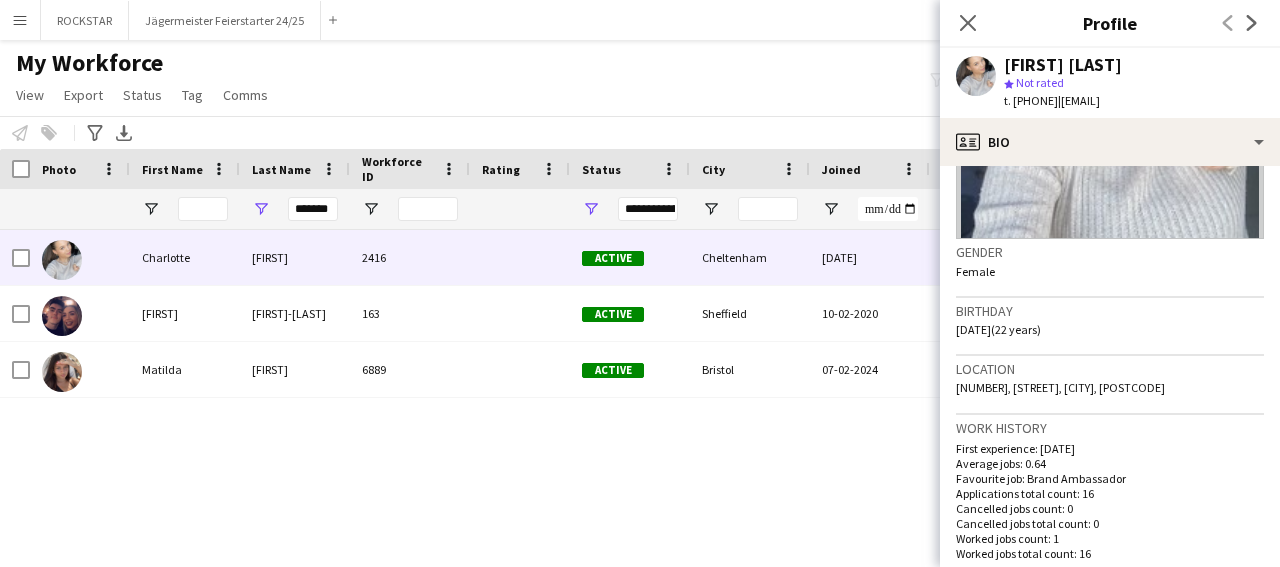 scroll, scrollTop: 0, scrollLeft: 0, axis: both 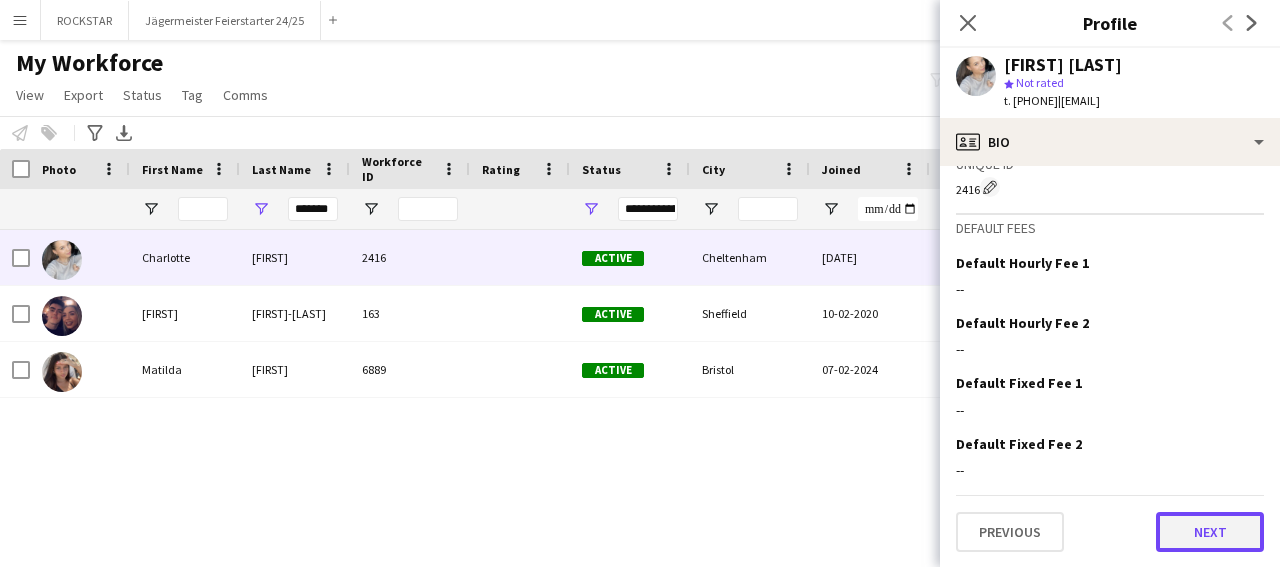 click on "Next" 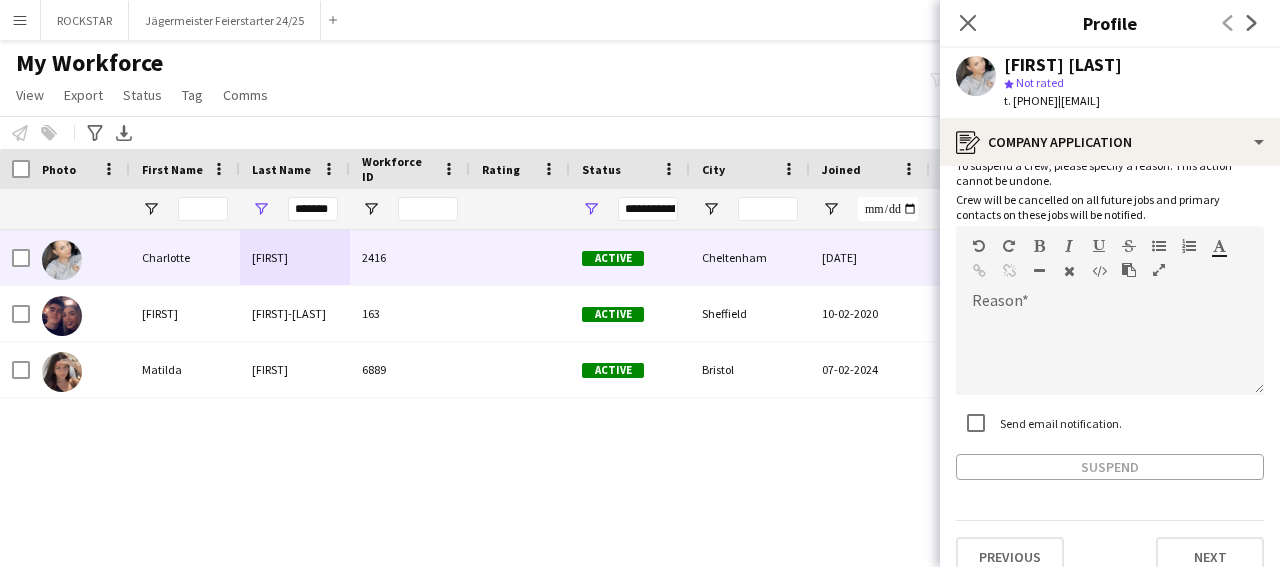 scroll, scrollTop: 126, scrollLeft: 0, axis: vertical 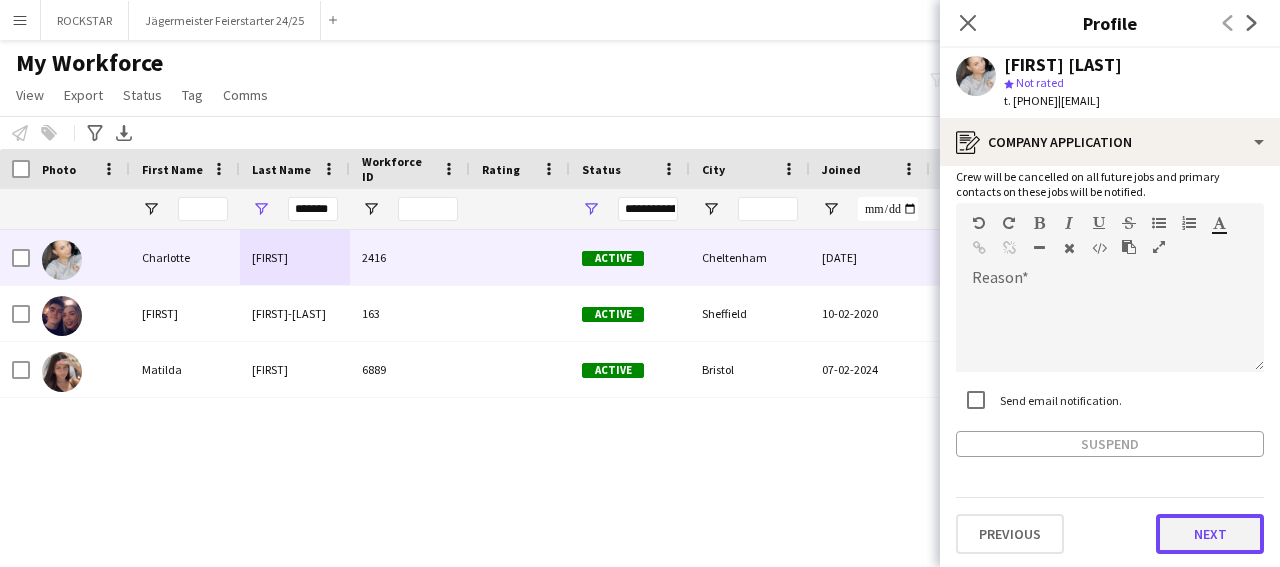 click on "Next" 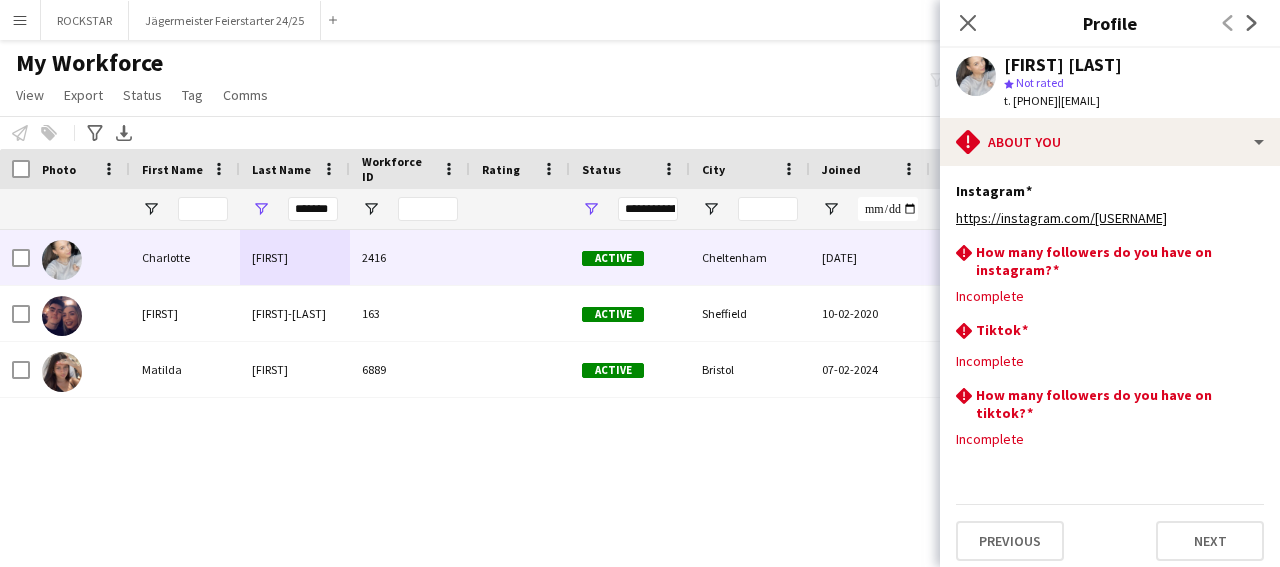 scroll, scrollTop: 28, scrollLeft: 0, axis: vertical 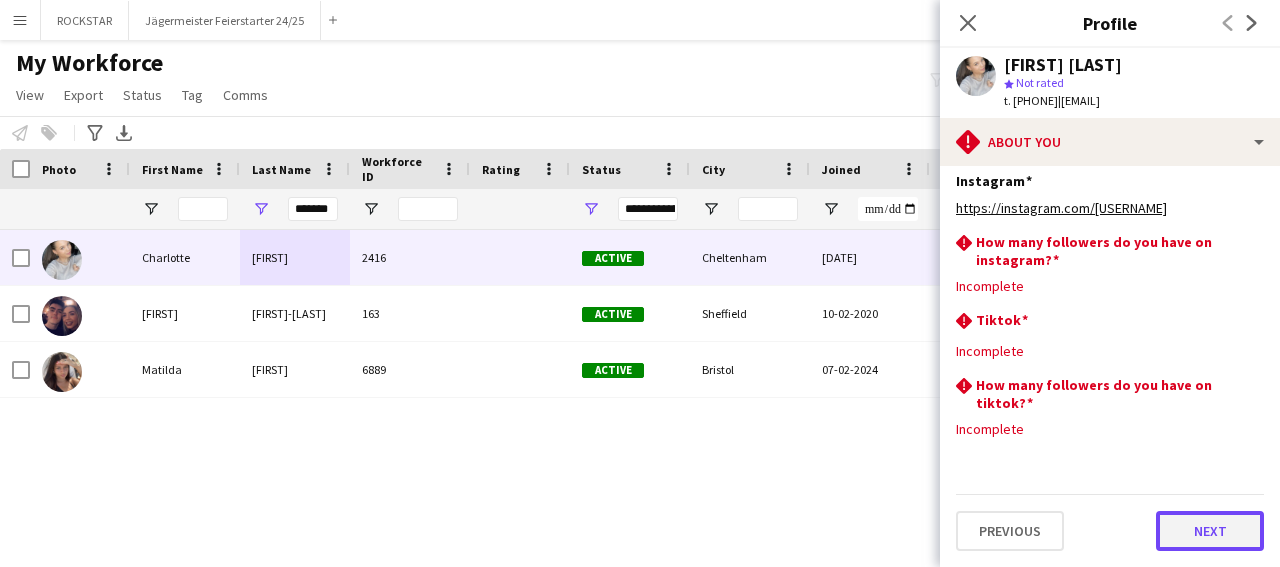 click on "Next" 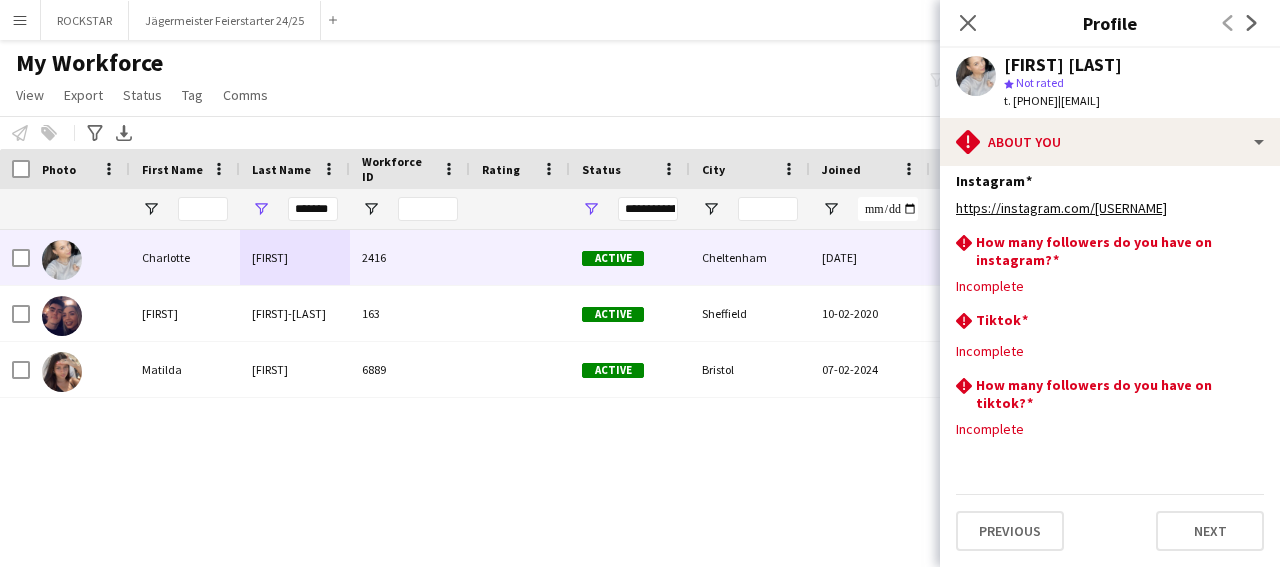 scroll, scrollTop: 0, scrollLeft: 0, axis: both 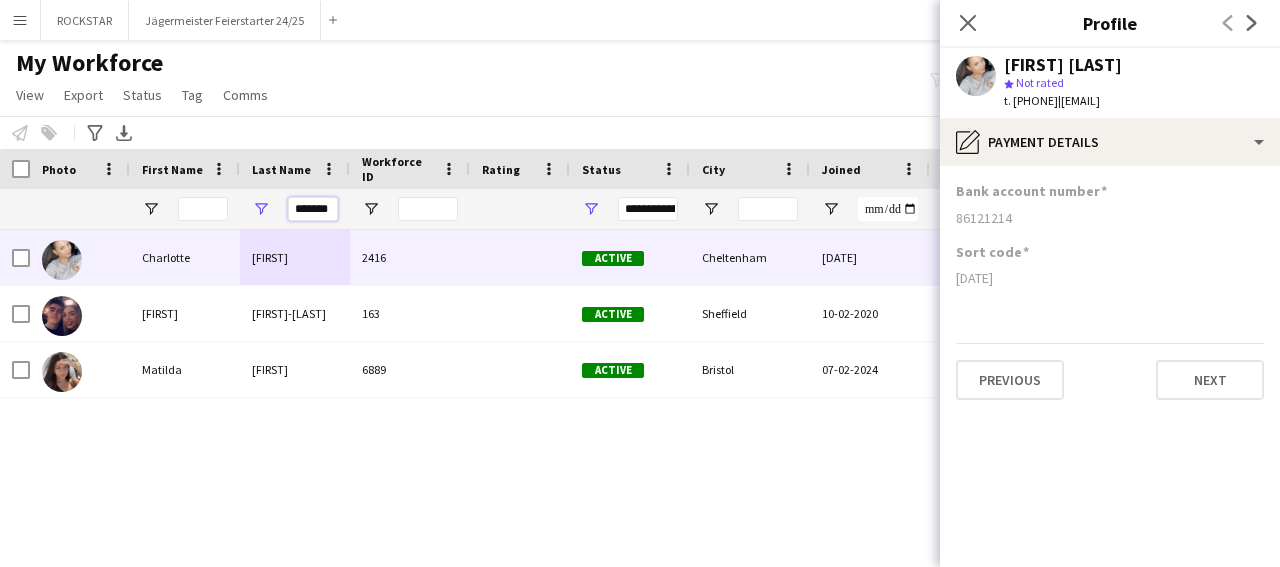 drag, startPoint x: 292, startPoint y: 210, endPoint x: 473, endPoint y: 214, distance: 181.04419 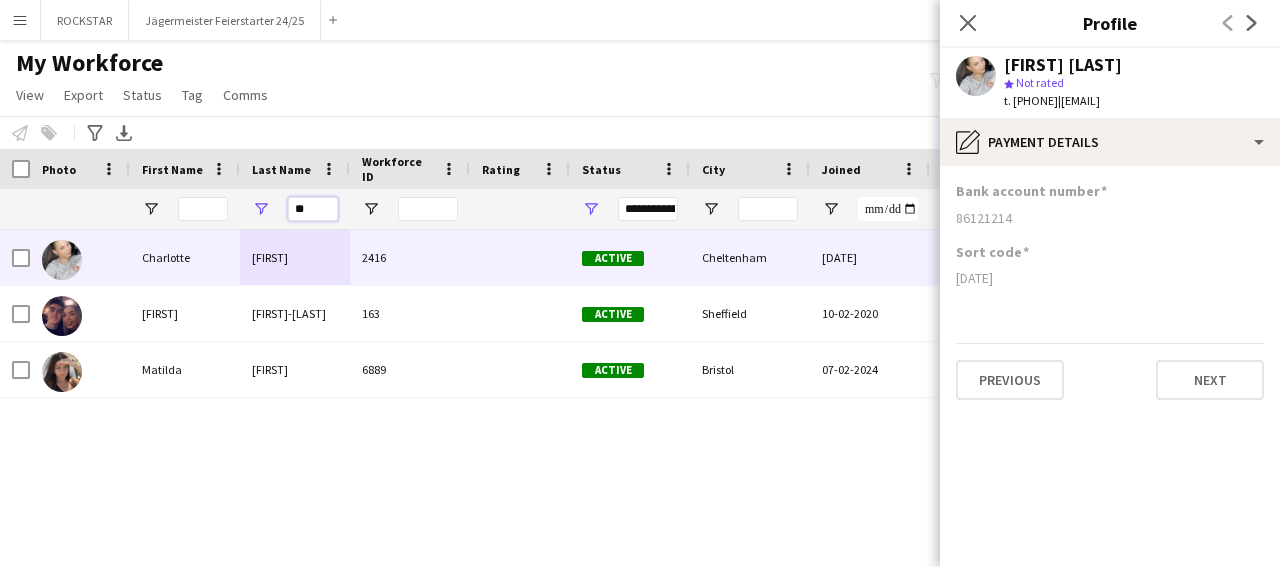 type on "*" 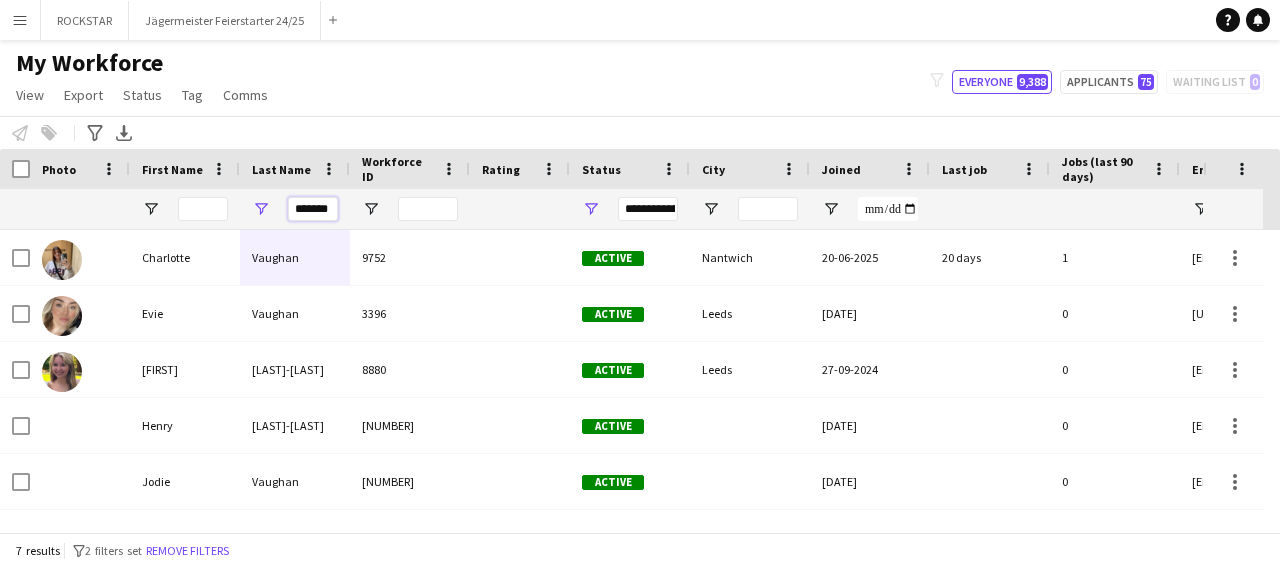 scroll, scrollTop: 0, scrollLeft: 3, axis: horizontal 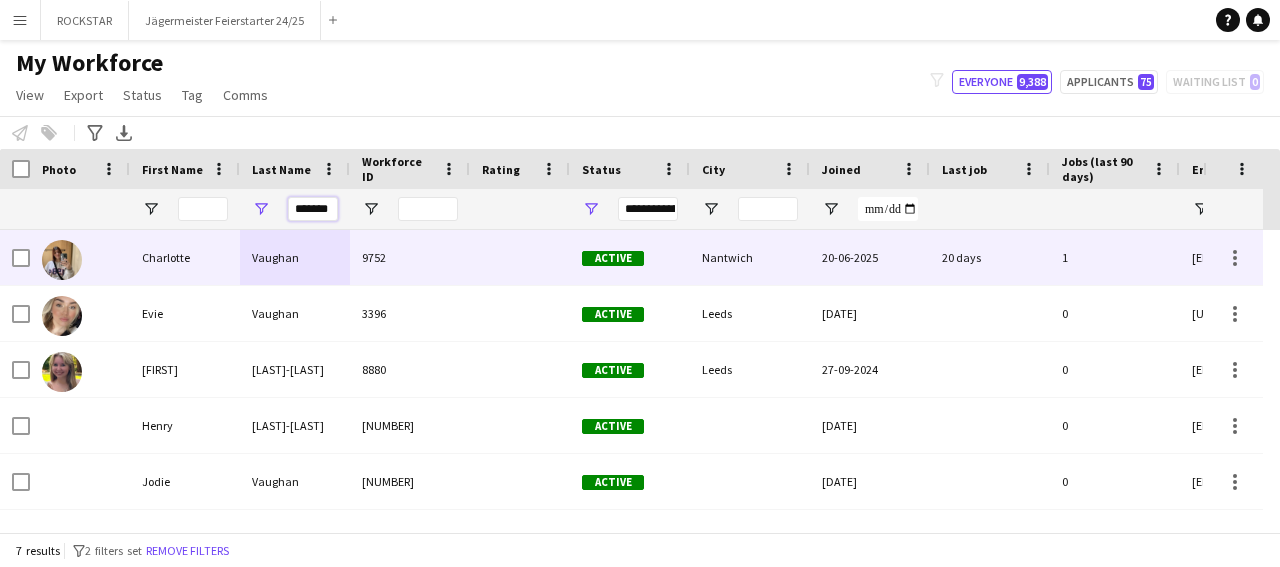 type on "*******" 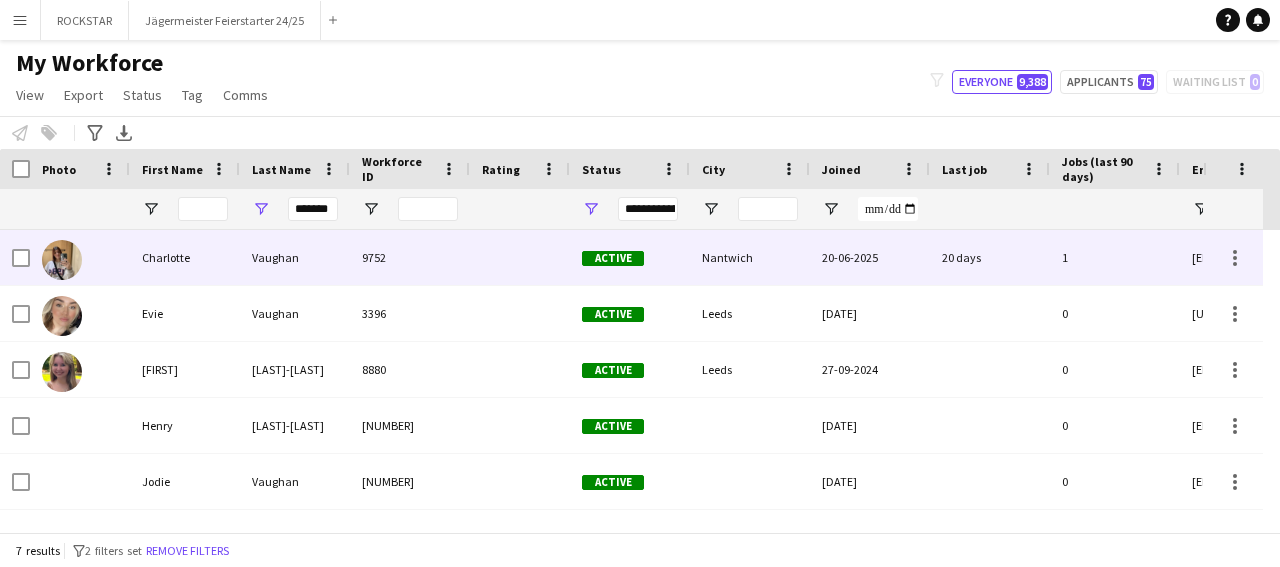 click on "Vaughan" at bounding box center [295, 257] 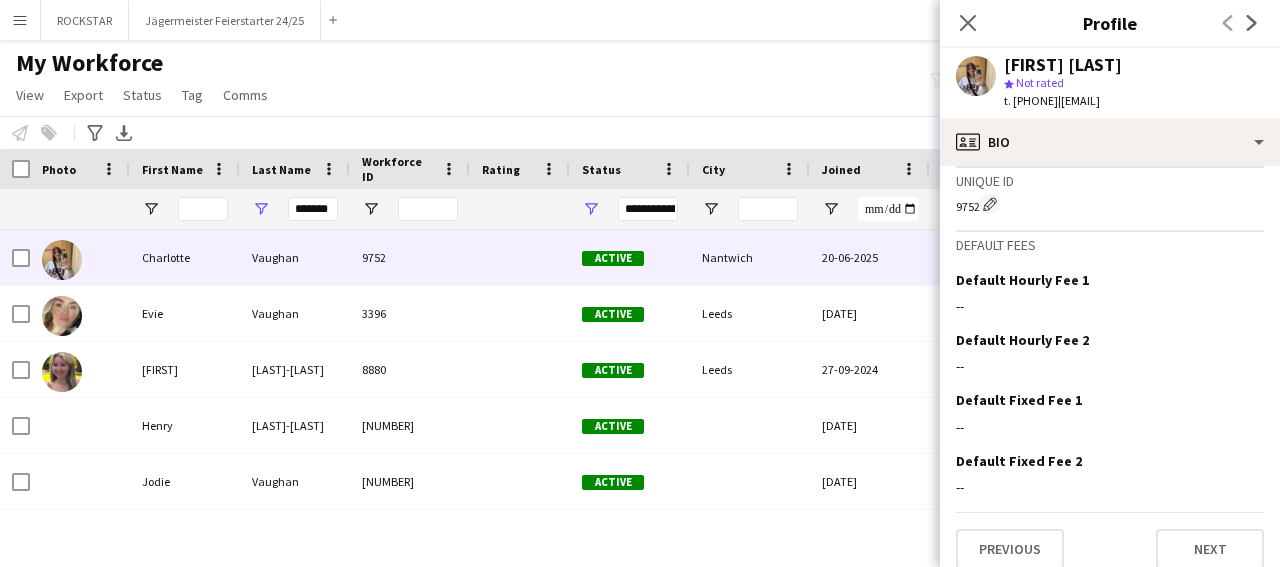 scroll, scrollTop: 777, scrollLeft: 0, axis: vertical 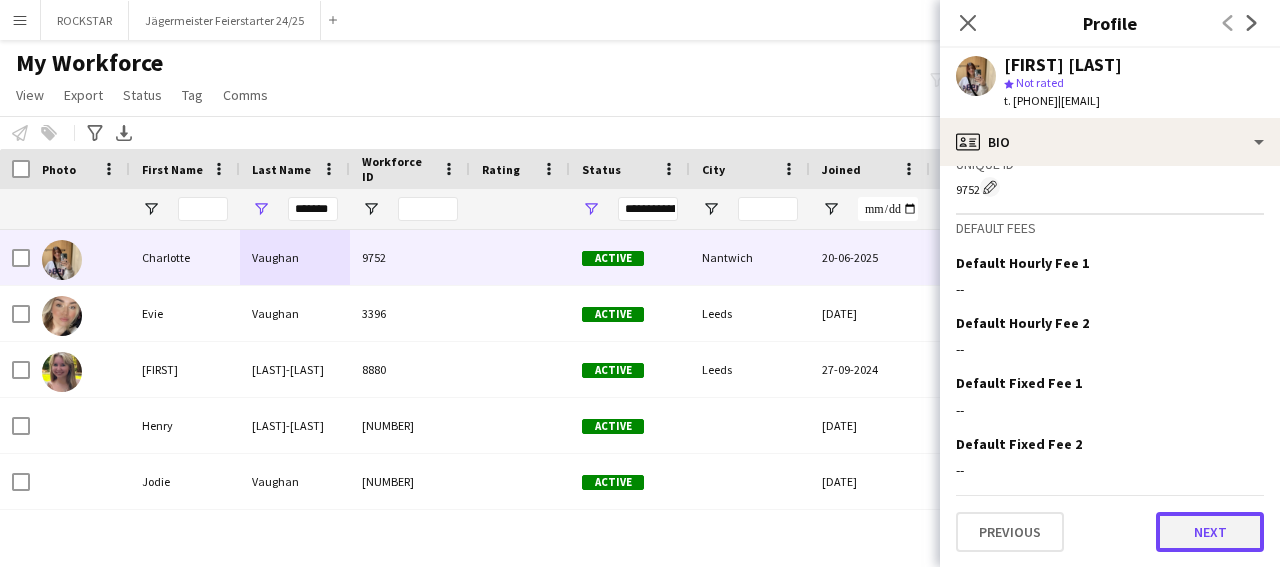 click on "Next" 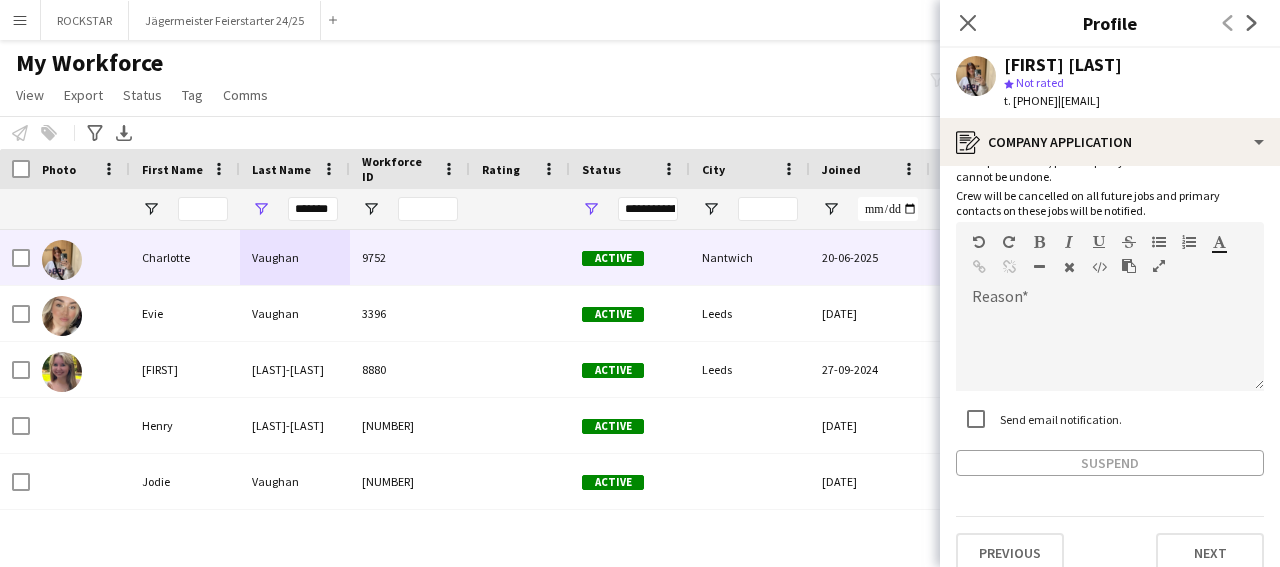 scroll, scrollTop: 126, scrollLeft: 0, axis: vertical 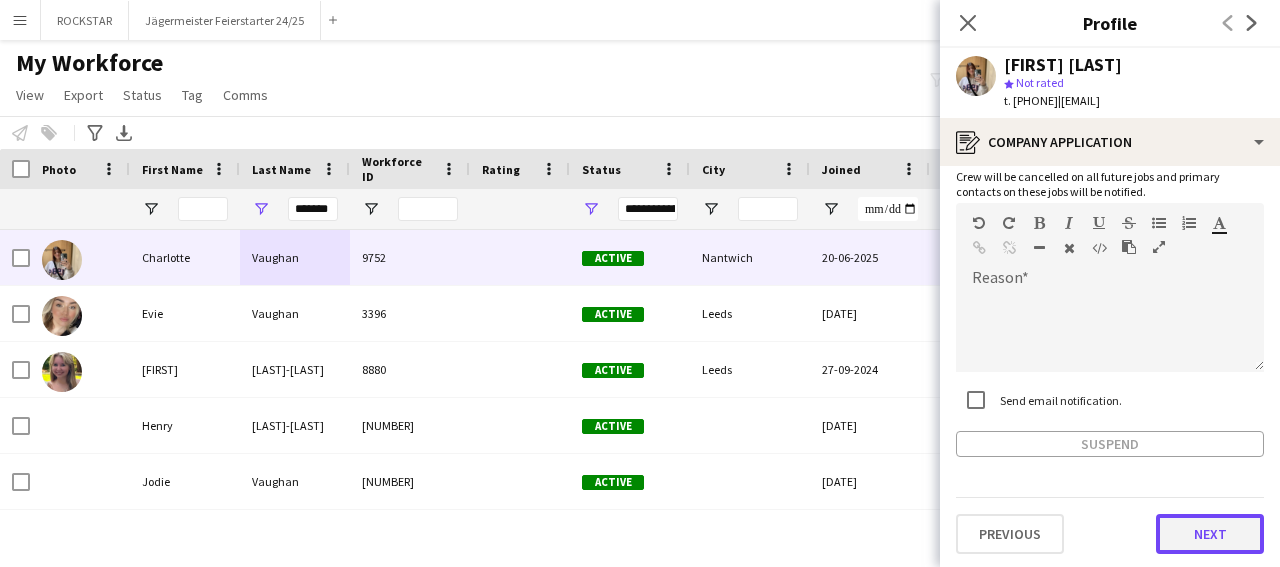 click on "Next" 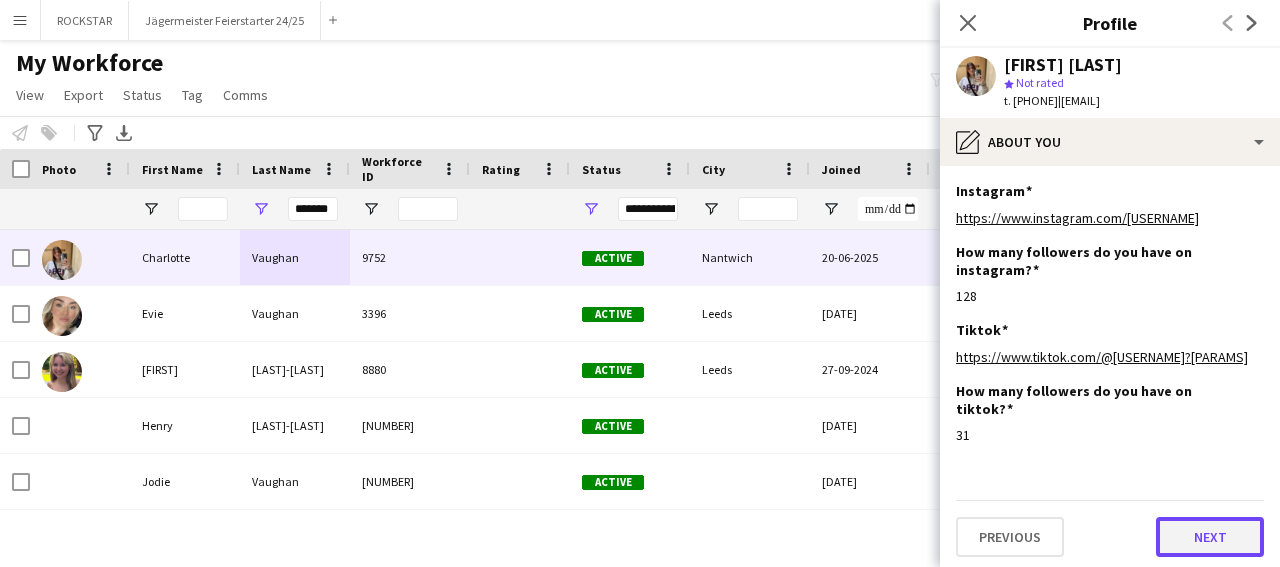 click on "Next" 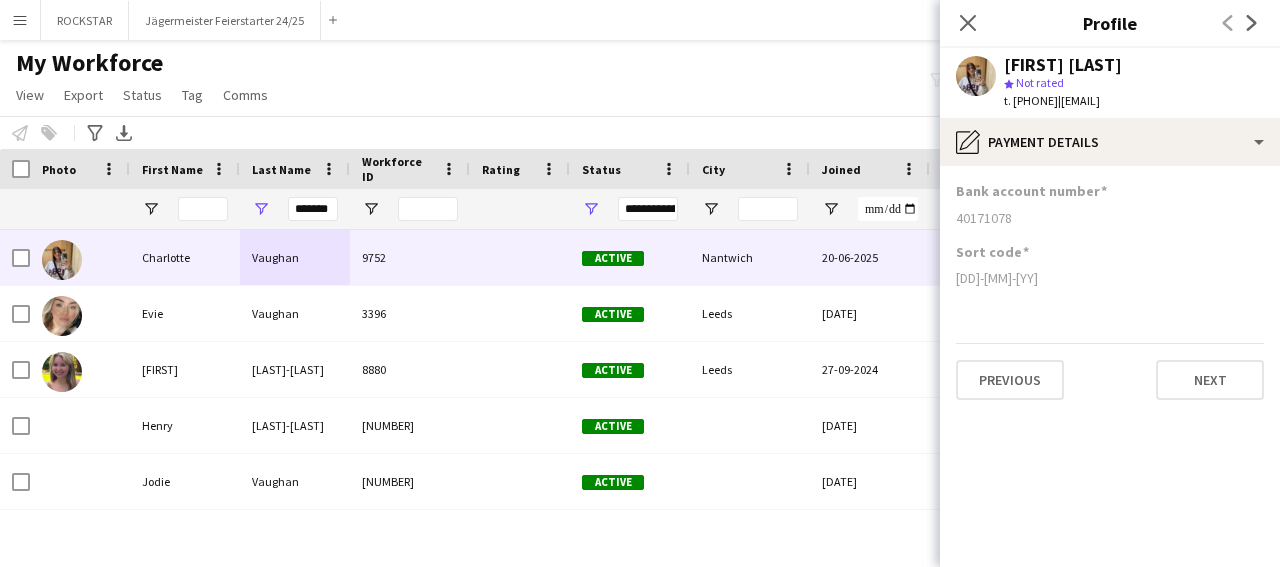 click on "Bank account number  ********  Sort code  [DD]-[MM]-[YY]   Previous   Next" 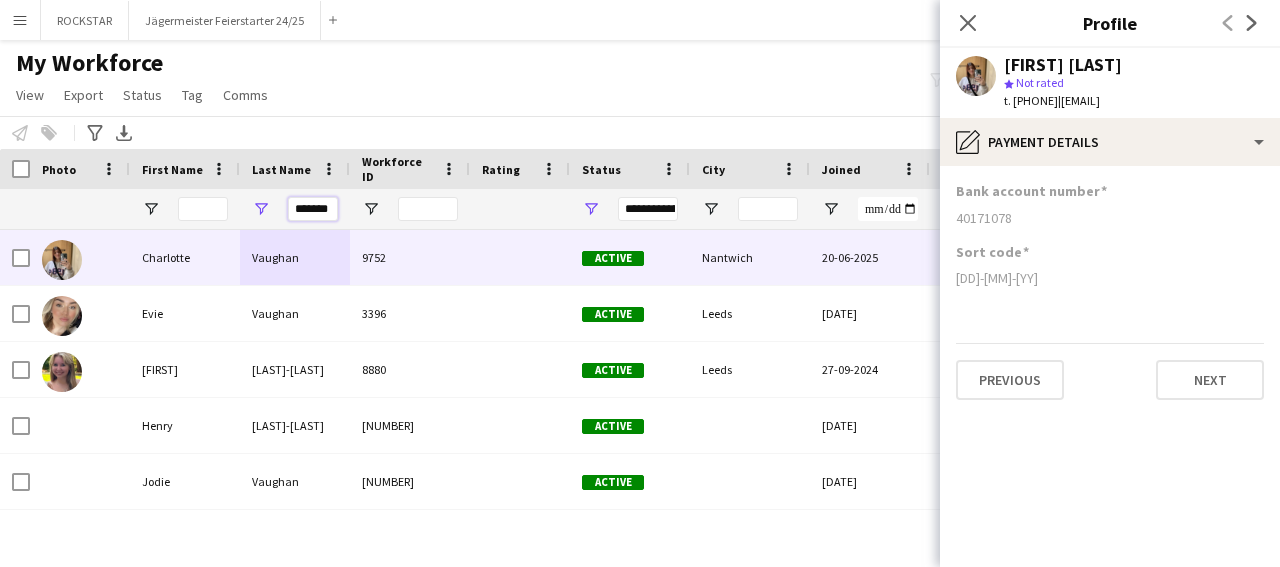 scroll, scrollTop: 0, scrollLeft: 0, axis: both 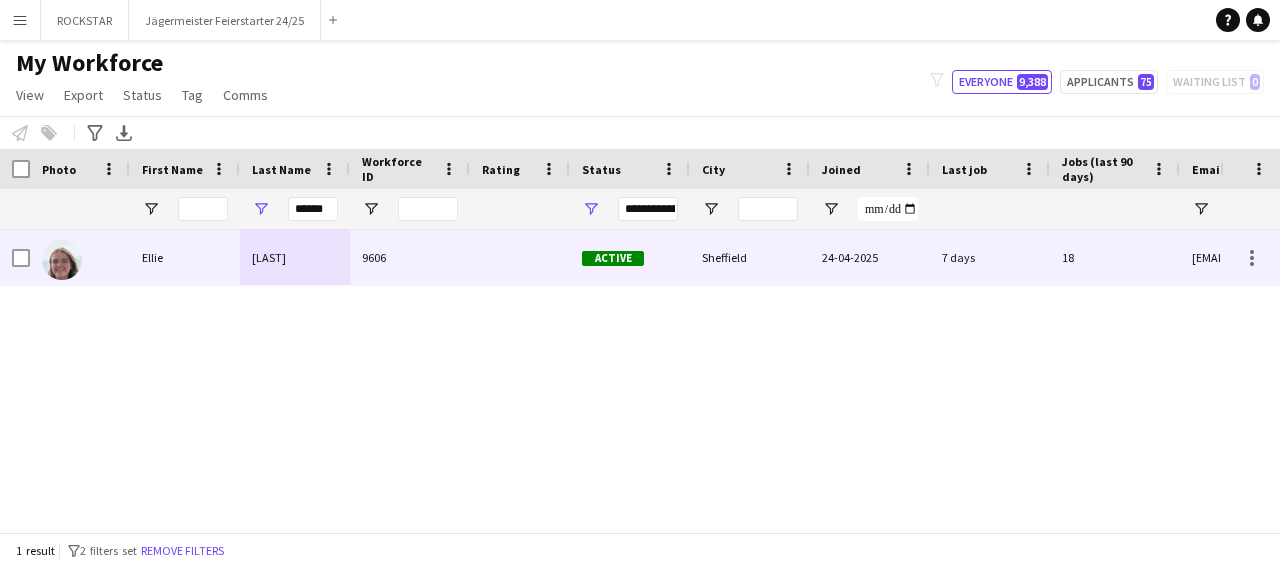 click on "9606" at bounding box center (410, 257) 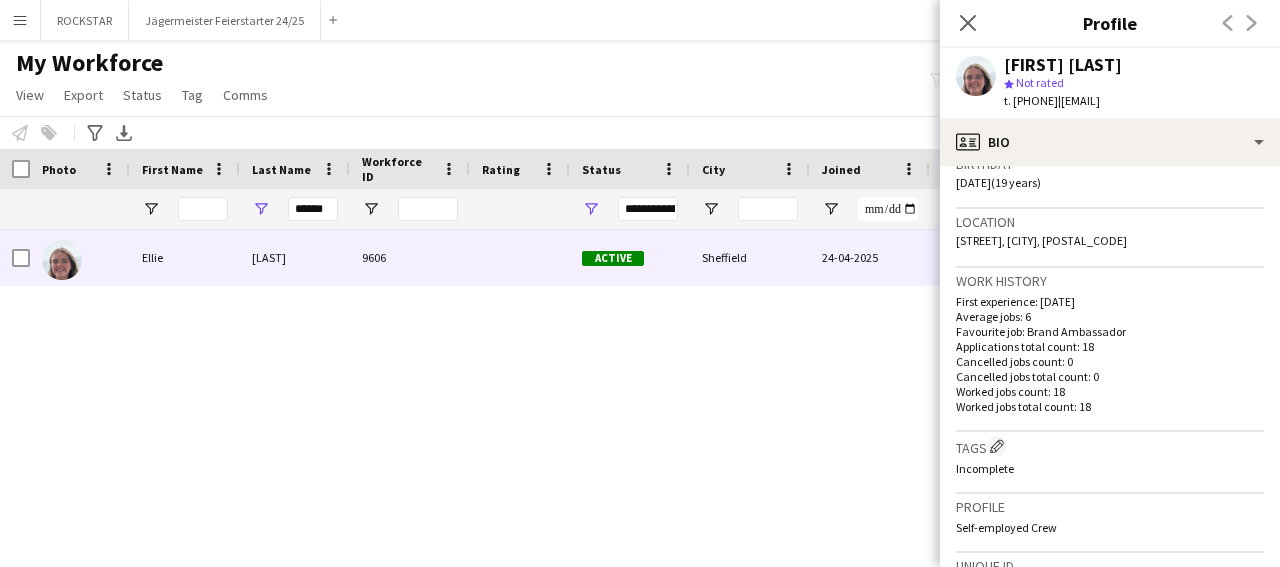 scroll, scrollTop: 793, scrollLeft: 0, axis: vertical 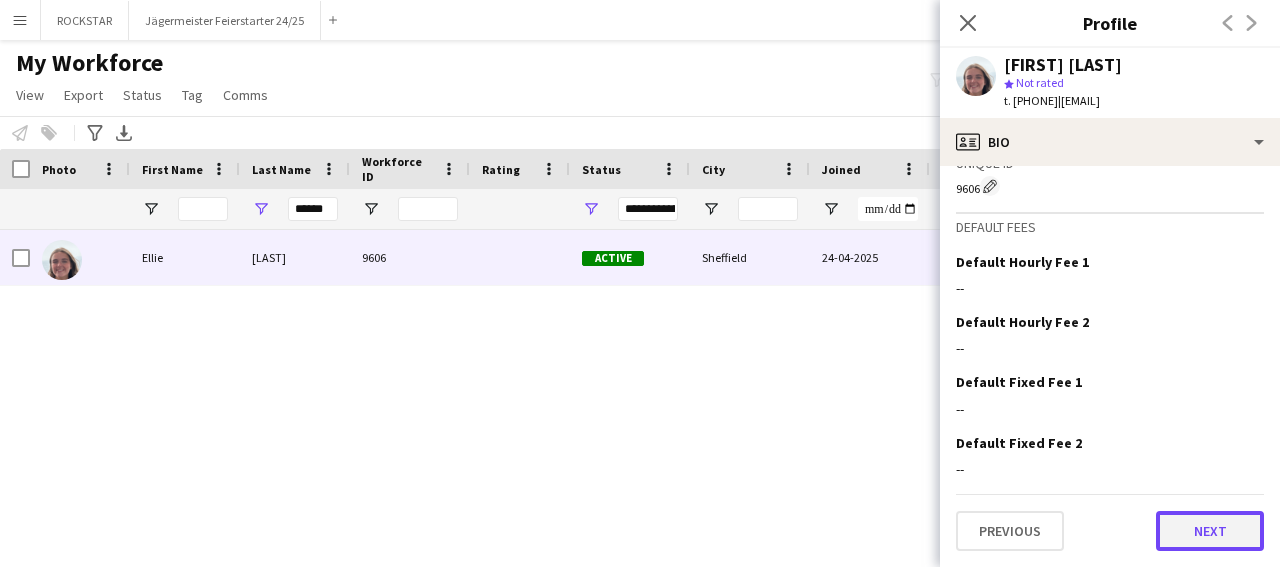 drag, startPoint x: 1218, startPoint y: 524, endPoint x: 1225, endPoint y: 516, distance: 10.630146 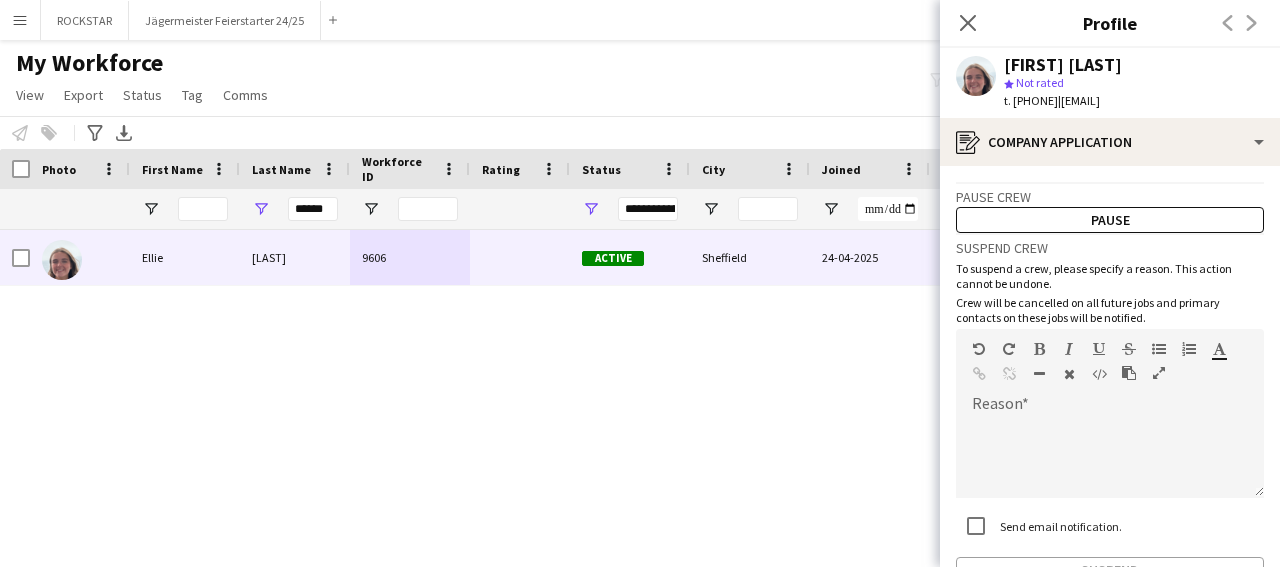 scroll, scrollTop: 126, scrollLeft: 0, axis: vertical 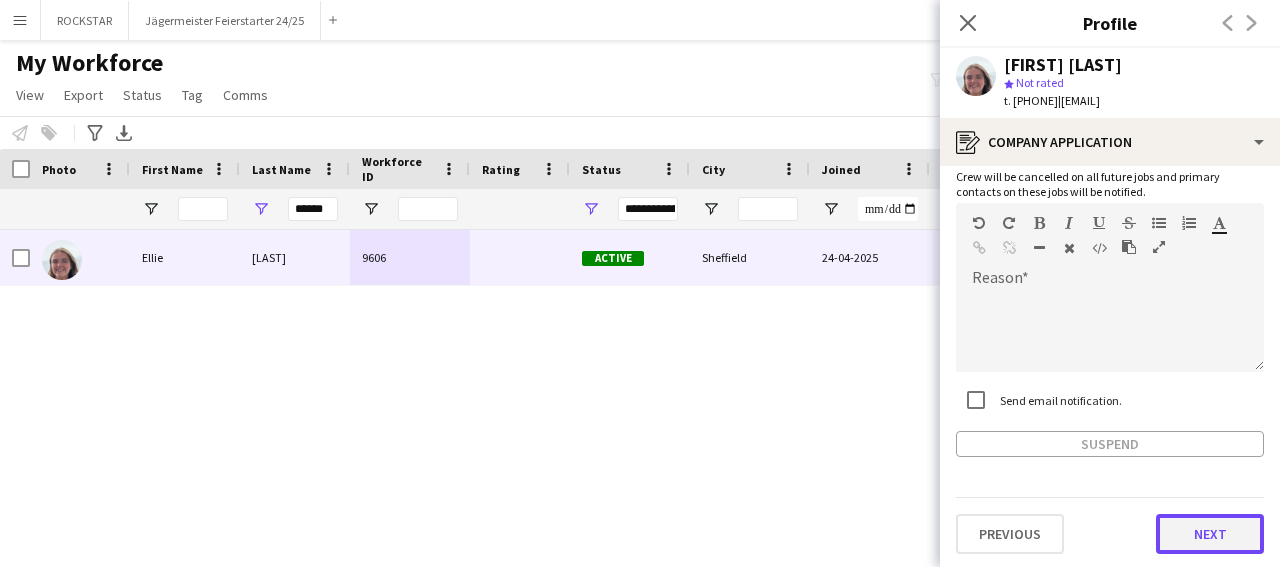 click on "Next" 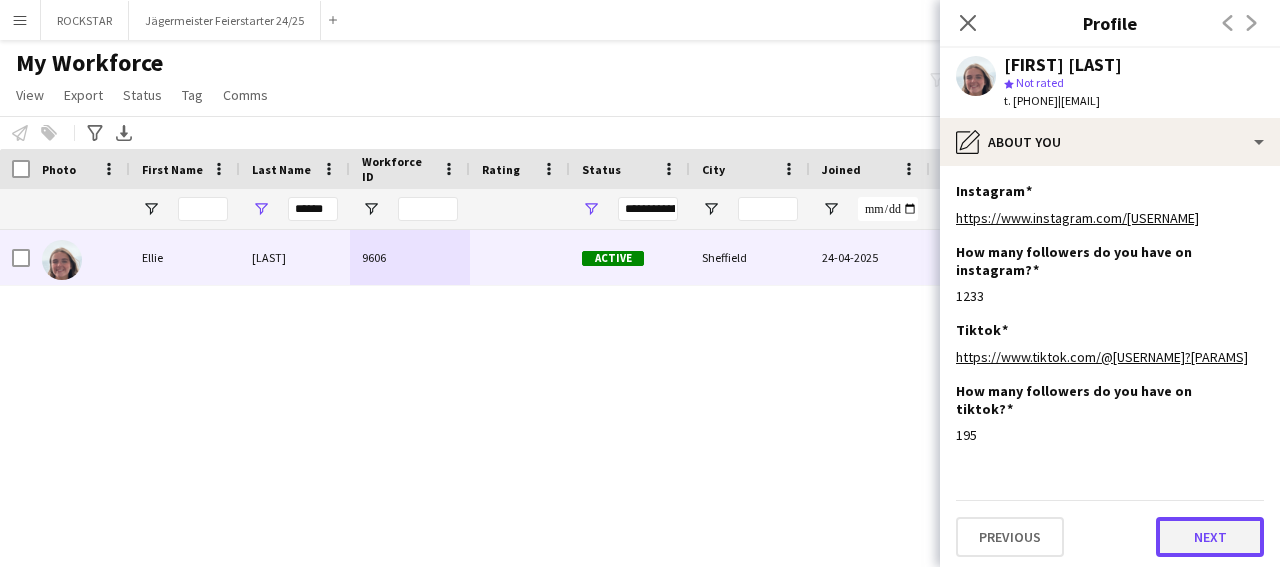 click on "Next" 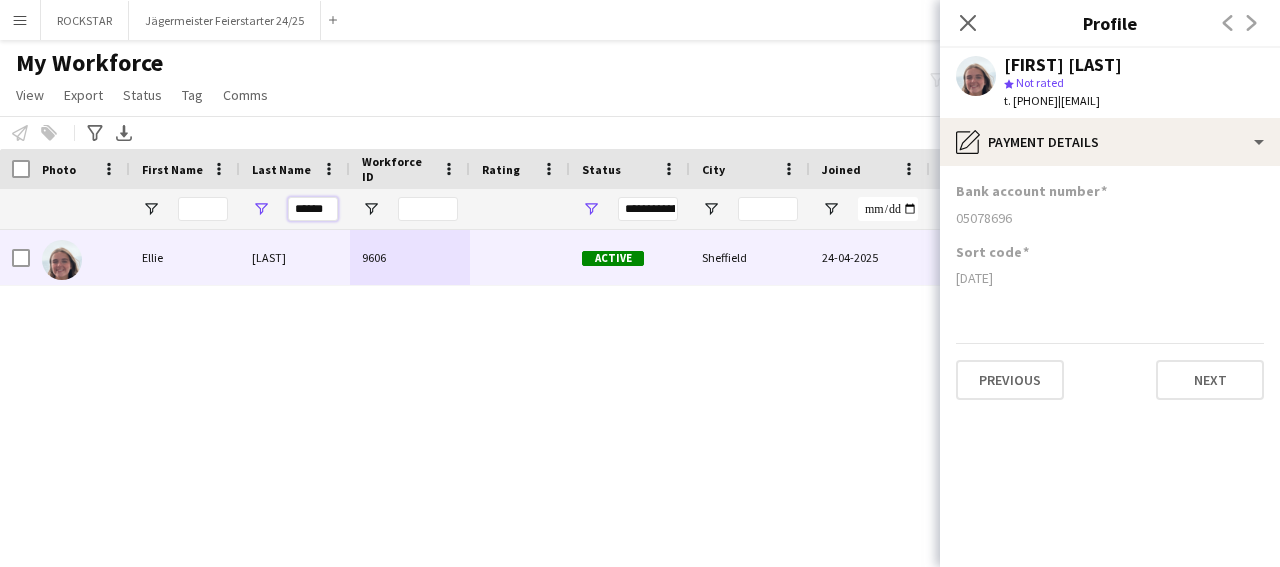 drag, startPoint x: 293, startPoint y: 211, endPoint x: 417, endPoint y: 204, distance: 124.197426 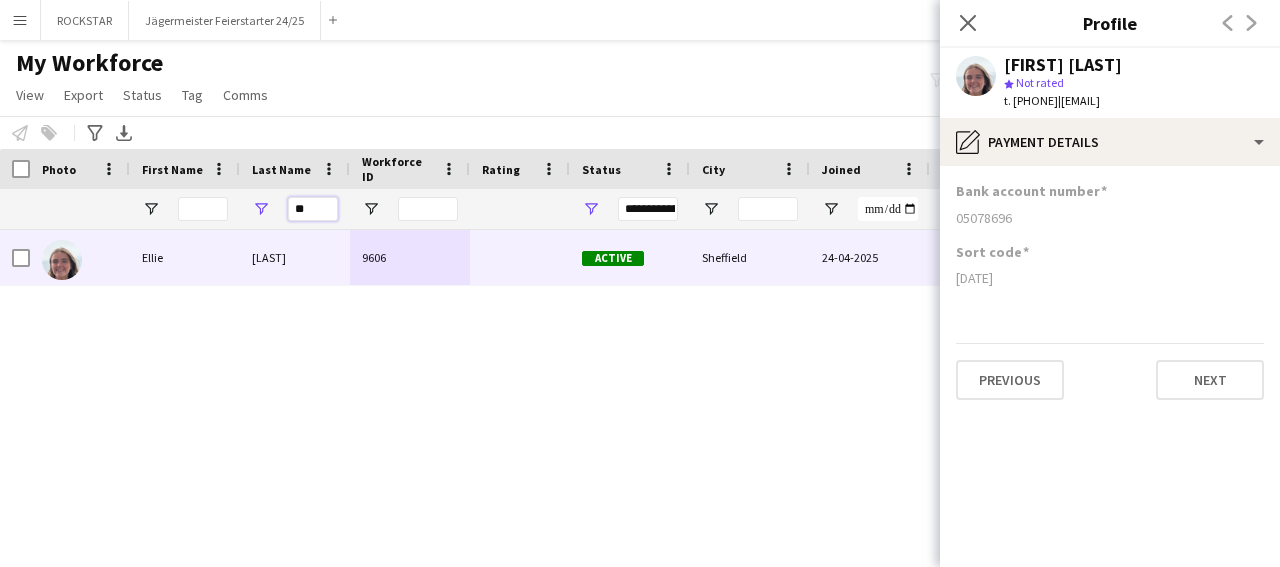 type on "*" 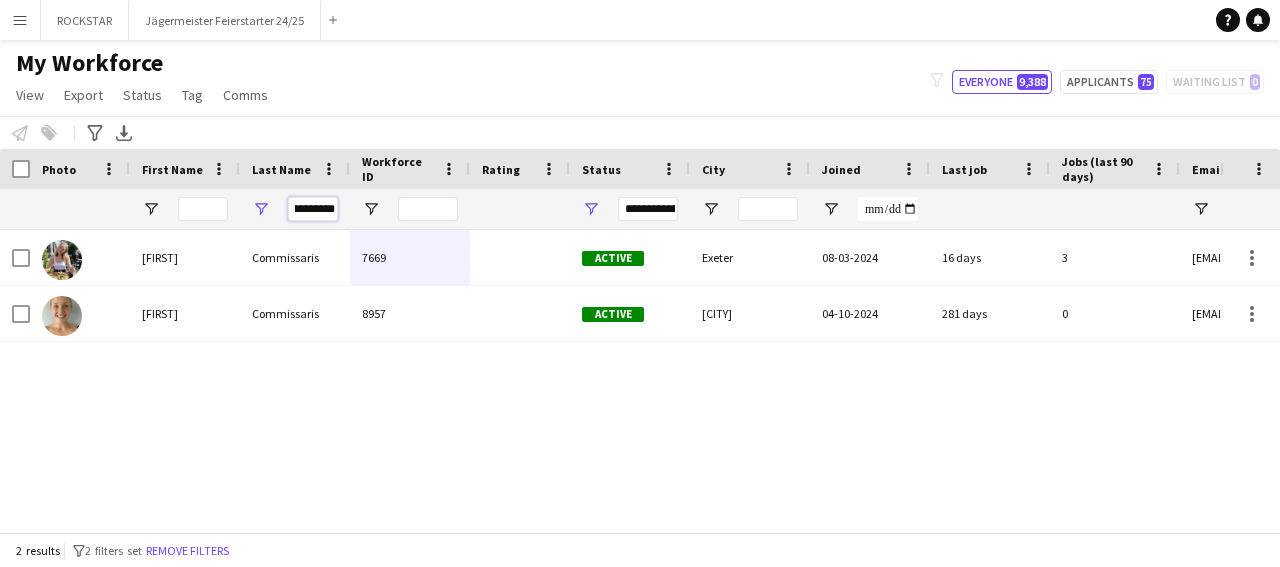 scroll, scrollTop: 0, scrollLeft: 22, axis: horizontal 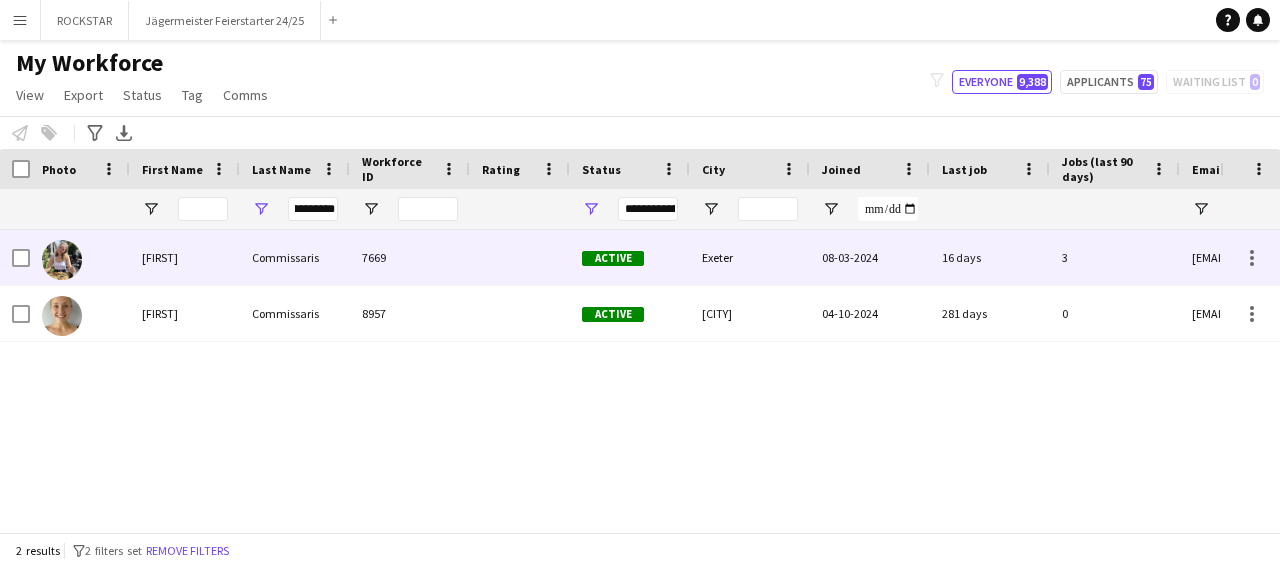 click on "7669" at bounding box center (410, 257) 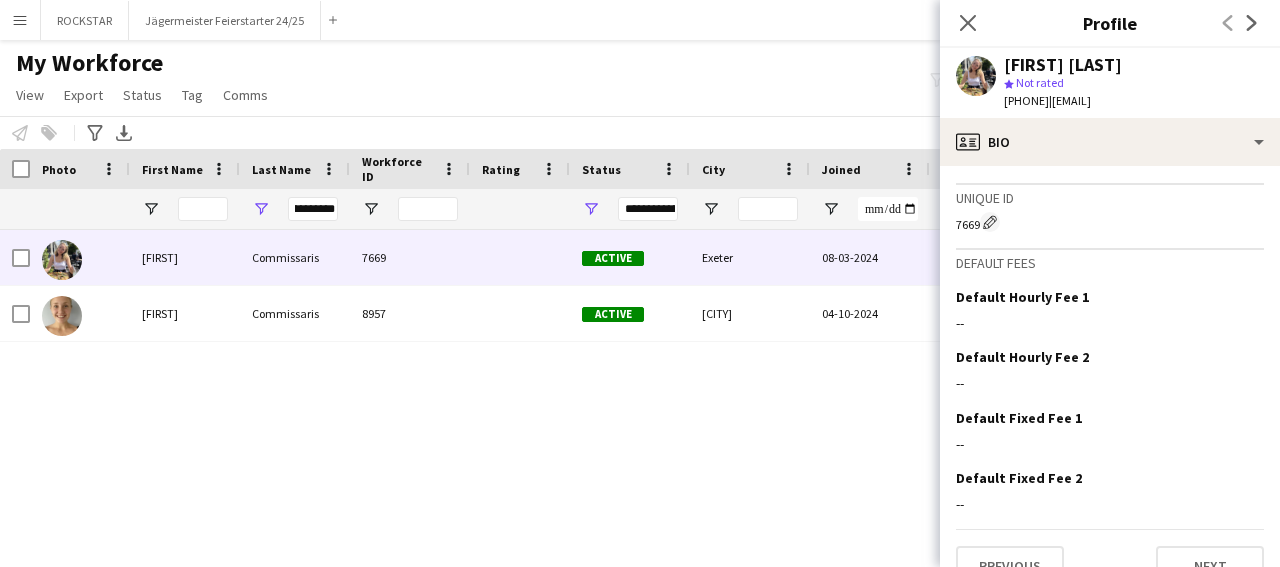 scroll, scrollTop: 811, scrollLeft: 0, axis: vertical 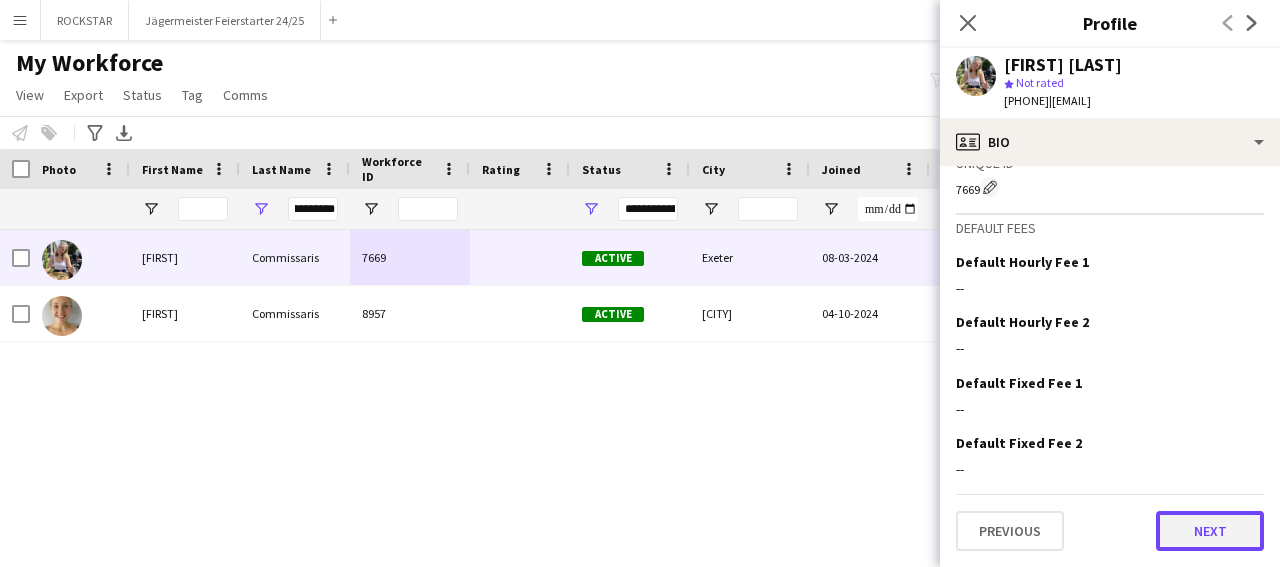 click on "Next" 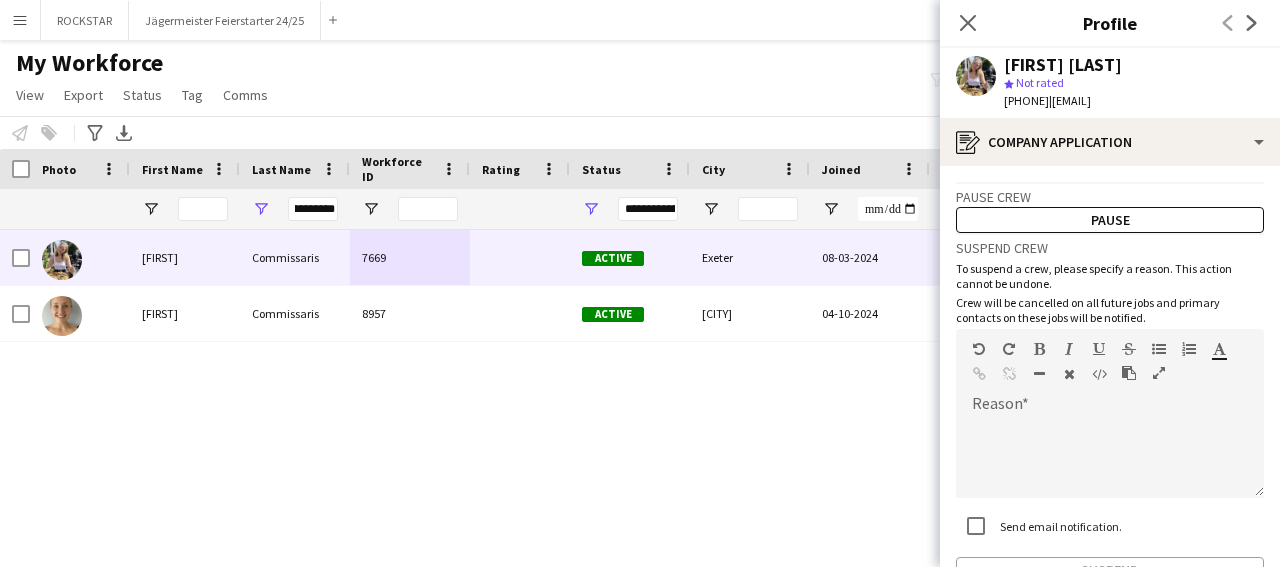scroll, scrollTop: 126, scrollLeft: 0, axis: vertical 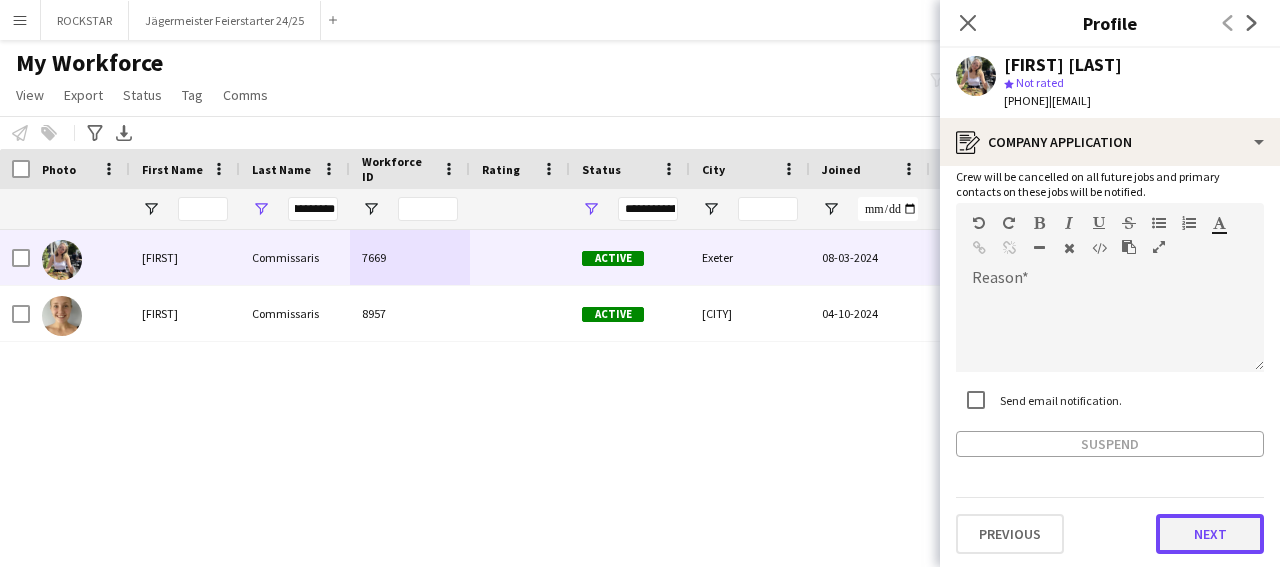 click on "Next" 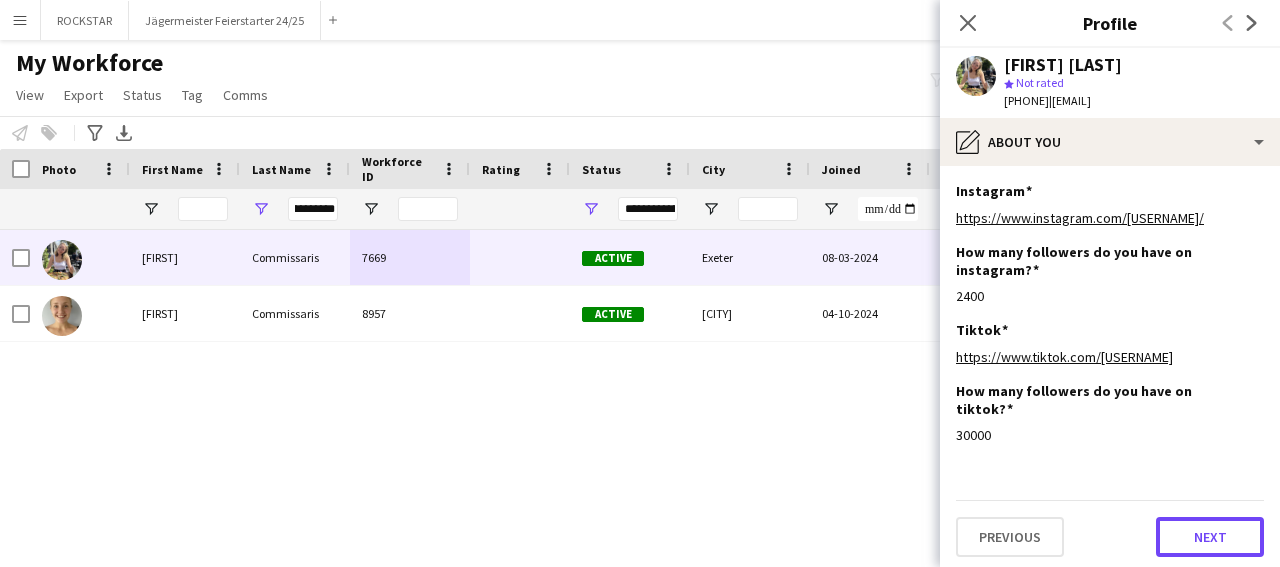 drag, startPoint x: 1211, startPoint y: 527, endPoint x: 1227, endPoint y: 511, distance: 22.627417 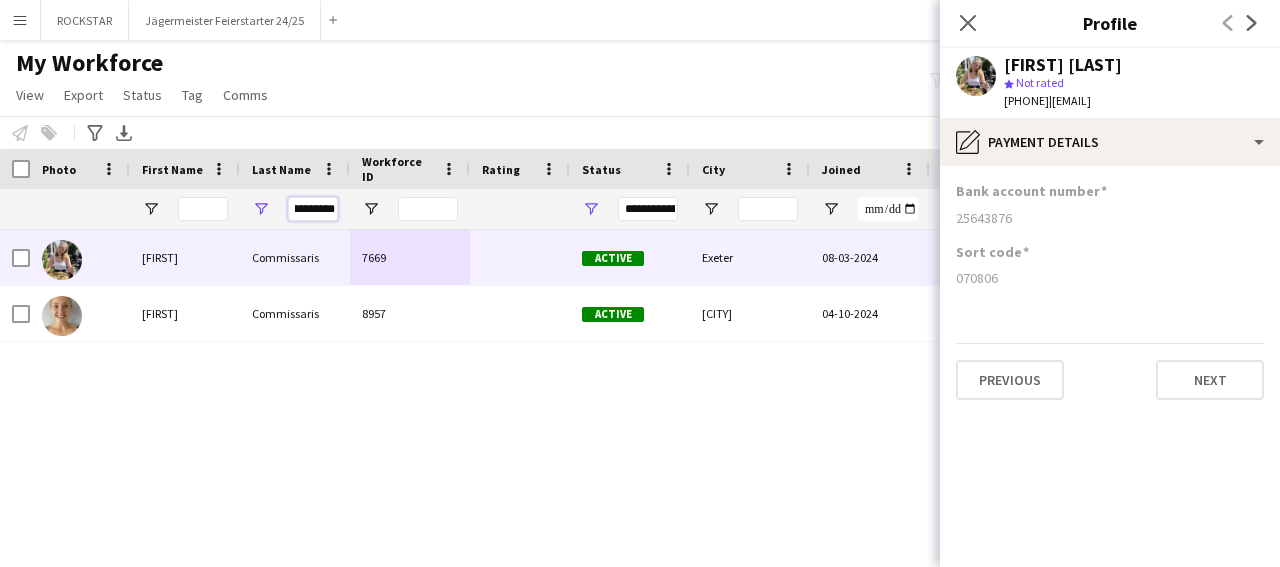 click on "**********" at bounding box center [313, 209] 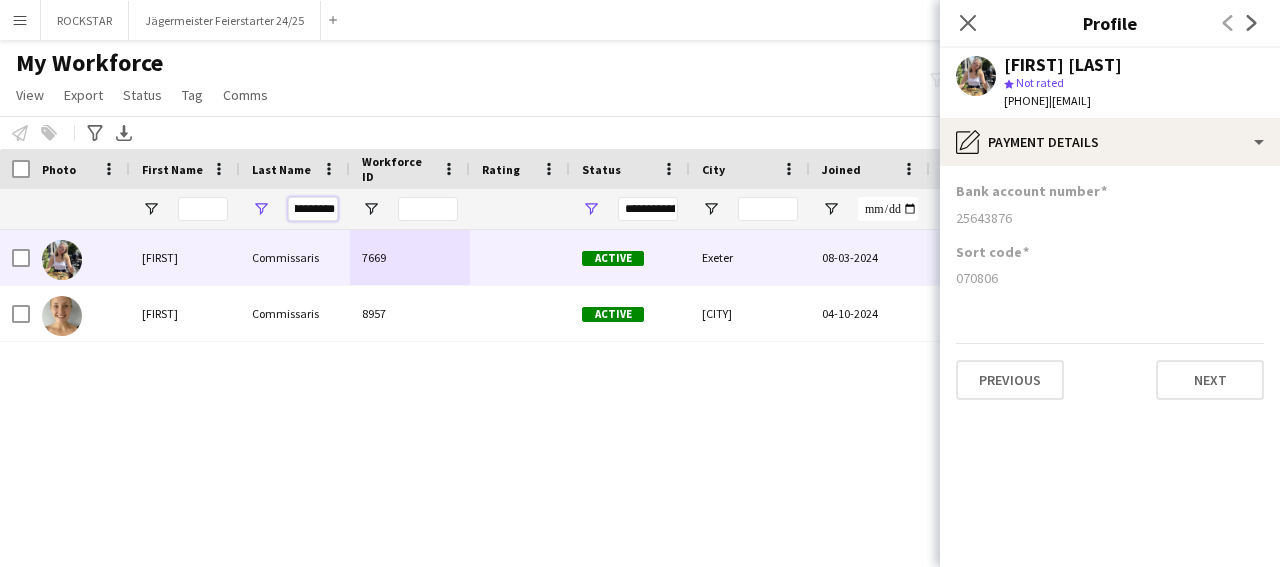 scroll, scrollTop: 0, scrollLeft: 5, axis: horizontal 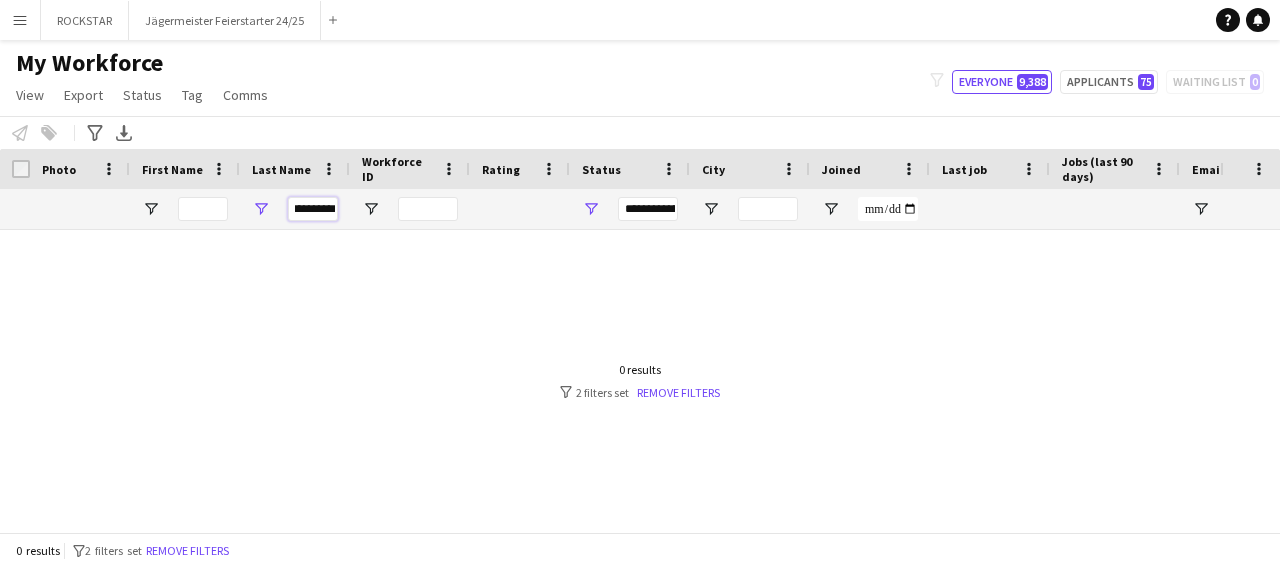 drag, startPoint x: 289, startPoint y: 211, endPoint x: 377, endPoint y: 207, distance: 88.09086 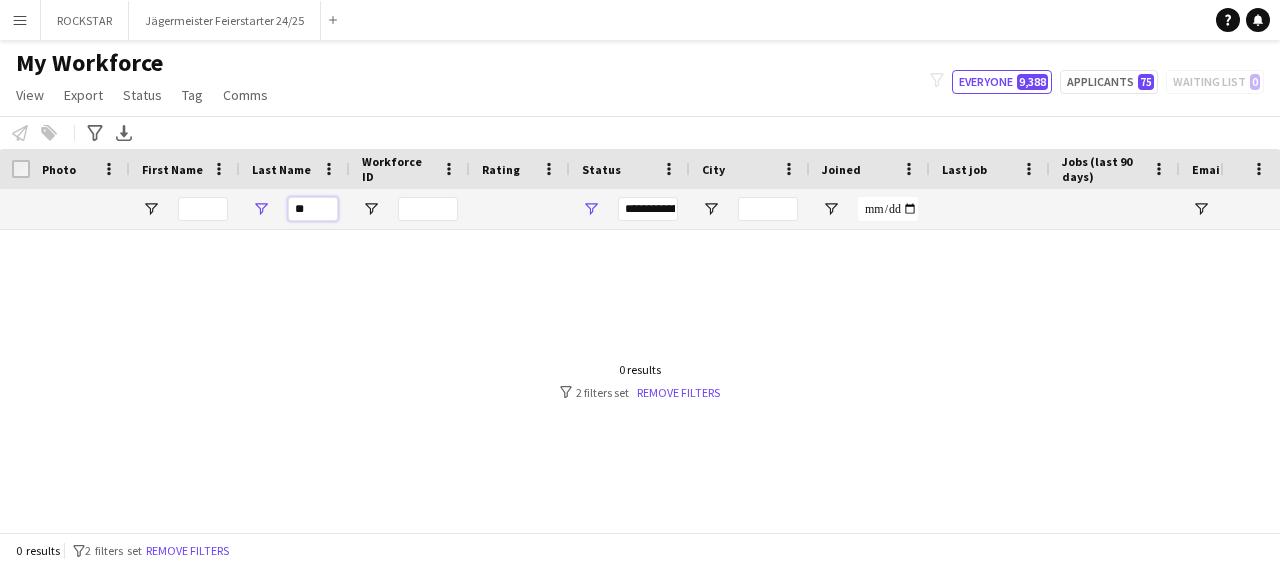 scroll, scrollTop: 0, scrollLeft: 0, axis: both 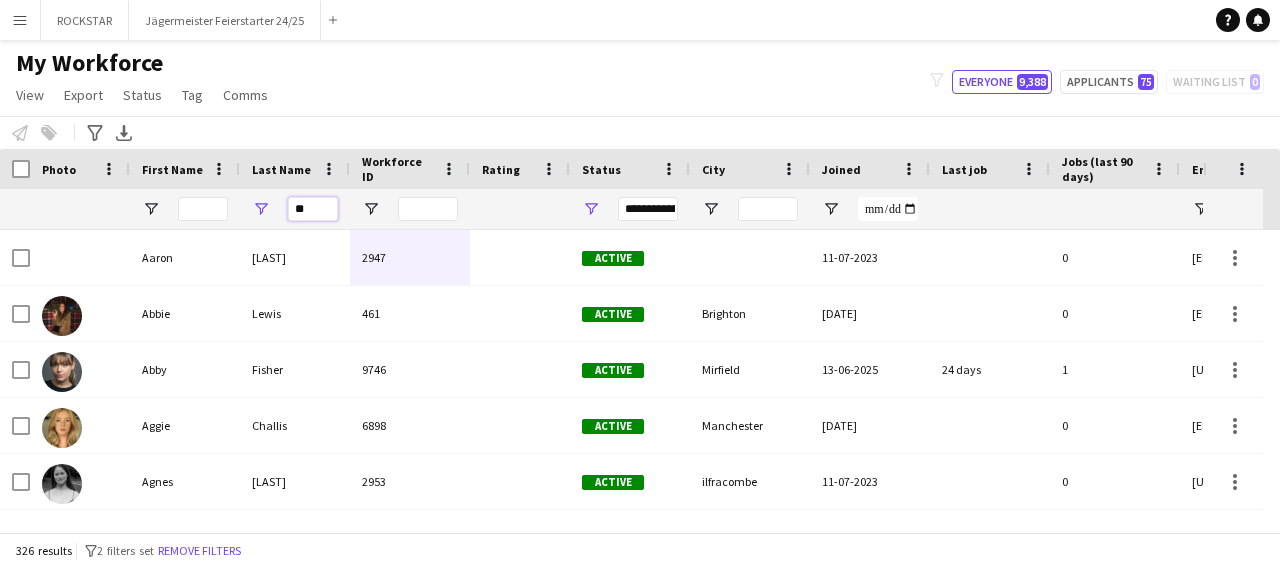 type on "*" 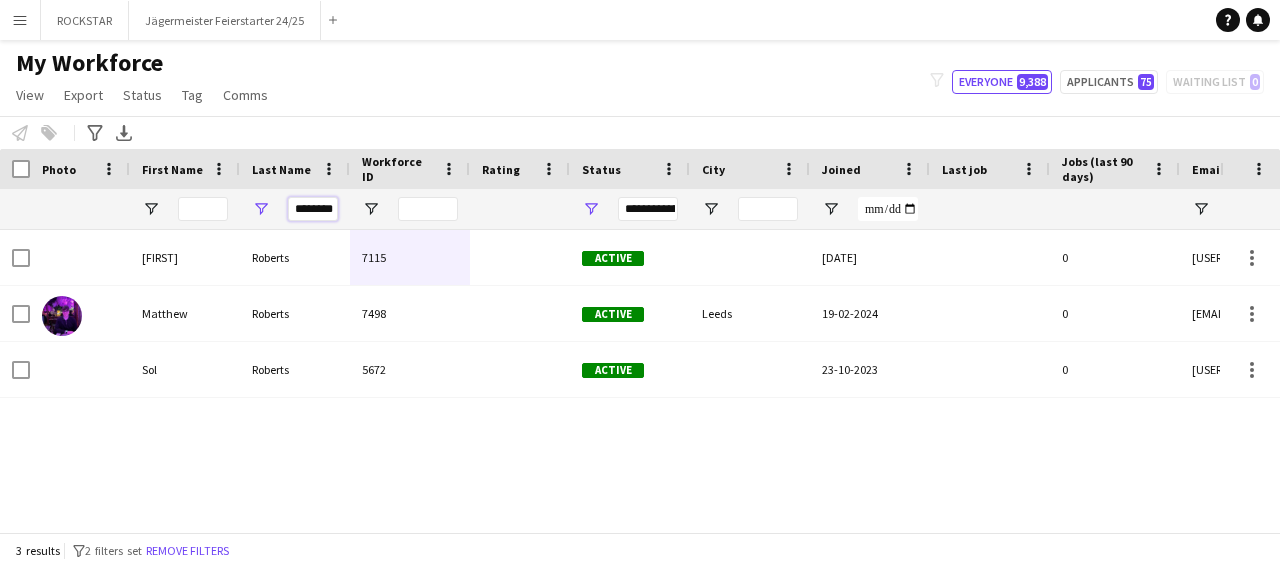 type on "*******" 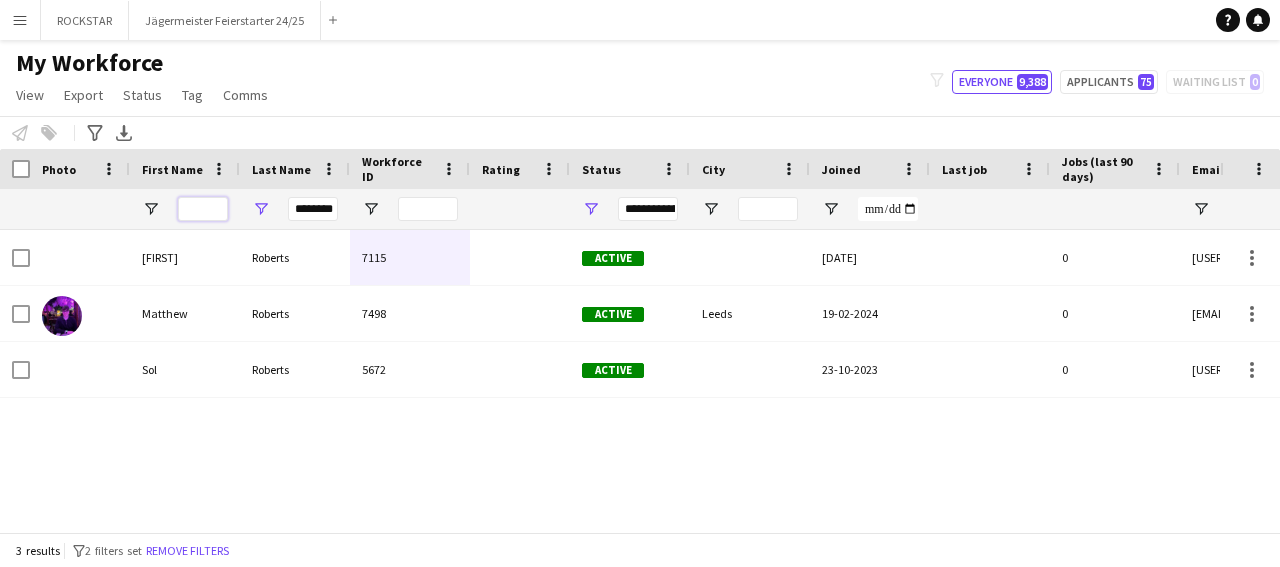 click at bounding box center [203, 209] 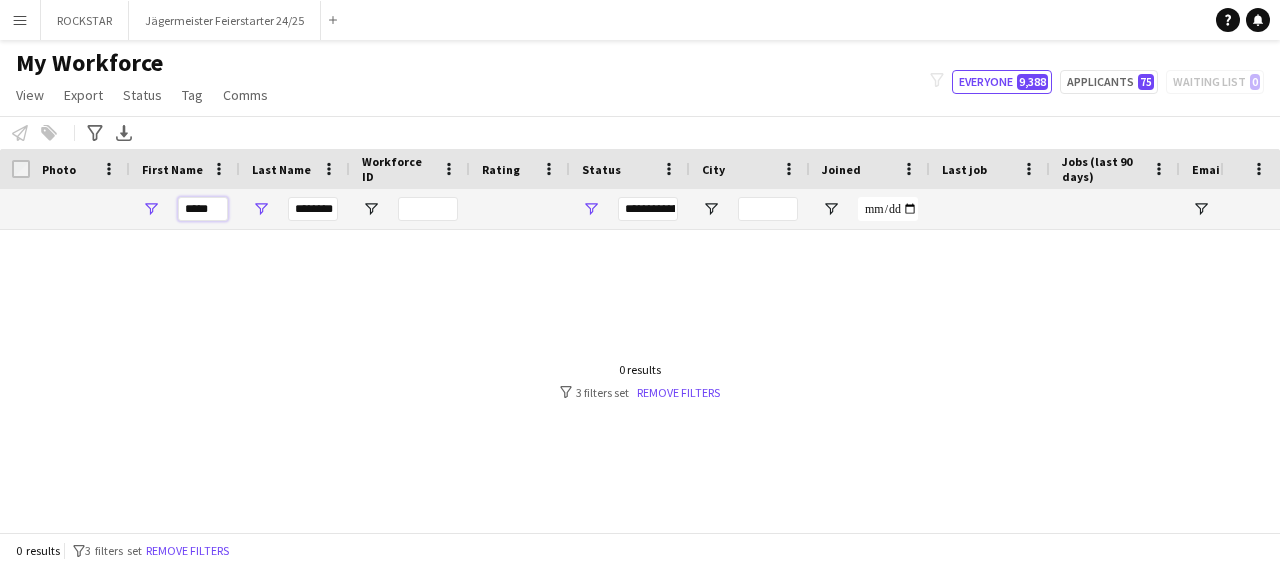 drag, startPoint x: 219, startPoint y: 213, endPoint x: 145, endPoint y: 214, distance: 74.00676 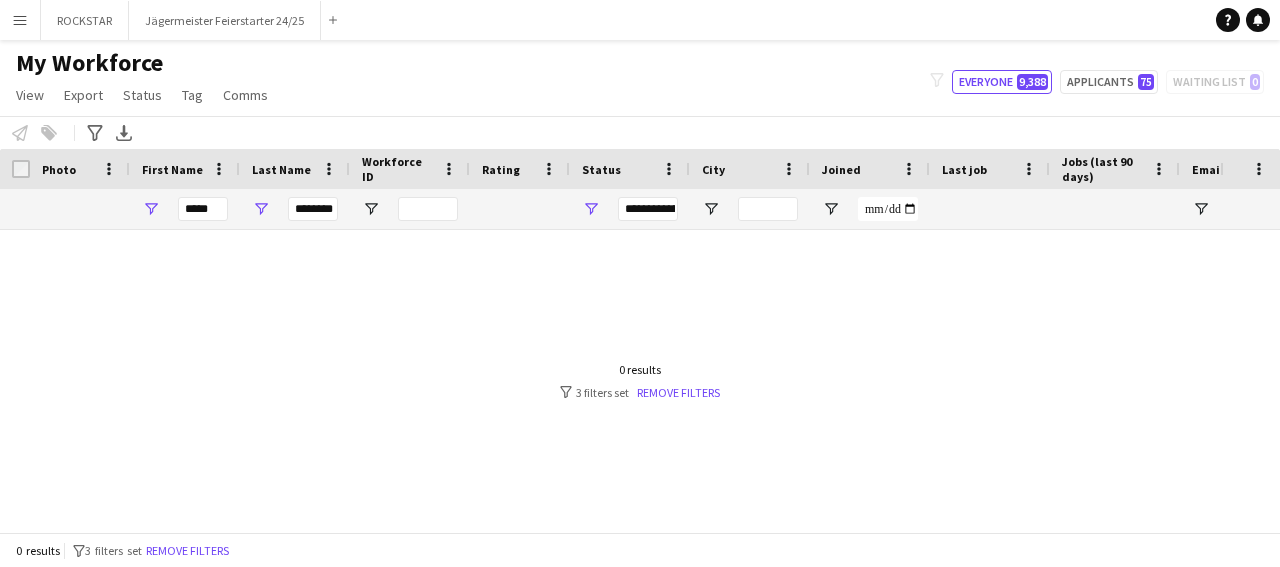 click at bounding box center (610, 372) 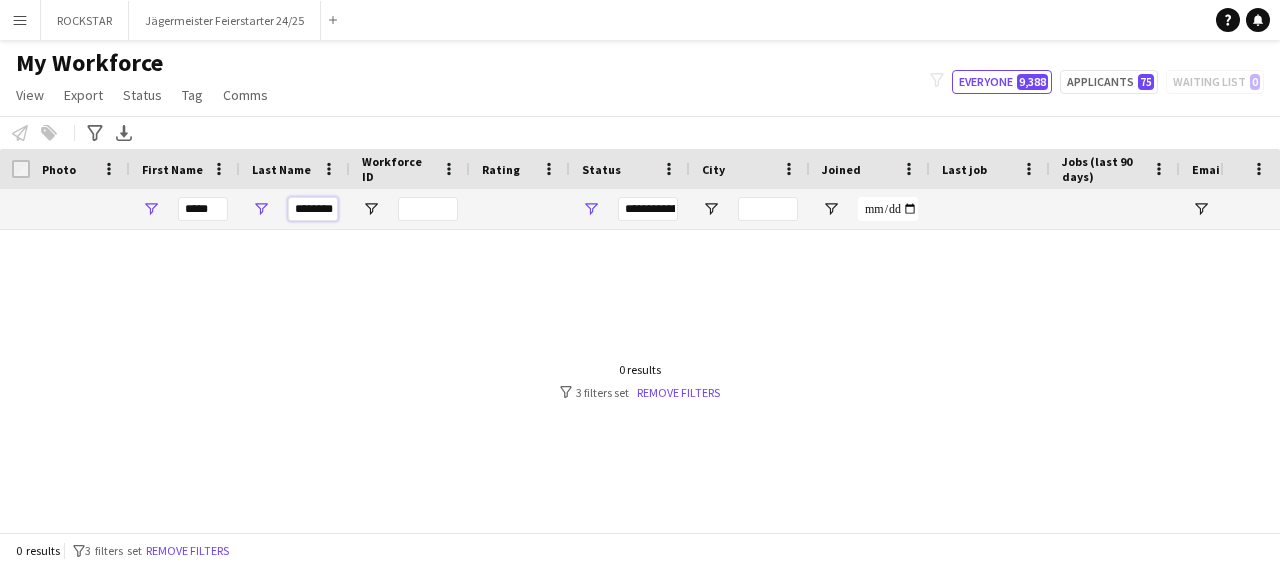 click on "*******" at bounding box center (313, 209) 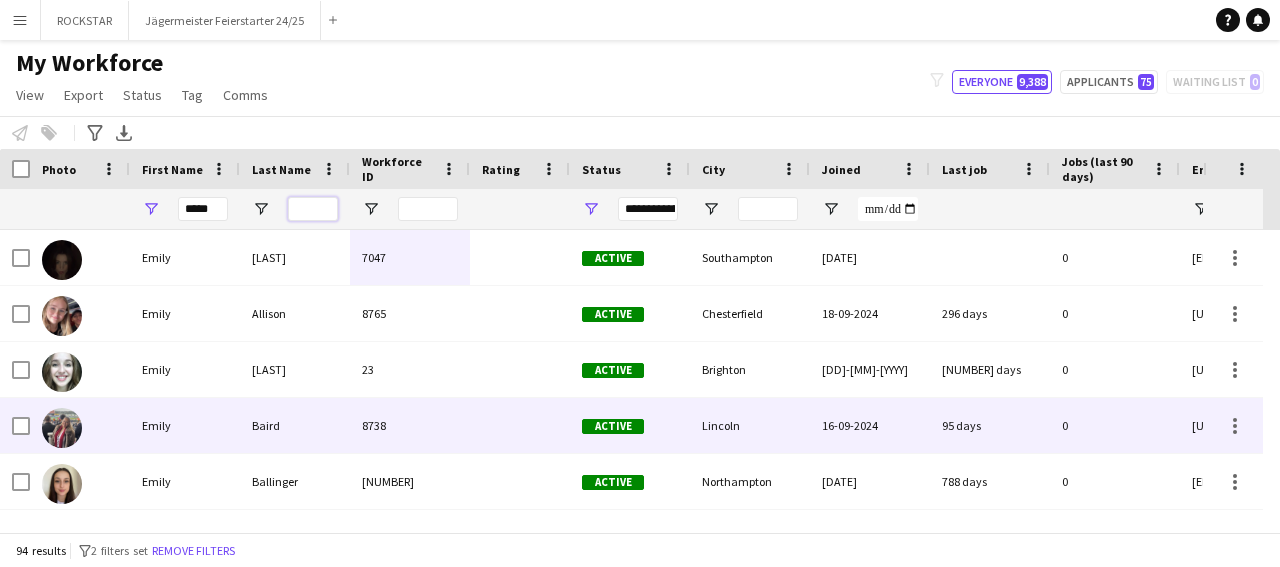 scroll, scrollTop: 146, scrollLeft: 0, axis: vertical 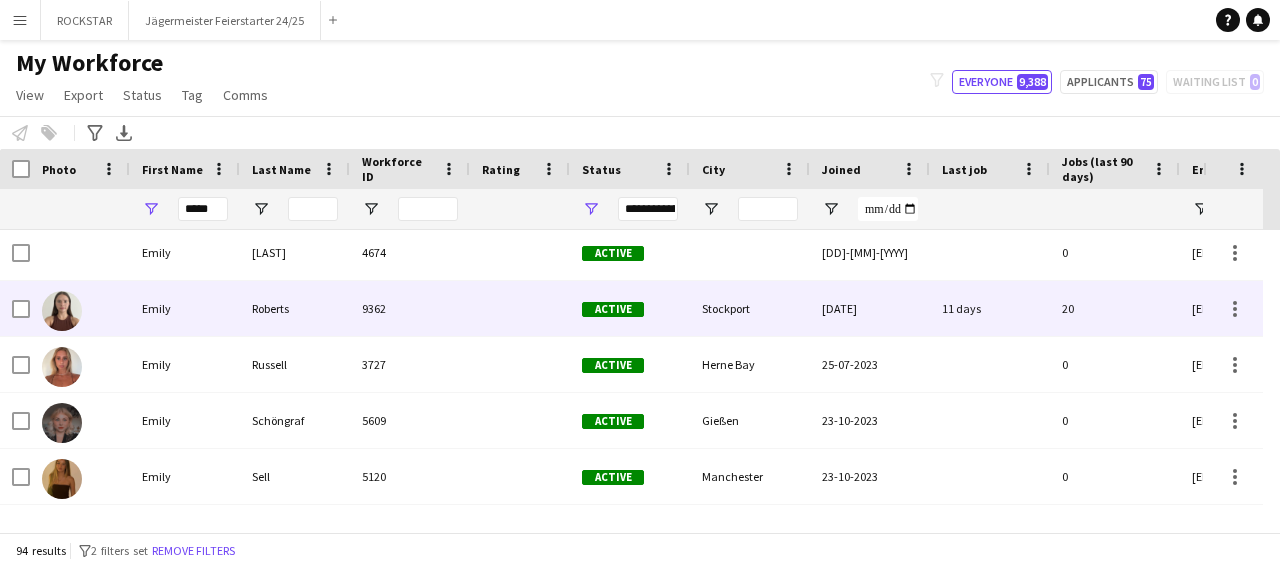 click on "Emily" at bounding box center [185, 308] 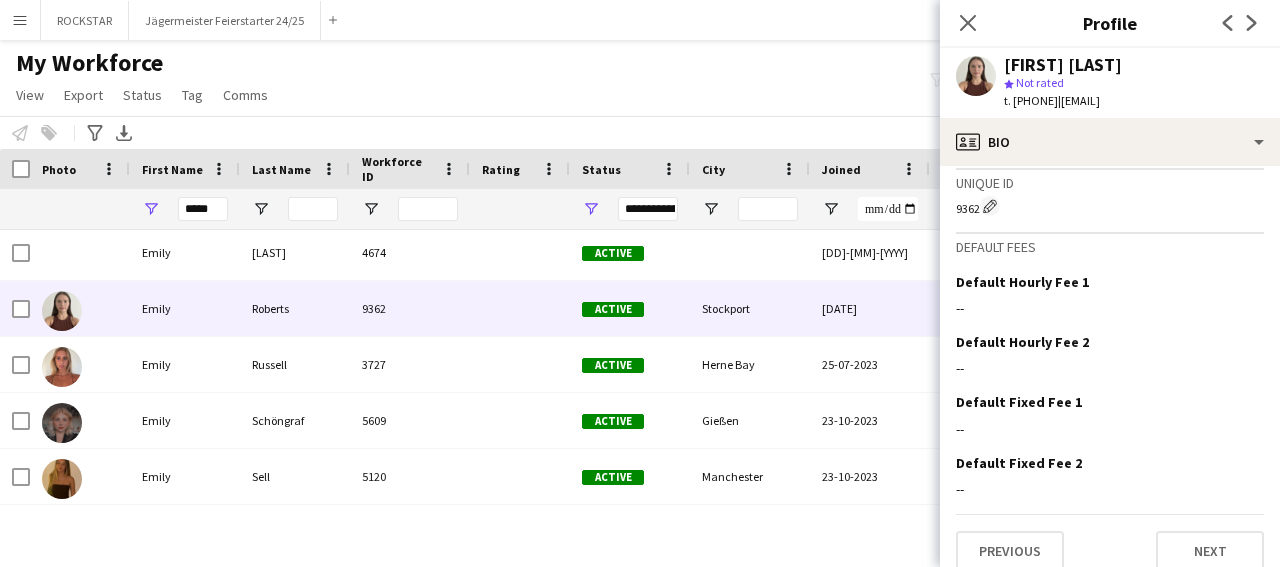 scroll, scrollTop: 793, scrollLeft: 0, axis: vertical 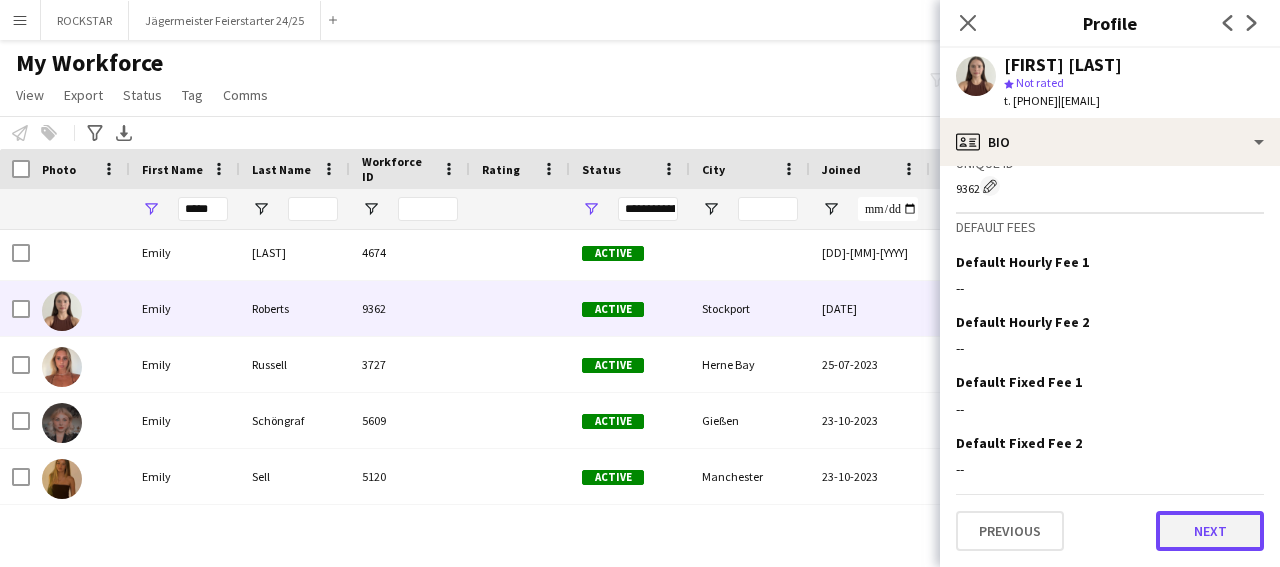 click on "Next" 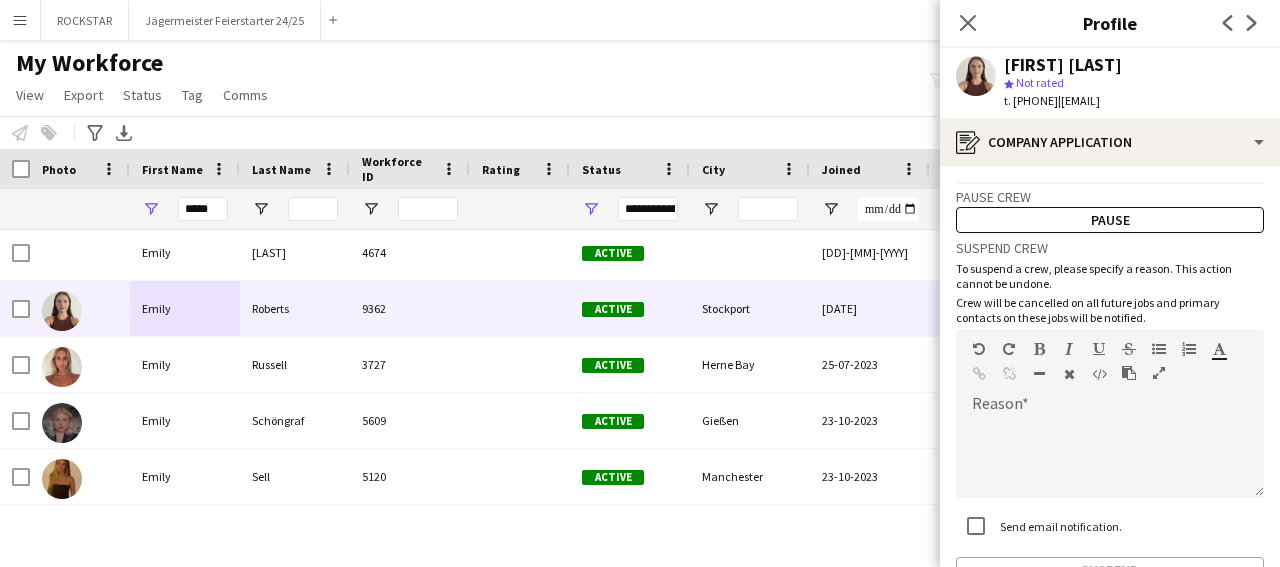 scroll, scrollTop: 126, scrollLeft: 0, axis: vertical 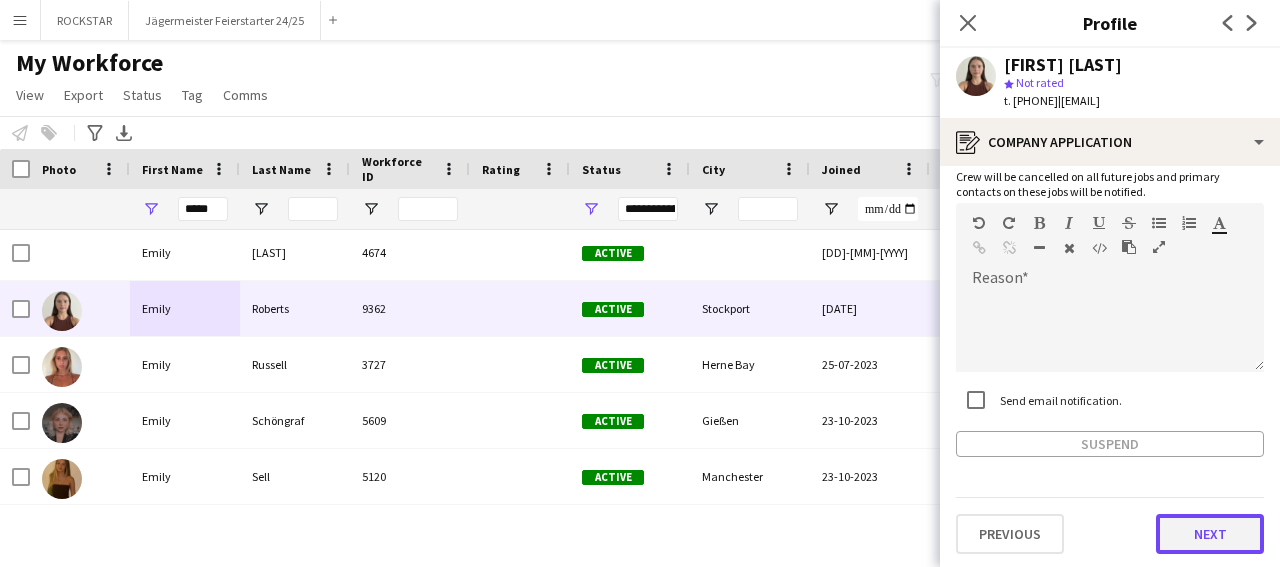 click on "Next" 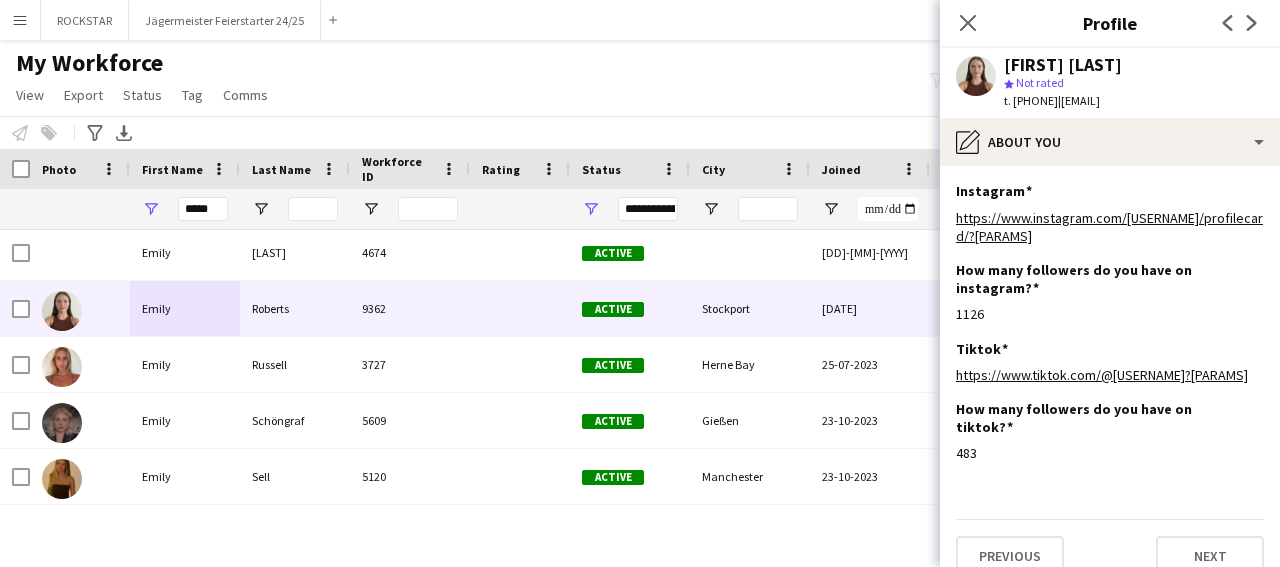 scroll, scrollTop: 24, scrollLeft: 0, axis: vertical 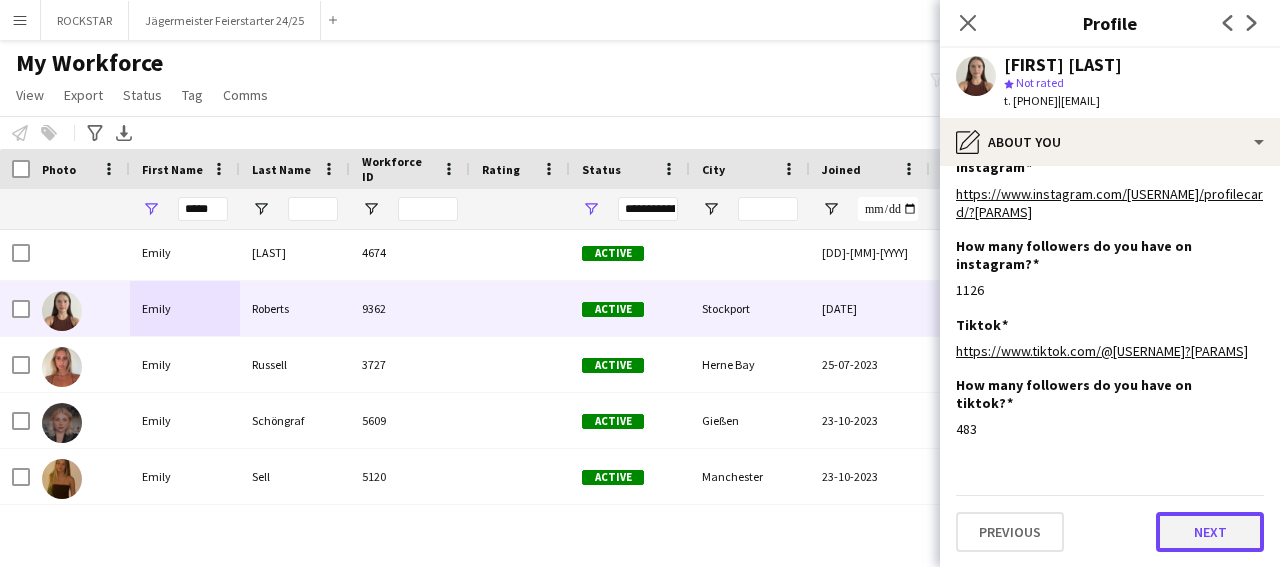 click on "Next" 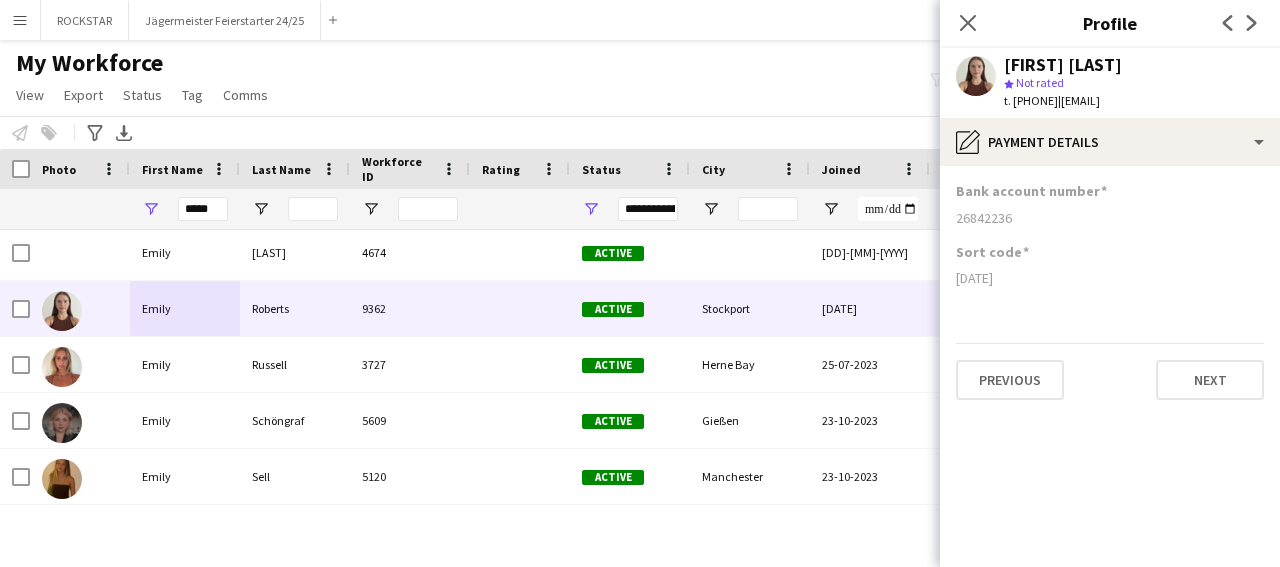 scroll, scrollTop: 0, scrollLeft: 0, axis: both 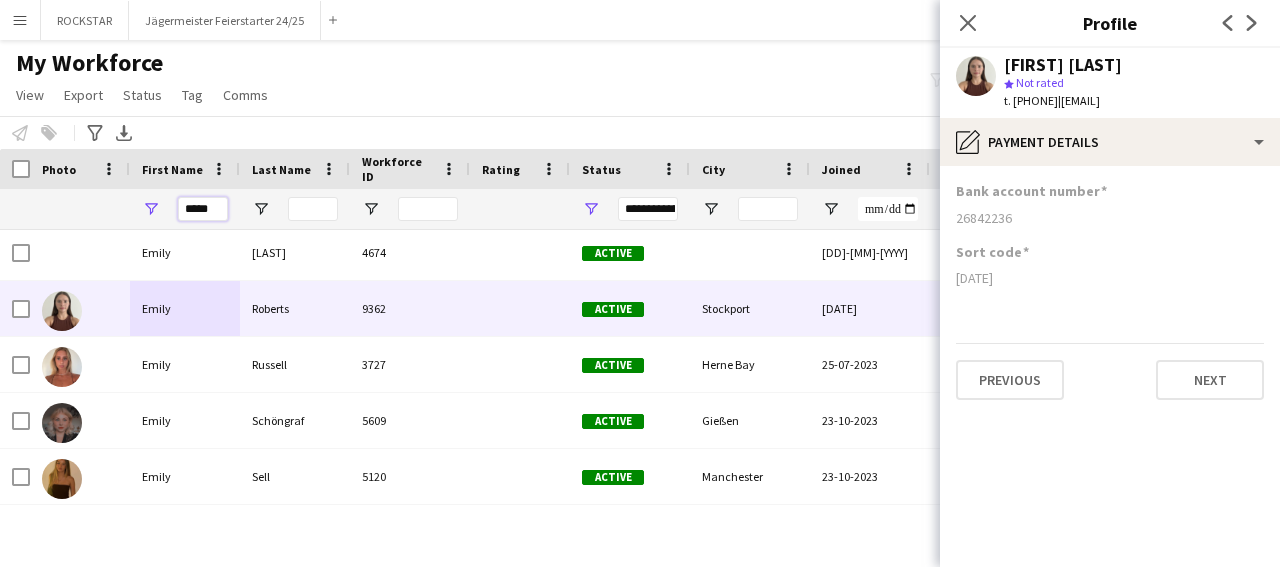 click on "*****" at bounding box center (203, 209) 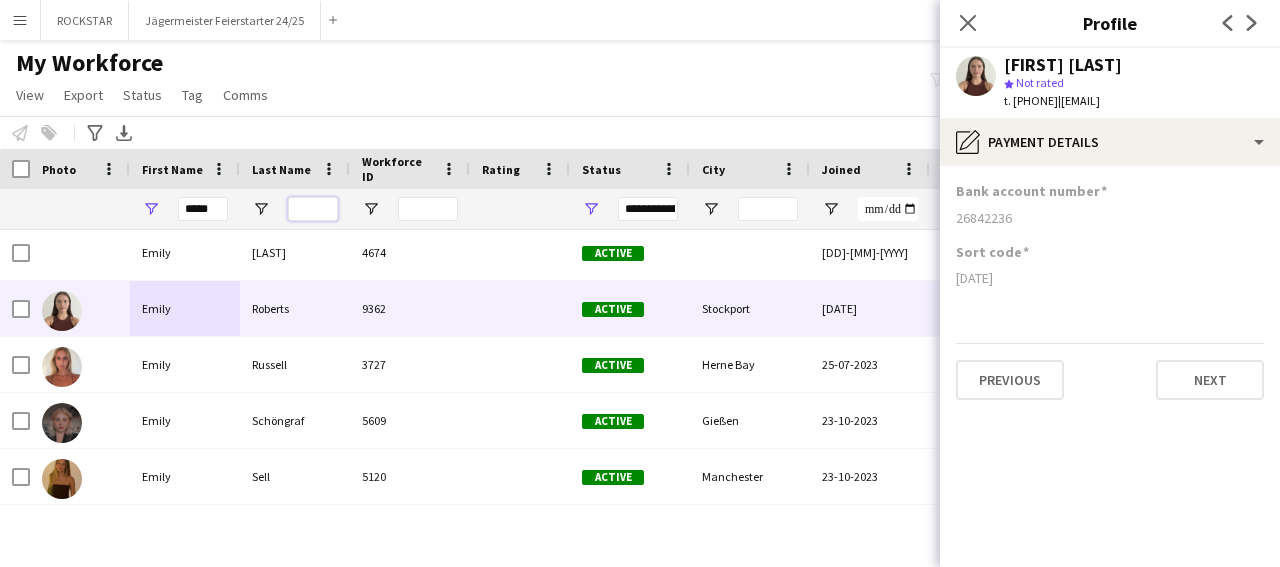 click at bounding box center [313, 209] 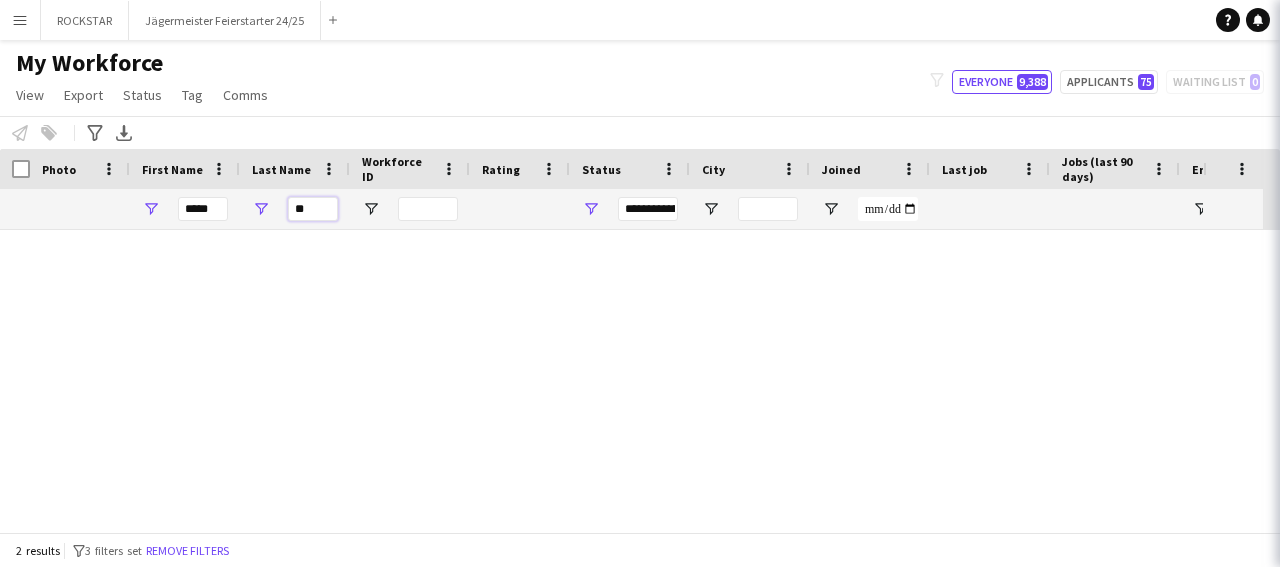 scroll, scrollTop: 0, scrollLeft: 0, axis: both 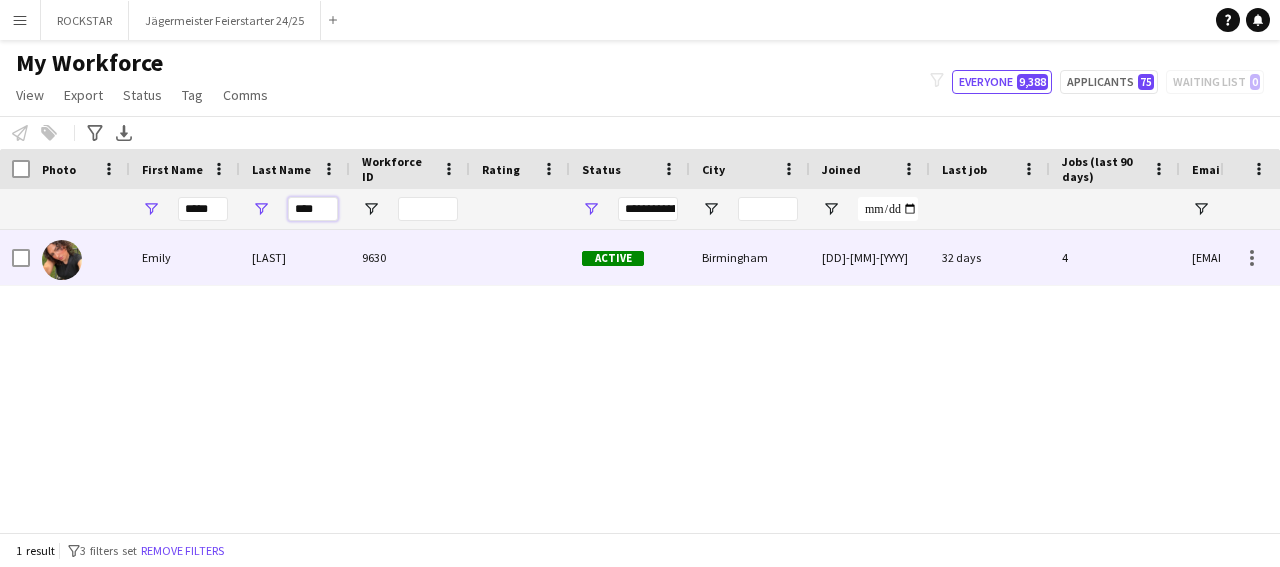 type on "****" 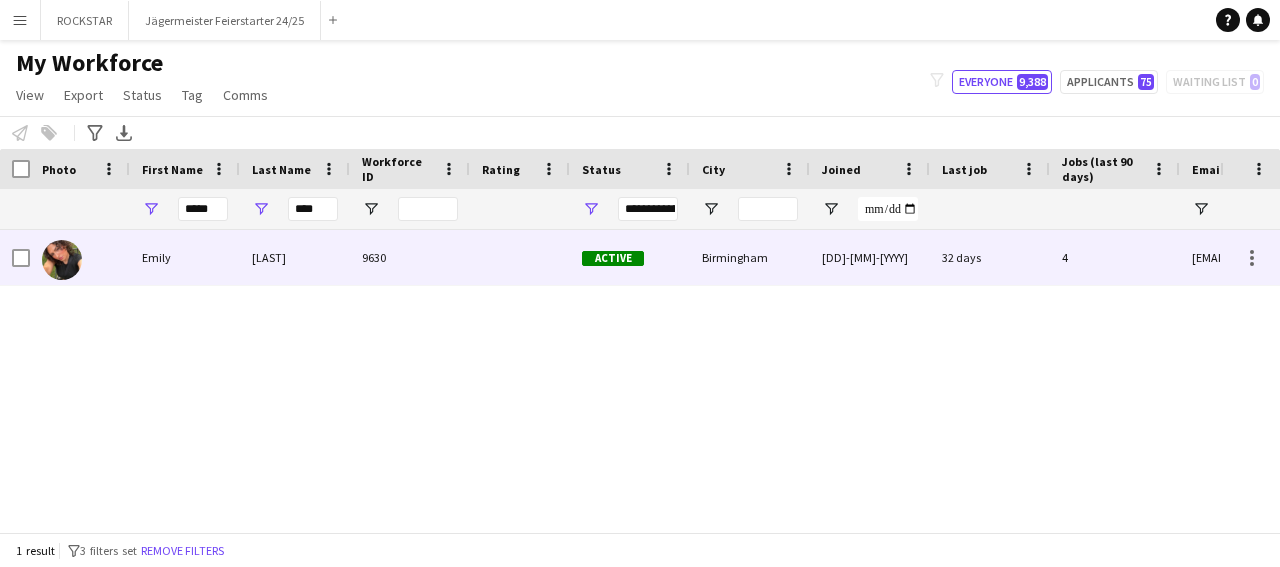click on "[LAST]" at bounding box center [295, 257] 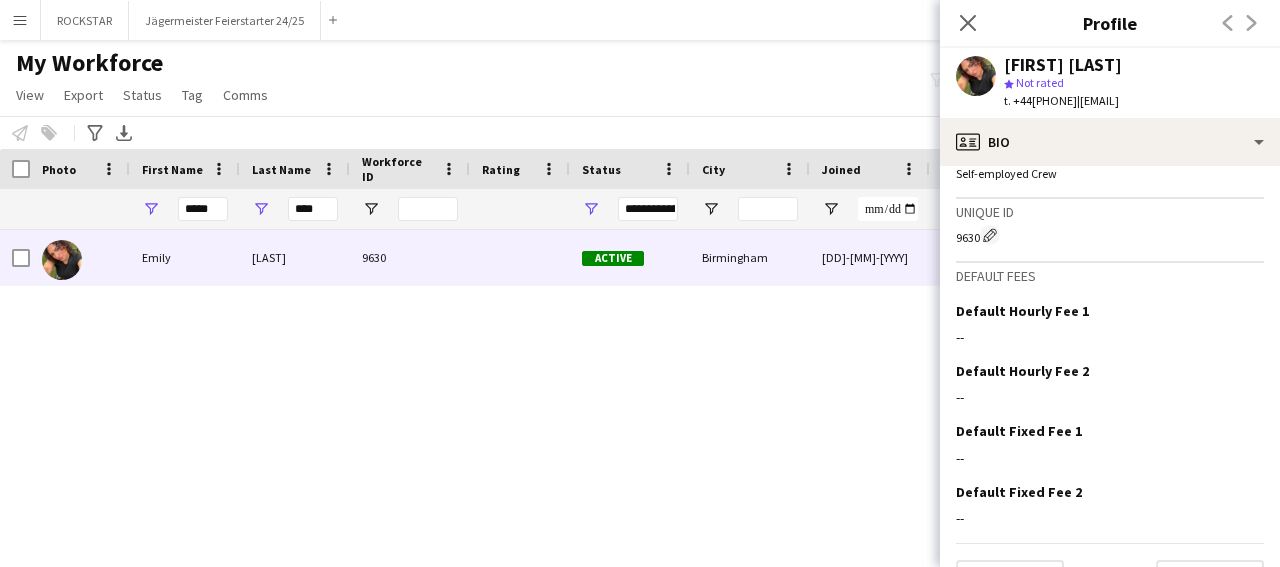 scroll, scrollTop: 793, scrollLeft: 0, axis: vertical 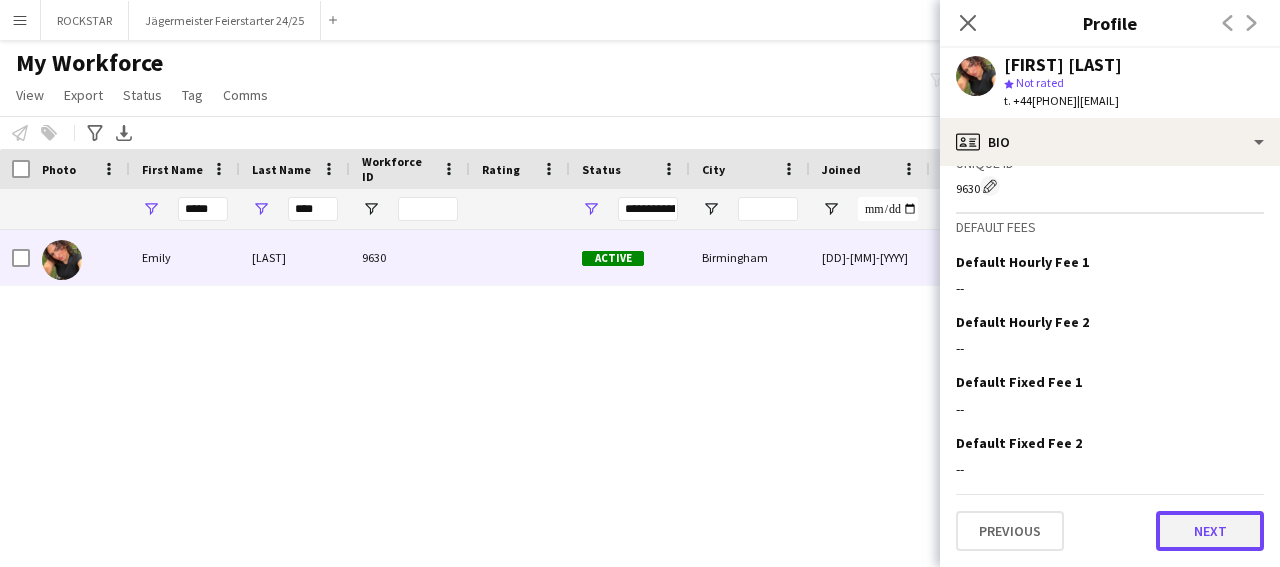click on "Next" 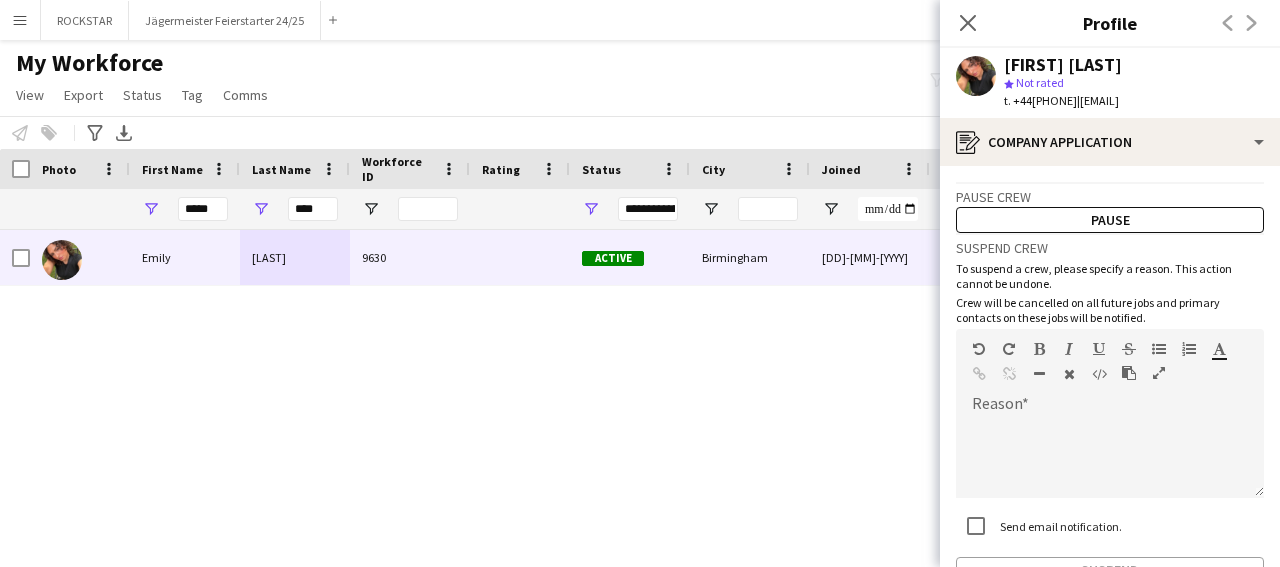 scroll, scrollTop: 126, scrollLeft: 0, axis: vertical 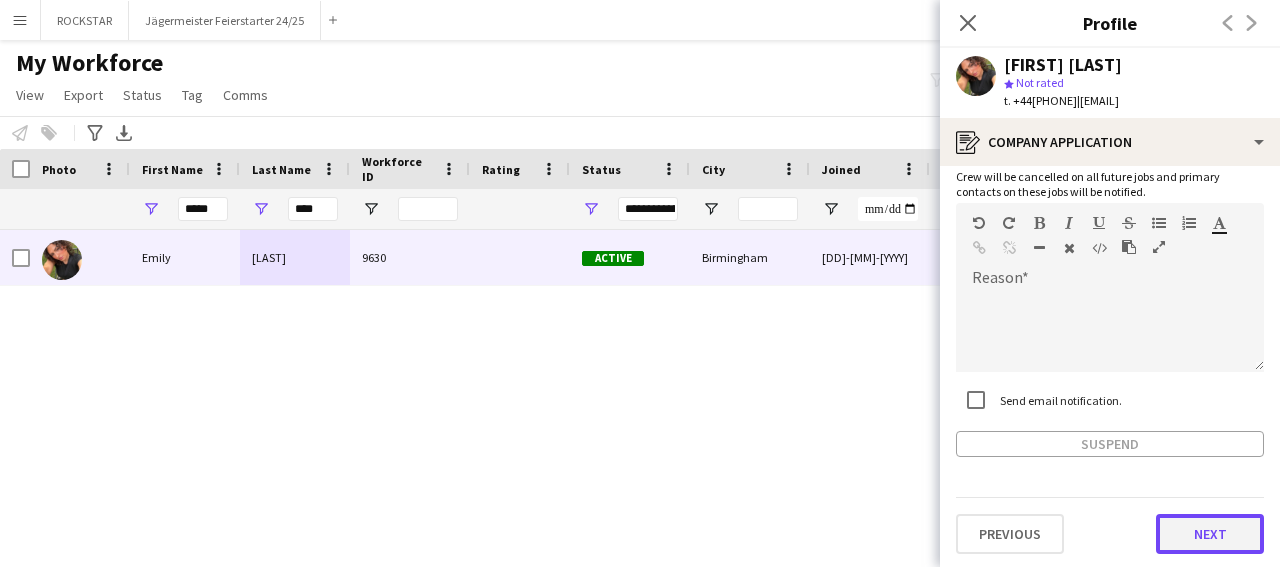 click on "Next" 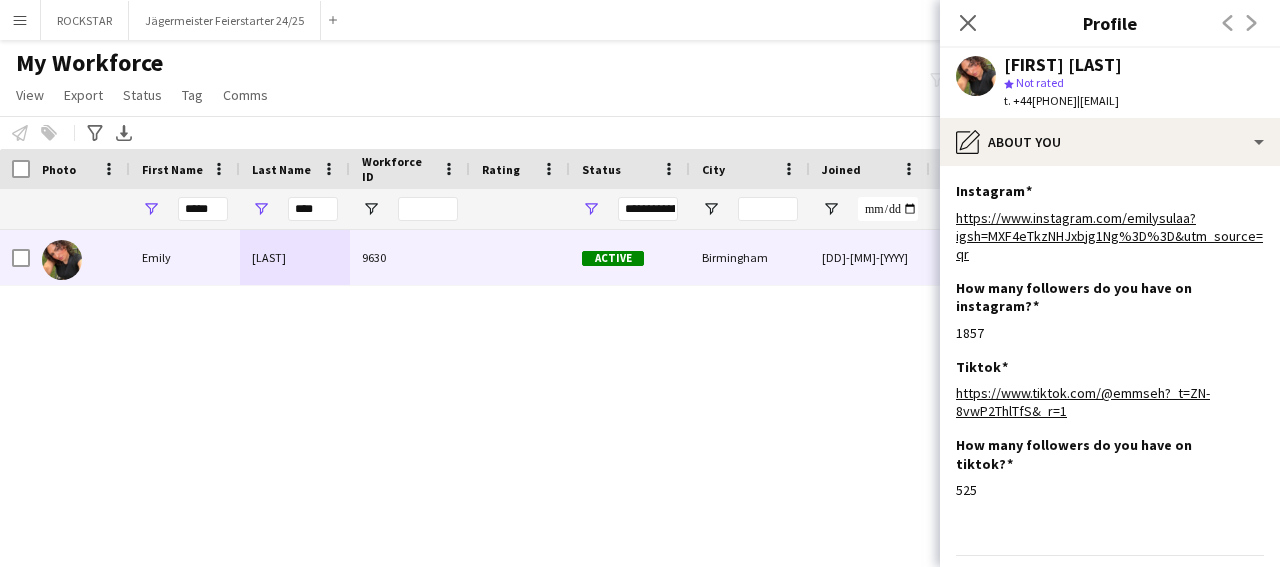 scroll, scrollTop: 42, scrollLeft: 0, axis: vertical 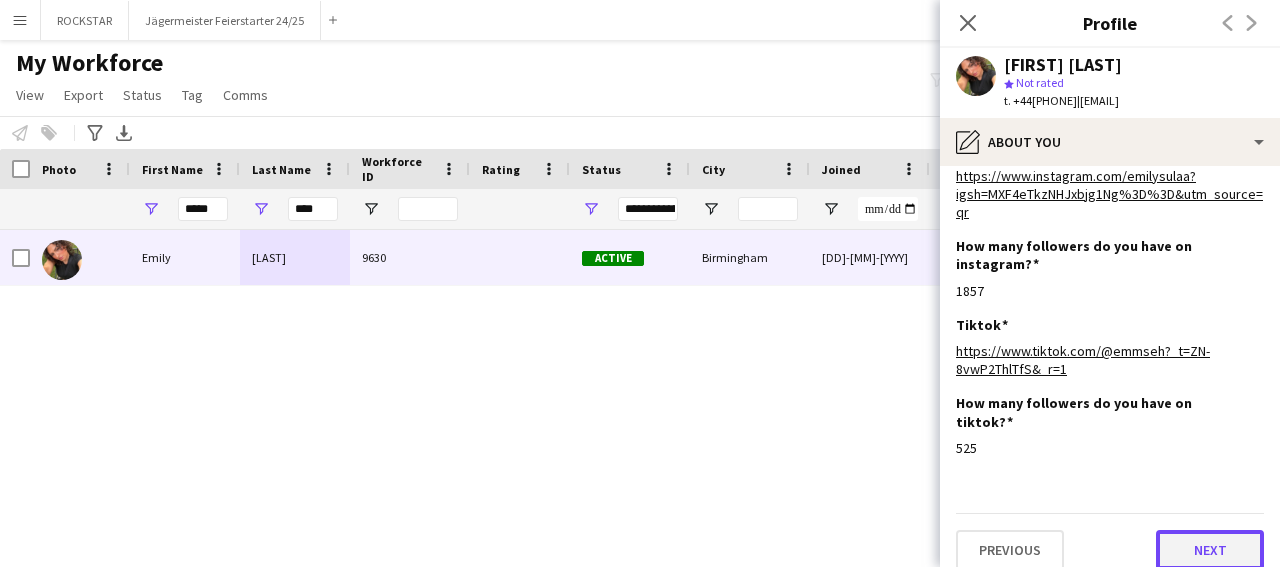 click on "Next" 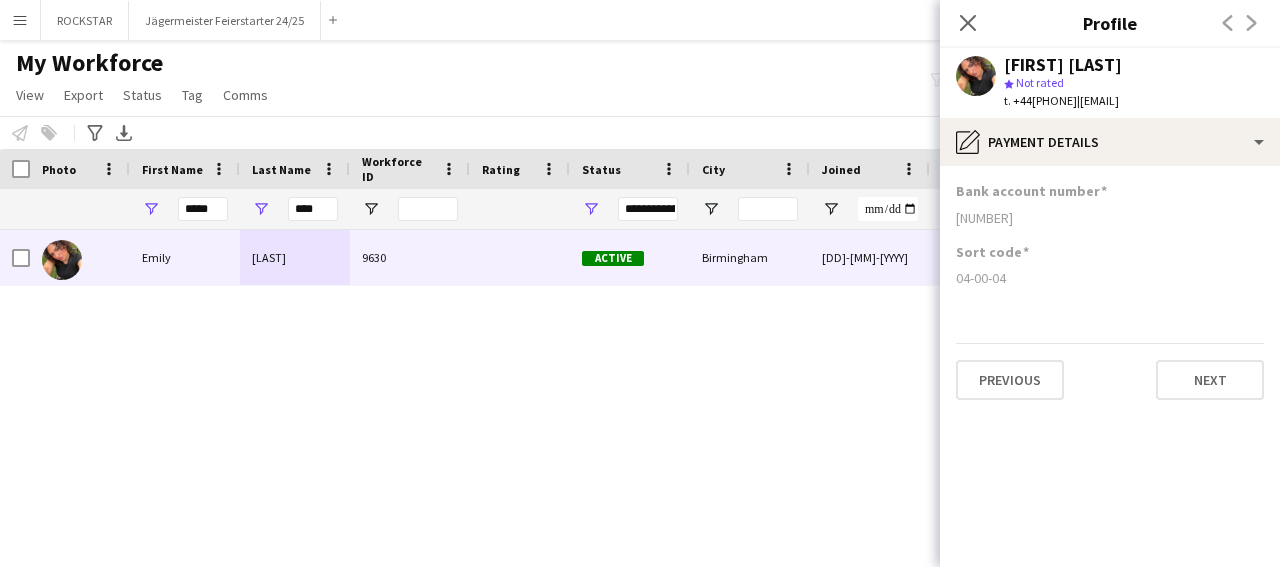 scroll, scrollTop: 0, scrollLeft: 0, axis: both 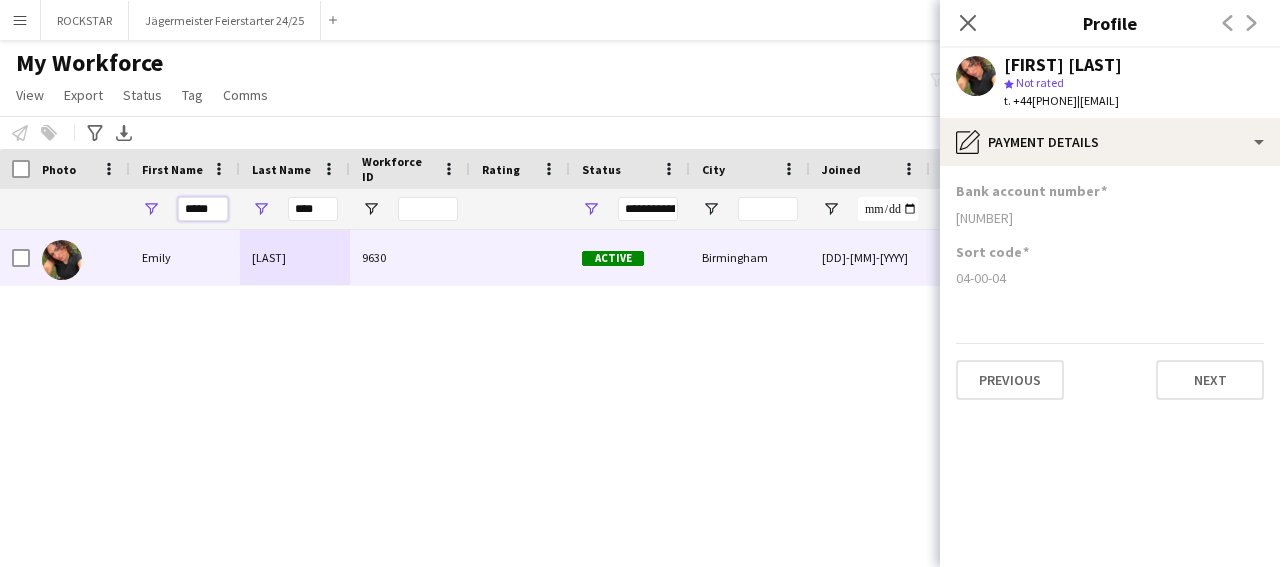 drag, startPoint x: 140, startPoint y: 215, endPoint x: 94, endPoint y: 215, distance: 46 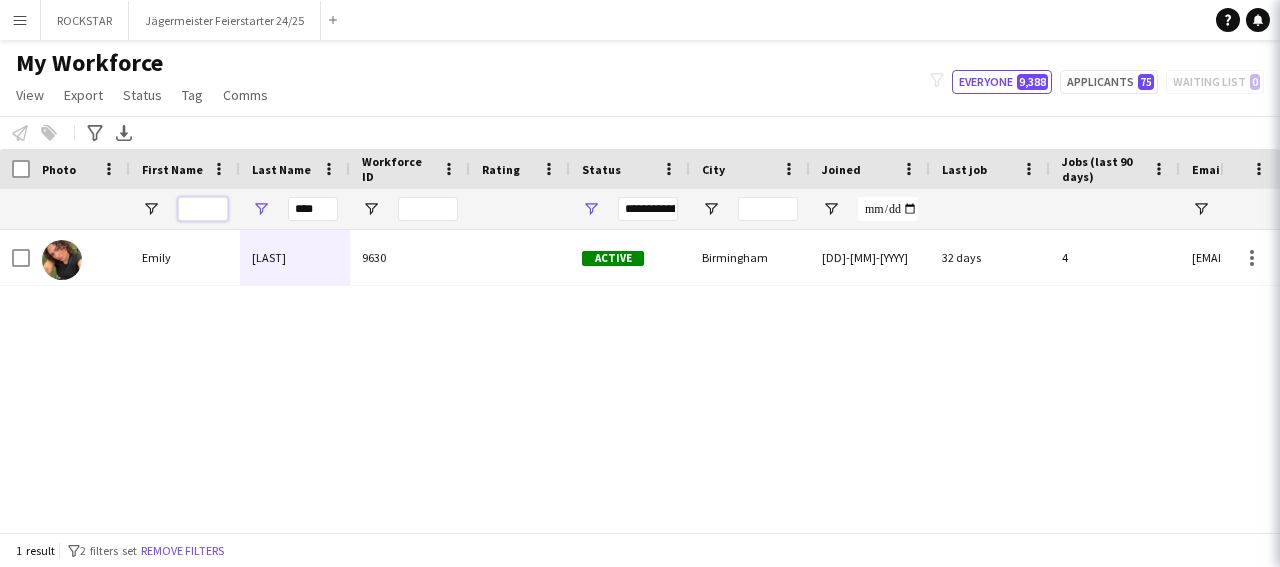 type 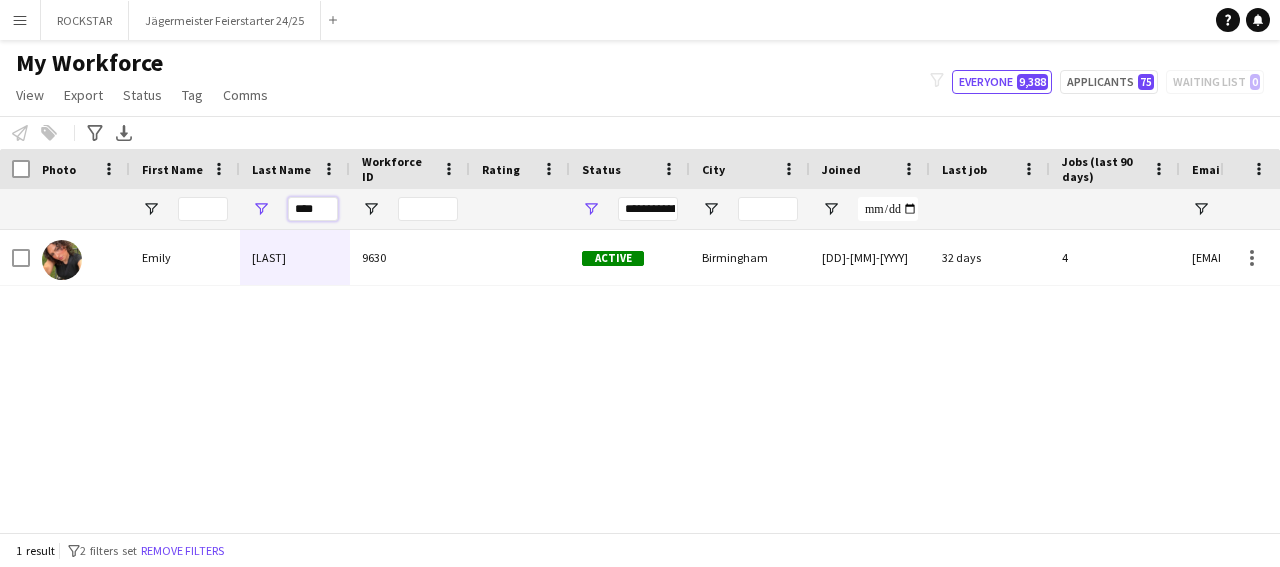 drag, startPoint x: 329, startPoint y: 210, endPoint x: 208, endPoint y: 221, distance: 121.49897 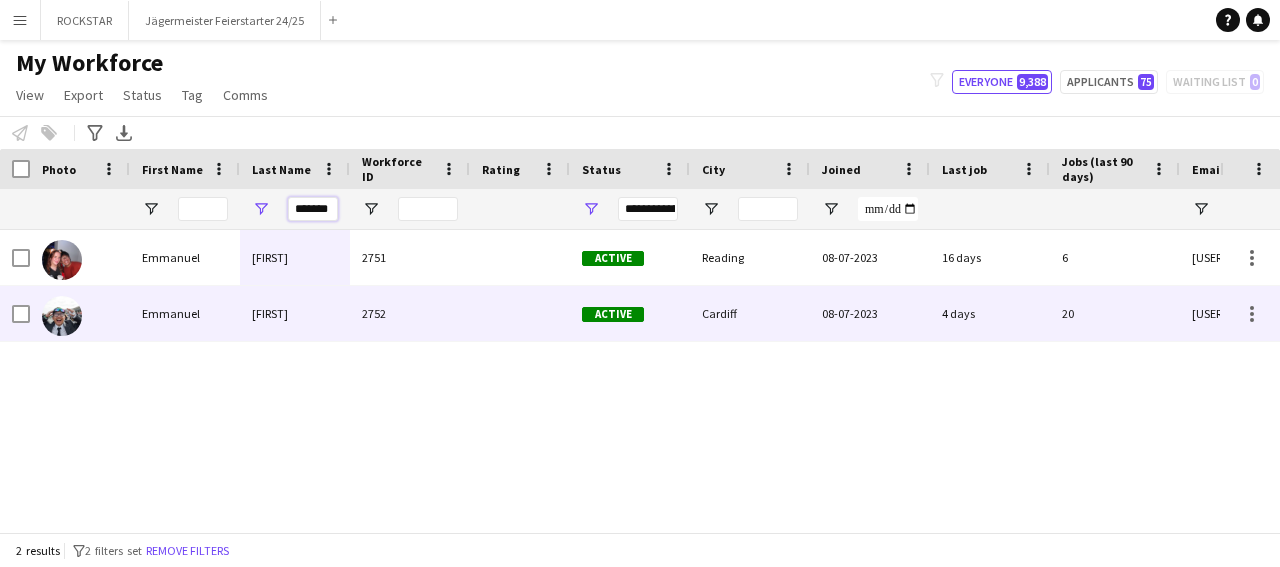 type on "*******" 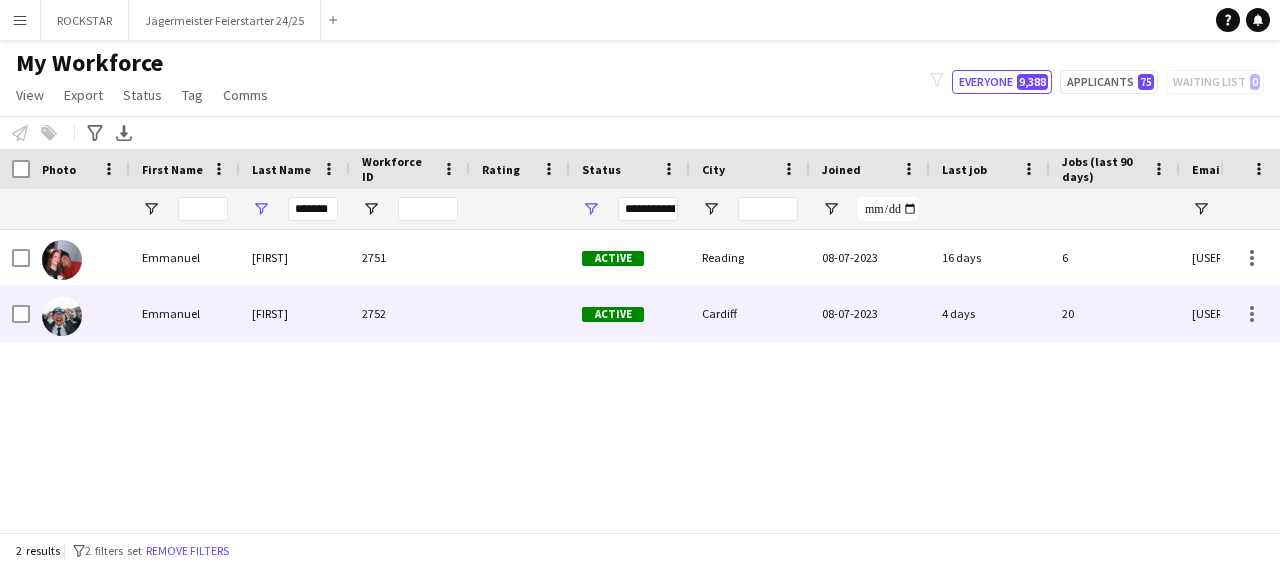 click on "2752" at bounding box center (410, 313) 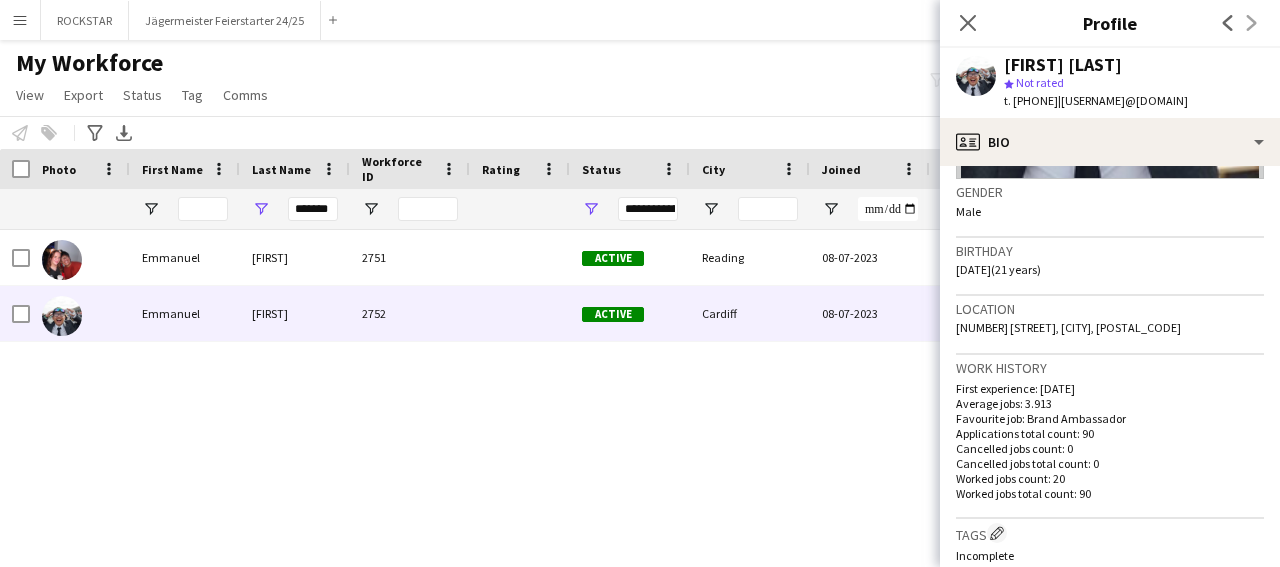scroll, scrollTop: 811, scrollLeft: 0, axis: vertical 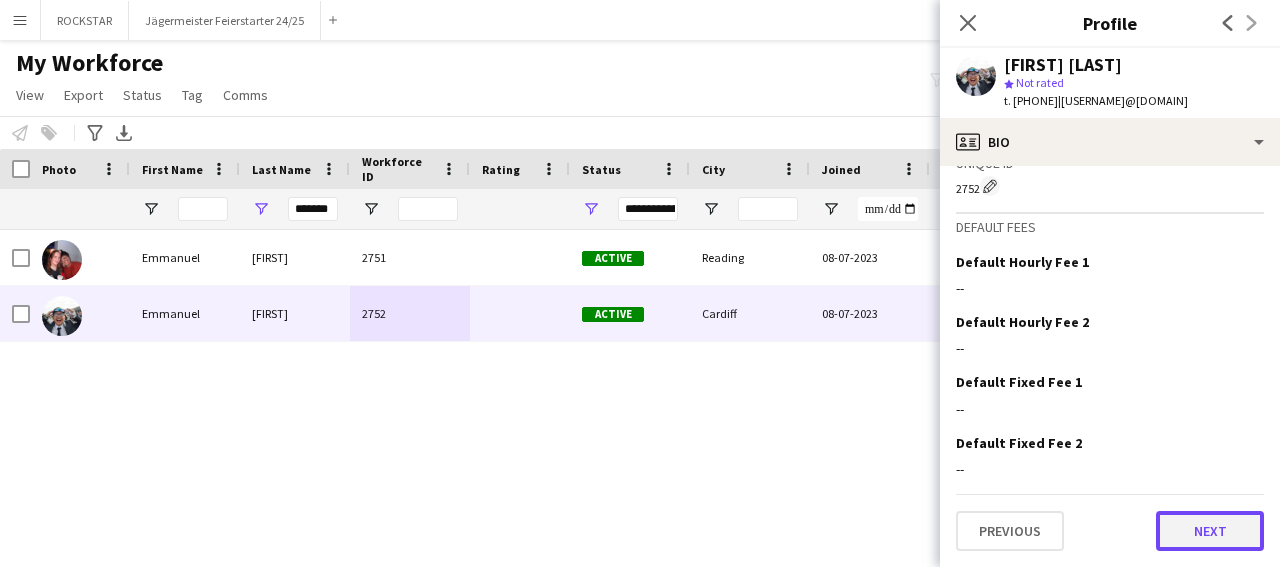 drag, startPoint x: 1204, startPoint y: 539, endPoint x: 1221, endPoint y: 541, distance: 17.117243 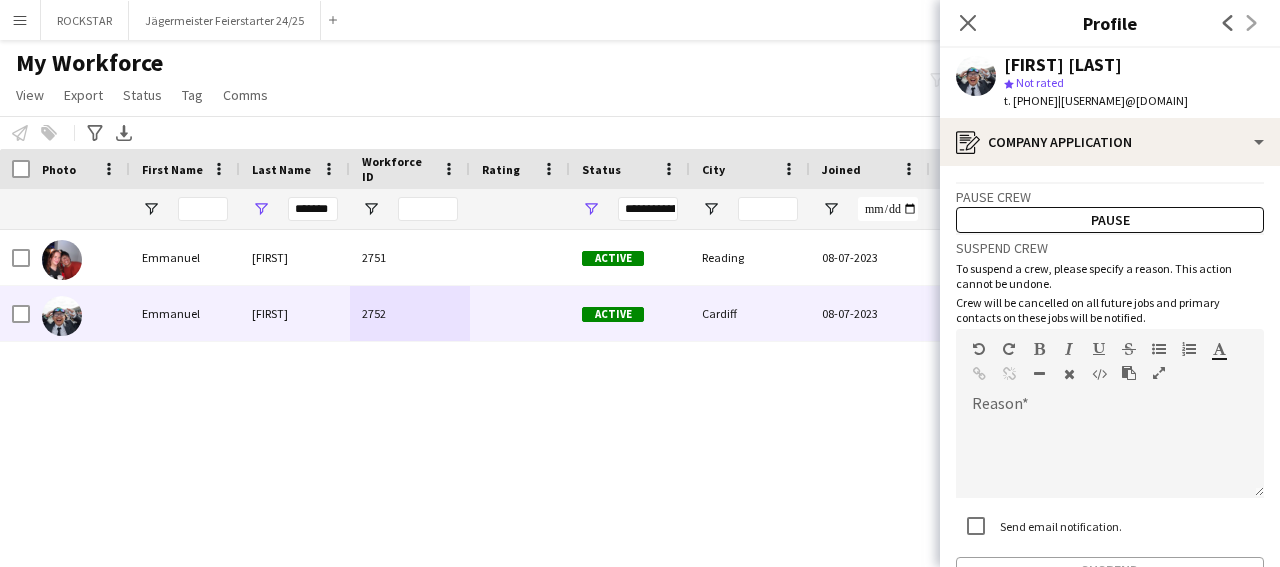 scroll, scrollTop: 145, scrollLeft: 0, axis: vertical 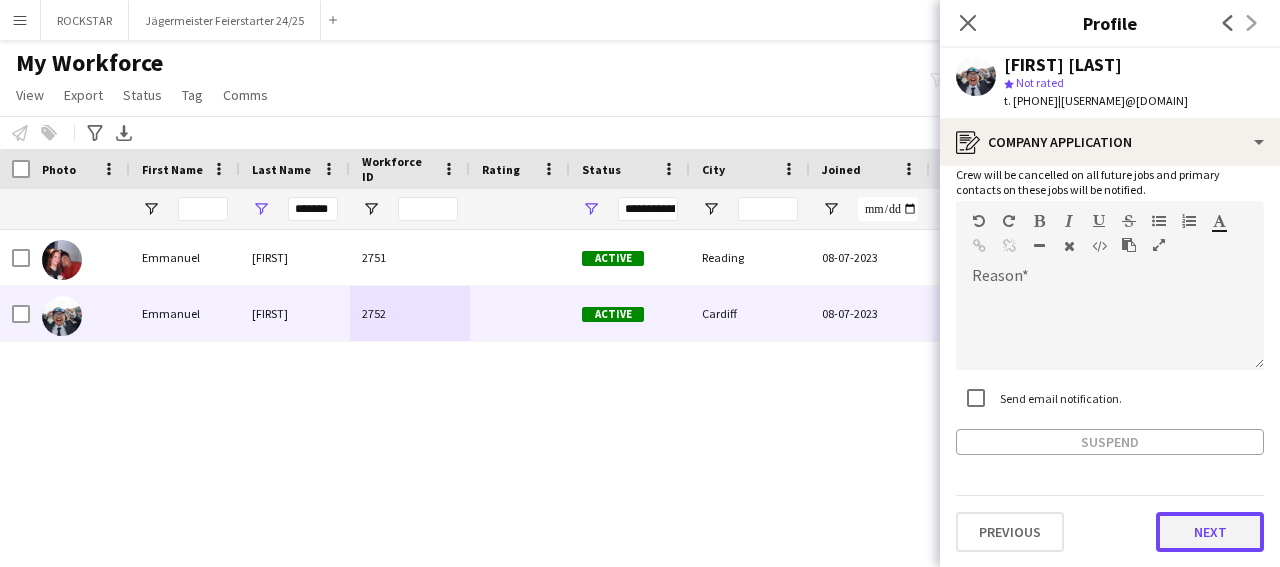 click on "Next" 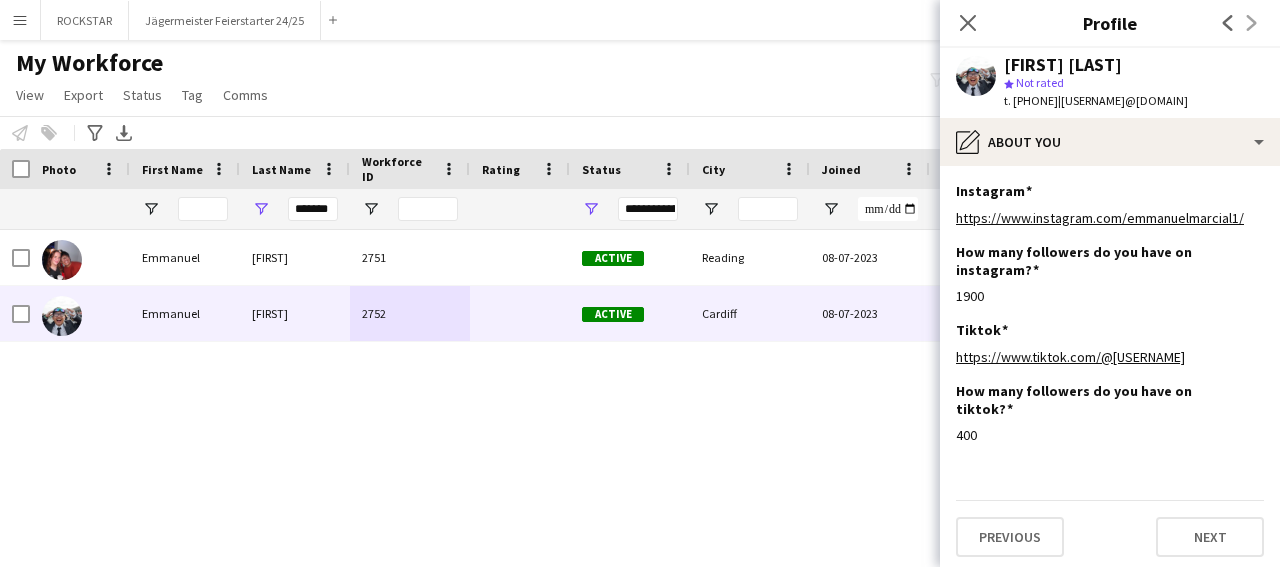 scroll, scrollTop: 24, scrollLeft: 0, axis: vertical 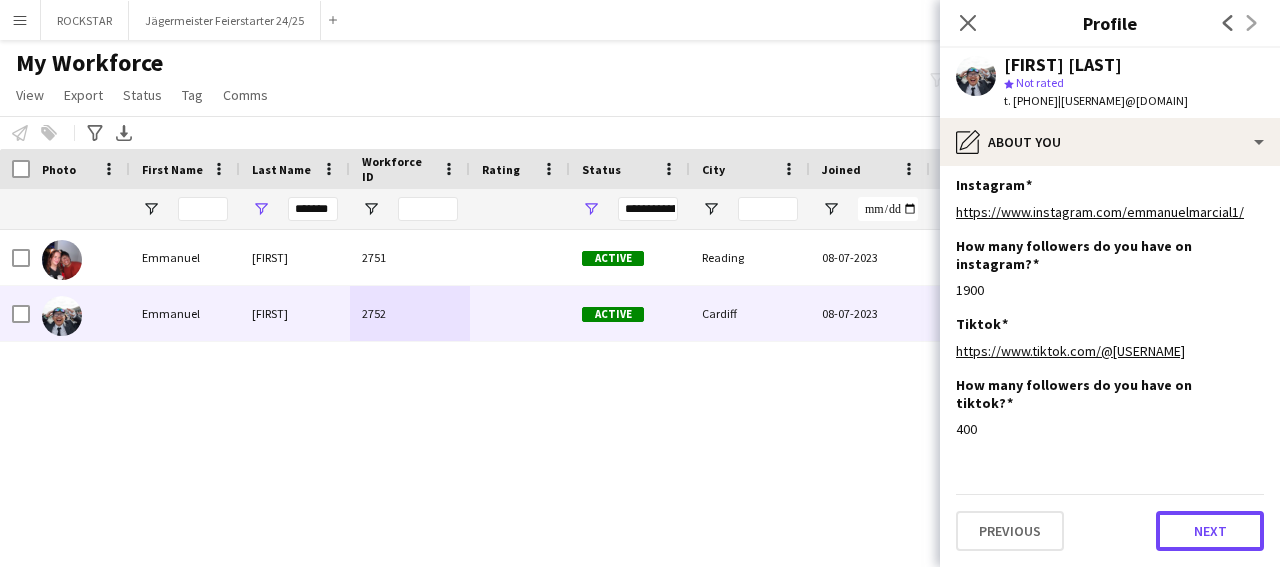 drag, startPoint x: 1195, startPoint y: 528, endPoint x: 1203, endPoint y: 520, distance: 11.313708 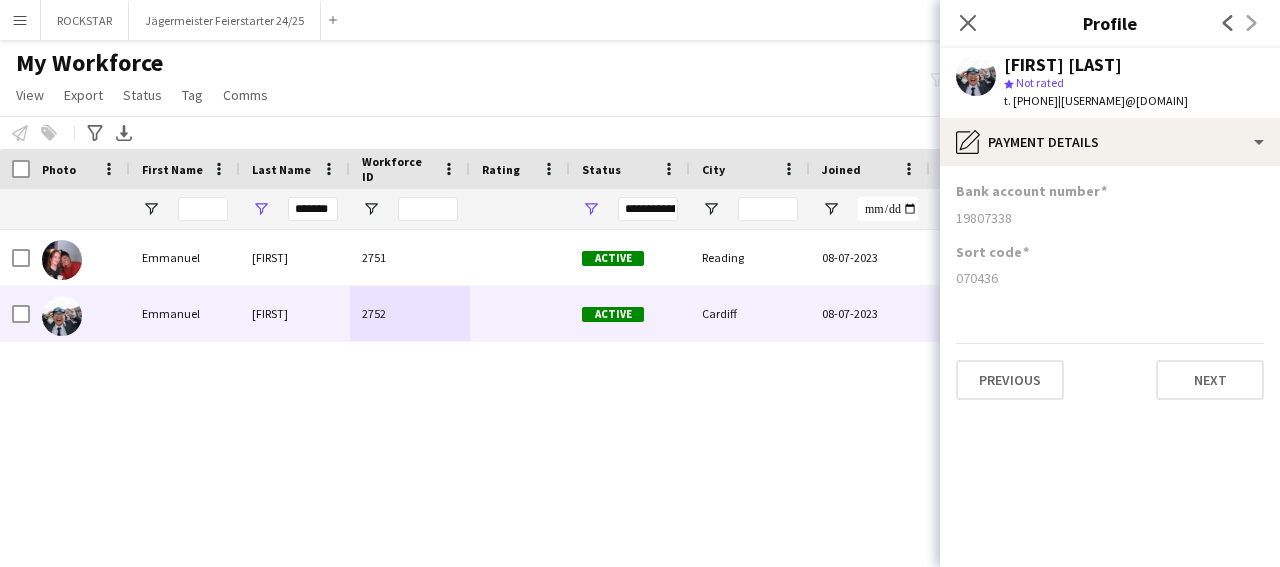 scroll, scrollTop: 0, scrollLeft: 0, axis: both 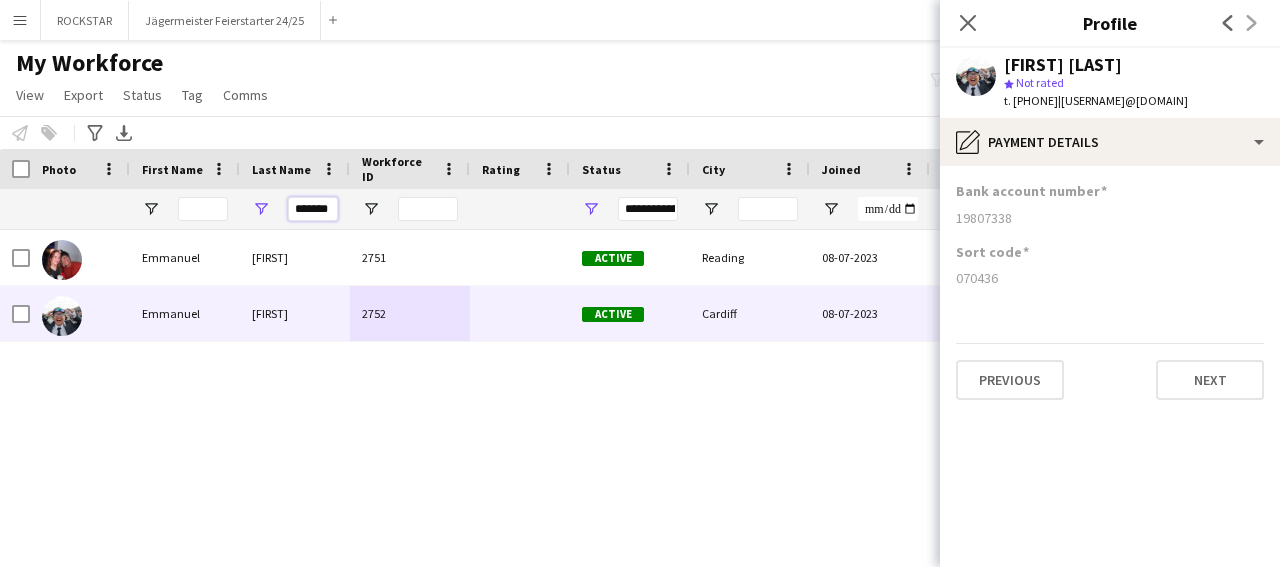 drag, startPoint x: 291, startPoint y: 205, endPoint x: 356, endPoint y: 205, distance: 65 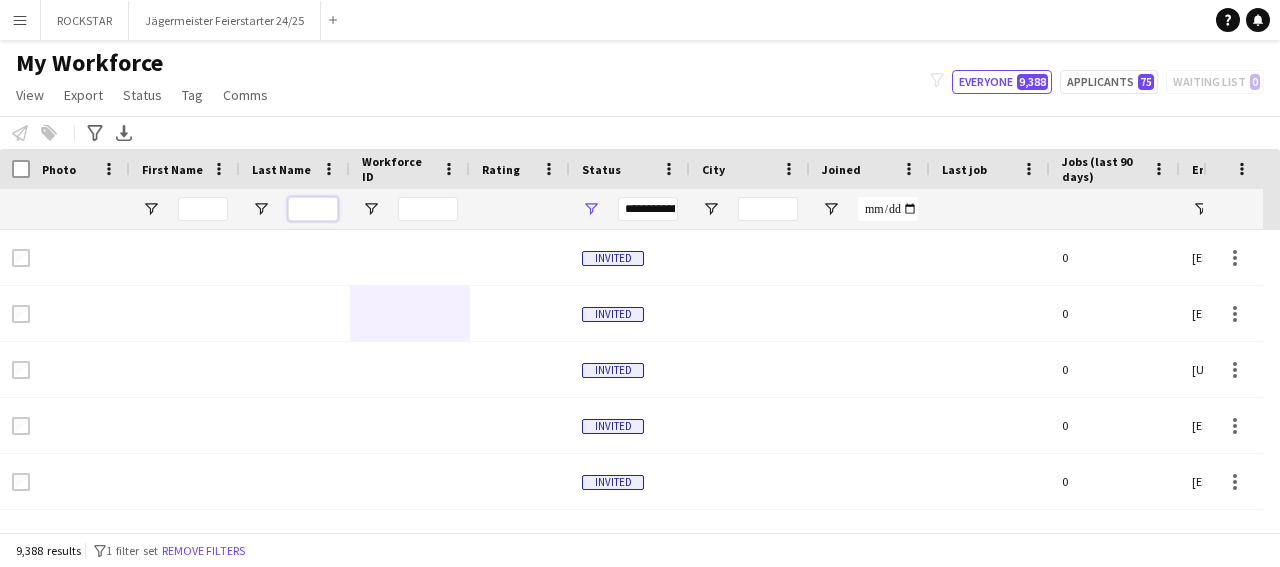 type 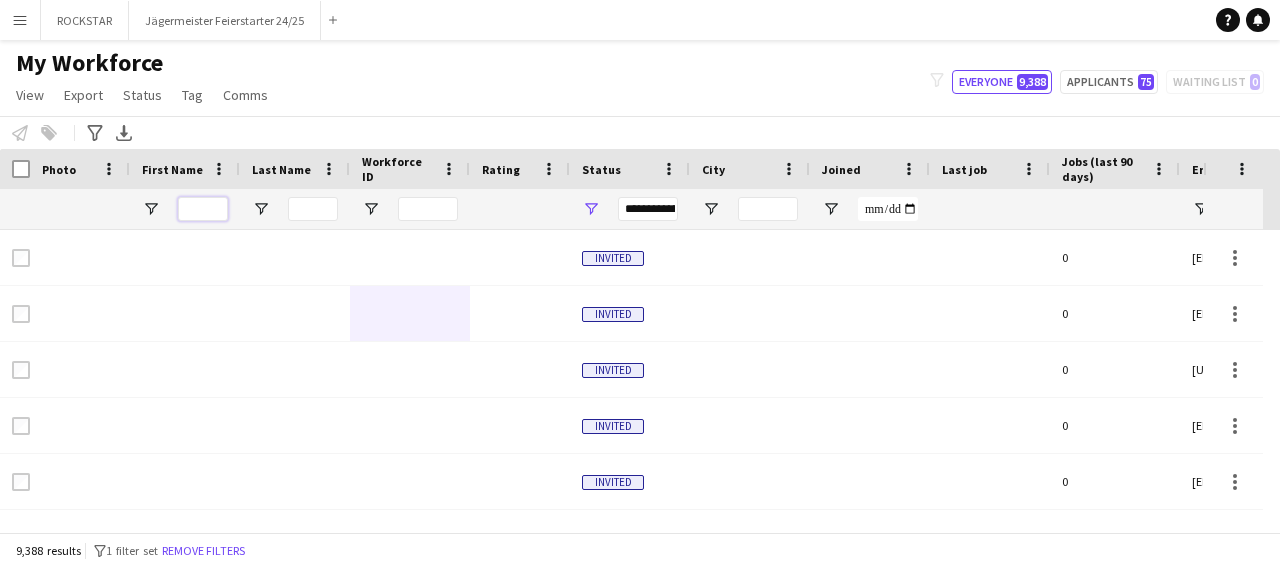 click at bounding box center (203, 209) 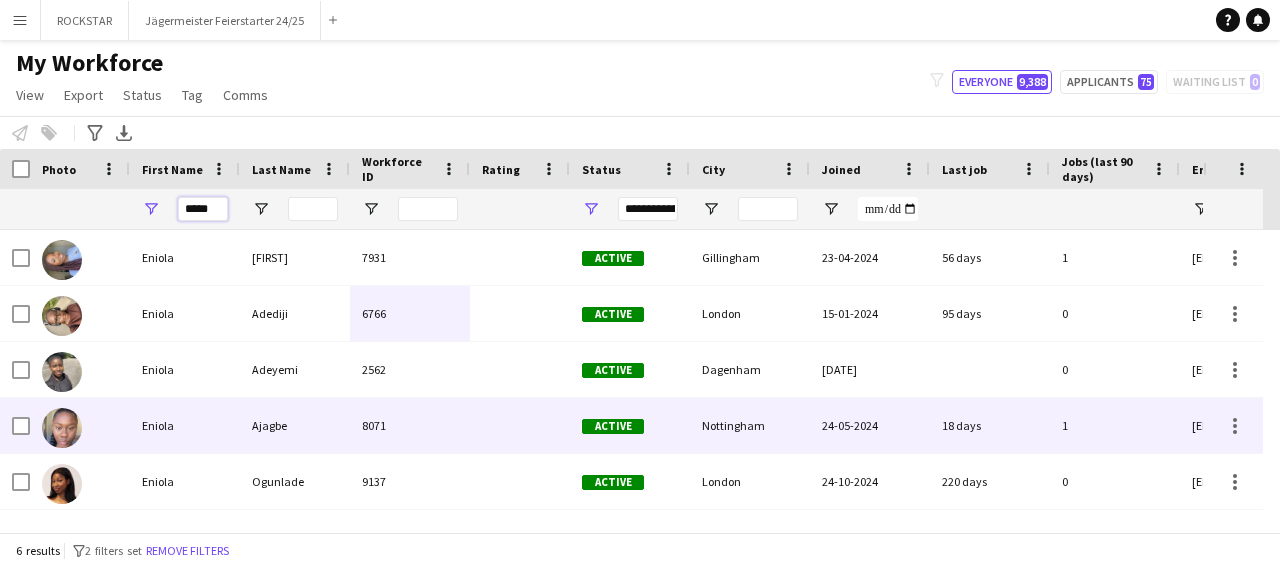 type on "*****" 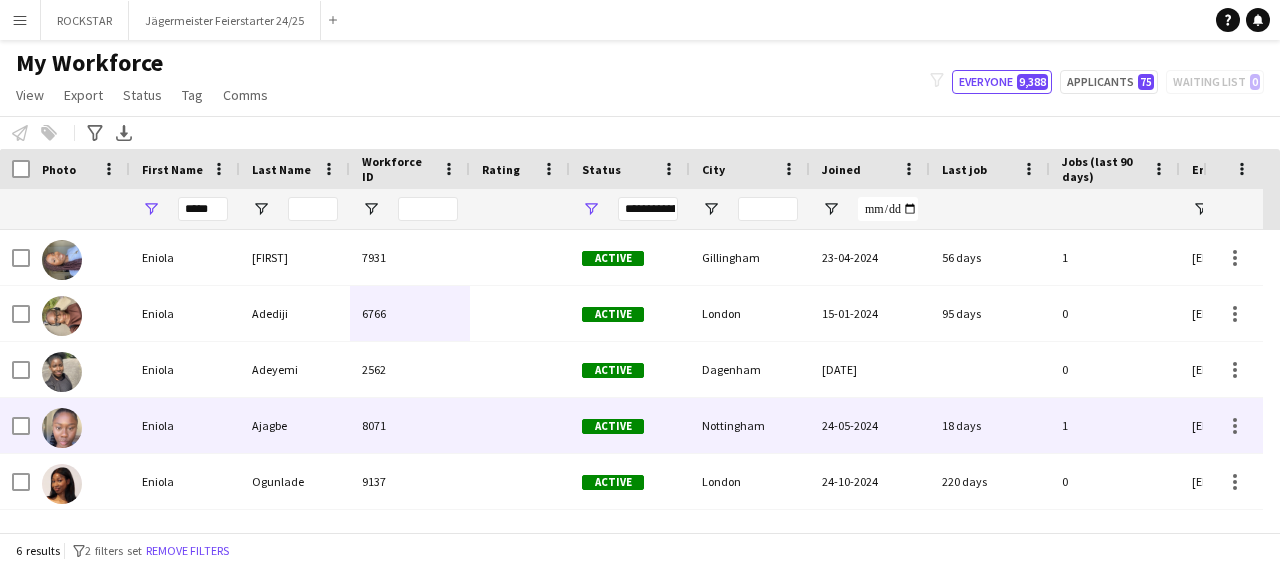 click on "Ajagbe" at bounding box center [295, 425] 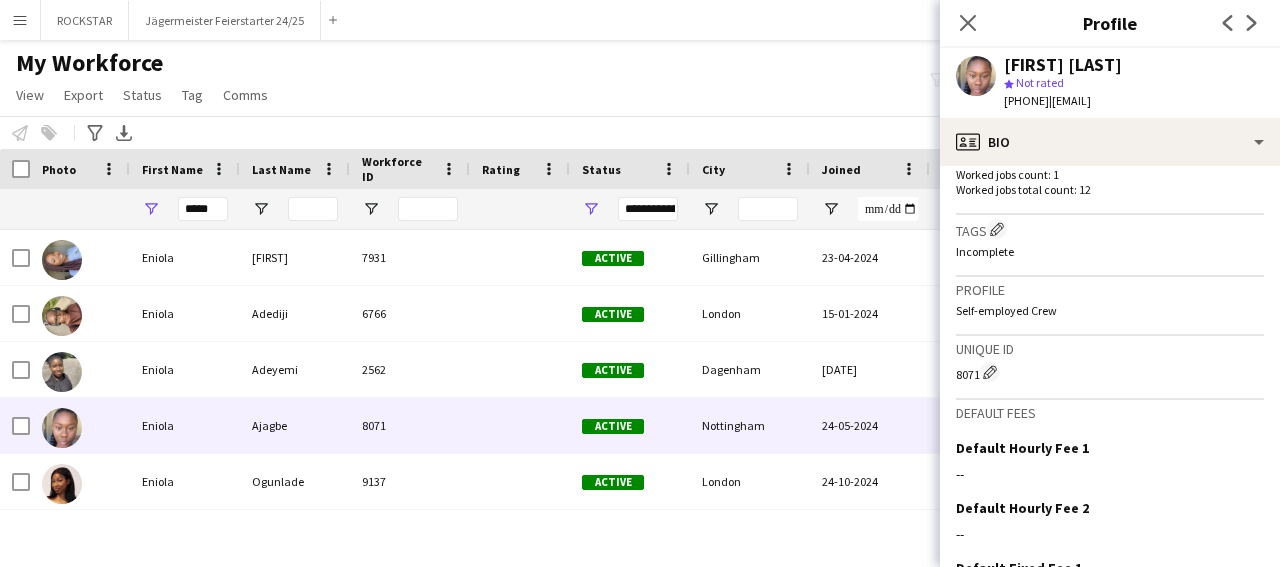 scroll, scrollTop: 811, scrollLeft: 0, axis: vertical 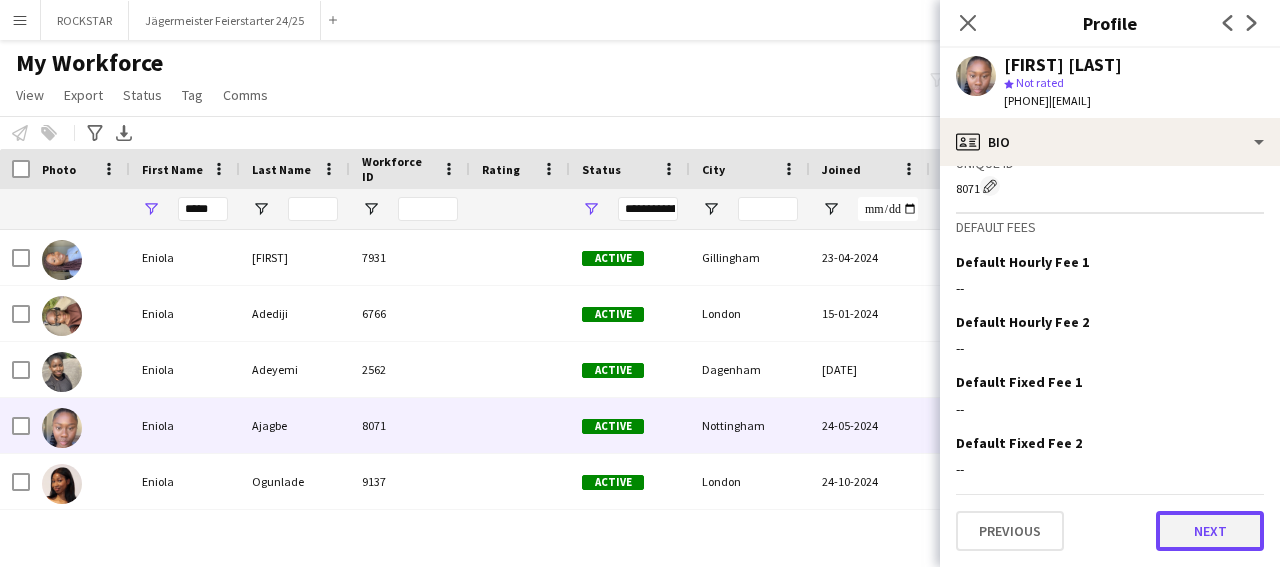 click on "Next" 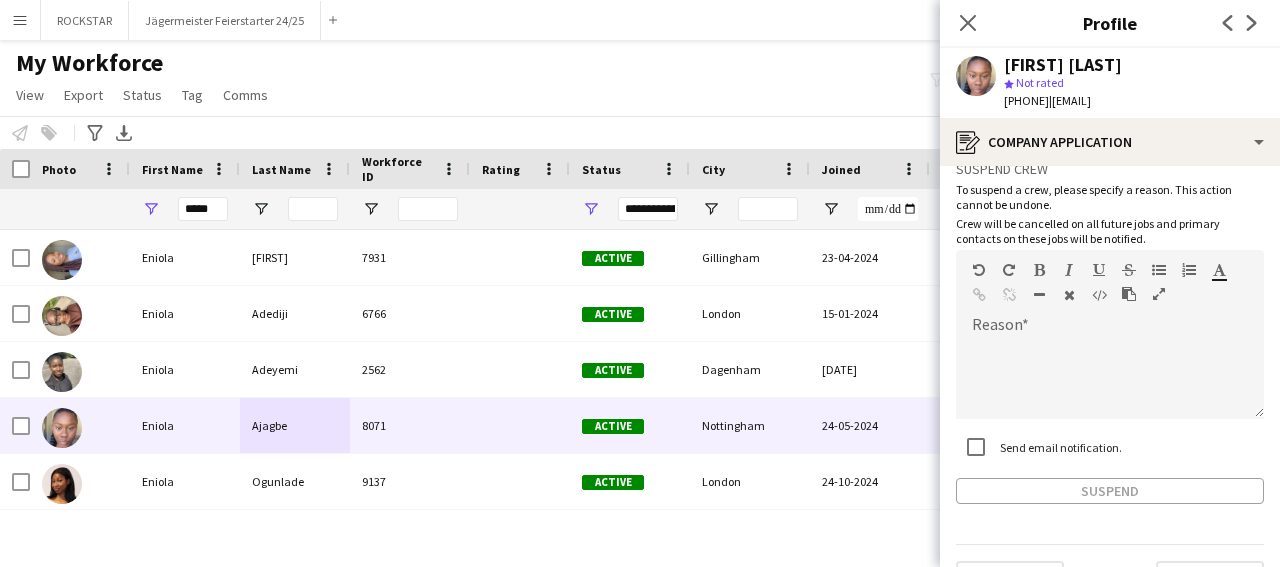 scroll, scrollTop: 126, scrollLeft: 0, axis: vertical 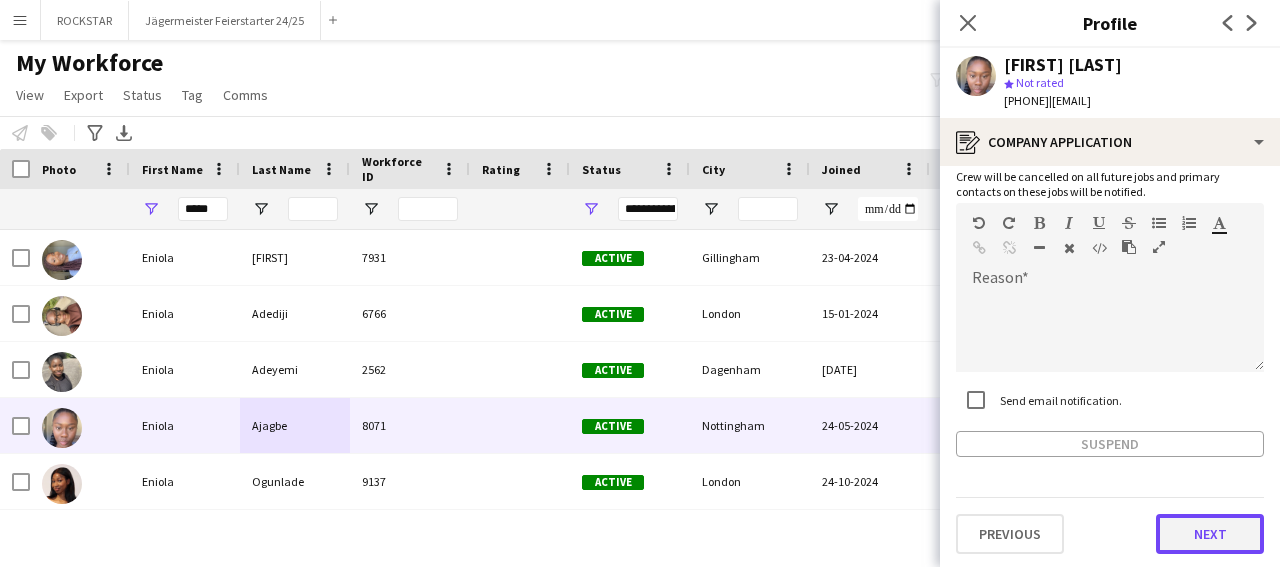 click on "Next" 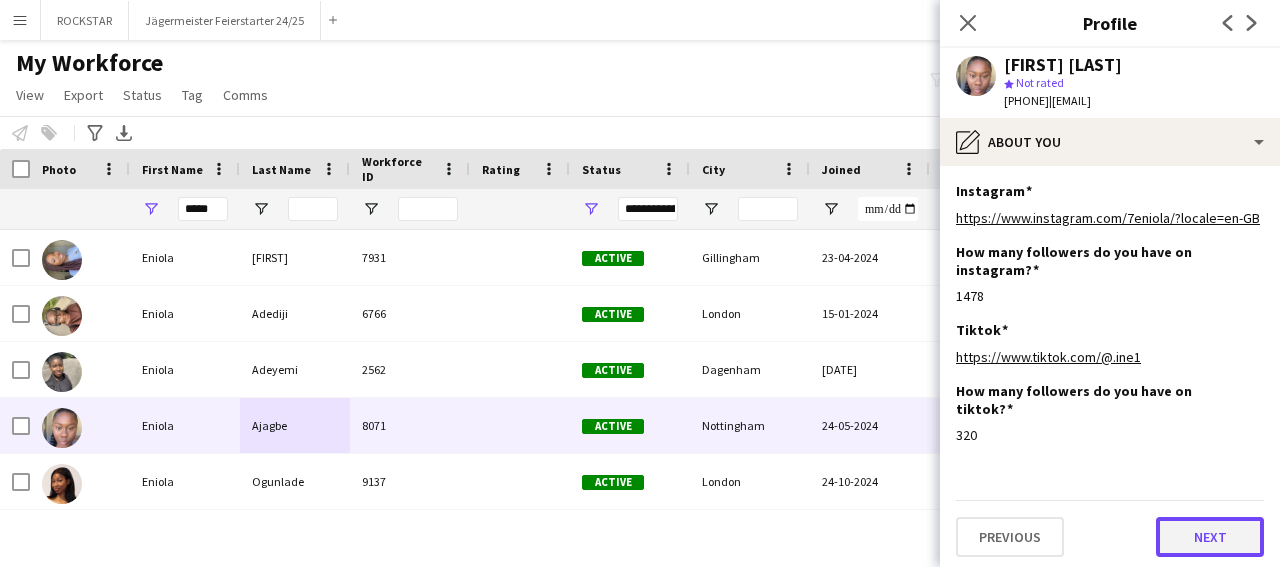 click on "Next" 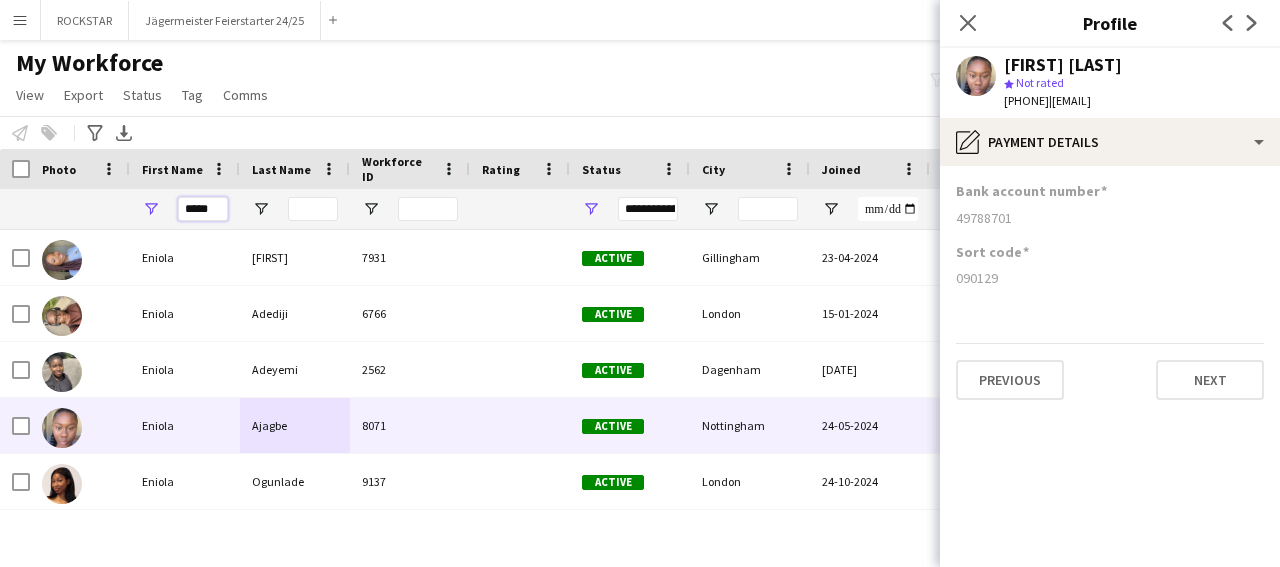 drag, startPoint x: 216, startPoint y: 205, endPoint x: 88, endPoint y: 211, distance: 128.14055 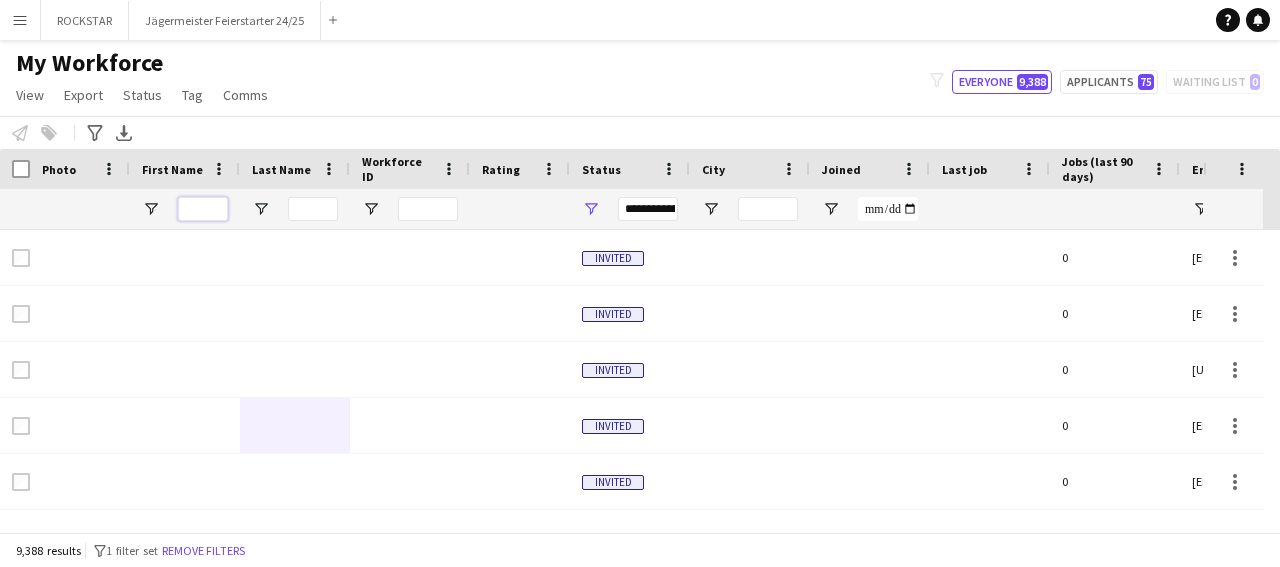 type 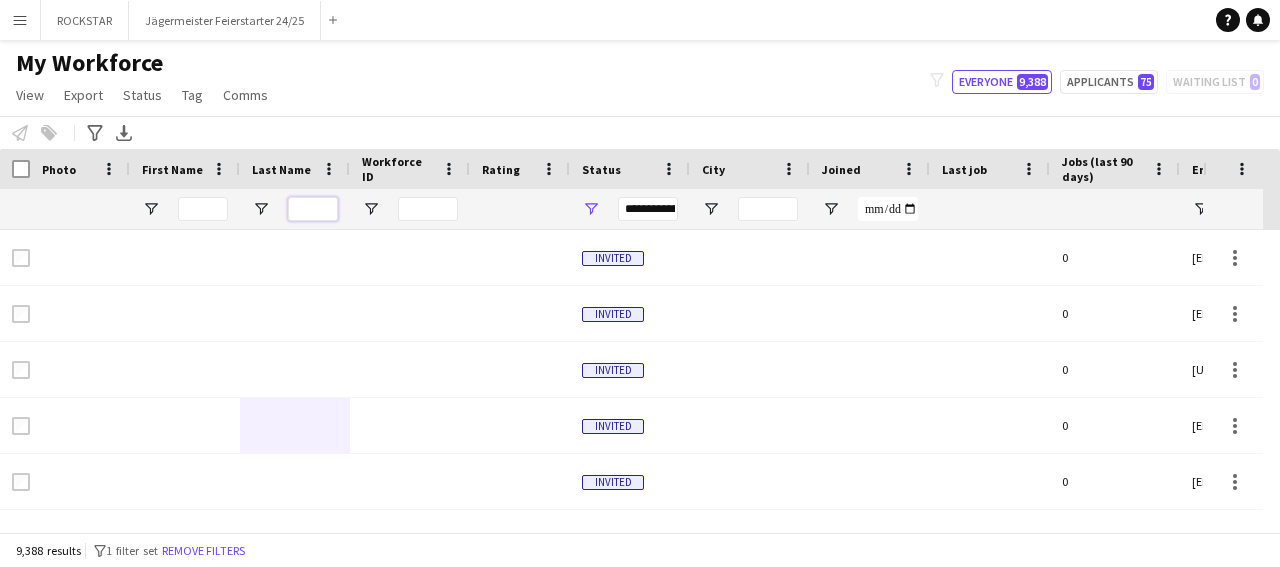 click at bounding box center (313, 209) 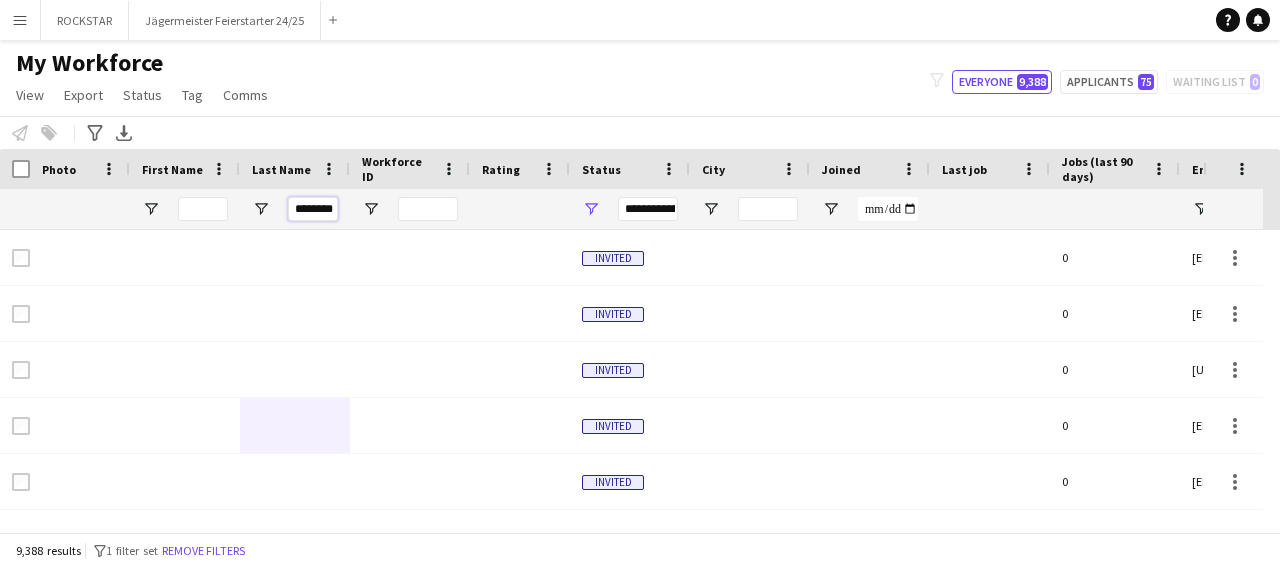 scroll, scrollTop: 0, scrollLeft: 9, axis: horizontal 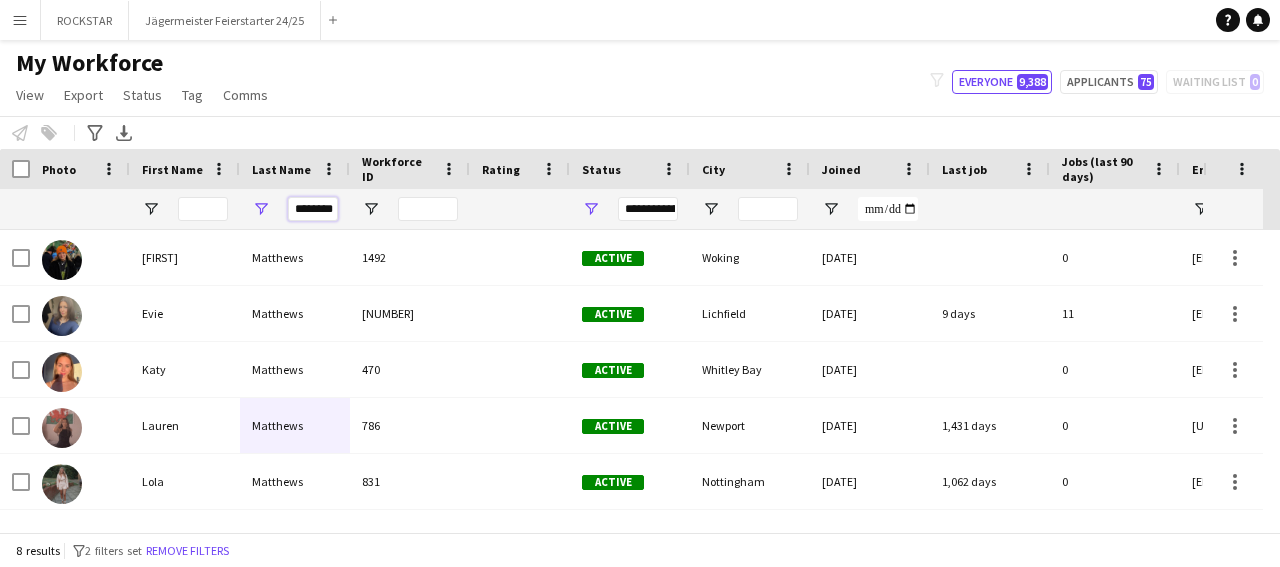 type on "********" 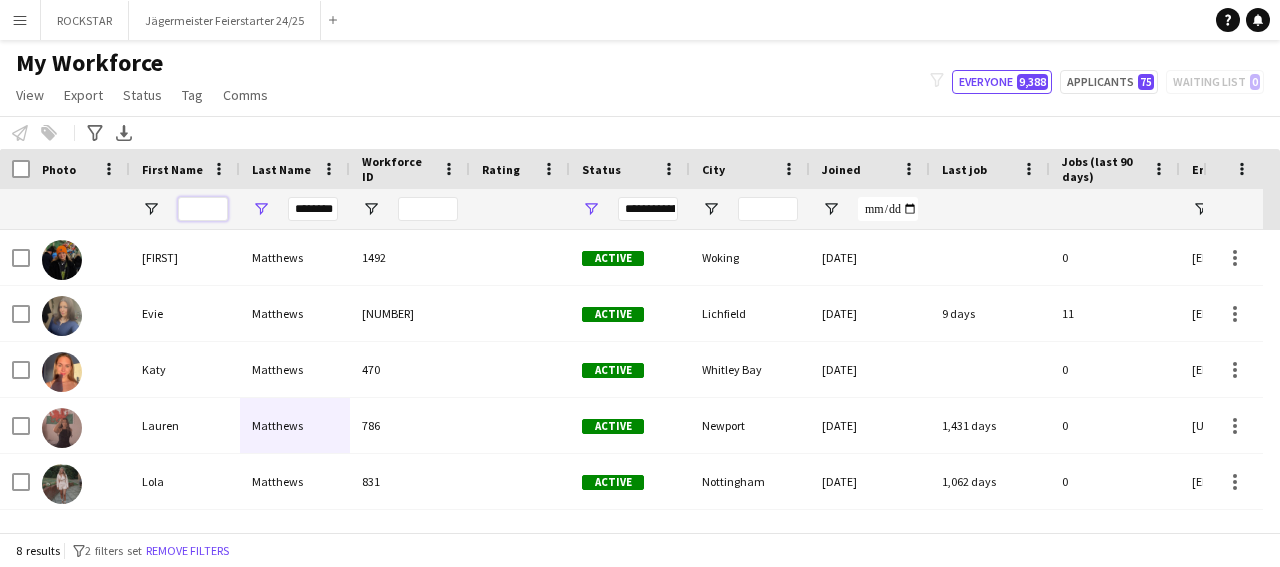 click at bounding box center [203, 209] 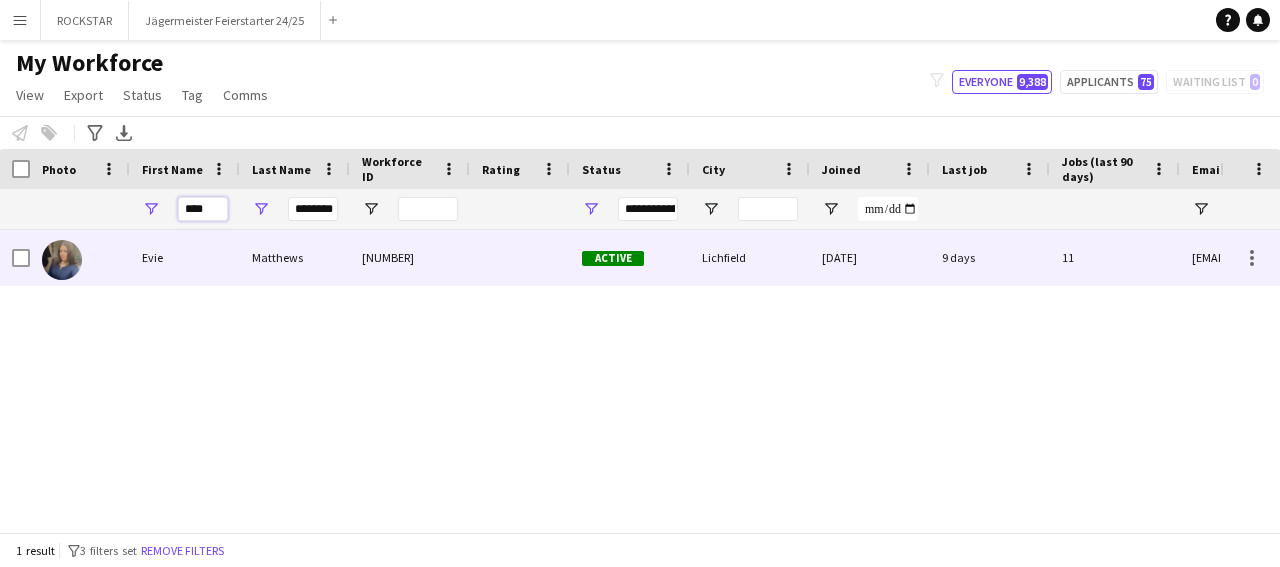 type on "****" 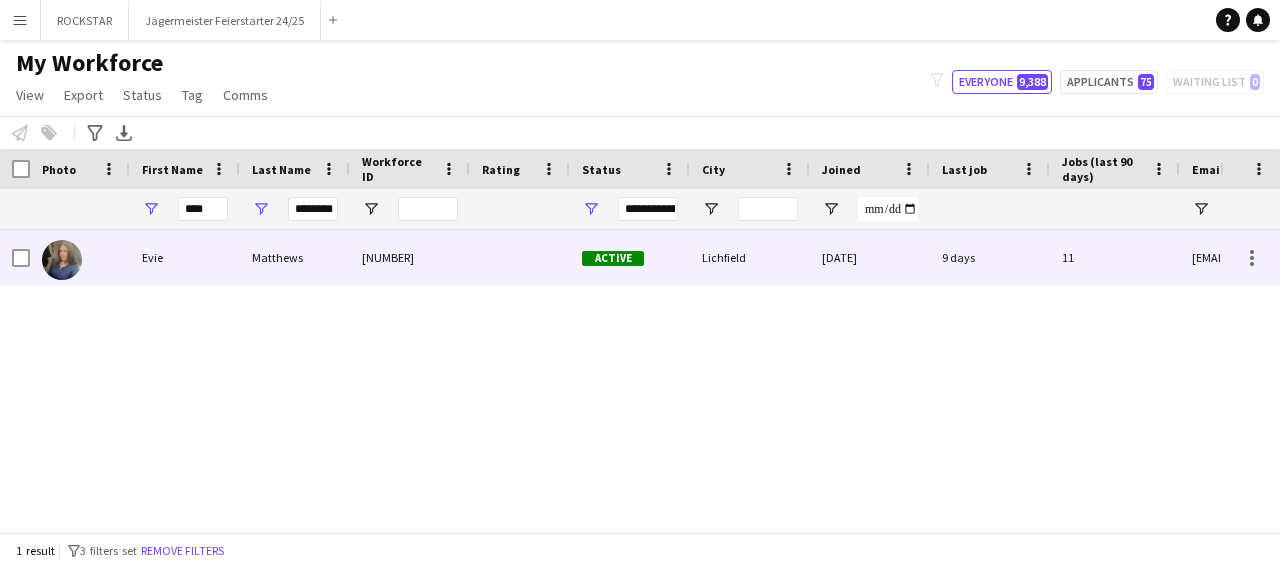 click on "Matthews" at bounding box center [295, 257] 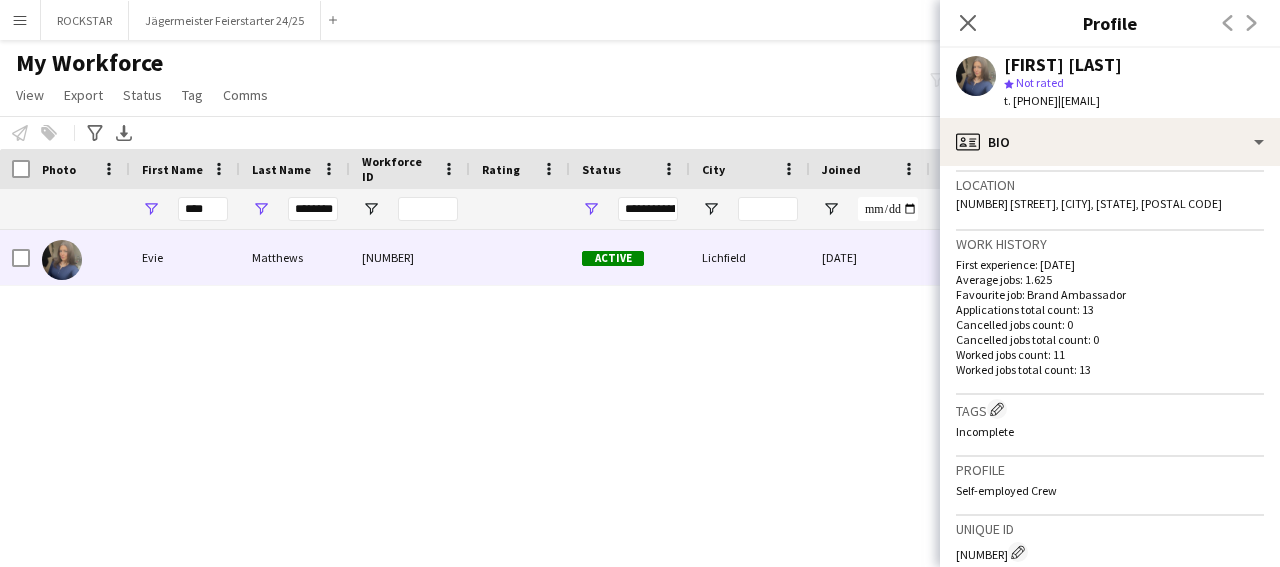 scroll, scrollTop: 793, scrollLeft: 0, axis: vertical 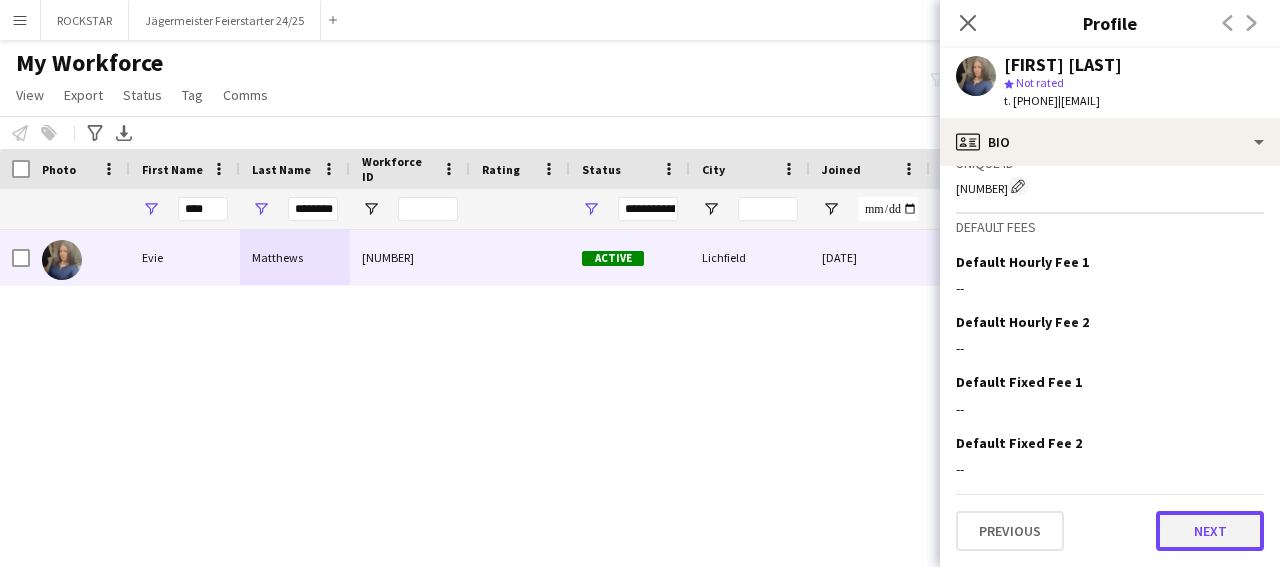 click on "Next" 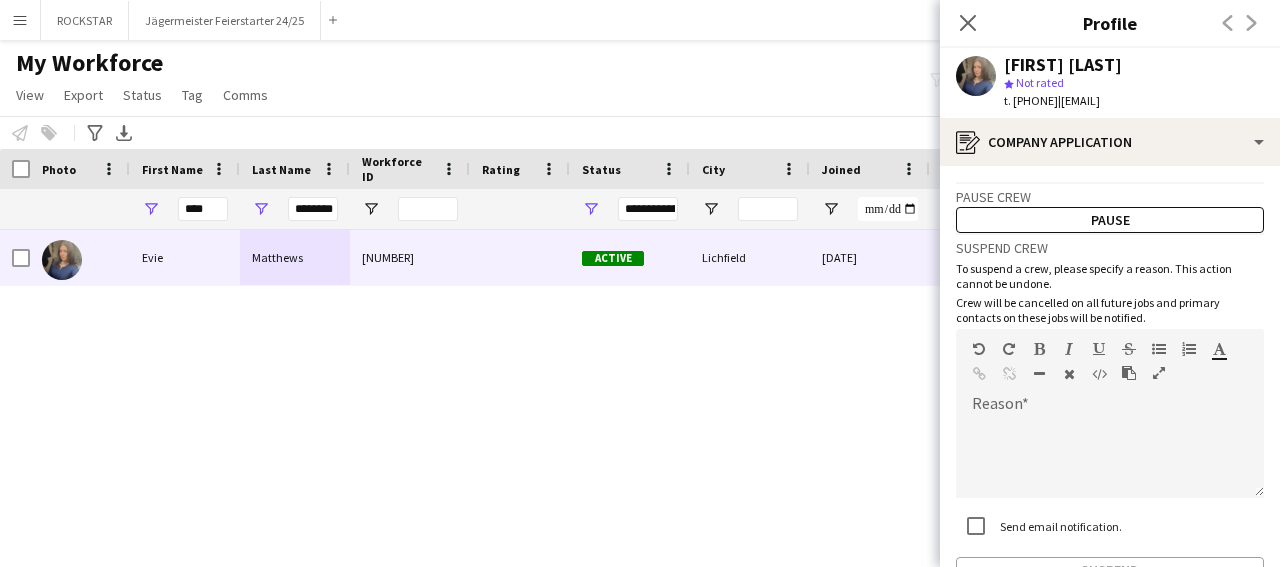 scroll, scrollTop: 126, scrollLeft: 0, axis: vertical 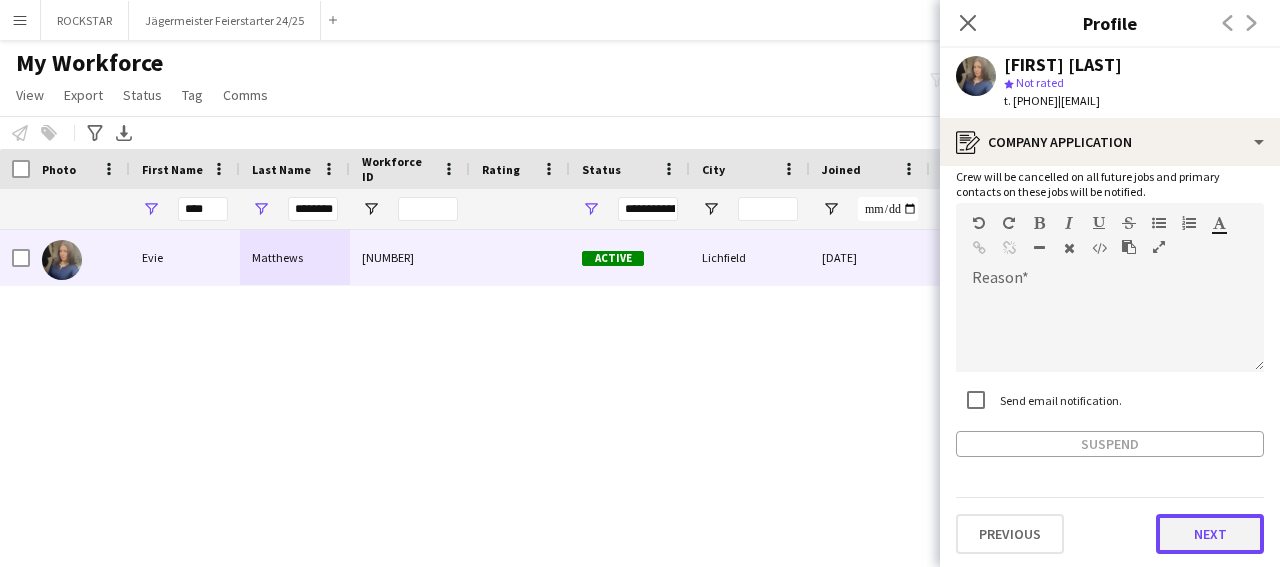 click on "Next" 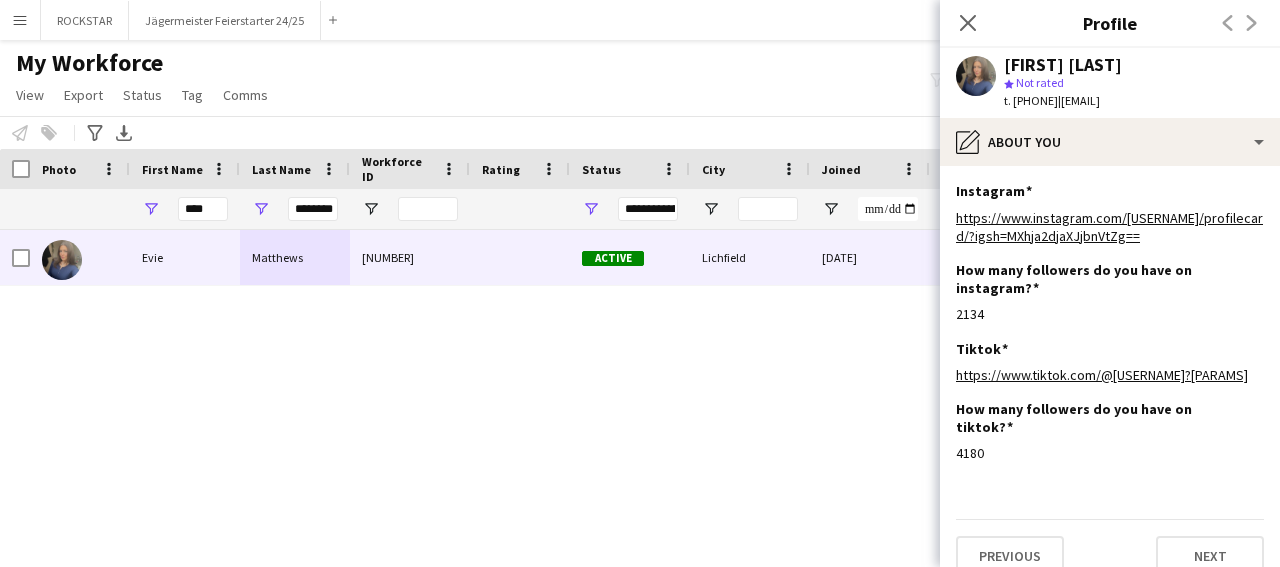scroll, scrollTop: 24, scrollLeft: 0, axis: vertical 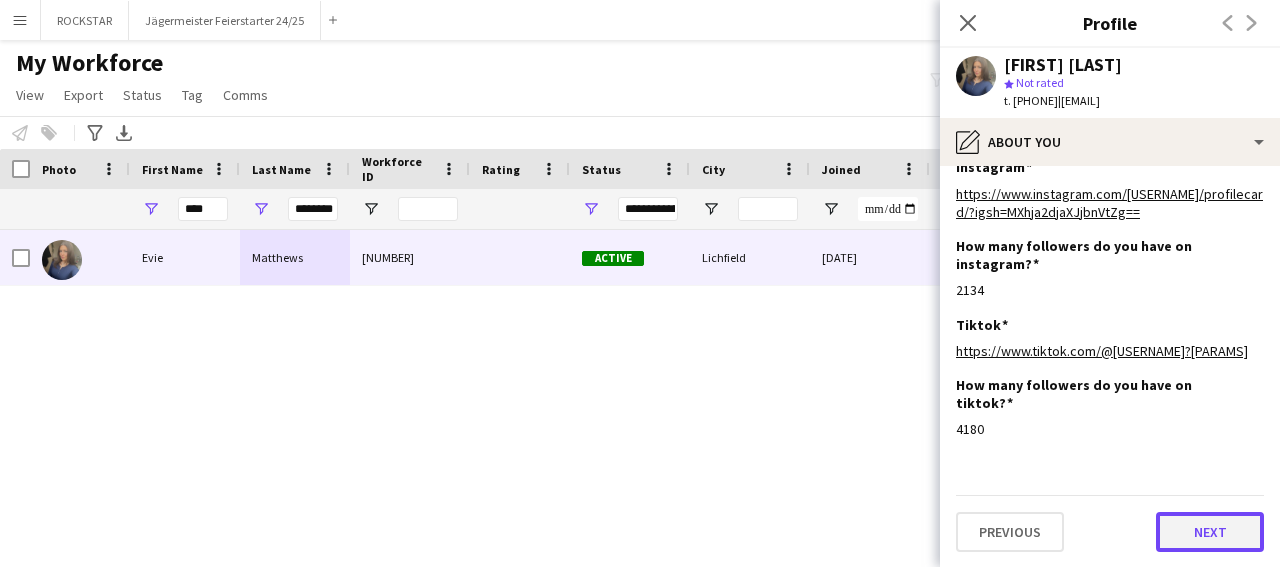 click on "Next" 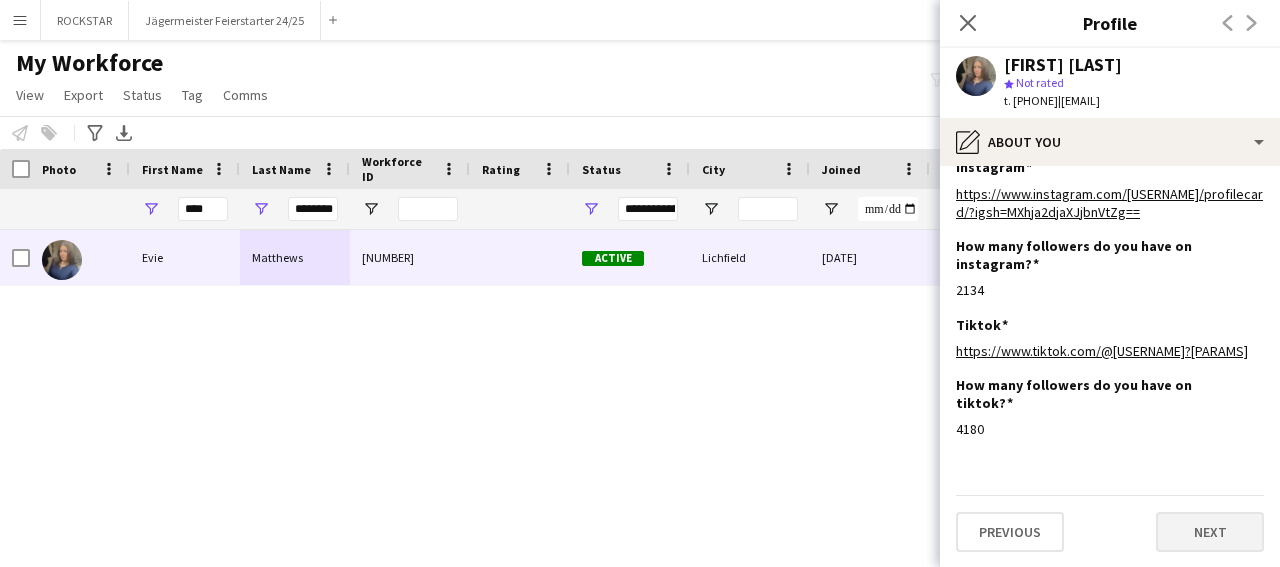 scroll, scrollTop: 0, scrollLeft: 0, axis: both 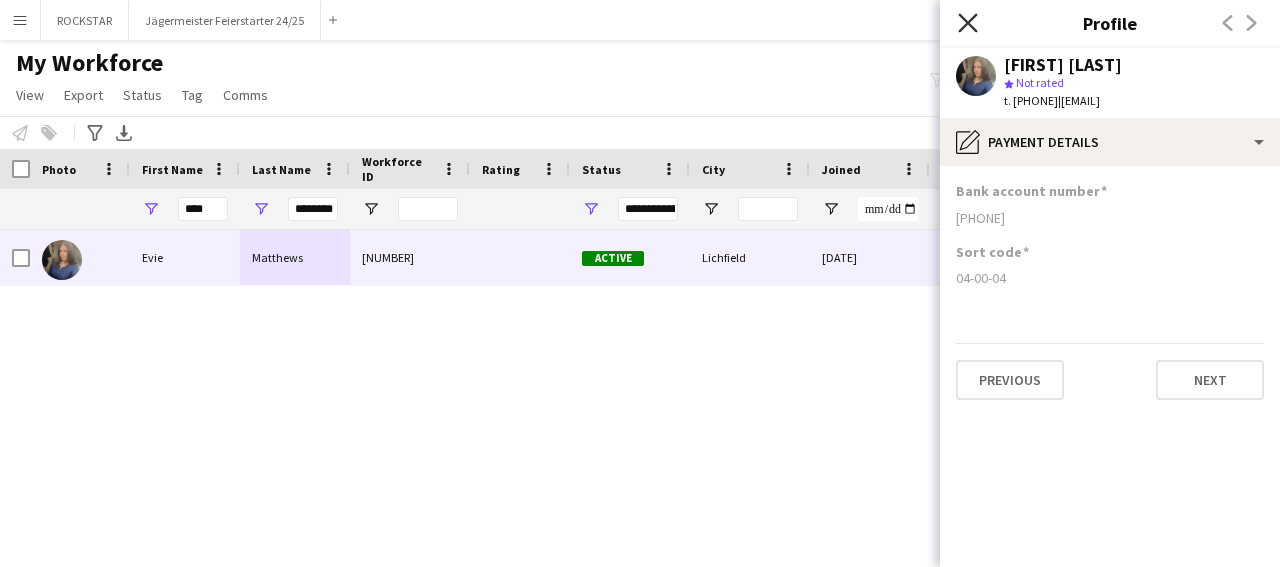 click on "Close pop-in" 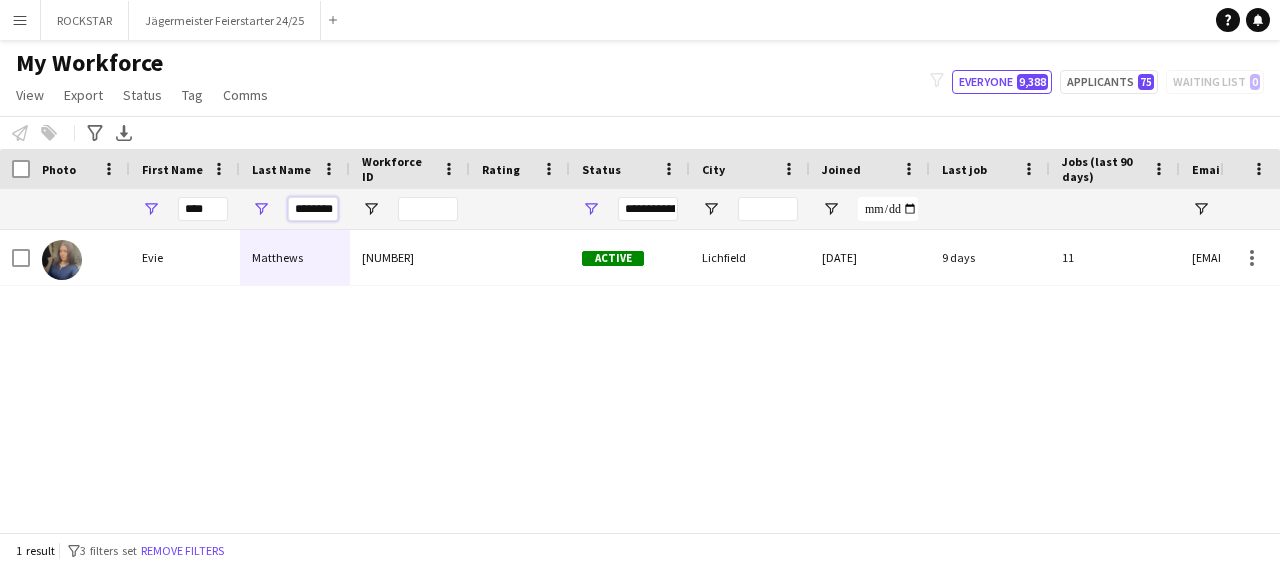drag, startPoint x: 295, startPoint y: 211, endPoint x: 355, endPoint y: 211, distance: 60 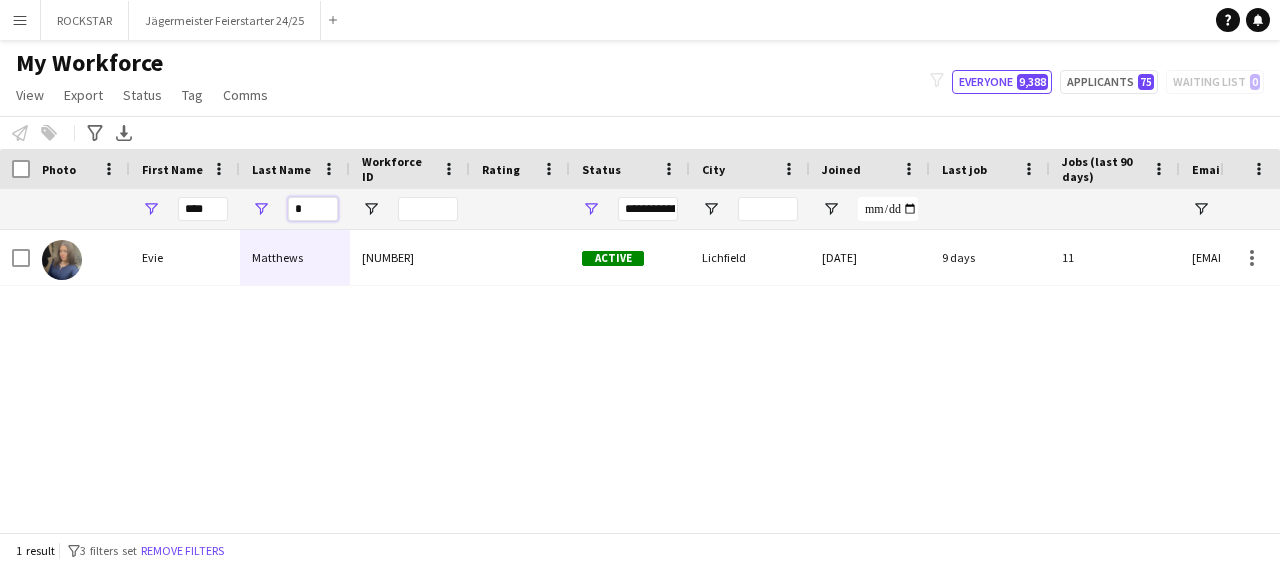 scroll, scrollTop: 0, scrollLeft: 0, axis: both 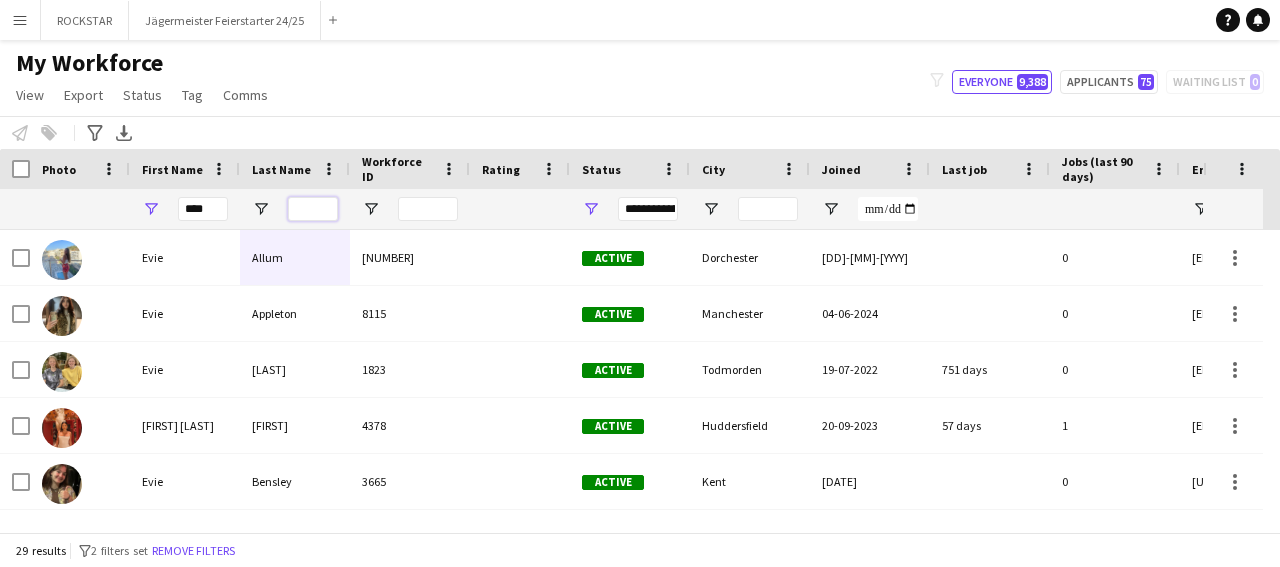 type 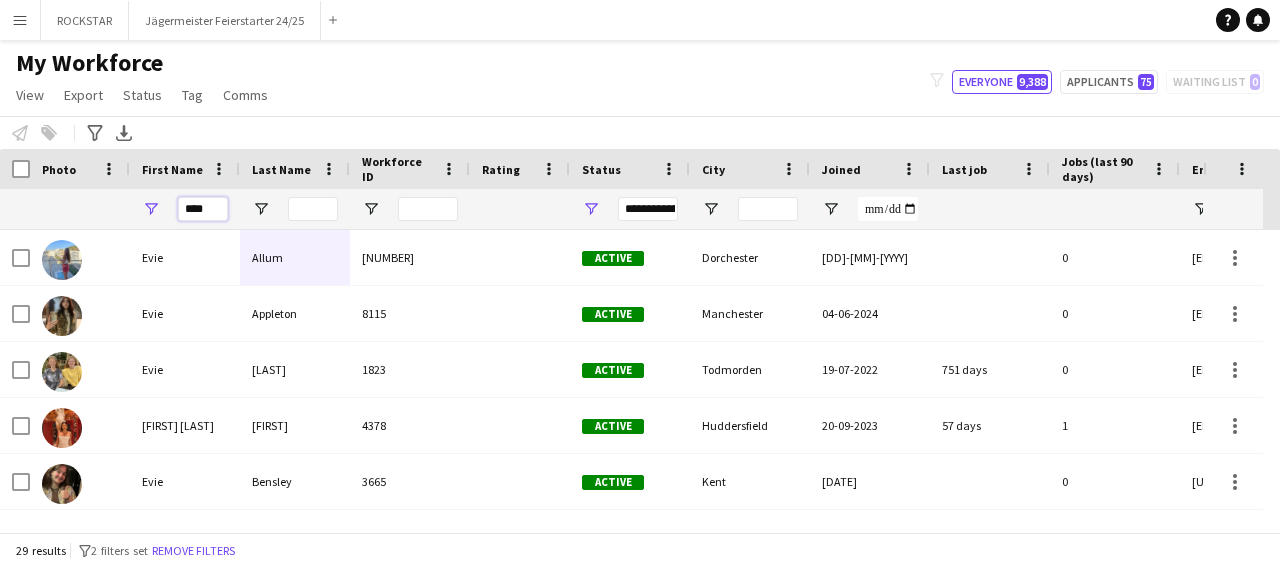 drag, startPoint x: 210, startPoint y: 205, endPoint x: 152, endPoint y: 217, distance: 59.22837 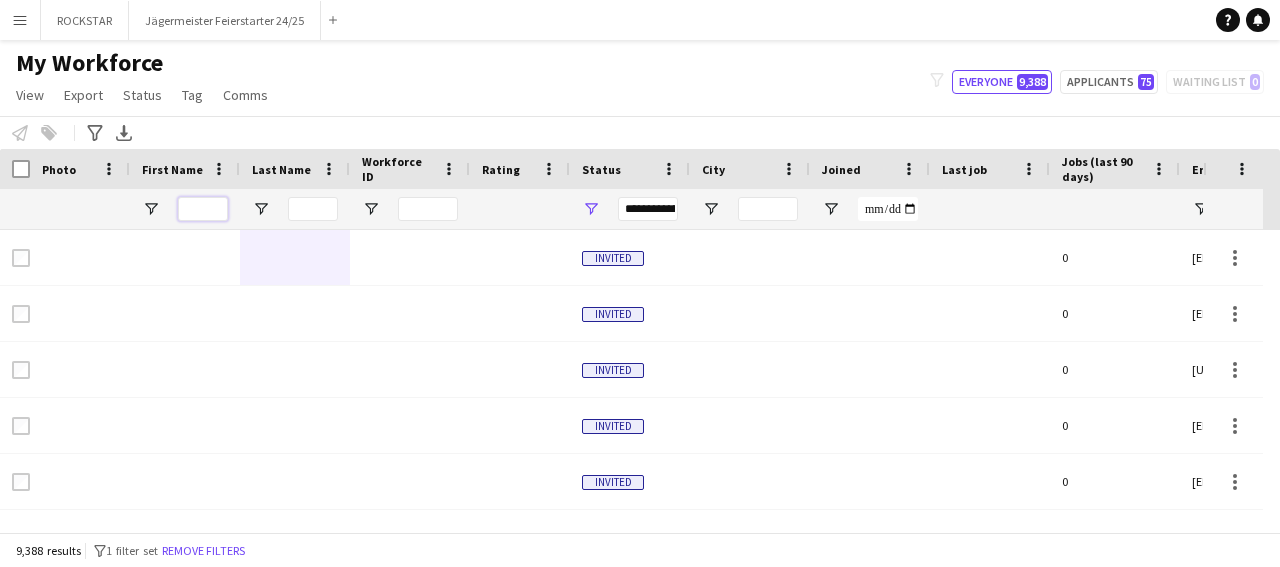 type 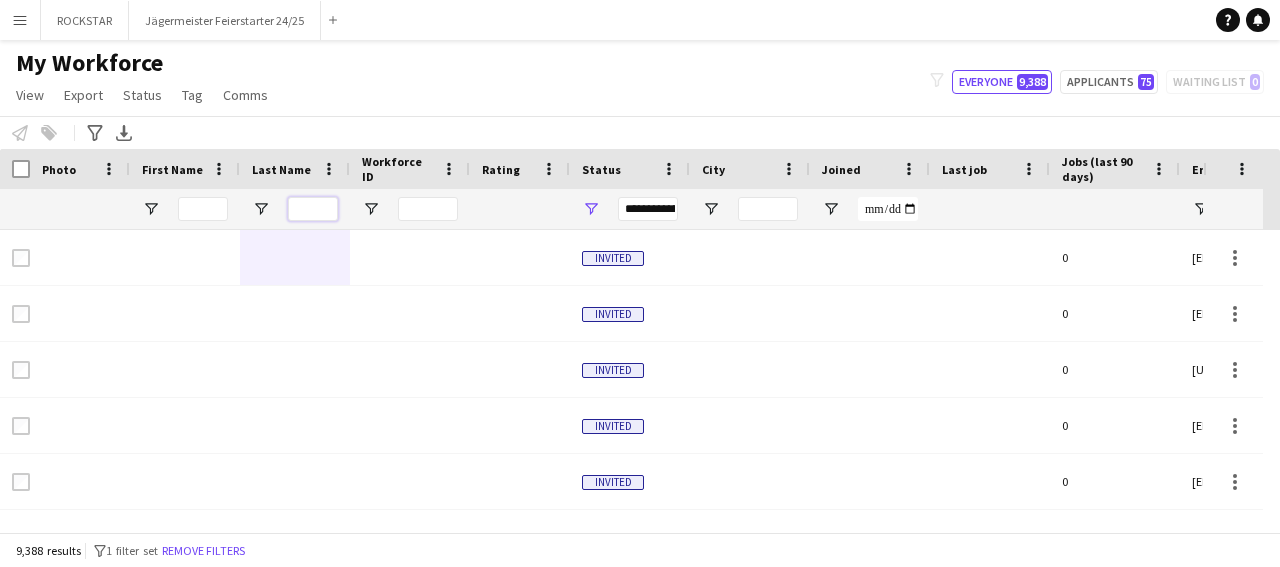 click at bounding box center (313, 209) 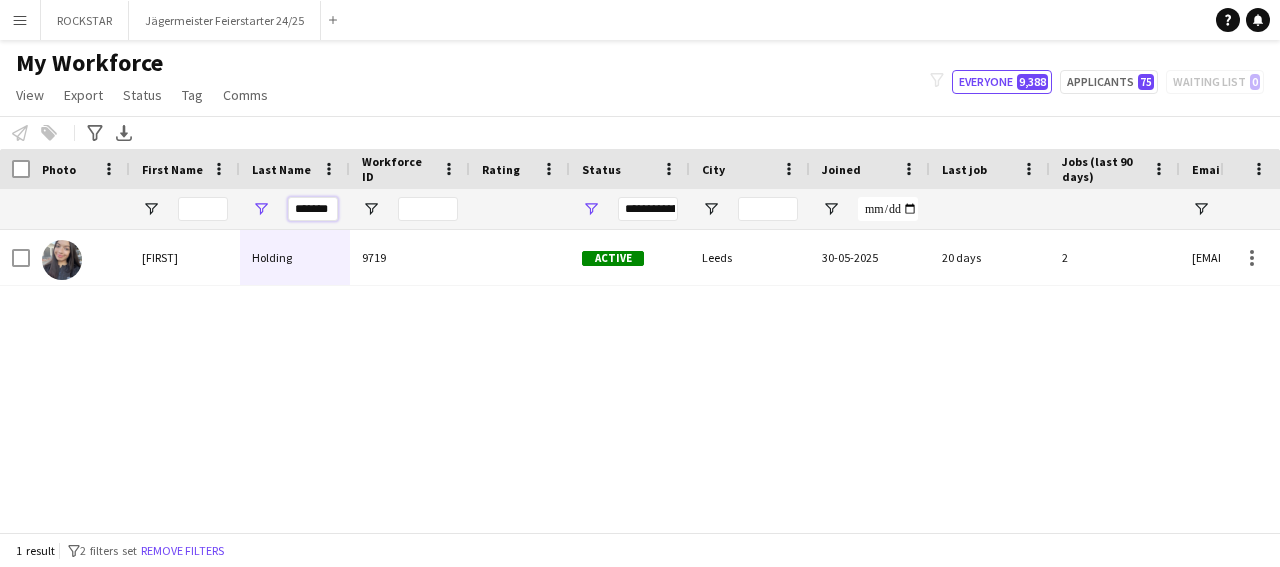 type on "*******" 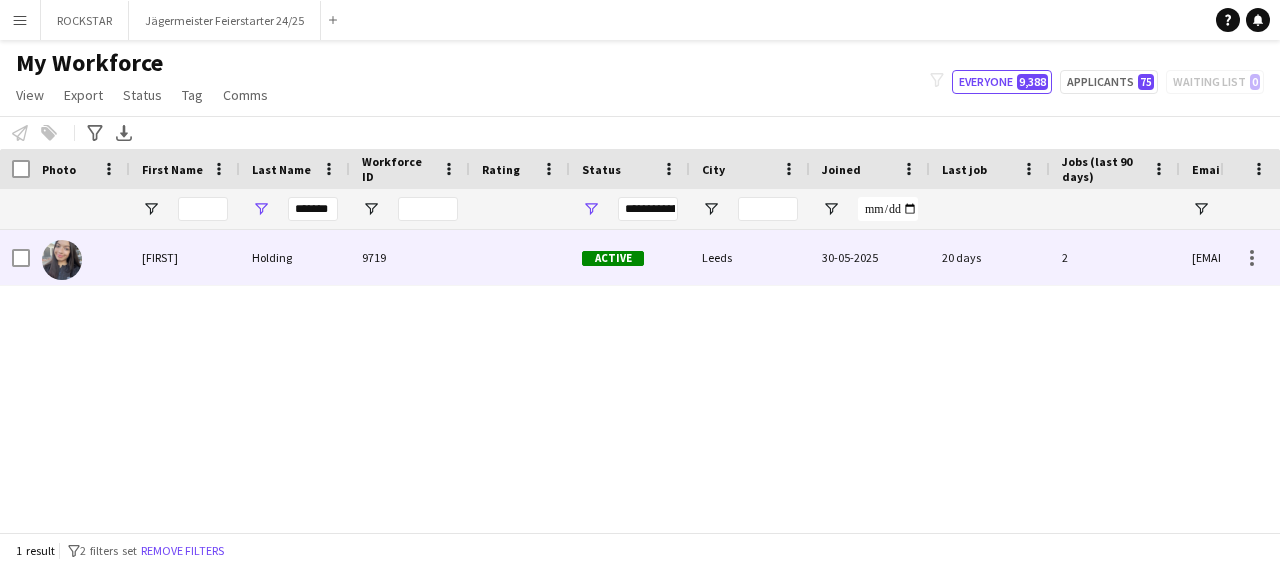 click on "9719" at bounding box center [410, 257] 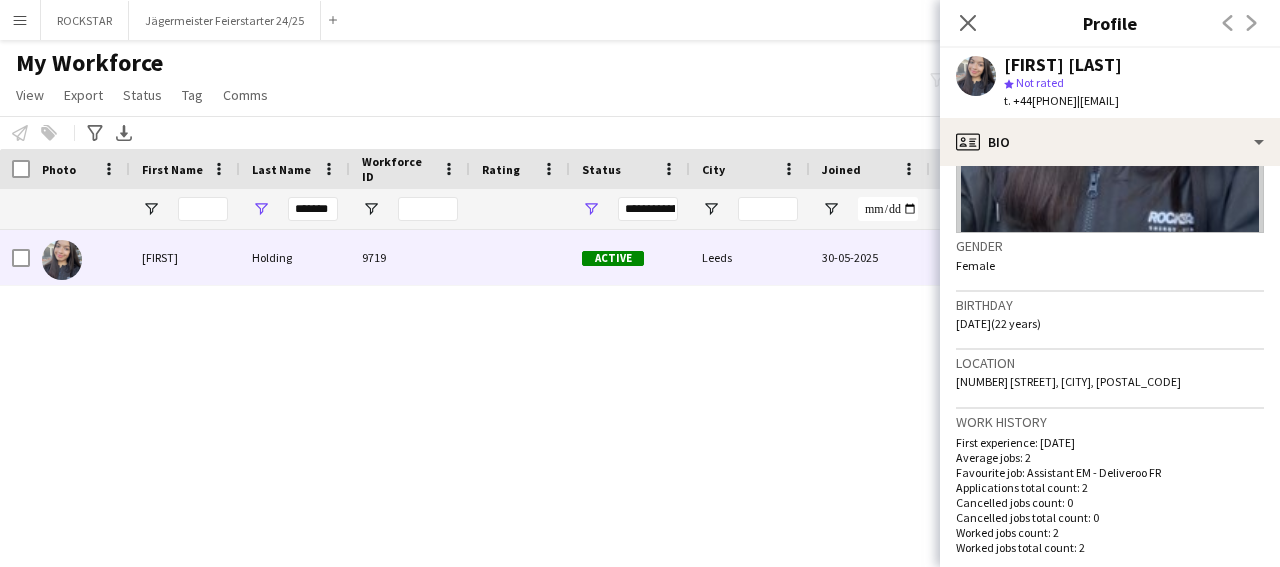 scroll, scrollTop: 793, scrollLeft: 0, axis: vertical 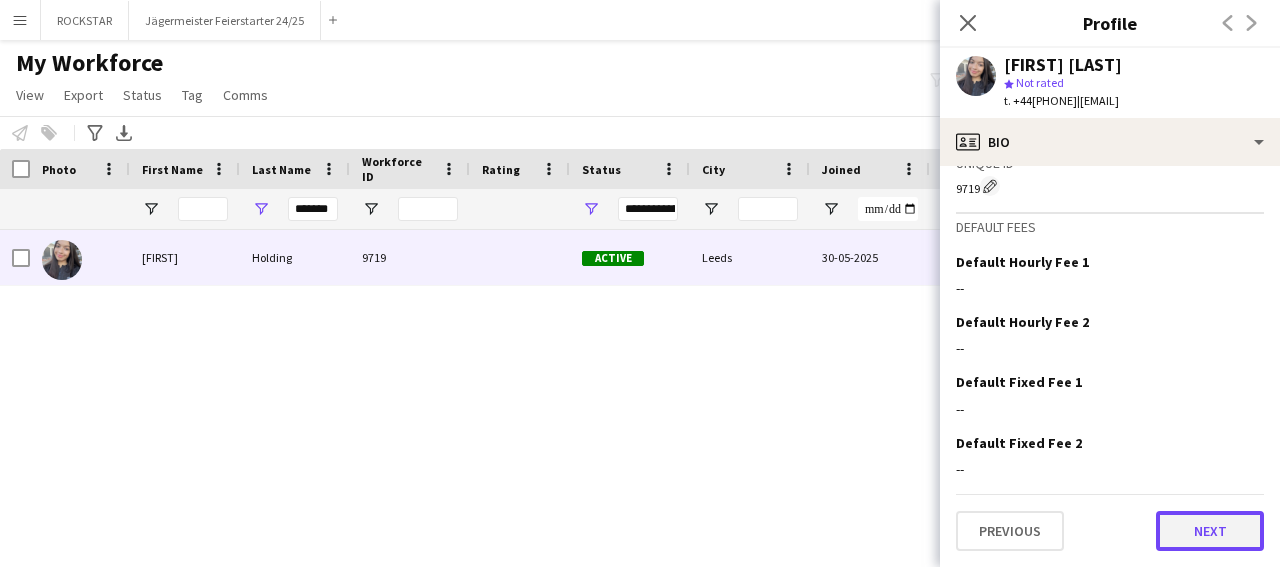 click on "Next" 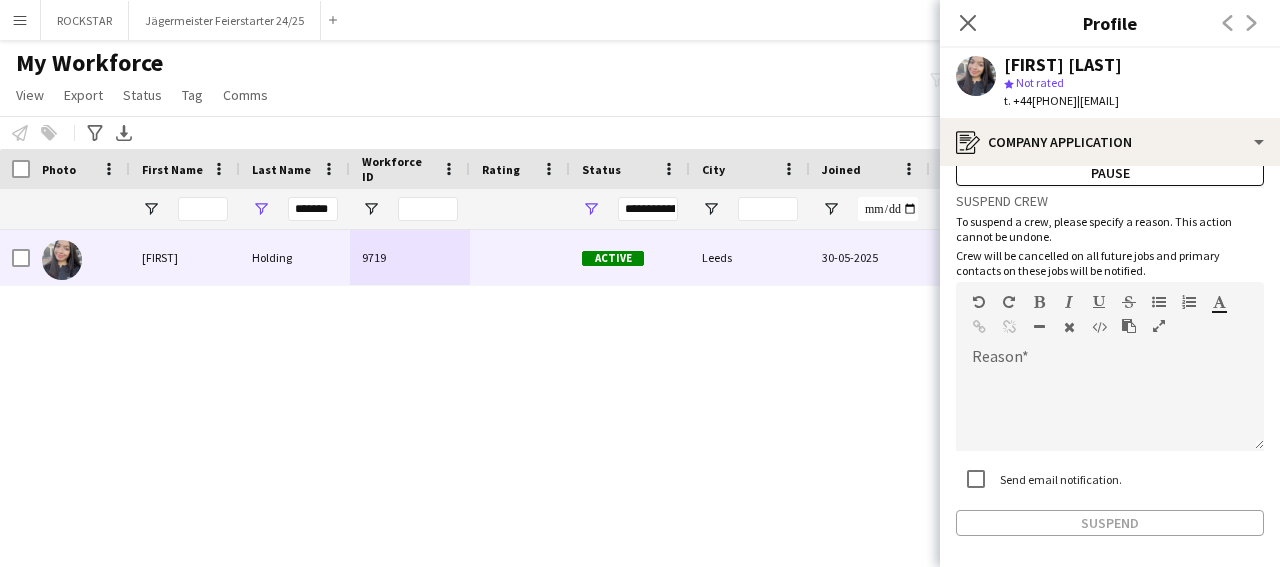 drag, startPoint x: 1259, startPoint y: 507, endPoint x: 1267, endPoint y: 539, distance: 32.984844 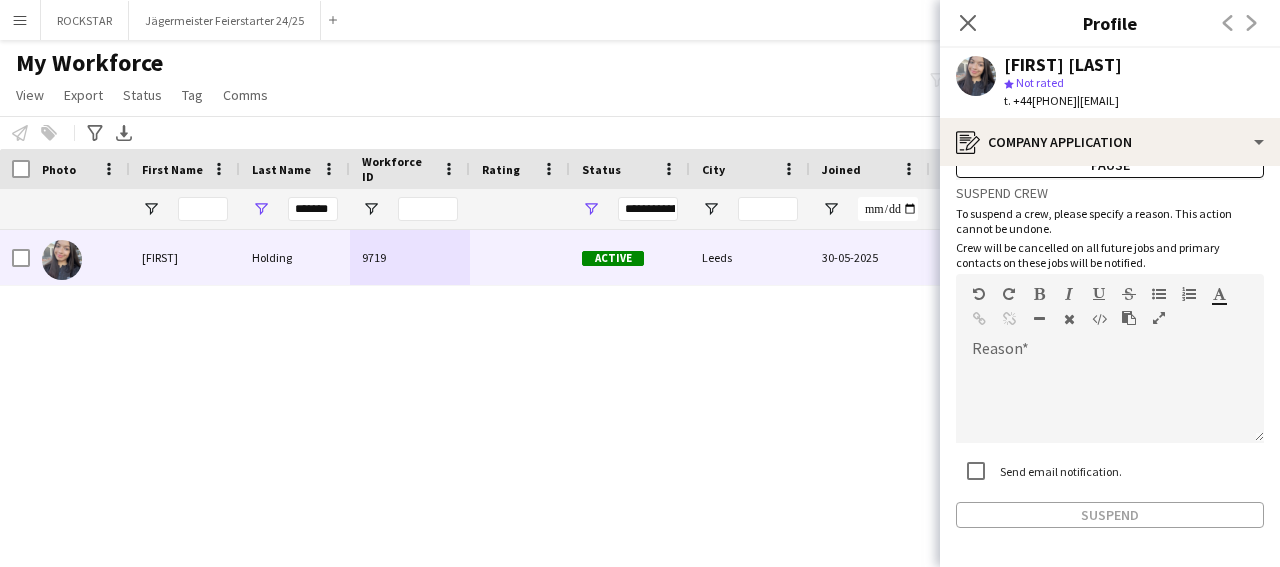 scroll, scrollTop: 126, scrollLeft: 0, axis: vertical 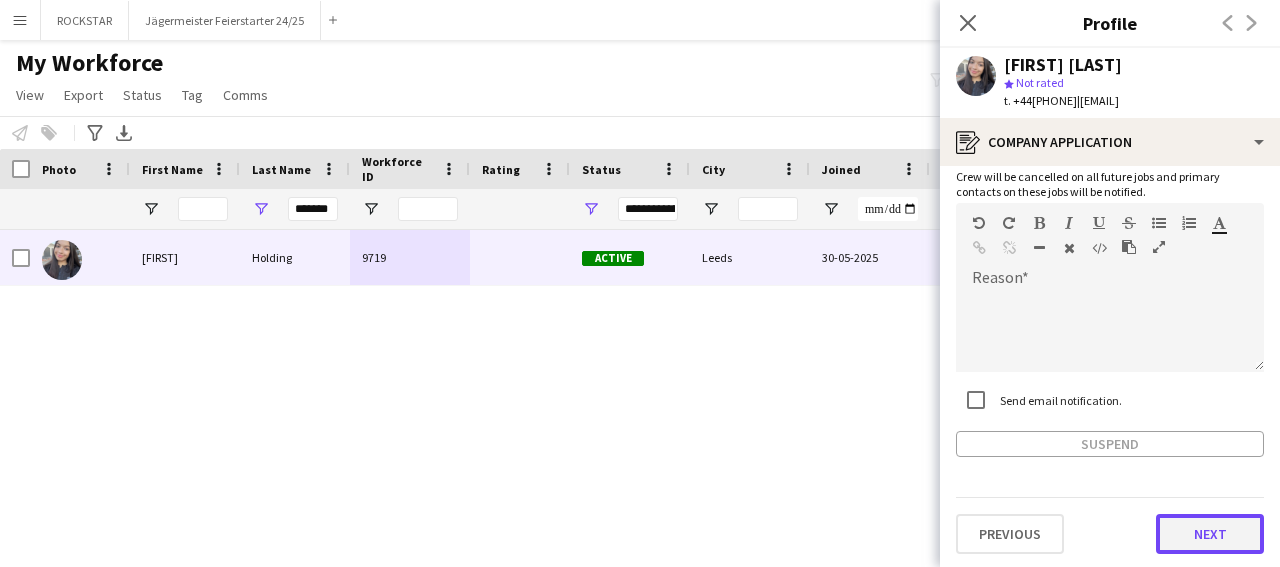 click on "Next" 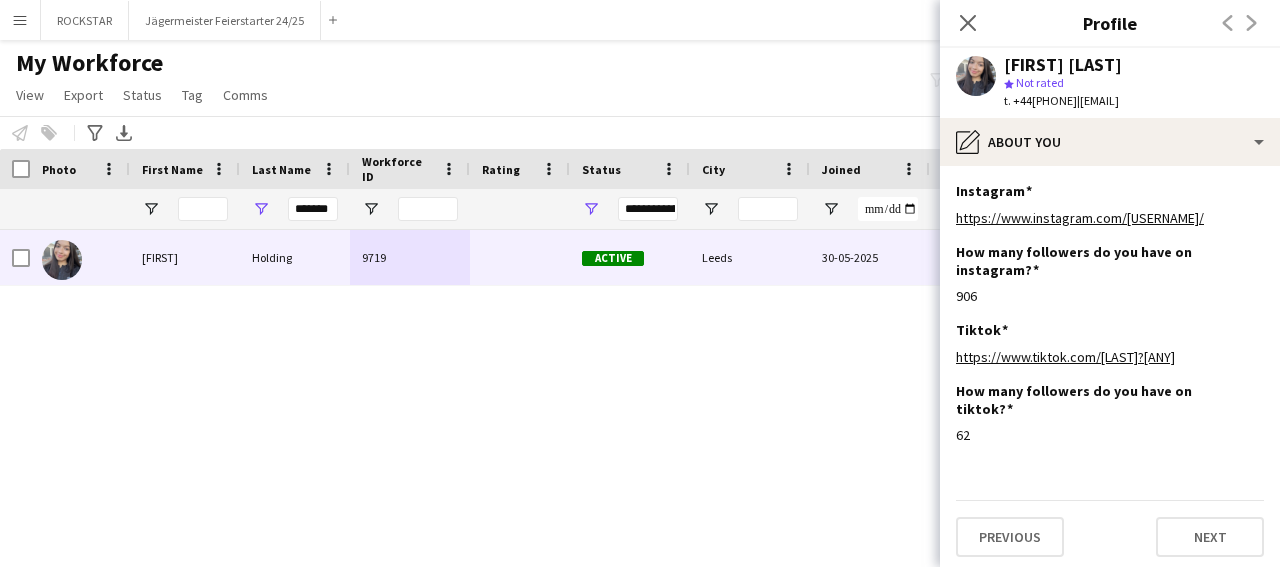scroll, scrollTop: 6, scrollLeft: 0, axis: vertical 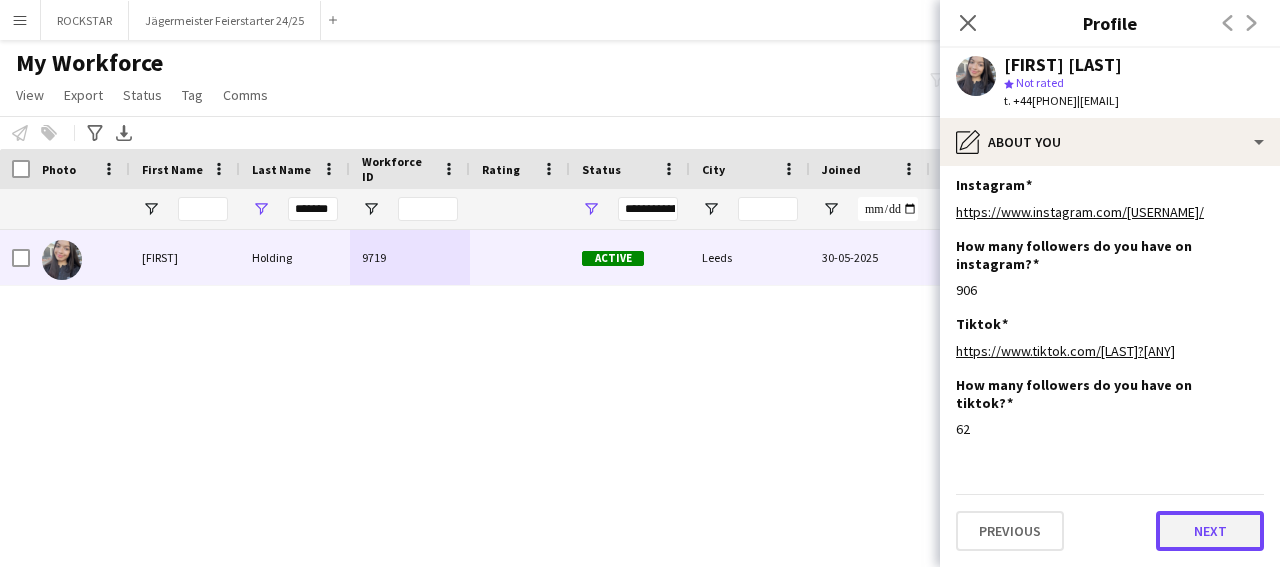 click on "Next" 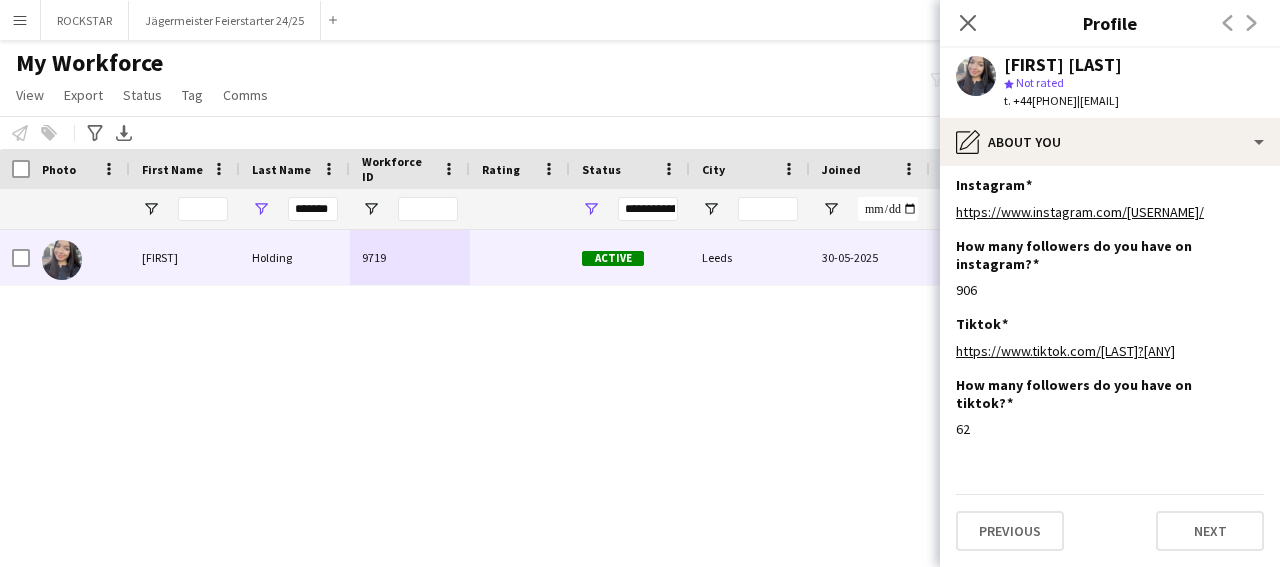 scroll, scrollTop: 0, scrollLeft: 0, axis: both 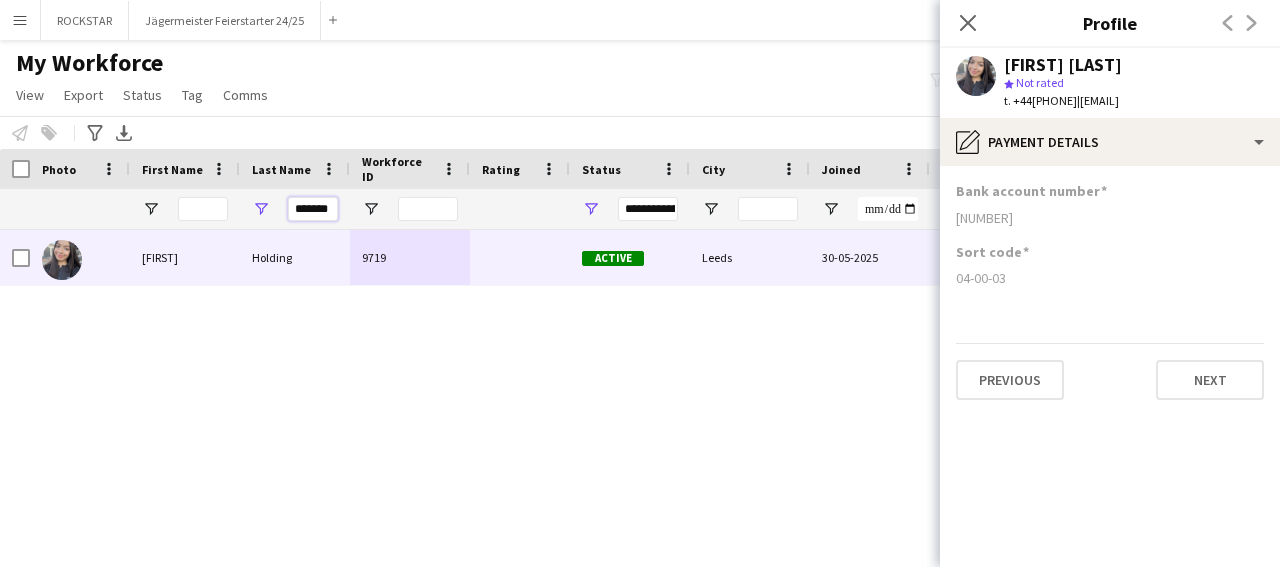 drag, startPoint x: 293, startPoint y: 201, endPoint x: 345, endPoint y: 206, distance: 52.23983 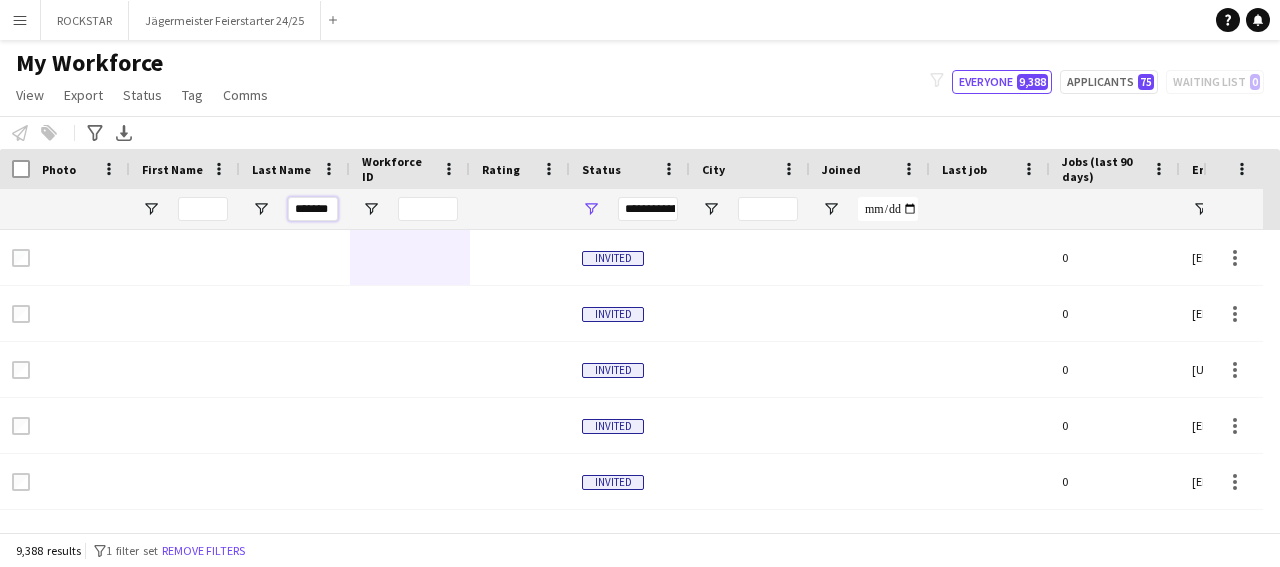 scroll, scrollTop: 0, scrollLeft: 1, axis: horizontal 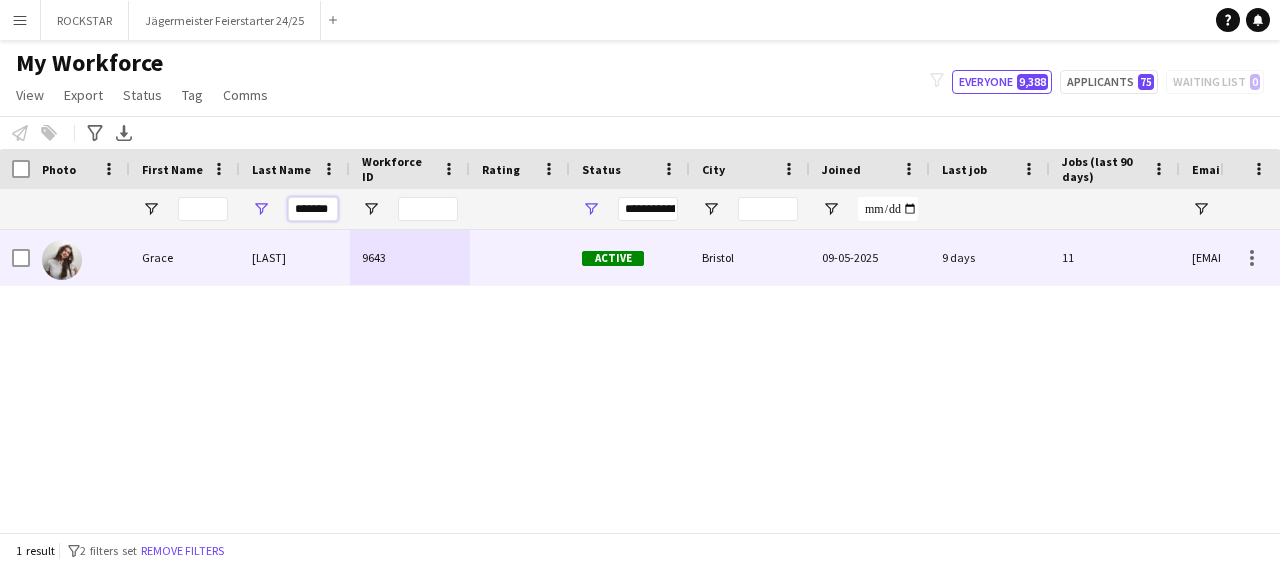 type on "*******" 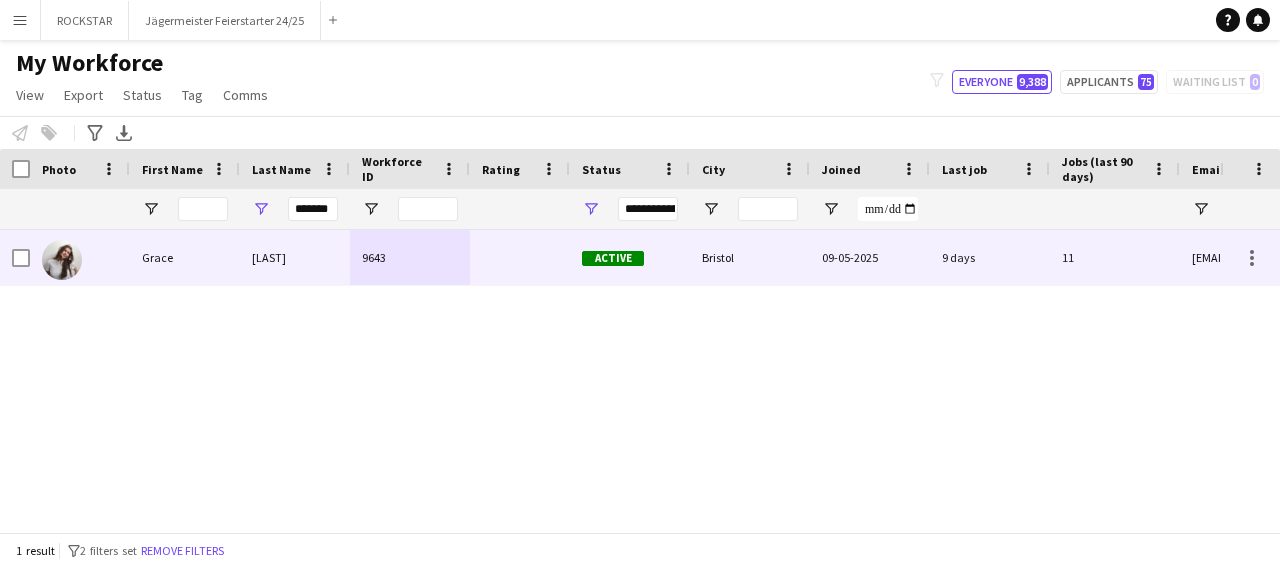 click on "[LAST]" at bounding box center (295, 257) 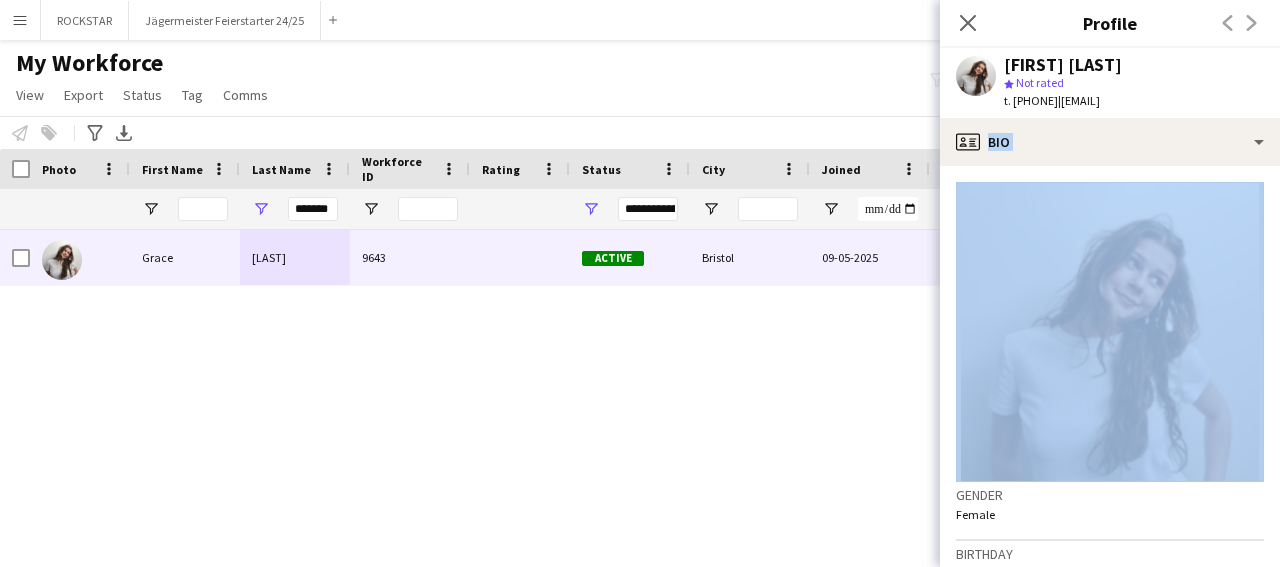 drag, startPoint x: 1275, startPoint y: 73, endPoint x: 1266, endPoint y: 219, distance: 146.27713 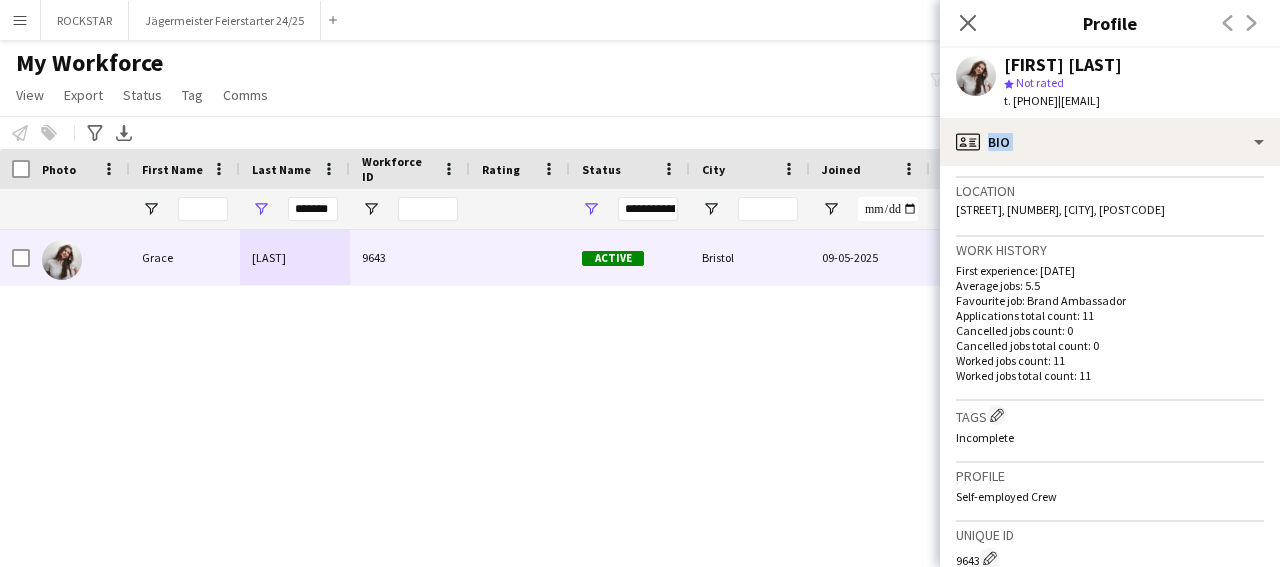 scroll, scrollTop: 811, scrollLeft: 0, axis: vertical 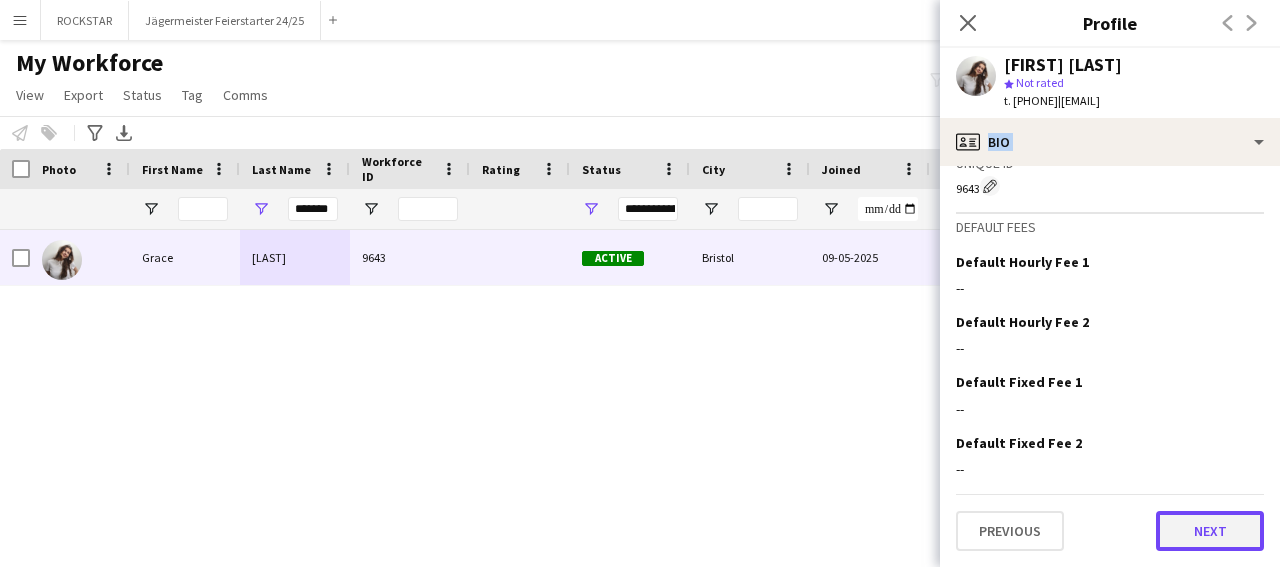 click on "Next" 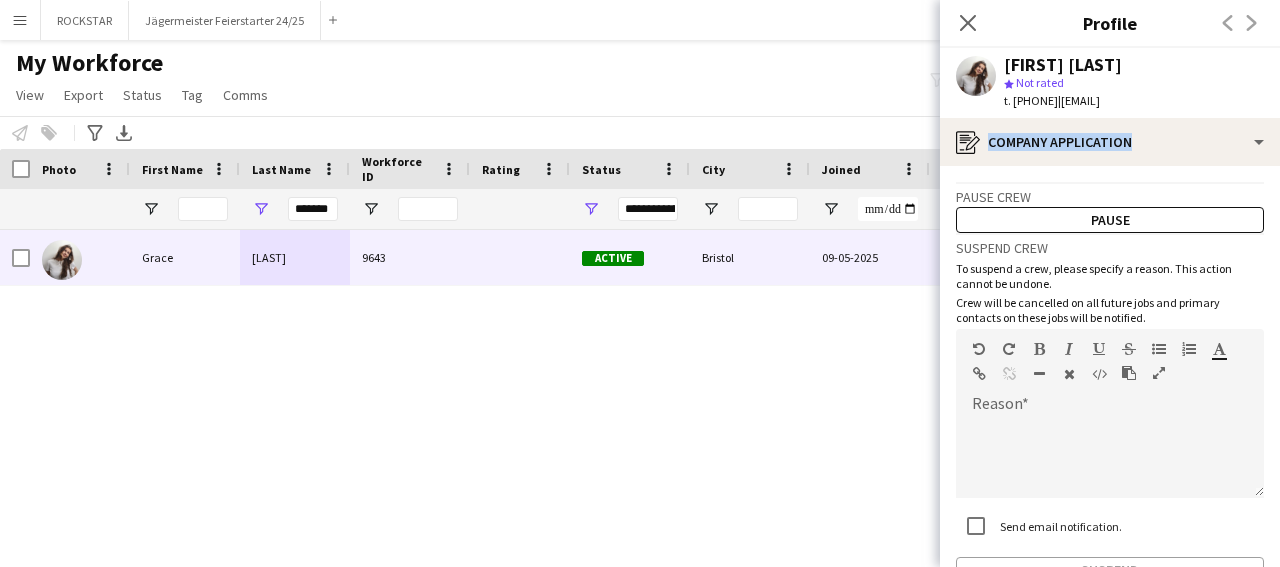scroll, scrollTop: 145, scrollLeft: 0, axis: vertical 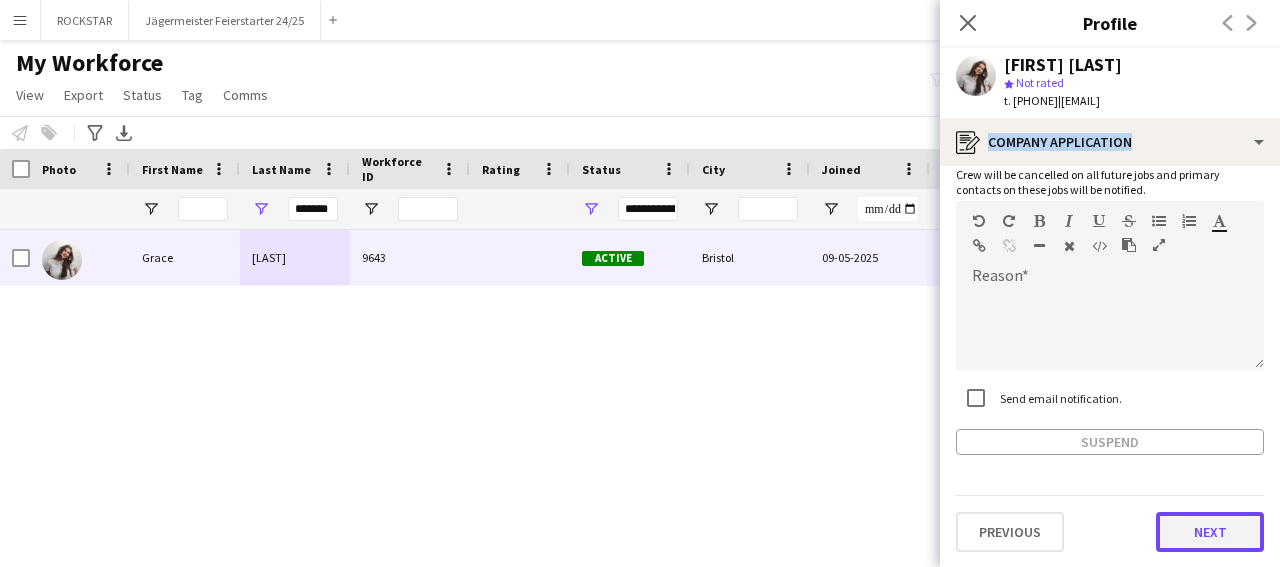 click on "Next" 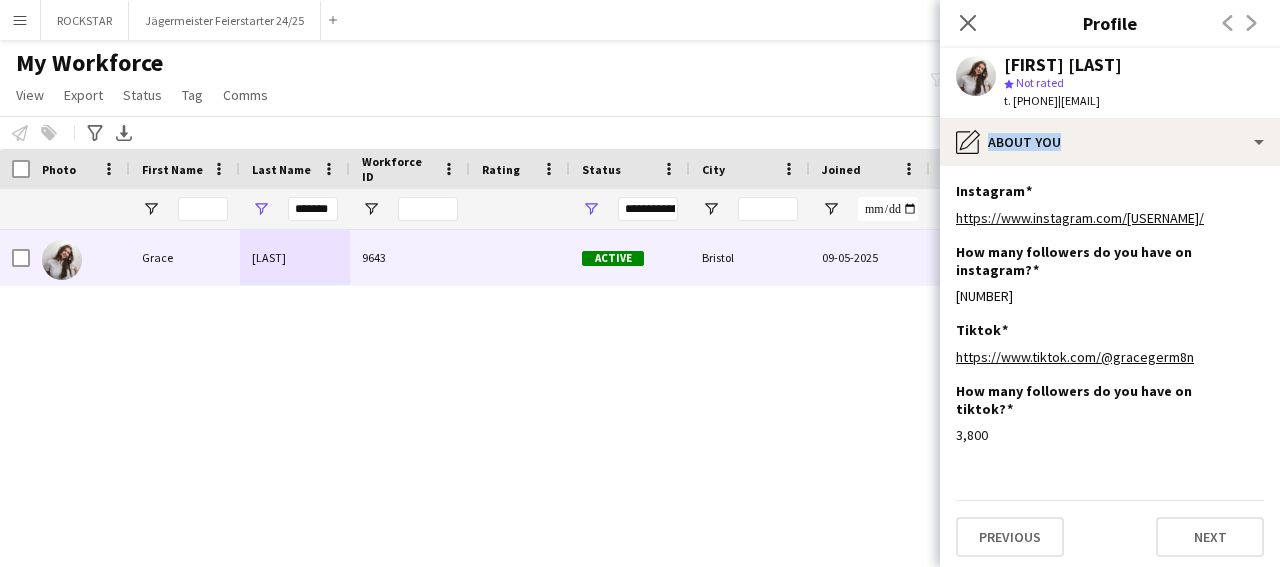 scroll, scrollTop: 6, scrollLeft: 0, axis: vertical 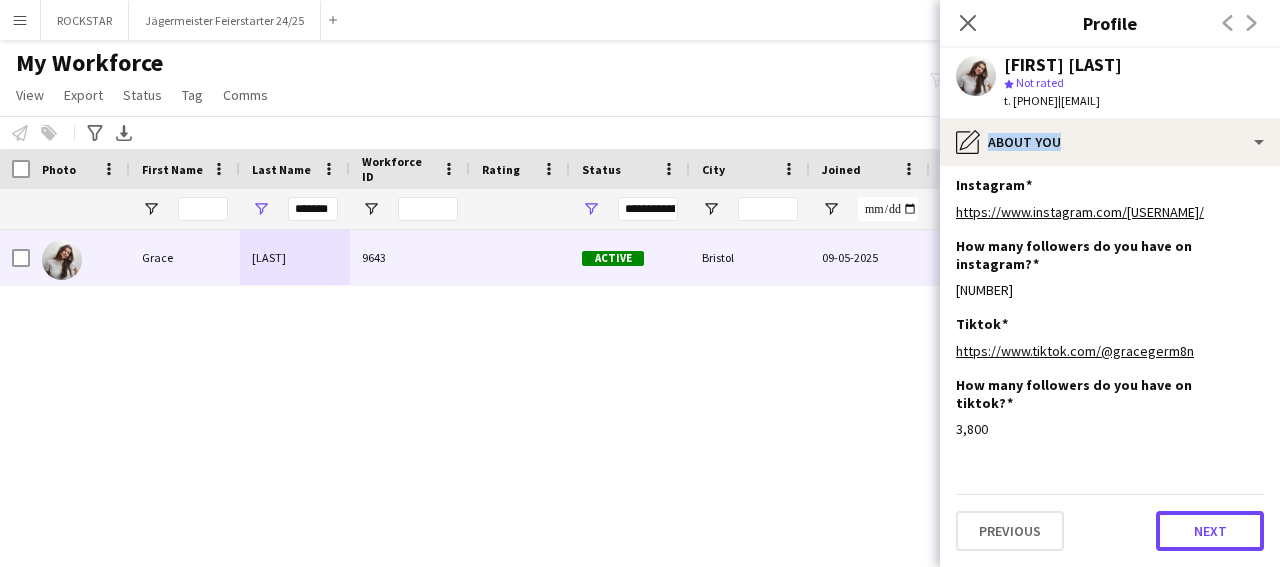 click on "Next" 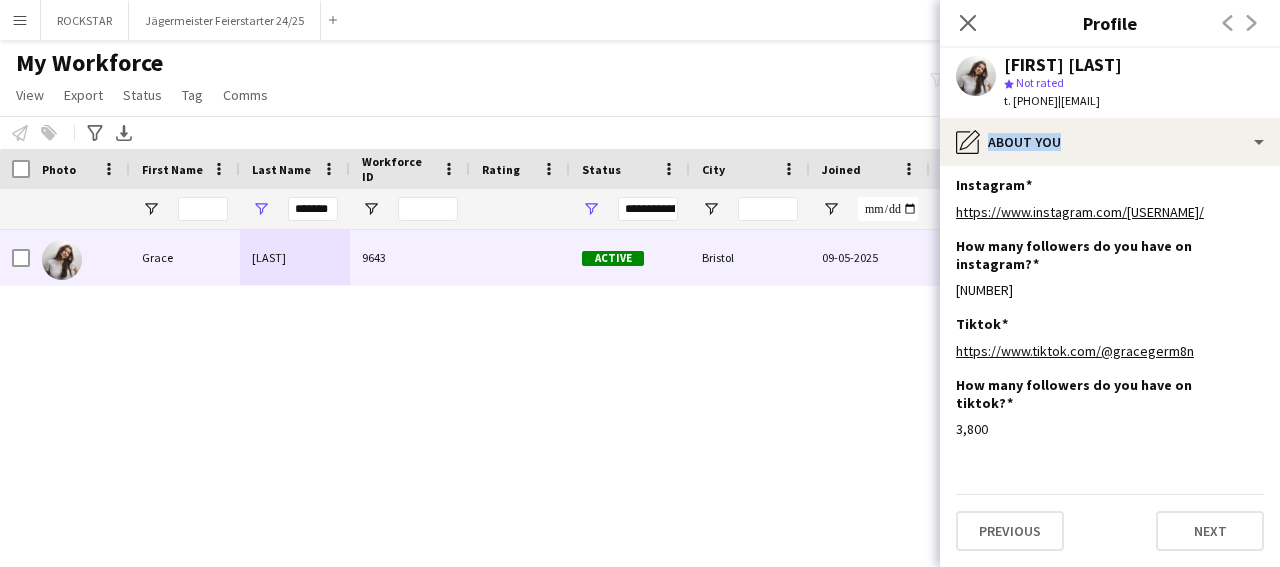 scroll, scrollTop: 0, scrollLeft: 0, axis: both 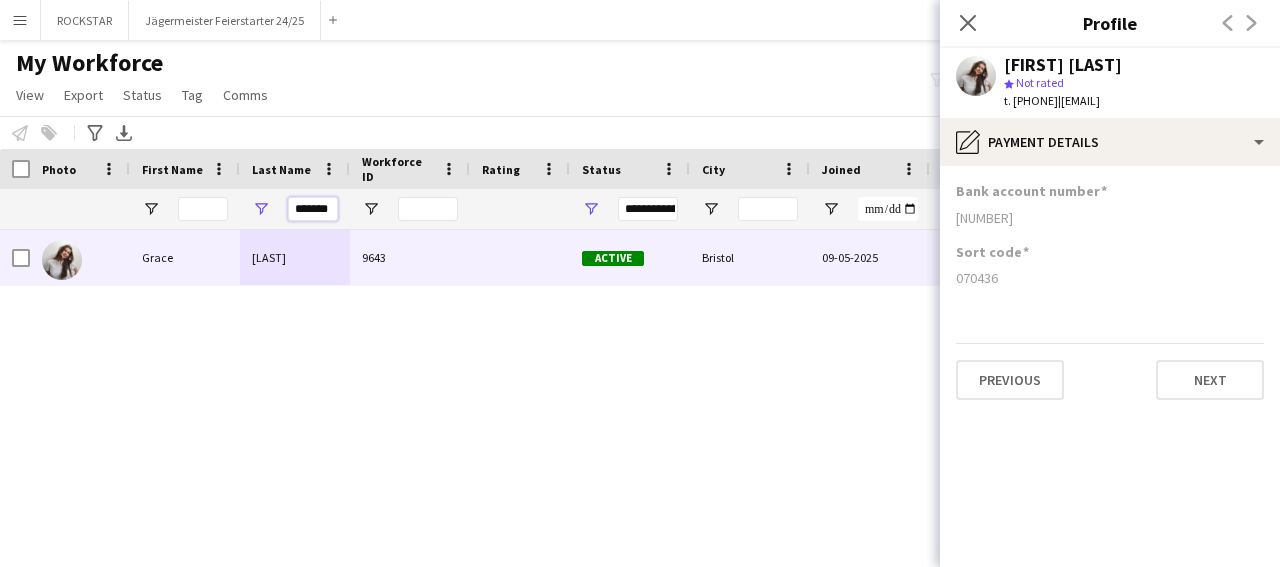 drag, startPoint x: 291, startPoint y: 209, endPoint x: 391, endPoint y: 209, distance: 100 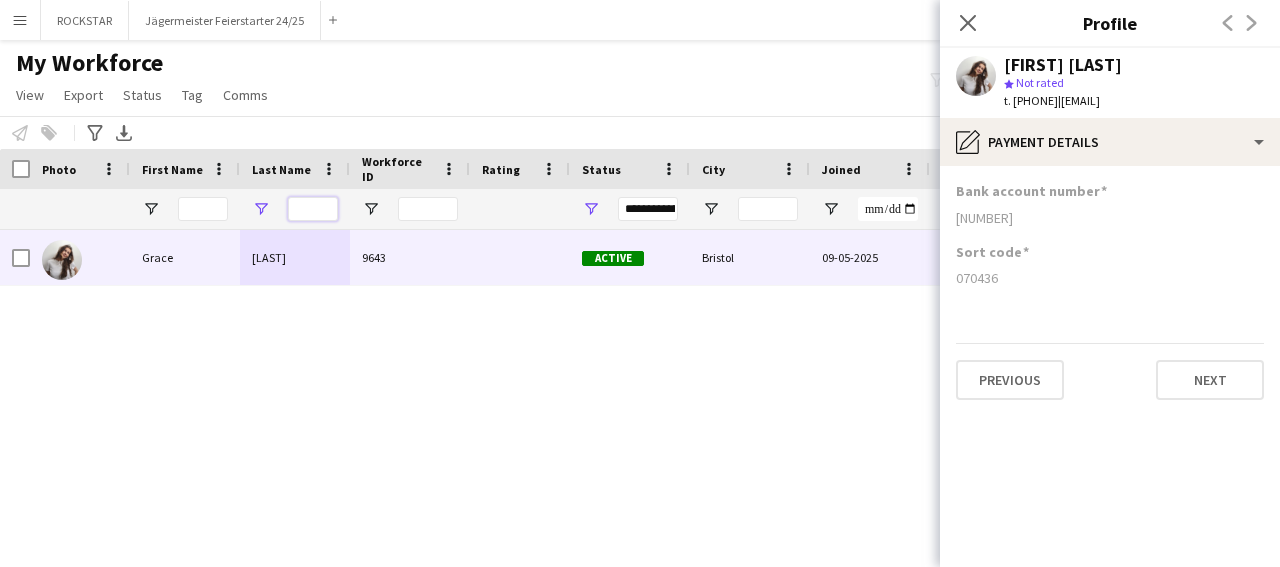 scroll, scrollTop: 0, scrollLeft: 0, axis: both 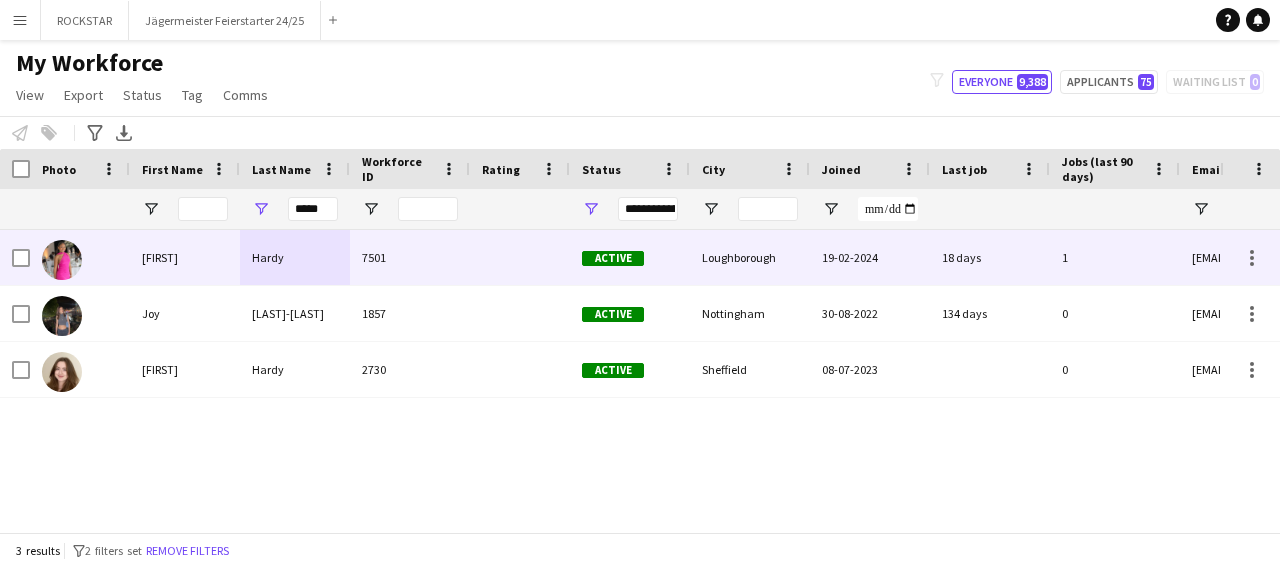 click on "7501" at bounding box center (410, 257) 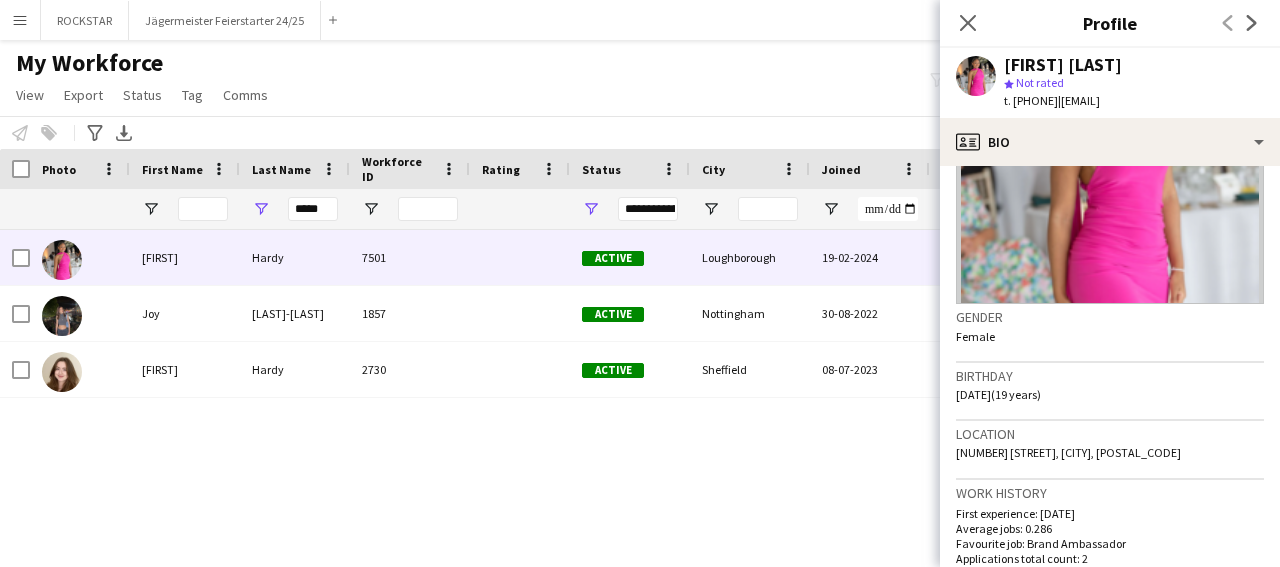 scroll, scrollTop: 793, scrollLeft: 0, axis: vertical 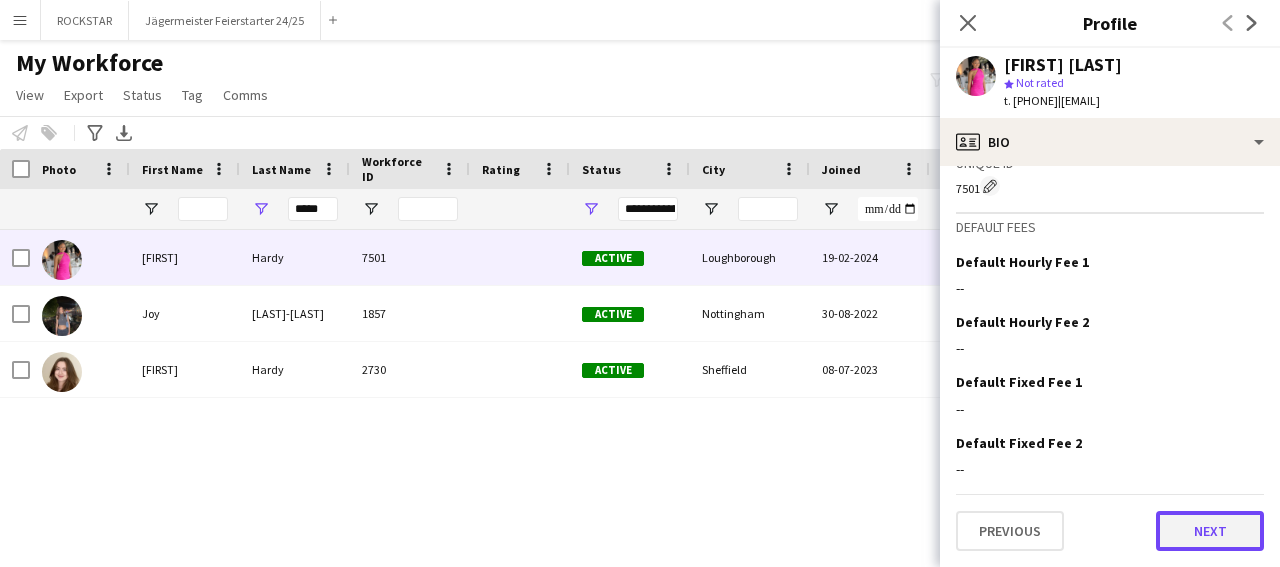 click on "Next" 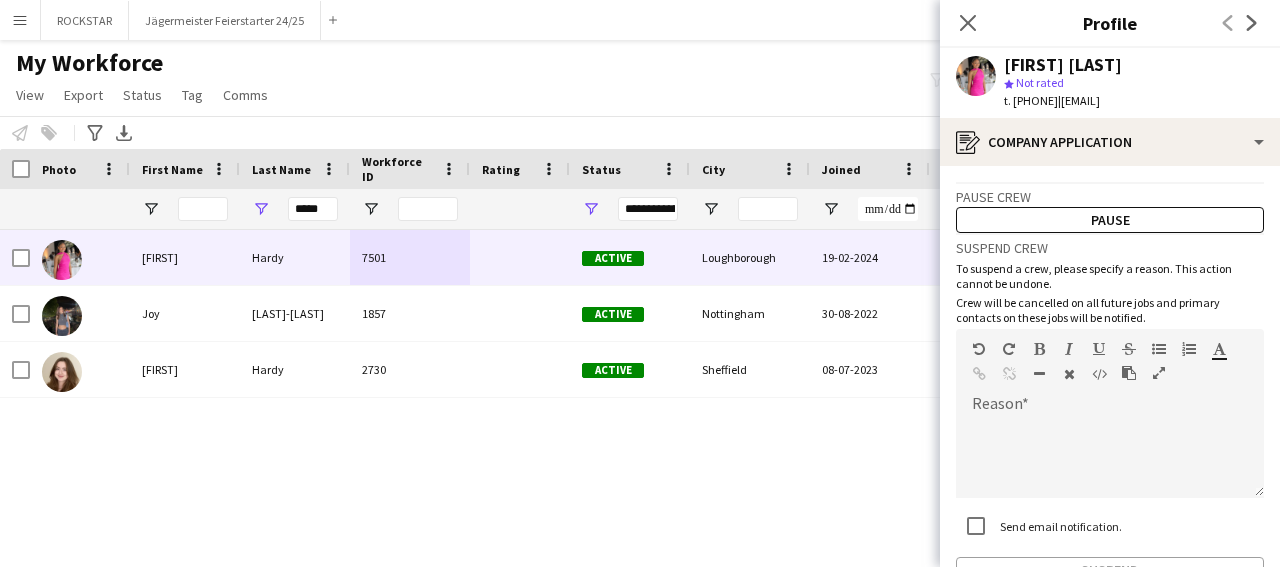 scroll, scrollTop: 126, scrollLeft: 0, axis: vertical 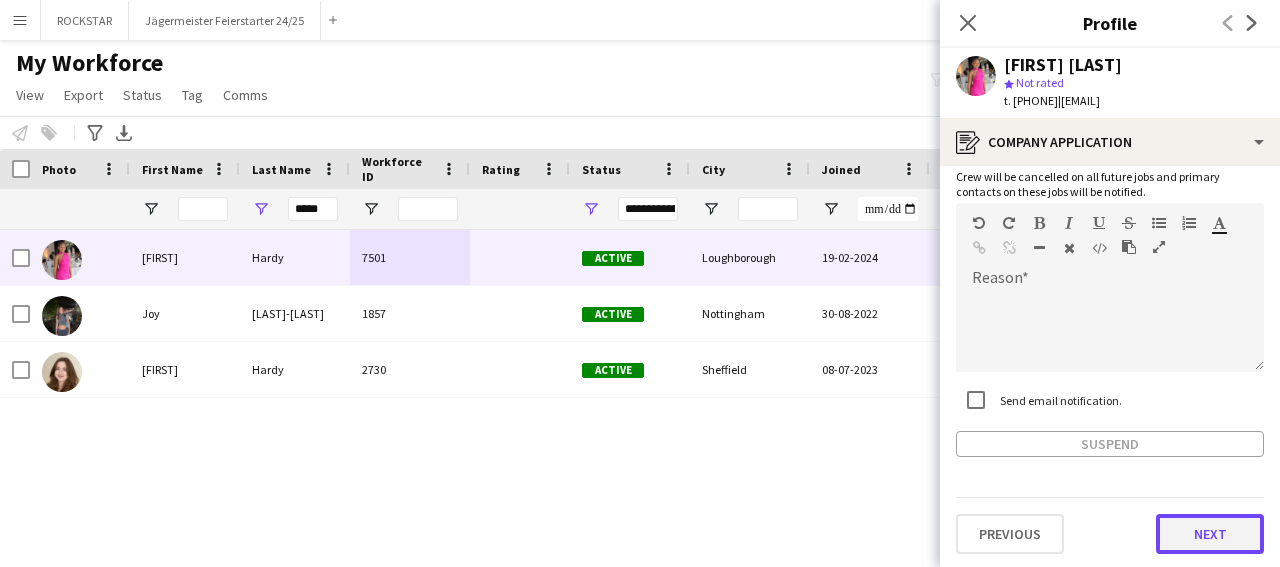 click on "Next" 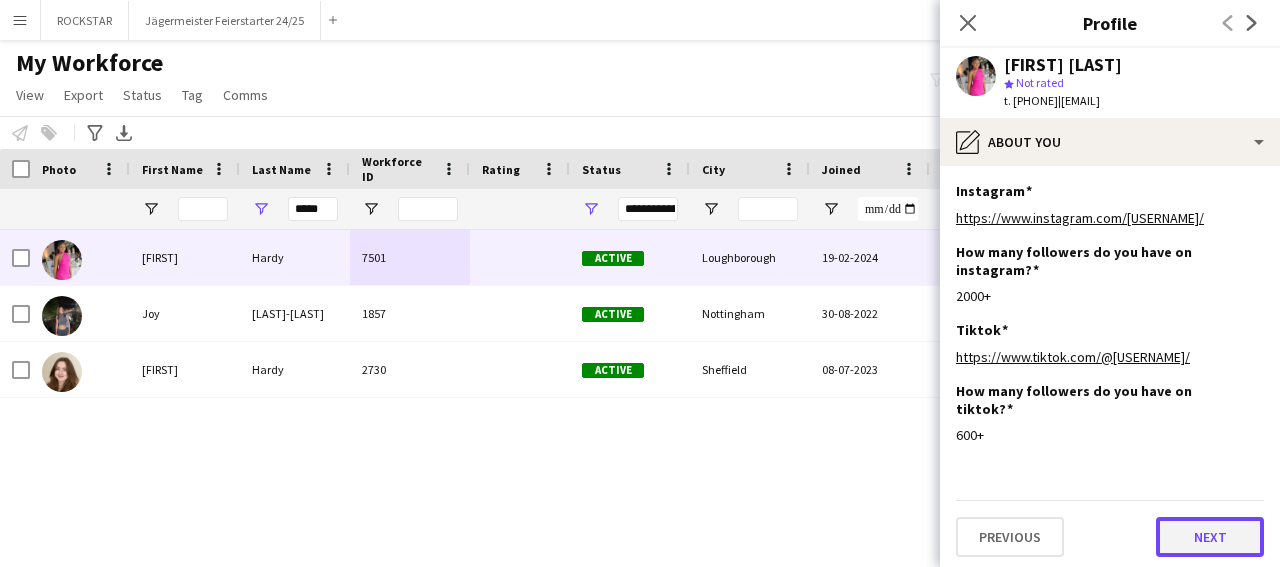 click on "Next" 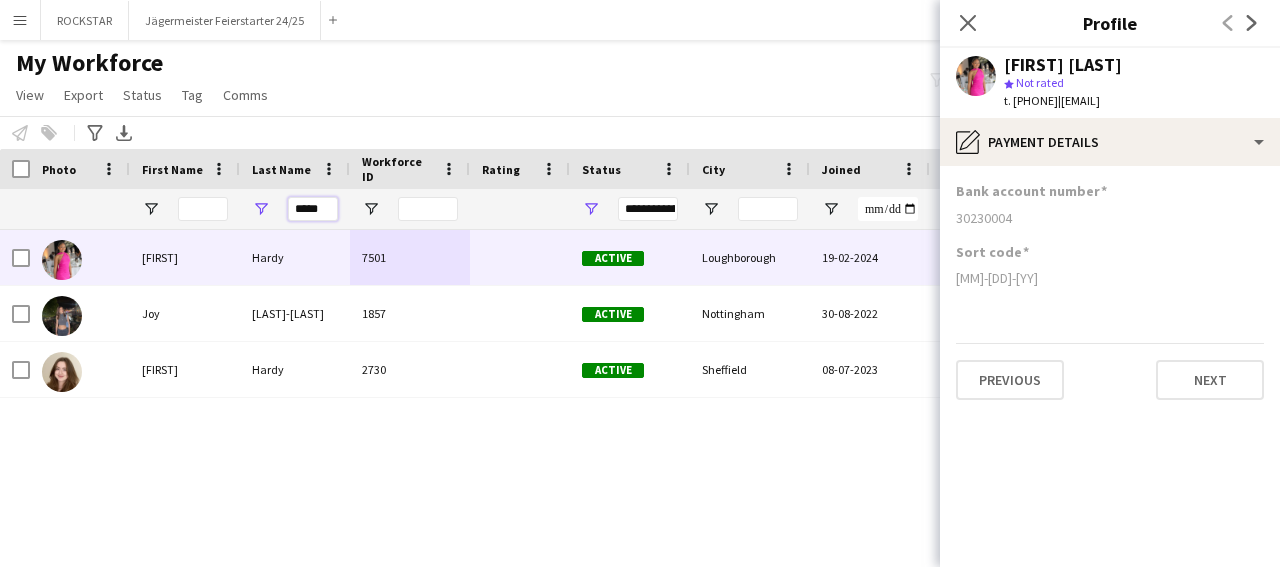 click on "*****" at bounding box center [313, 209] 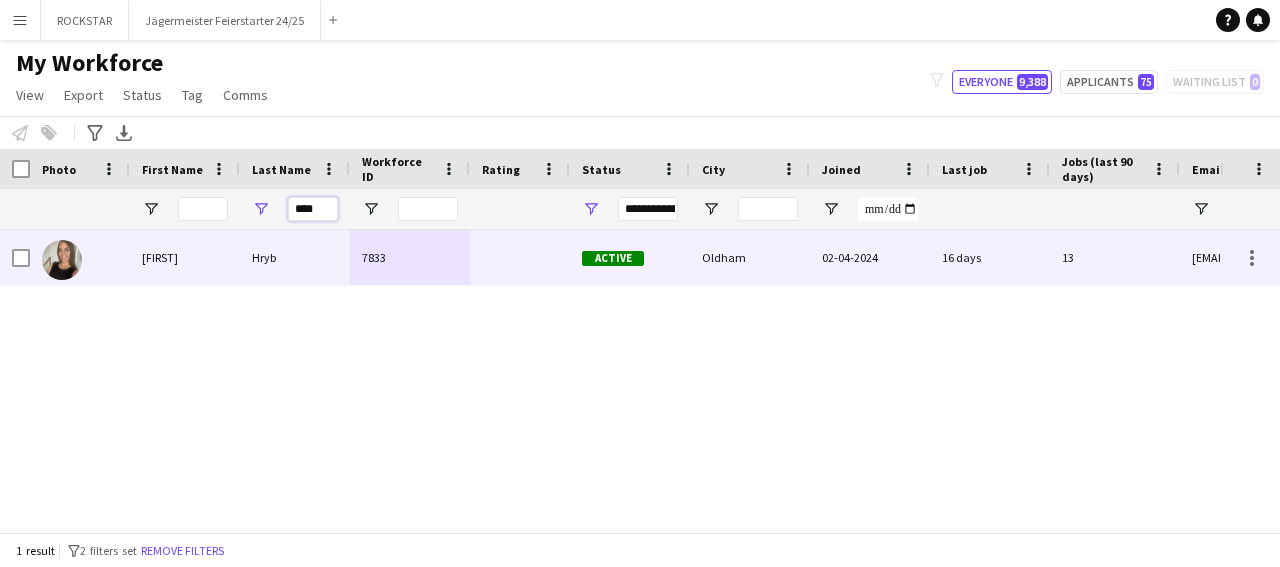 type on "****" 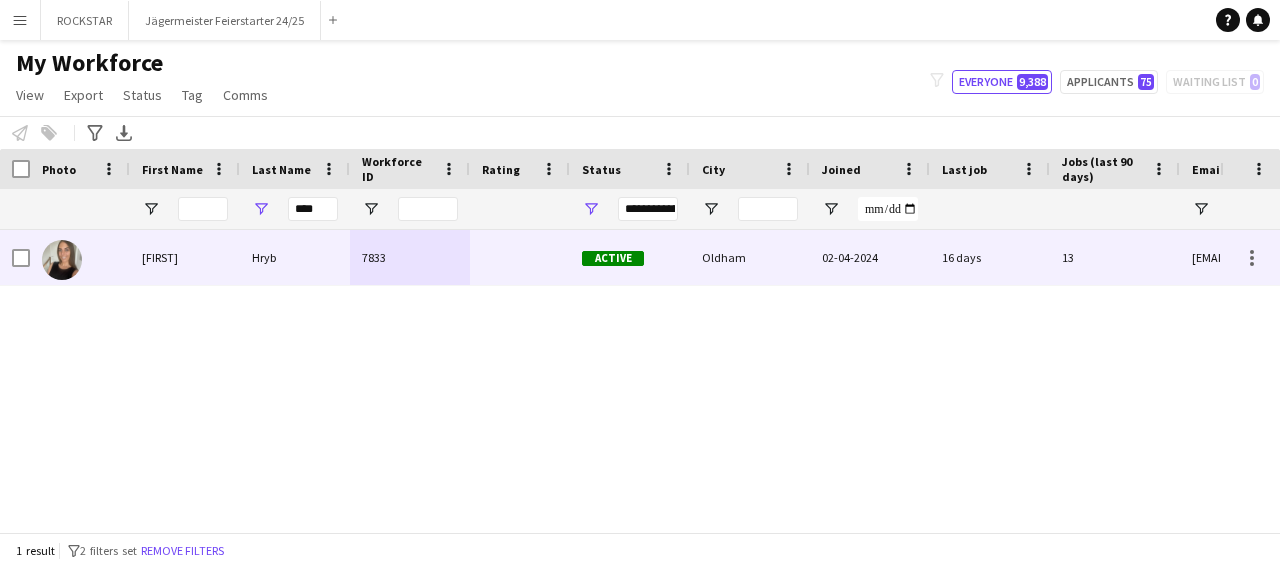 click at bounding box center (520, 257) 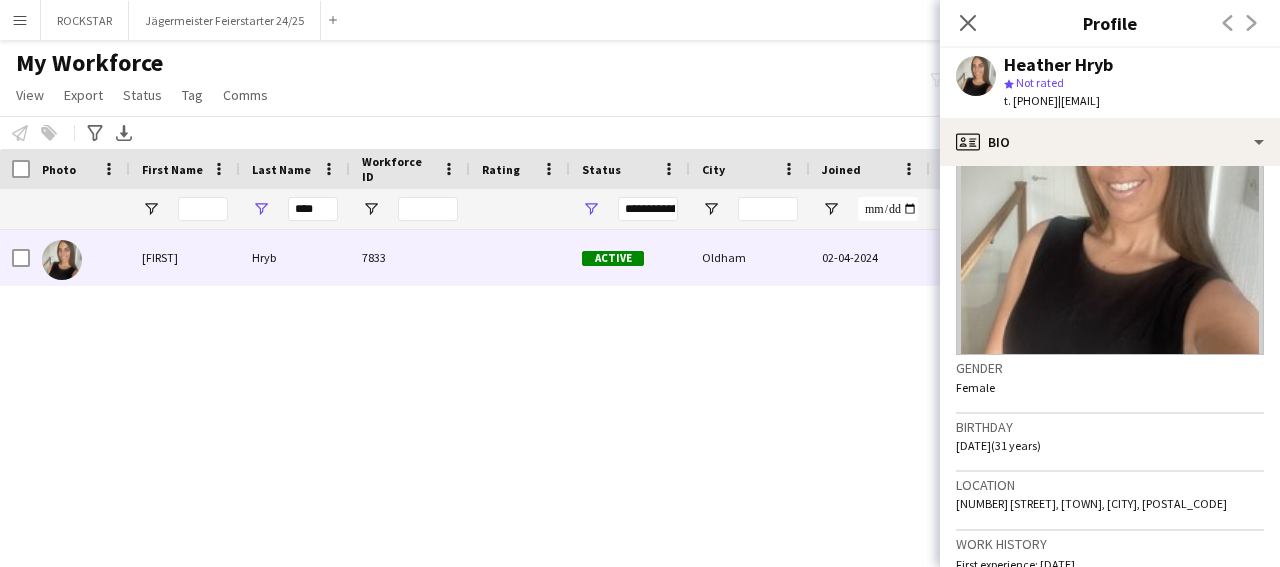 scroll, scrollTop: 793, scrollLeft: 0, axis: vertical 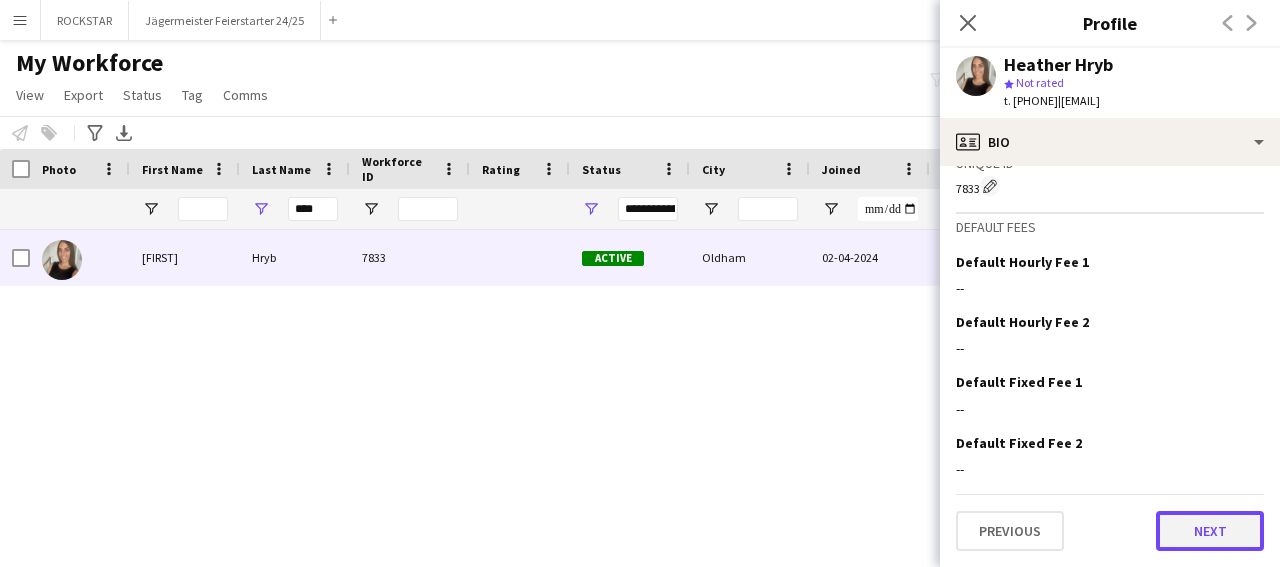 click on "Next" 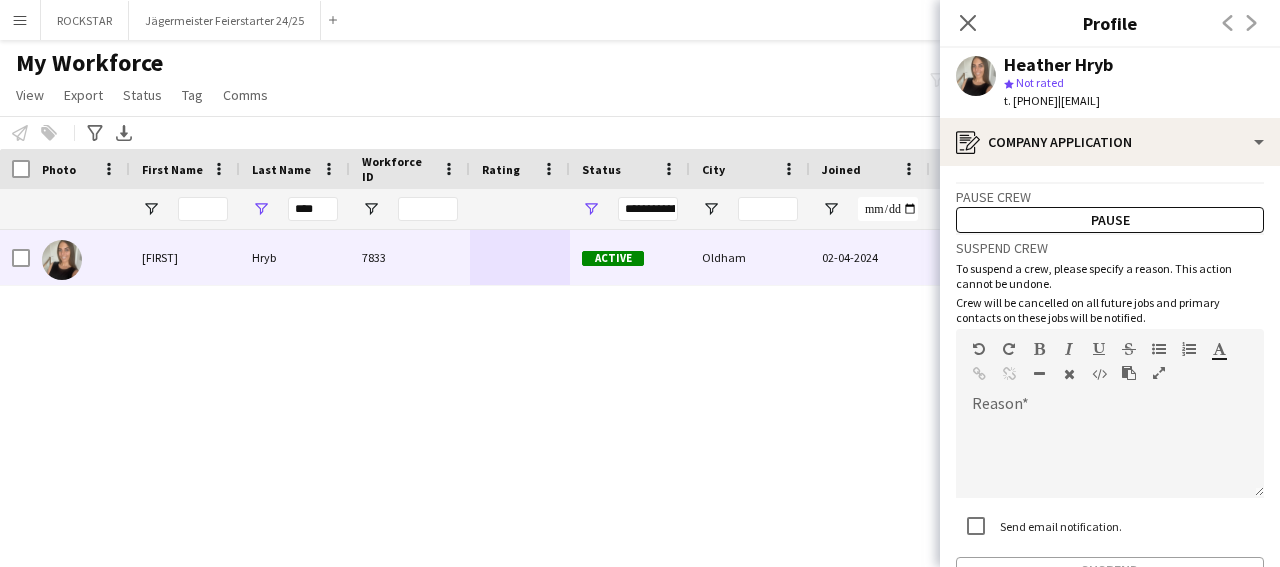scroll, scrollTop: 126, scrollLeft: 0, axis: vertical 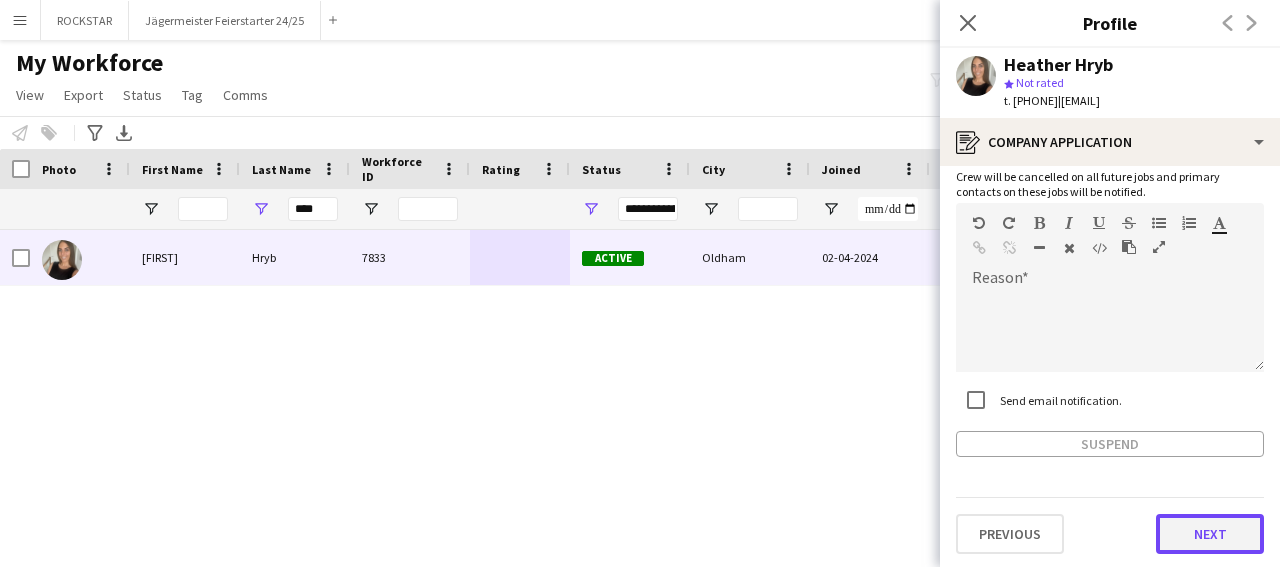 click on "Next" 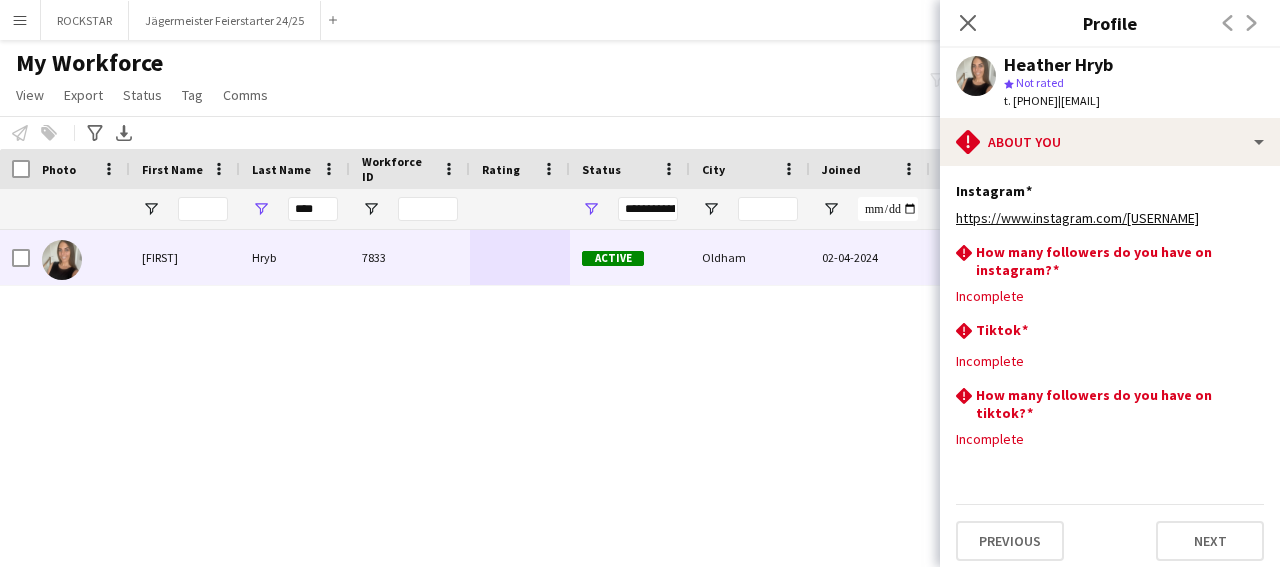 scroll, scrollTop: 46, scrollLeft: 0, axis: vertical 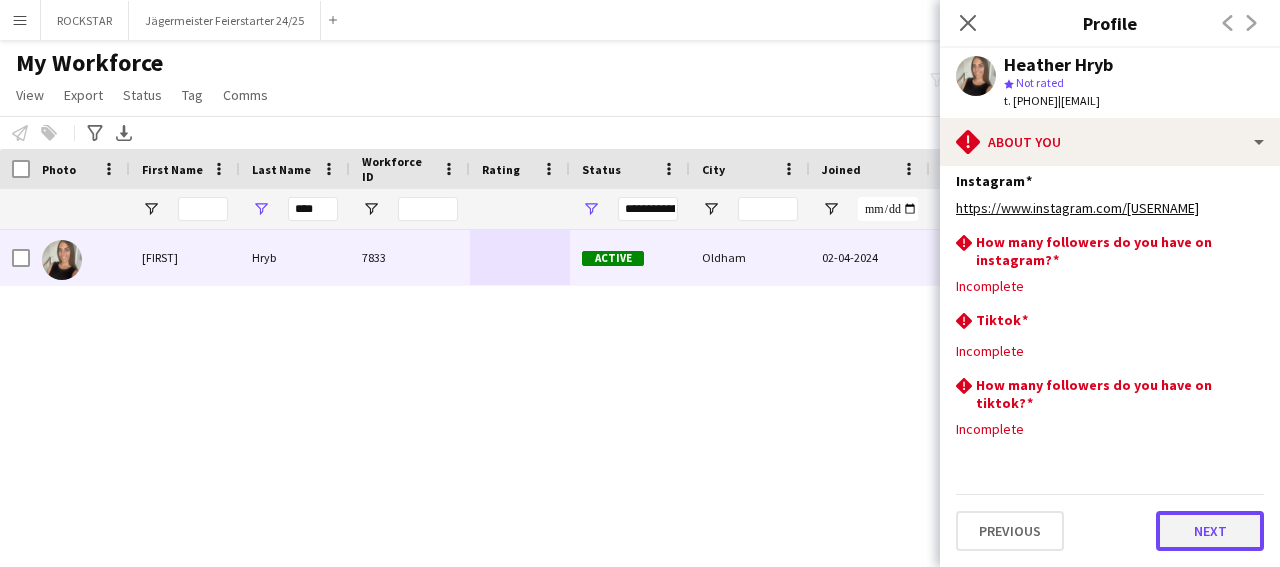 click on "Next" 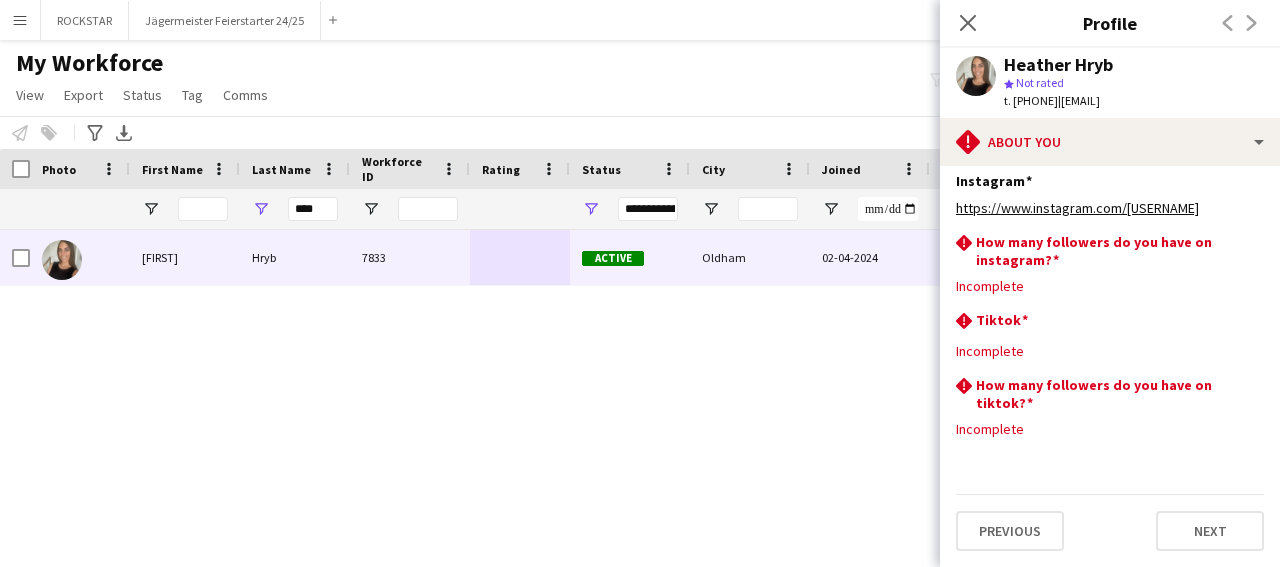 scroll, scrollTop: 0, scrollLeft: 0, axis: both 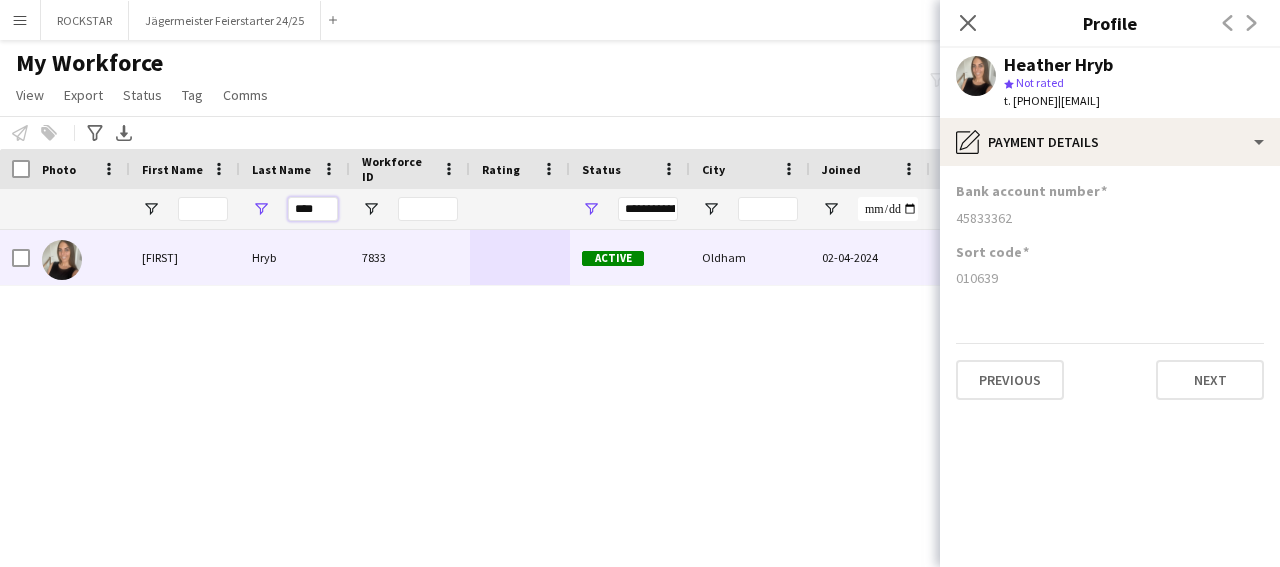 drag, startPoint x: 333, startPoint y: 207, endPoint x: 226, endPoint y: 221, distance: 107.912 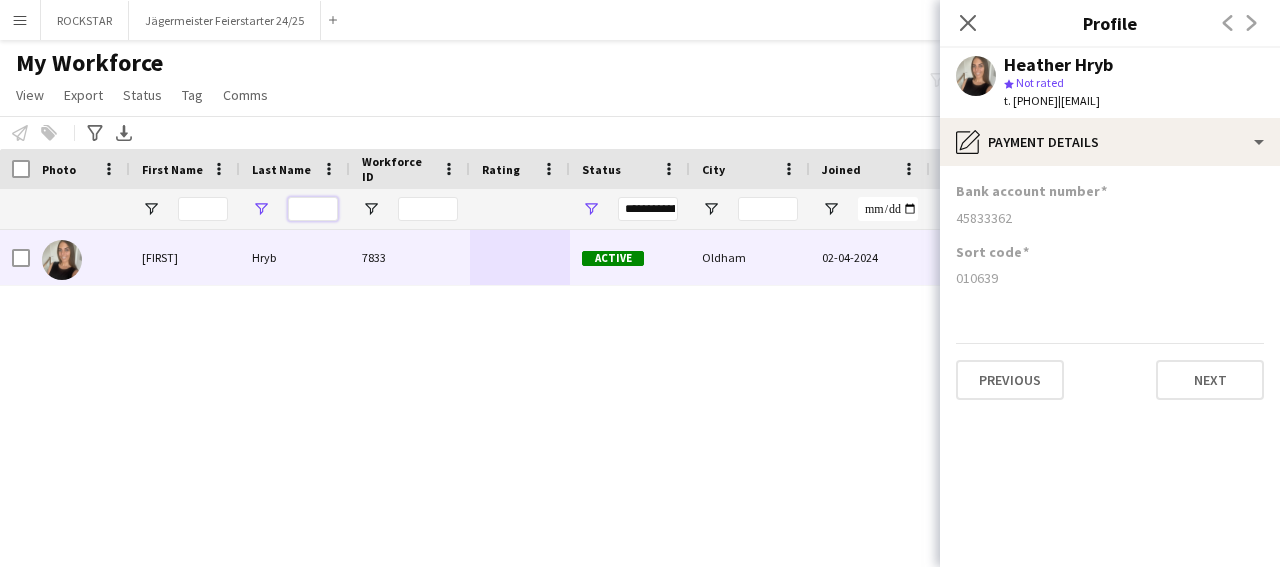 type on "*" 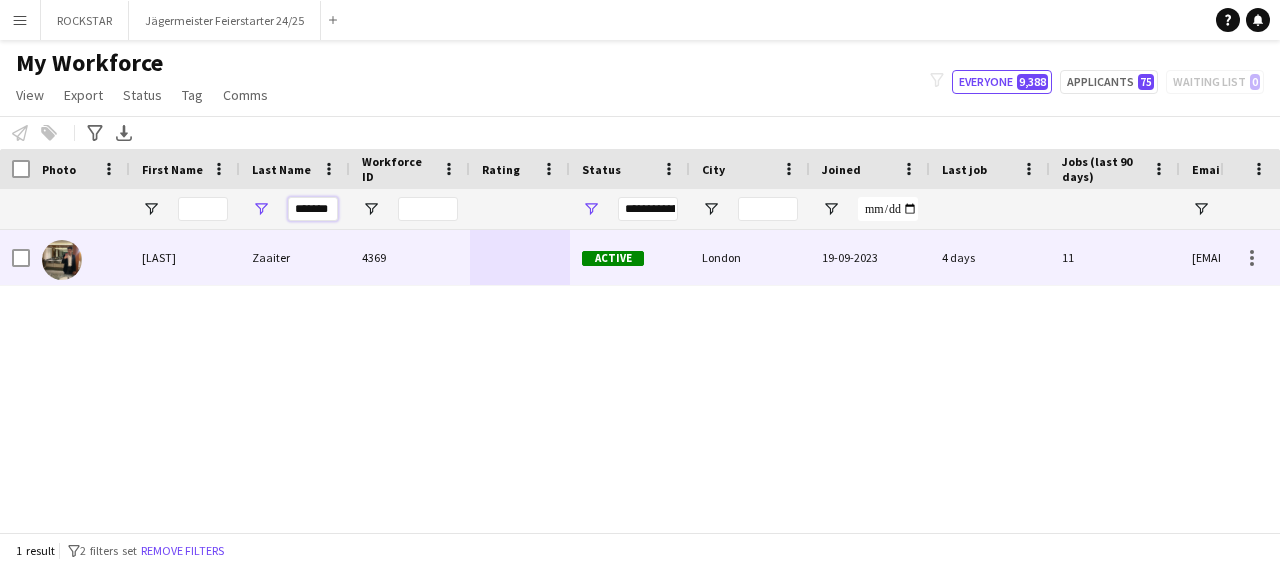 type on "*******" 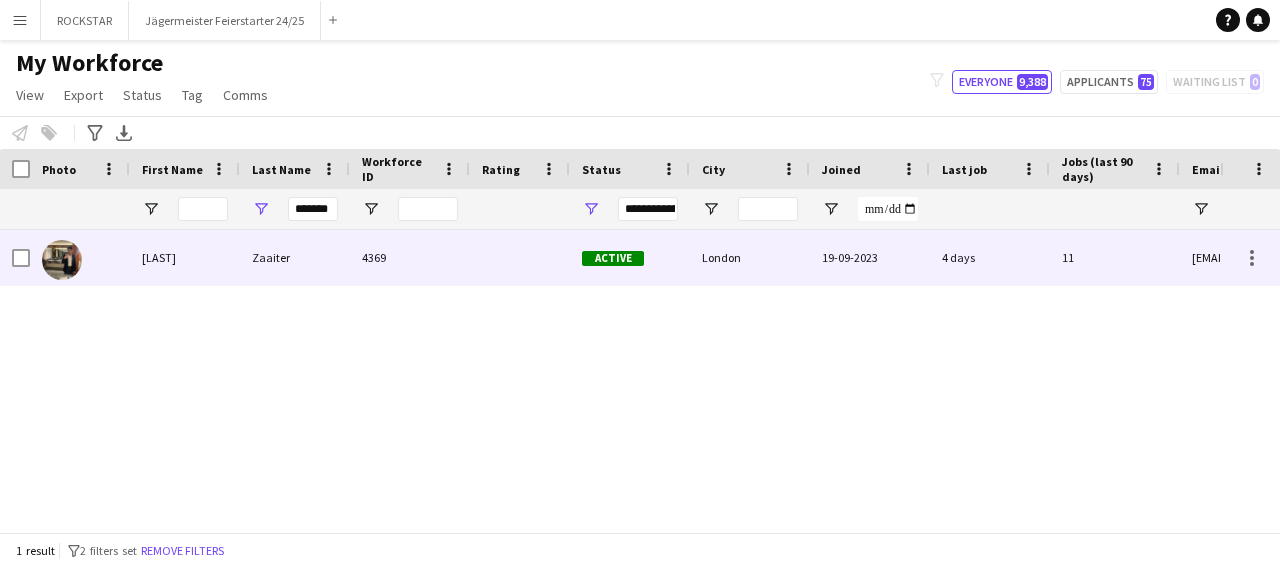 click on "[LAST]" at bounding box center [185, 257] 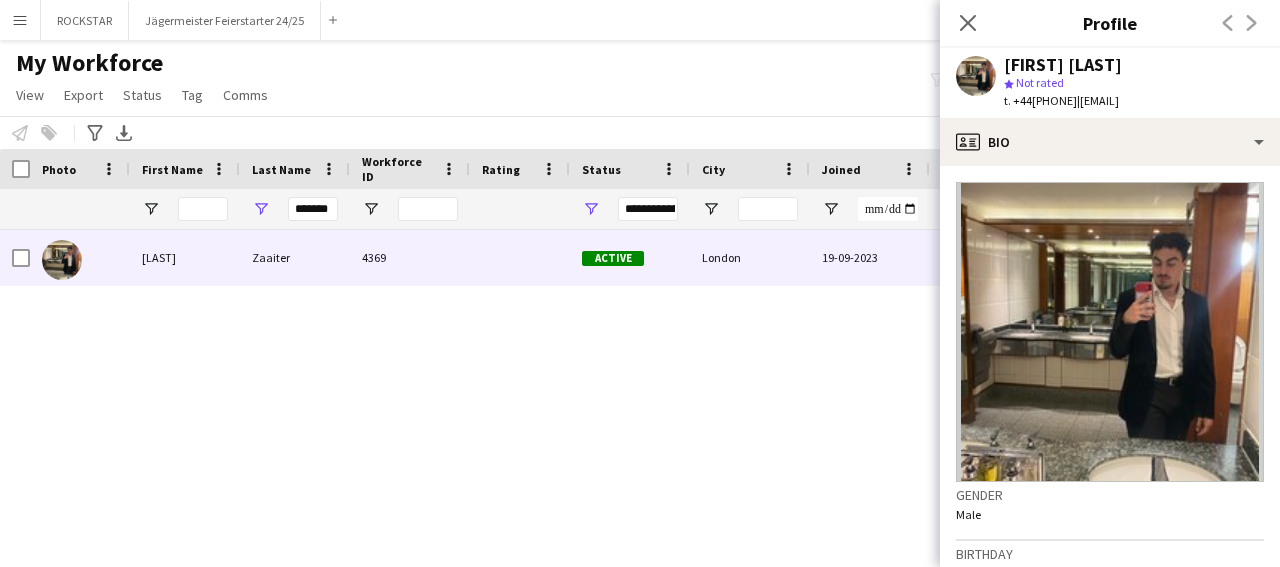 scroll, scrollTop: 806, scrollLeft: 0, axis: vertical 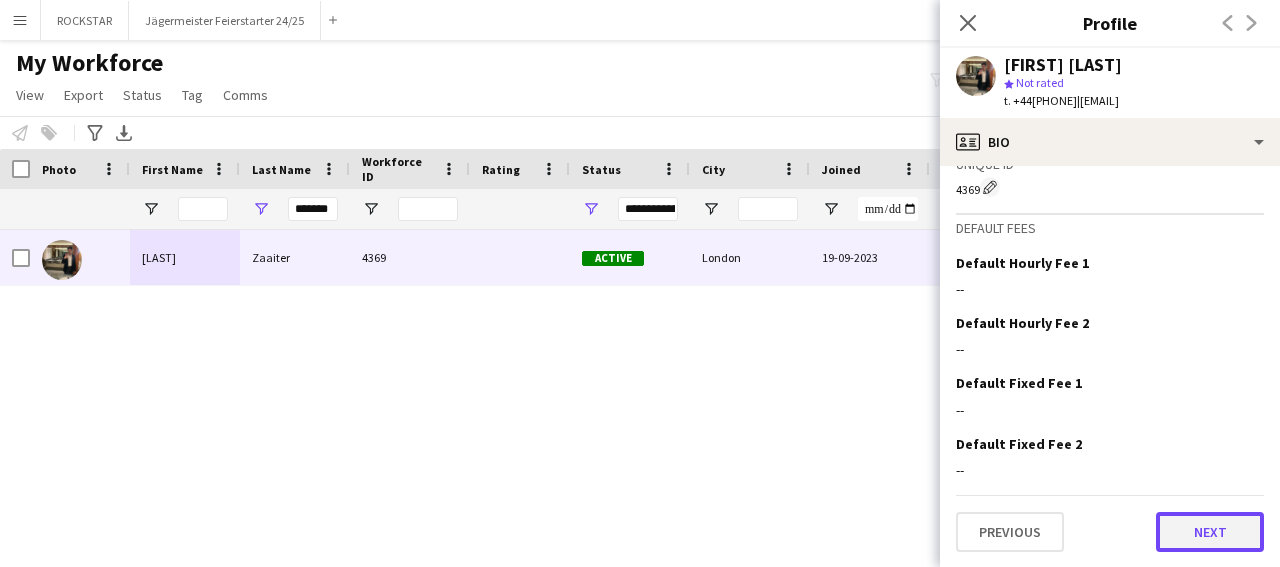 click on "Next" 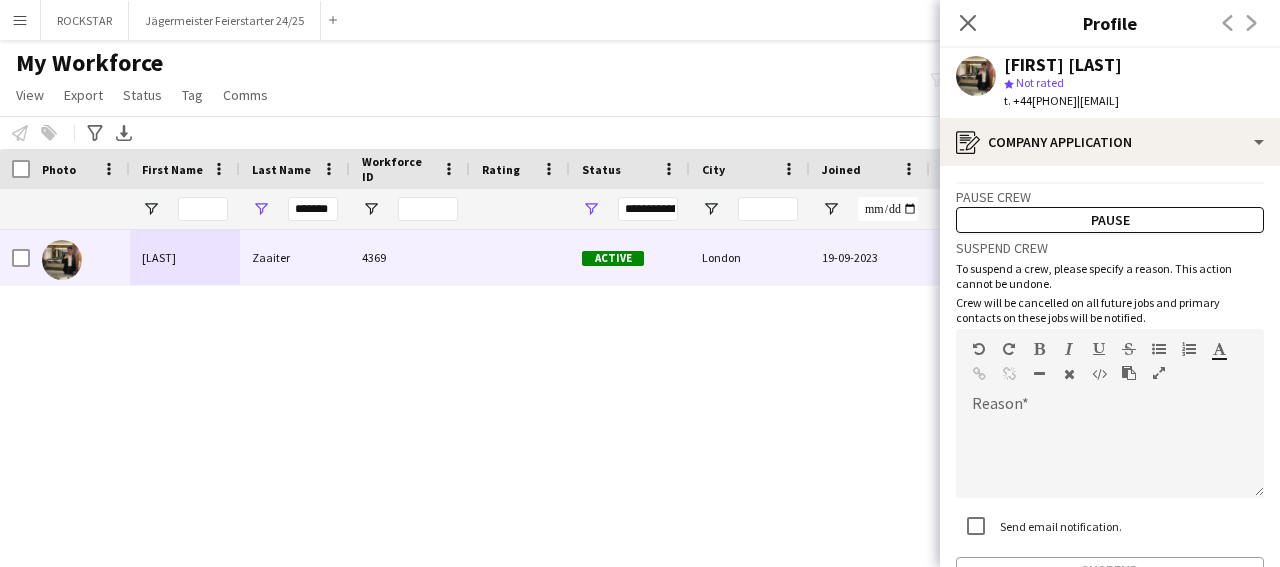 scroll, scrollTop: 126, scrollLeft: 0, axis: vertical 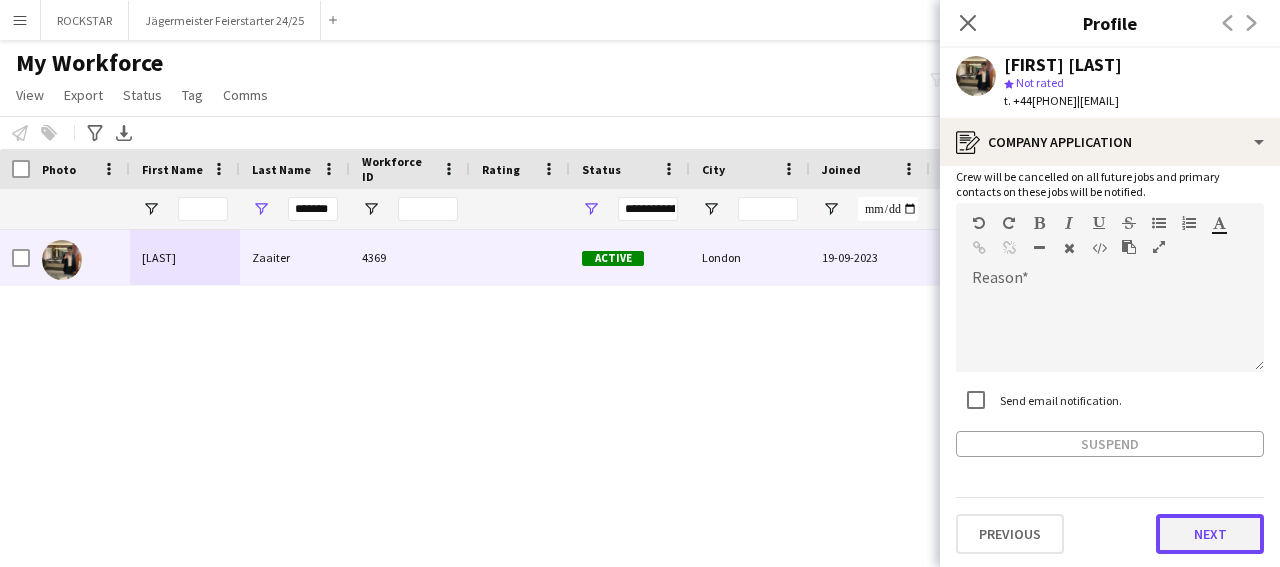 click on "Next" 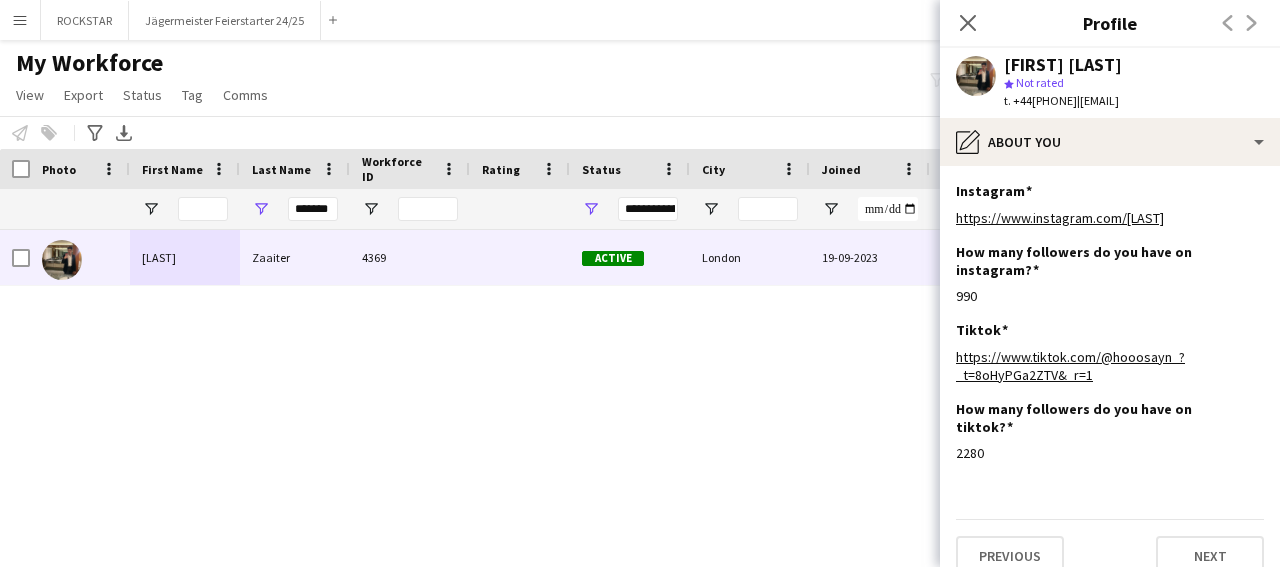 scroll, scrollTop: 6, scrollLeft: 0, axis: vertical 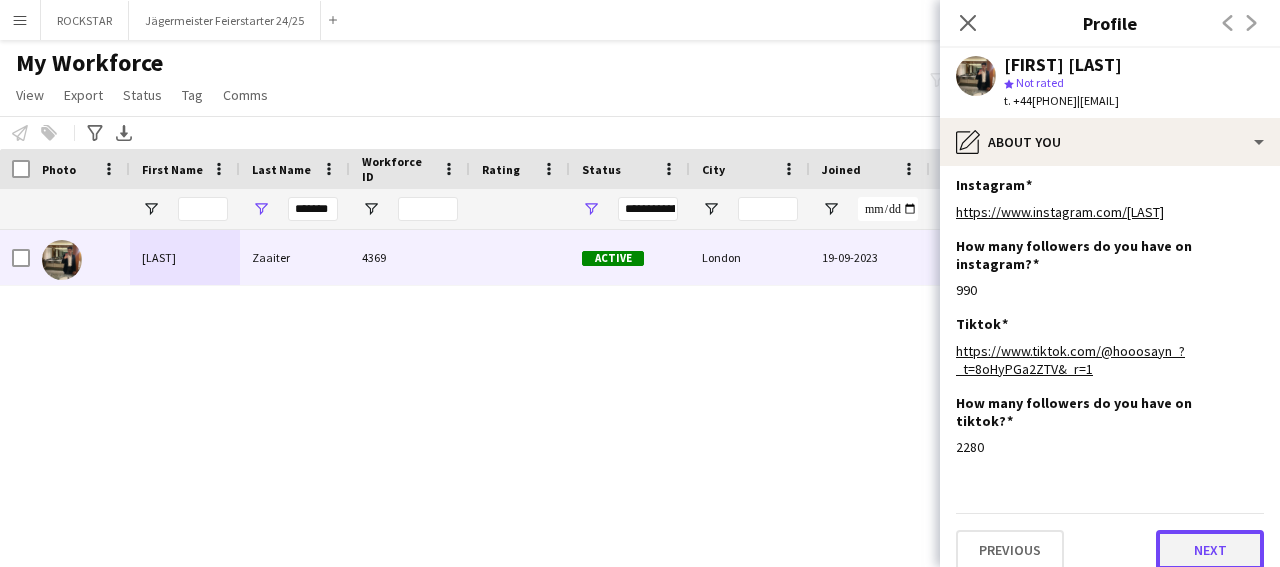 click on "Next" 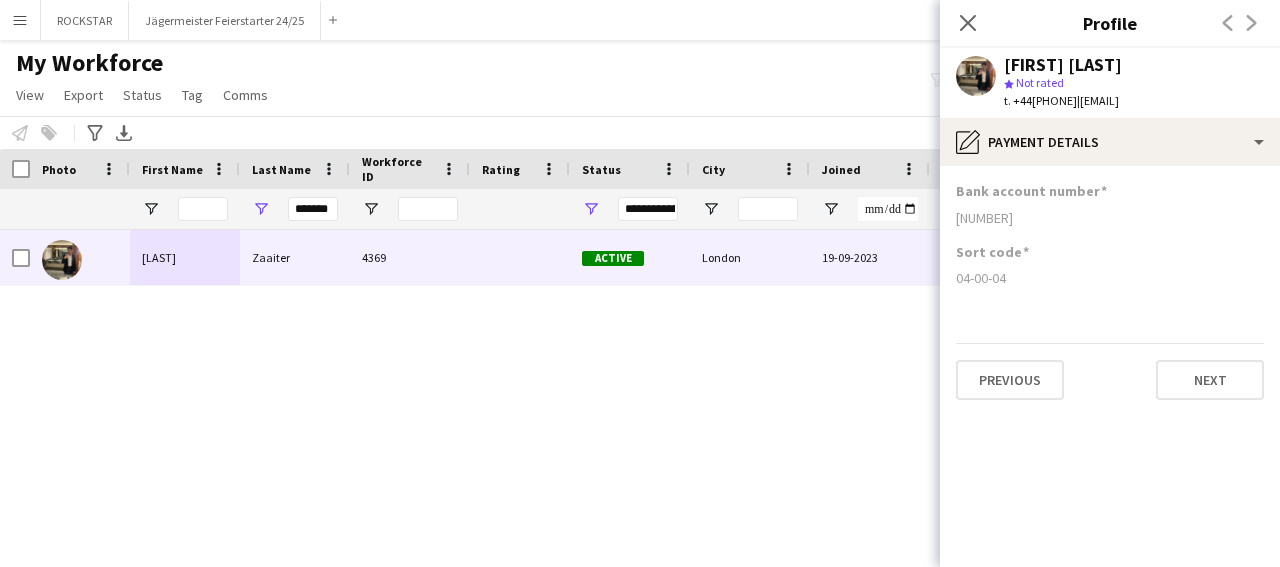 scroll, scrollTop: 0, scrollLeft: 0, axis: both 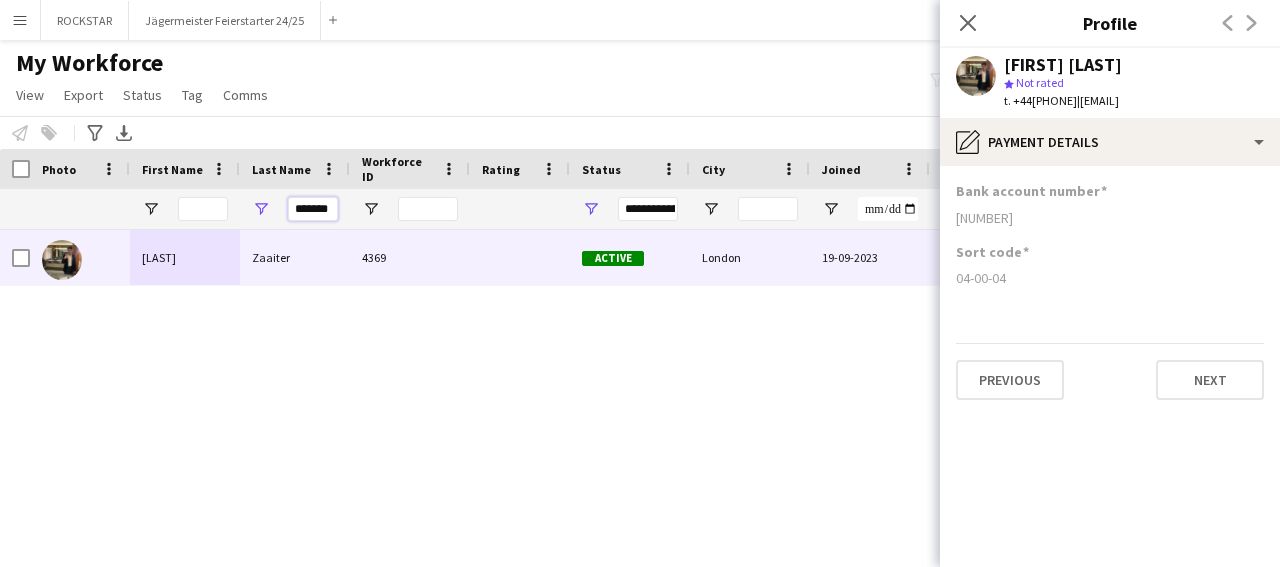 drag, startPoint x: 336, startPoint y: 203, endPoint x: 248, endPoint y: 214, distance: 88.68484 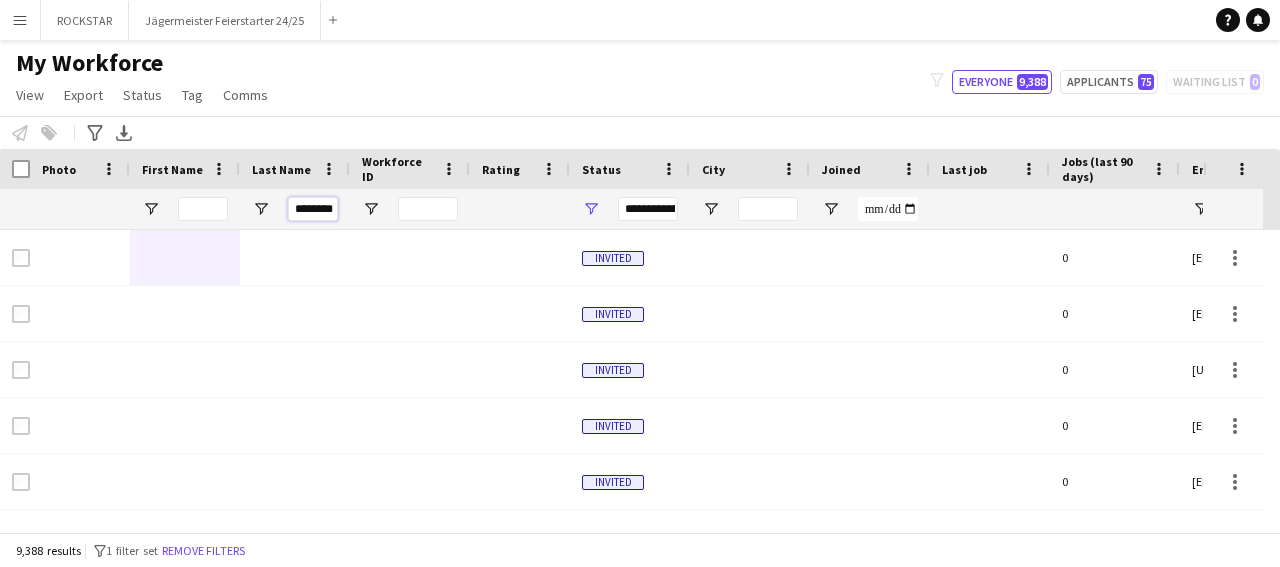 scroll, scrollTop: 0, scrollLeft: 12, axis: horizontal 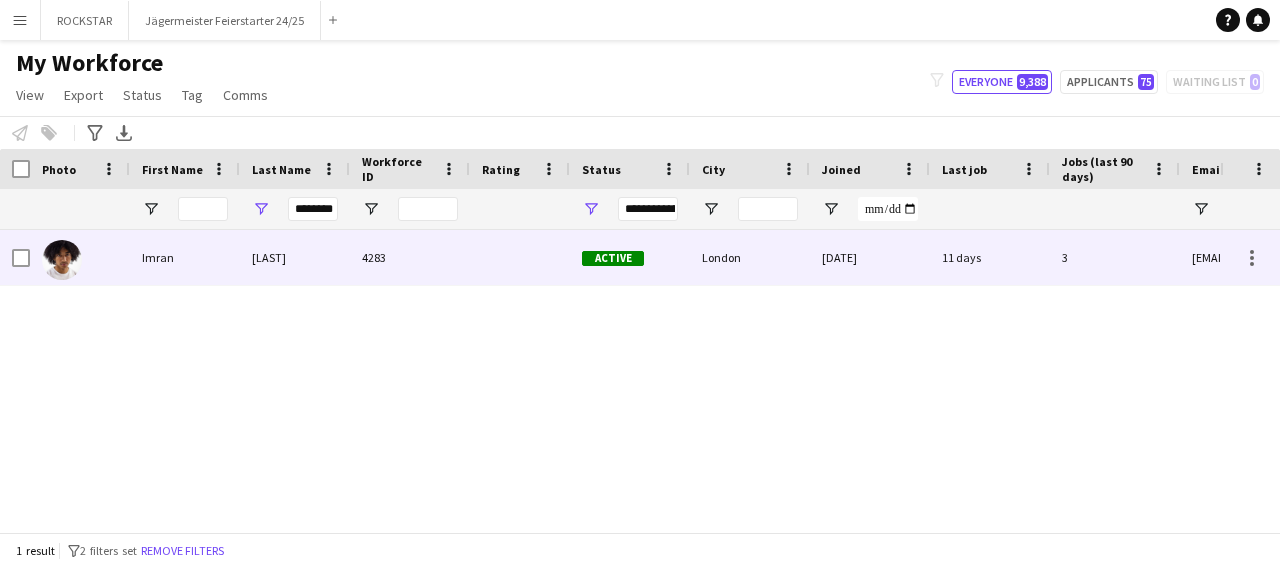 click on "[LAST]" at bounding box center (295, 257) 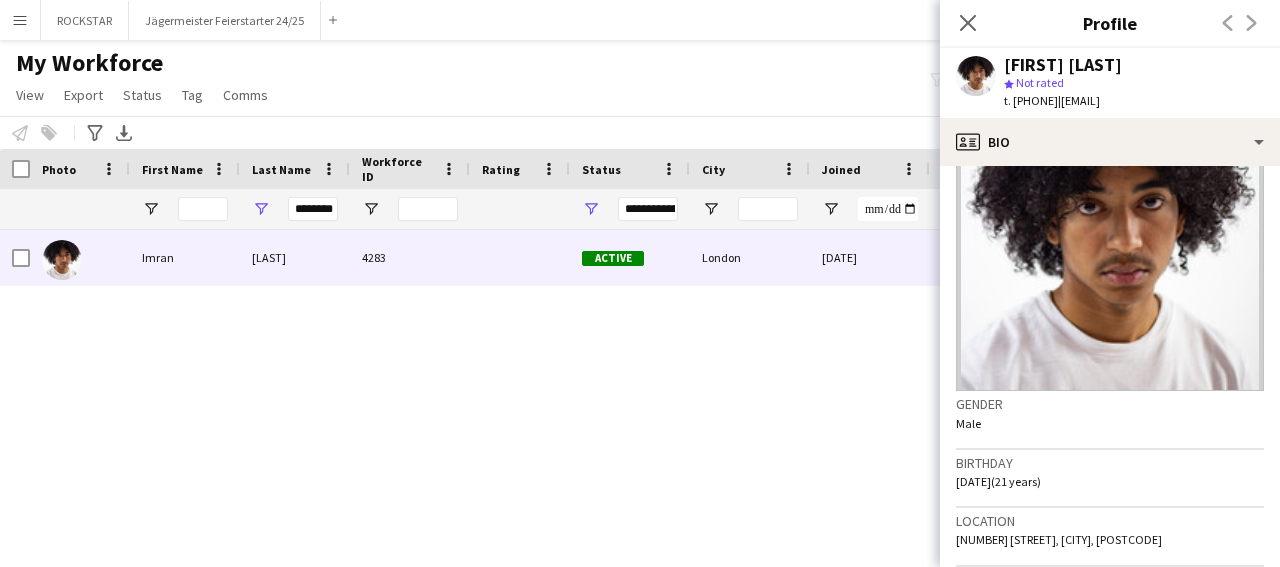 scroll, scrollTop: 793, scrollLeft: 0, axis: vertical 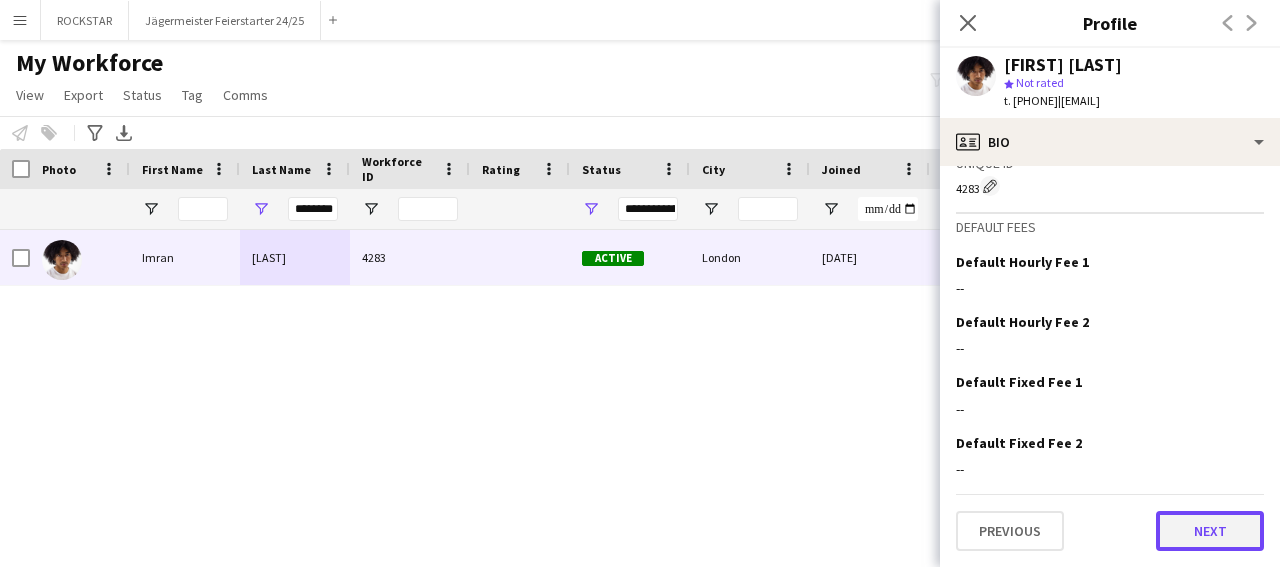 click on "Next" 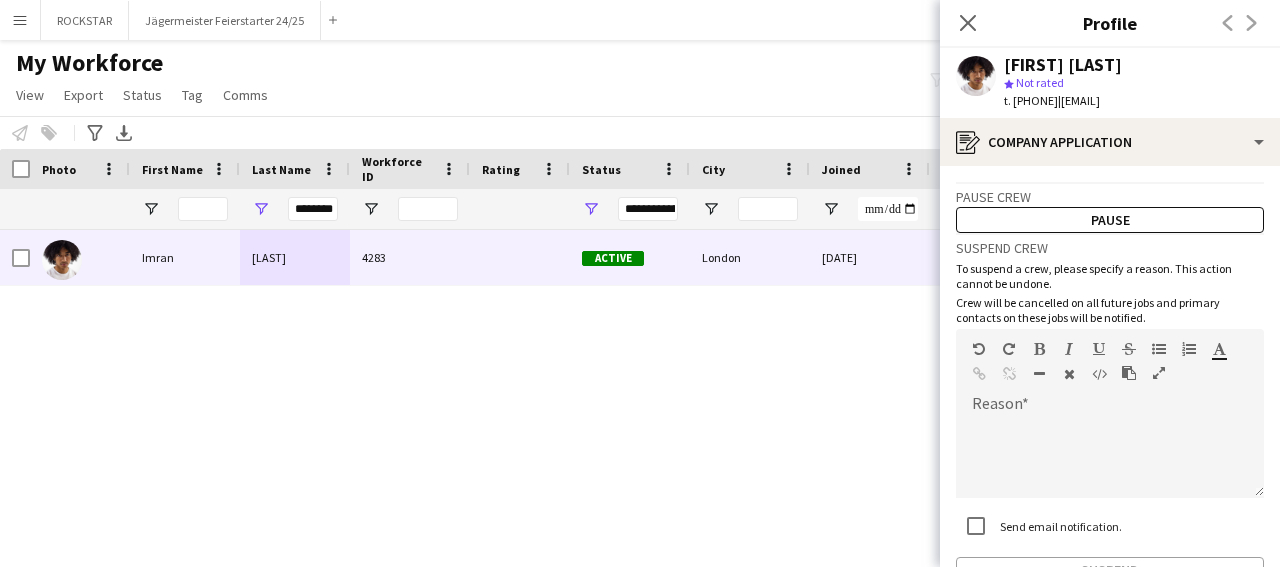 scroll, scrollTop: 126, scrollLeft: 0, axis: vertical 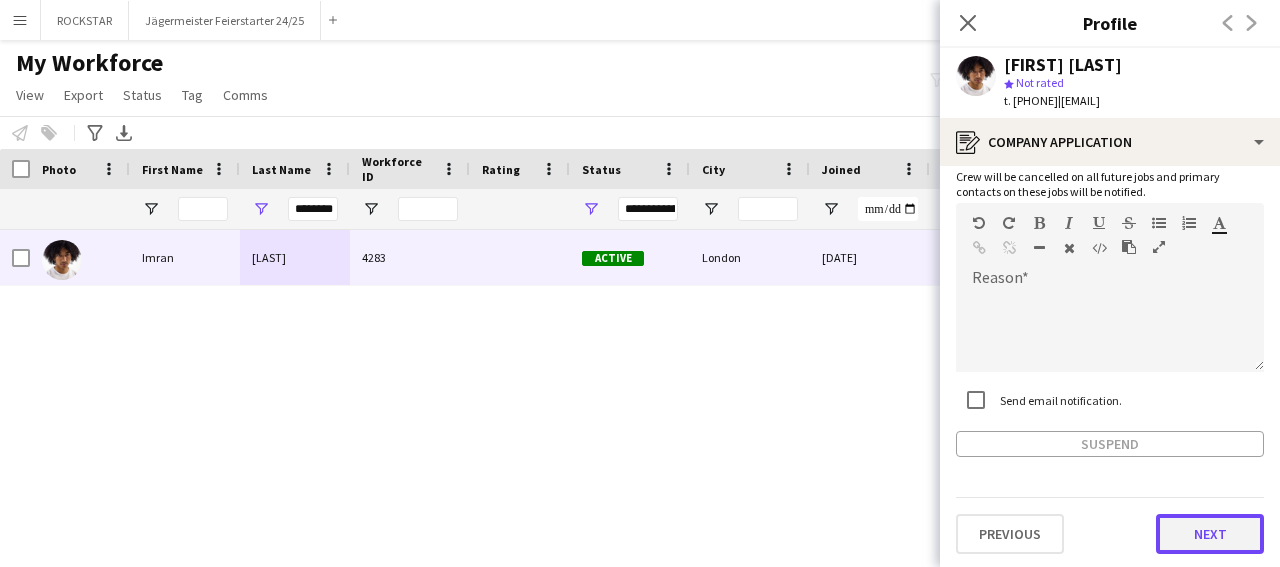 click on "Next" 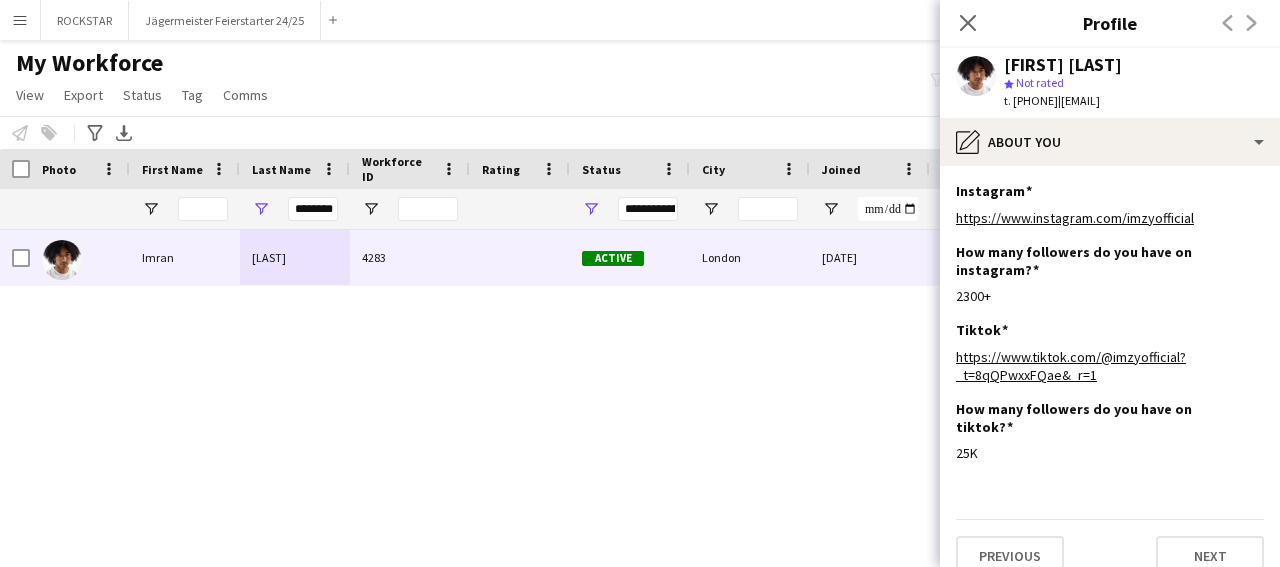 scroll, scrollTop: 6, scrollLeft: 0, axis: vertical 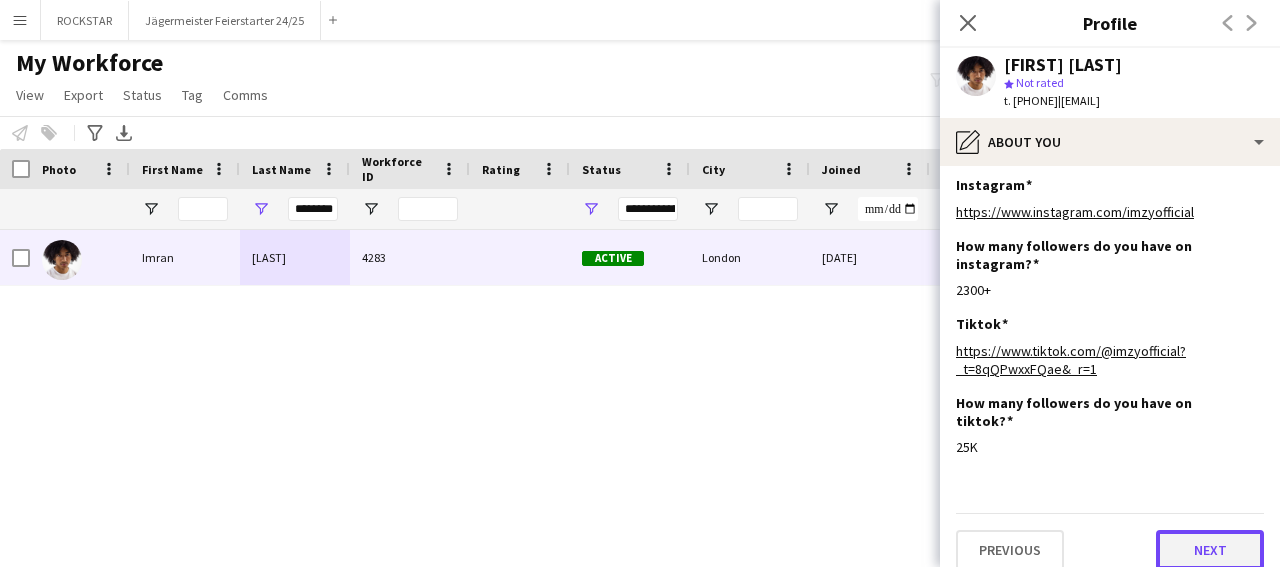click on "Next" 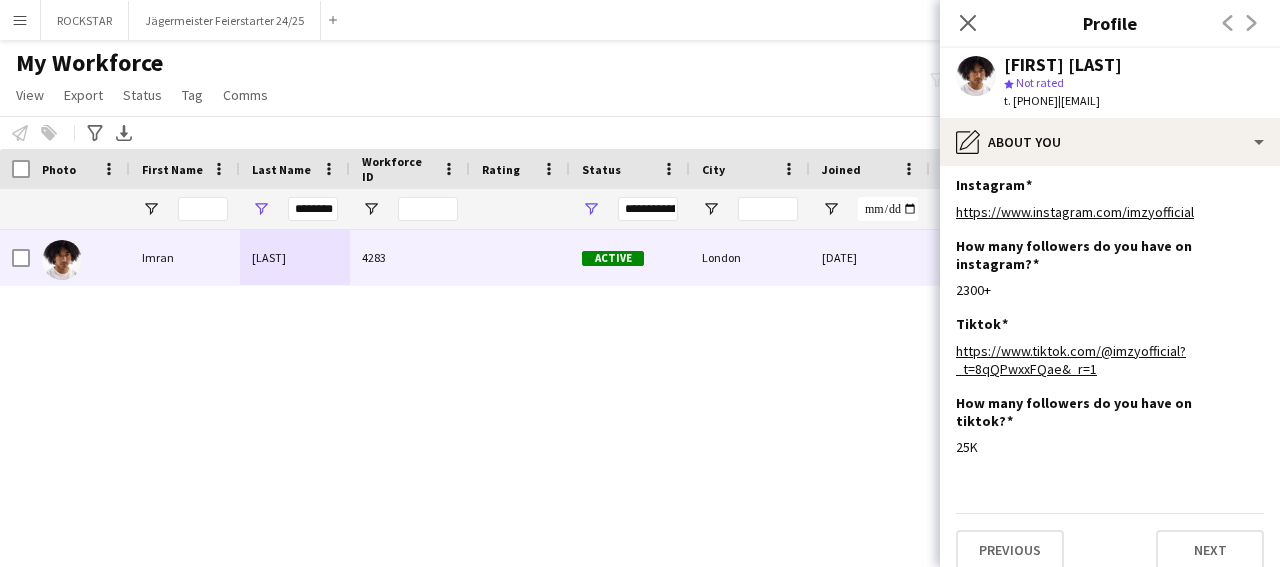 scroll, scrollTop: 0, scrollLeft: 0, axis: both 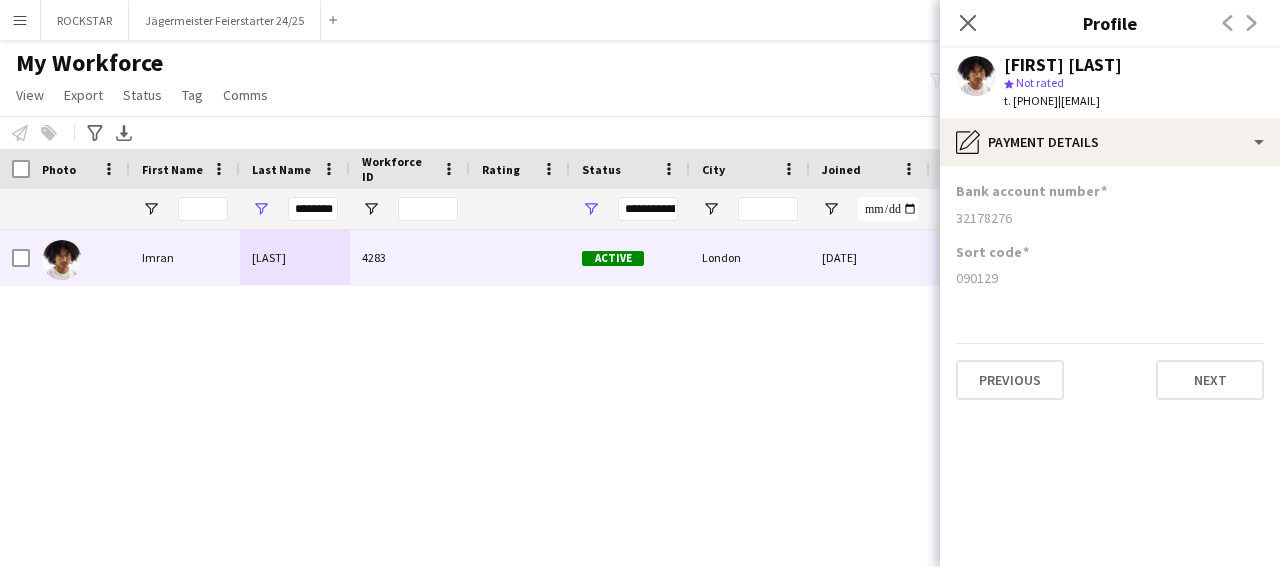 drag, startPoint x: 287, startPoint y: 207, endPoint x: 255, endPoint y: 214, distance: 32.75668 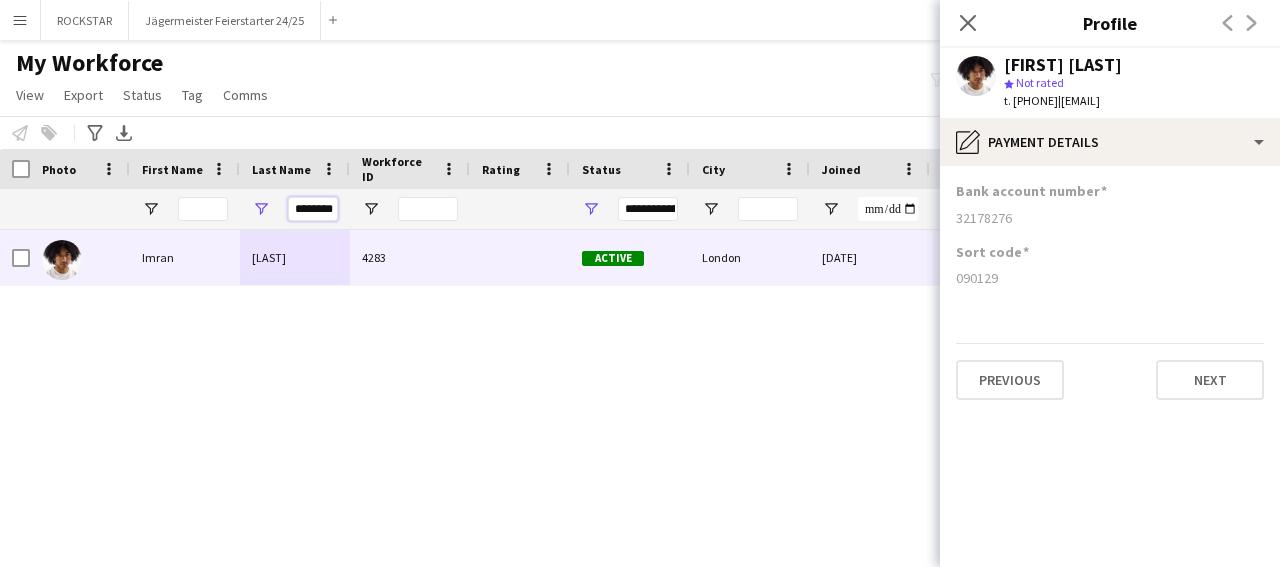 drag, startPoint x: 337, startPoint y: 209, endPoint x: 263, endPoint y: 209, distance: 74 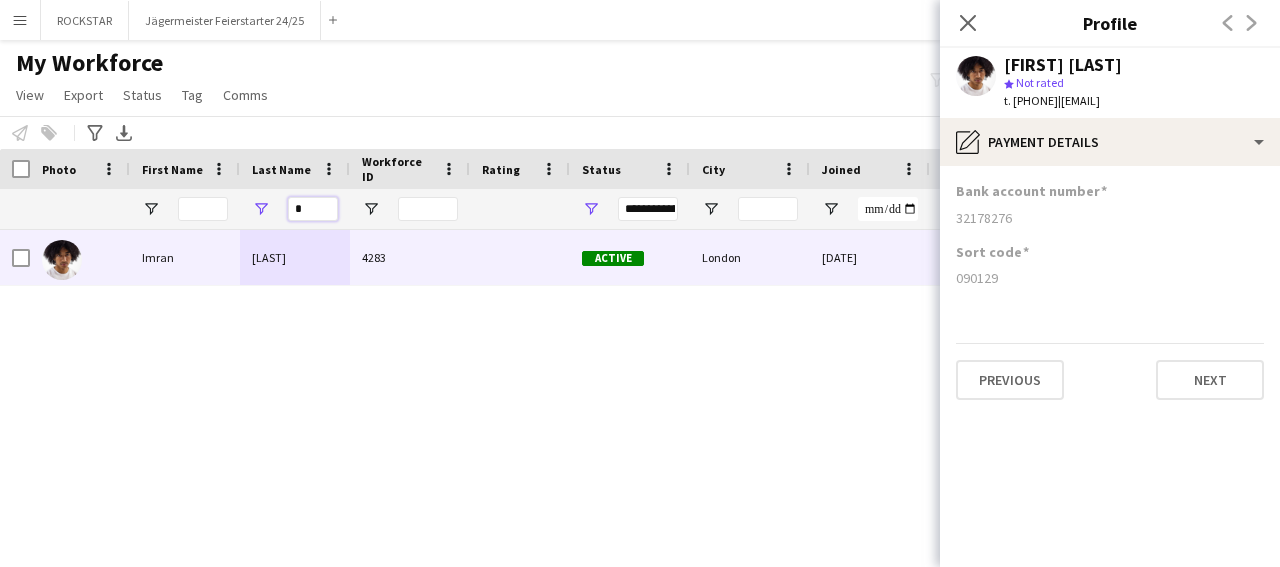 scroll, scrollTop: 0, scrollLeft: 0, axis: both 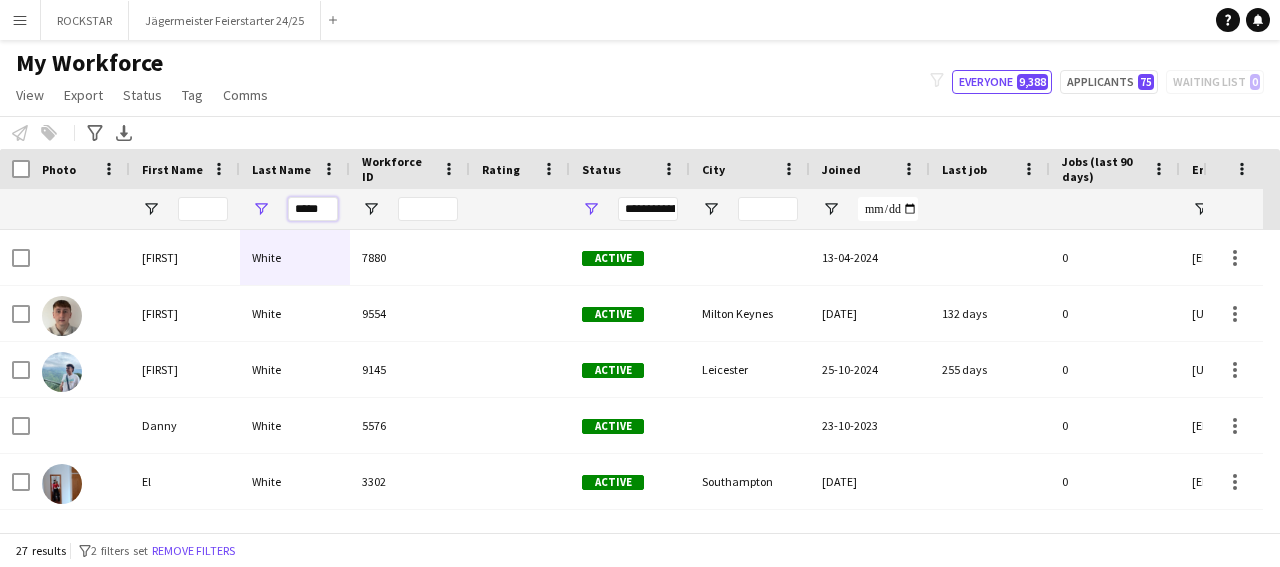 type on "*****" 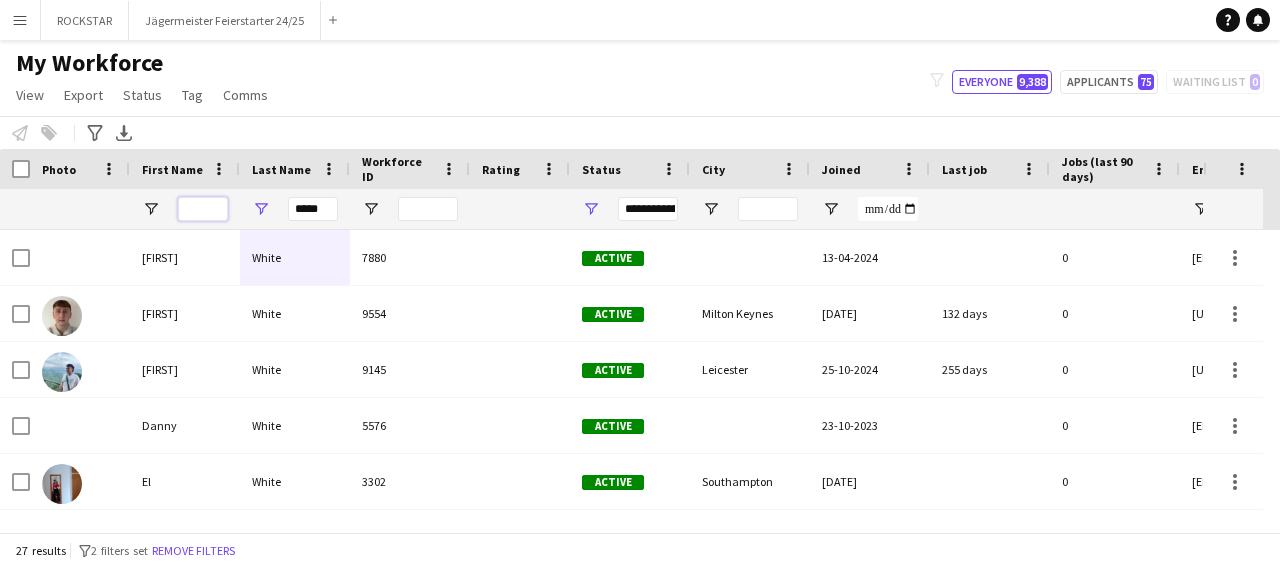 click at bounding box center (203, 209) 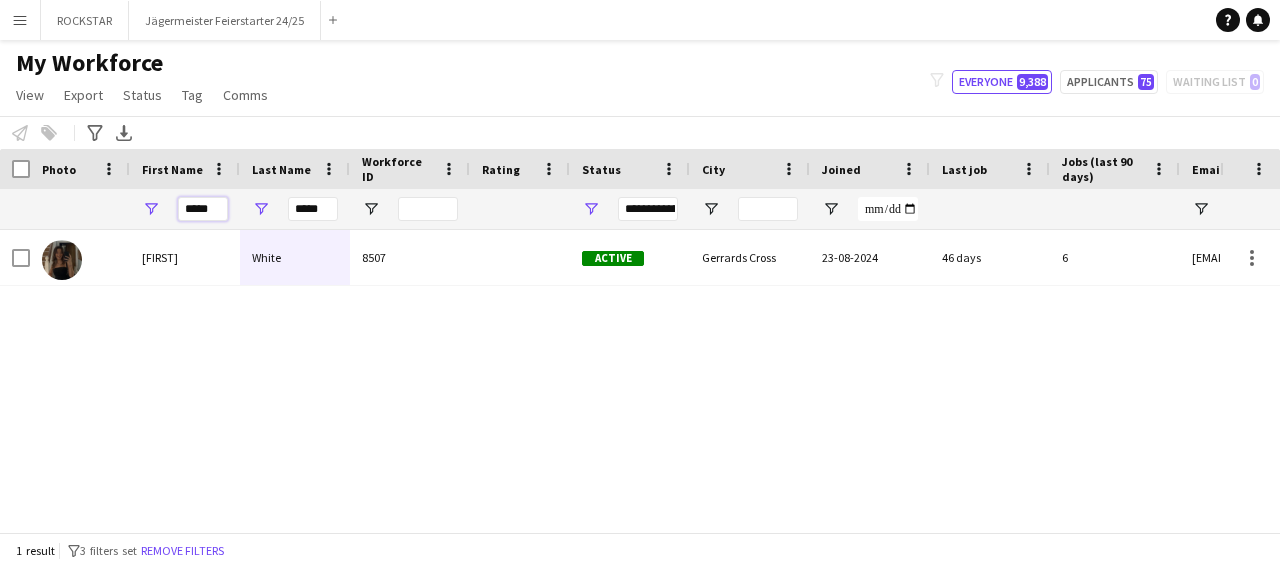 type on "*****" 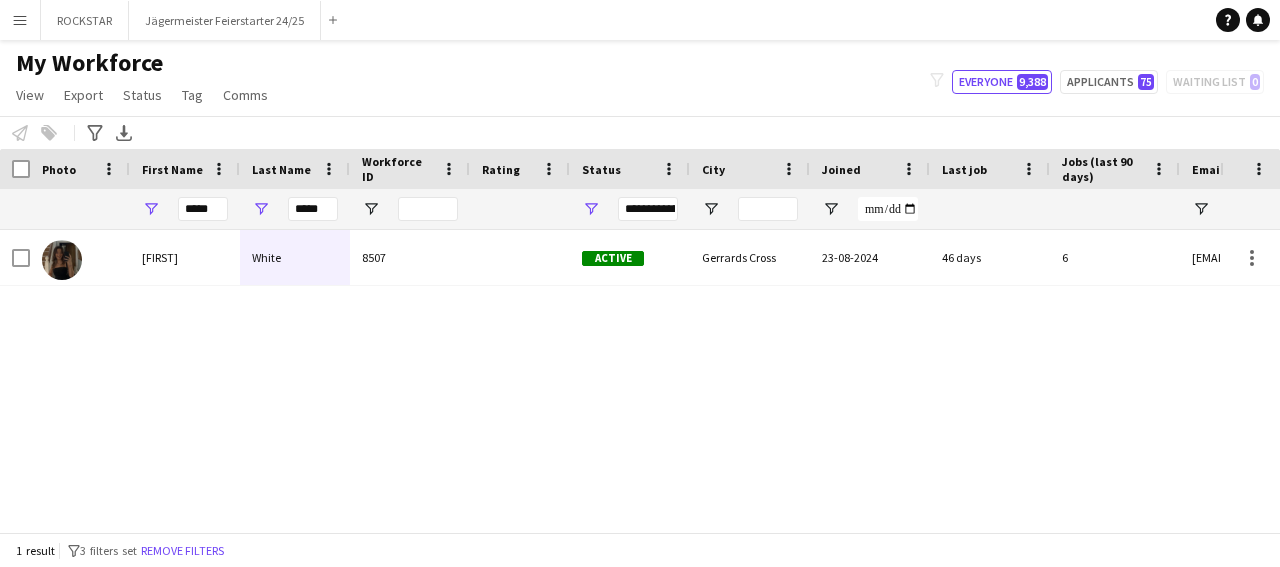 click on "[FIRST] [LAST] [NUMBER] Active [CITY] [DATE] [NUMBER] days [NUMBER] [USERNAME]@[DOMAIN]" at bounding box center [610, 372] 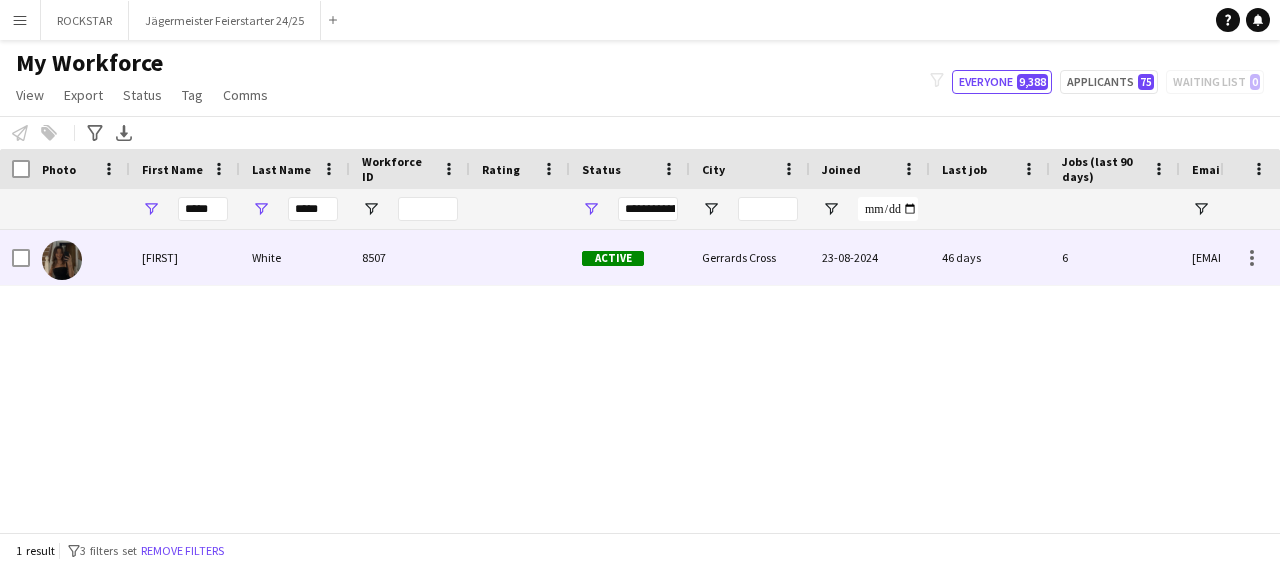 click at bounding box center (520, 257) 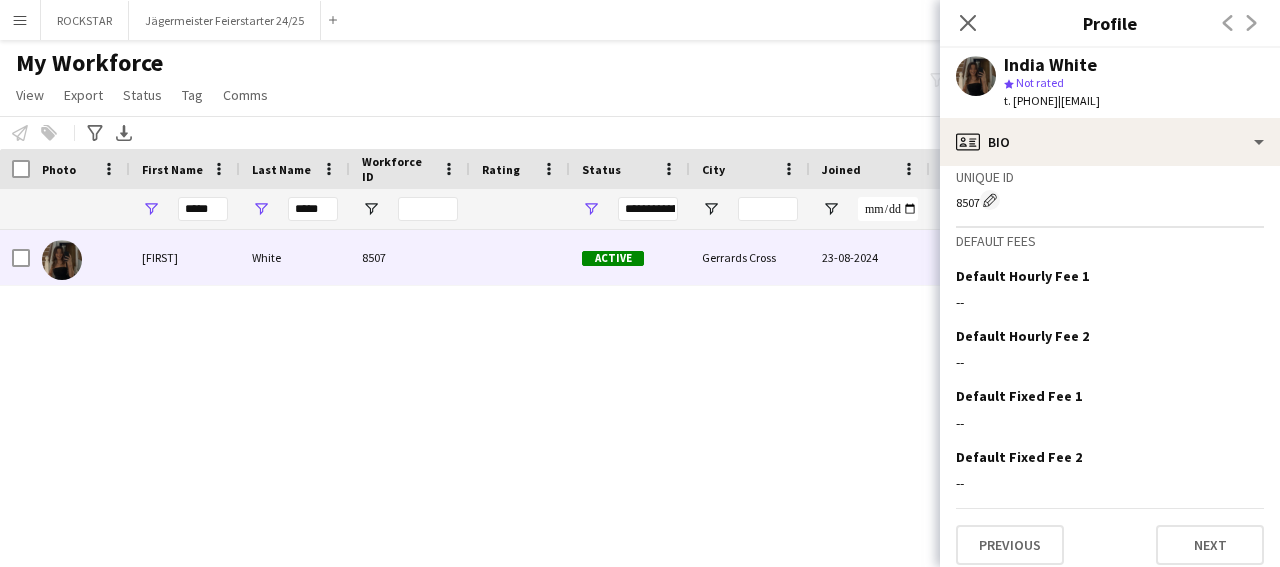 scroll, scrollTop: 806, scrollLeft: 0, axis: vertical 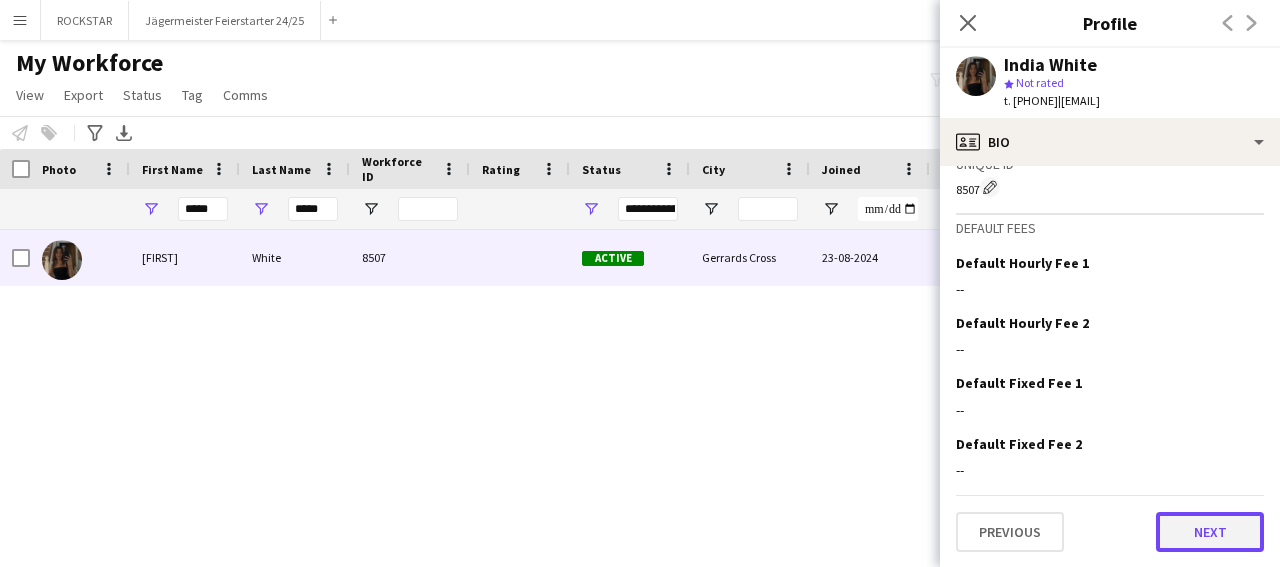 click on "Next" 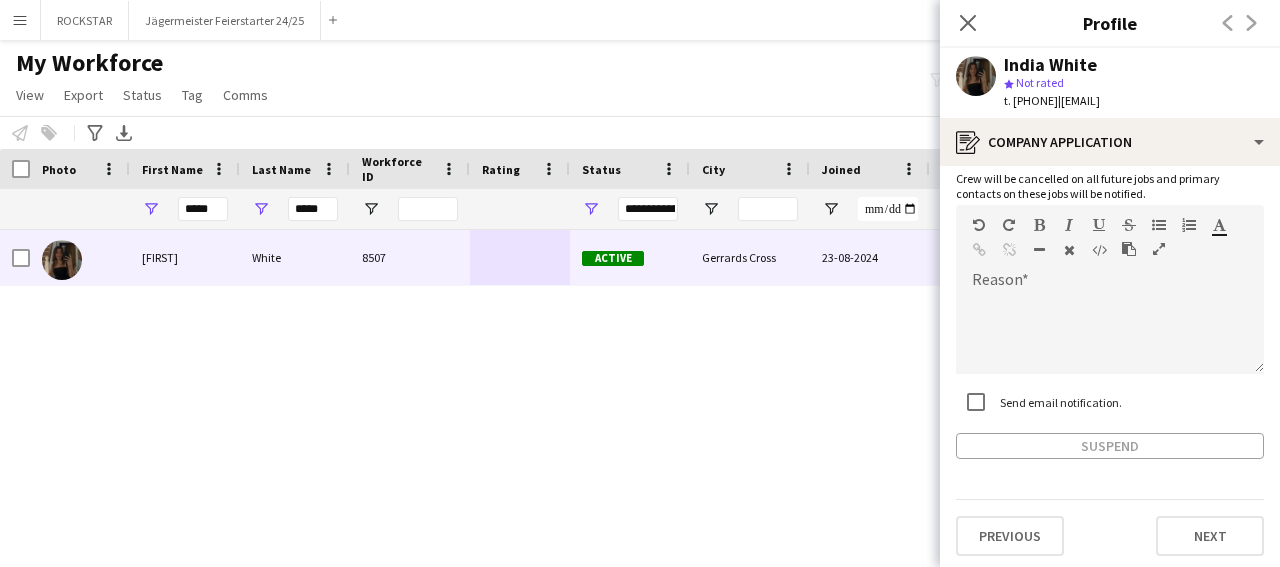 scroll, scrollTop: 126, scrollLeft: 0, axis: vertical 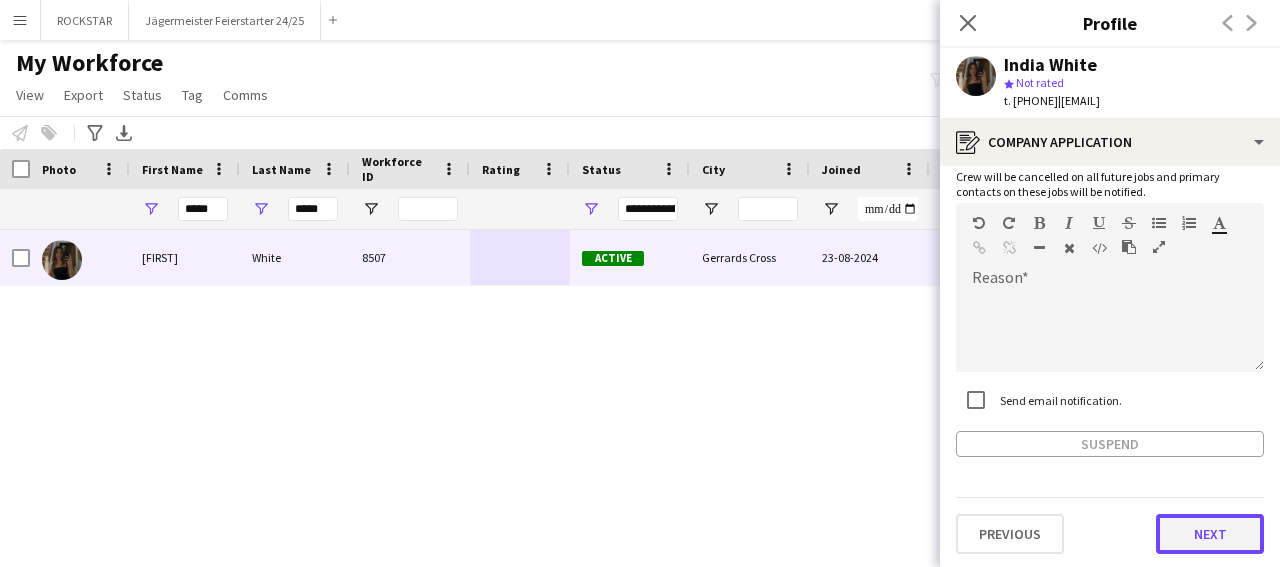 click on "Next" 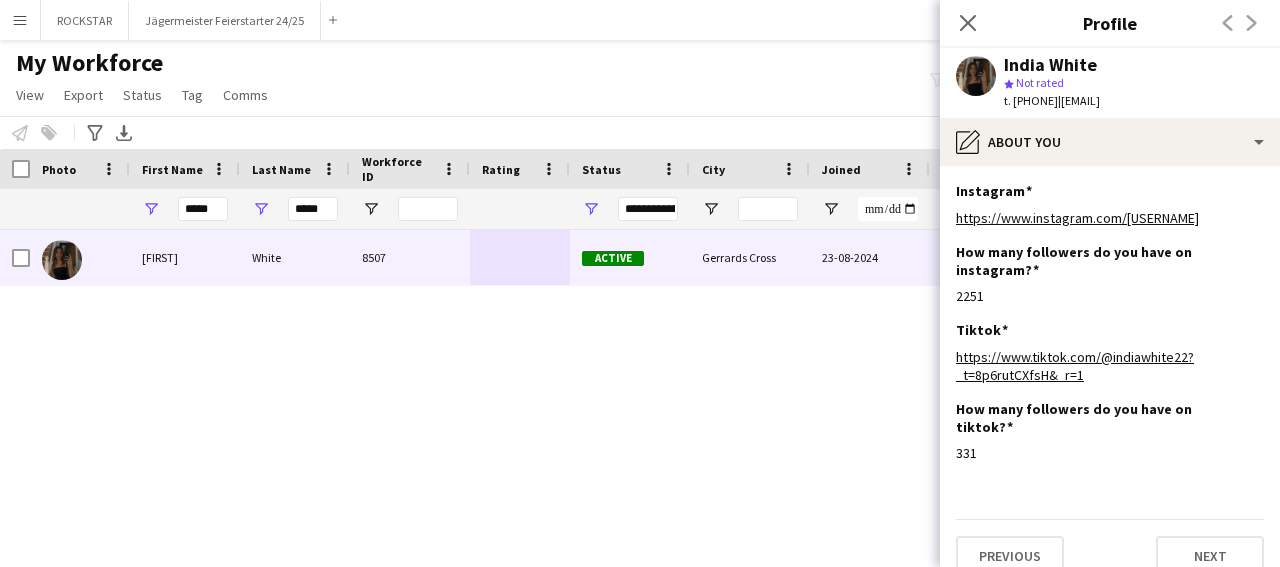 drag, startPoint x: 1264, startPoint y: 441, endPoint x: 1268, endPoint y: 511, distance: 70.11419 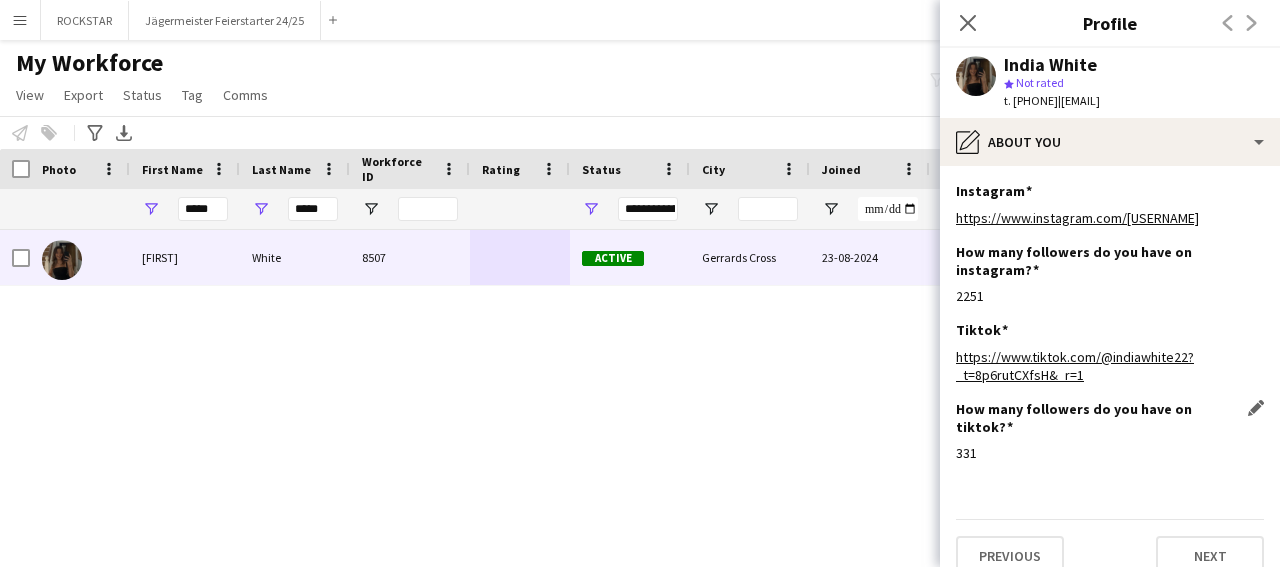 click on "How many followers do you have on tiktok?
Edit this field
[NUMBER]" 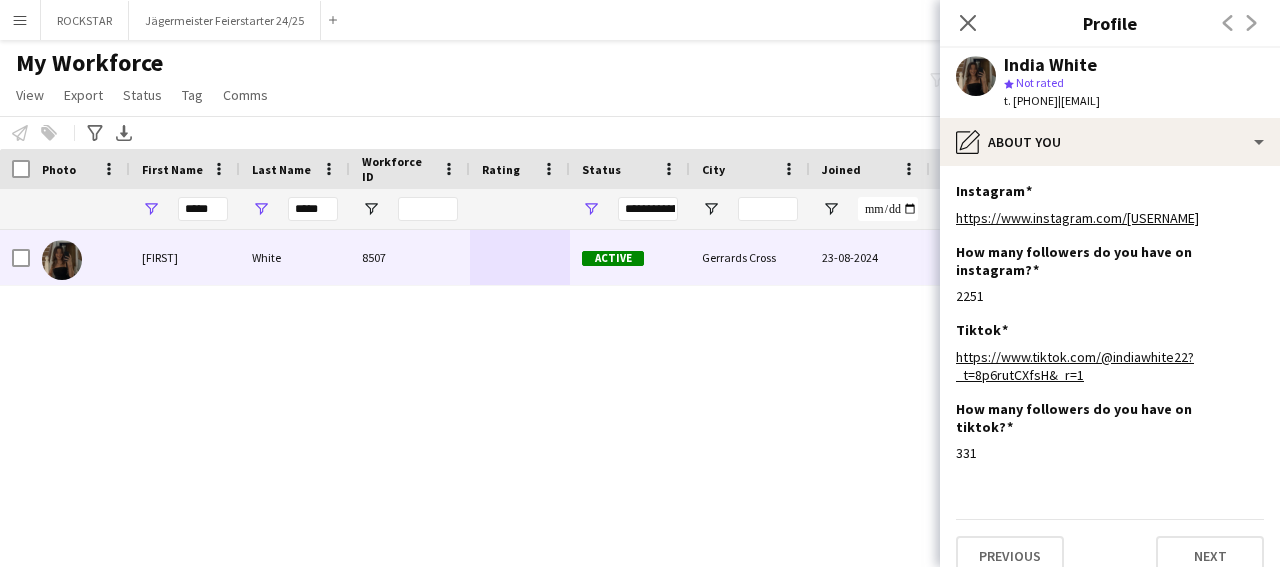 scroll, scrollTop: 24, scrollLeft: 0, axis: vertical 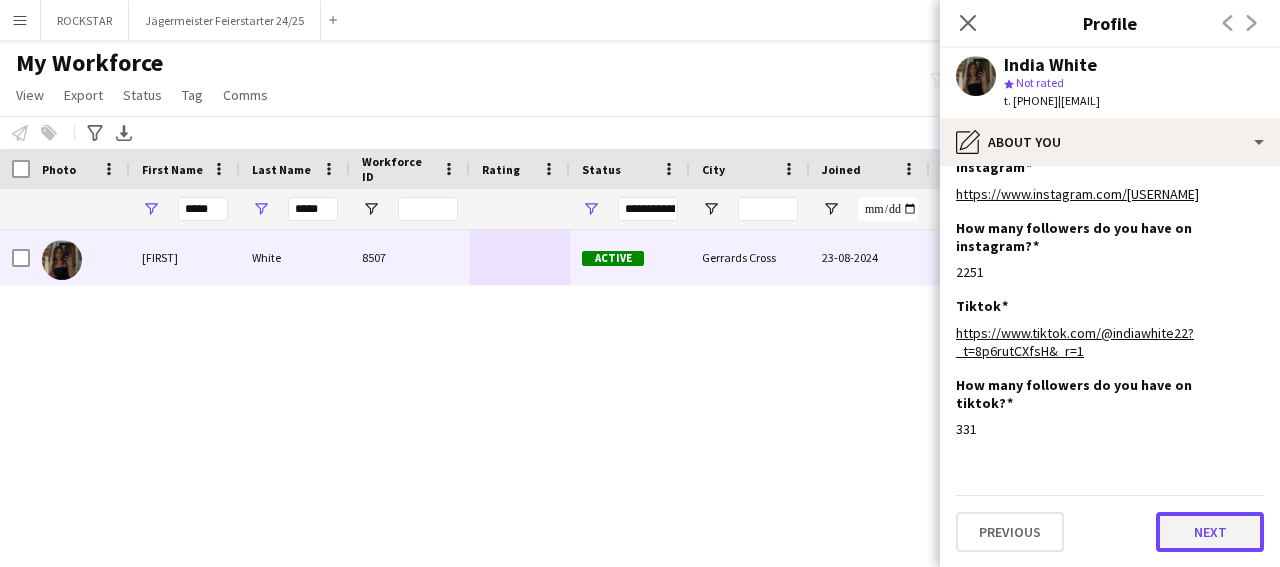 click on "Next" 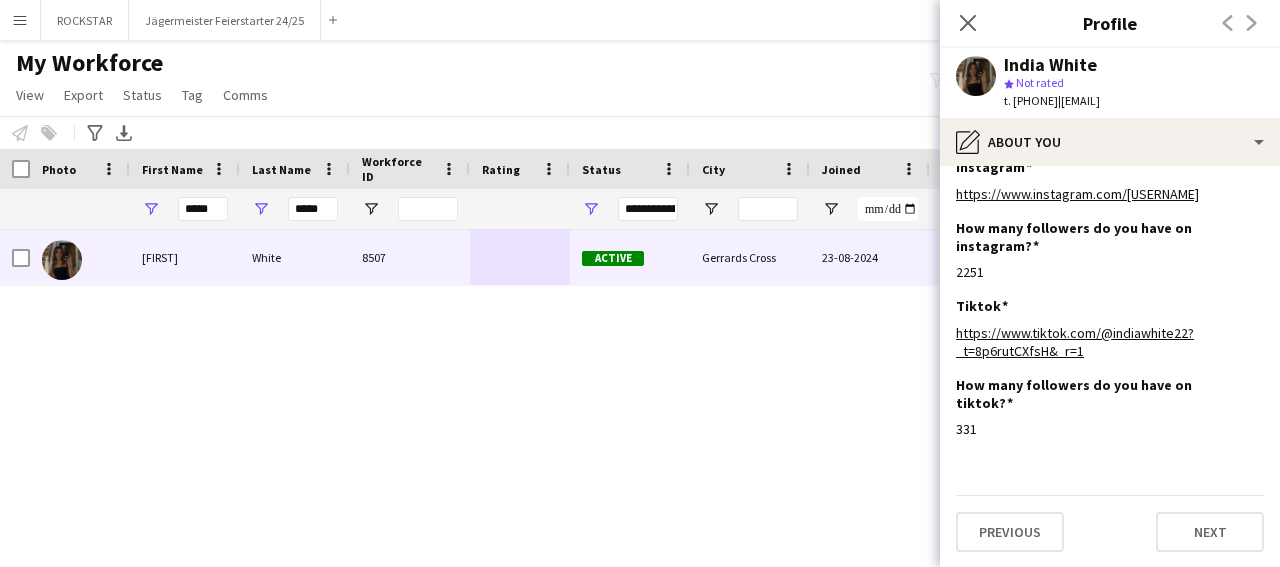 scroll, scrollTop: 0, scrollLeft: 0, axis: both 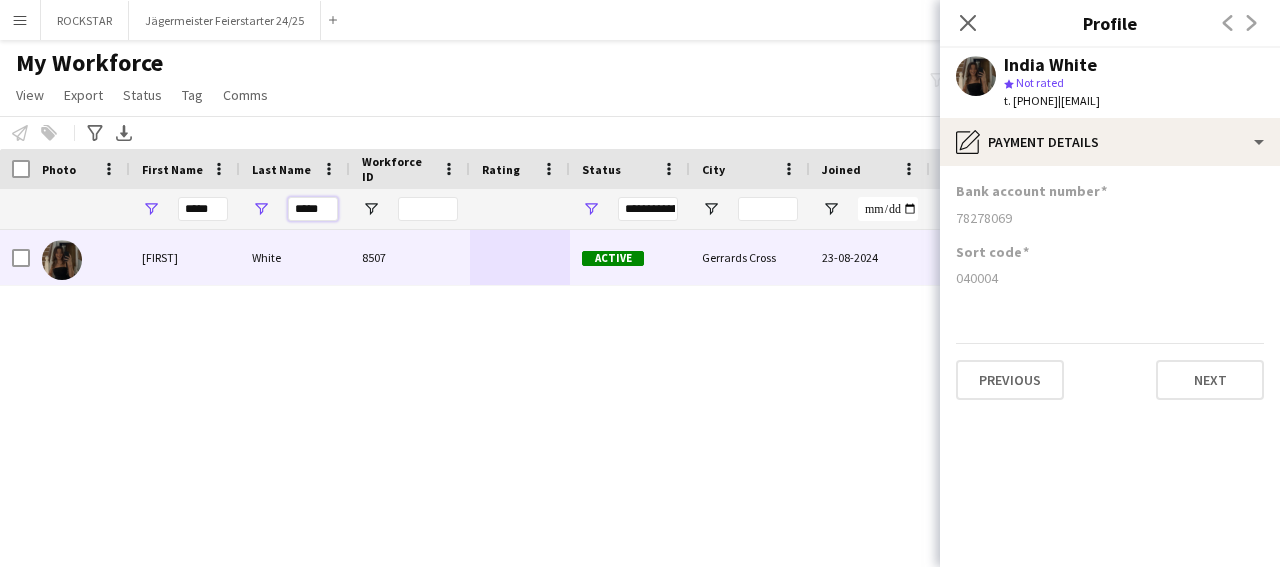 drag, startPoint x: 311, startPoint y: 213, endPoint x: 321, endPoint y: 211, distance: 10.198039 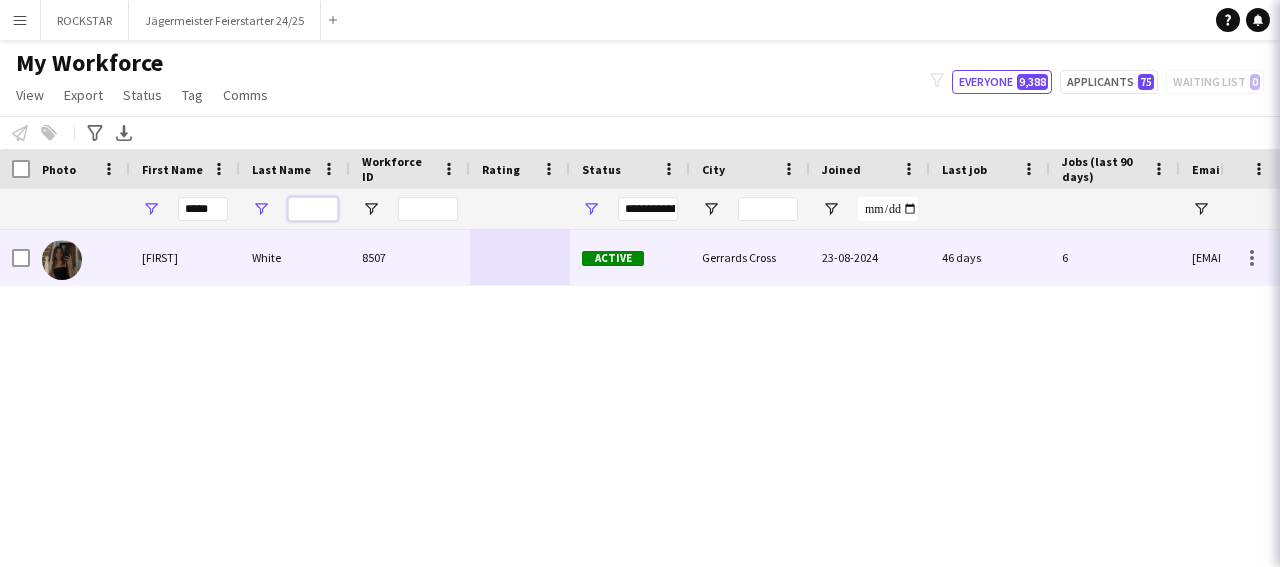 type 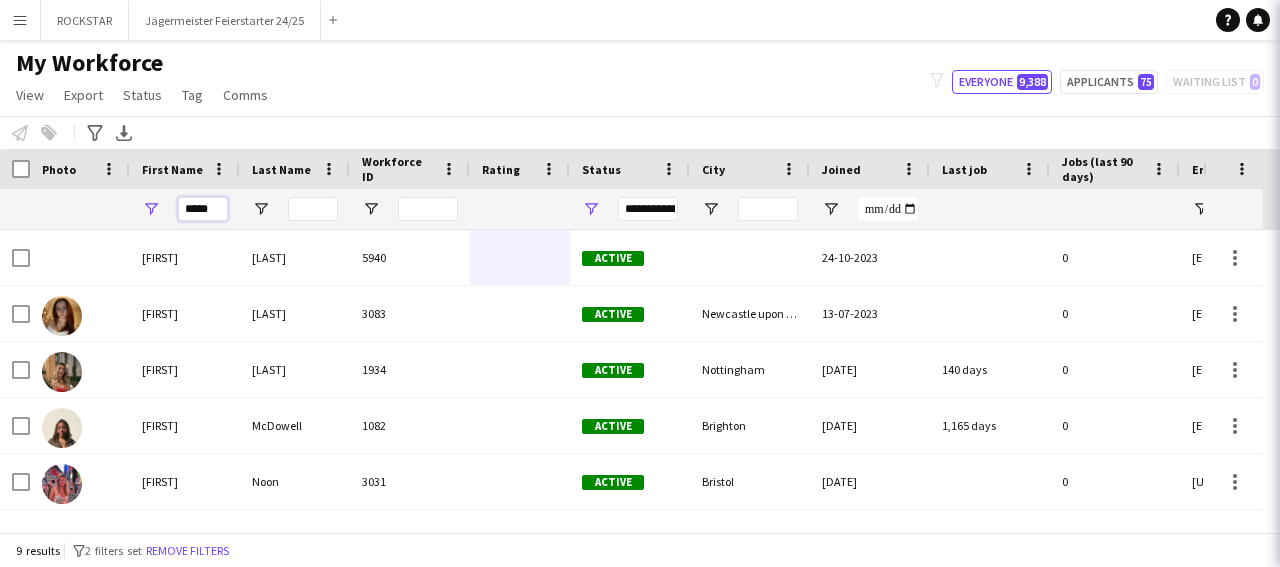 drag, startPoint x: 219, startPoint y: 209, endPoint x: 159, endPoint y: 211, distance: 60.033325 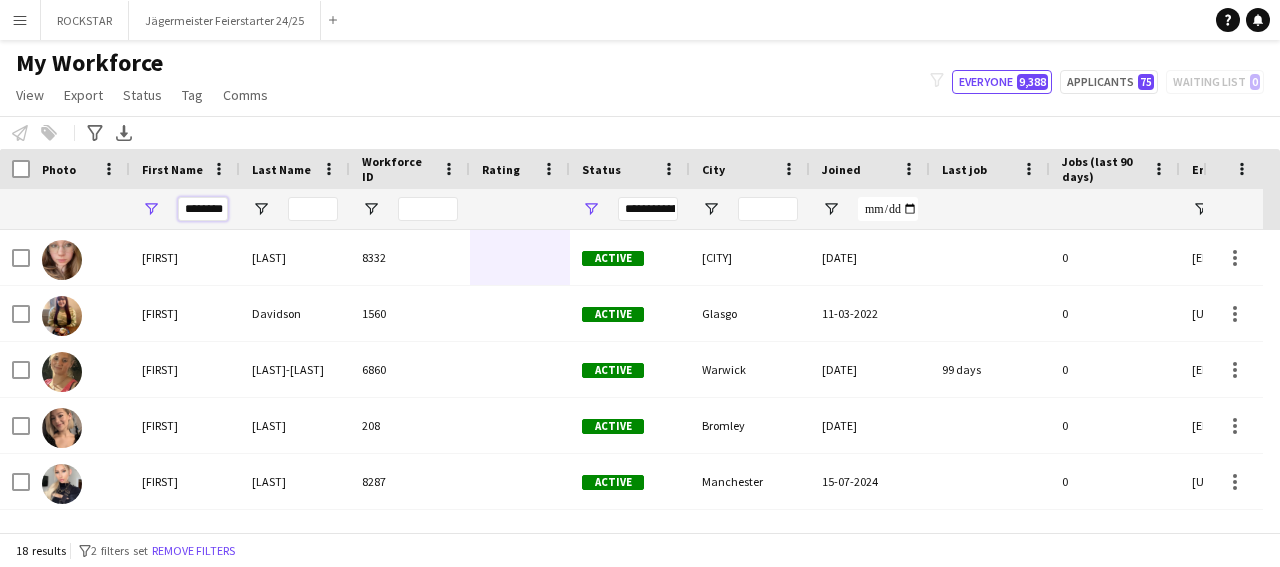 type on "********" 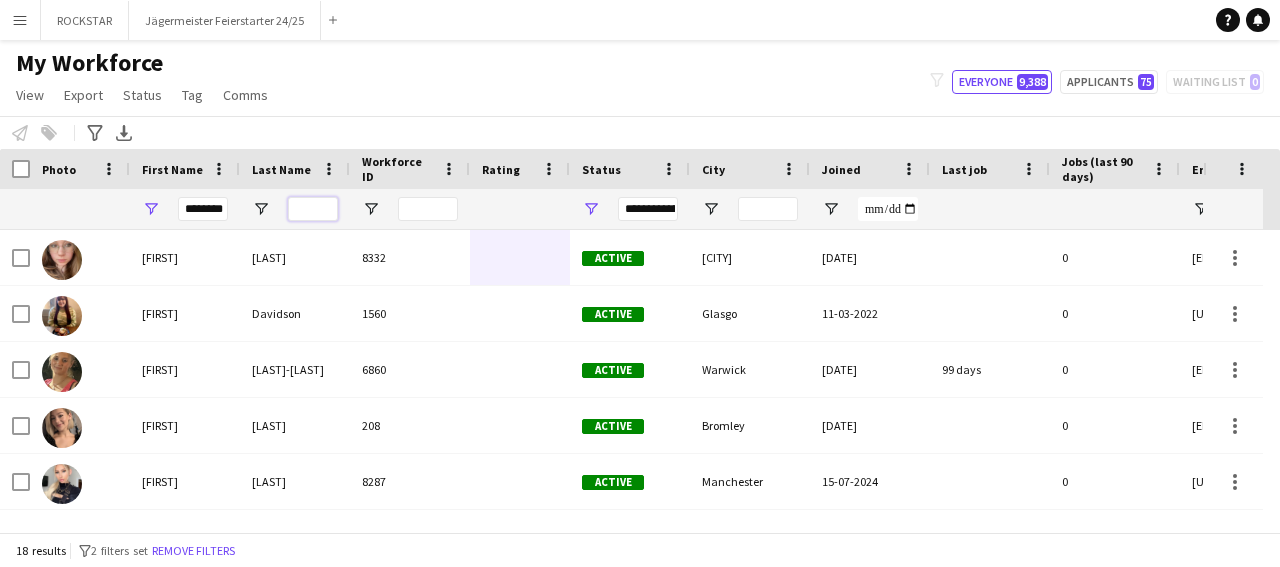 click at bounding box center (313, 209) 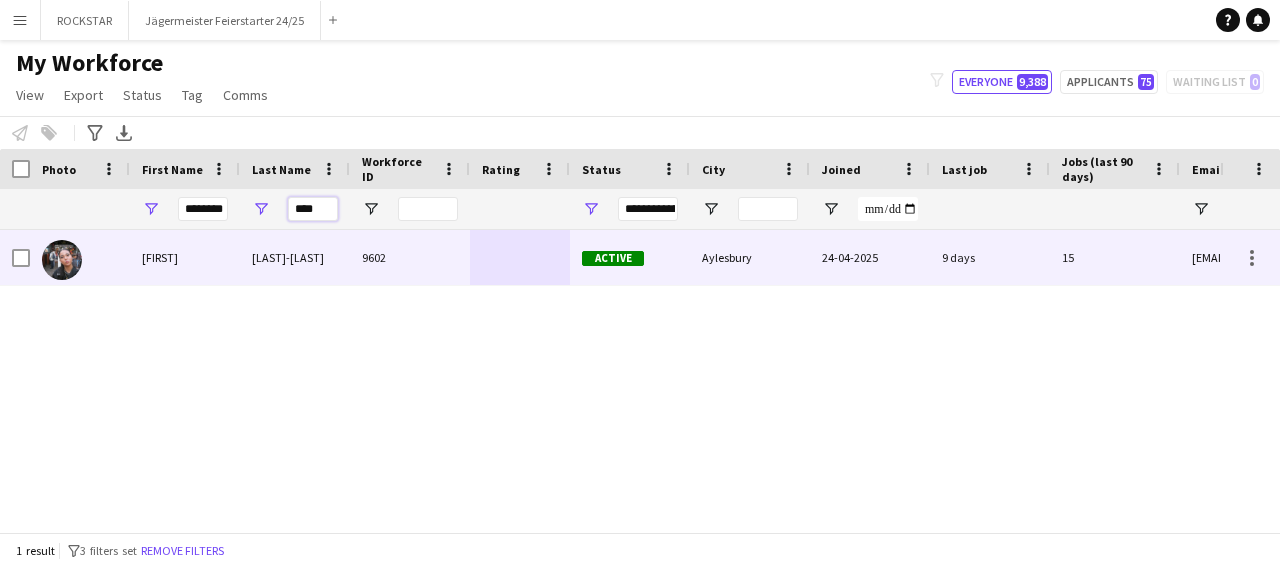 type on "****" 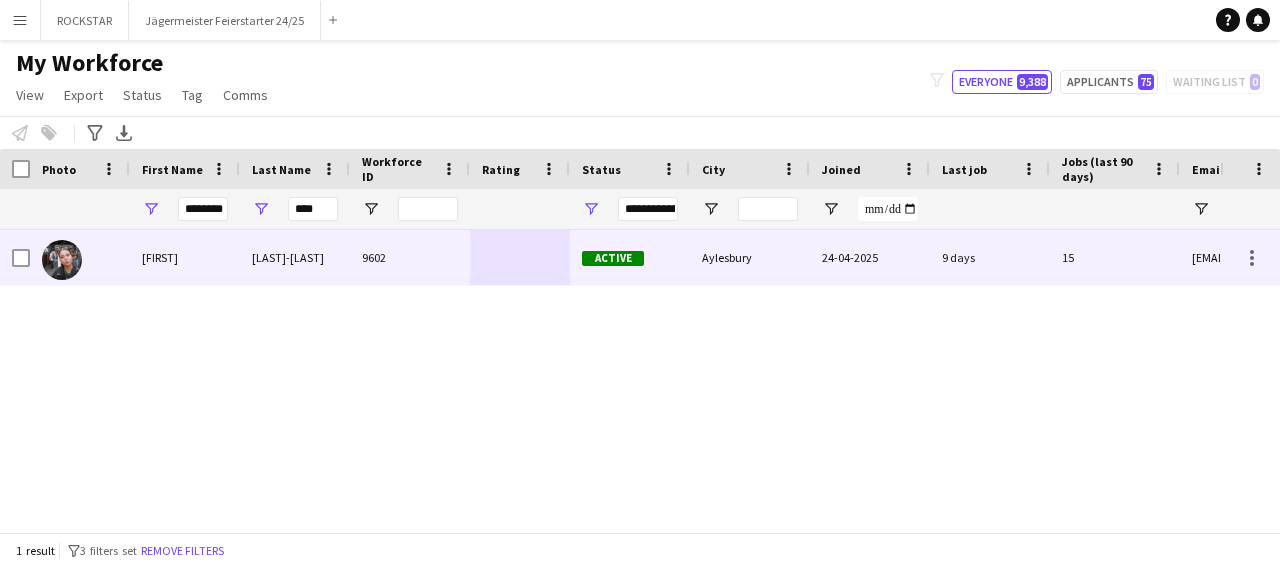 click on "[LAST]-[LAST]" at bounding box center [295, 257] 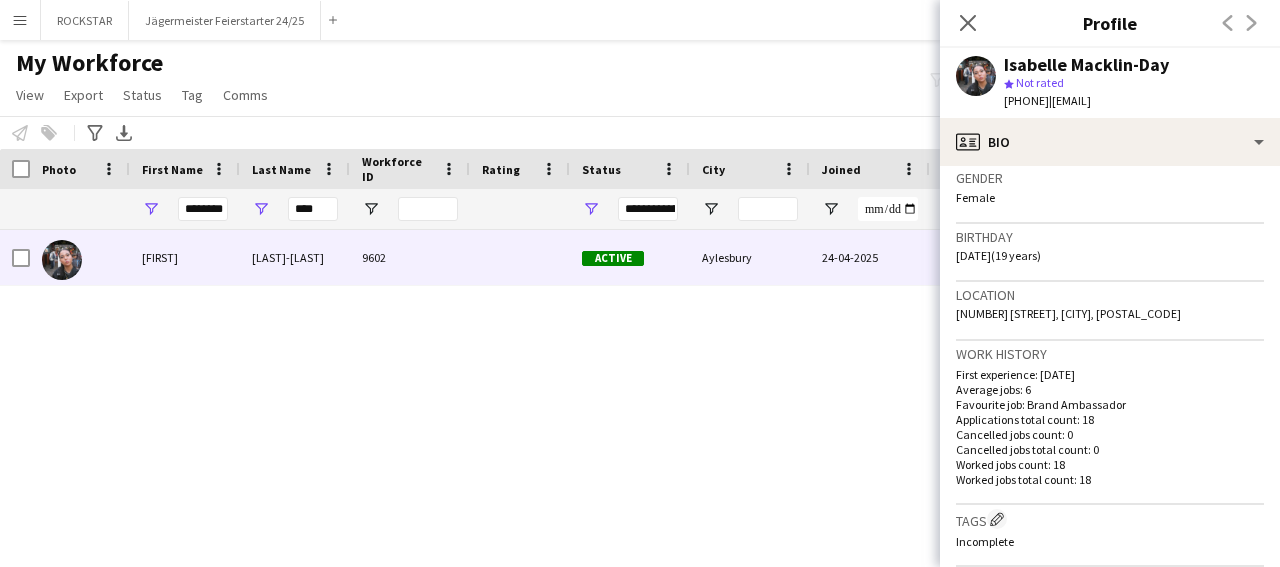 scroll, scrollTop: 793, scrollLeft: 0, axis: vertical 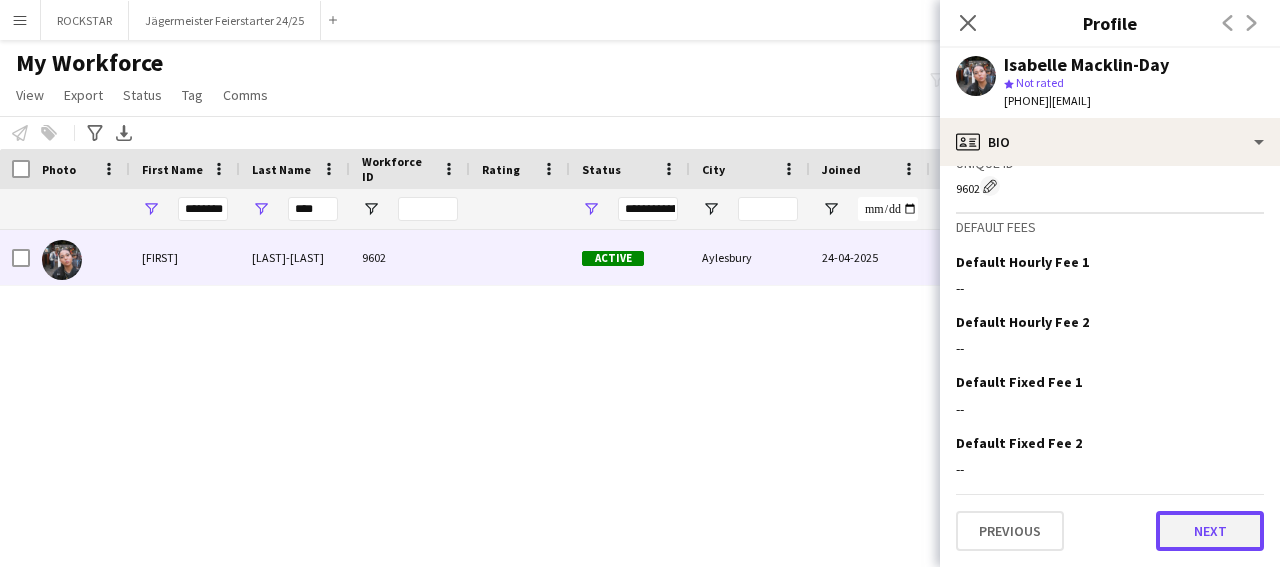 click on "Next" 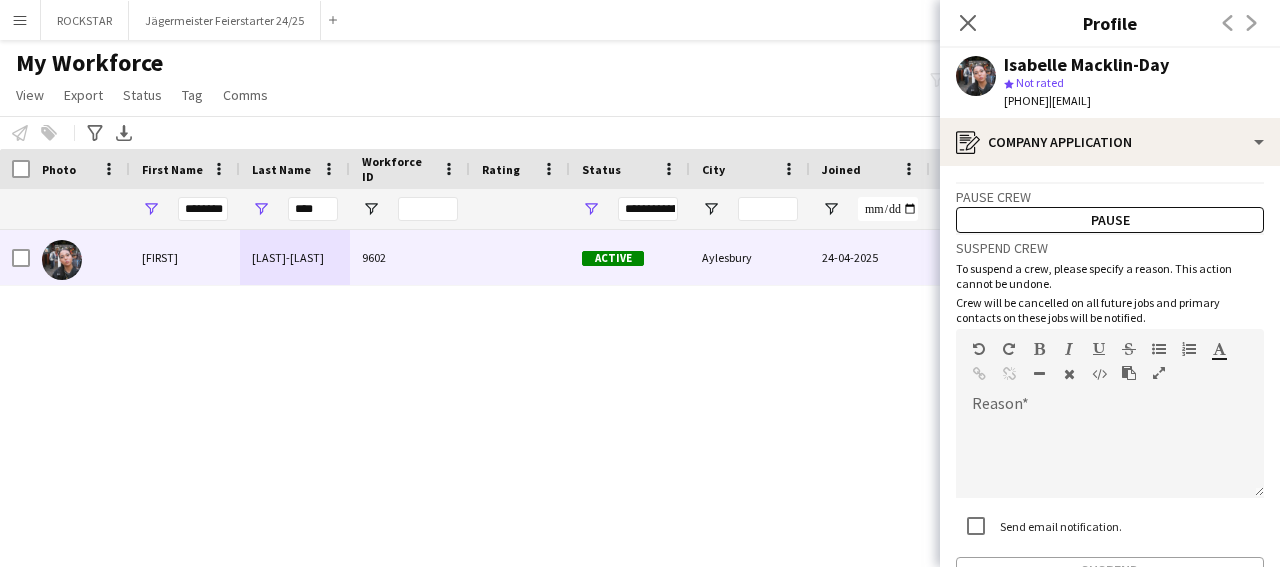 scroll, scrollTop: 126, scrollLeft: 0, axis: vertical 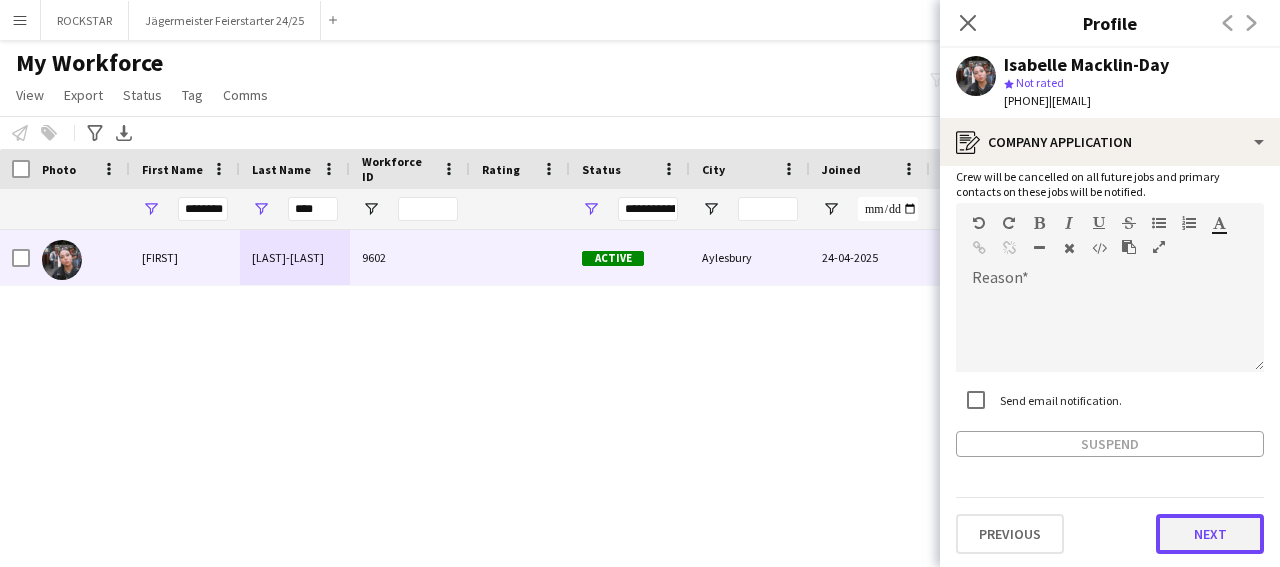 click on "Next" 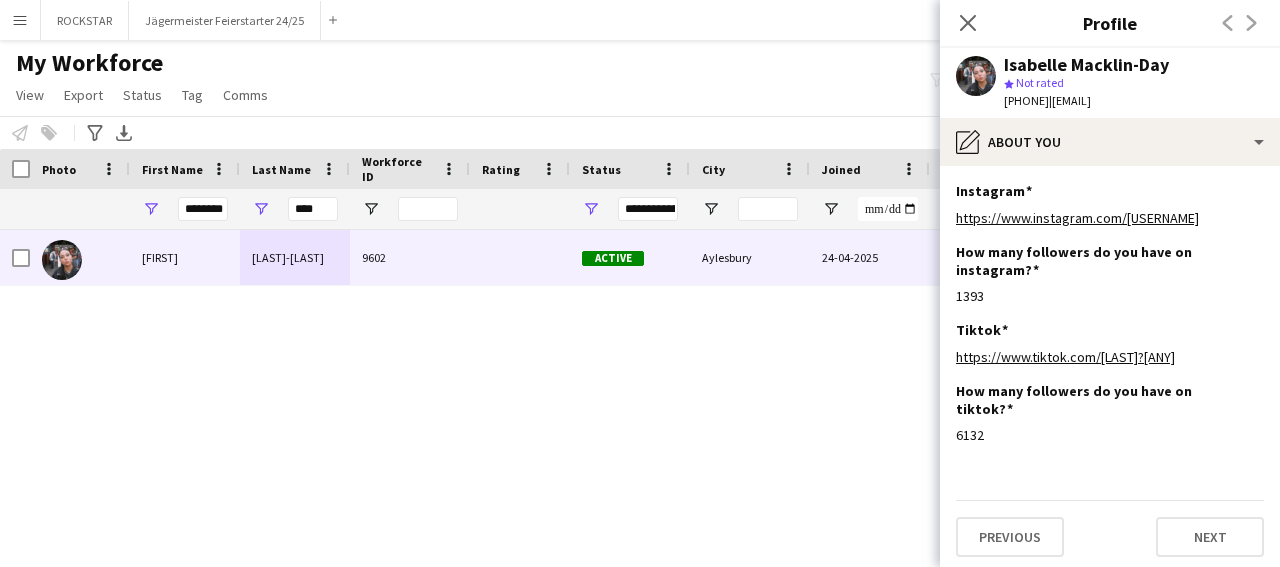 scroll, scrollTop: 6, scrollLeft: 0, axis: vertical 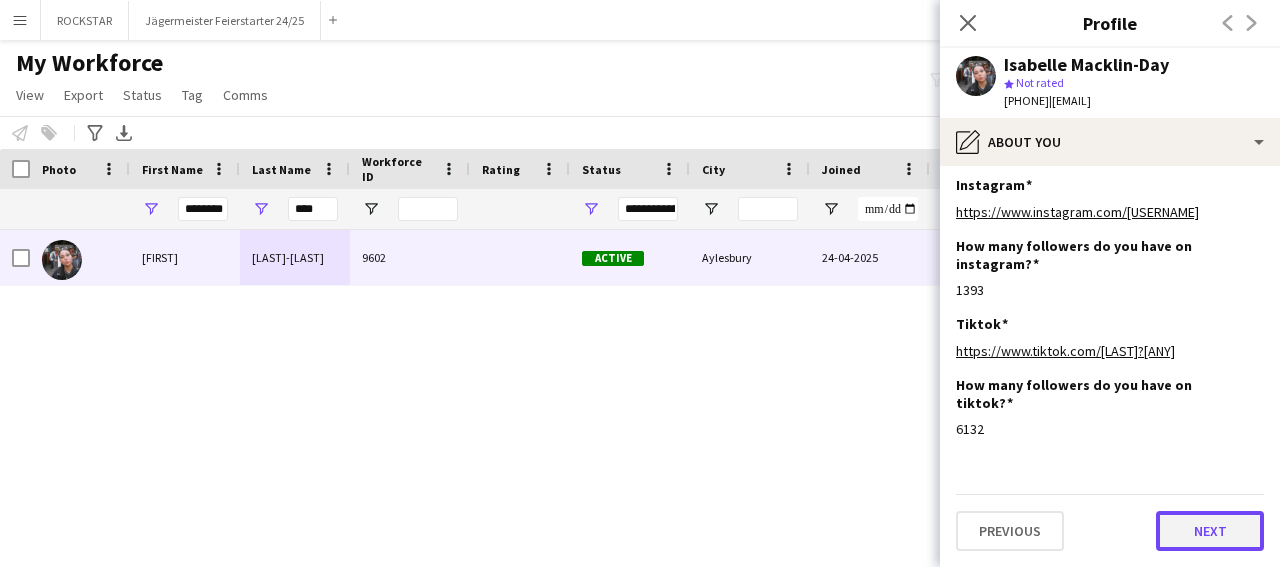 click on "Next" 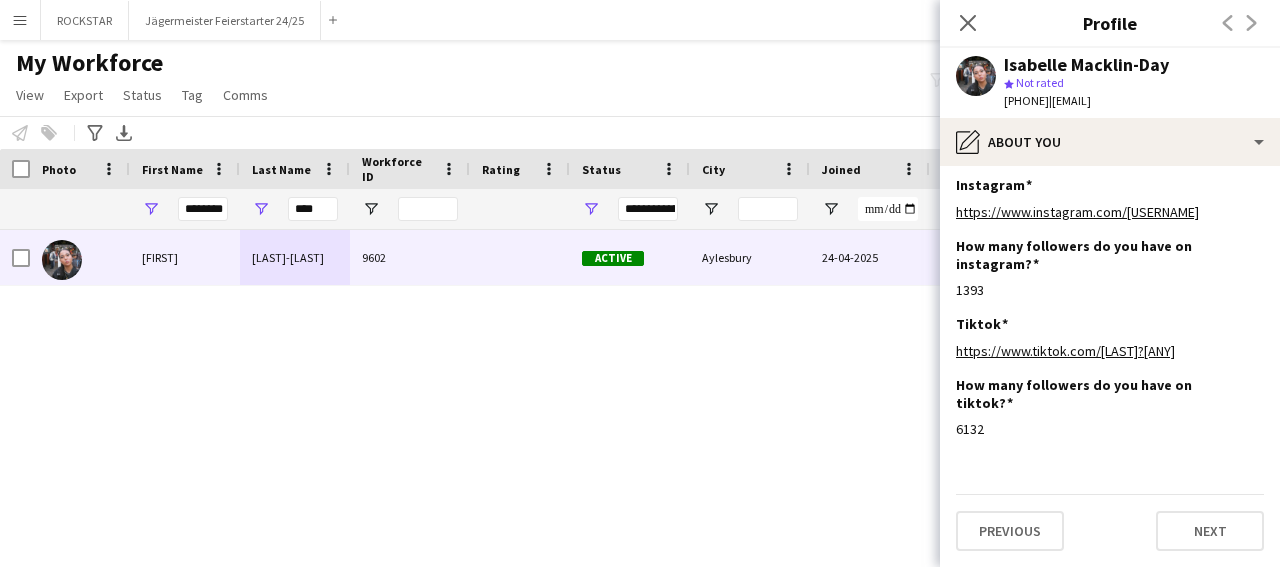 scroll, scrollTop: 0, scrollLeft: 0, axis: both 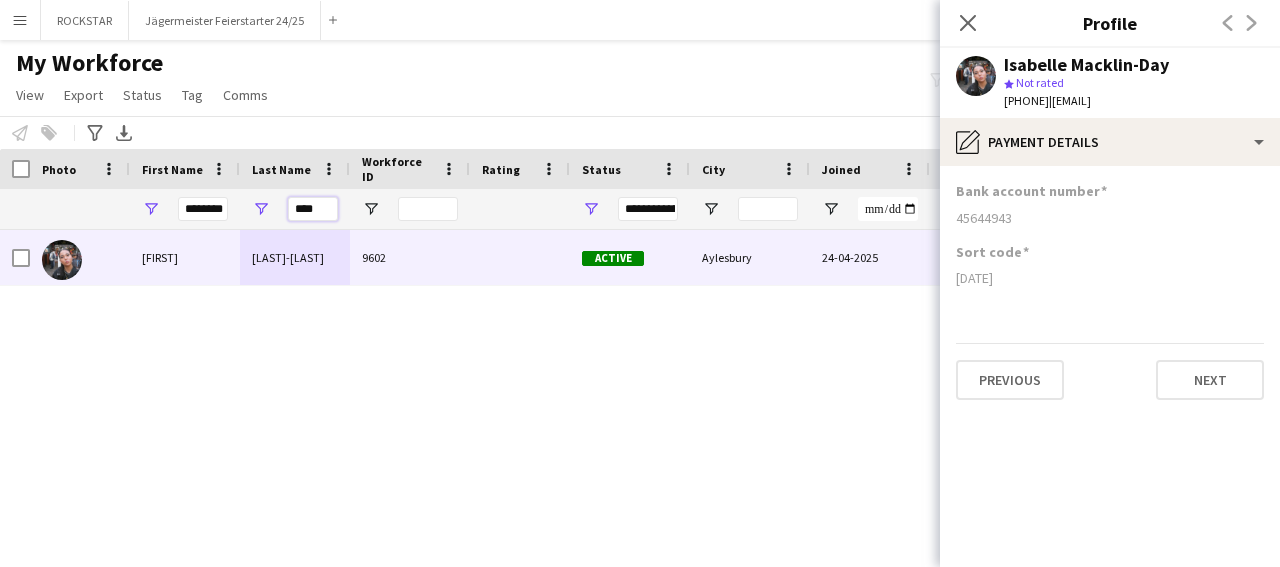 drag, startPoint x: 327, startPoint y: 200, endPoint x: 243, endPoint y: 213, distance: 85 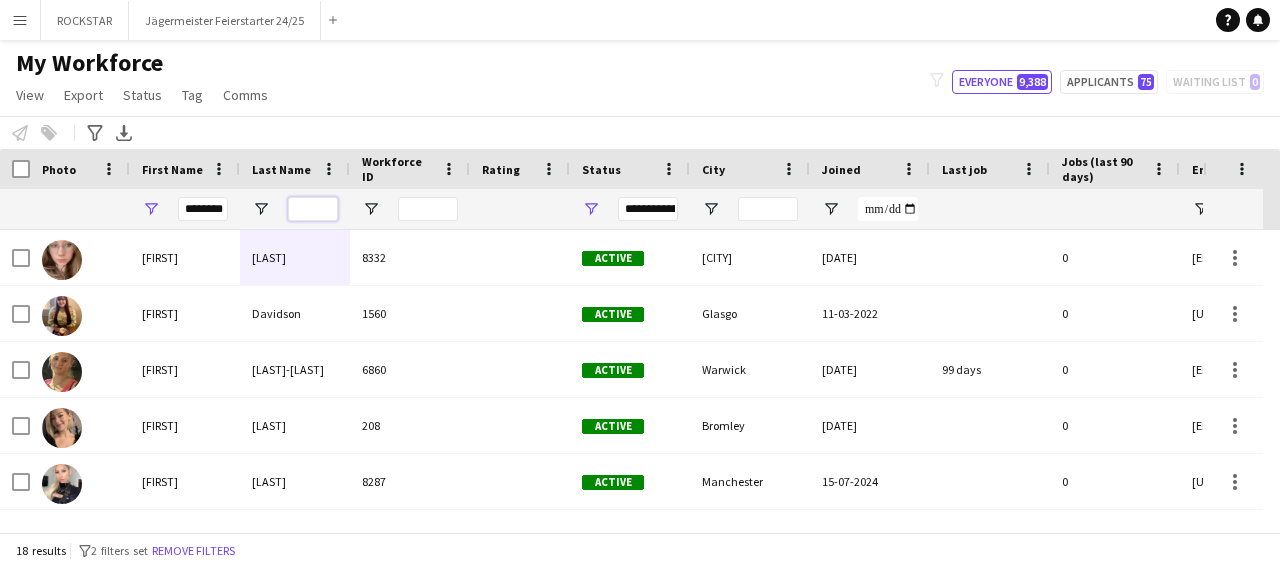 type 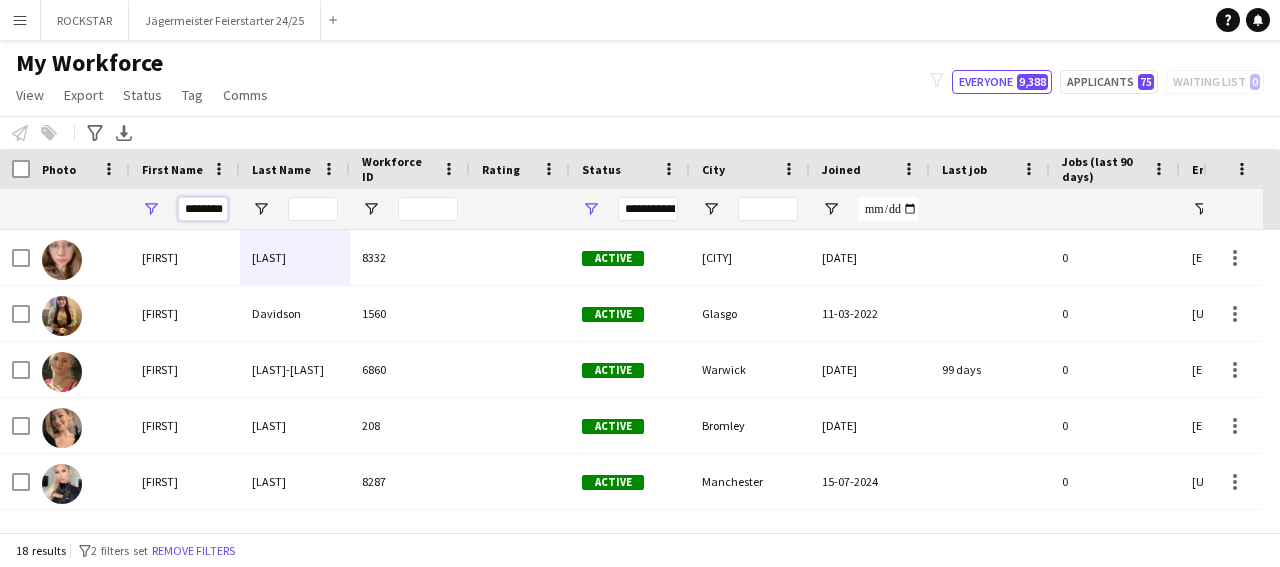 drag, startPoint x: 180, startPoint y: 215, endPoint x: 243, endPoint y: 215, distance: 63 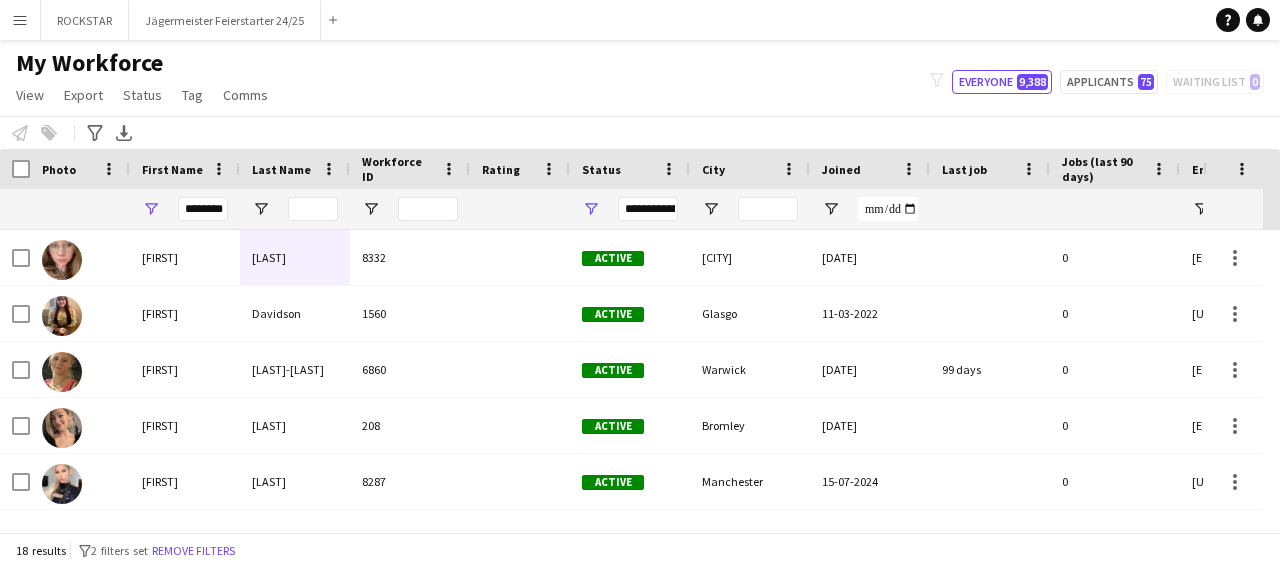 click at bounding box center (295, 209) 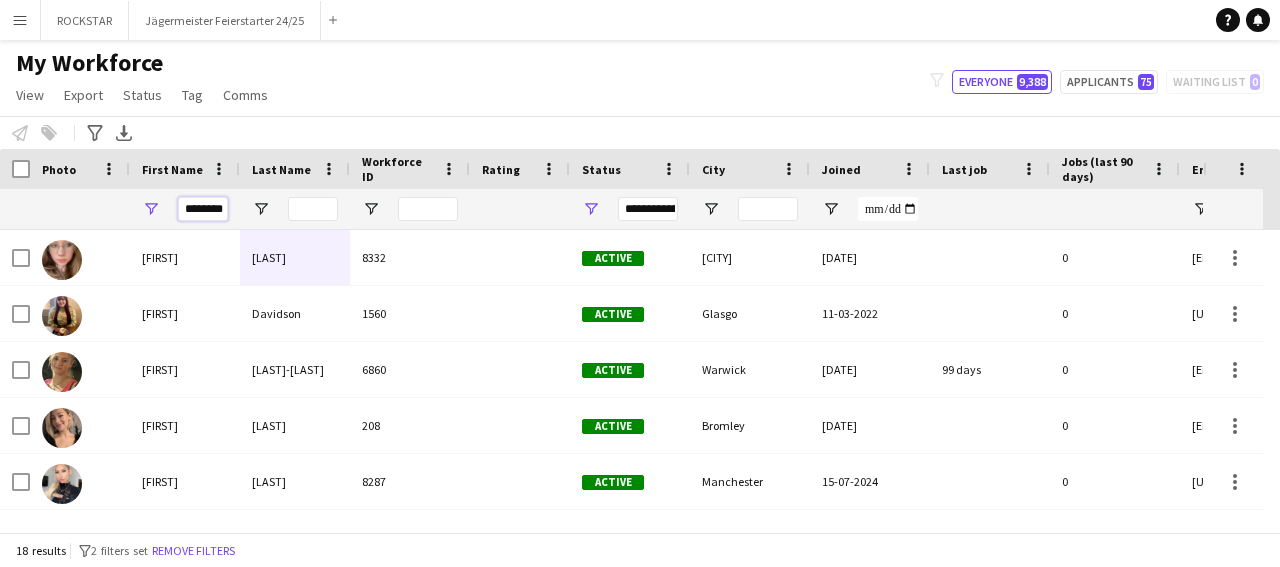drag, startPoint x: 224, startPoint y: 212, endPoint x: 177, endPoint y: 214, distance: 47.042534 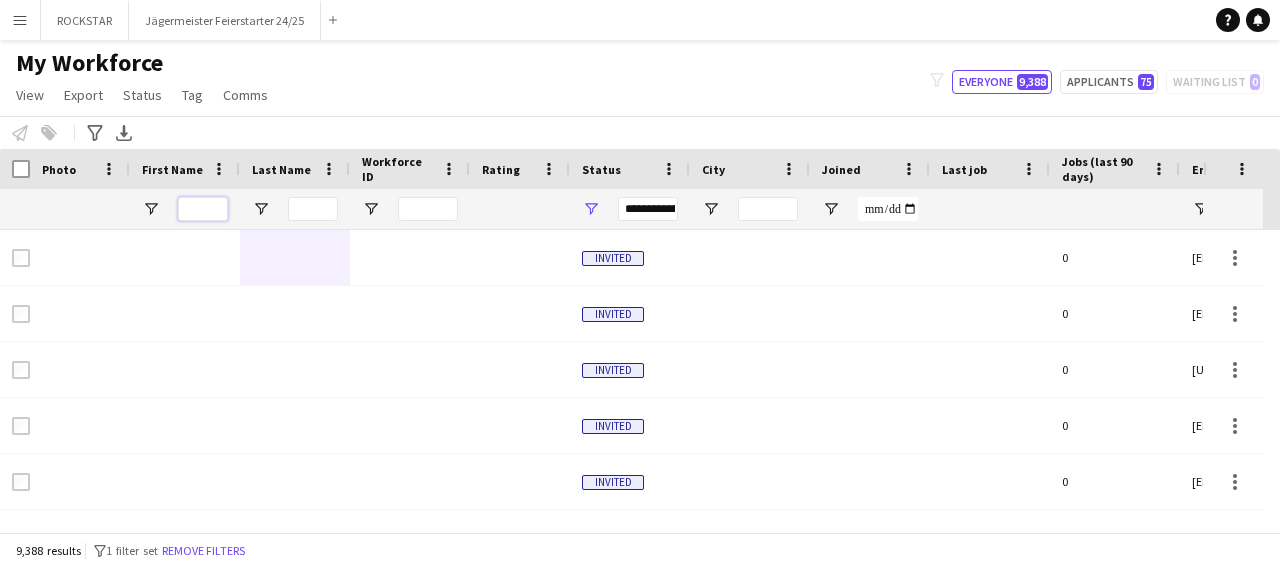 type 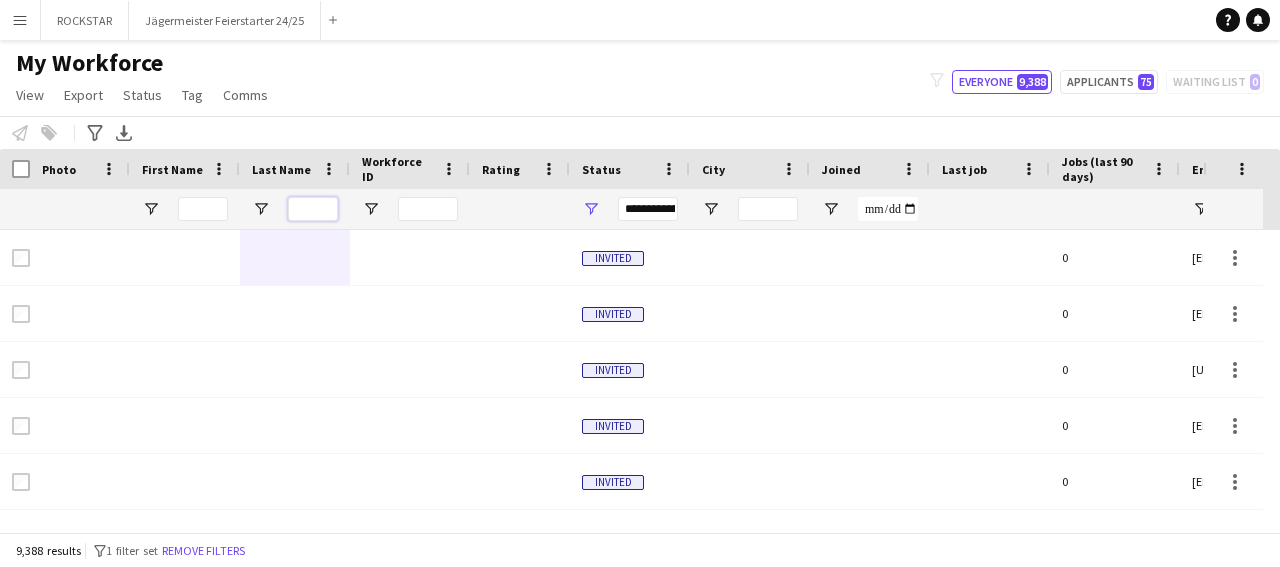 click at bounding box center [313, 209] 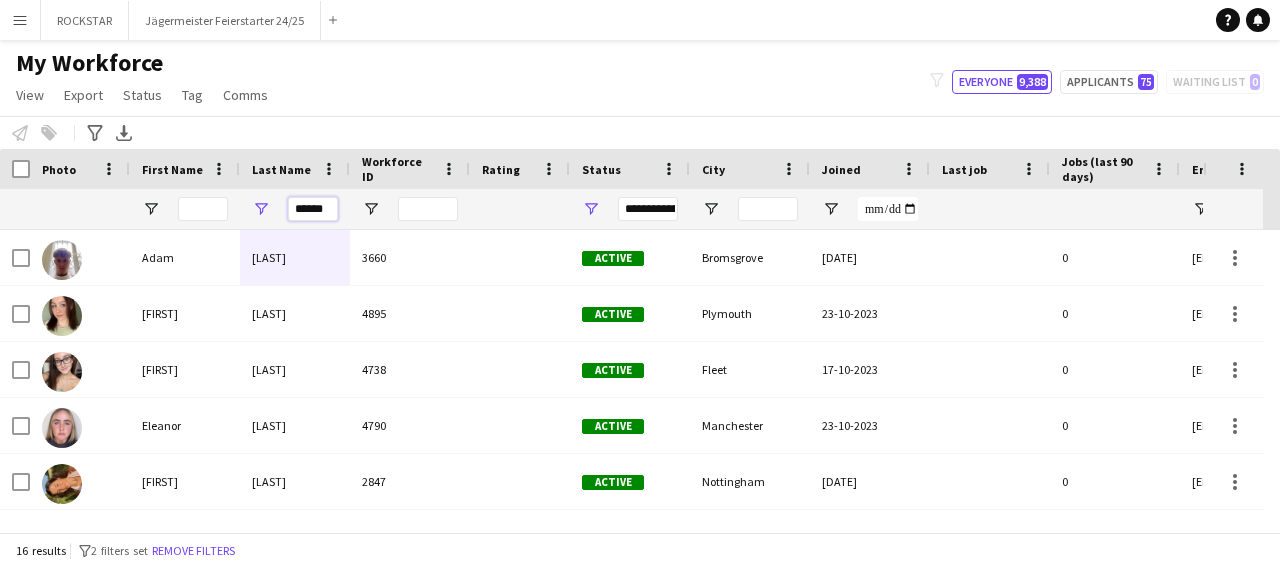 type on "******" 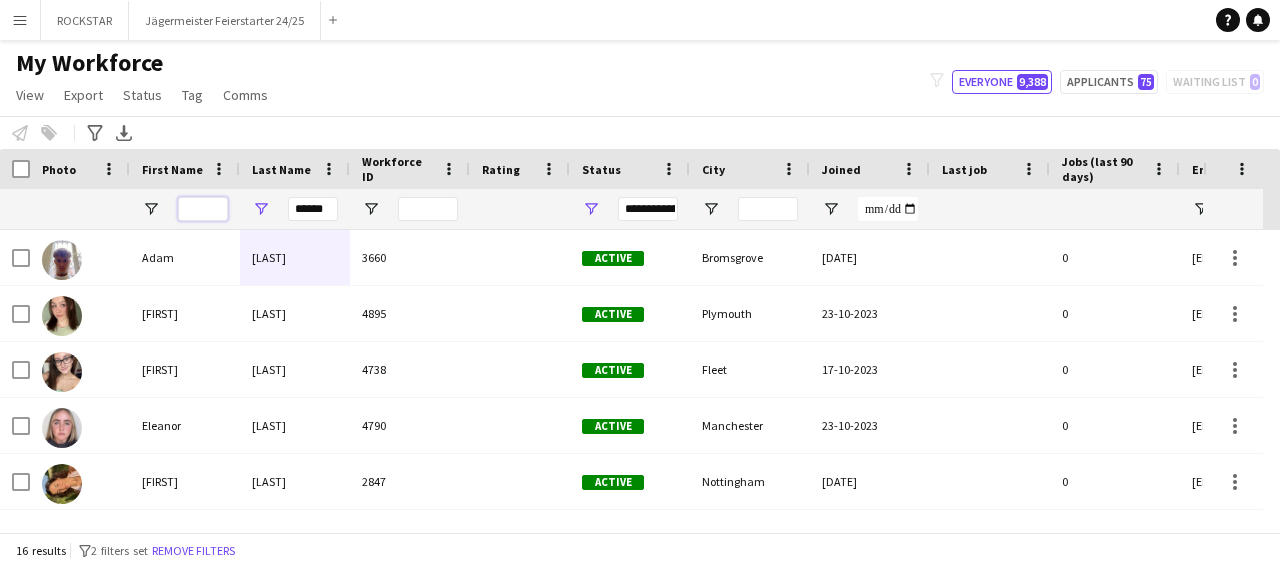 click at bounding box center (203, 209) 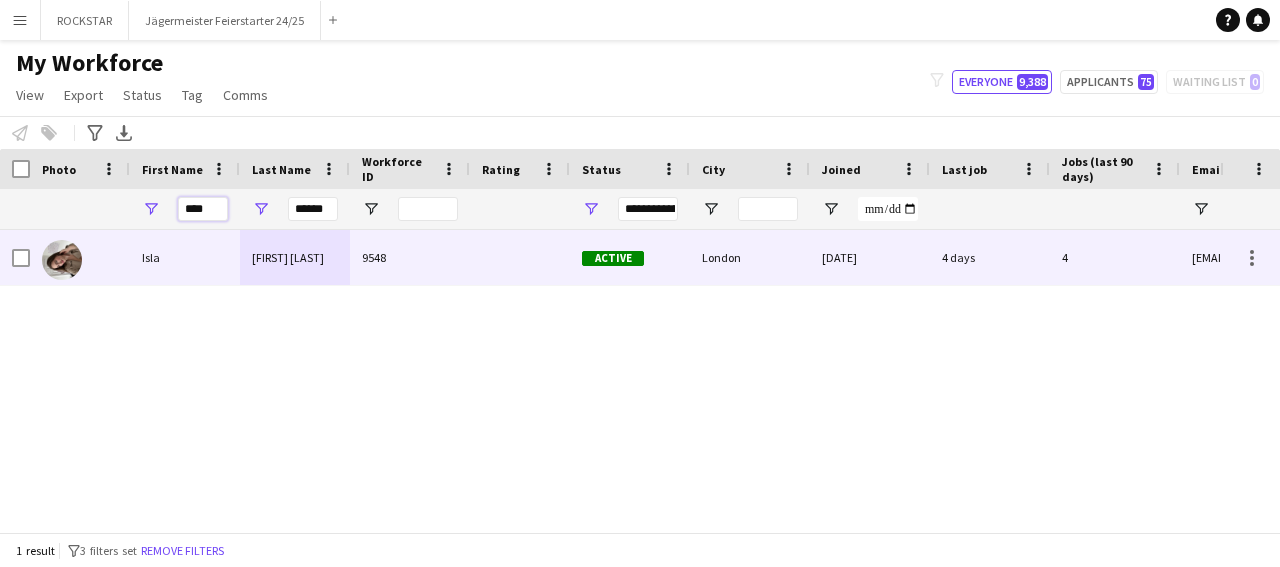 type on "****" 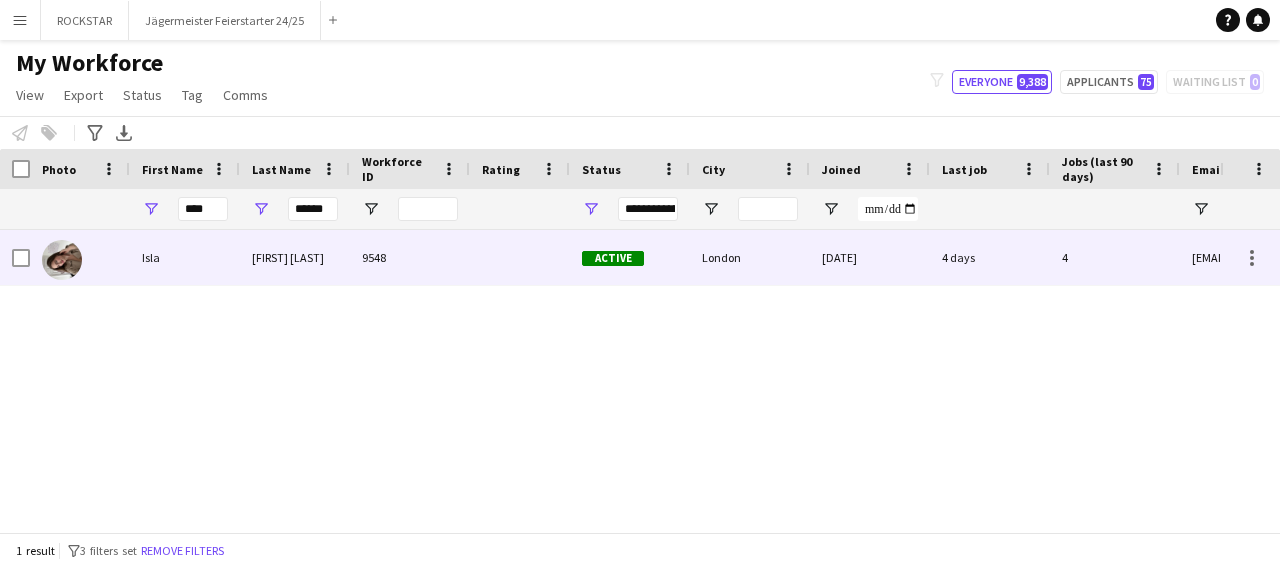 click at bounding box center [520, 257] 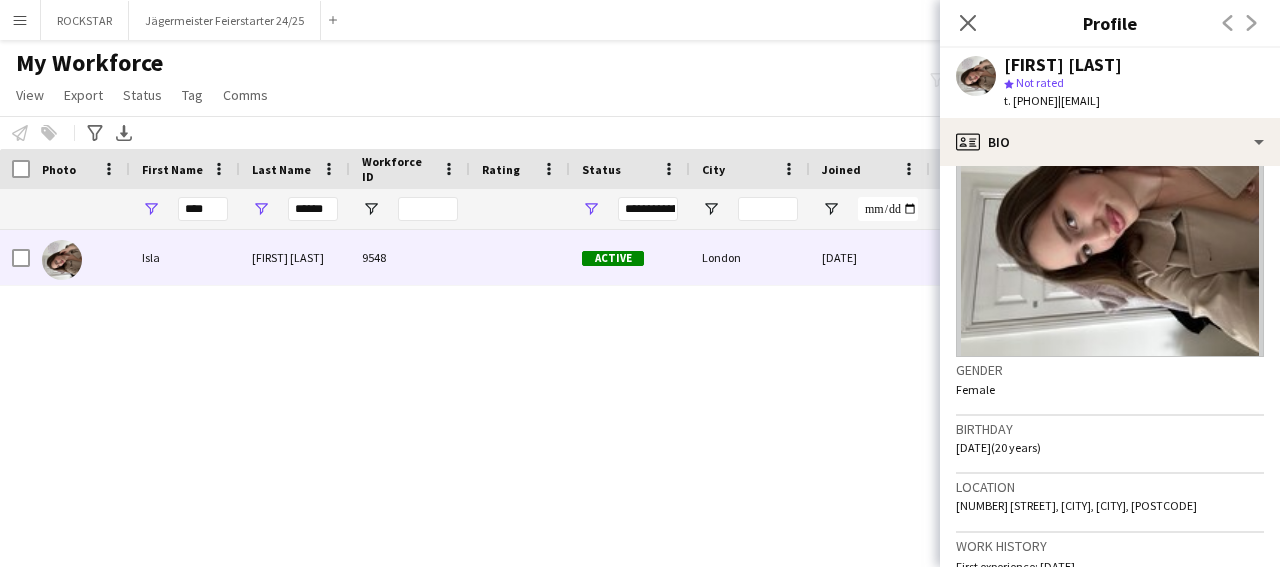 scroll, scrollTop: 793, scrollLeft: 0, axis: vertical 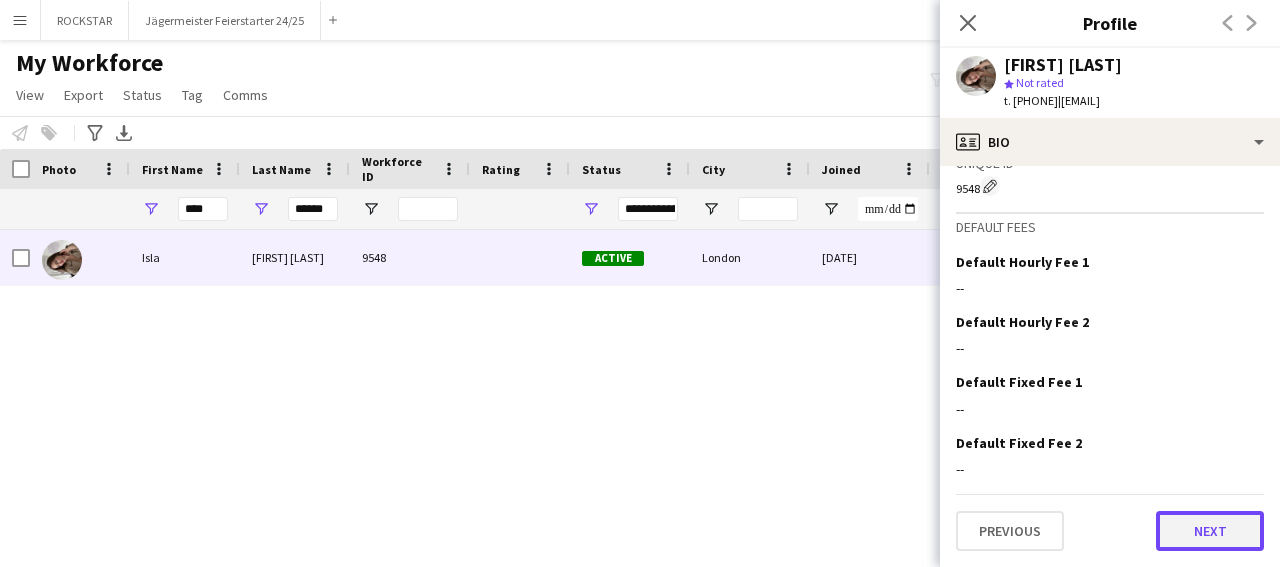 click on "Next" 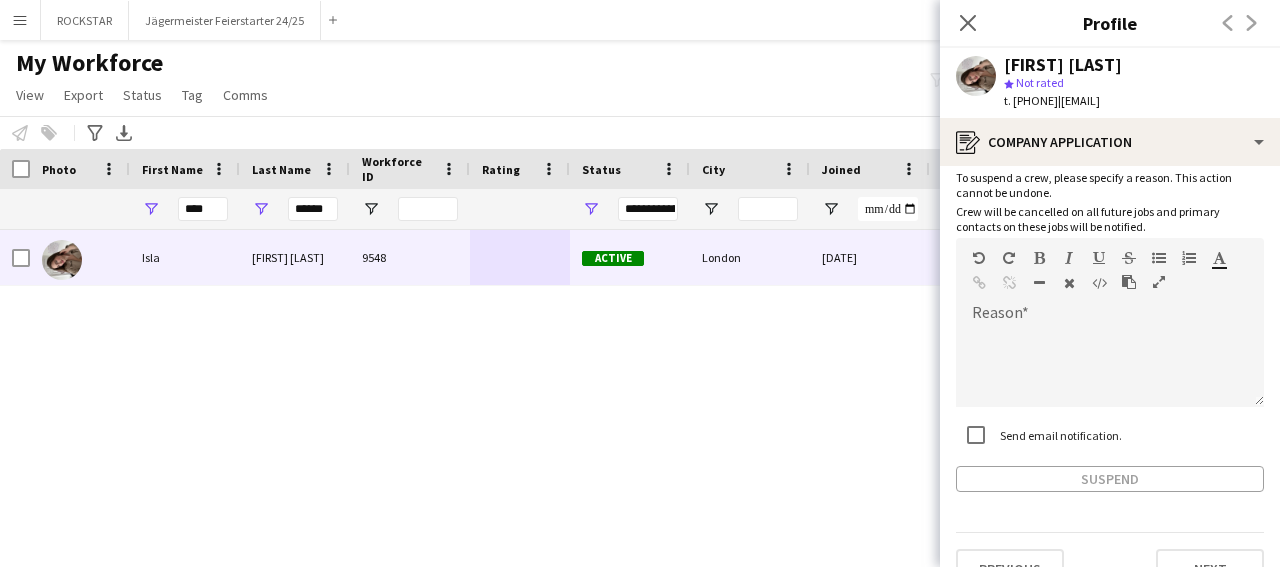 scroll, scrollTop: 126, scrollLeft: 0, axis: vertical 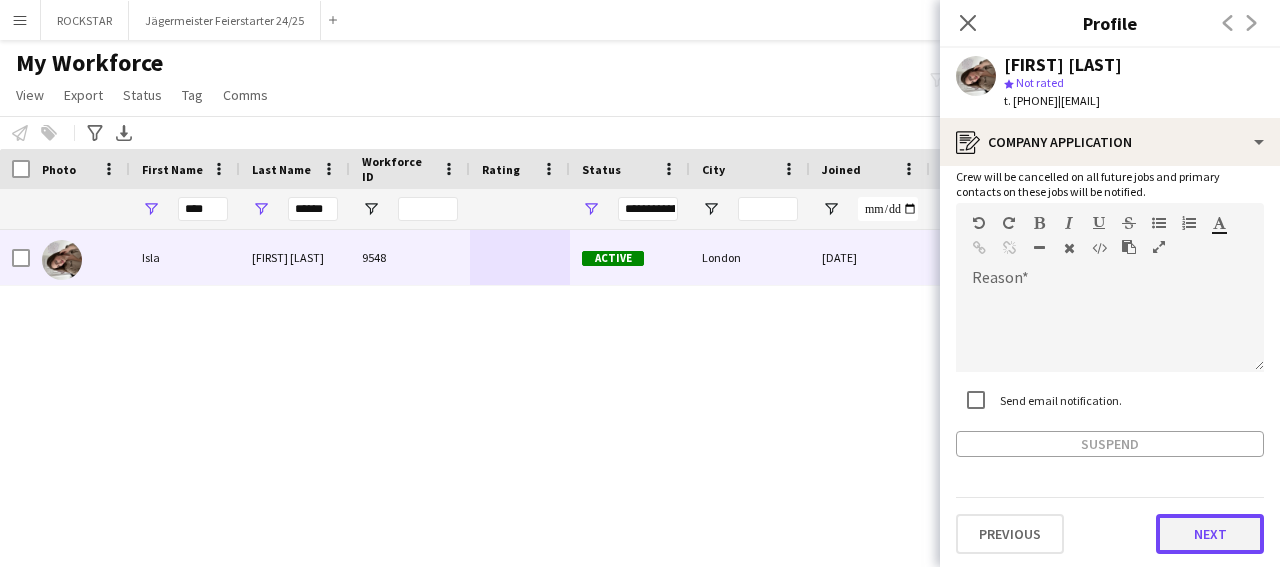 click on "Next" 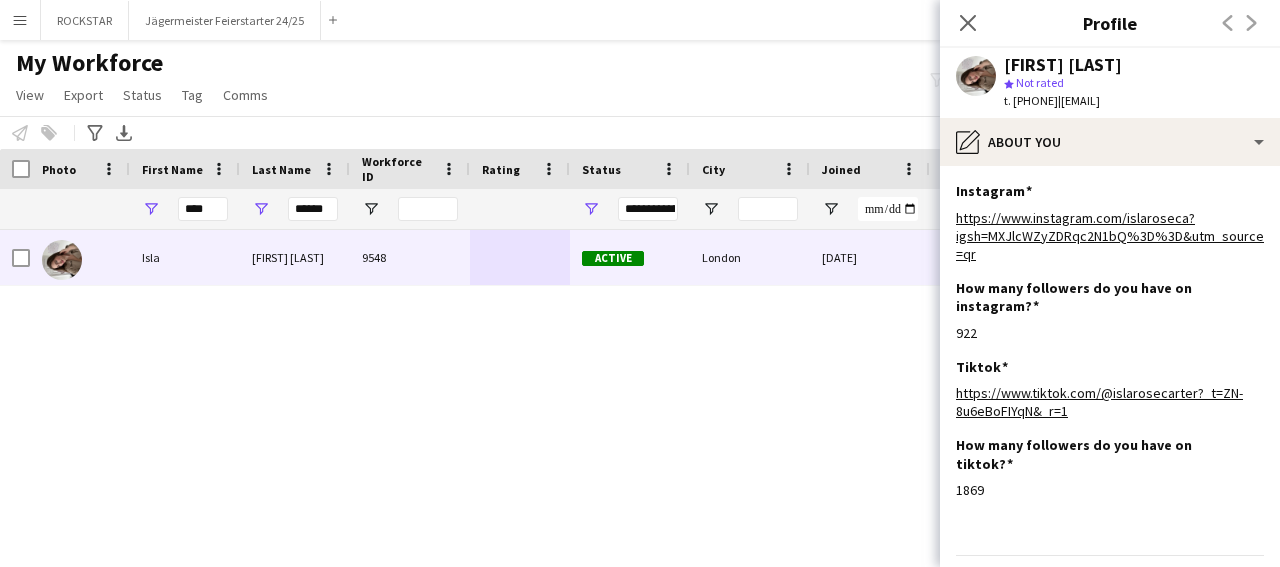 scroll, scrollTop: 42, scrollLeft: 0, axis: vertical 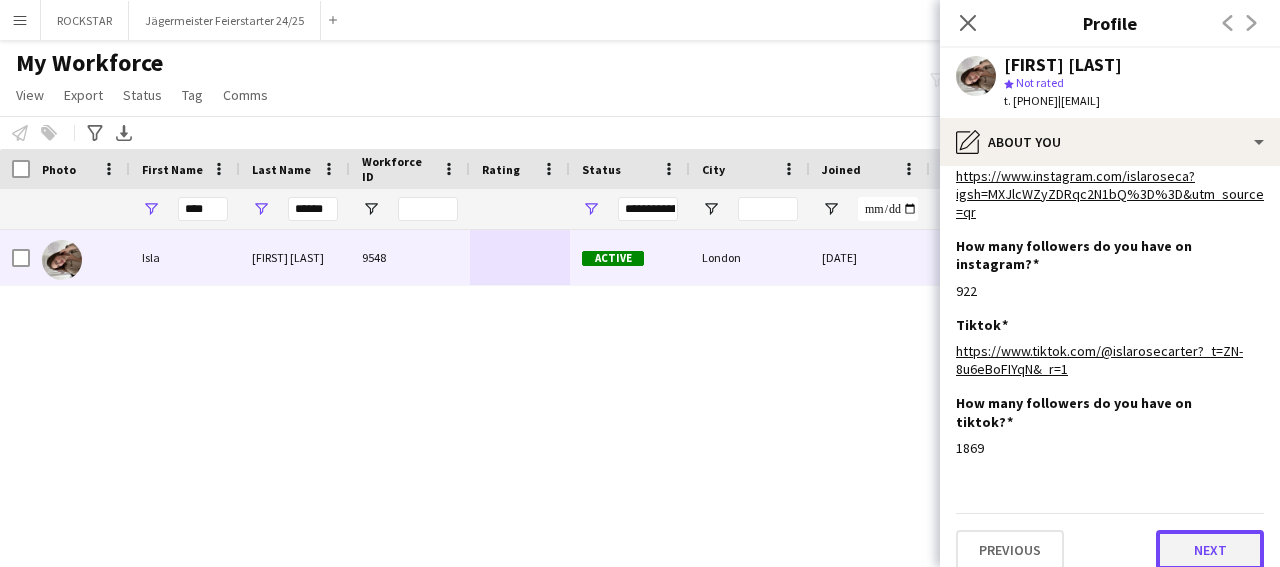 click on "Next" 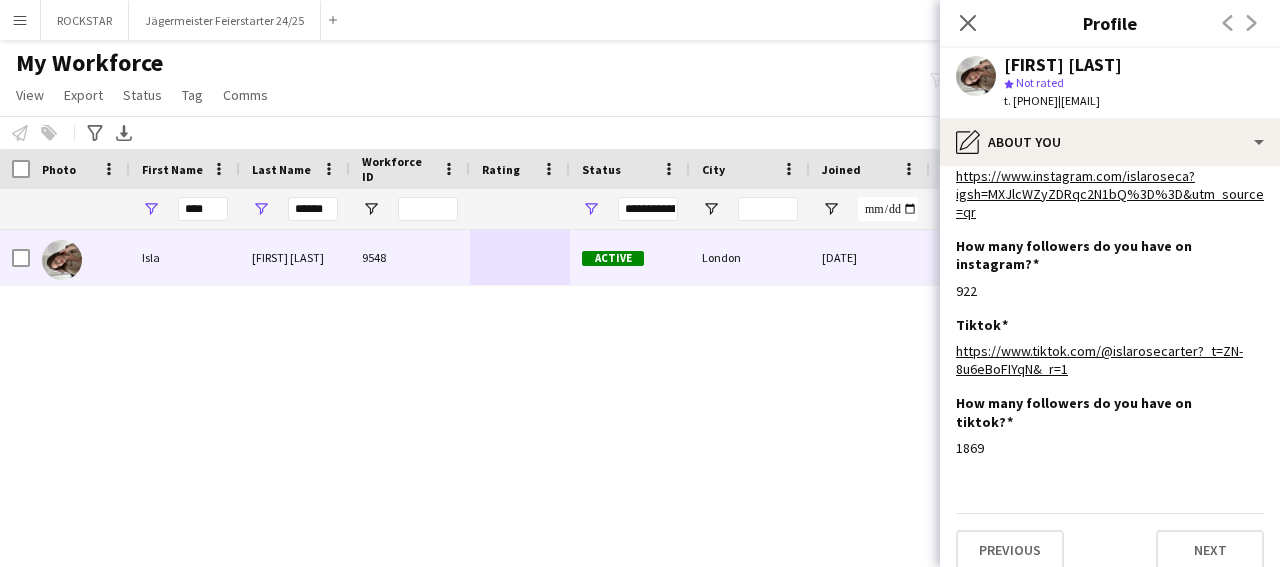 scroll, scrollTop: 0, scrollLeft: 0, axis: both 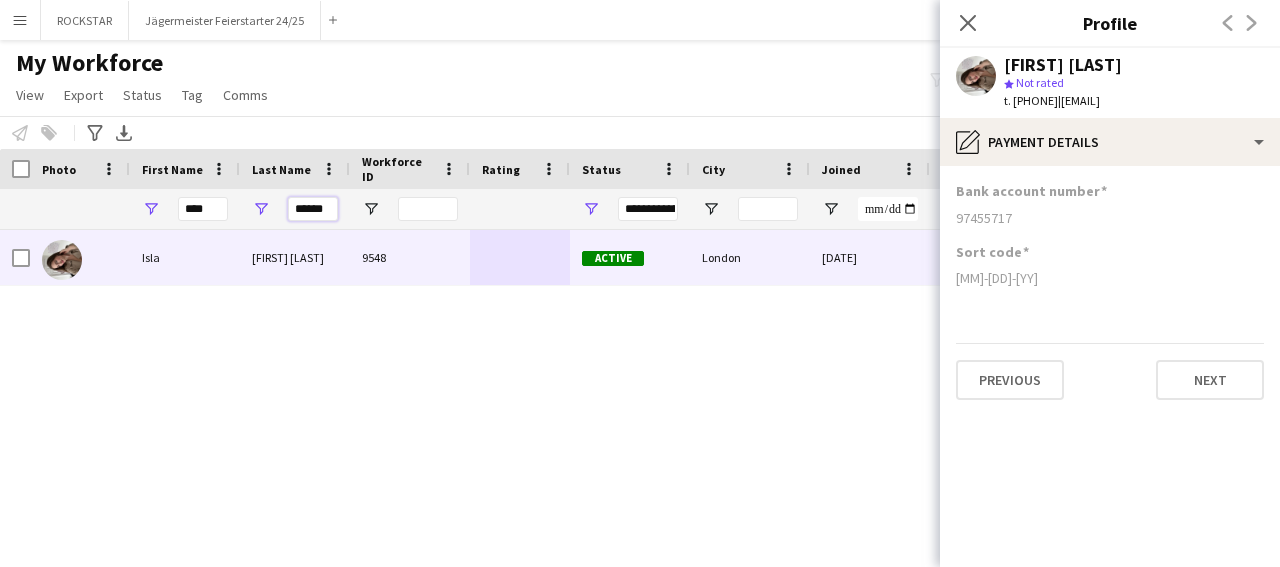 drag, startPoint x: 327, startPoint y: 216, endPoint x: 239, endPoint y: 220, distance: 88.09086 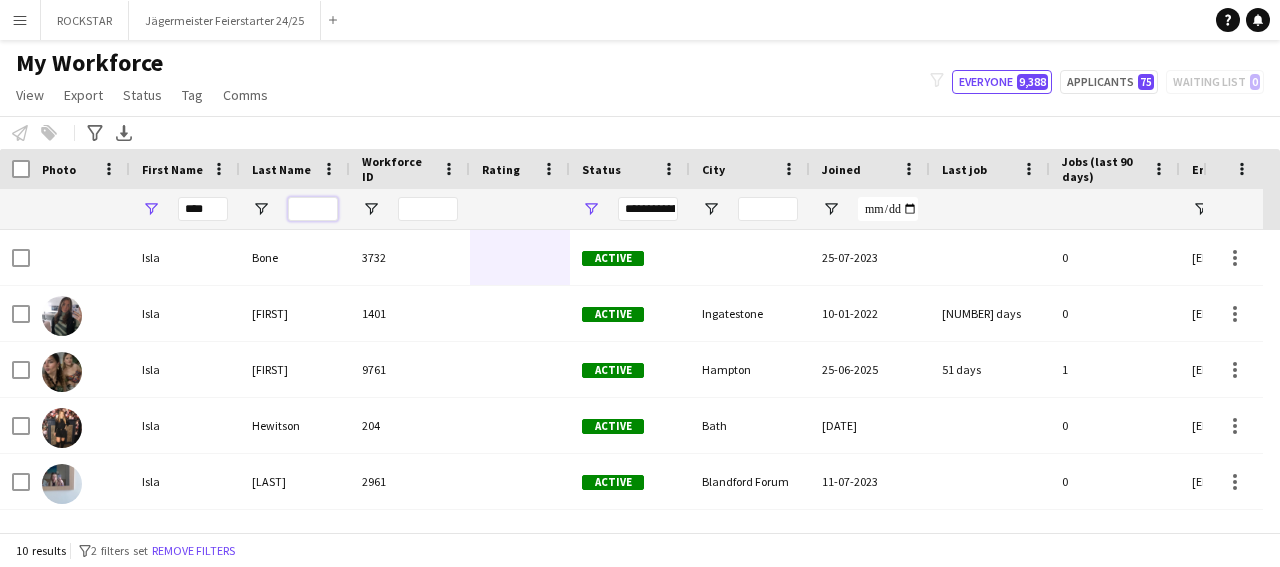 type 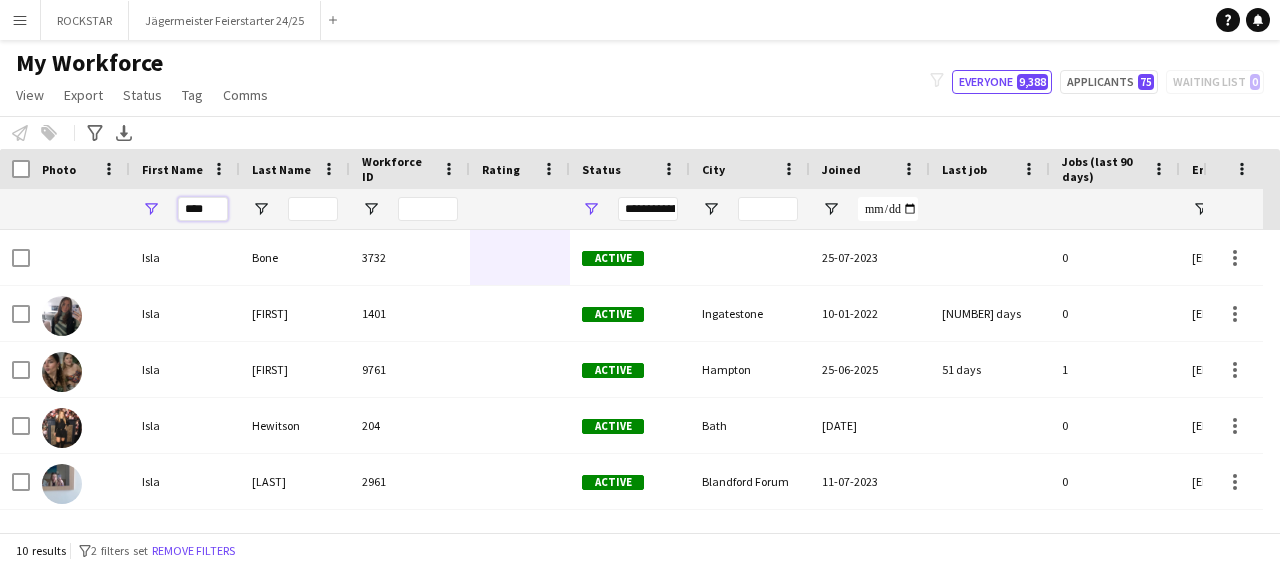 drag, startPoint x: 207, startPoint y: 207, endPoint x: 163, endPoint y: 203, distance: 44.181442 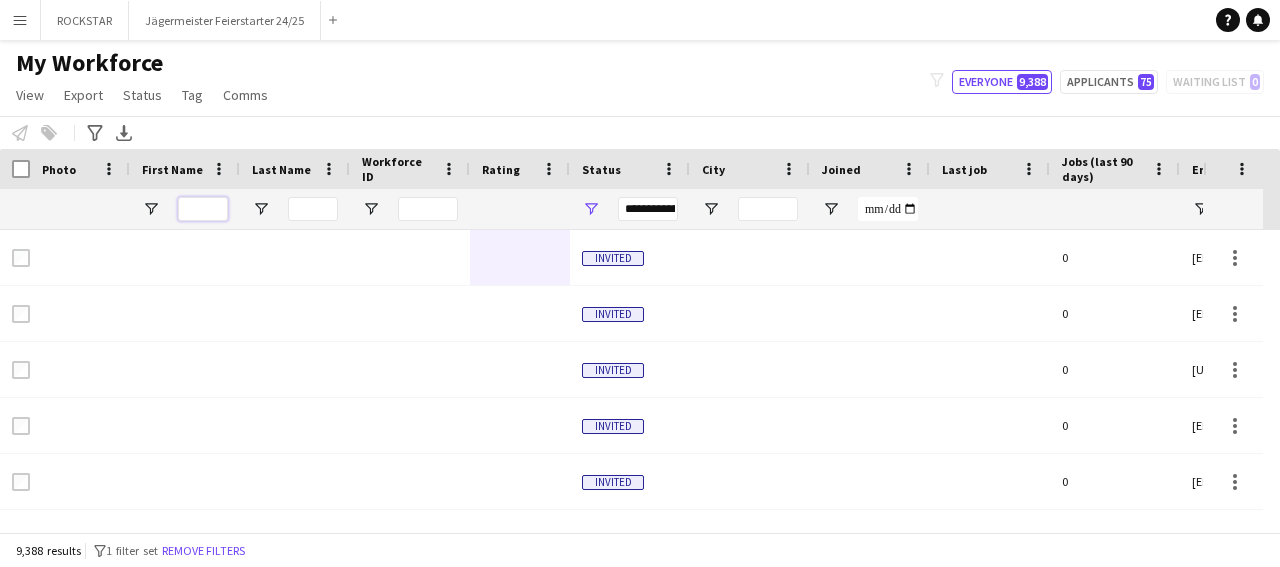 type 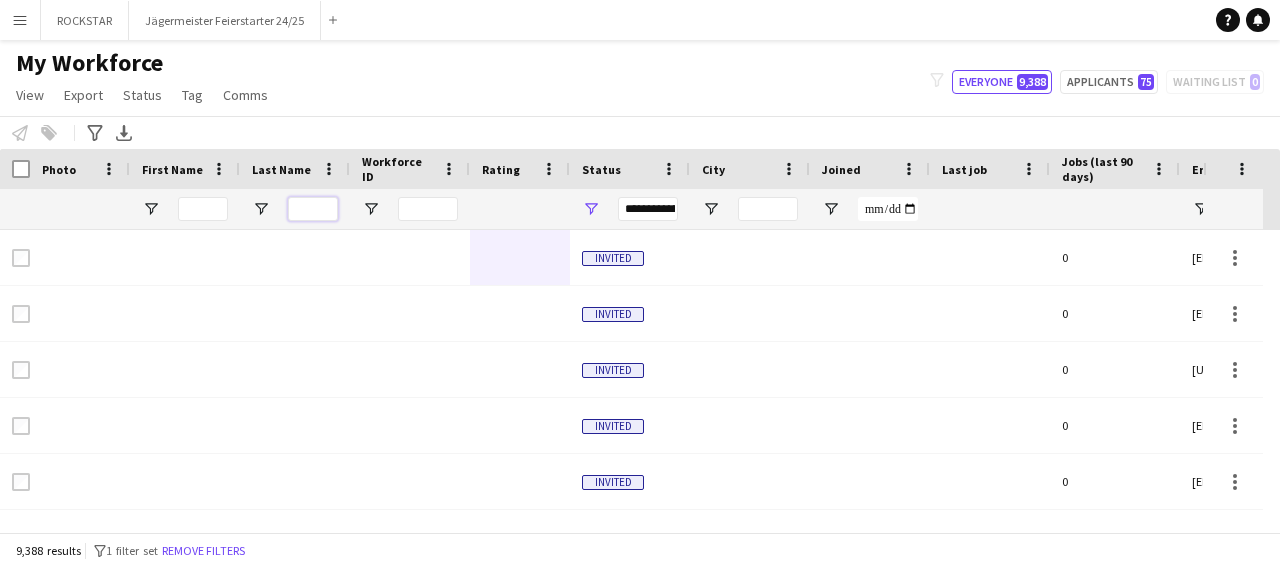 click at bounding box center (313, 209) 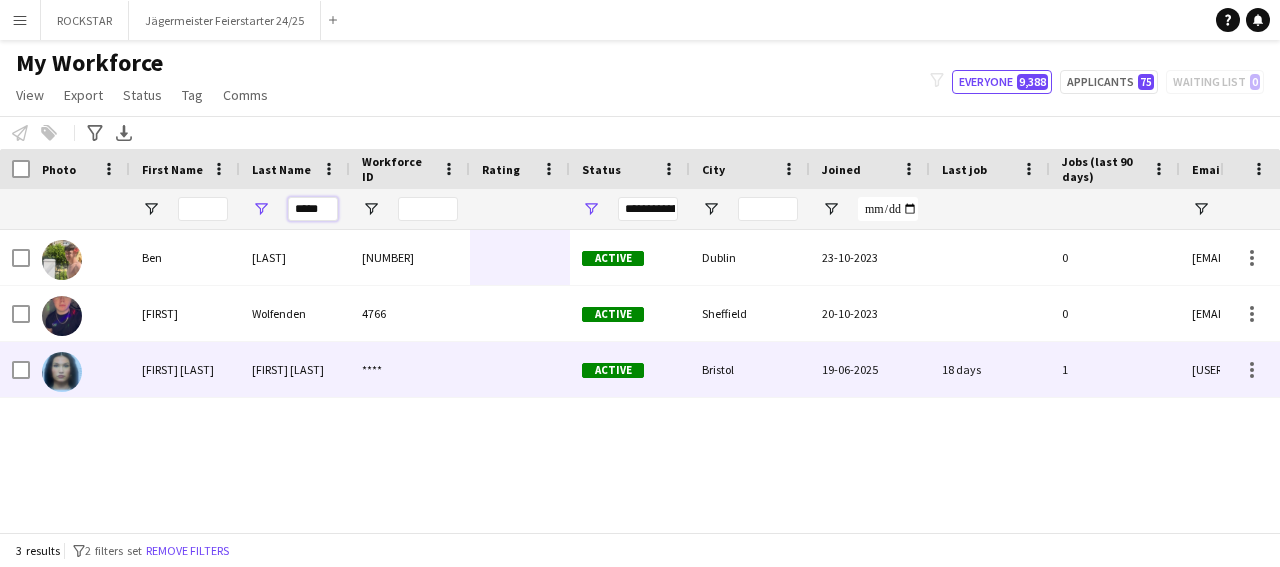 type on "*****" 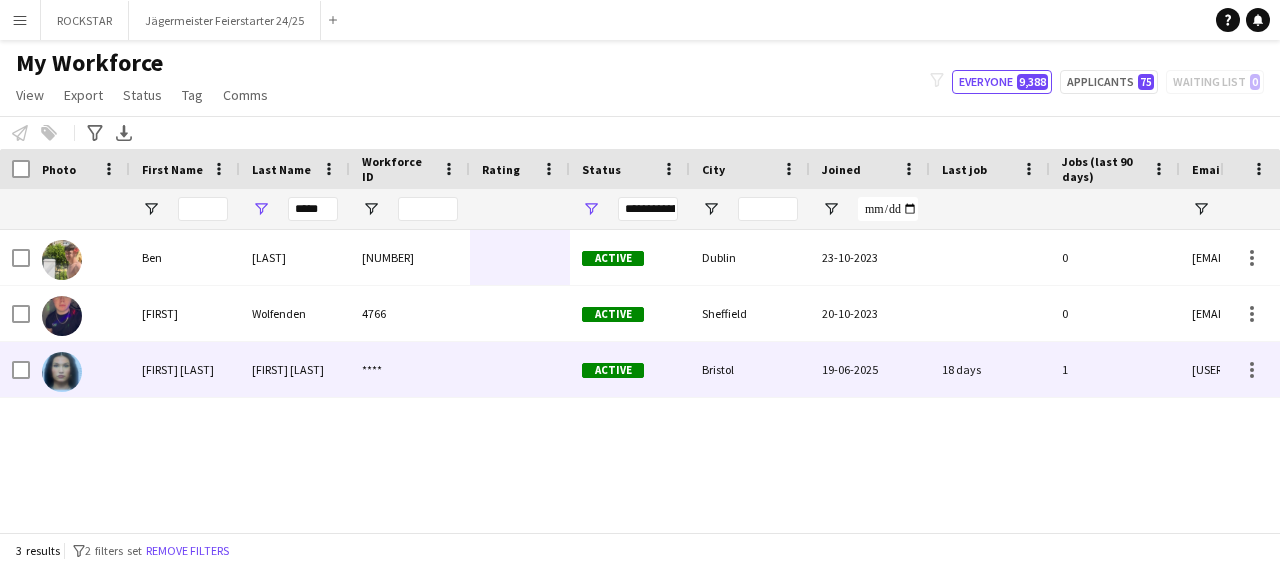 click on "[FIRST] [LAST]" at bounding box center (295, 369) 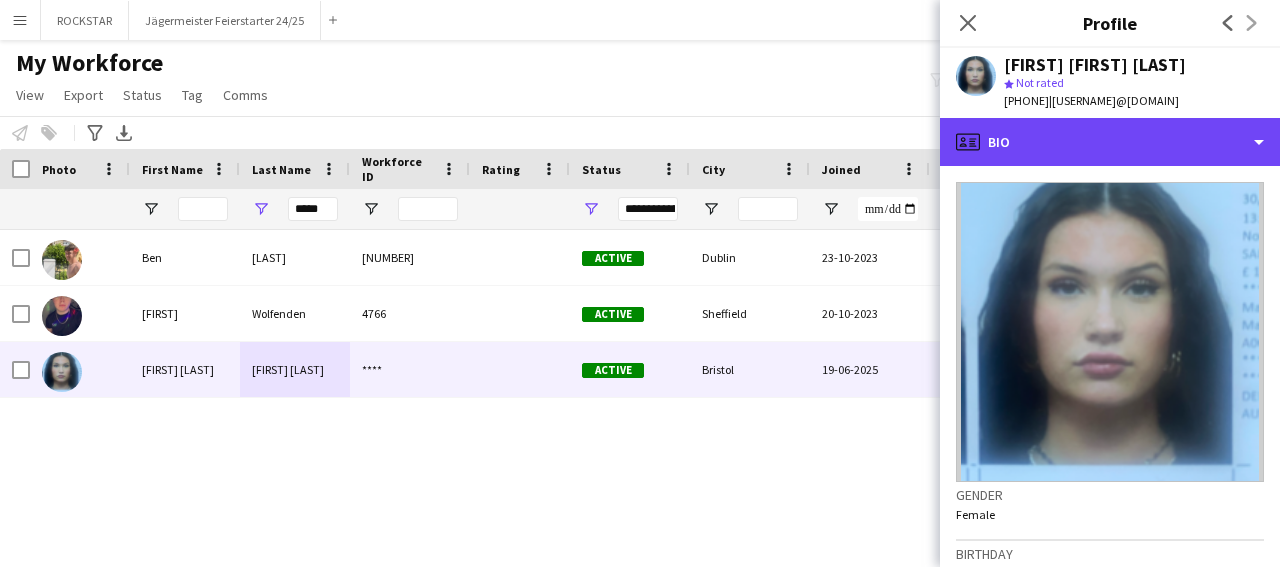 drag, startPoint x: 1279, startPoint y: 165, endPoint x: 1279, endPoint y: 193, distance: 28 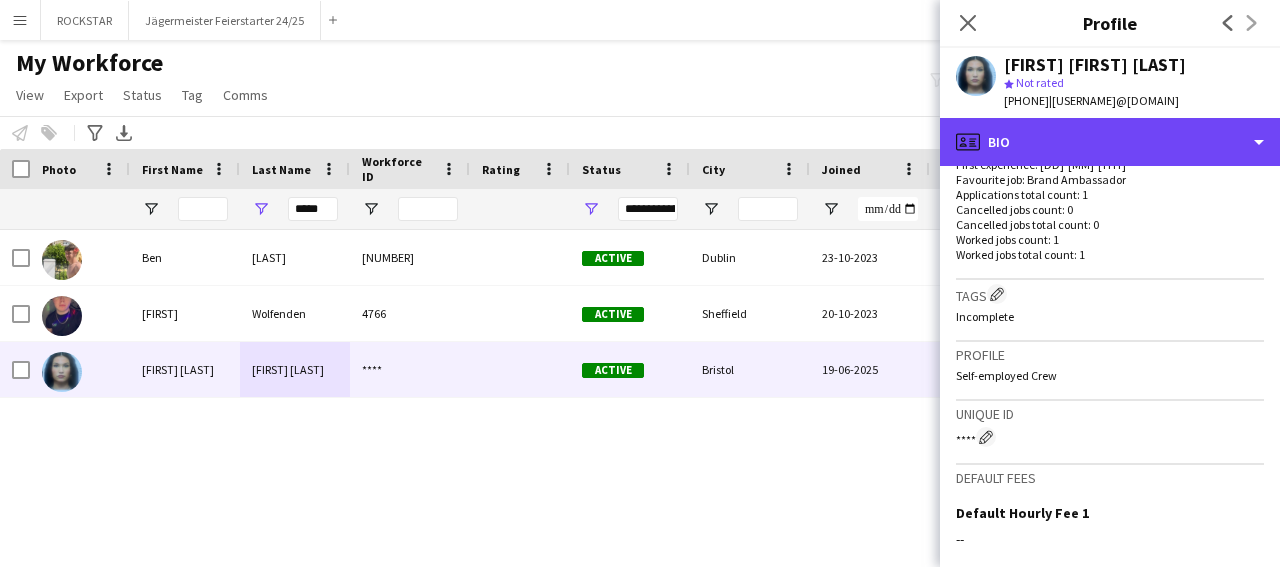 scroll, scrollTop: 777, scrollLeft: 0, axis: vertical 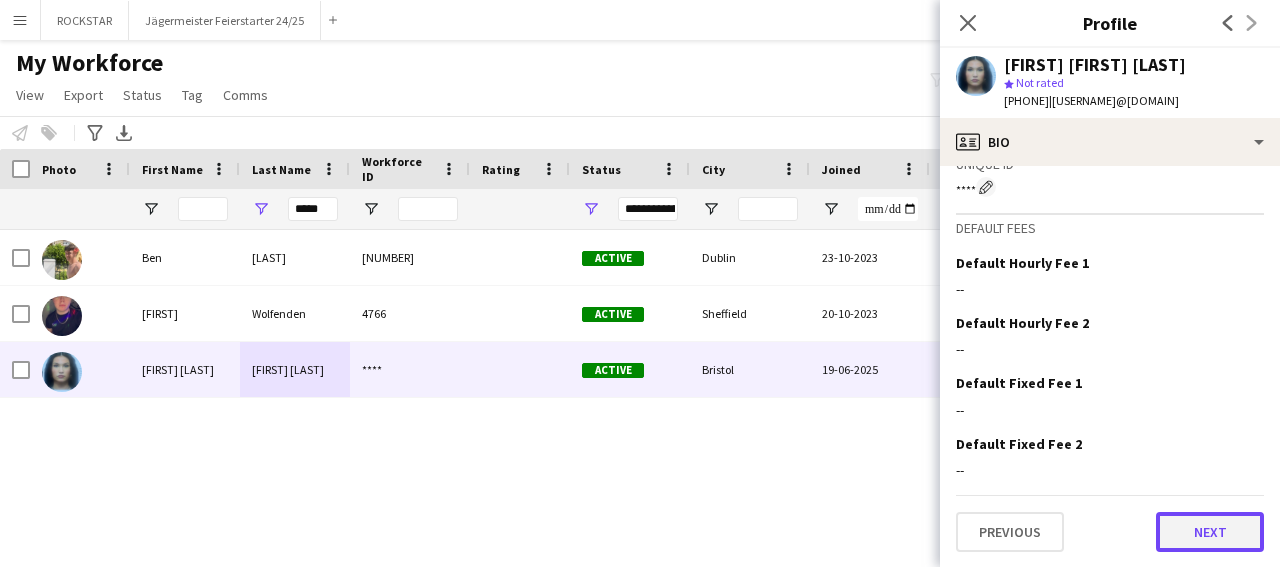 click on "Next" 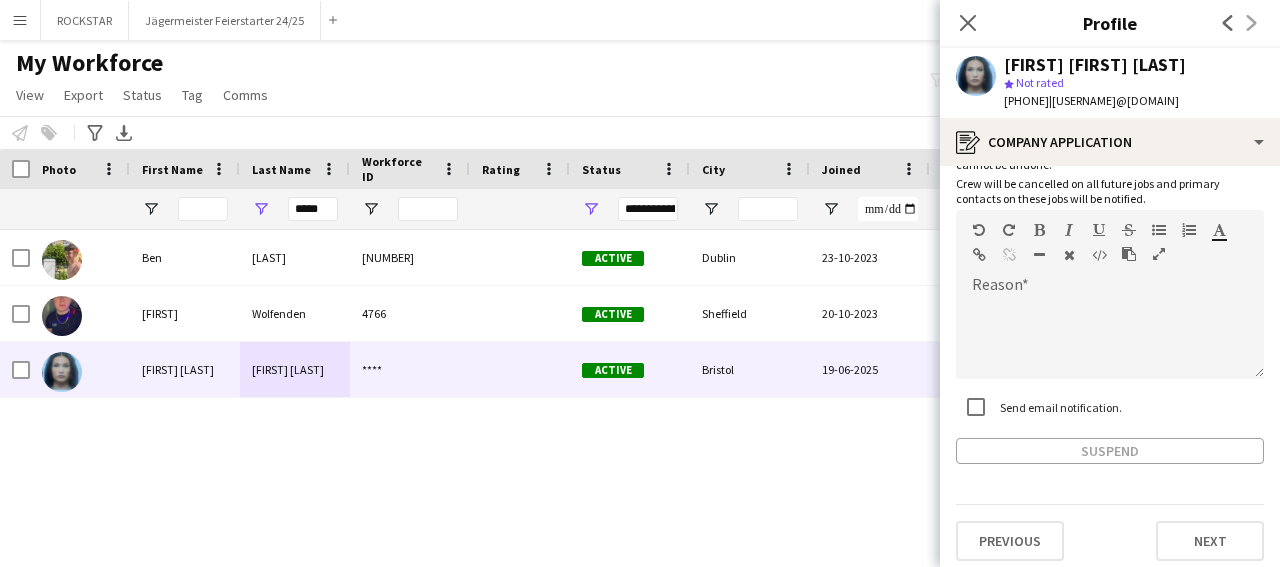 scroll, scrollTop: 126, scrollLeft: 0, axis: vertical 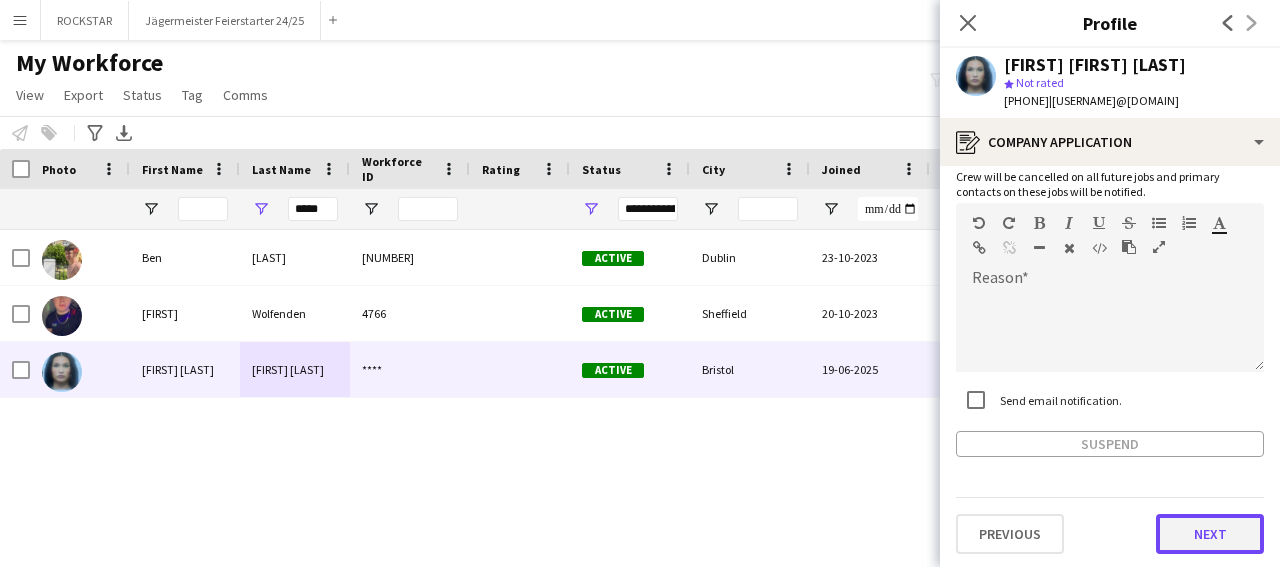 click on "Next" 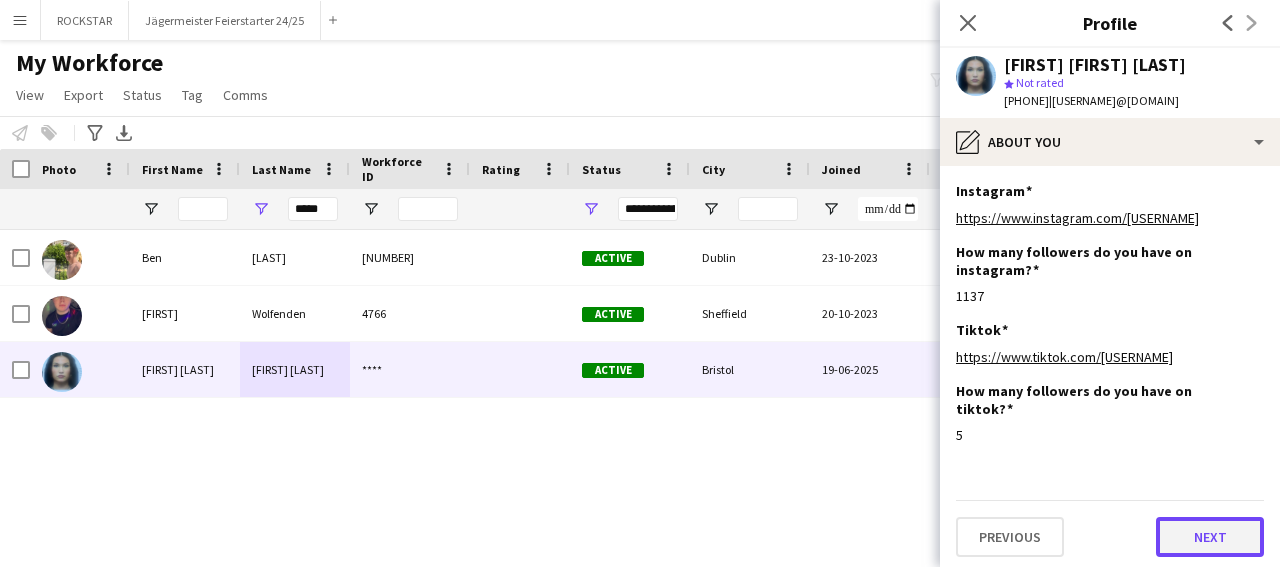 click on "Next" 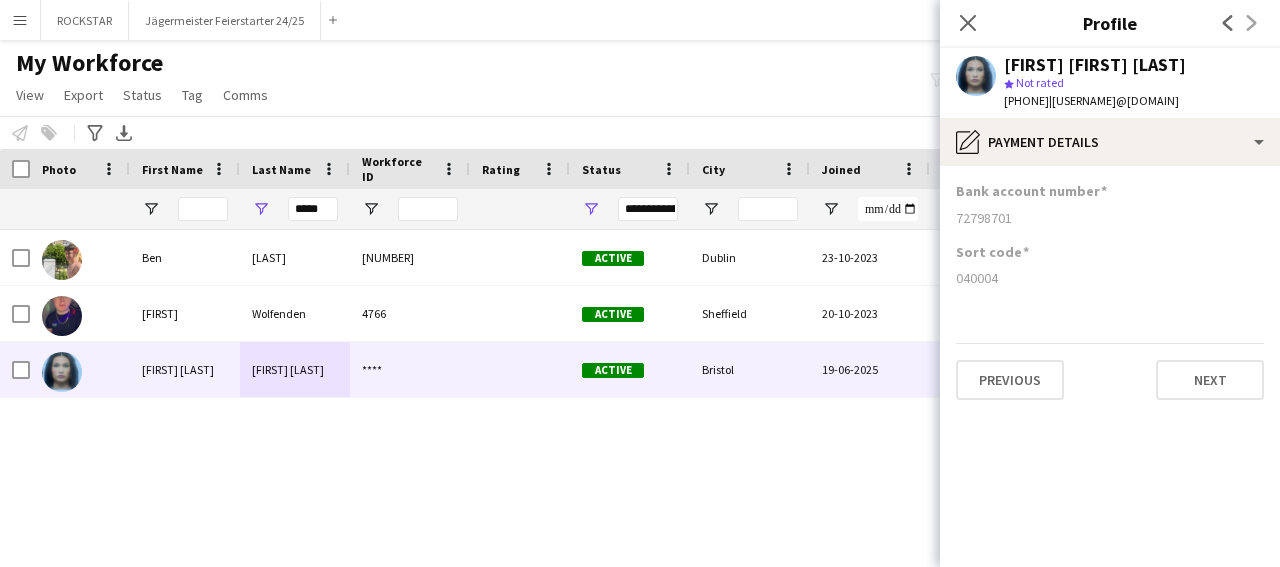 click on "**********" at bounding box center (648, 209) 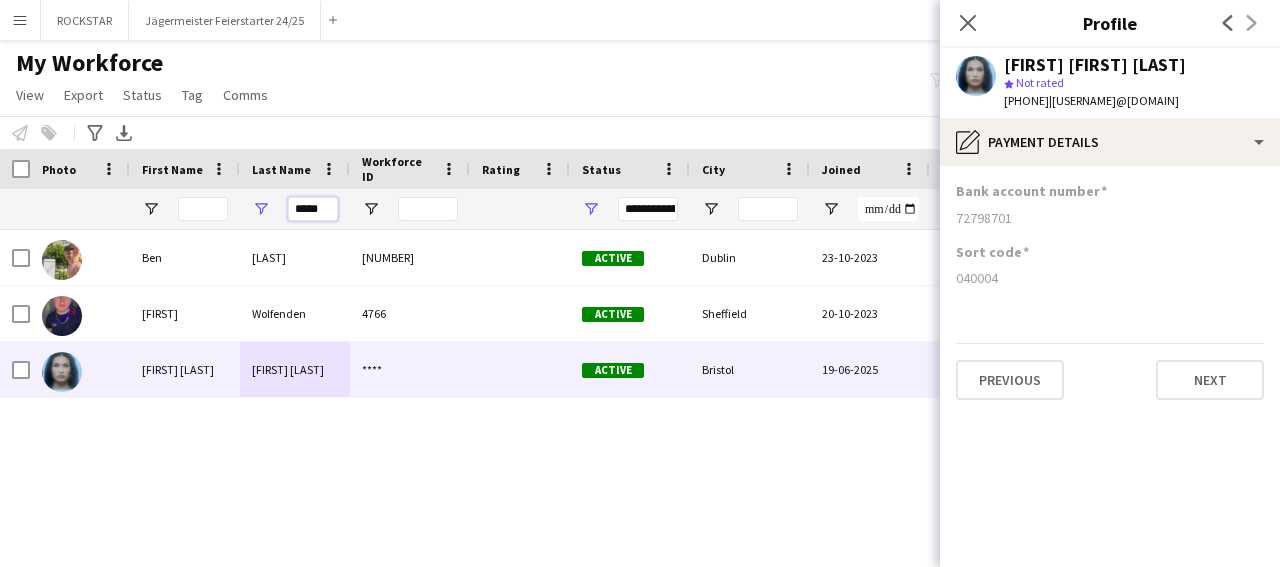 drag, startPoint x: 325, startPoint y: 209, endPoint x: 177, endPoint y: 227, distance: 149.09058 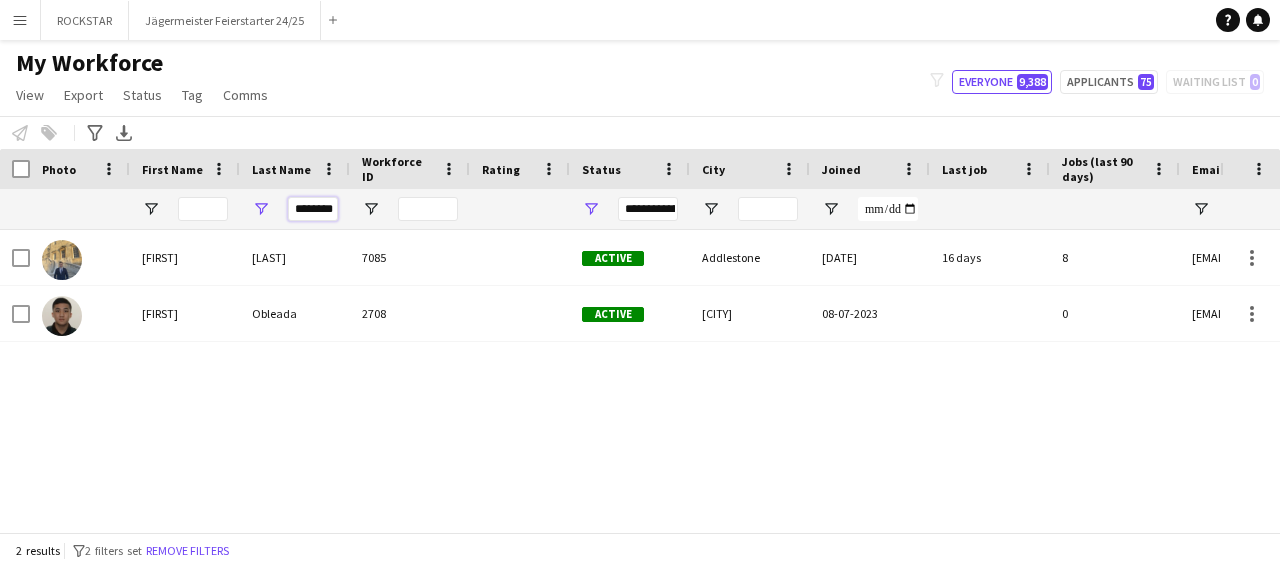 scroll, scrollTop: 0, scrollLeft: 3, axis: horizontal 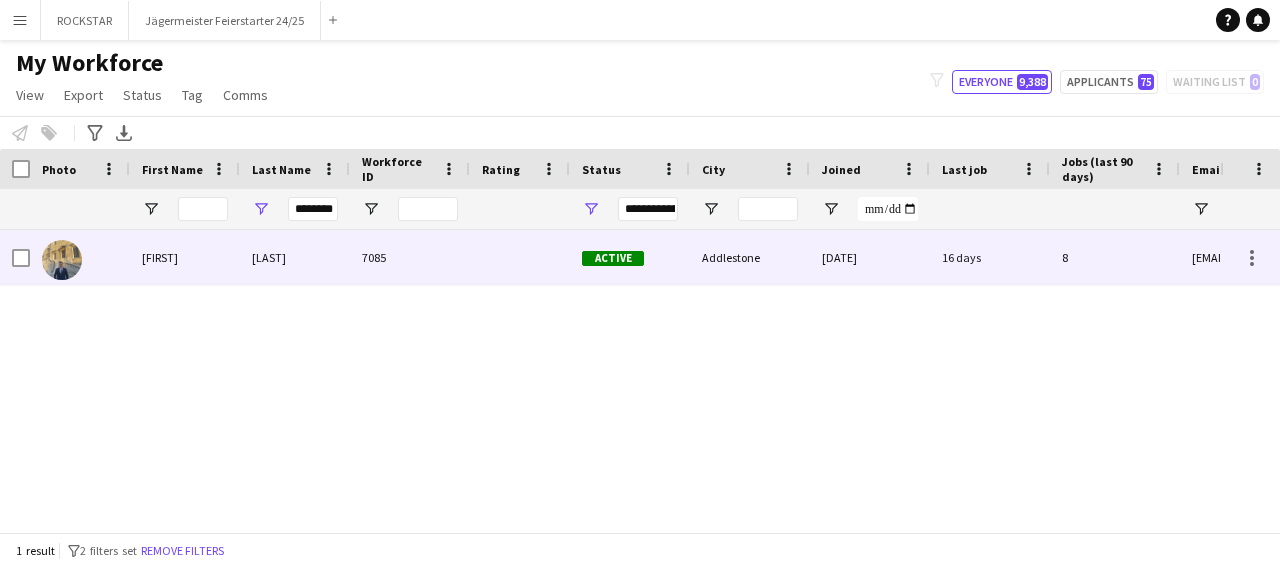 click on "[LAST]" at bounding box center [295, 257] 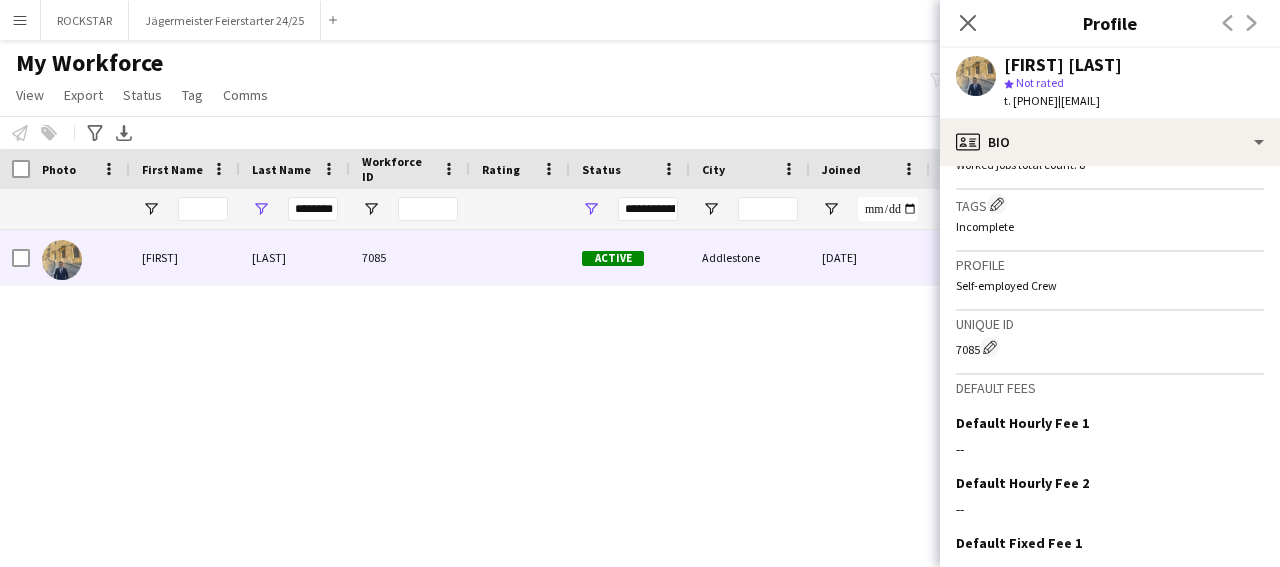 scroll, scrollTop: 793, scrollLeft: 0, axis: vertical 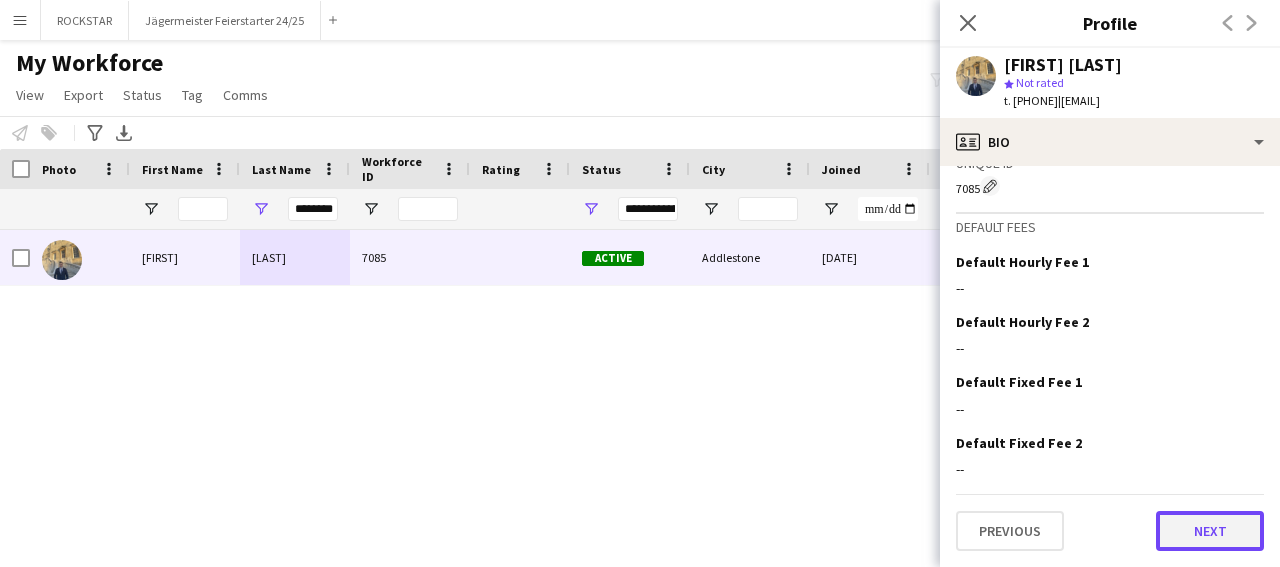 click on "Next" 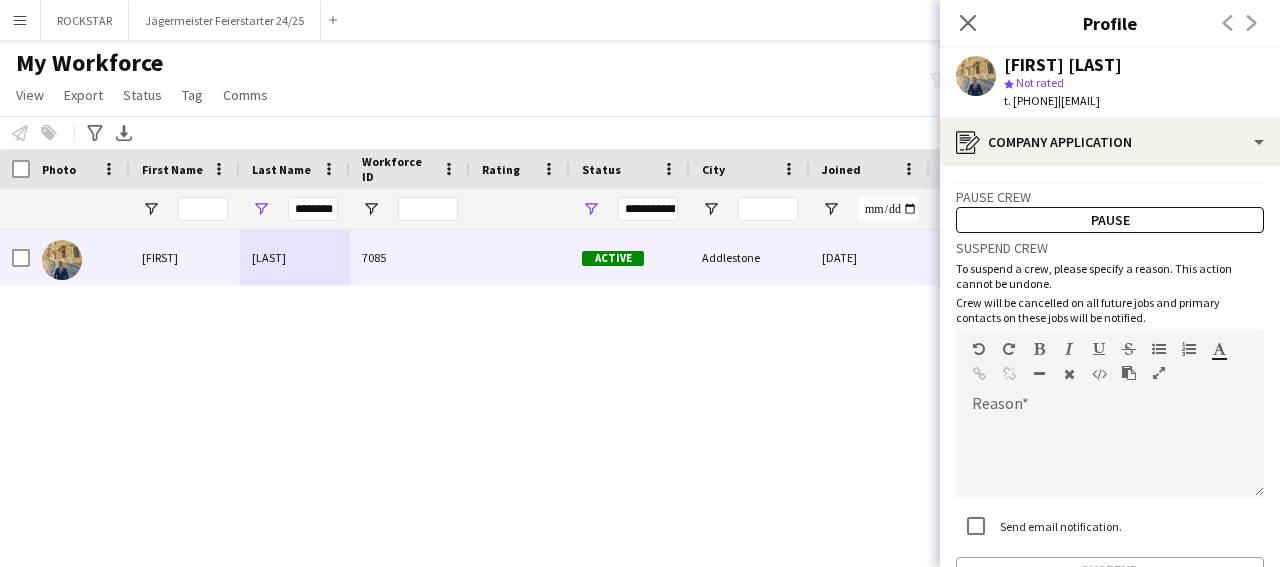 scroll, scrollTop: 126, scrollLeft: 0, axis: vertical 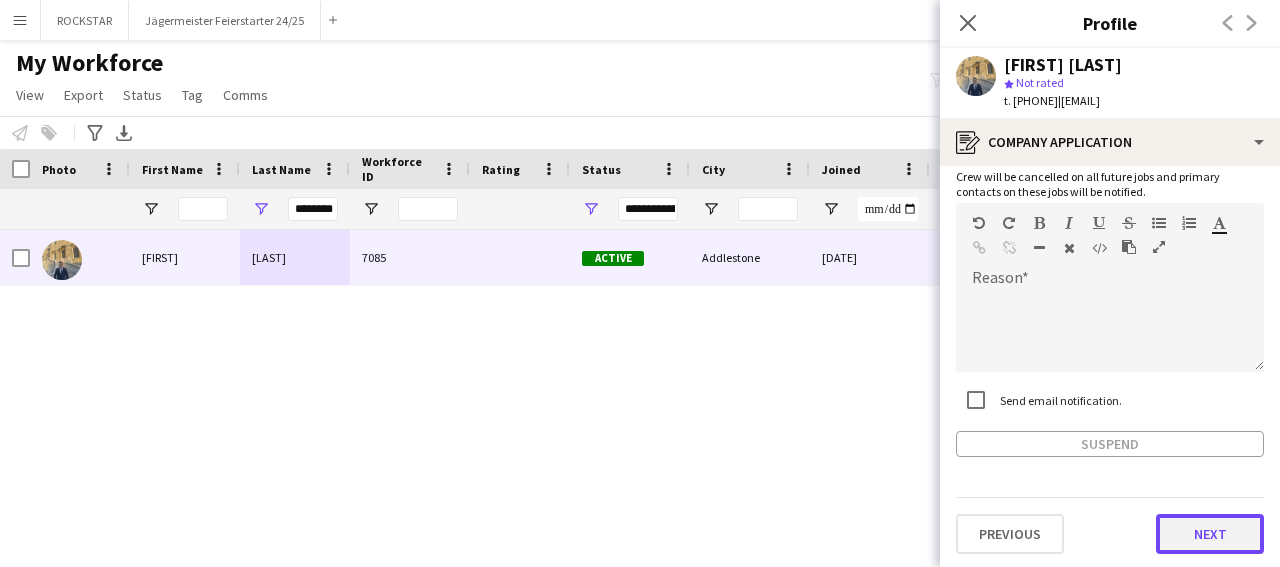 click on "Next" 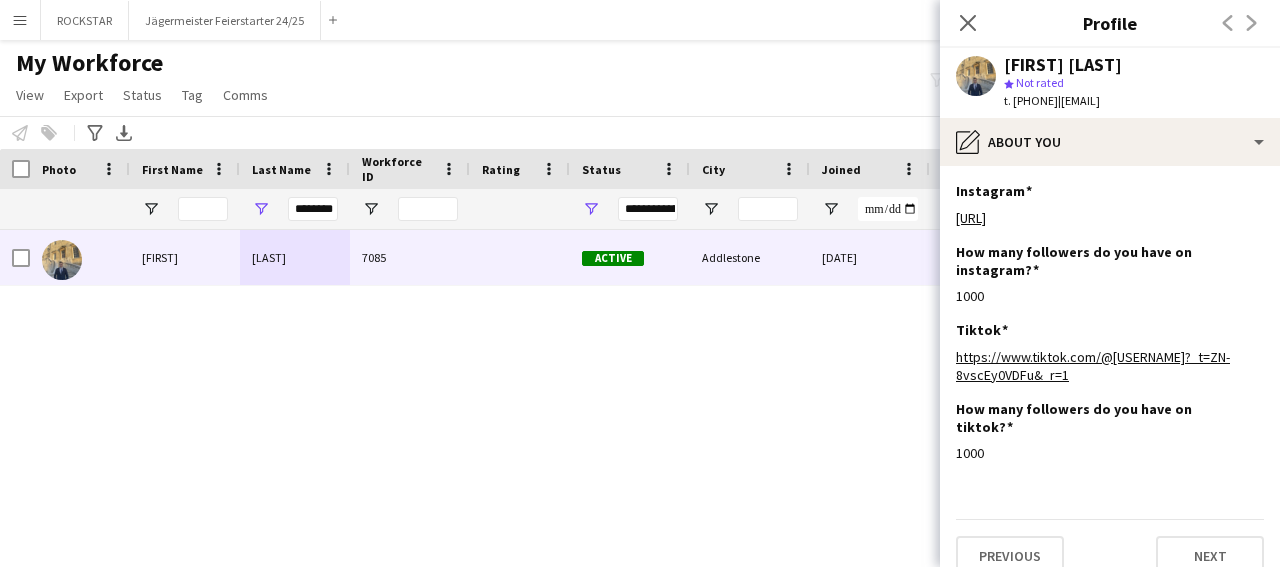 scroll, scrollTop: 42, scrollLeft: 0, axis: vertical 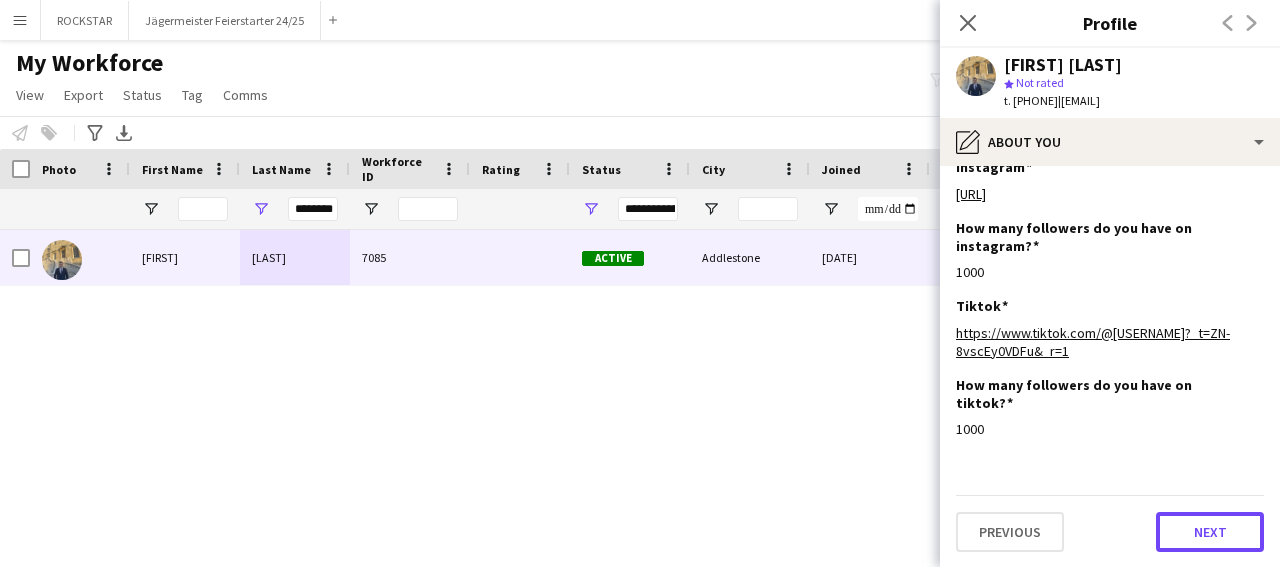 click on "Next" 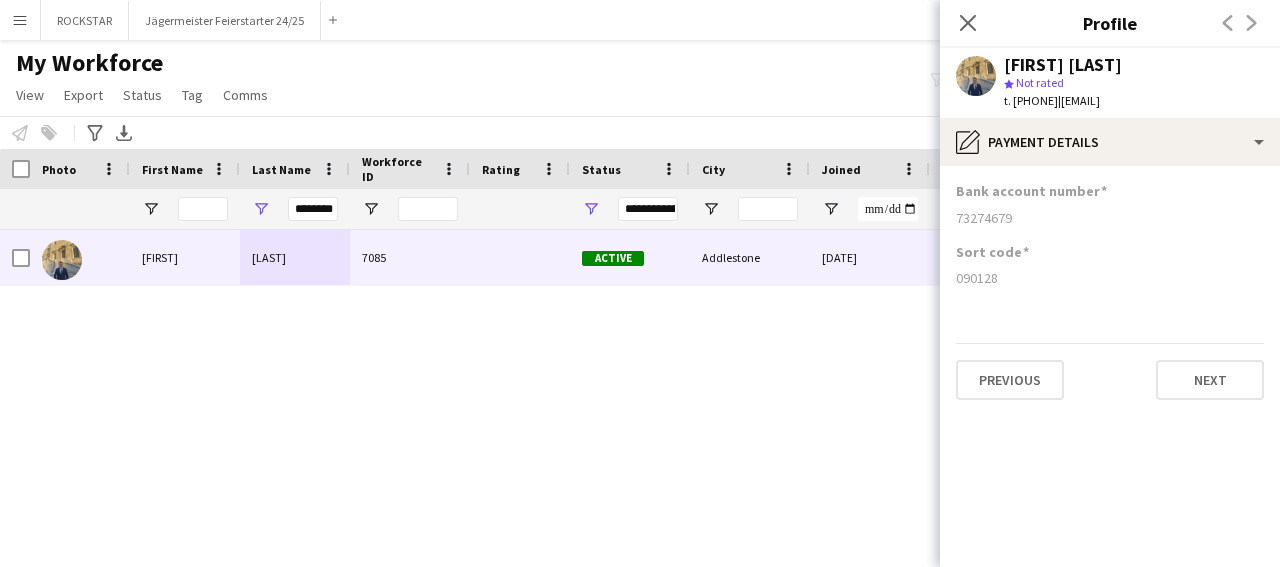 scroll, scrollTop: 0, scrollLeft: 0, axis: both 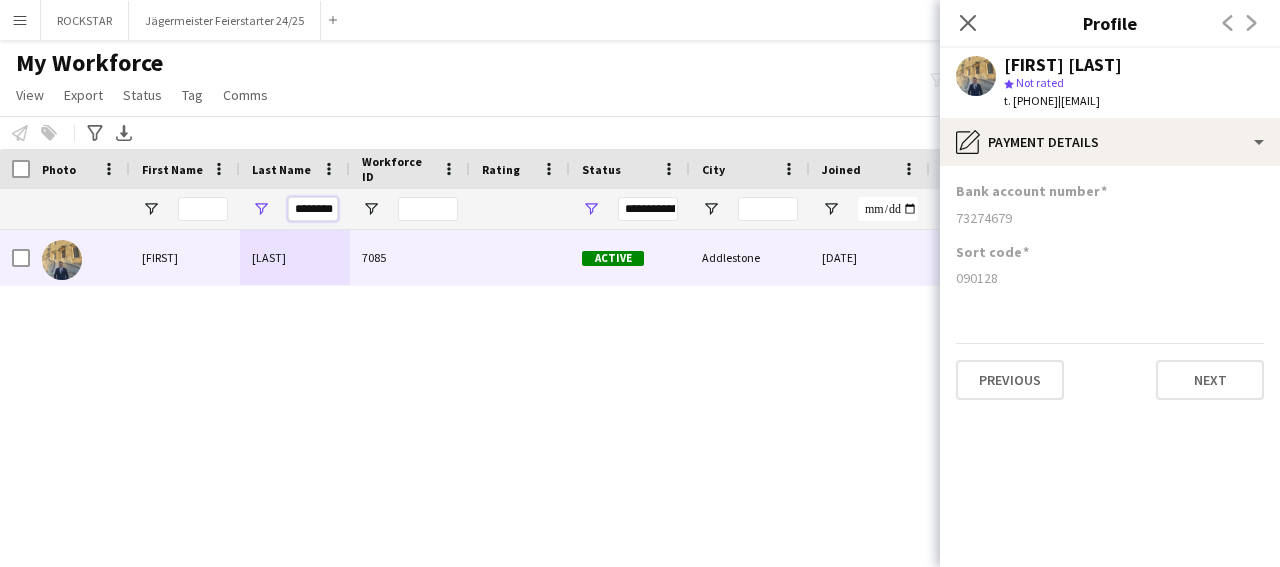 drag, startPoint x: 292, startPoint y: 210, endPoint x: 376, endPoint y: 201, distance: 84.48077 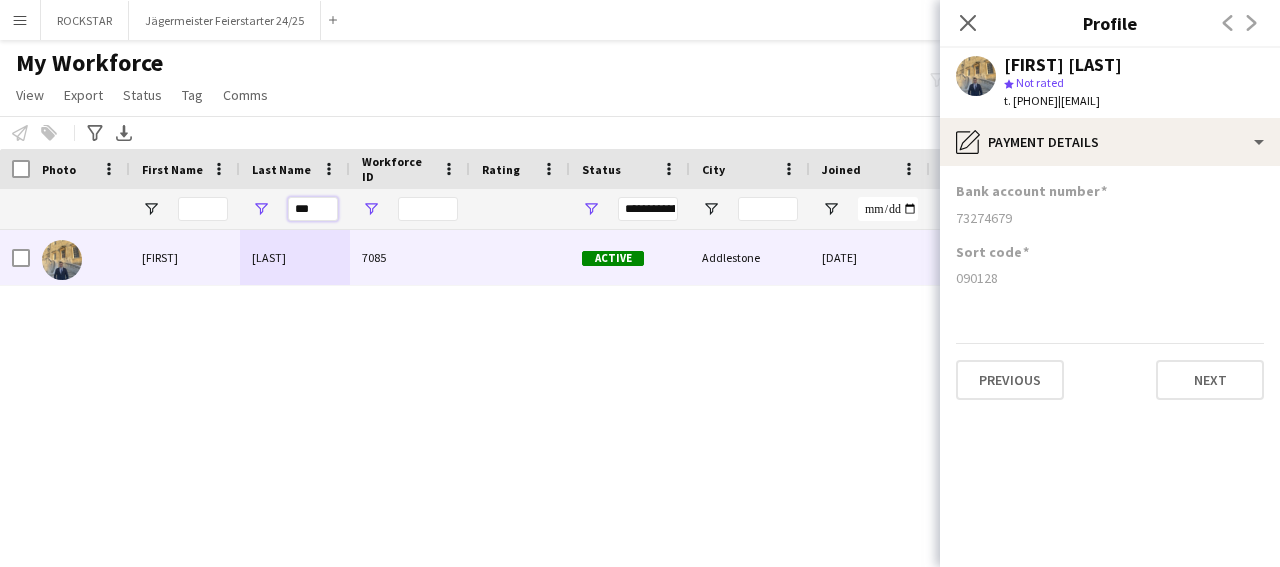 scroll, scrollTop: 0, scrollLeft: 0, axis: both 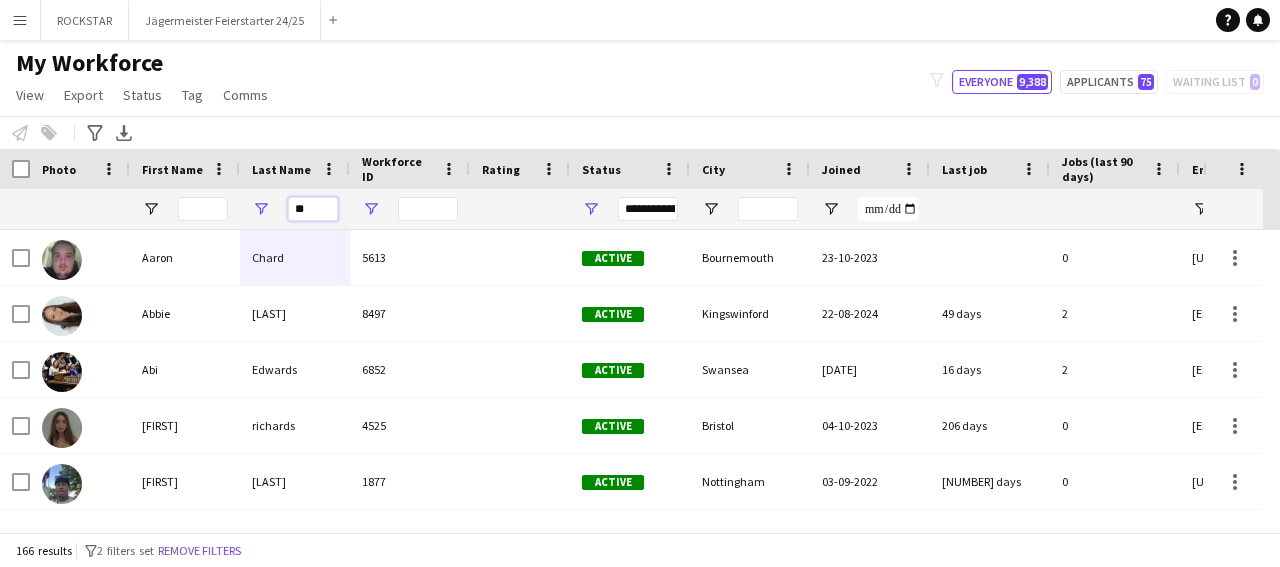 type on "*" 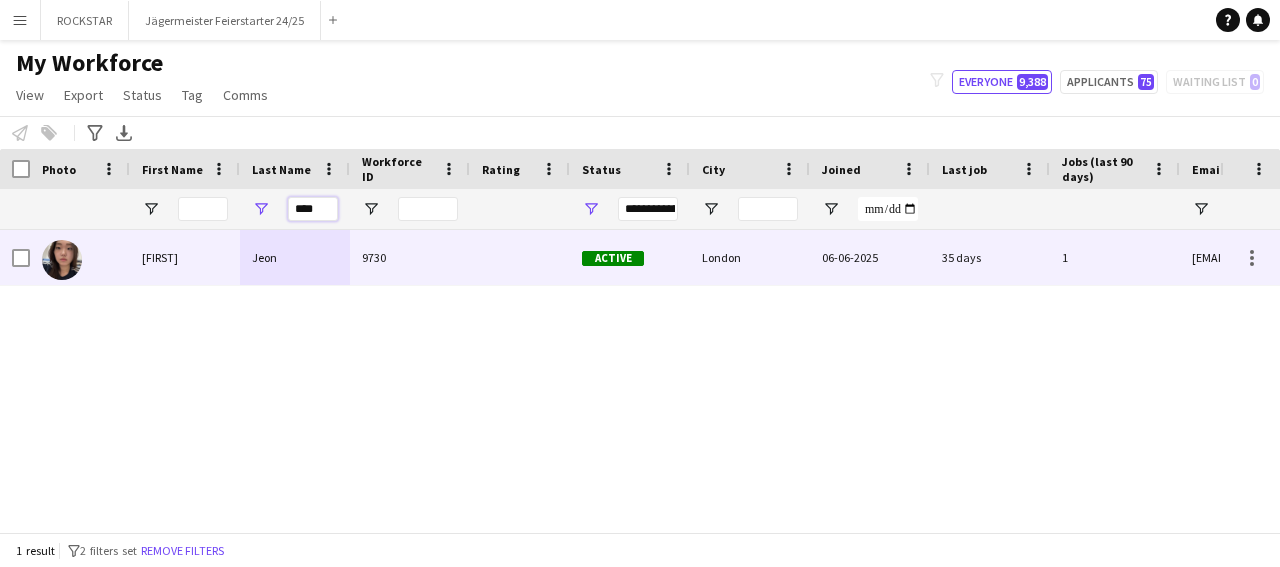 type on "****" 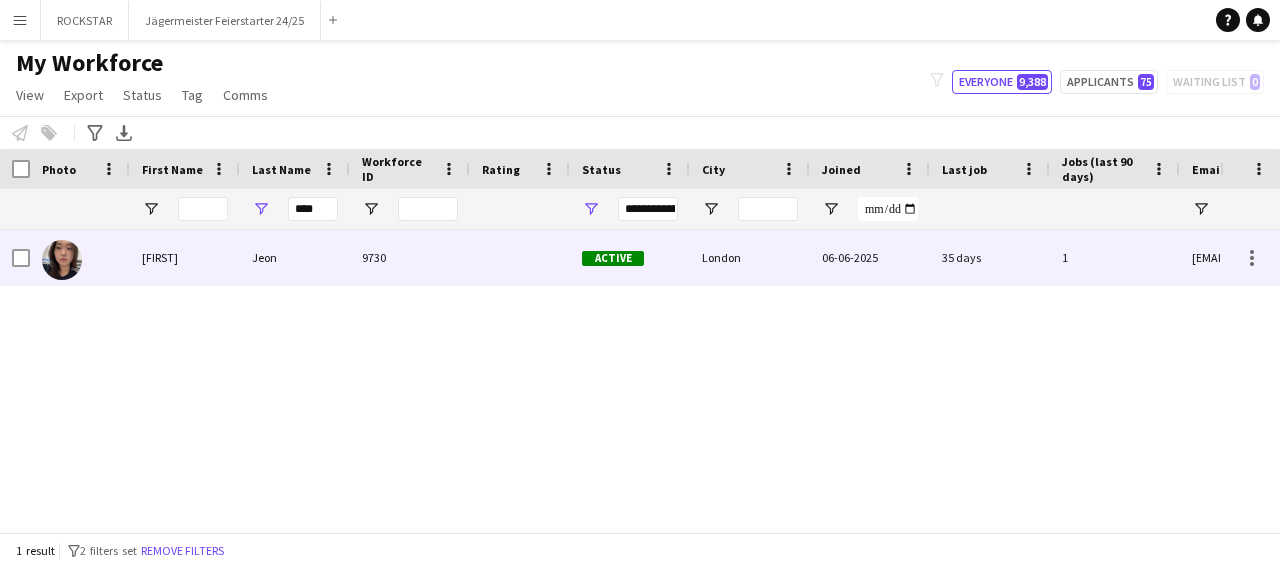 click on "9730" at bounding box center [410, 257] 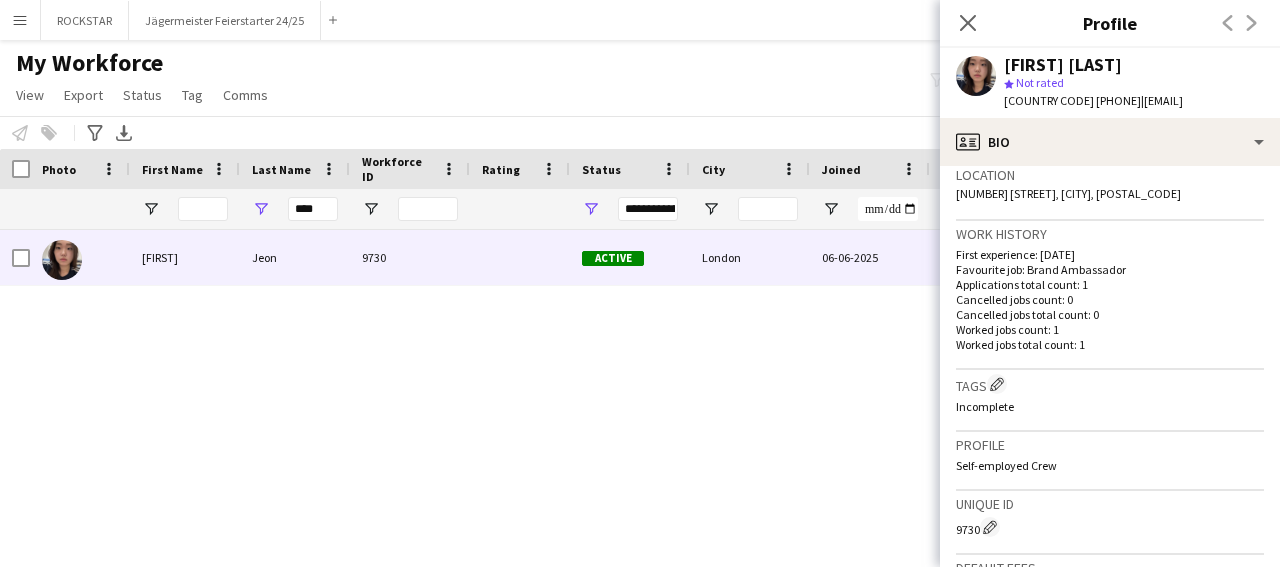 scroll, scrollTop: 777, scrollLeft: 0, axis: vertical 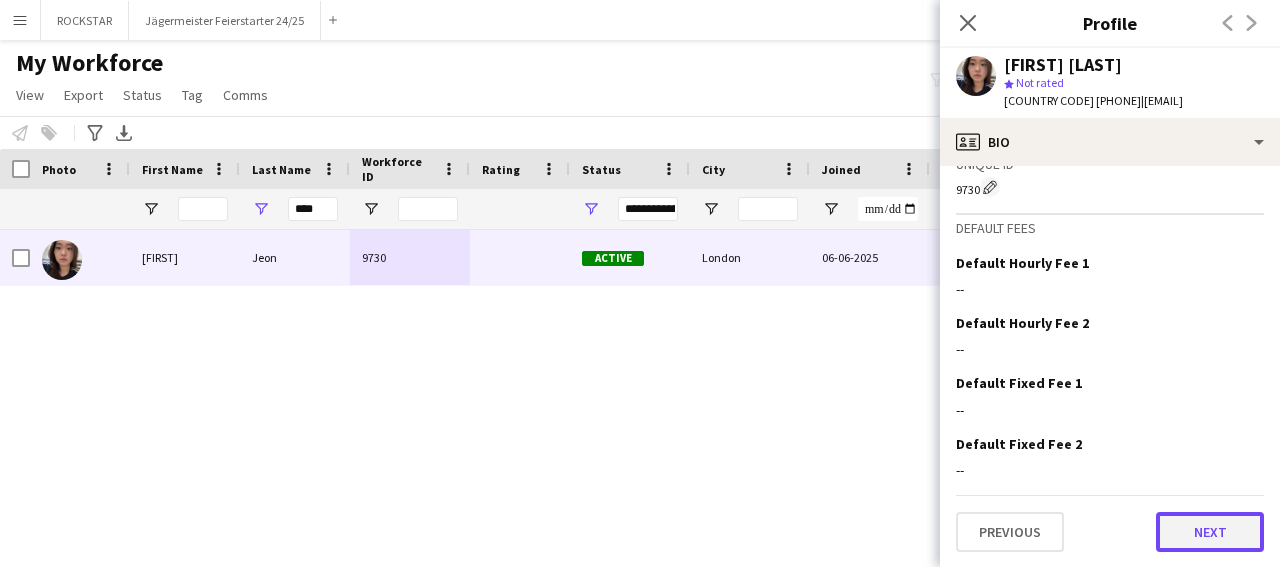 click on "Next" 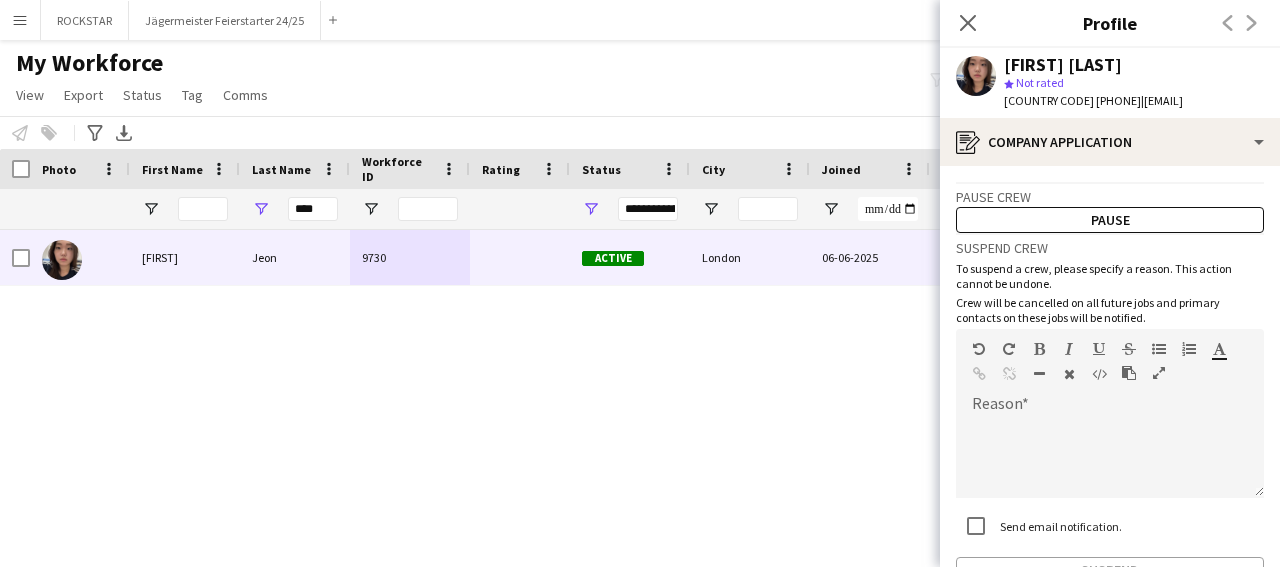 scroll, scrollTop: 126, scrollLeft: 0, axis: vertical 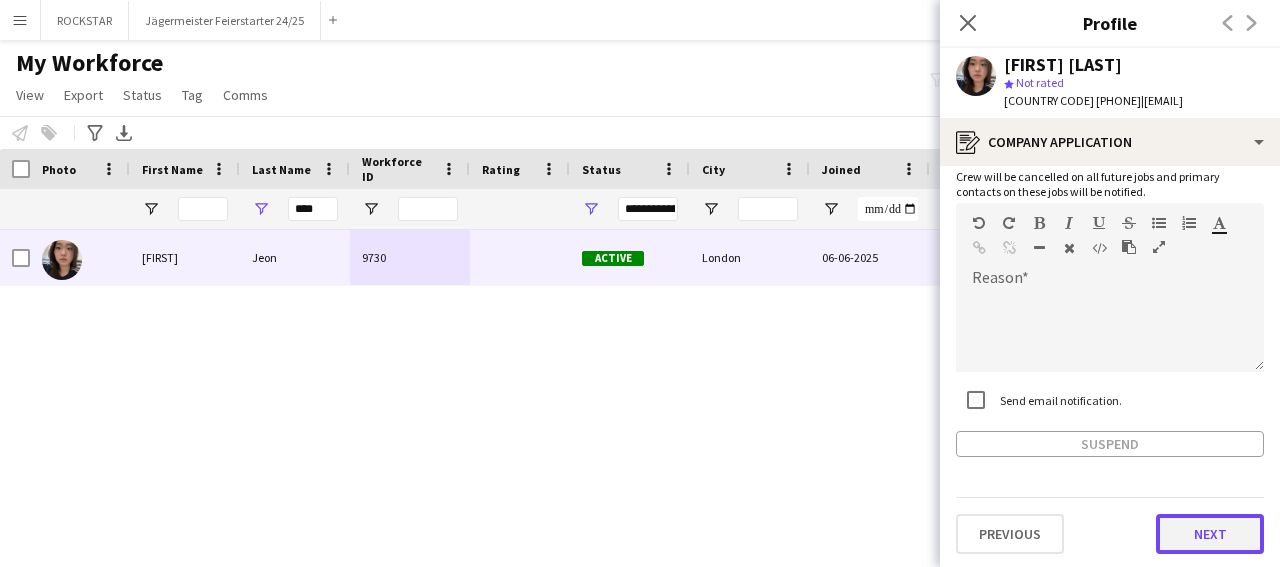 click on "Next" 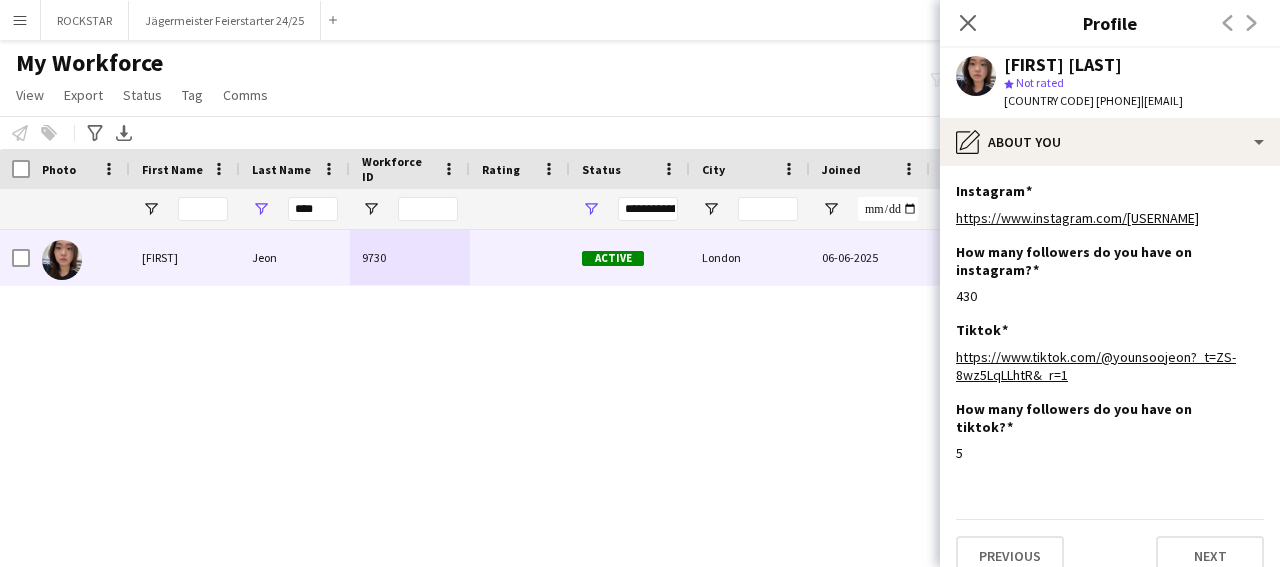 scroll, scrollTop: 6, scrollLeft: 0, axis: vertical 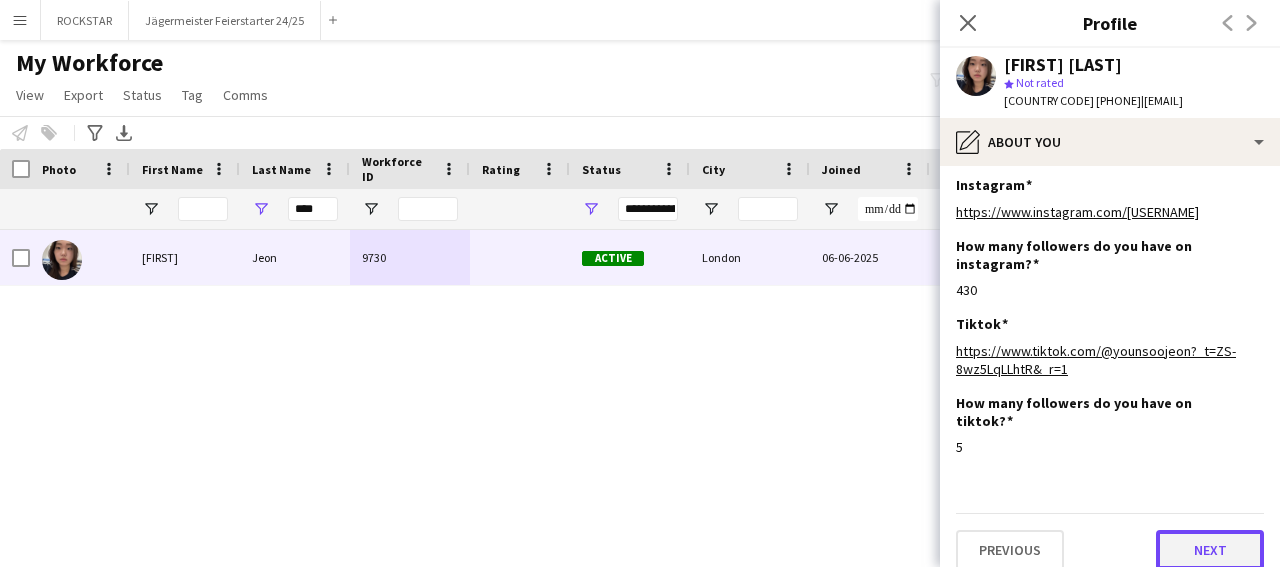 click on "Next" 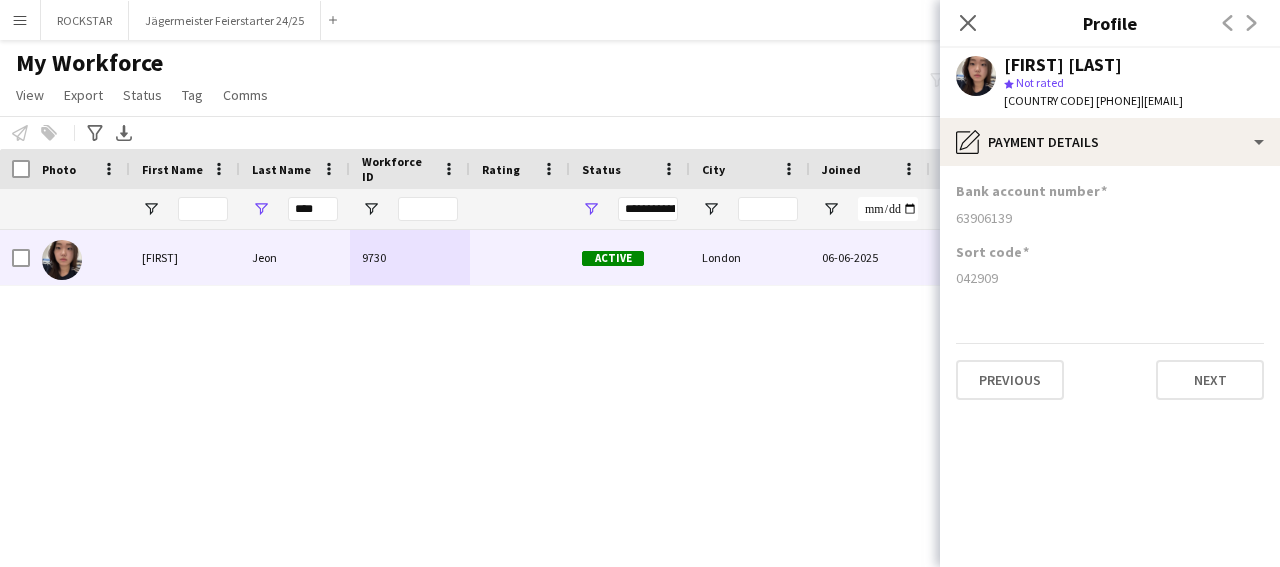 scroll, scrollTop: 0, scrollLeft: 0, axis: both 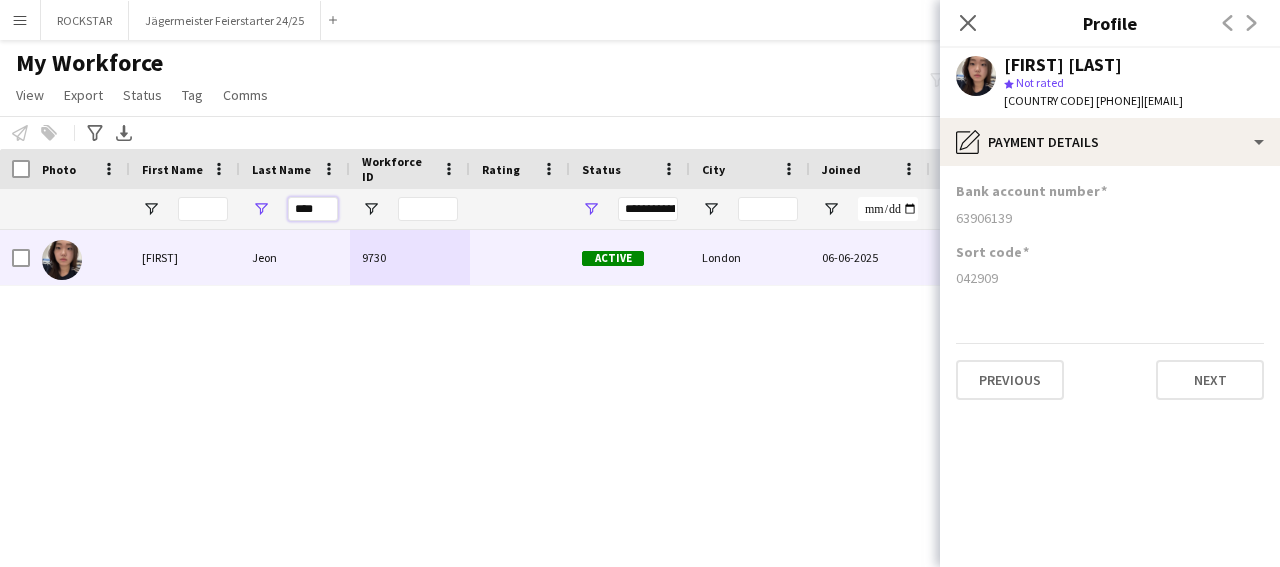 drag, startPoint x: 331, startPoint y: 213, endPoint x: 245, endPoint y: 221, distance: 86.37129 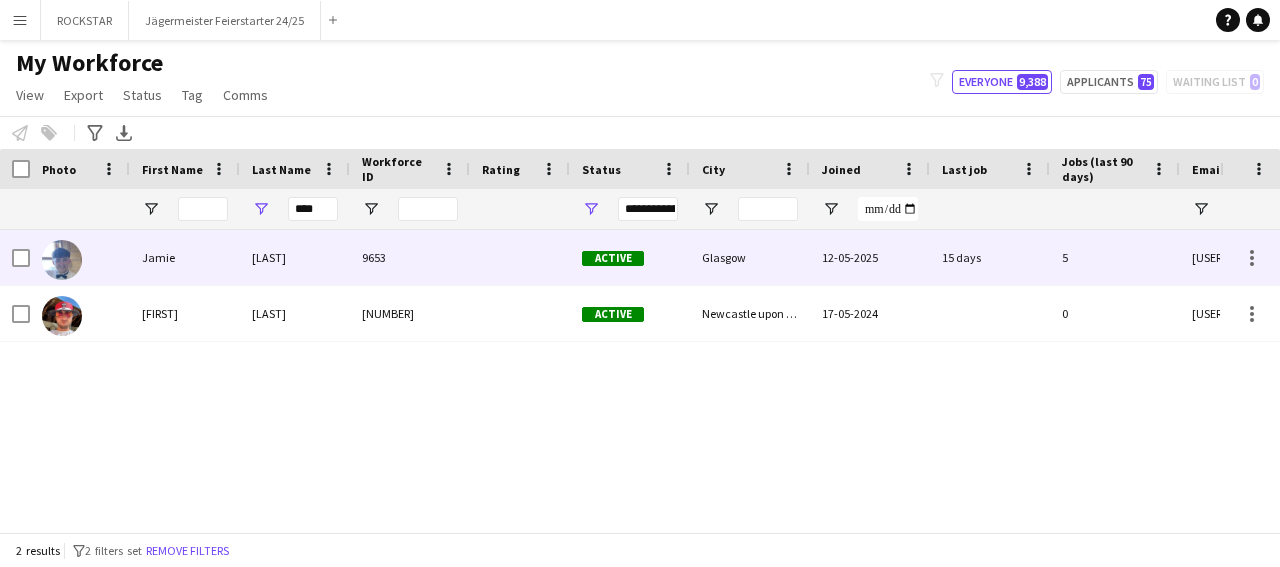 click on "[LAST]" at bounding box center (295, 257) 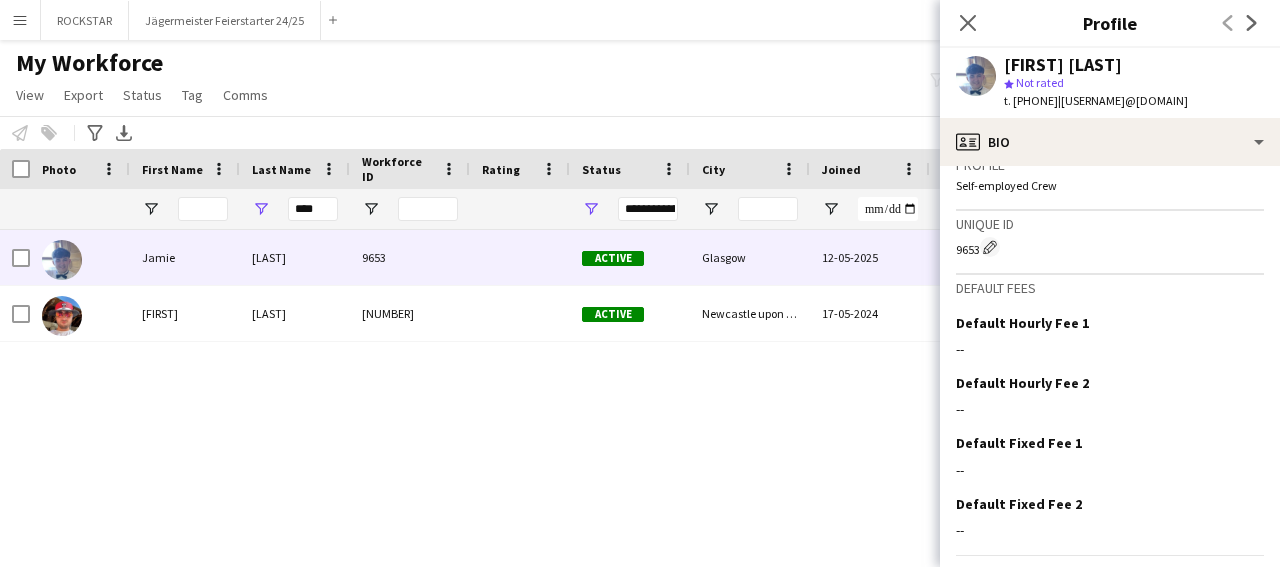 scroll, scrollTop: 793, scrollLeft: 0, axis: vertical 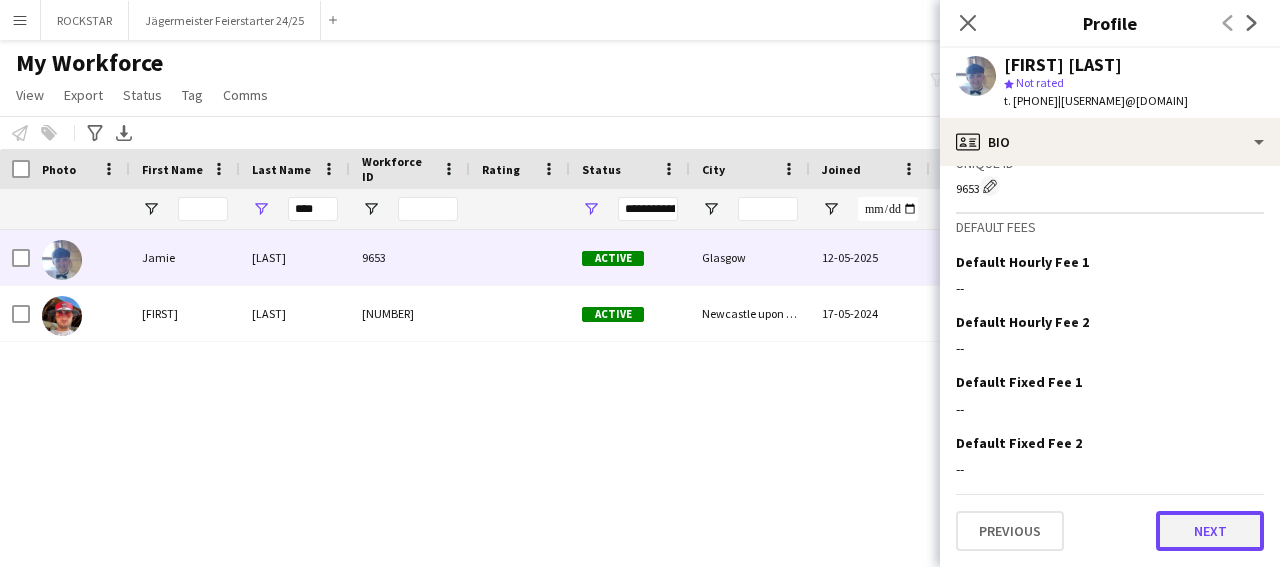 click on "Next" 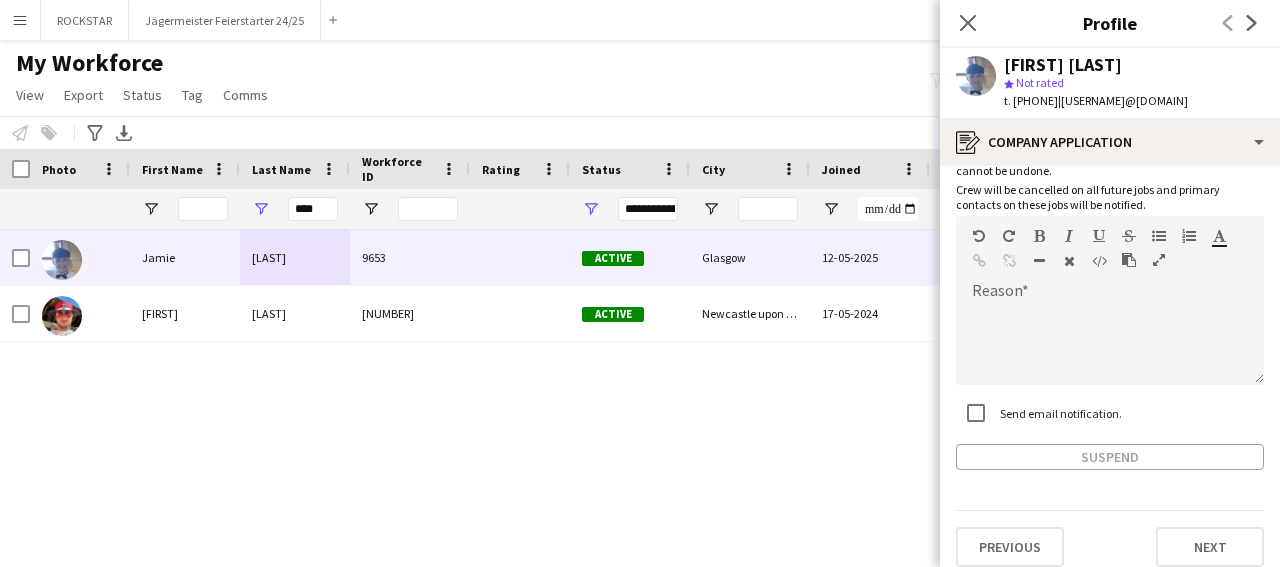 scroll, scrollTop: 126, scrollLeft: 0, axis: vertical 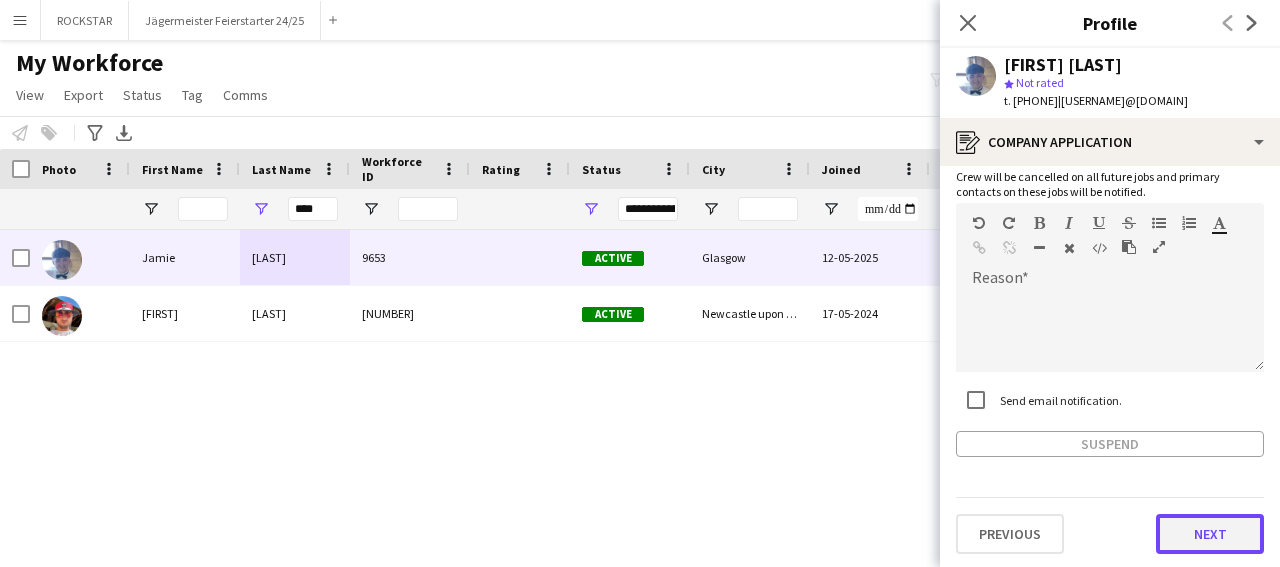 click on "Next" 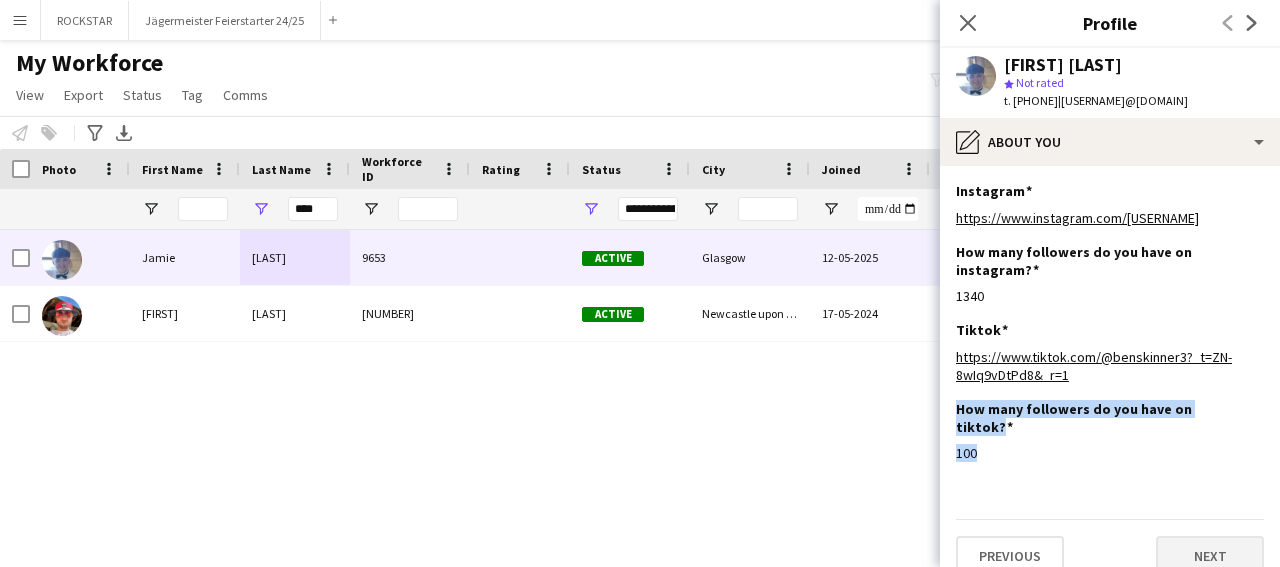 drag, startPoint x: 1242, startPoint y: 491, endPoint x: 1242, endPoint y: 525, distance: 34 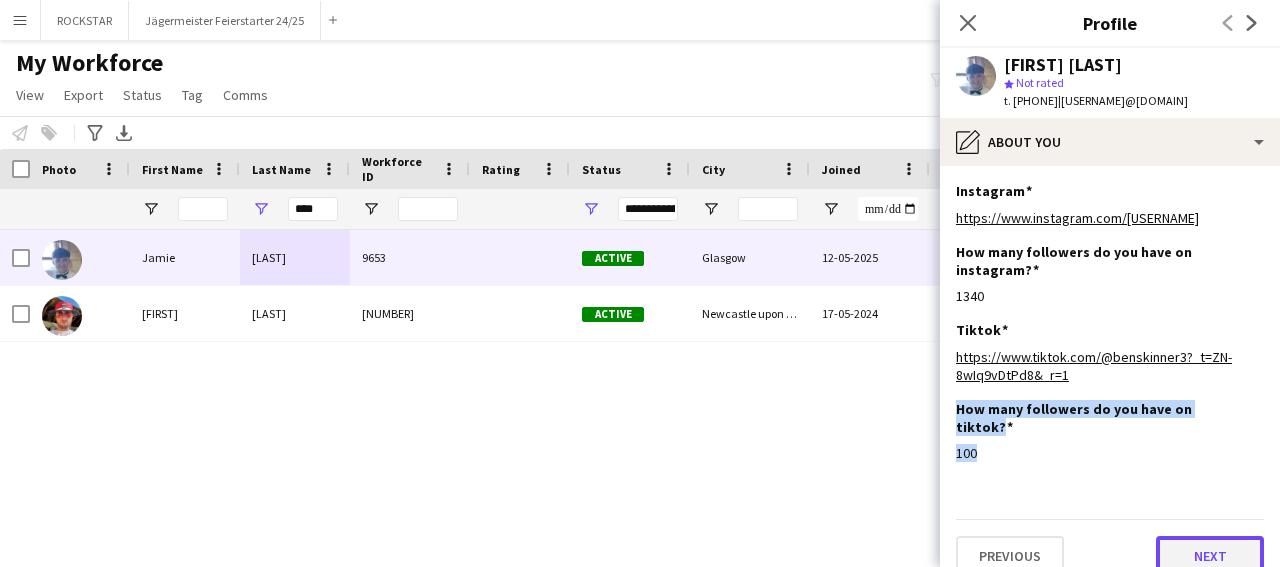 click on "Next" 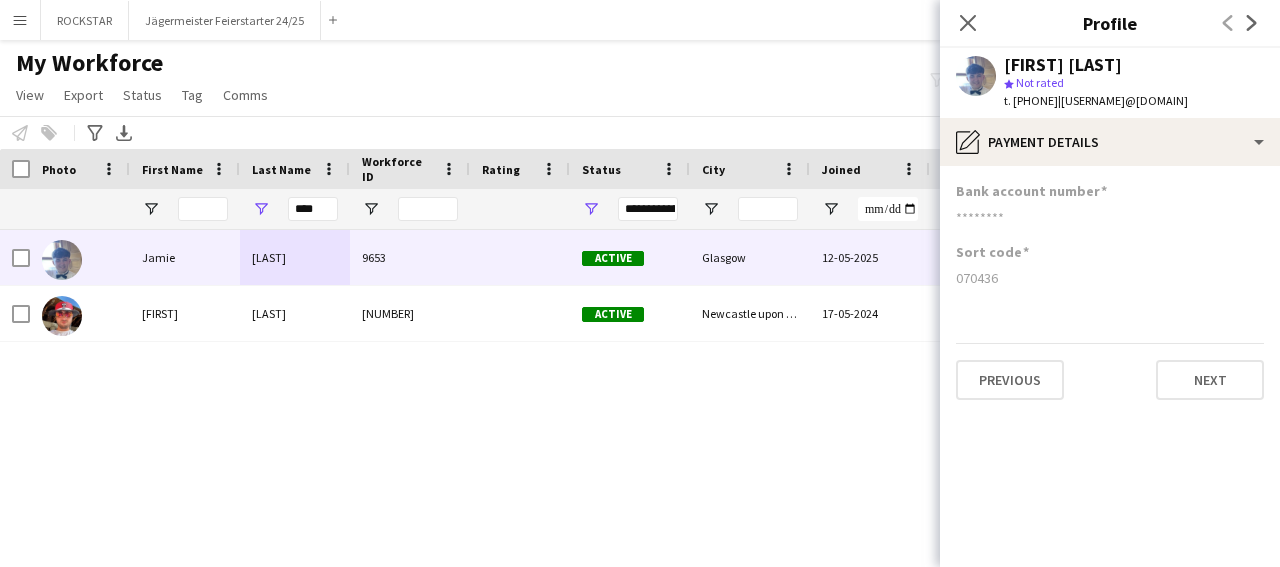 click on "[ACCOUNT_NUMBER] [SORT_CODE]" 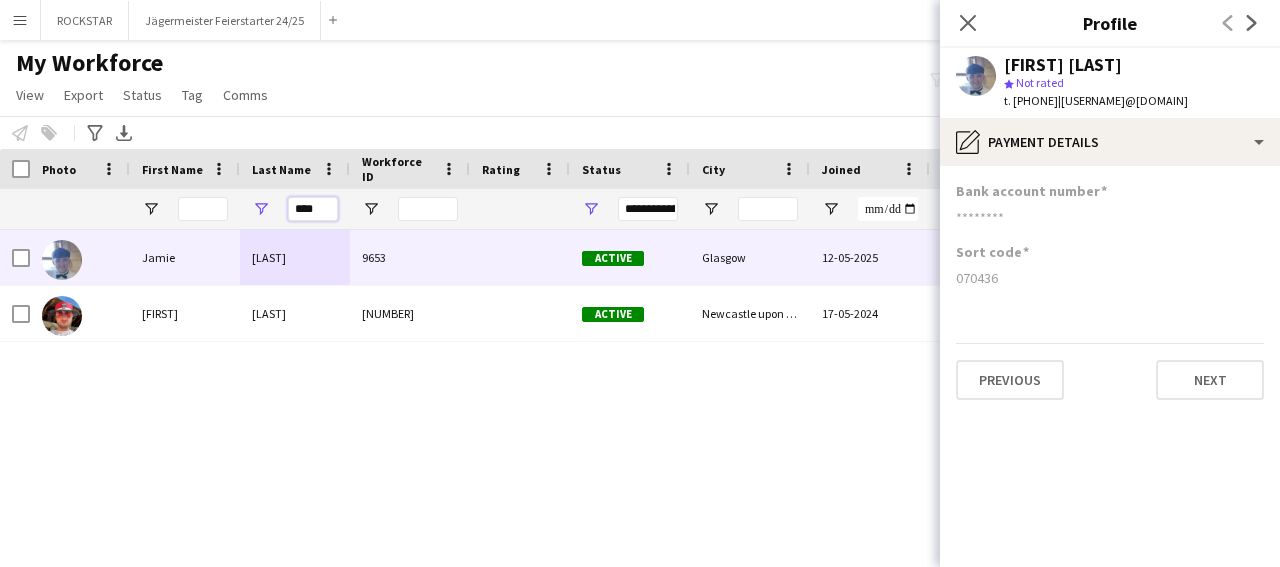 click on "****" at bounding box center (313, 209) 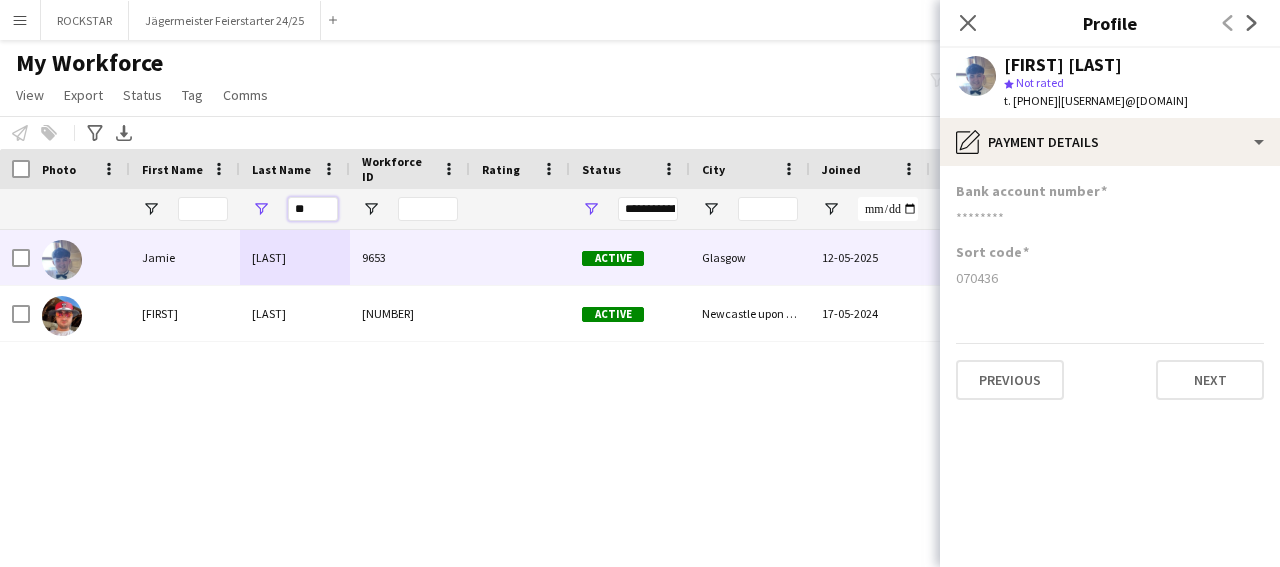 type on "*" 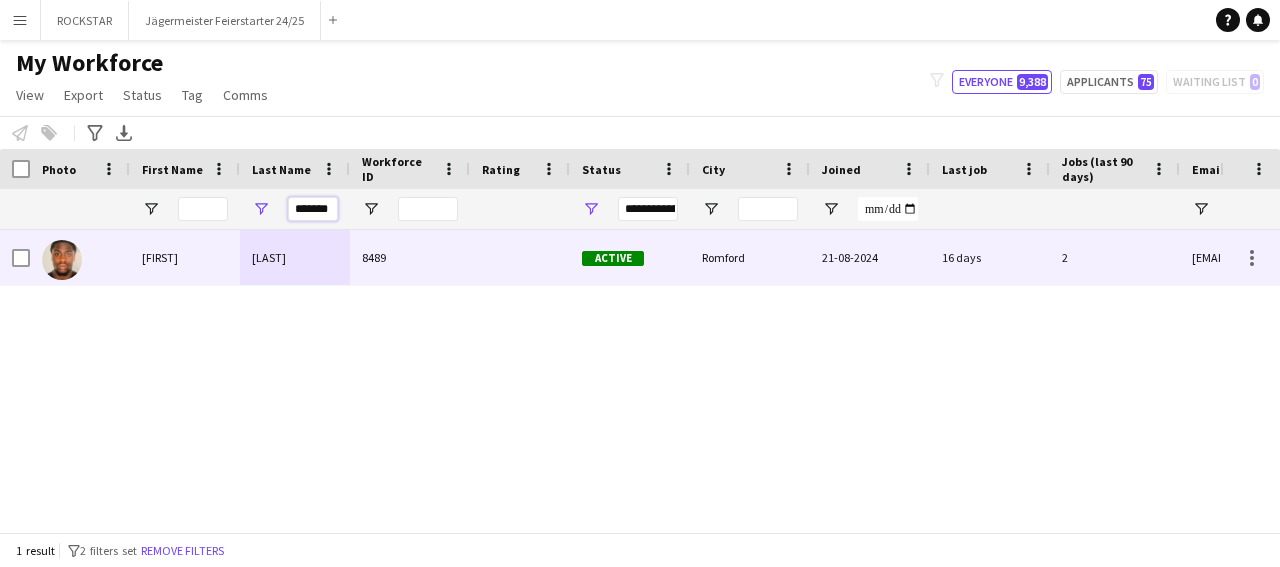 type on "*******" 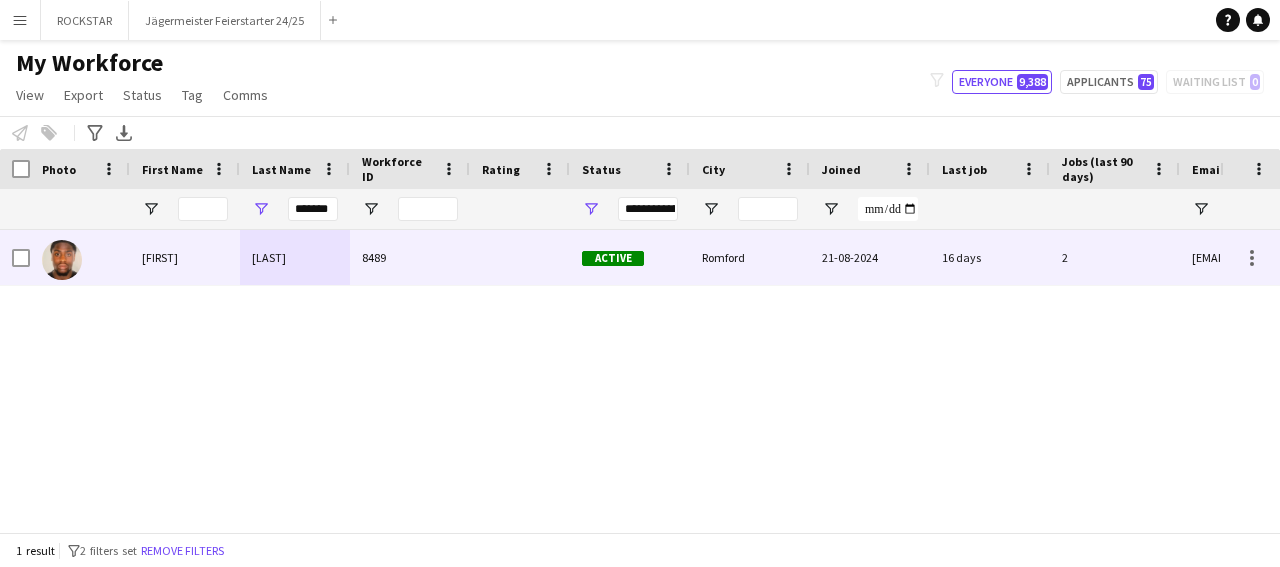 click on "Active" at bounding box center (613, 258) 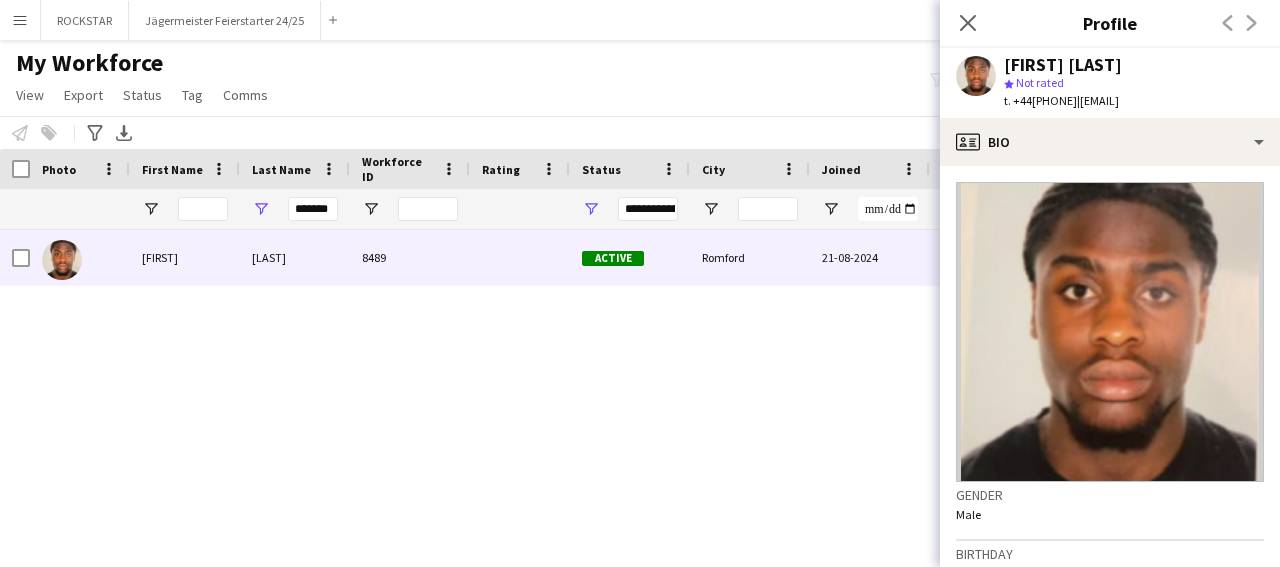 scroll, scrollTop: 793, scrollLeft: 0, axis: vertical 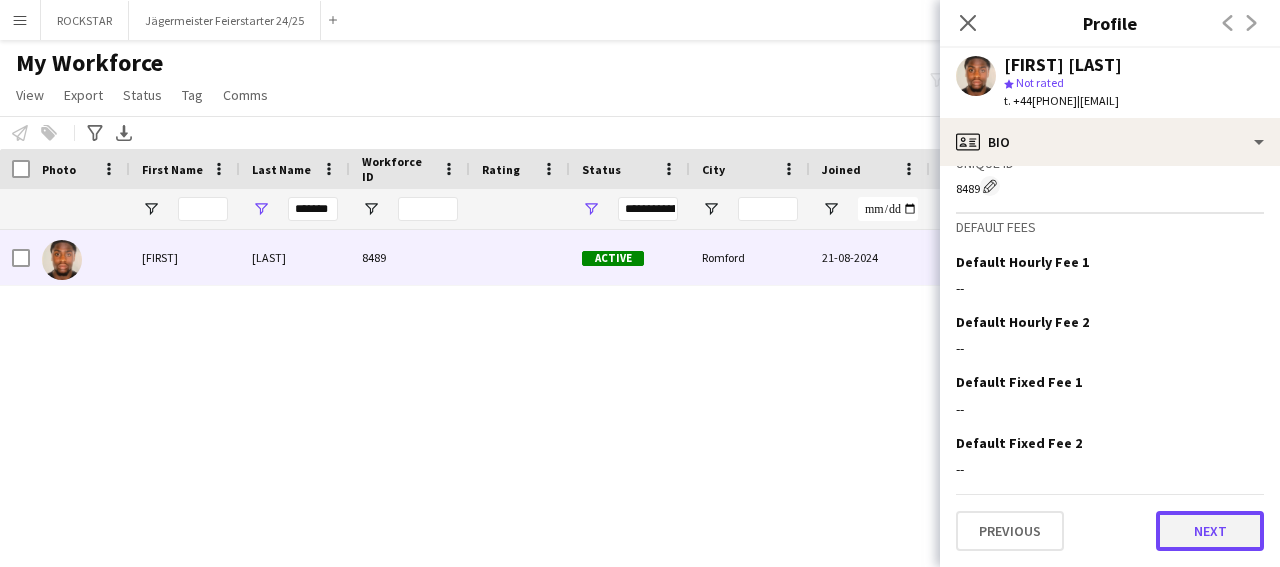click on "Next" 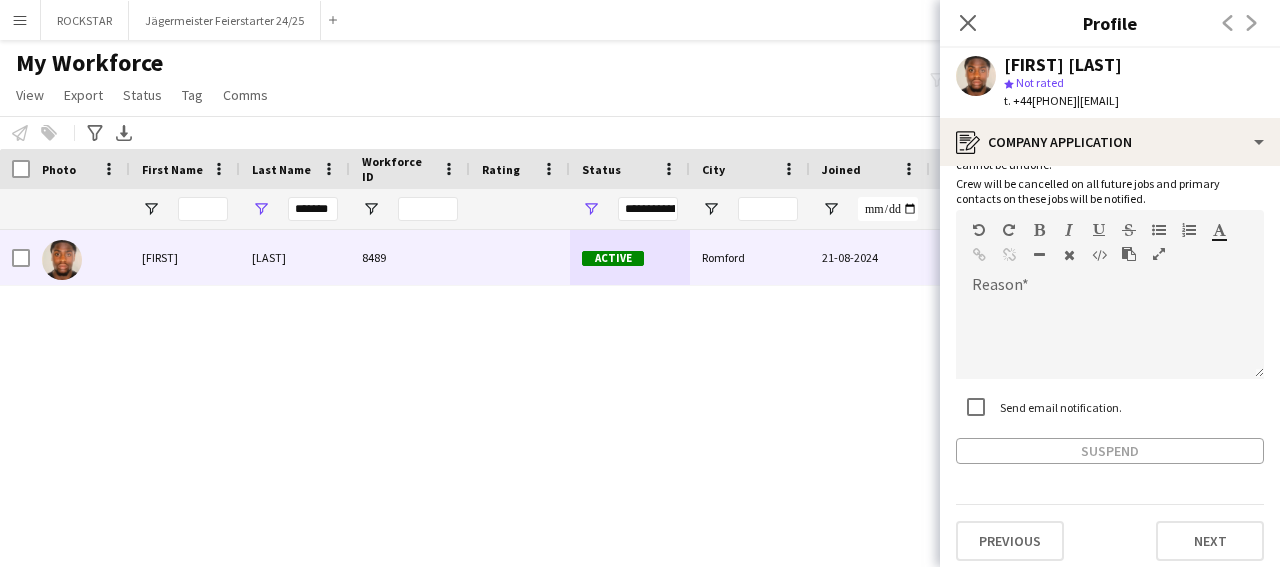 scroll, scrollTop: 126, scrollLeft: 0, axis: vertical 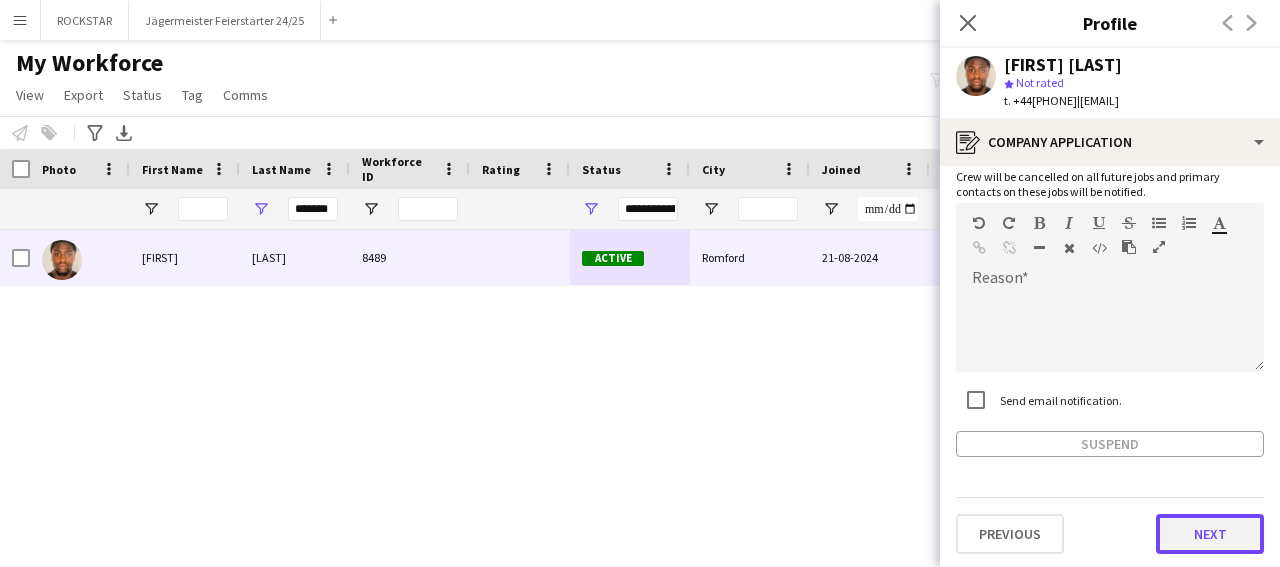 click on "Next" 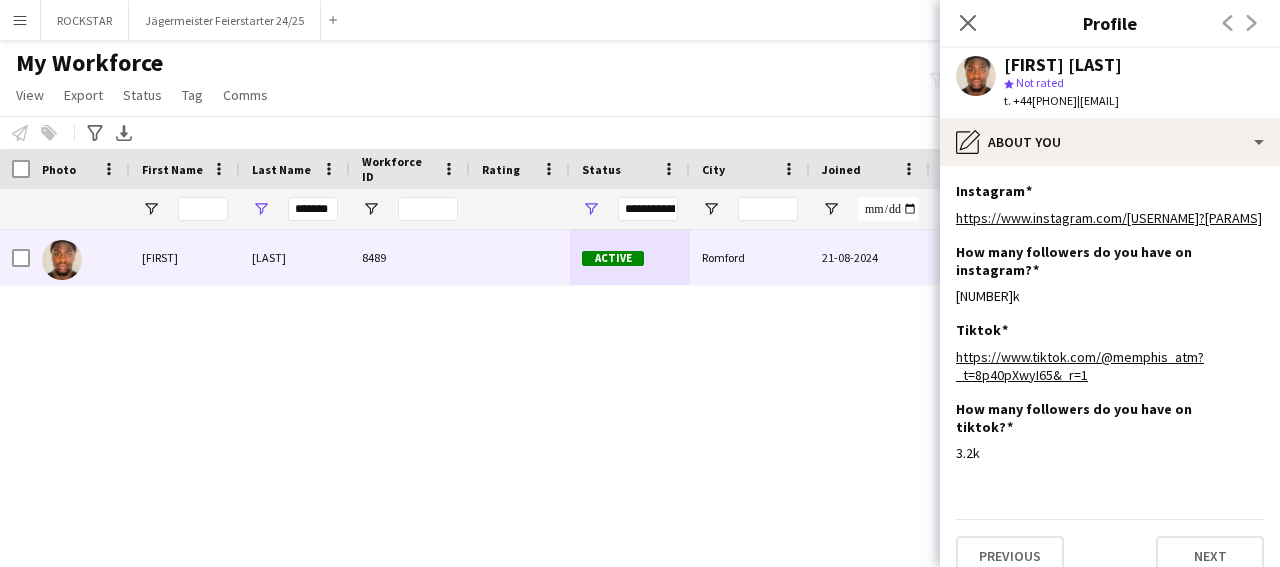 scroll, scrollTop: 24, scrollLeft: 0, axis: vertical 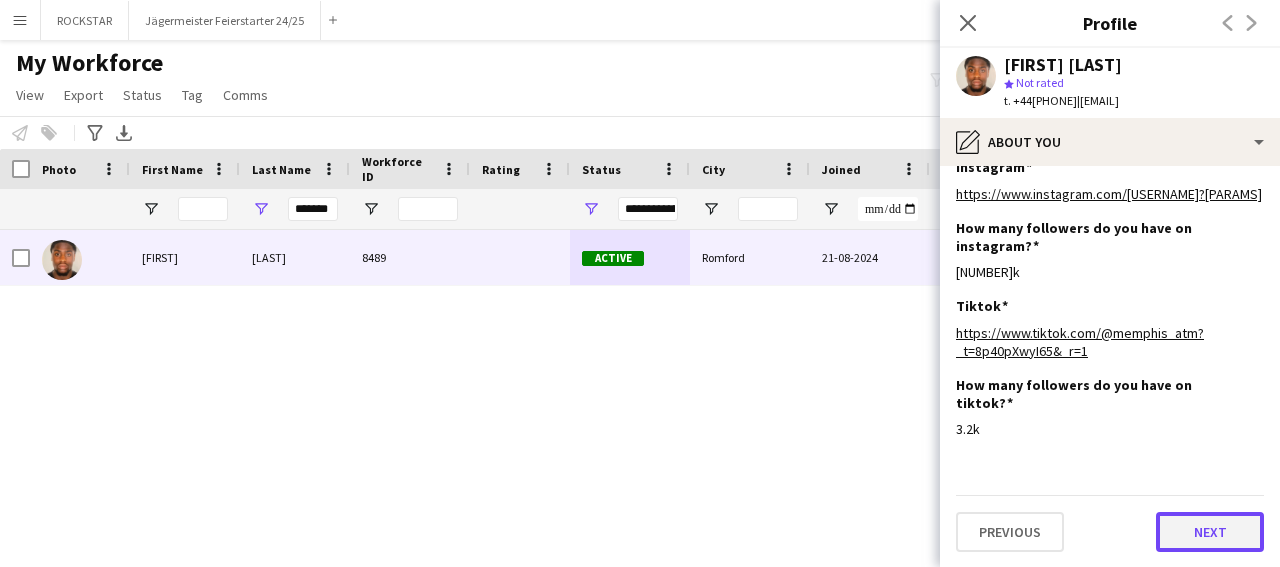 click on "Next" 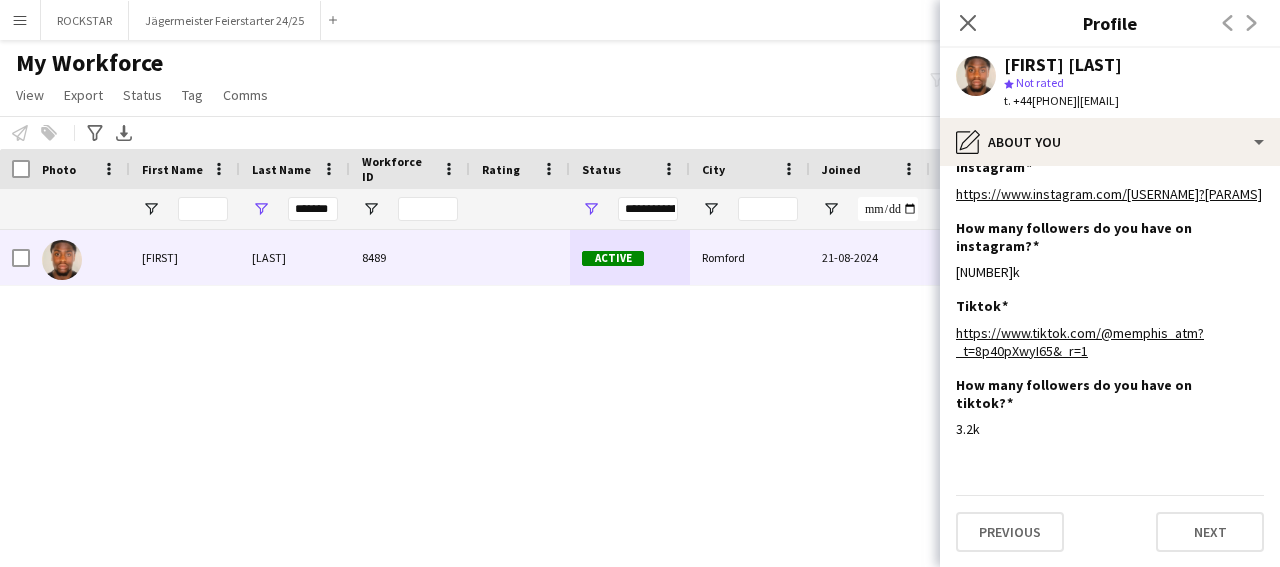 scroll, scrollTop: 0, scrollLeft: 0, axis: both 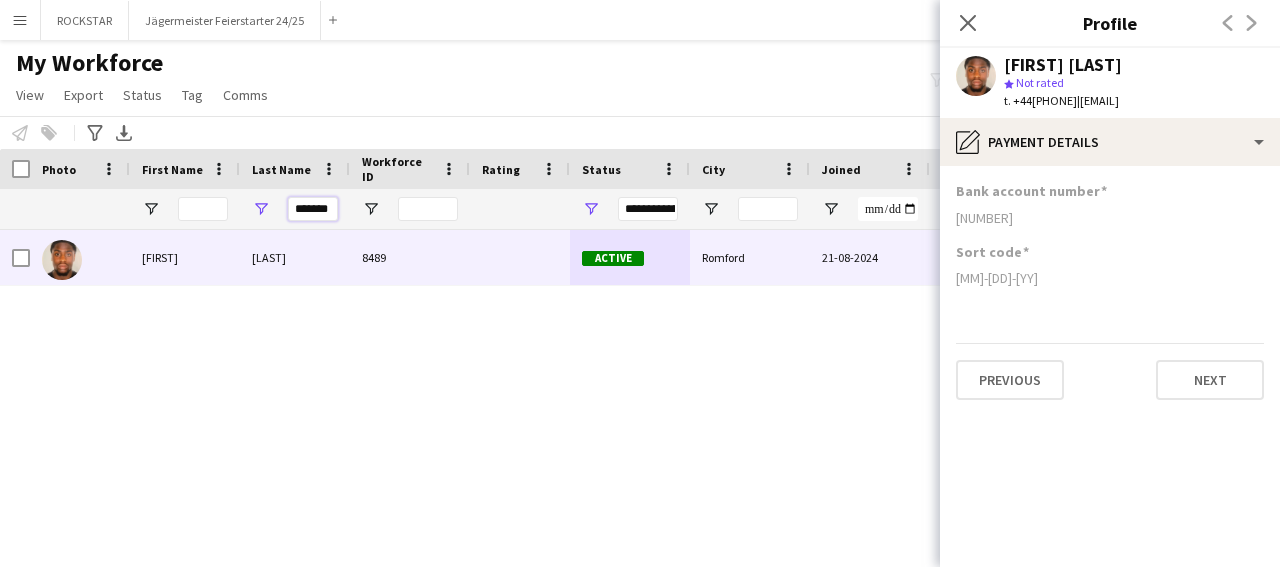 drag, startPoint x: 288, startPoint y: 211, endPoint x: 363, endPoint y: 215, distance: 75.10659 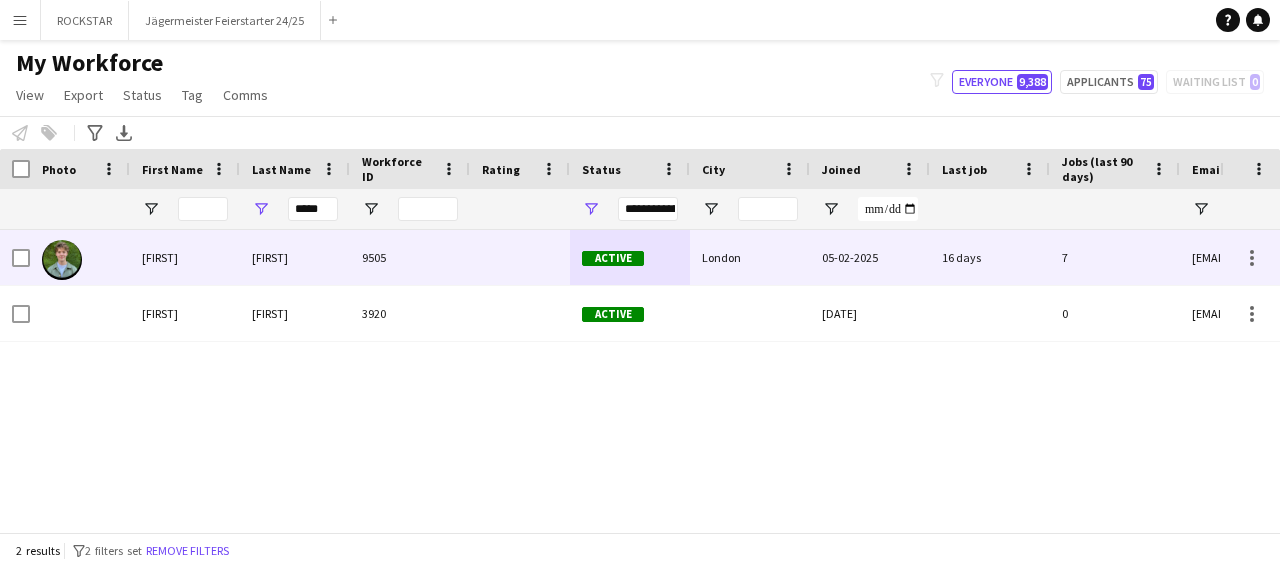 click on "[FIRST]" at bounding box center (295, 257) 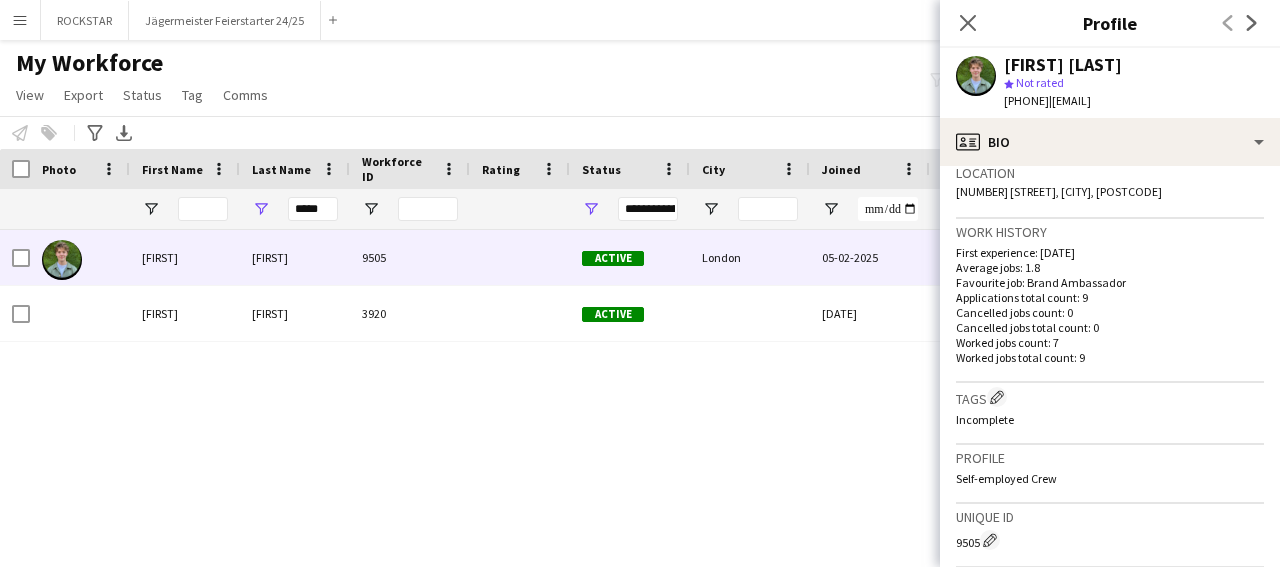 scroll, scrollTop: 793, scrollLeft: 0, axis: vertical 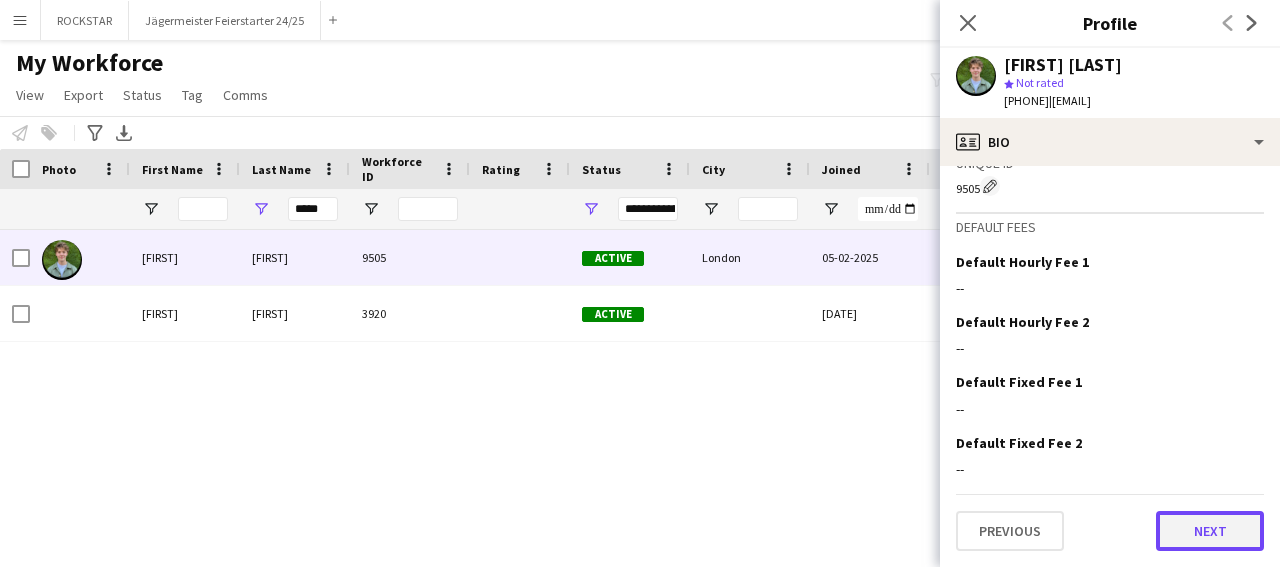 click on "Next" 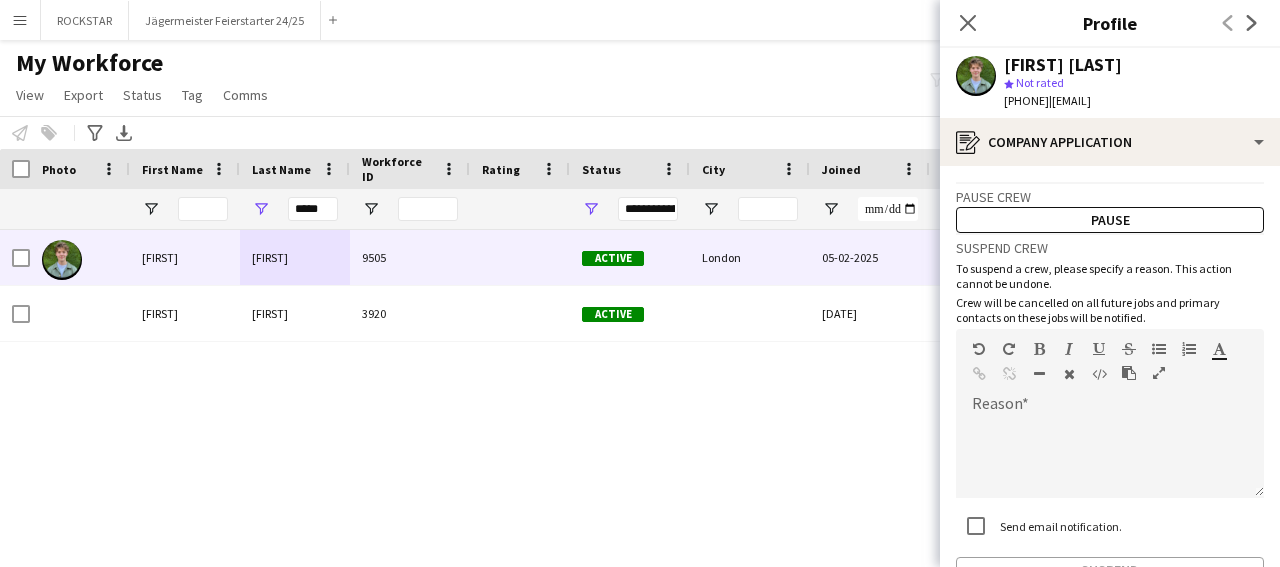 scroll, scrollTop: 126, scrollLeft: 0, axis: vertical 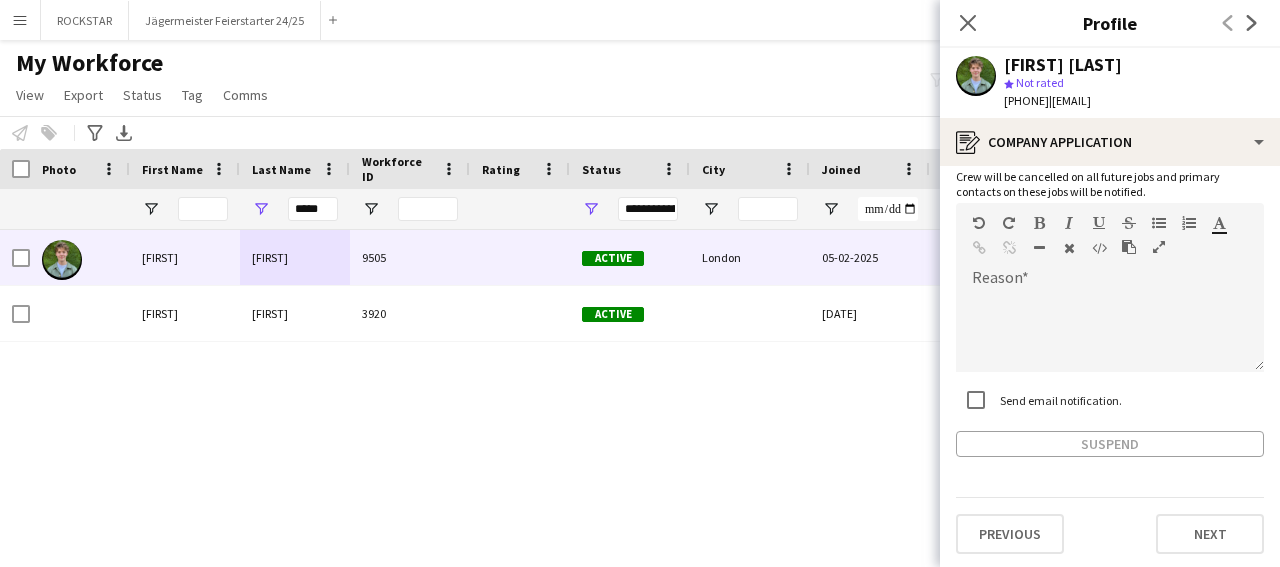 click on "Previous   Next" 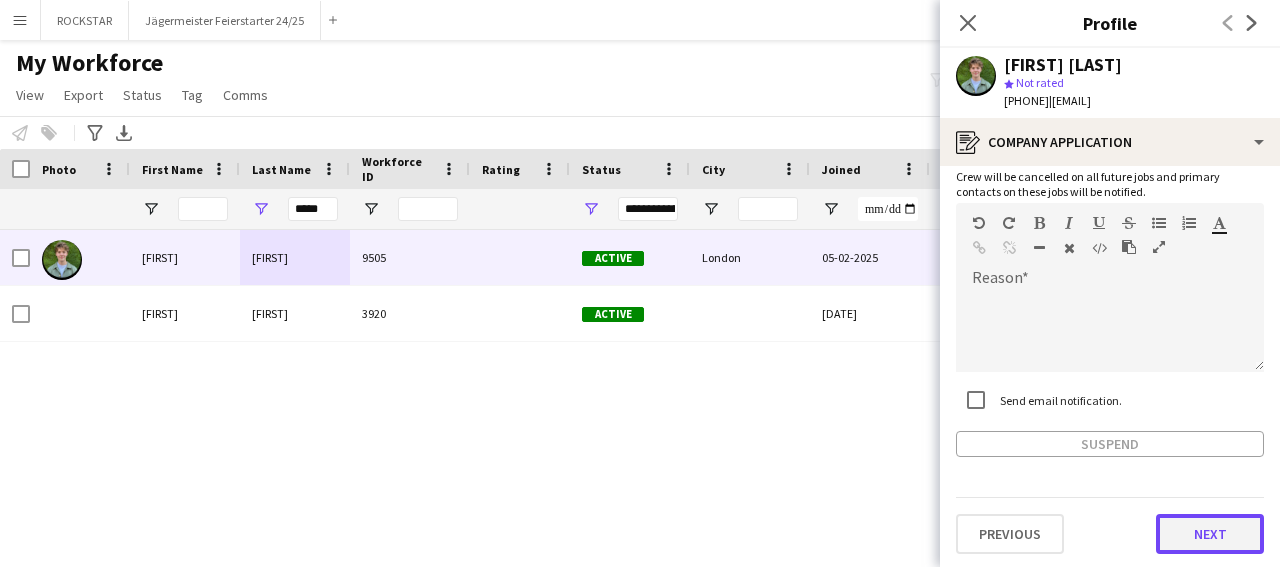 click on "Next" 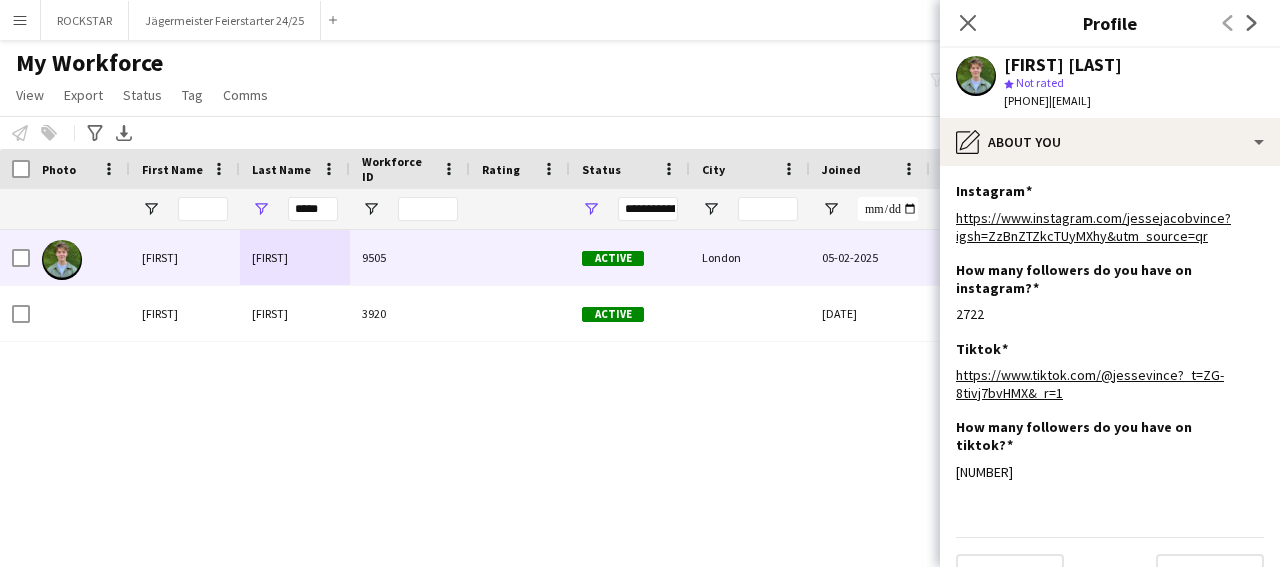 scroll, scrollTop: 24, scrollLeft: 0, axis: vertical 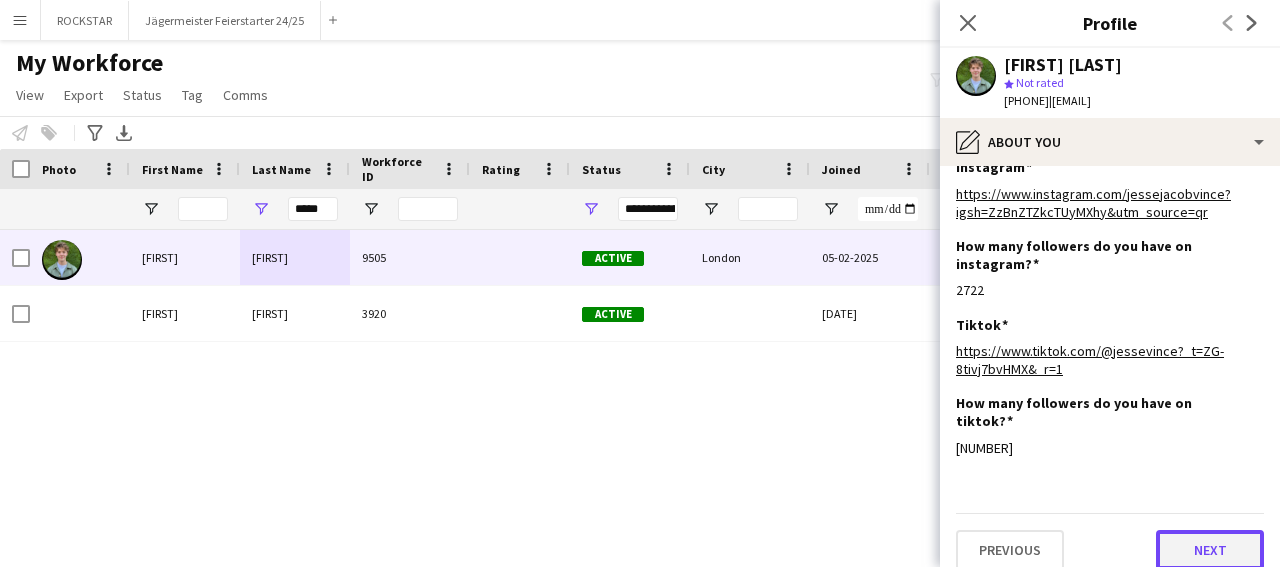 click on "Next" 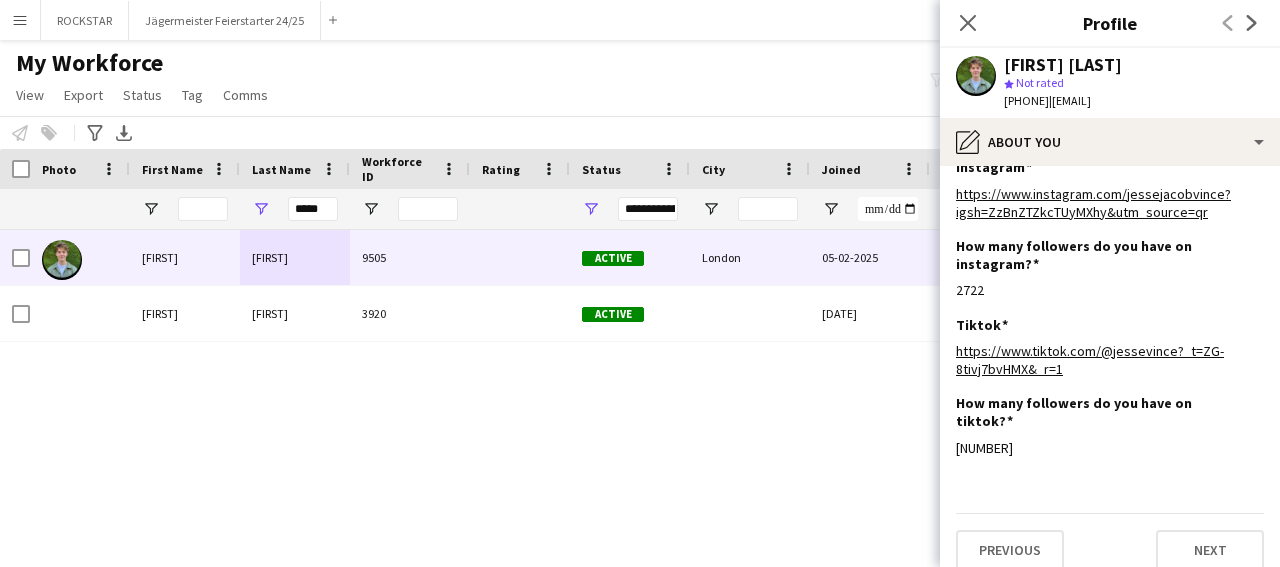 scroll, scrollTop: 0, scrollLeft: 0, axis: both 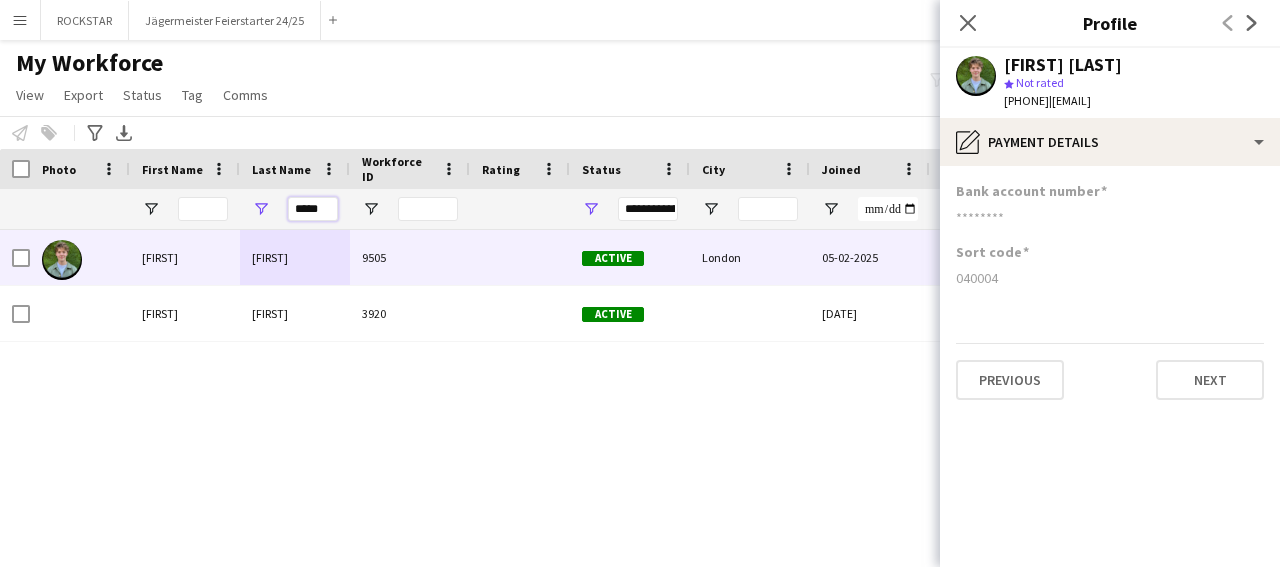 drag, startPoint x: 277, startPoint y: 219, endPoint x: 260, endPoint y: 222, distance: 17.262676 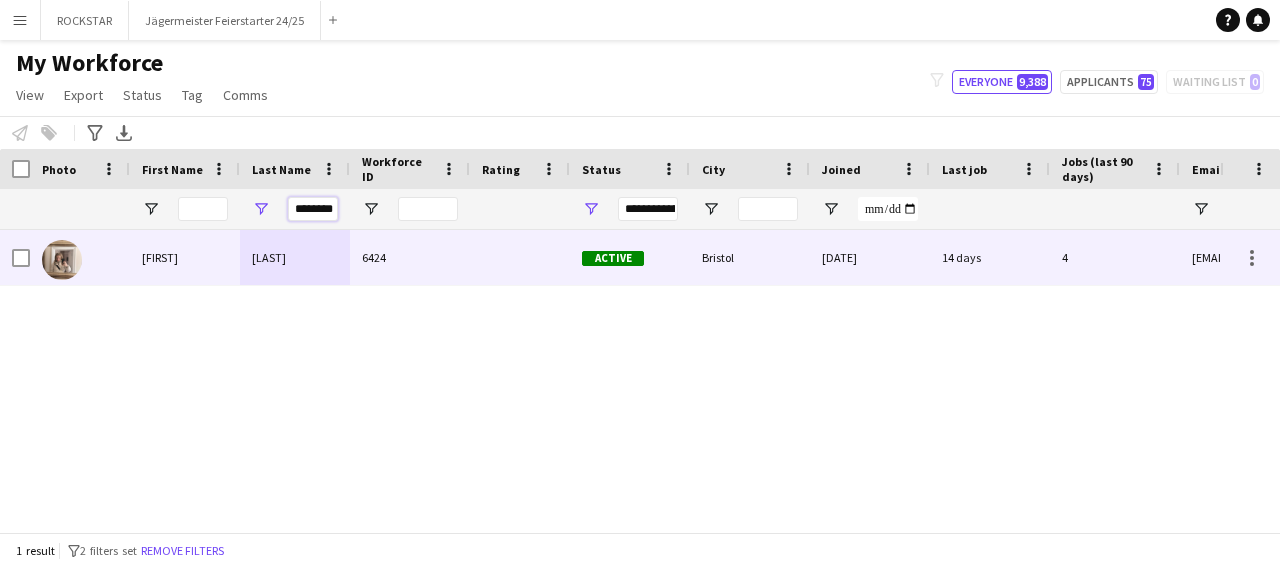 type on "********" 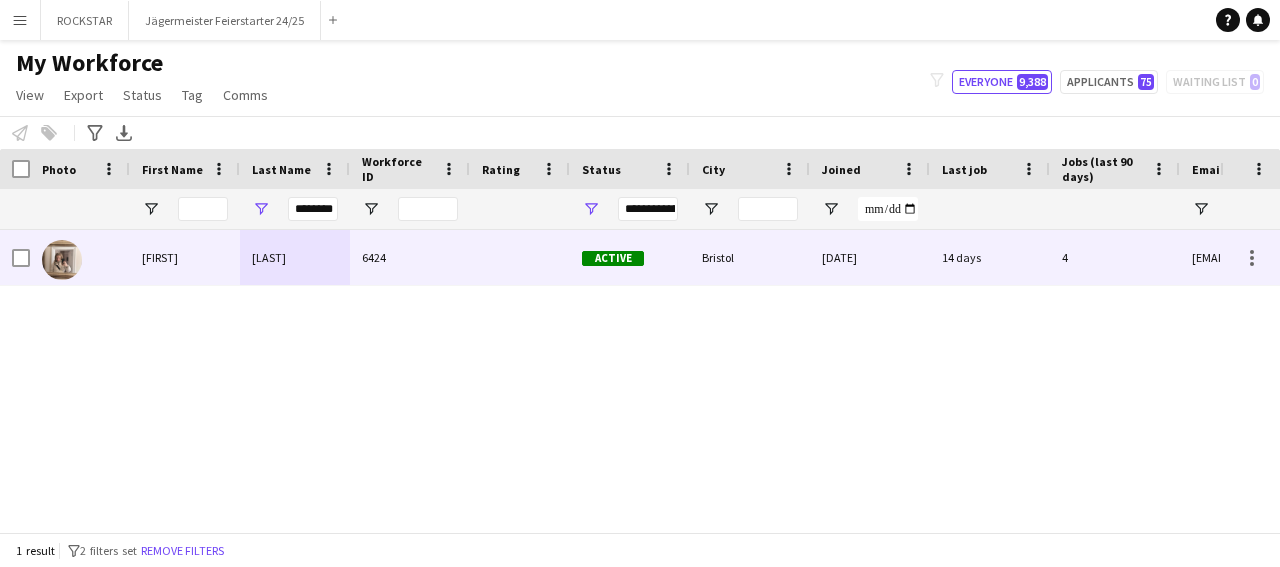 click on "6424" at bounding box center (410, 257) 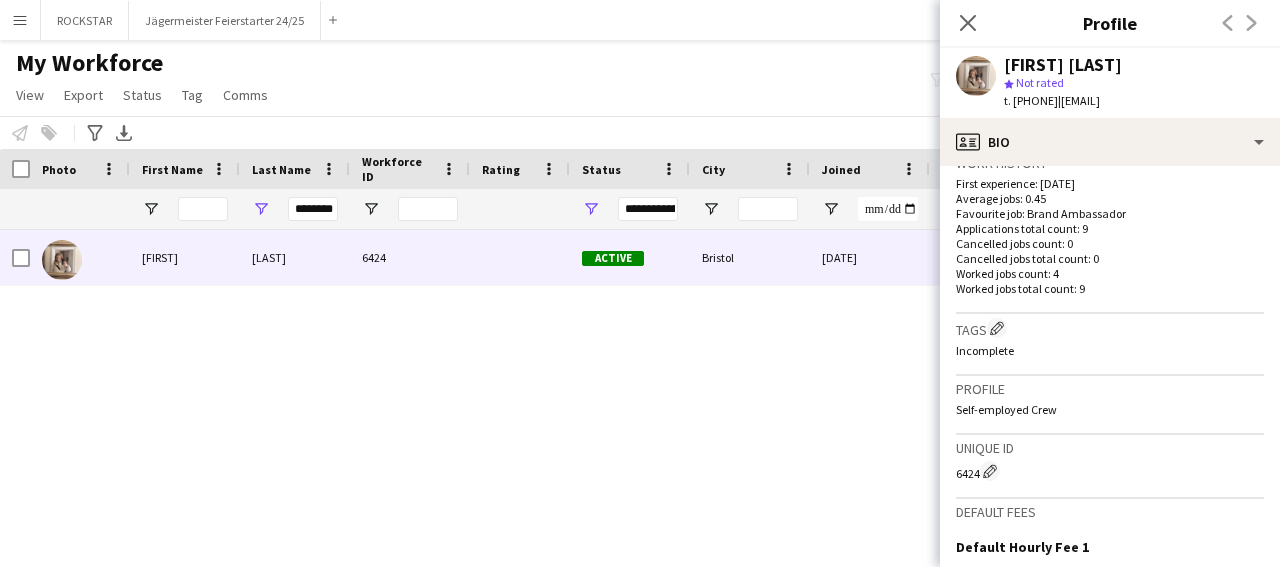 scroll, scrollTop: 793, scrollLeft: 0, axis: vertical 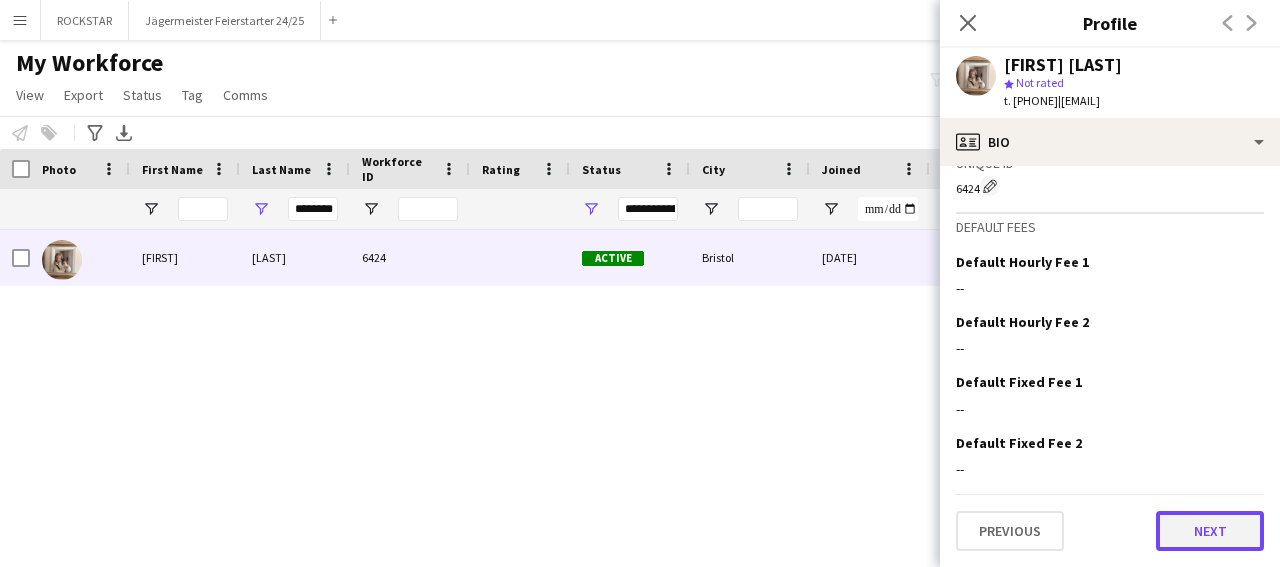 click on "Next" 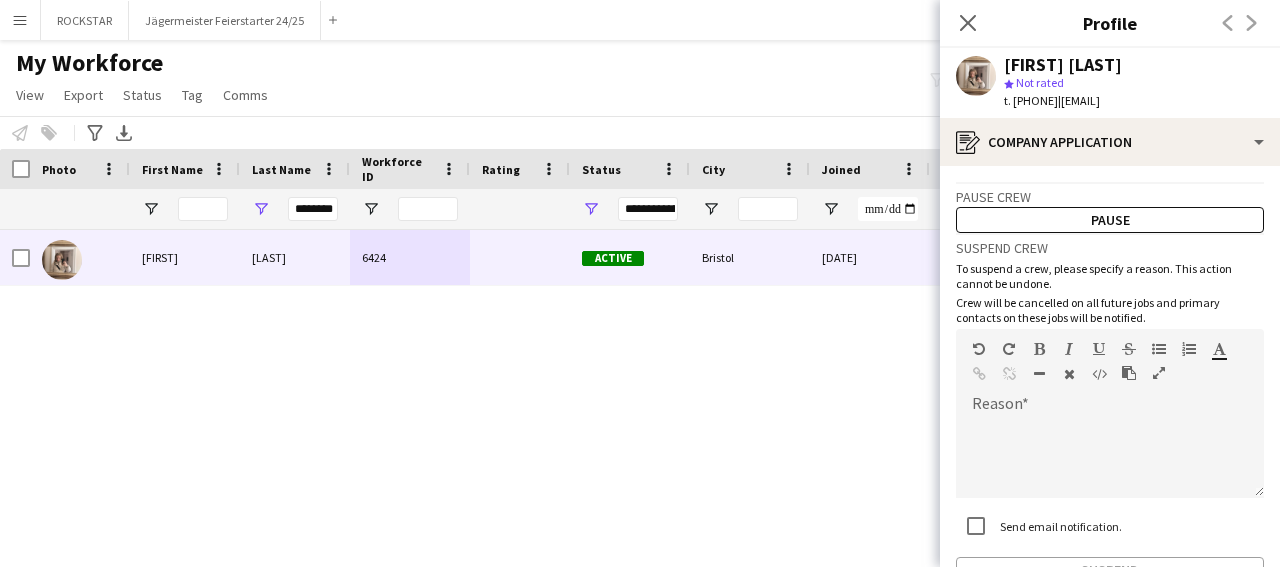 scroll, scrollTop: 126, scrollLeft: 0, axis: vertical 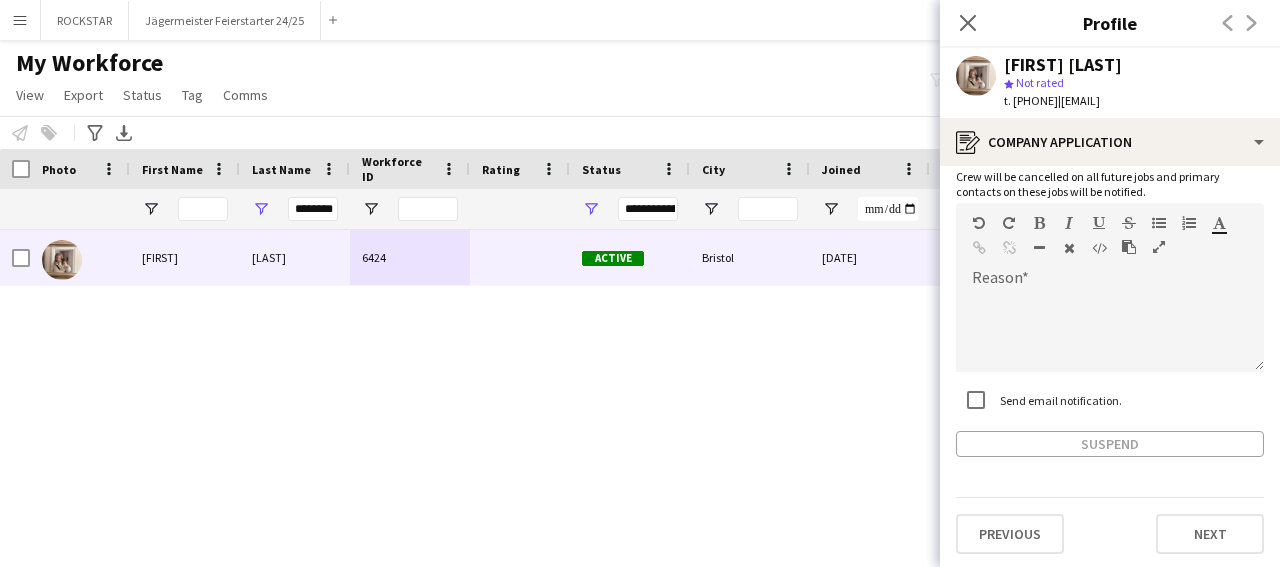 click on "Previous   Next" 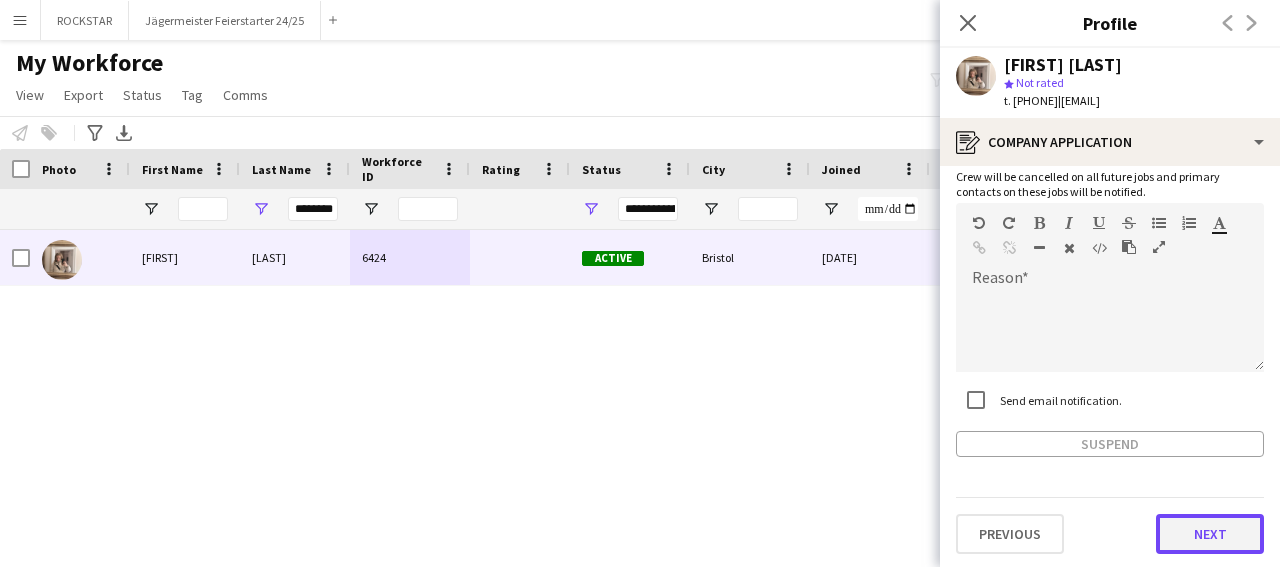 click on "Next" 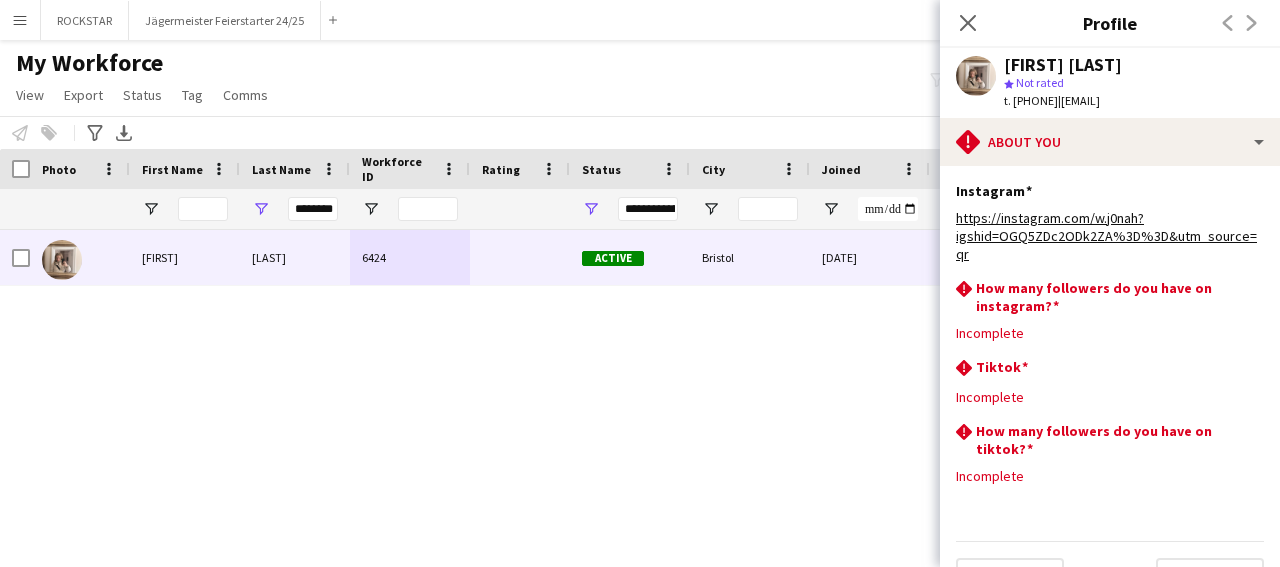 scroll, scrollTop: 46, scrollLeft: 0, axis: vertical 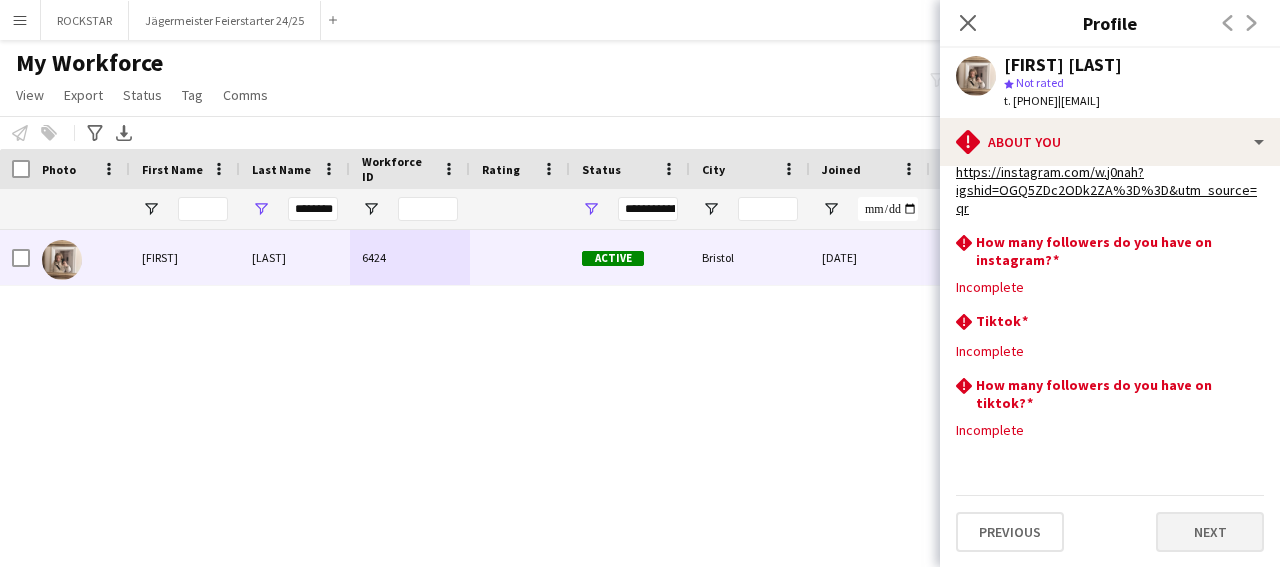 drag, startPoint x: 1229, startPoint y: 554, endPoint x: 1228, endPoint y: 531, distance: 23.021729 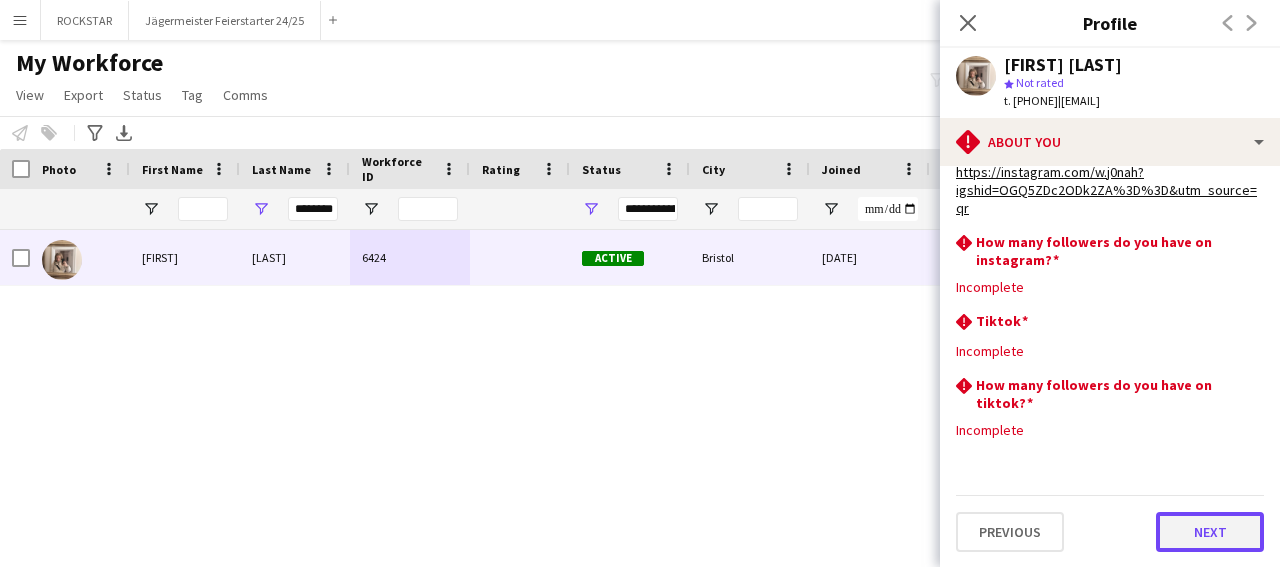 click on "Next" 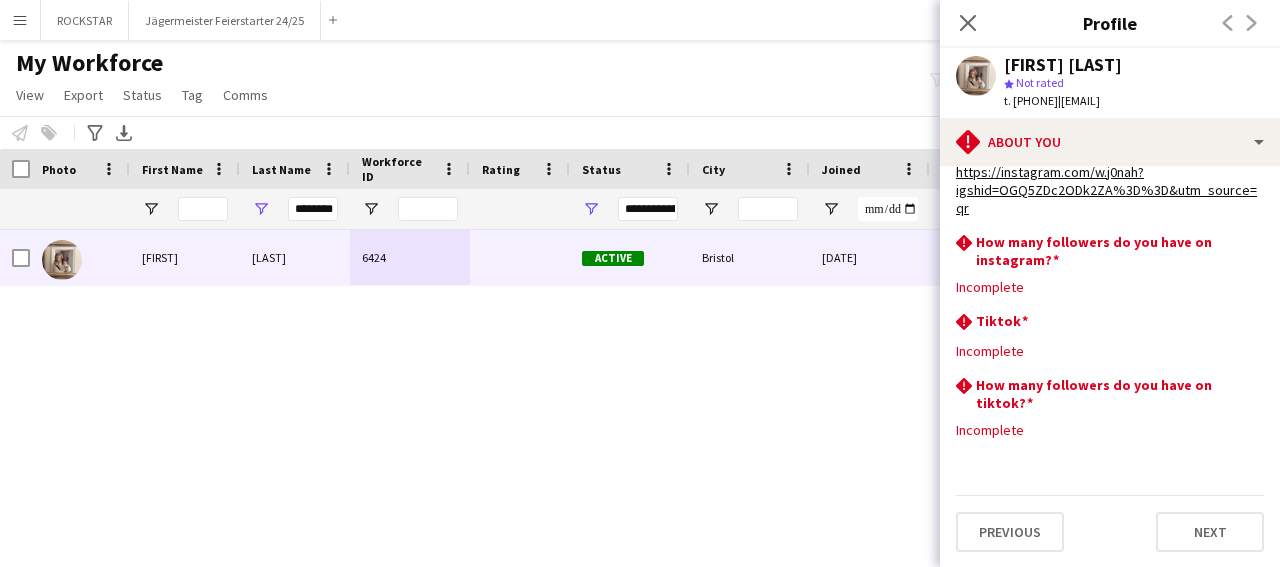 scroll, scrollTop: 0, scrollLeft: 0, axis: both 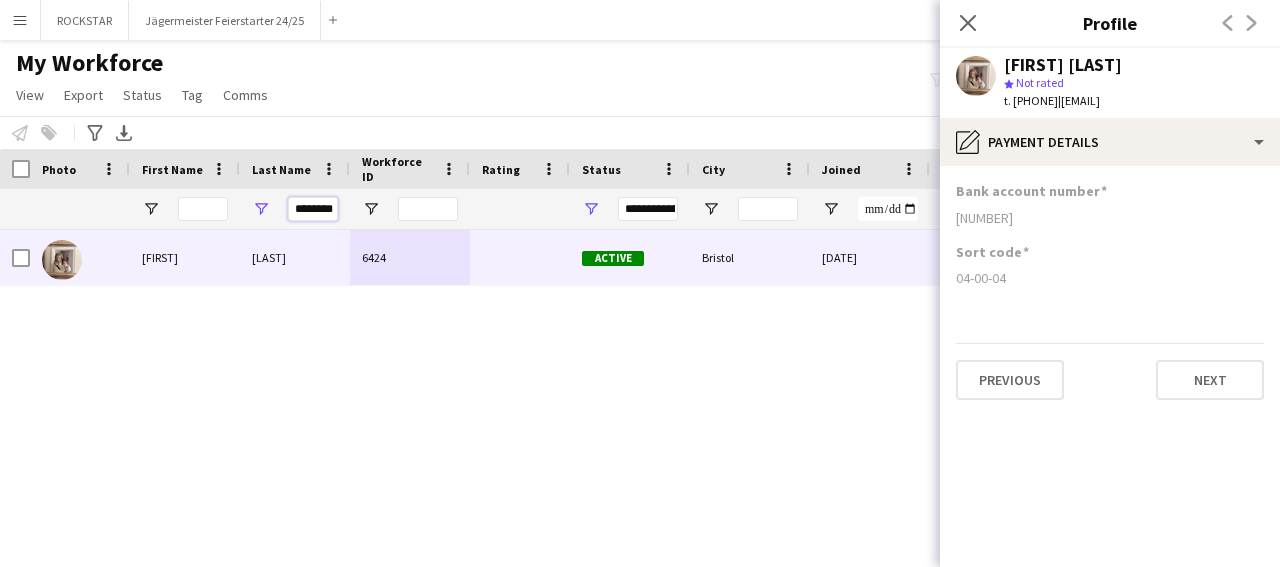 drag, startPoint x: 337, startPoint y: 211, endPoint x: 259, endPoint y: 211, distance: 78 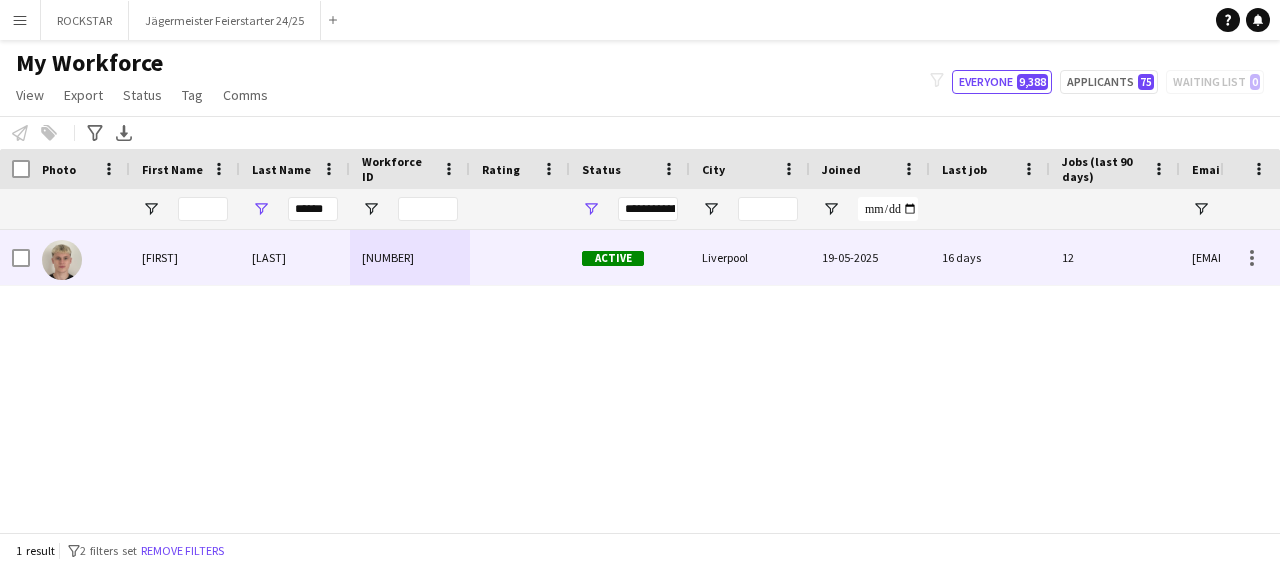 click on "Active" at bounding box center [630, 257] 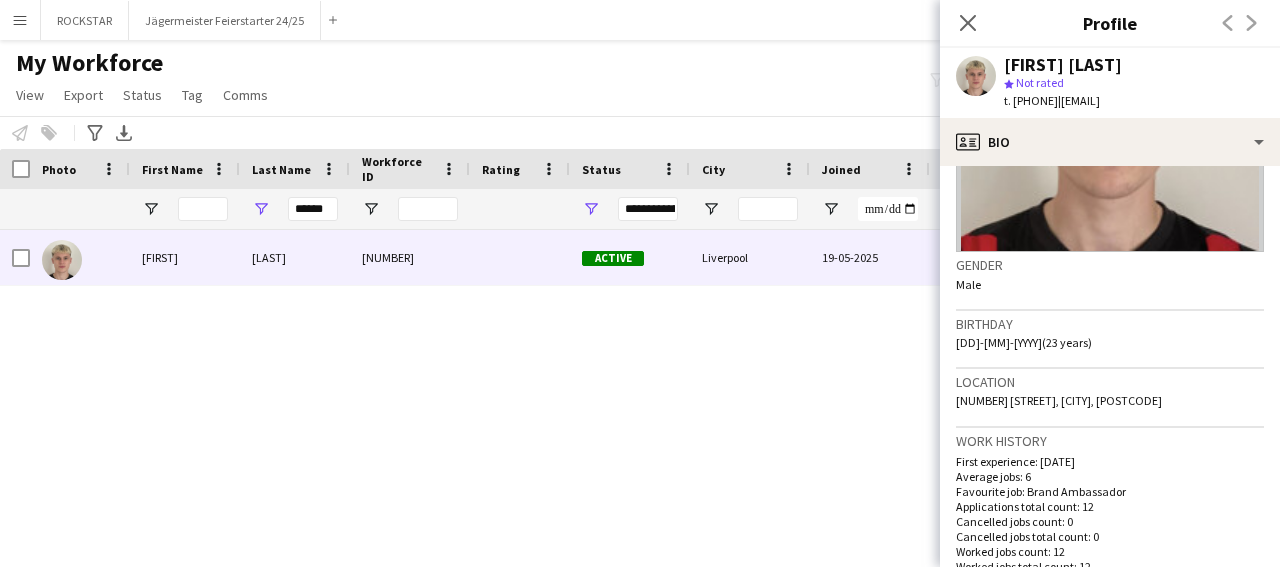 scroll, scrollTop: 793, scrollLeft: 0, axis: vertical 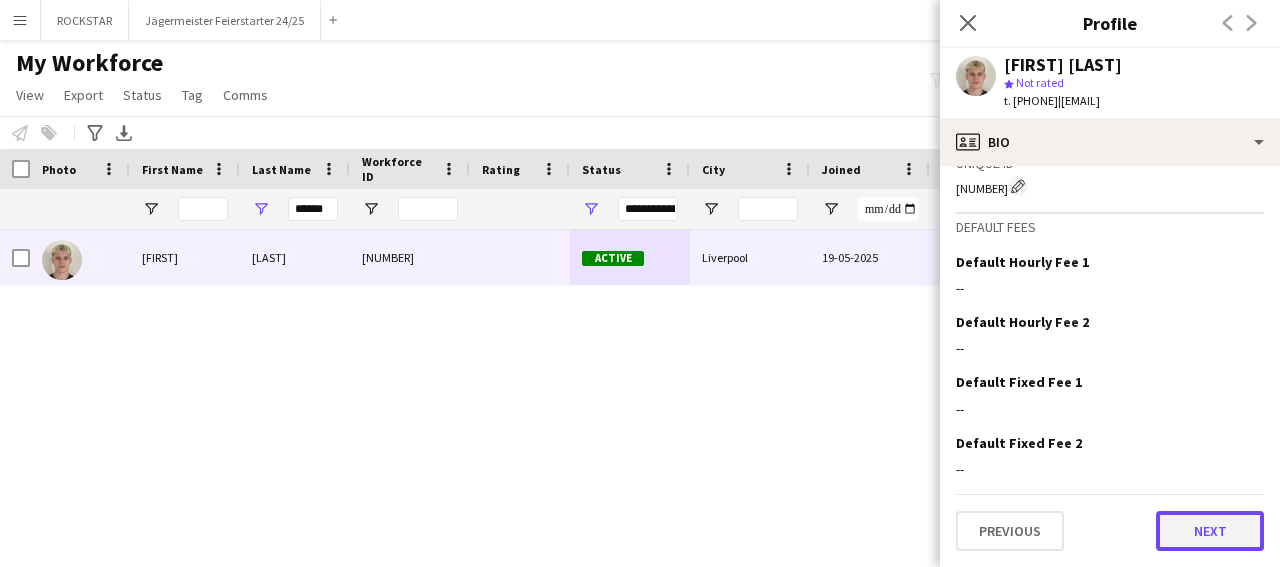 click on "Next" 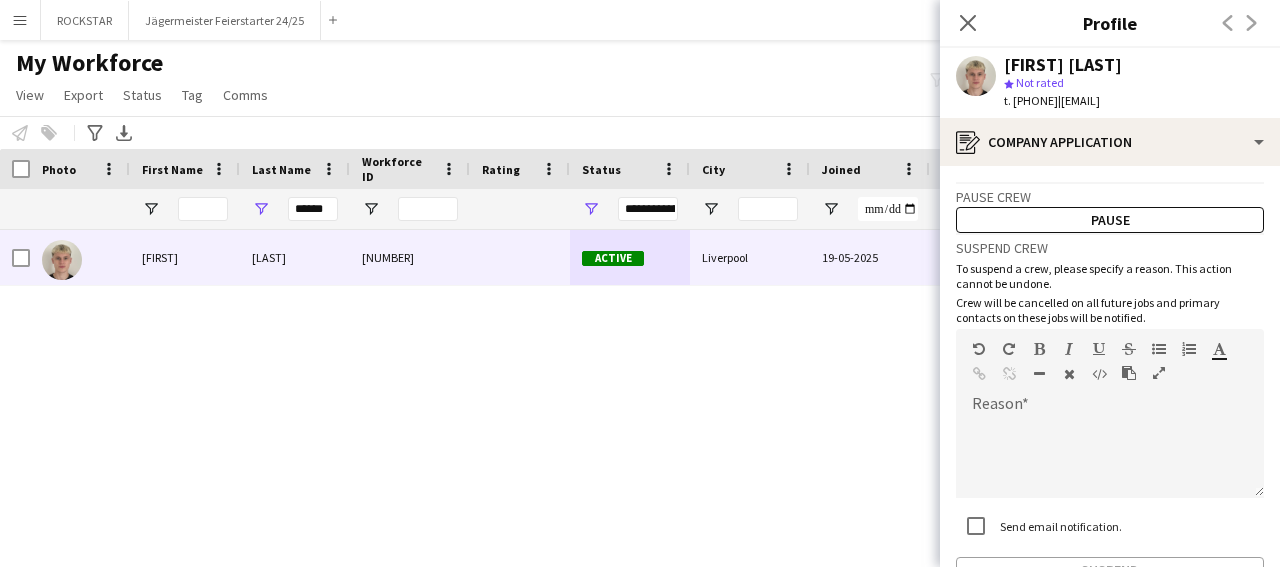 scroll, scrollTop: 126, scrollLeft: 0, axis: vertical 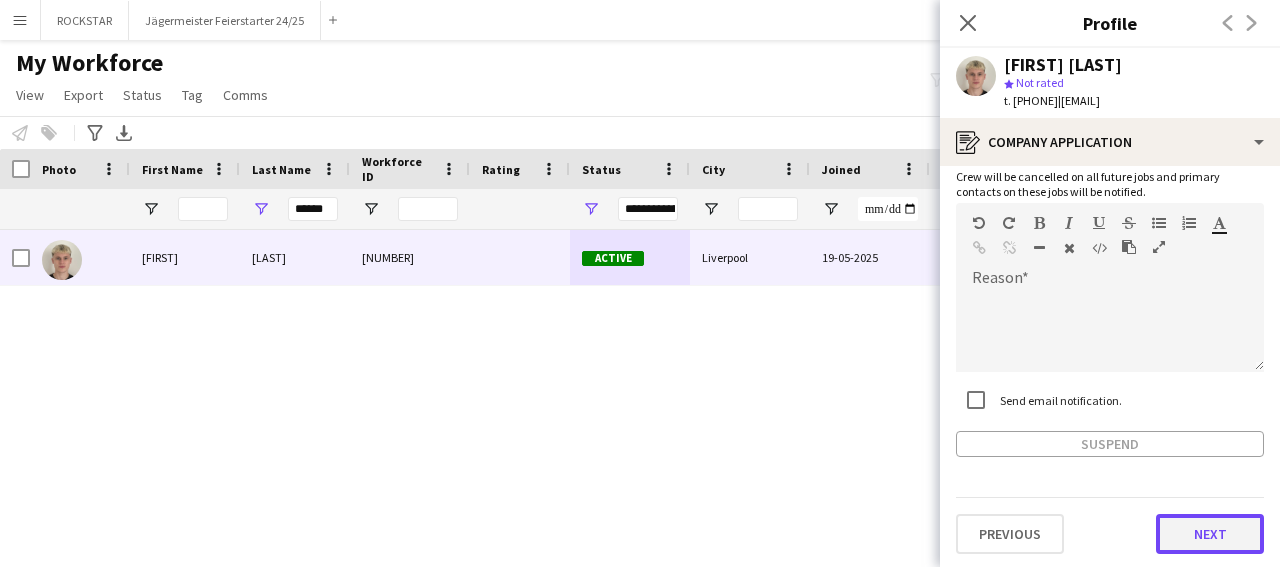 click on "Next" 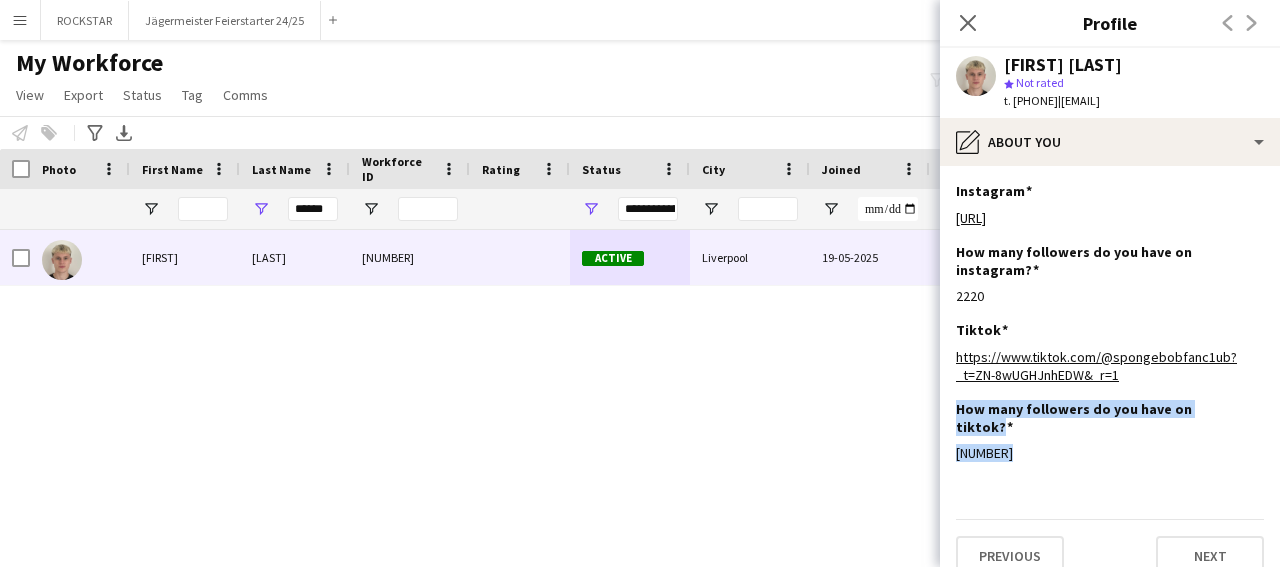drag, startPoint x: 1257, startPoint y: 451, endPoint x: 1261, endPoint y: 523, distance: 72.11102 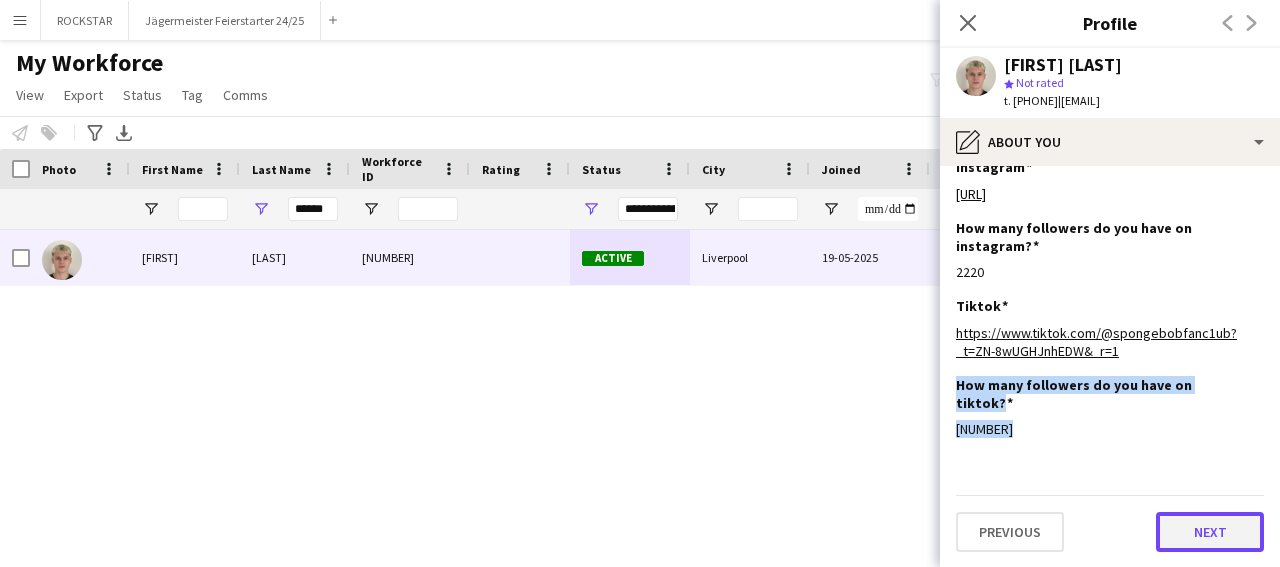 click on "Next" 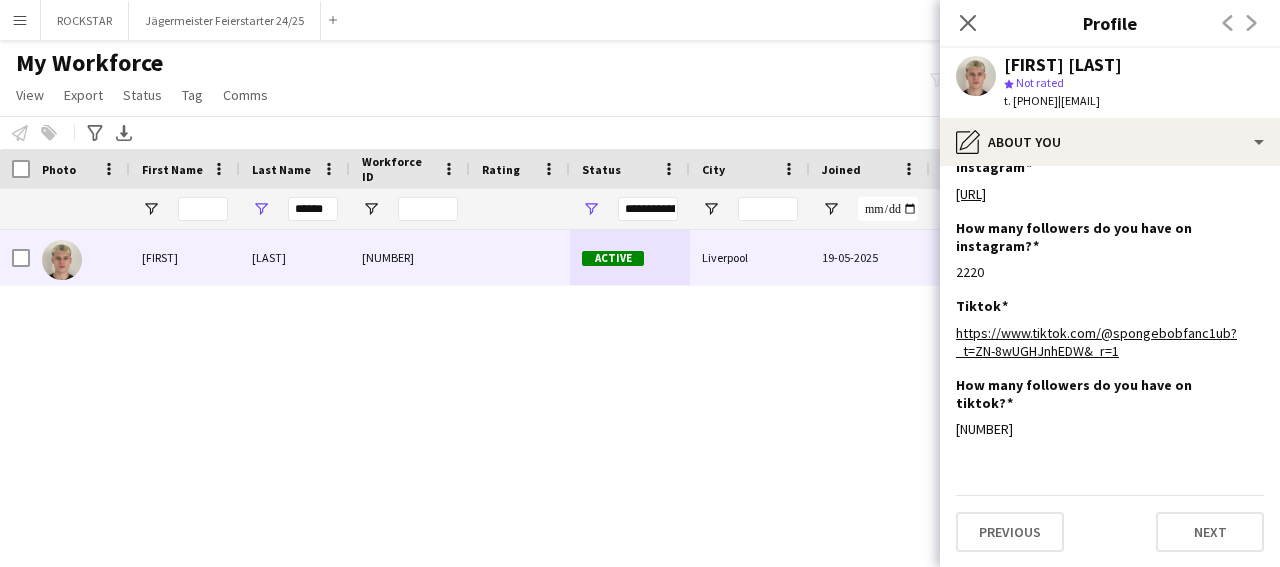 scroll, scrollTop: 0, scrollLeft: 0, axis: both 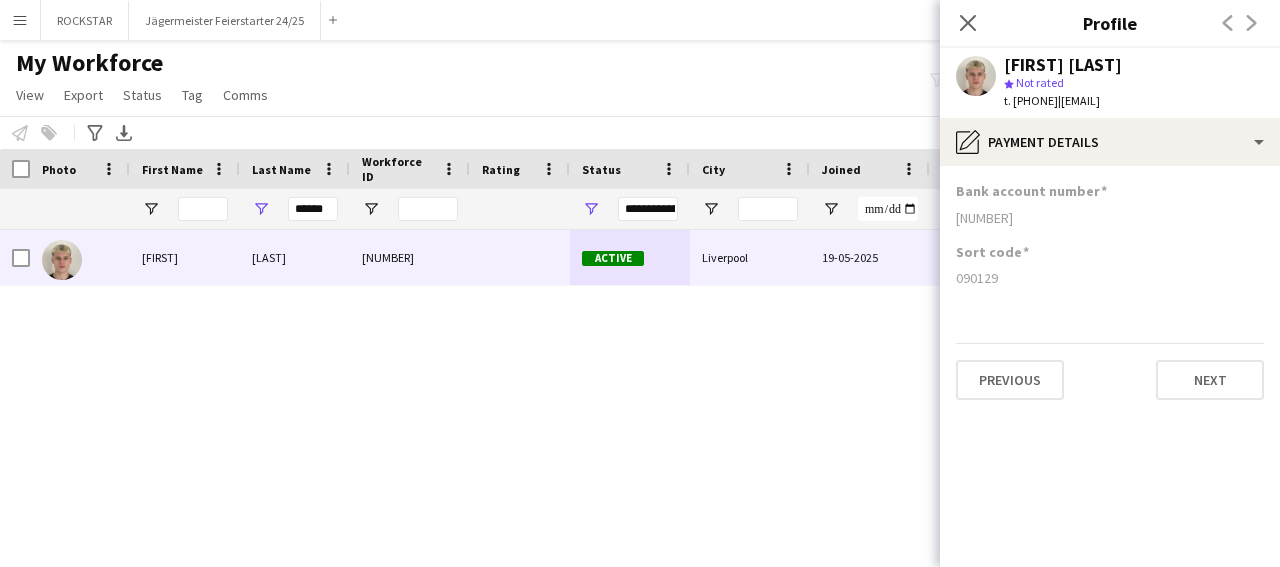 click on "Sort code [NUMBER]" 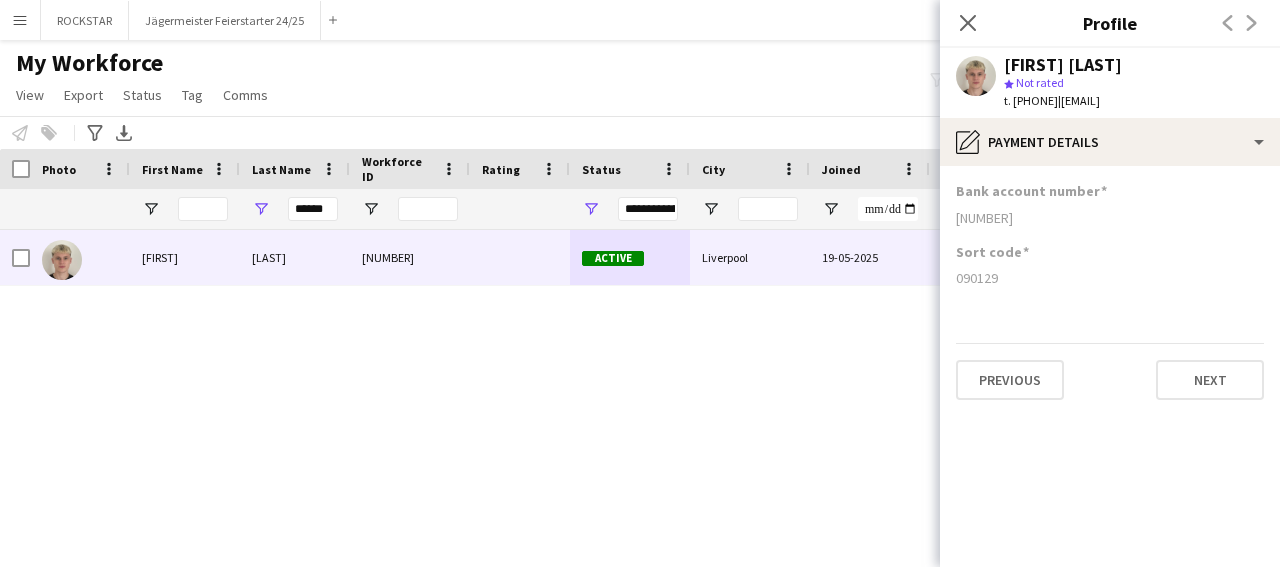 drag, startPoint x: 284, startPoint y: 200, endPoint x: 282, endPoint y: 215, distance: 15.132746 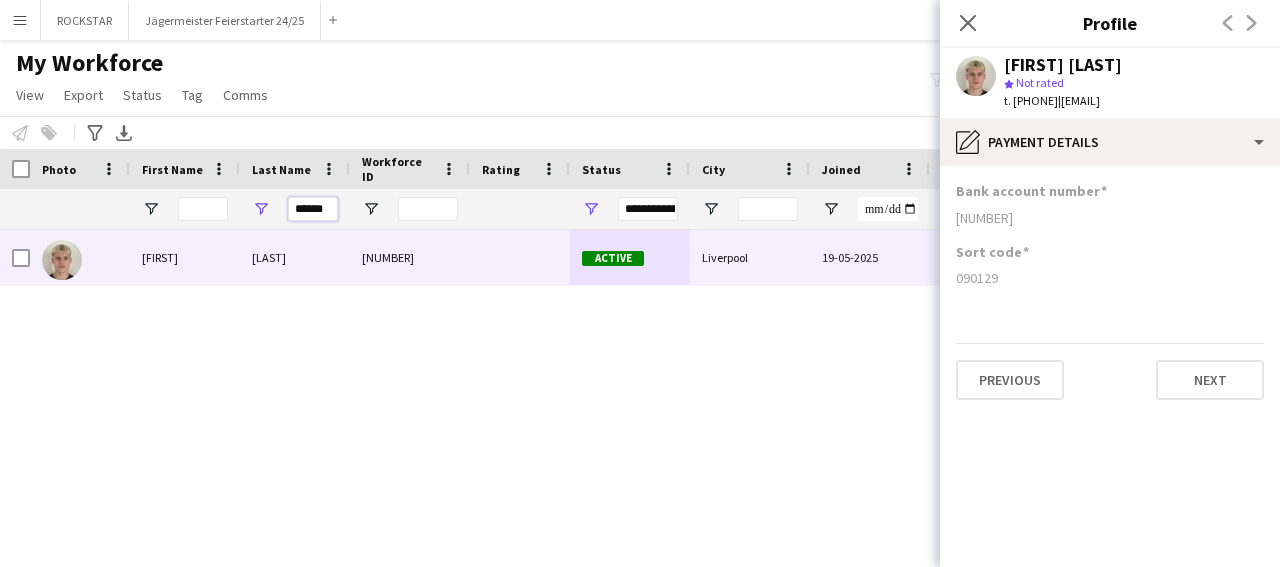 drag, startPoint x: 320, startPoint y: 211, endPoint x: 277, endPoint y: 214, distance: 43.104523 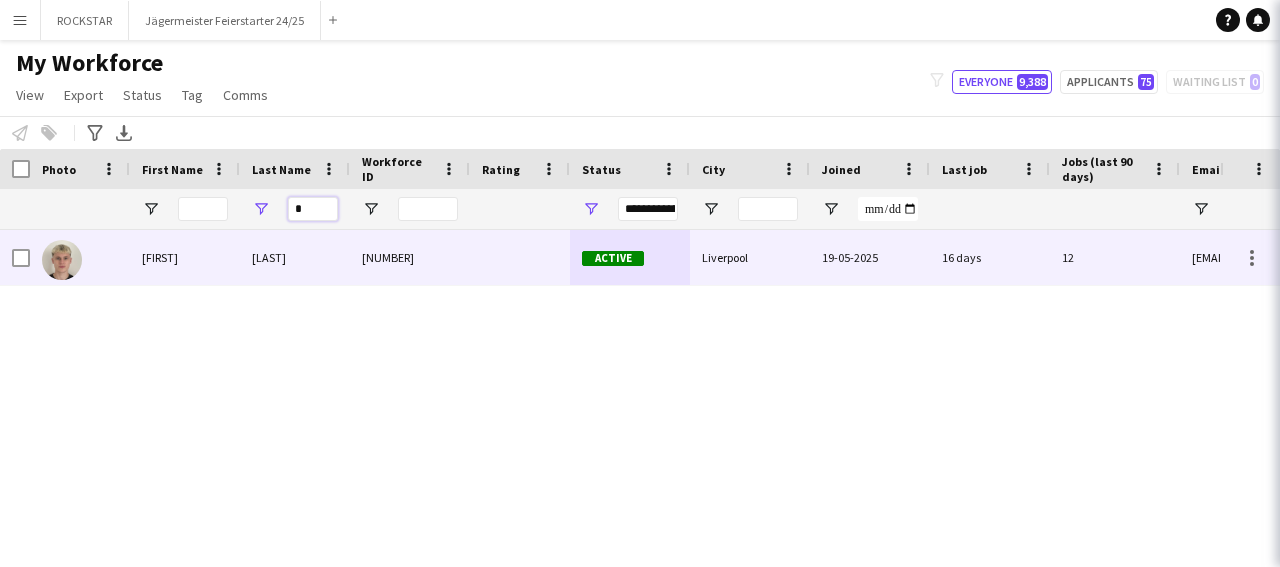 click on "*" at bounding box center [313, 209] 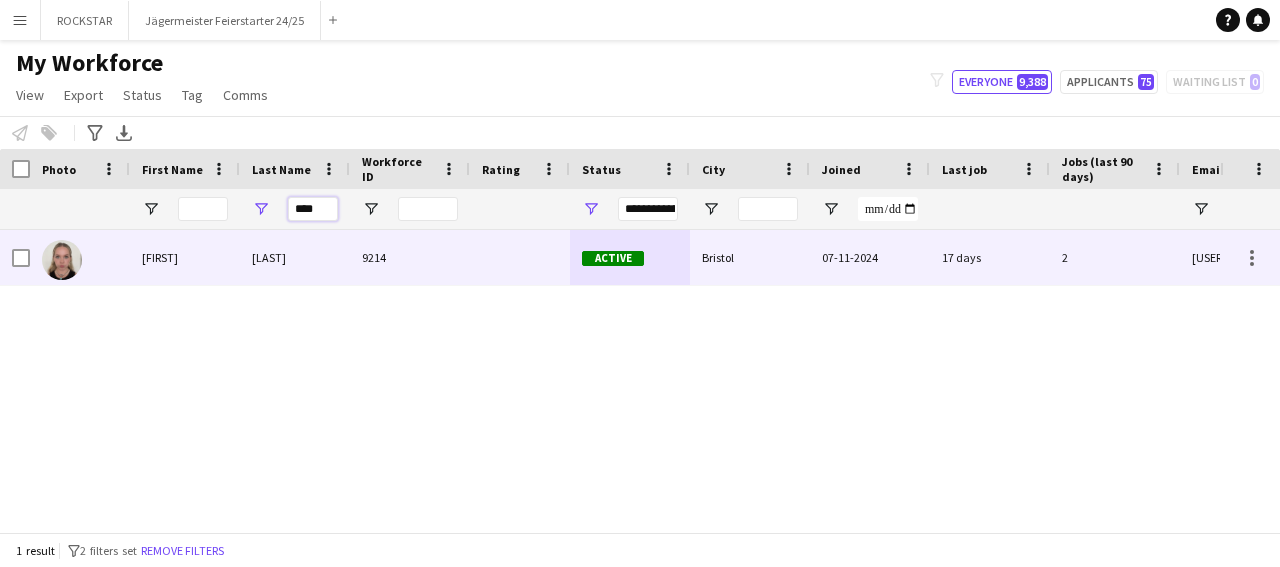 type on "****" 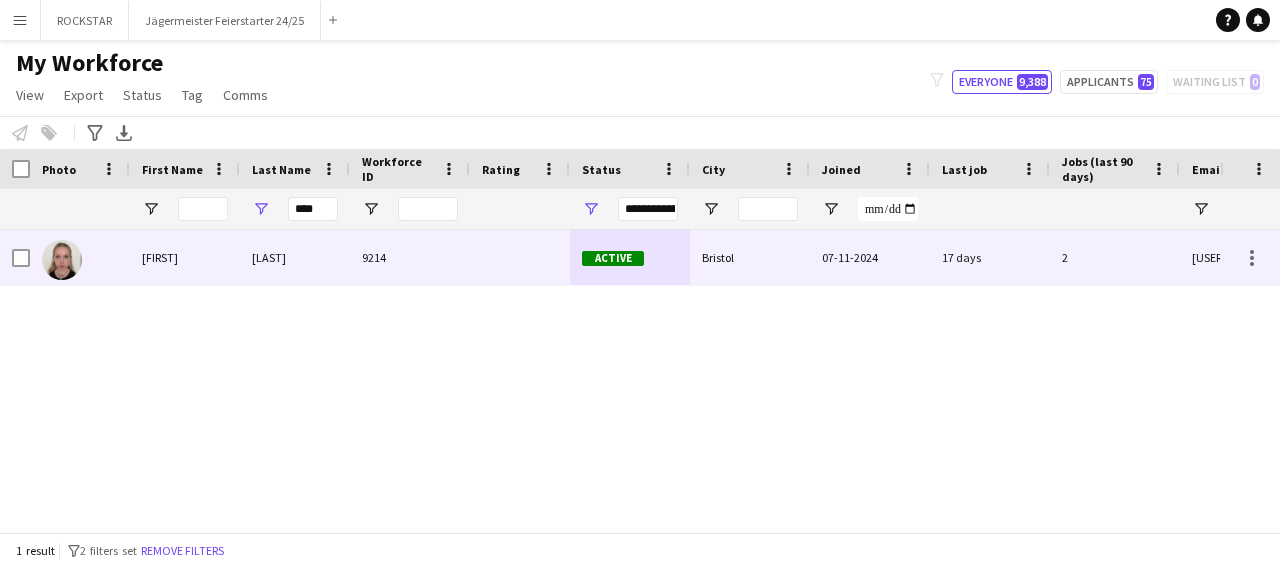 click on "9214" at bounding box center (410, 257) 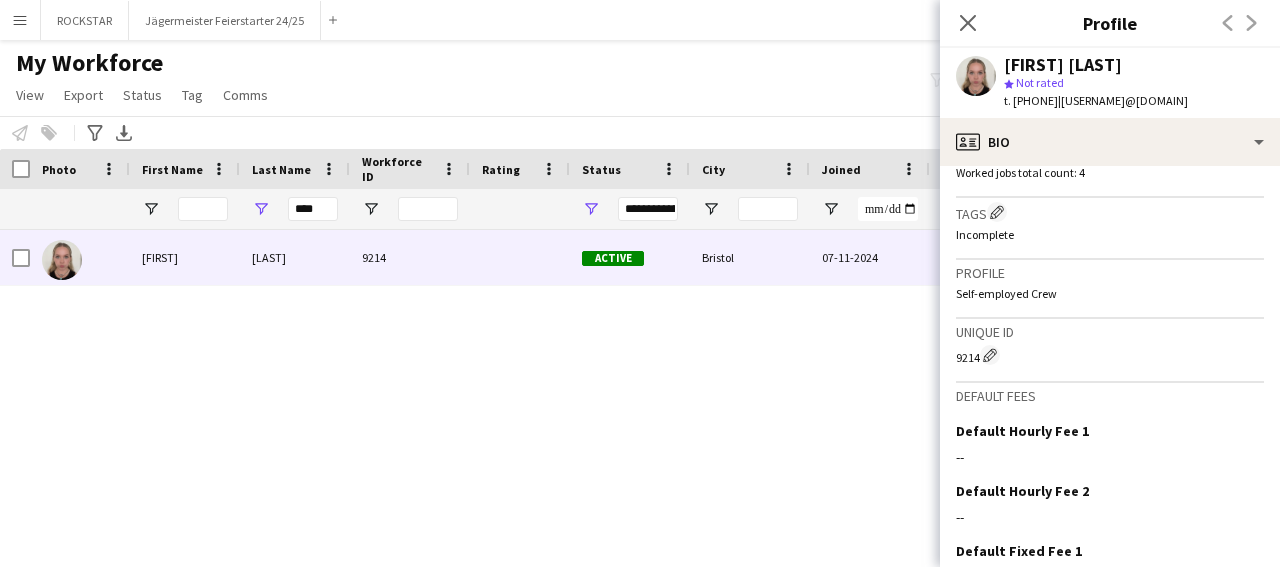 scroll, scrollTop: 793, scrollLeft: 0, axis: vertical 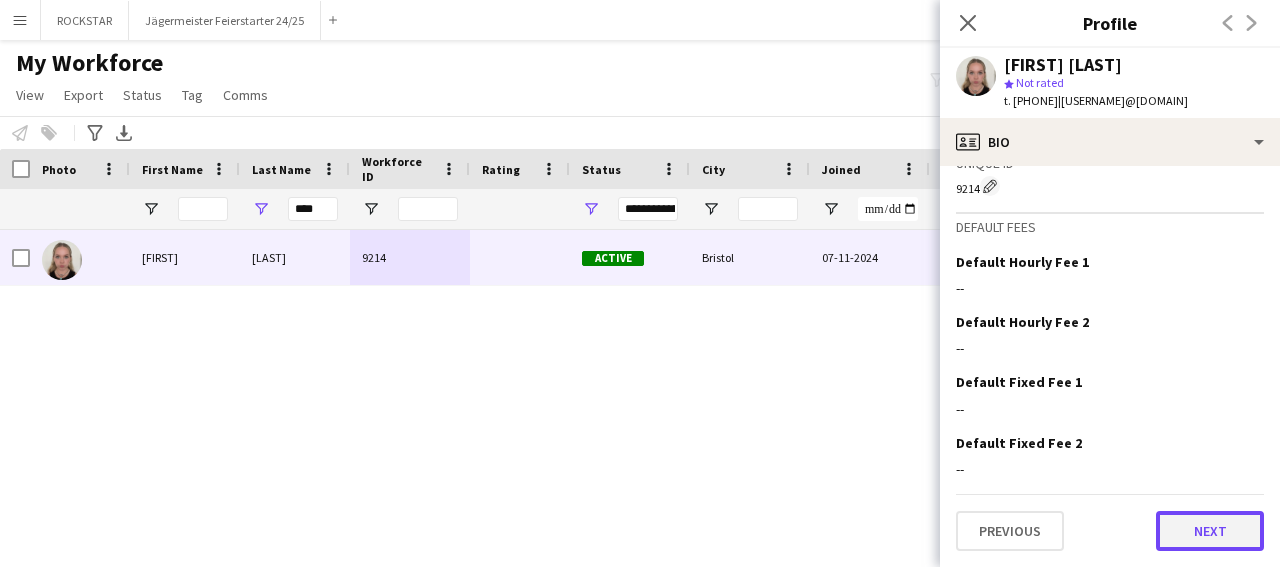 click on "Next" 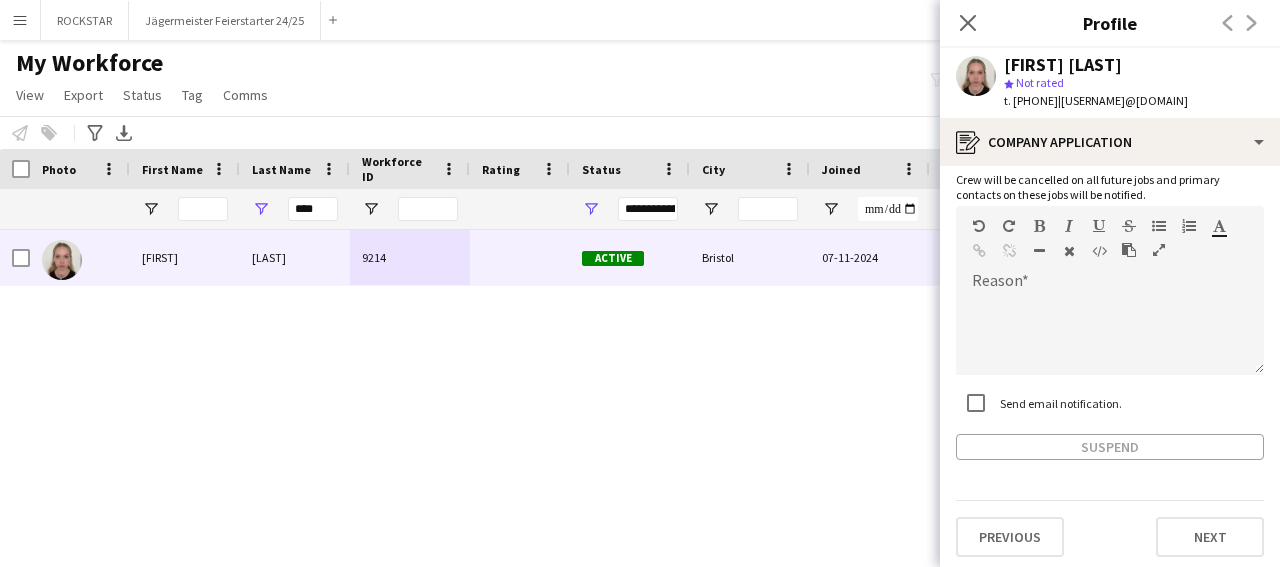 scroll, scrollTop: 126, scrollLeft: 0, axis: vertical 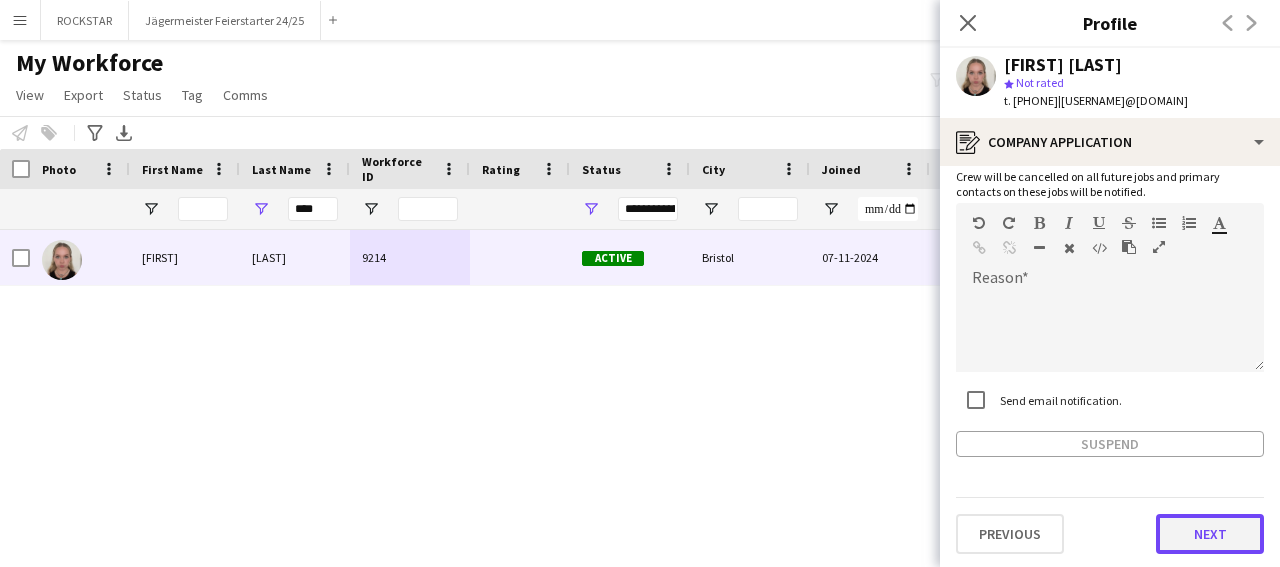 click on "Next" 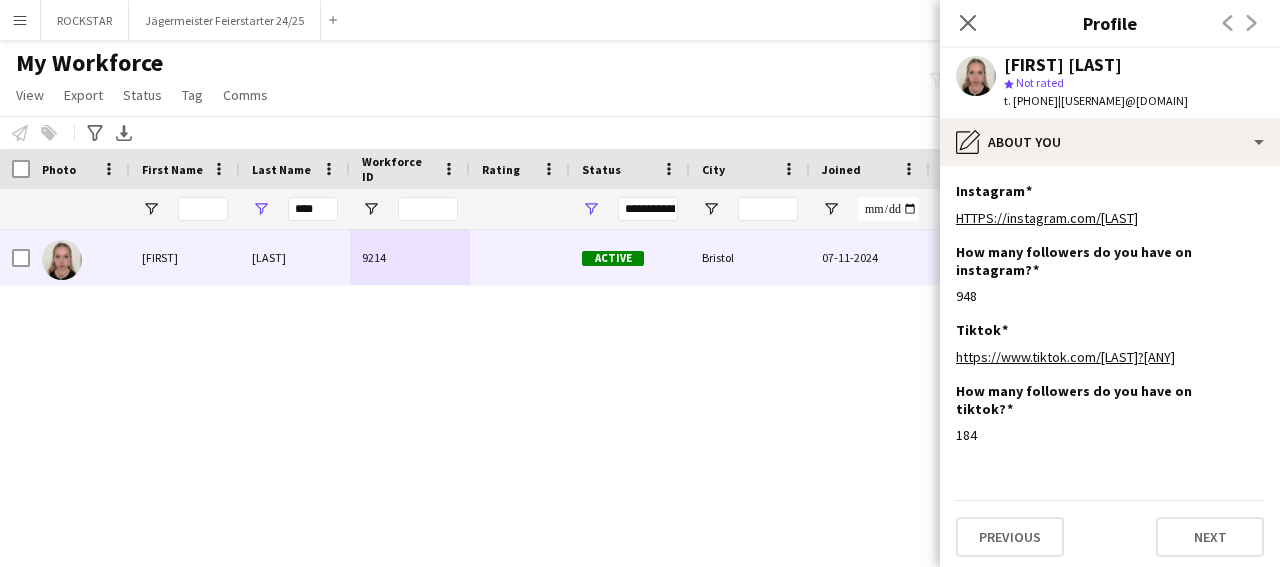 scroll, scrollTop: 6, scrollLeft: 0, axis: vertical 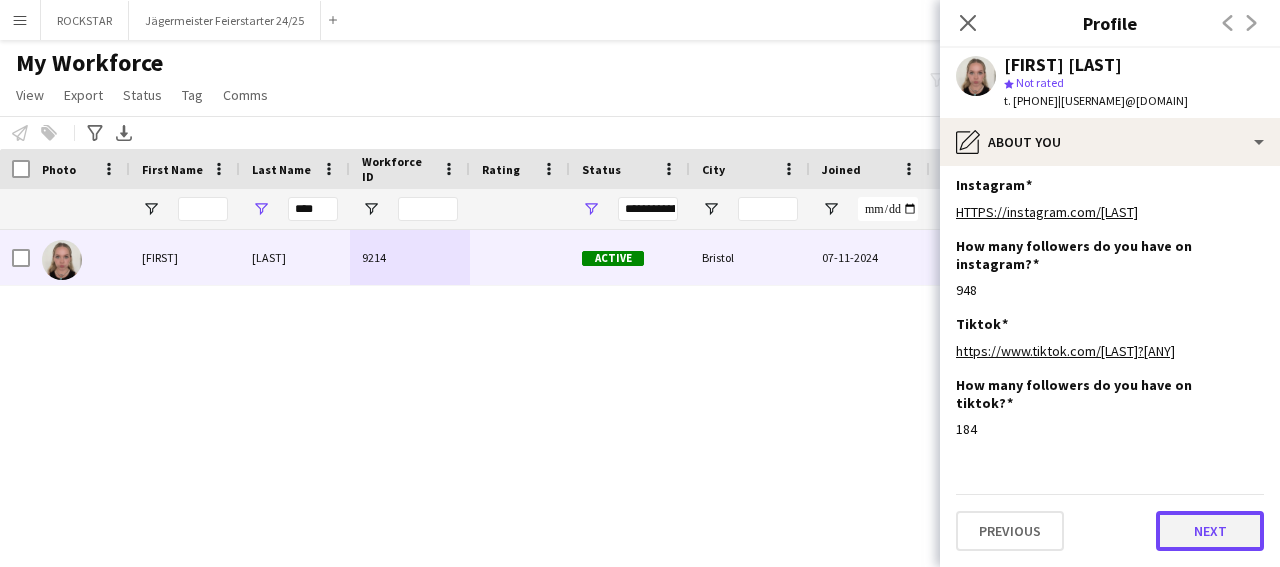click on "Next" 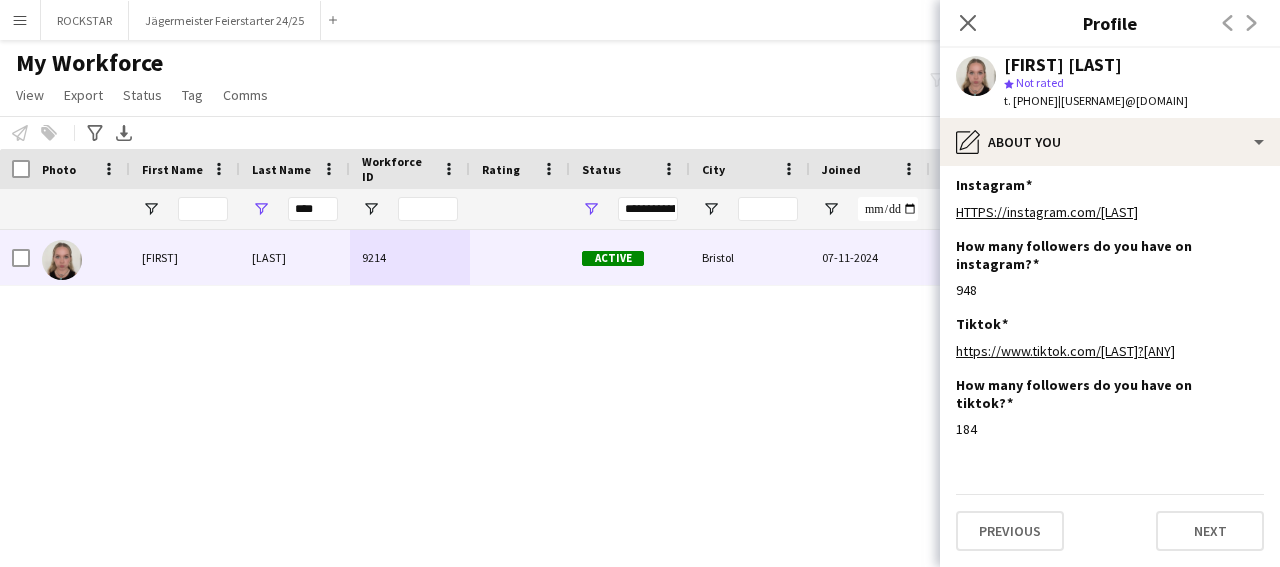 scroll, scrollTop: 0, scrollLeft: 0, axis: both 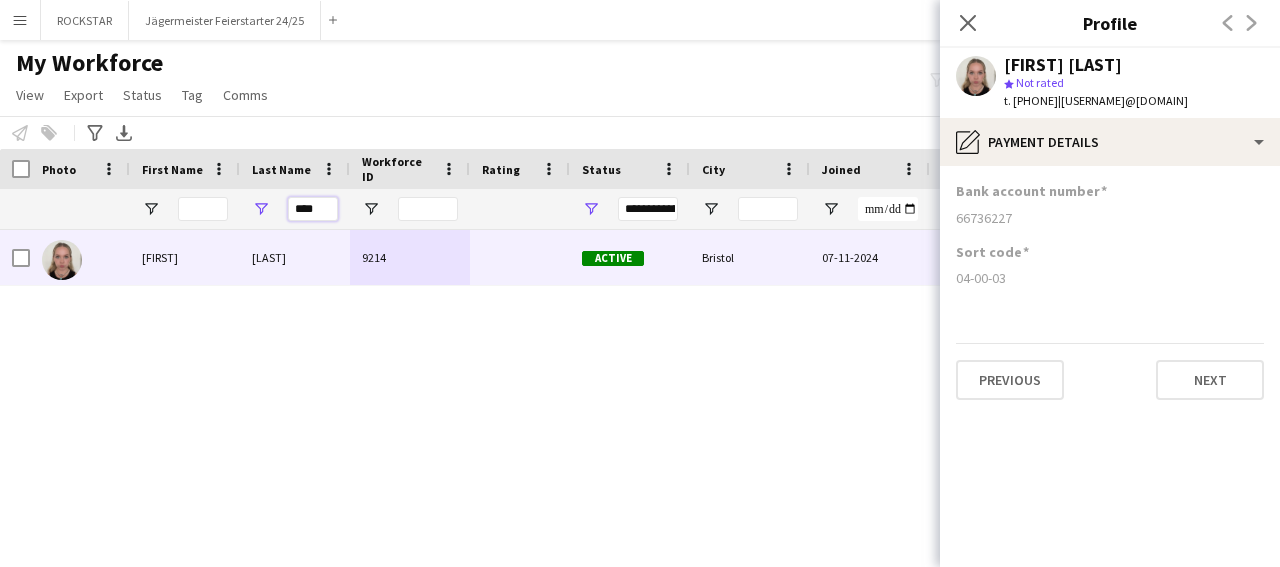 drag, startPoint x: 318, startPoint y: 219, endPoint x: 245, endPoint y: 225, distance: 73.24616 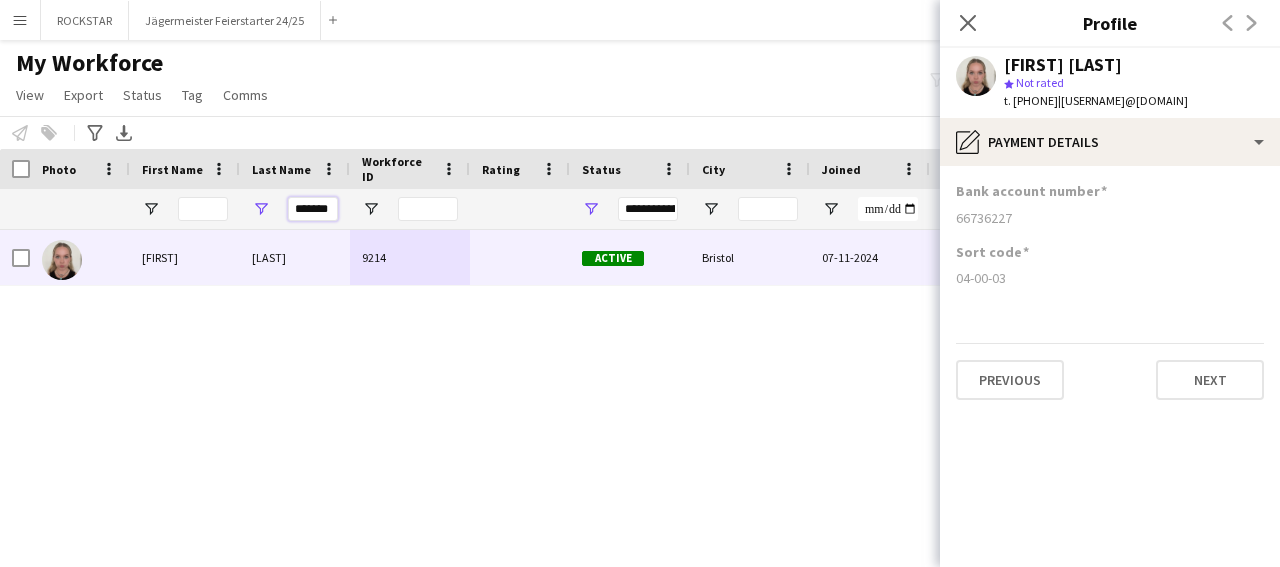 scroll, scrollTop: 0, scrollLeft: 1, axis: horizontal 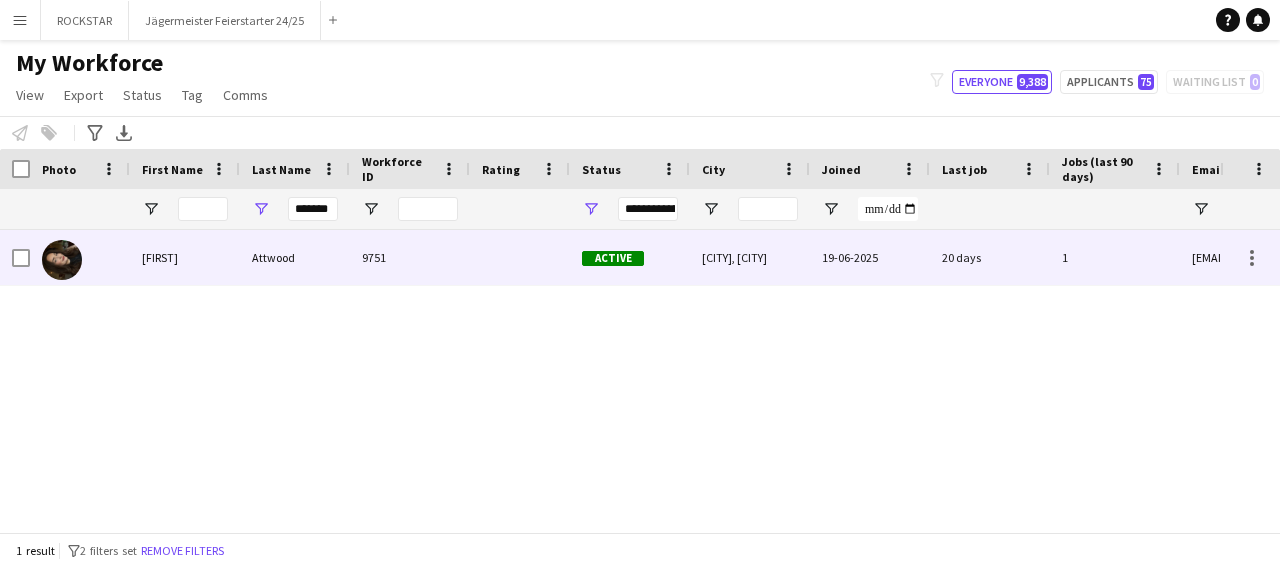 click on "Attwood" at bounding box center [295, 257] 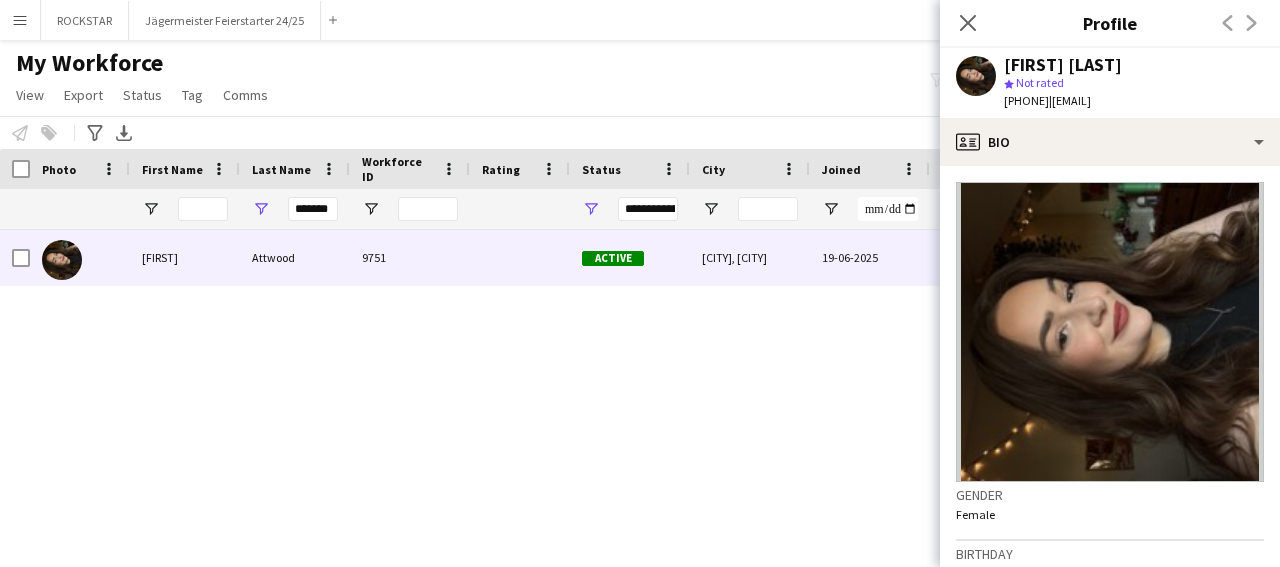 scroll, scrollTop: 796, scrollLeft: 0, axis: vertical 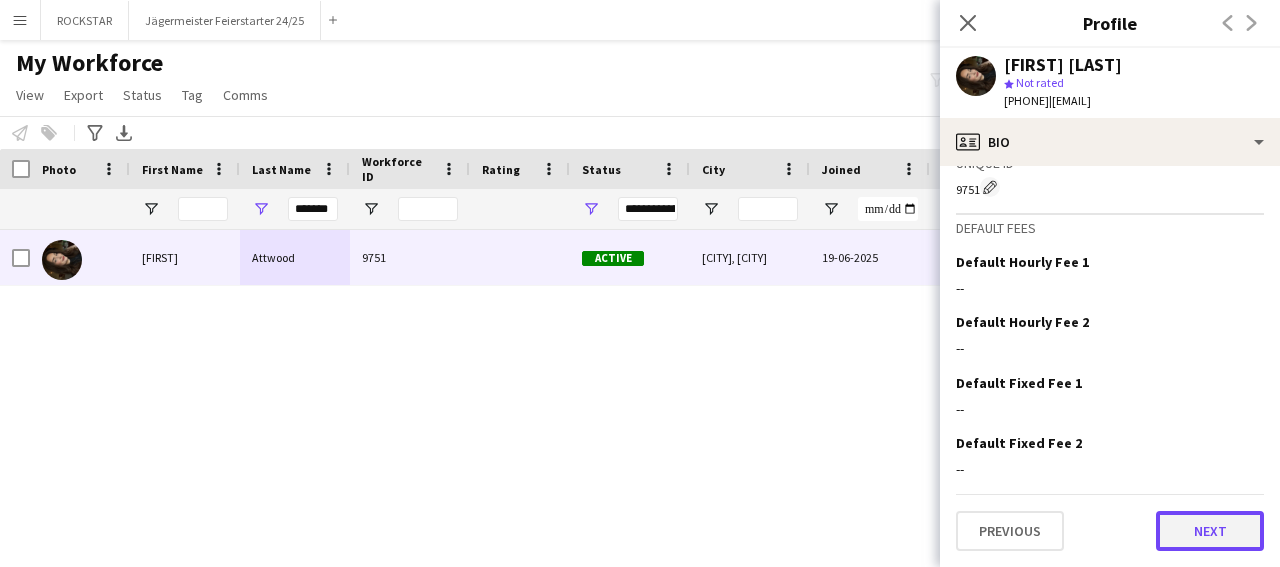 click on "Next" 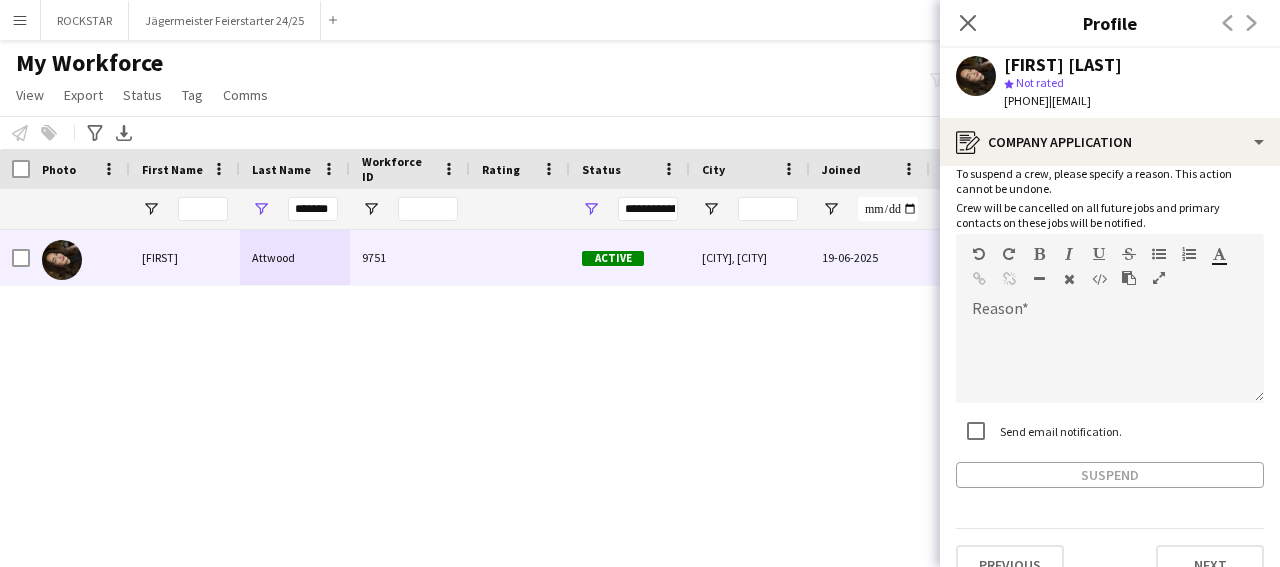 scroll, scrollTop: 126, scrollLeft: 0, axis: vertical 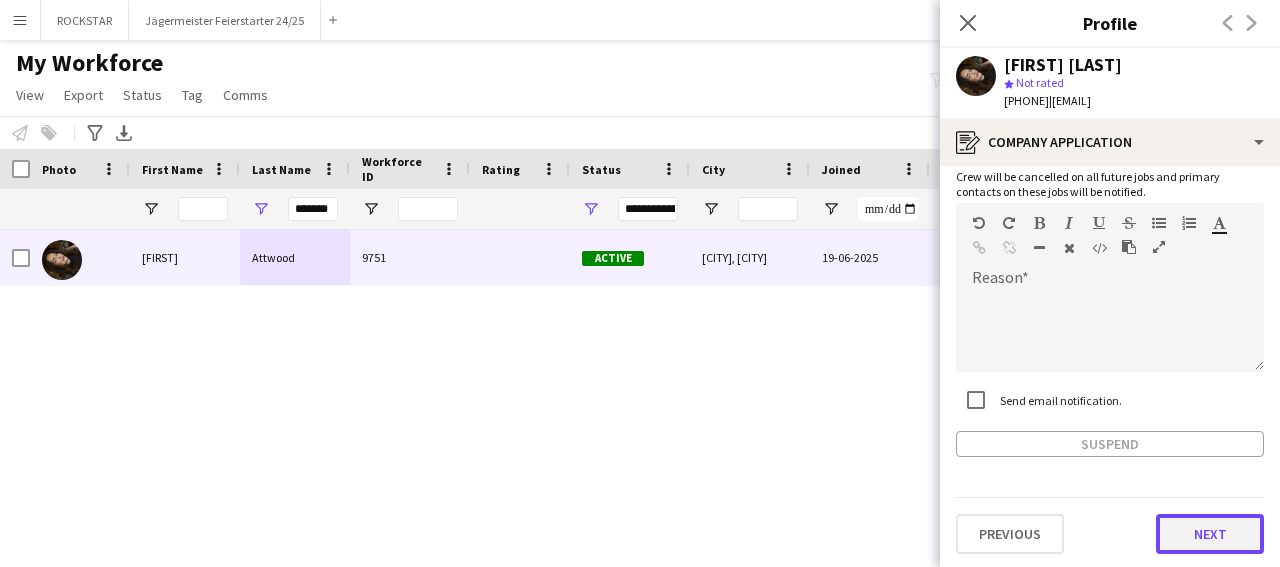 click on "Next" 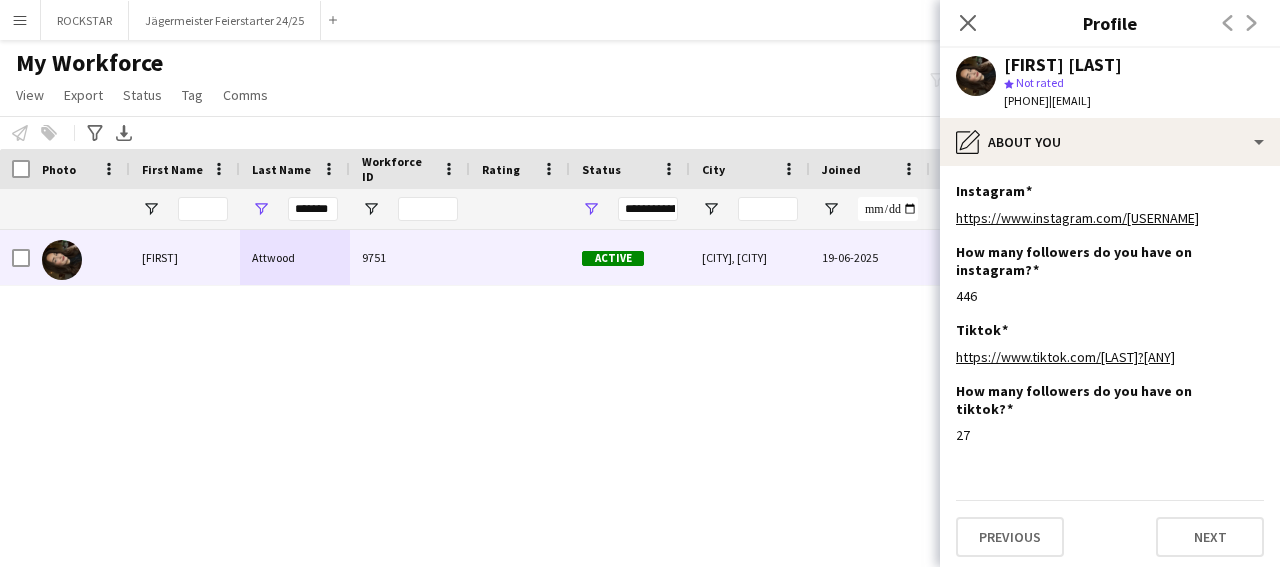 scroll, scrollTop: 6, scrollLeft: 0, axis: vertical 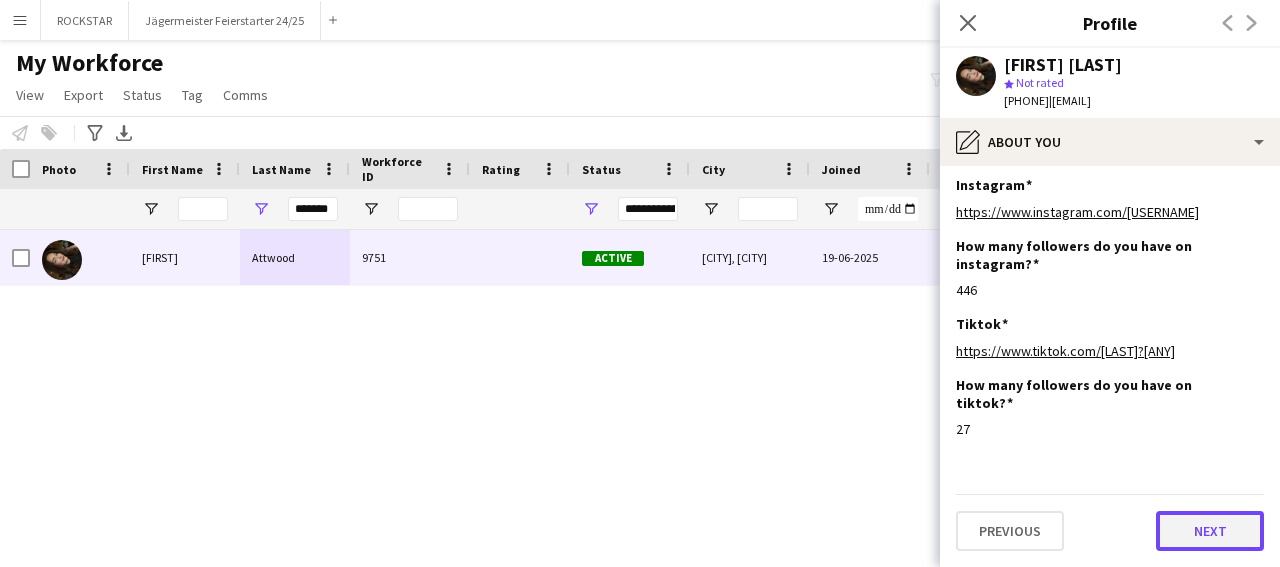 click on "Next" 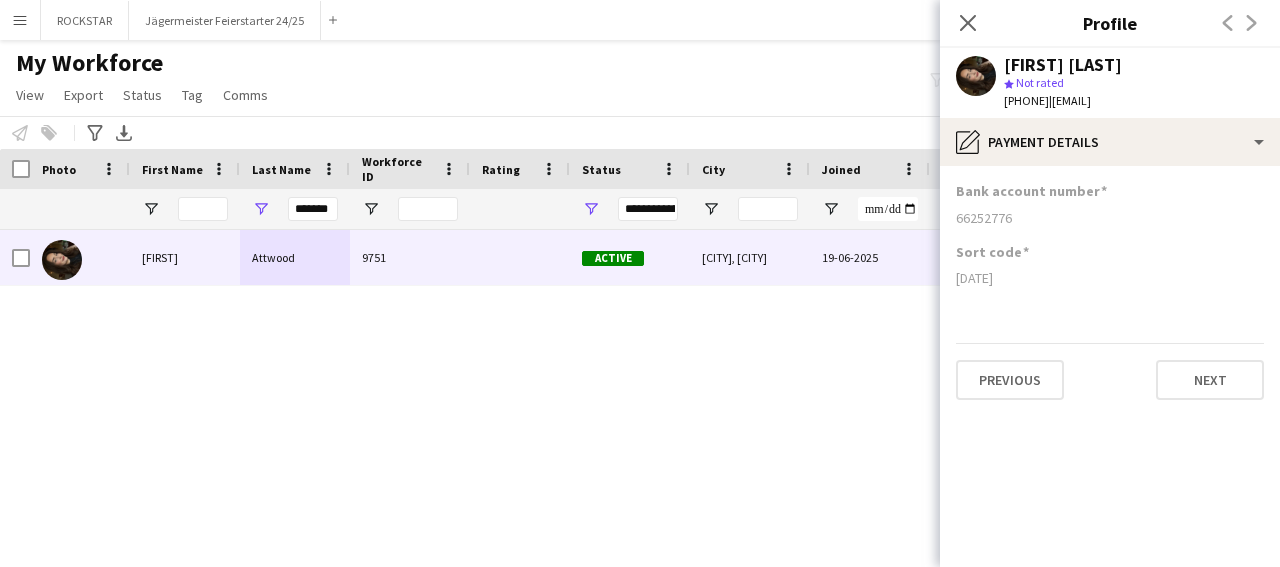 scroll, scrollTop: 0, scrollLeft: 0, axis: both 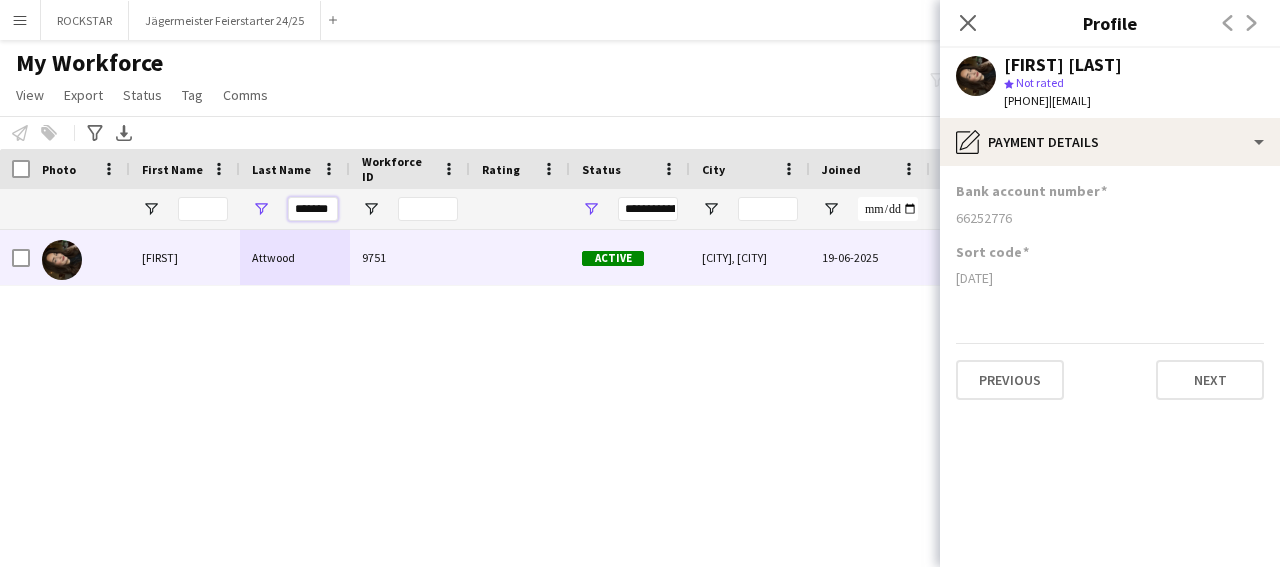 drag, startPoint x: 290, startPoint y: 212, endPoint x: 347, endPoint y: 211, distance: 57.00877 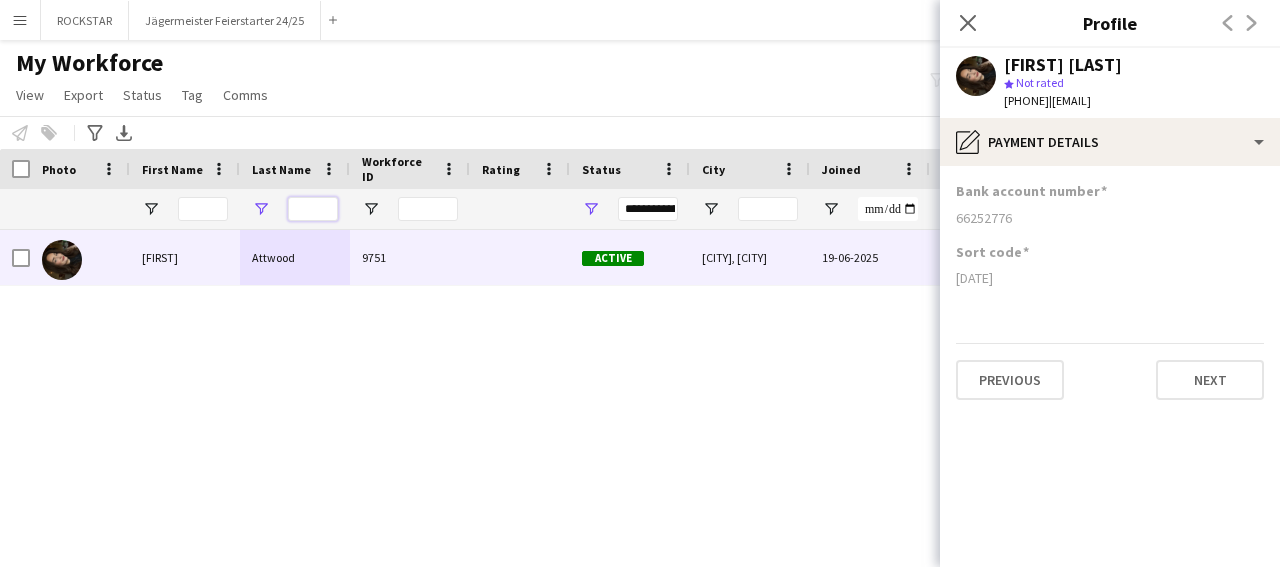 scroll, scrollTop: 0, scrollLeft: 0, axis: both 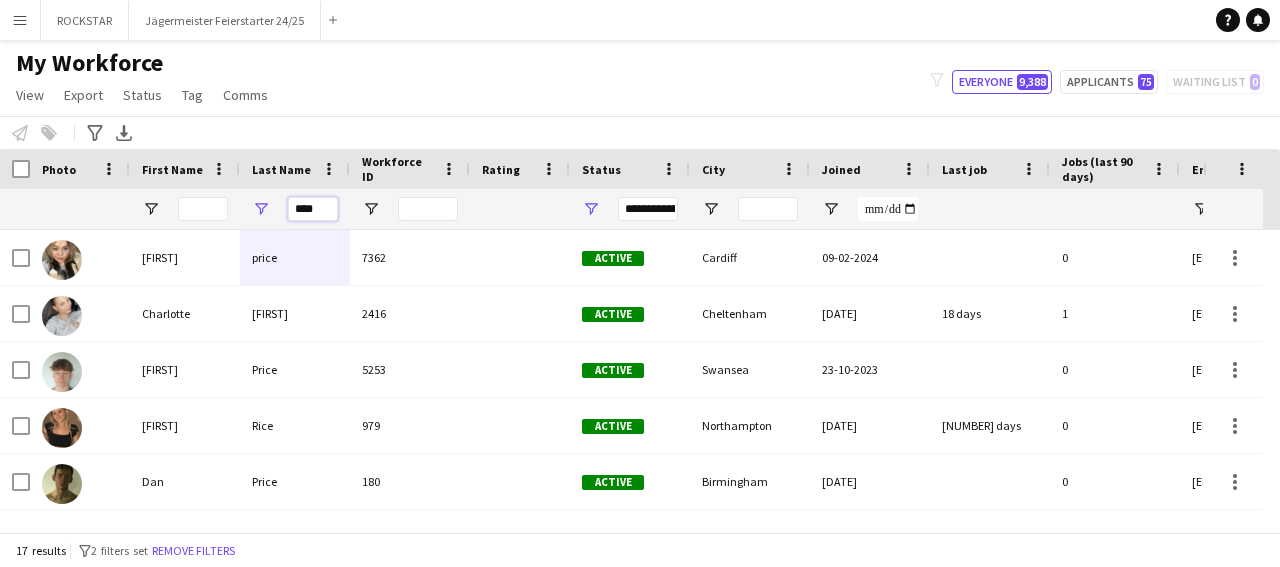 type on "****" 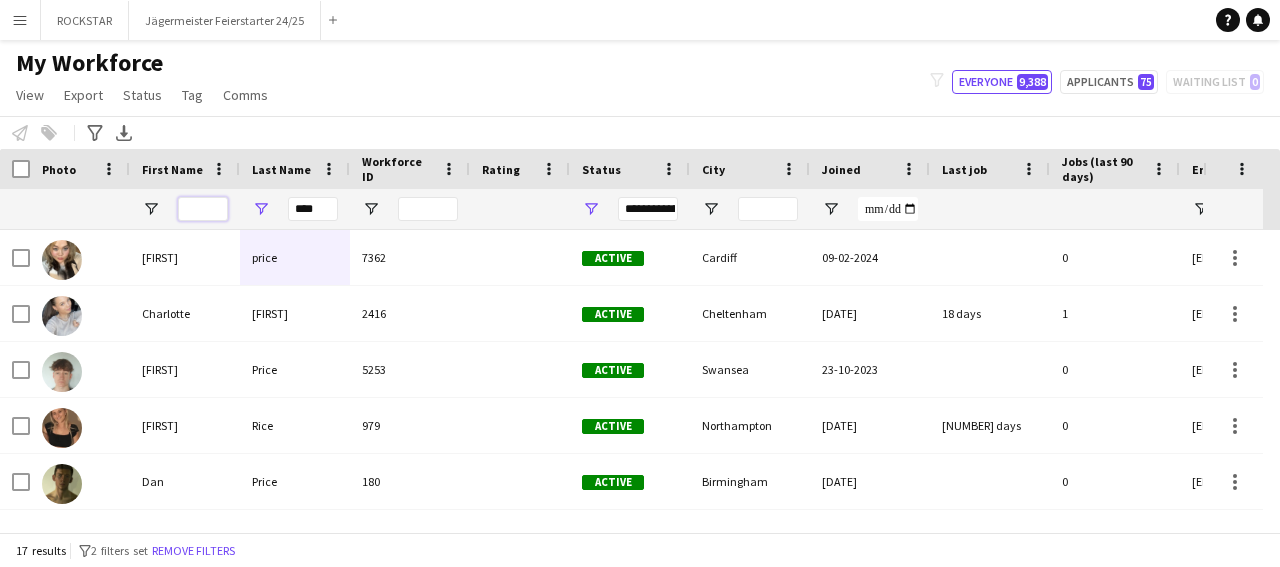 click at bounding box center (203, 209) 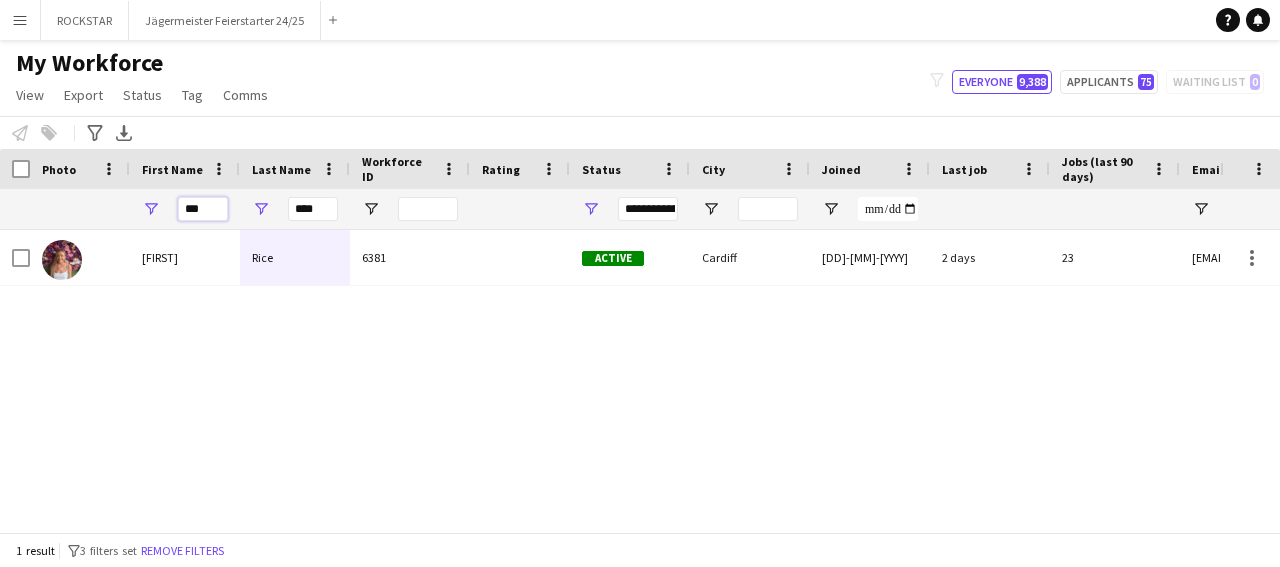 type on "***" 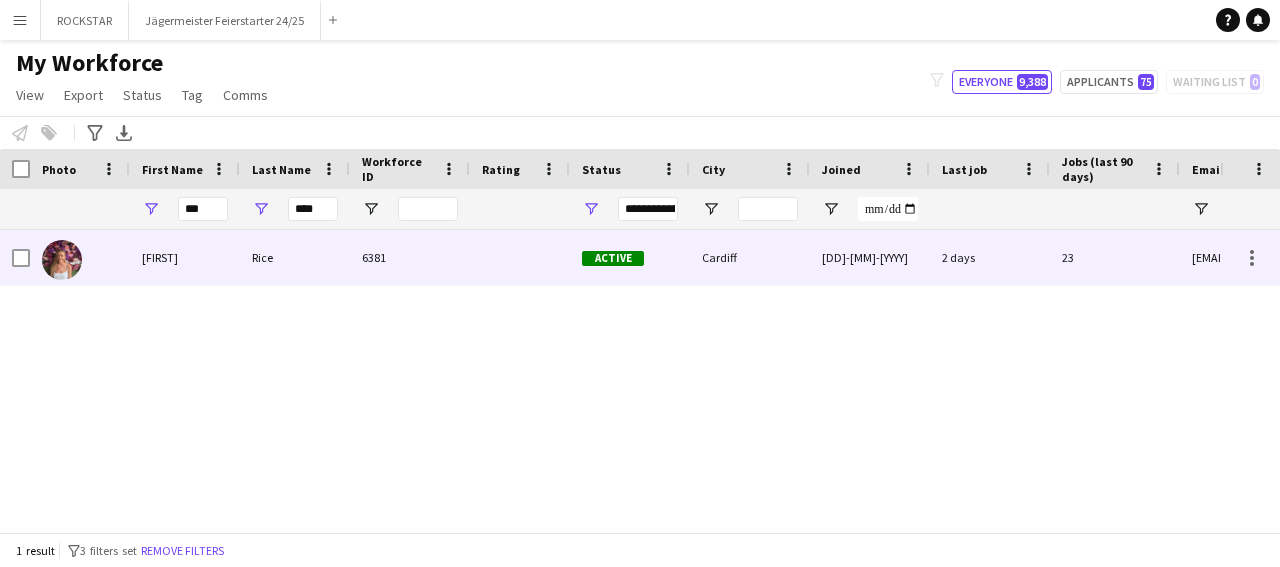 drag, startPoint x: 440, startPoint y: 241, endPoint x: 733, endPoint y: 223, distance: 293.55237 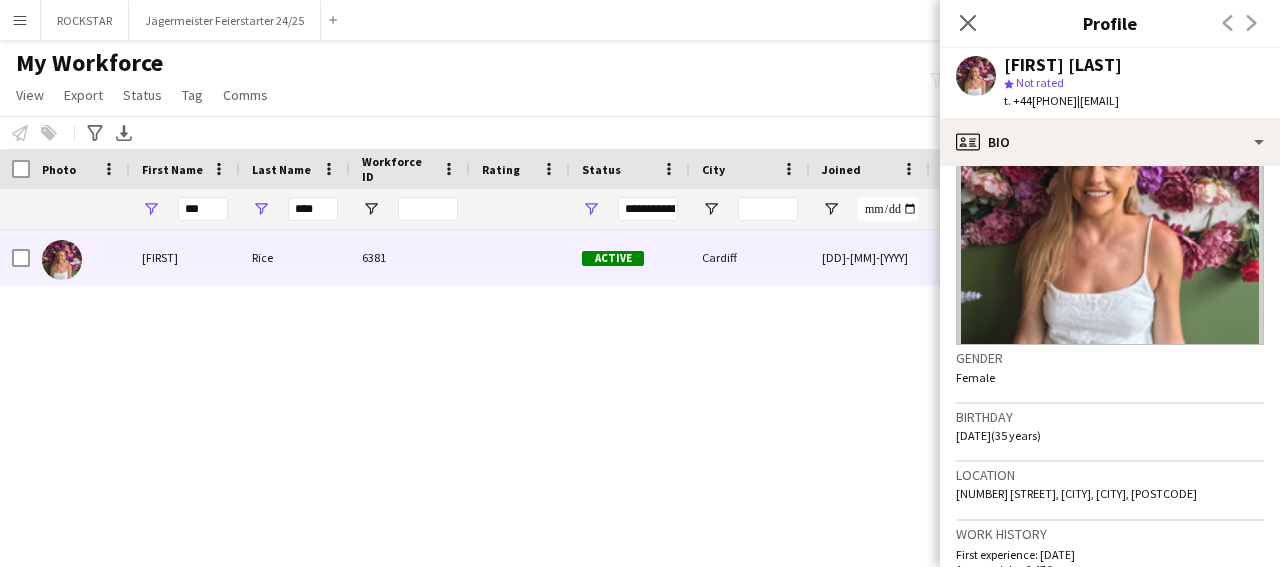 scroll, scrollTop: 793, scrollLeft: 0, axis: vertical 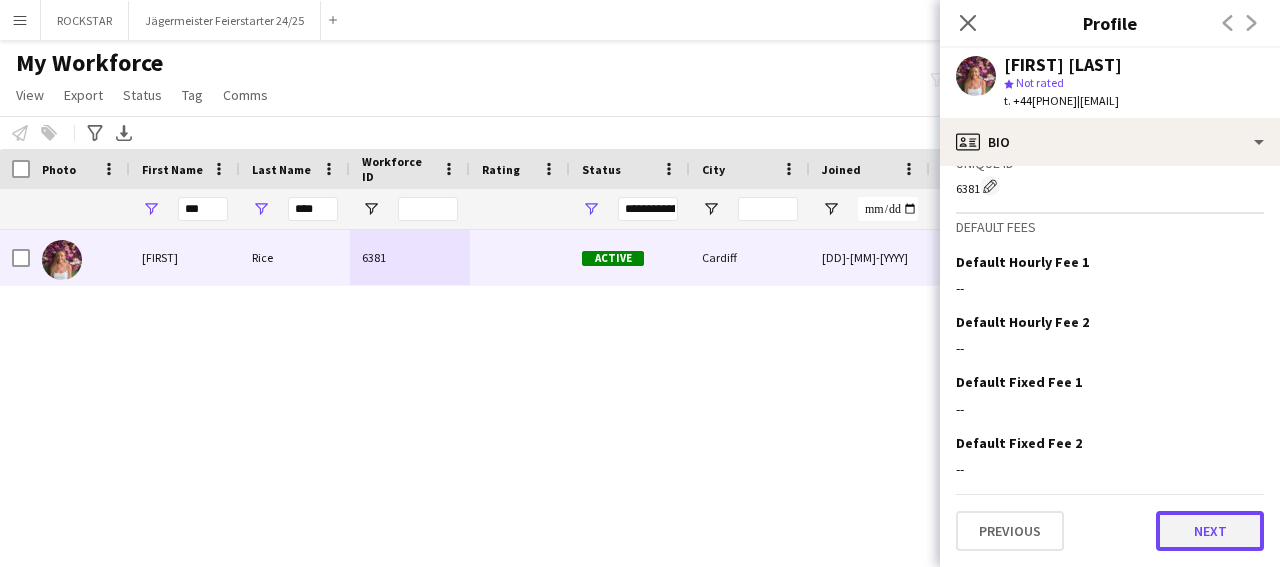 click on "Next" 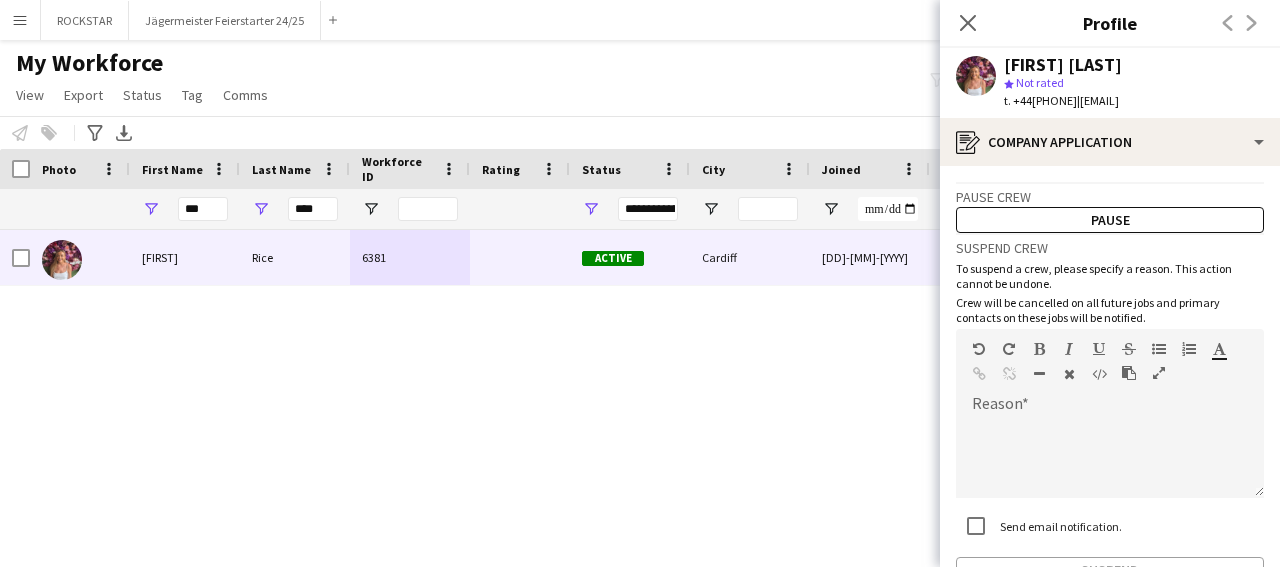 scroll, scrollTop: 126, scrollLeft: 0, axis: vertical 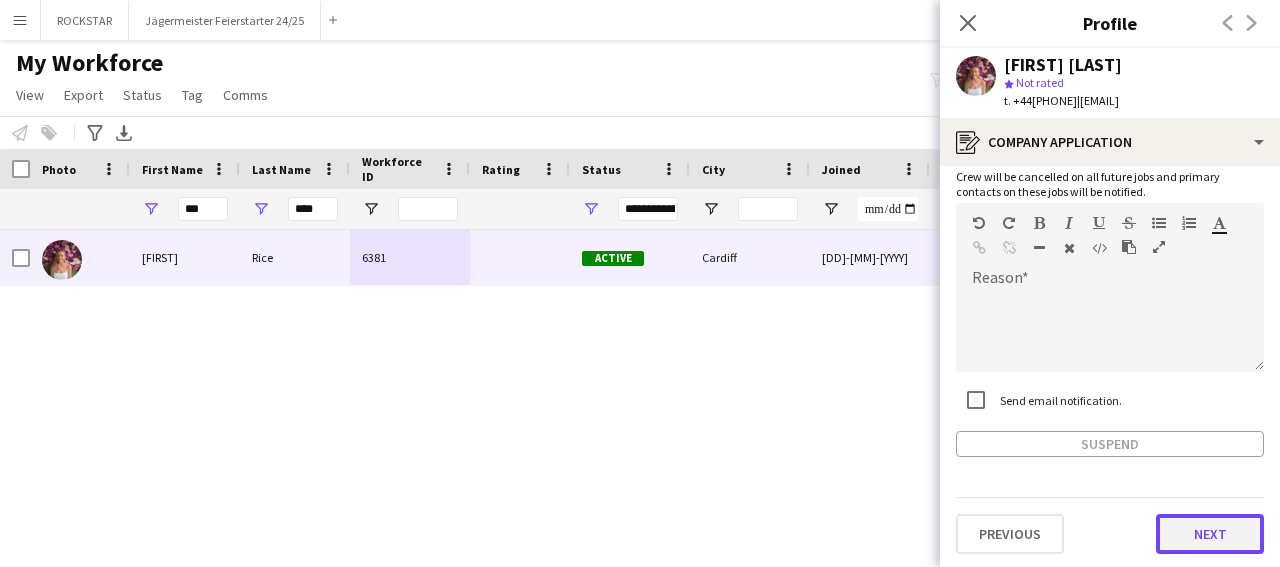 click on "Next" 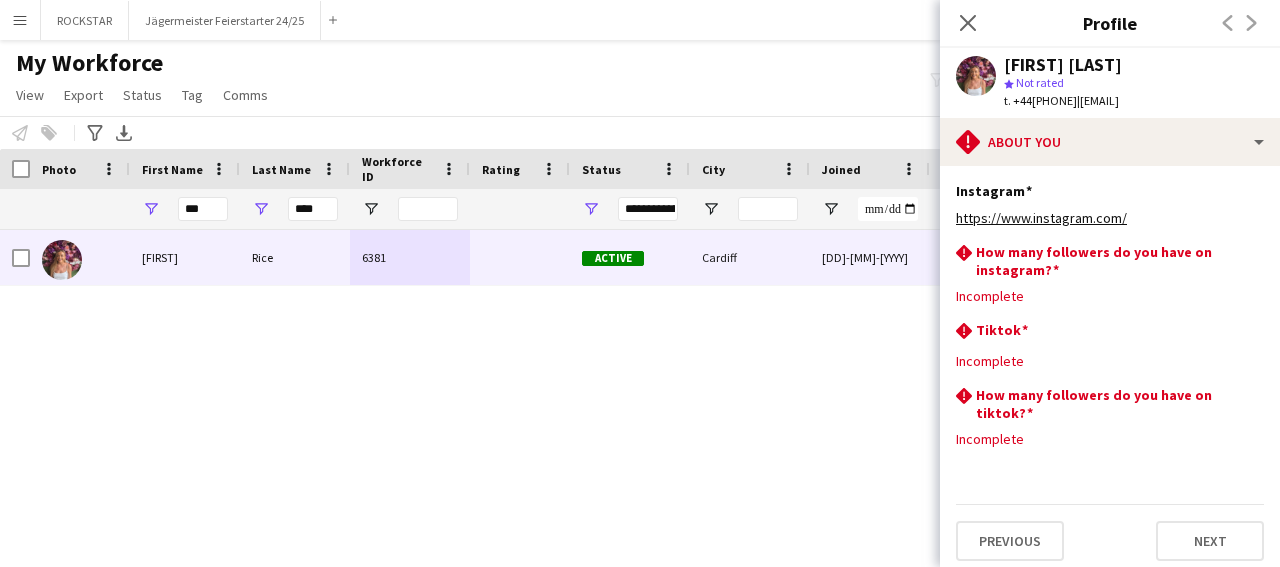 scroll, scrollTop: 9, scrollLeft: 0, axis: vertical 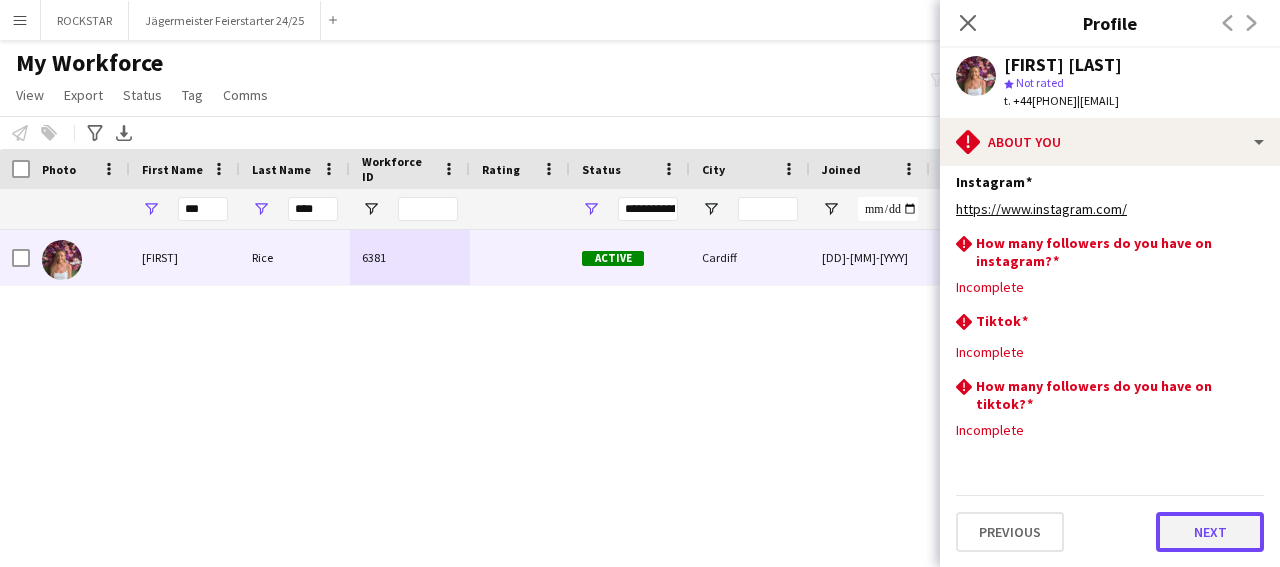 click on "Next" 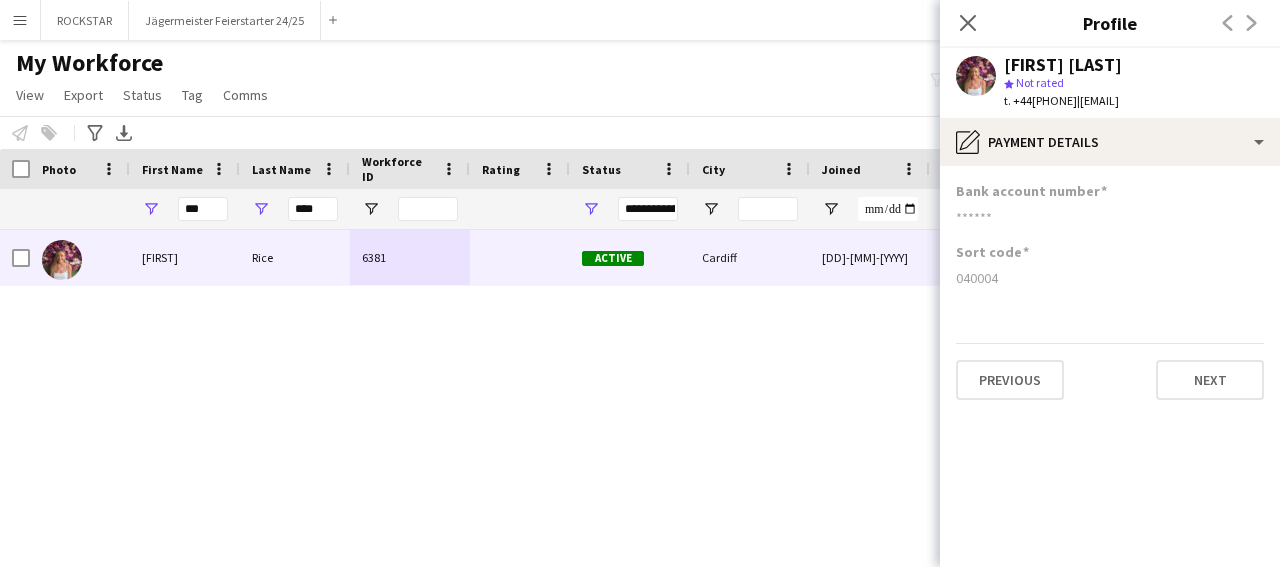 scroll, scrollTop: 0, scrollLeft: 0, axis: both 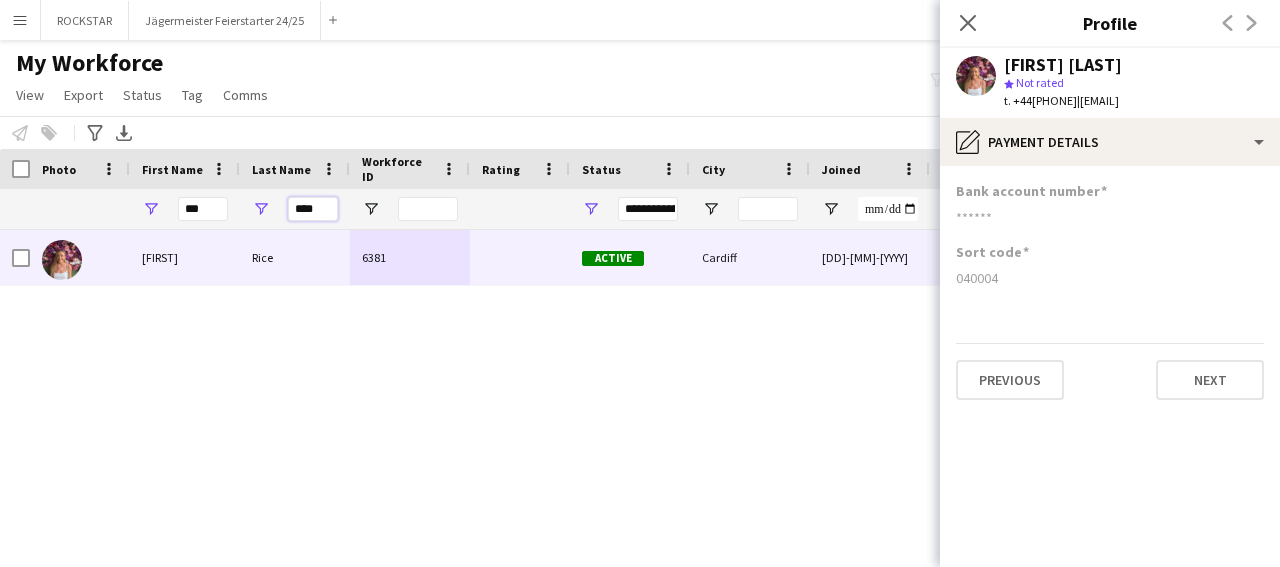 drag, startPoint x: 319, startPoint y: 214, endPoint x: 267, endPoint y: 215, distance: 52.009613 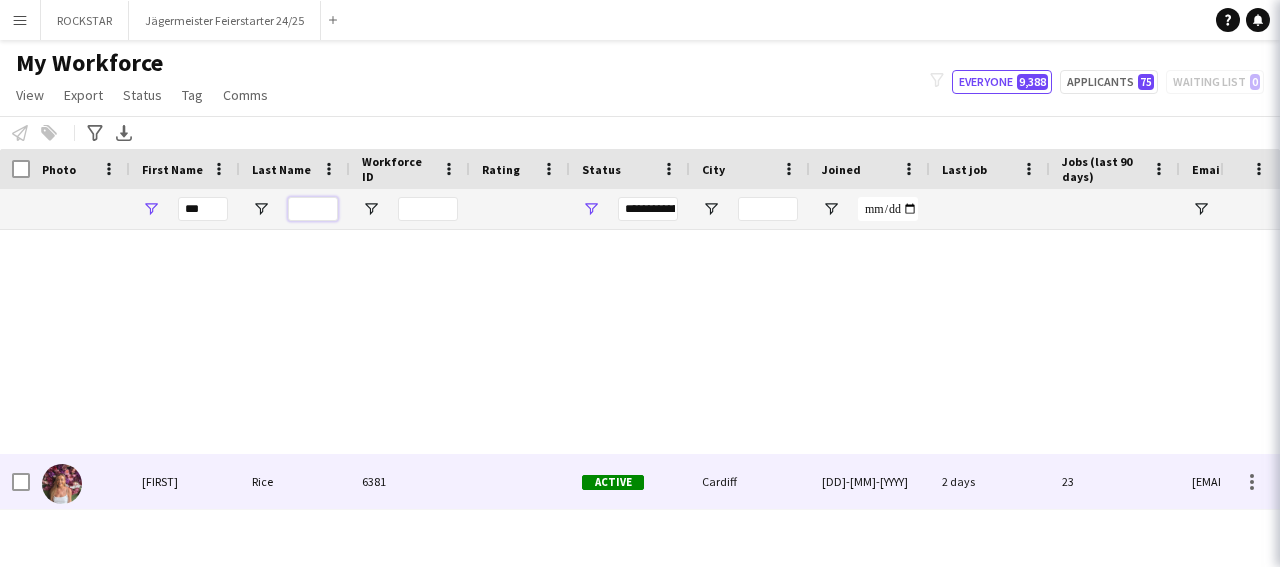 type 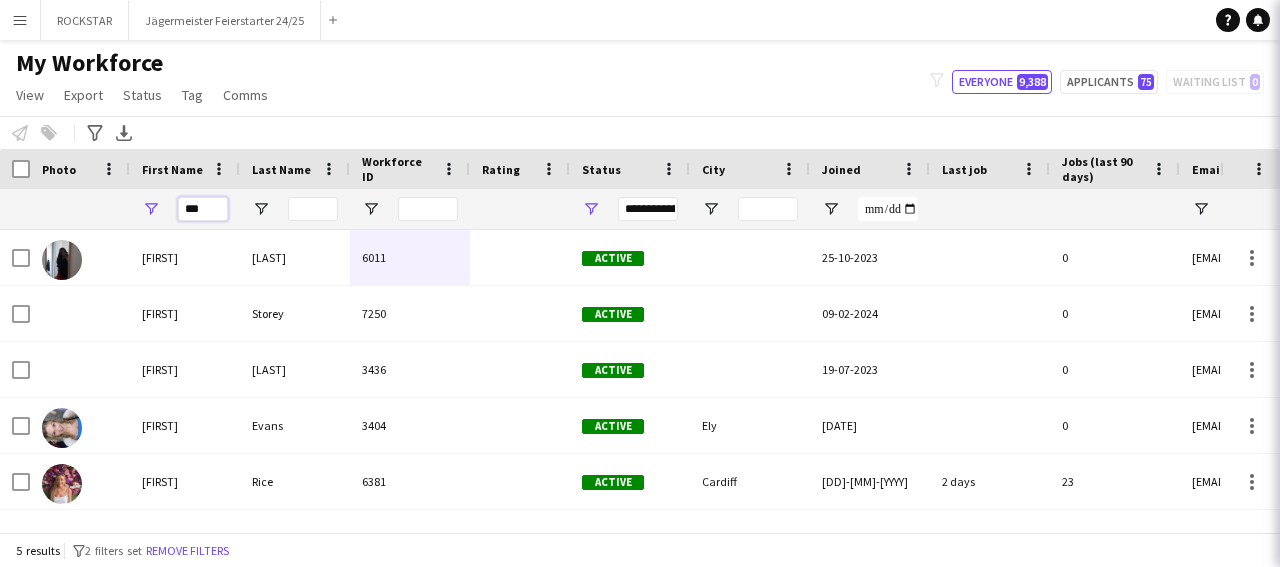 drag, startPoint x: 216, startPoint y: 212, endPoint x: 137, endPoint y: 215, distance: 79.05694 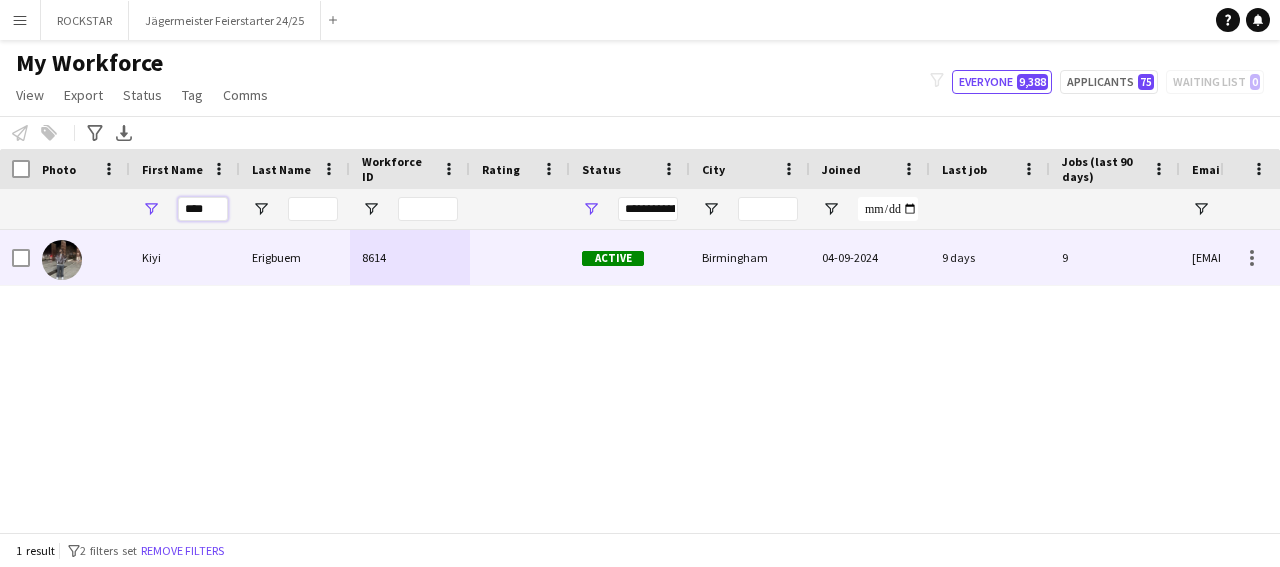 type on "****" 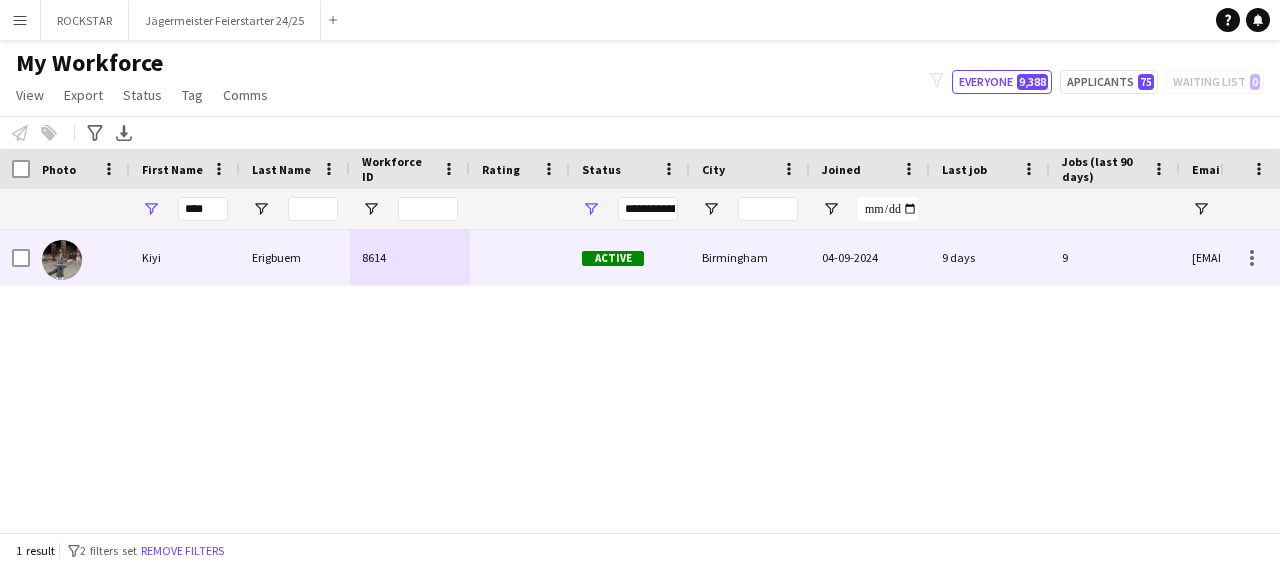 click on "Erigbuem" at bounding box center (295, 257) 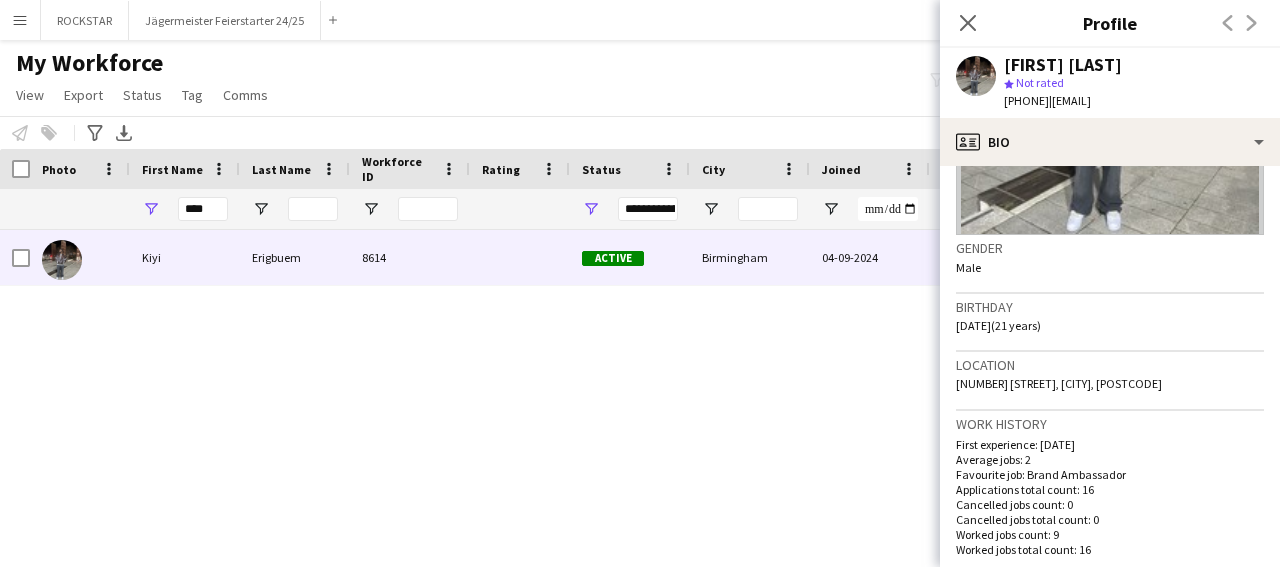 scroll, scrollTop: 793, scrollLeft: 0, axis: vertical 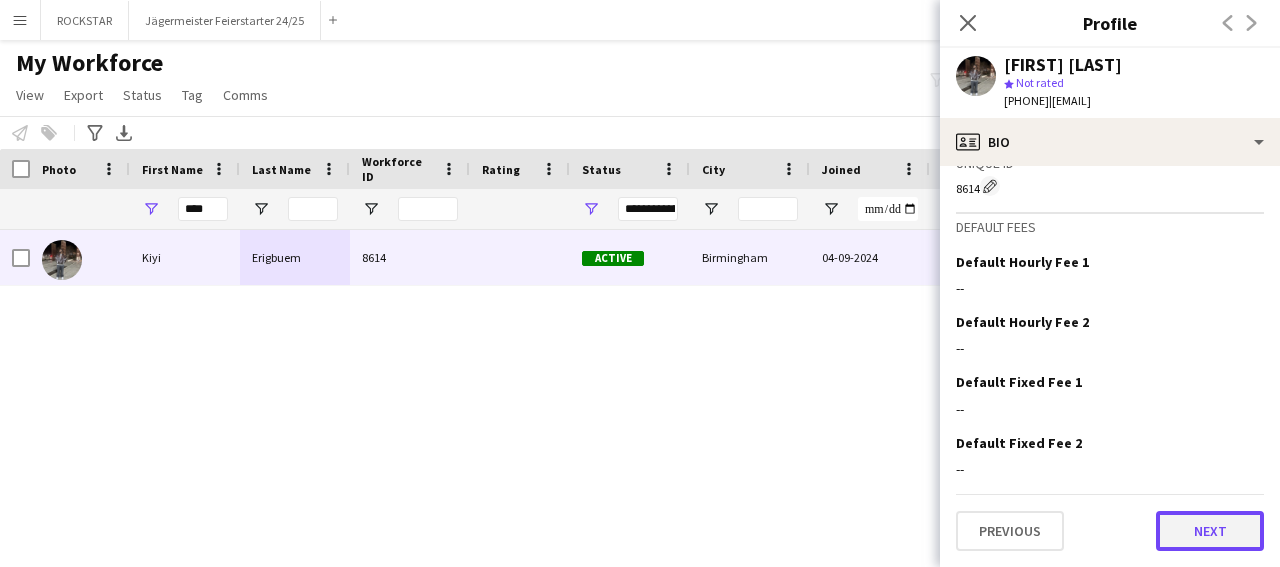 click on "Next" 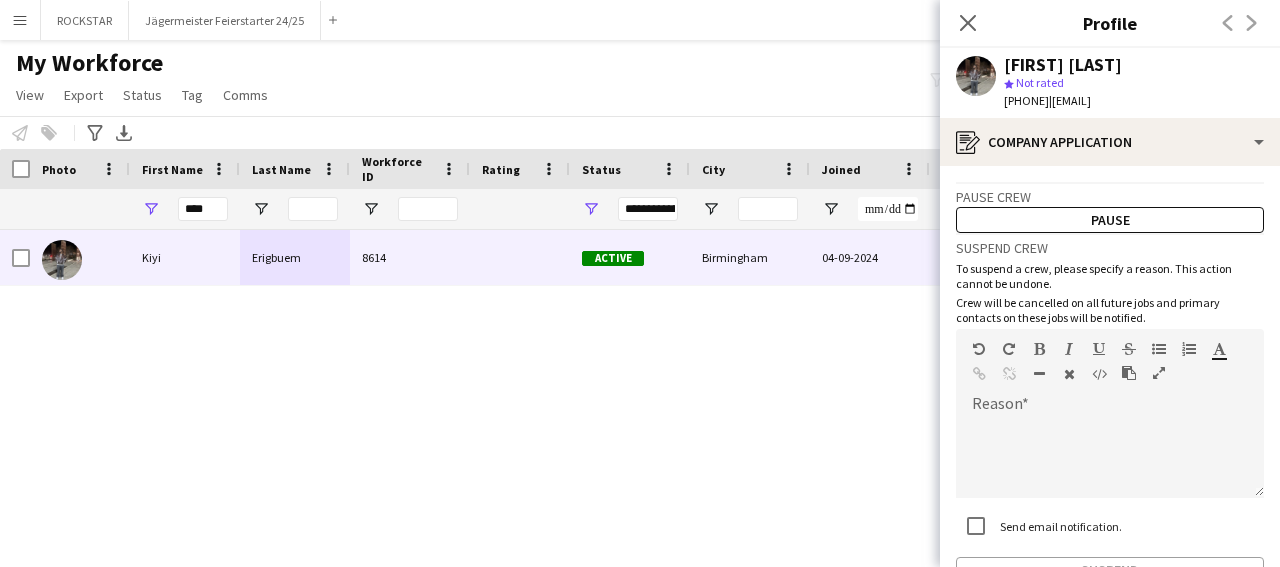 scroll, scrollTop: 126, scrollLeft: 0, axis: vertical 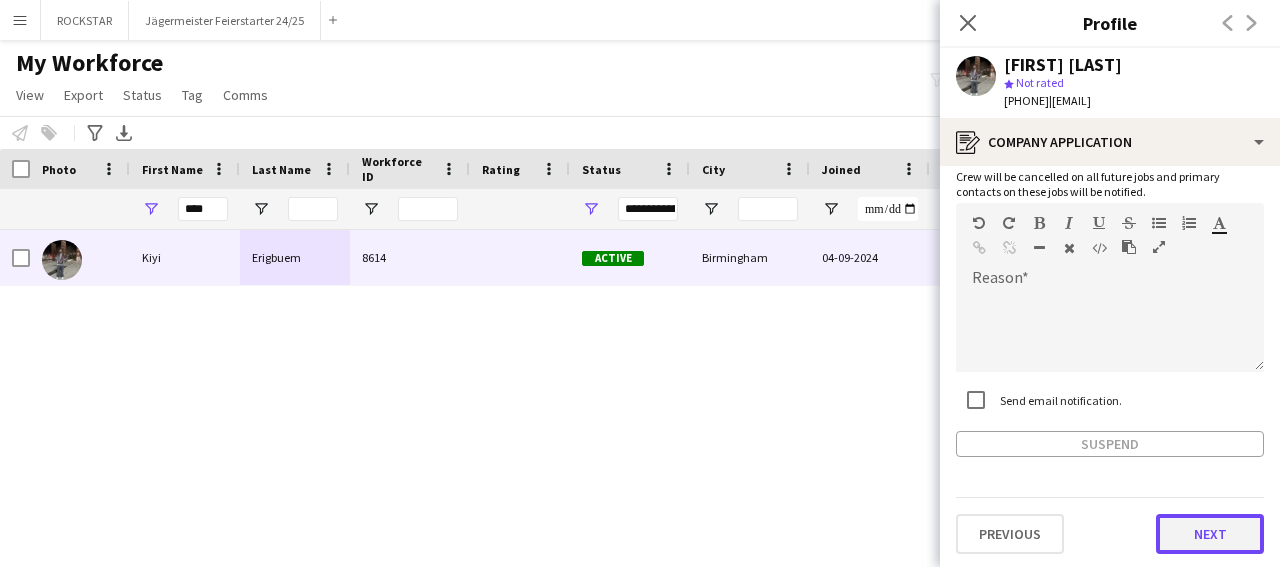 click on "Next" 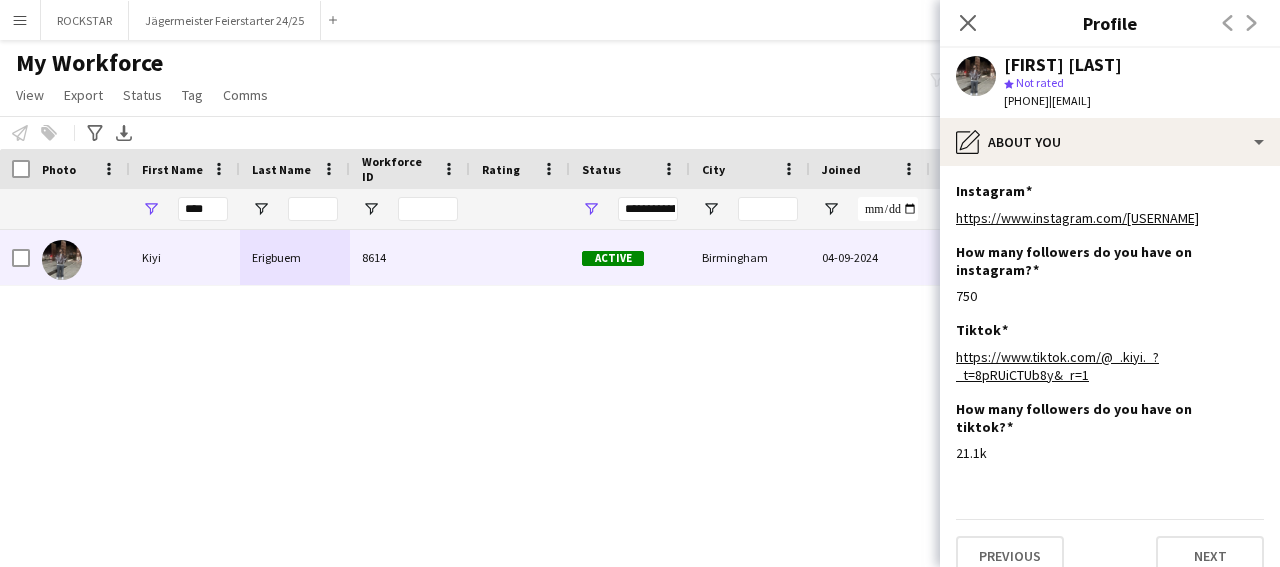scroll, scrollTop: 24, scrollLeft: 0, axis: vertical 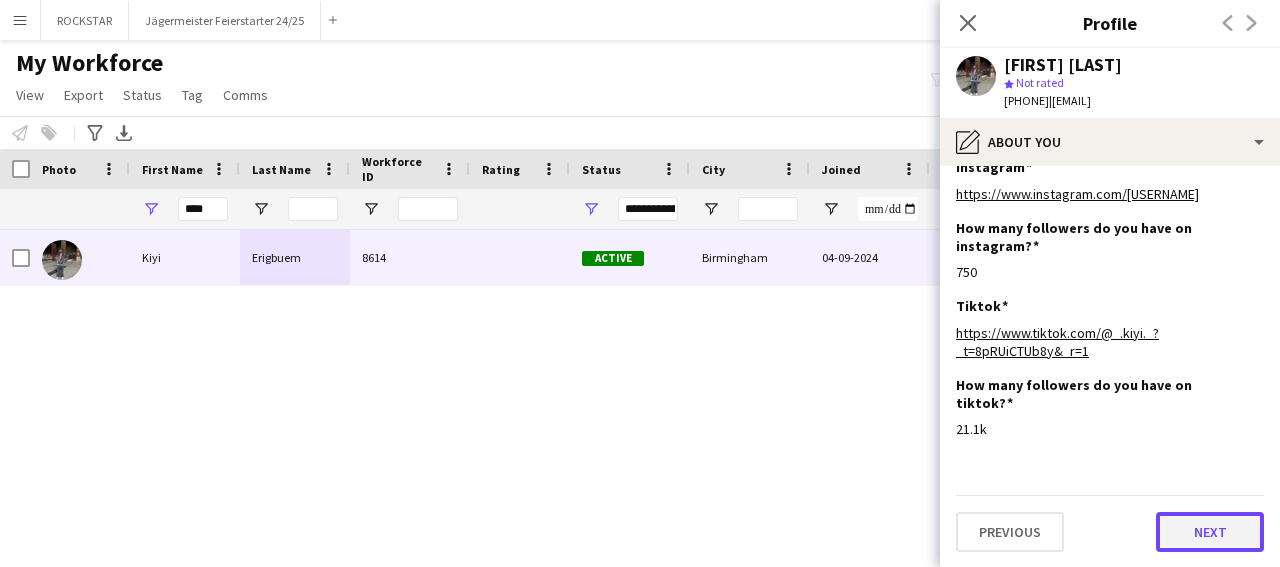 click on "Next" 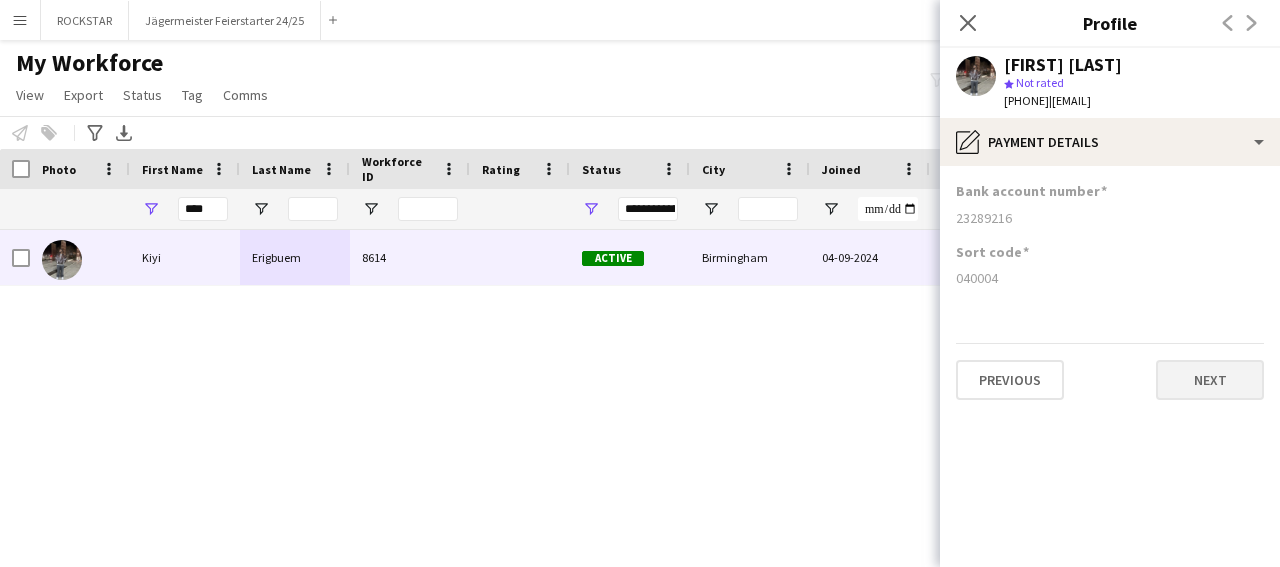 scroll, scrollTop: 0, scrollLeft: 0, axis: both 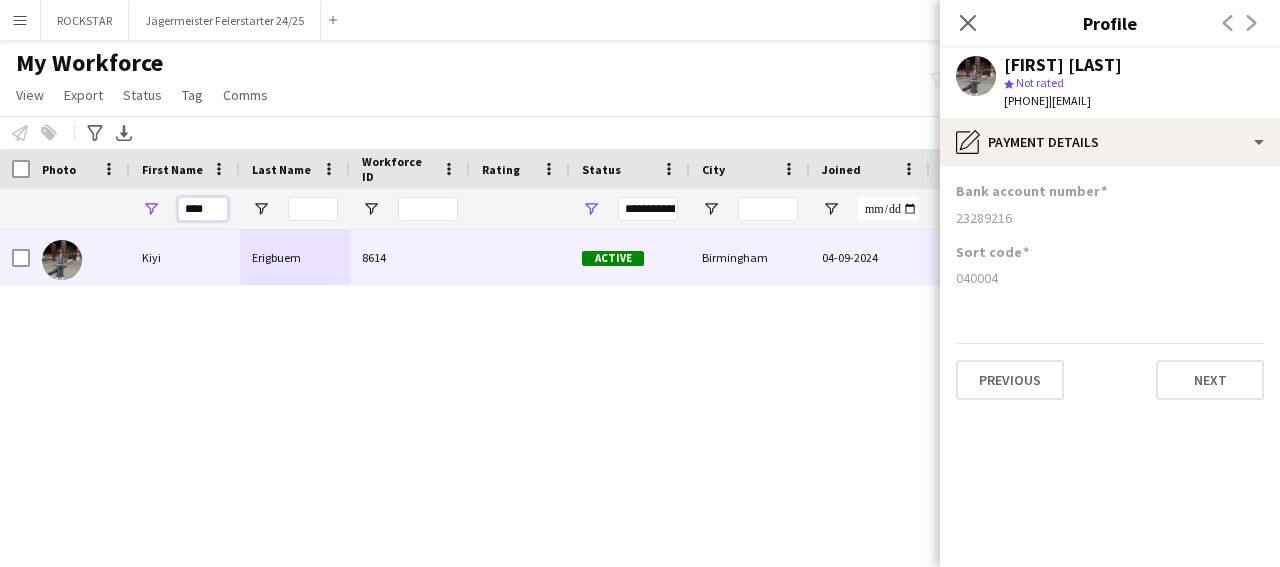 drag, startPoint x: 212, startPoint y: 204, endPoint x: 102, endPoint y: 213, distance: 110.36757 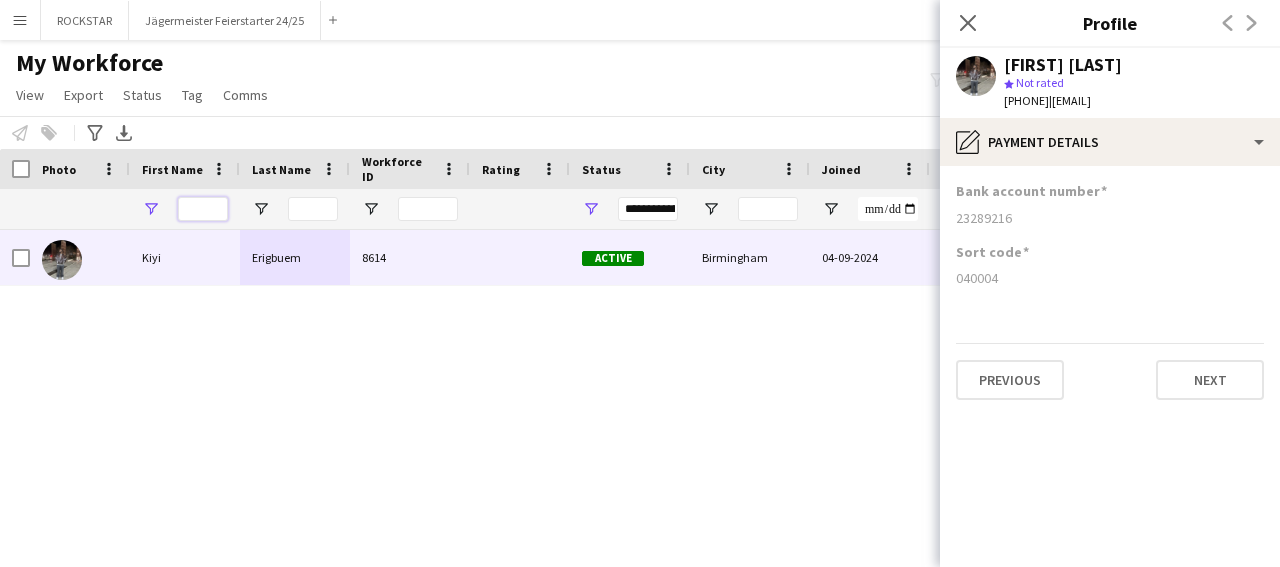 type 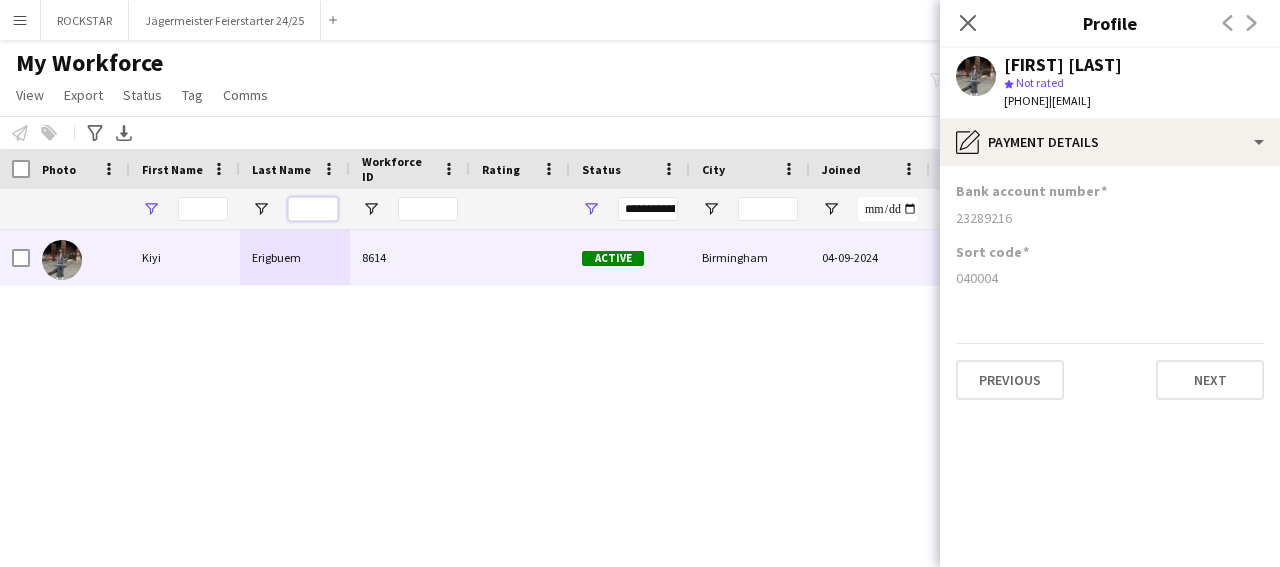 click at bounding box center [313, 209] 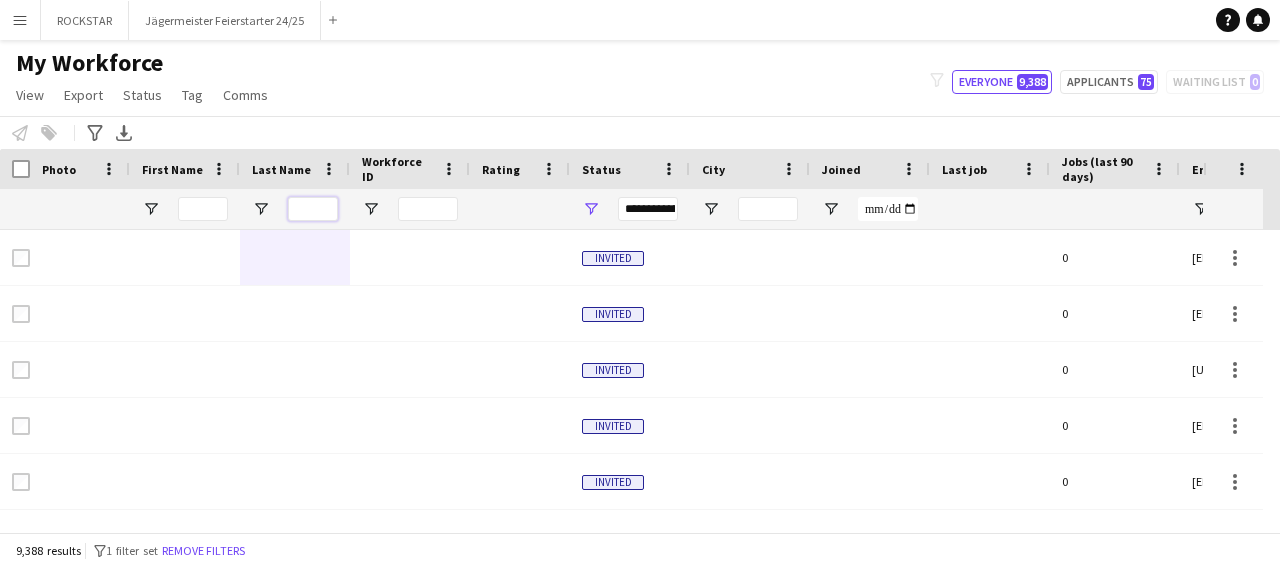 click at bounding box center (313, 209) 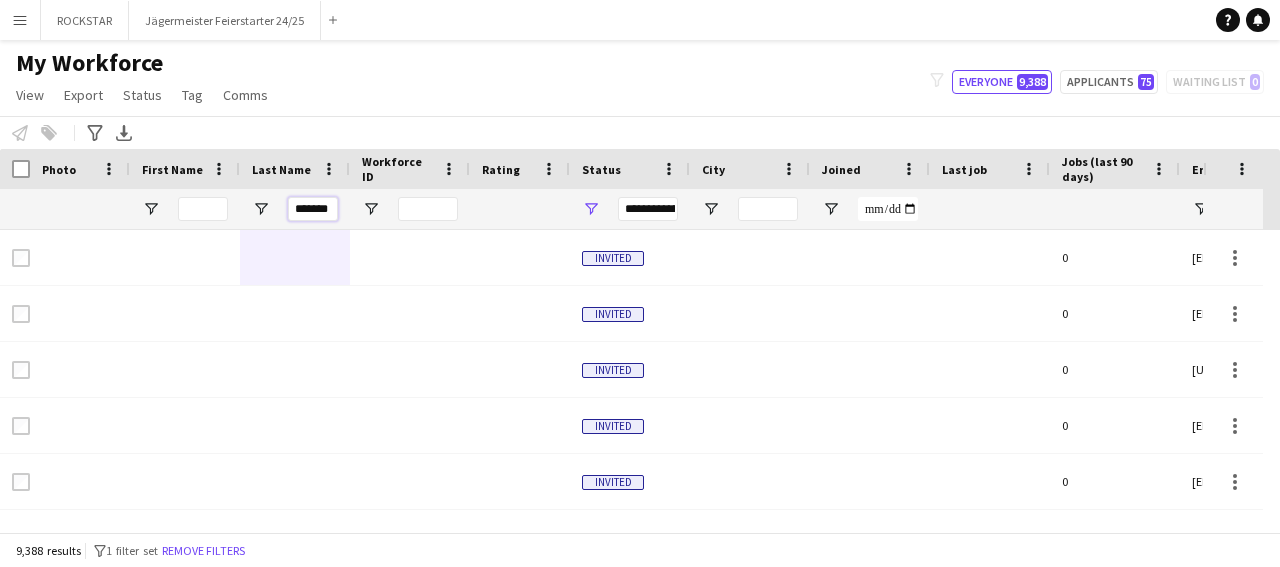 scroll, scrollTop: 0, scrollLeft: 3, axis: horizontal 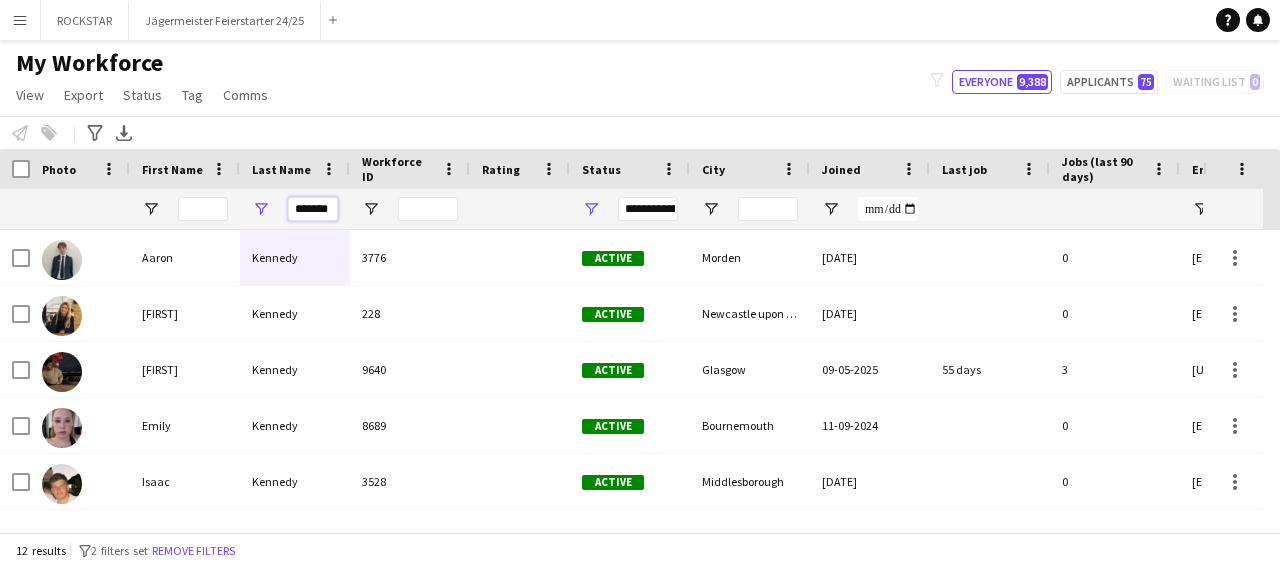 type on "*******" 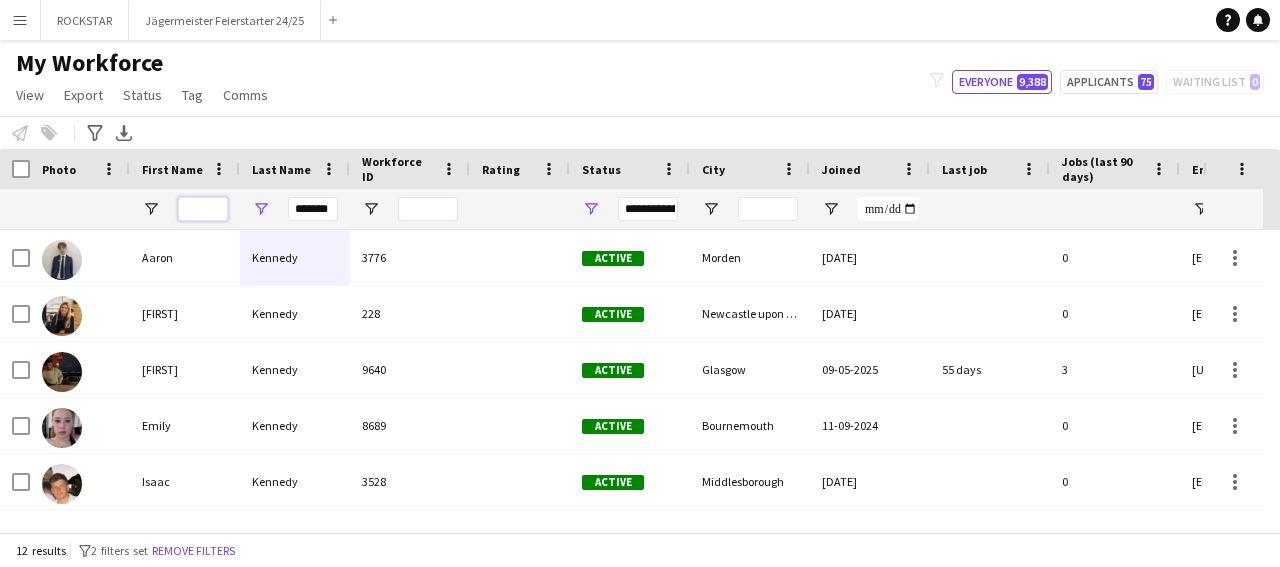 click at bounding box center (203, 209) 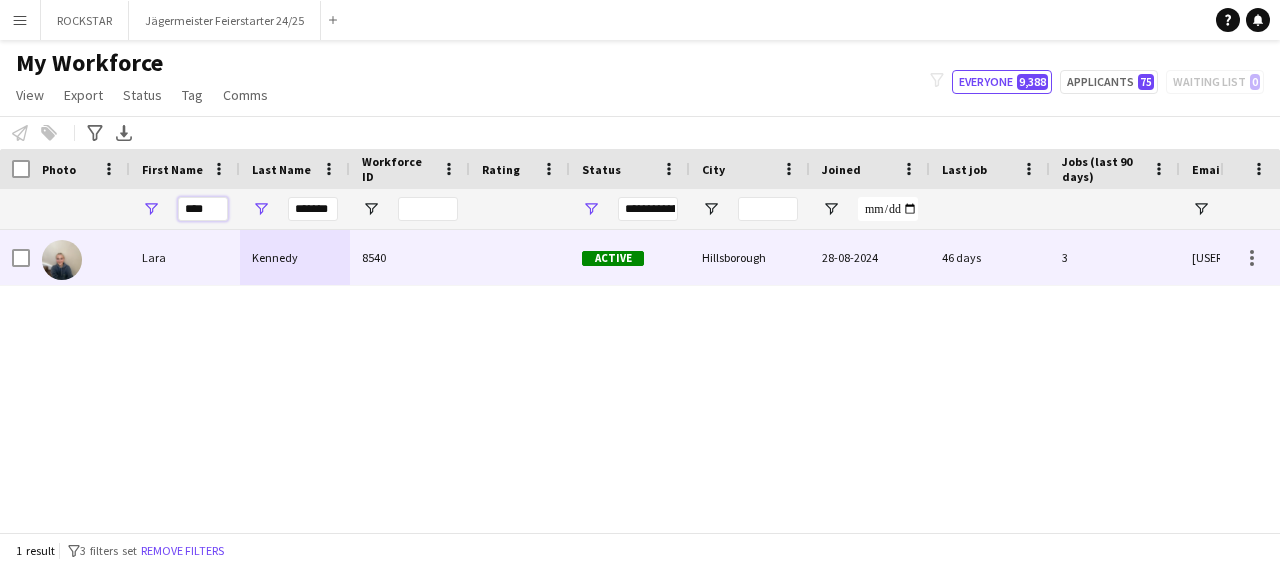 type on "****" 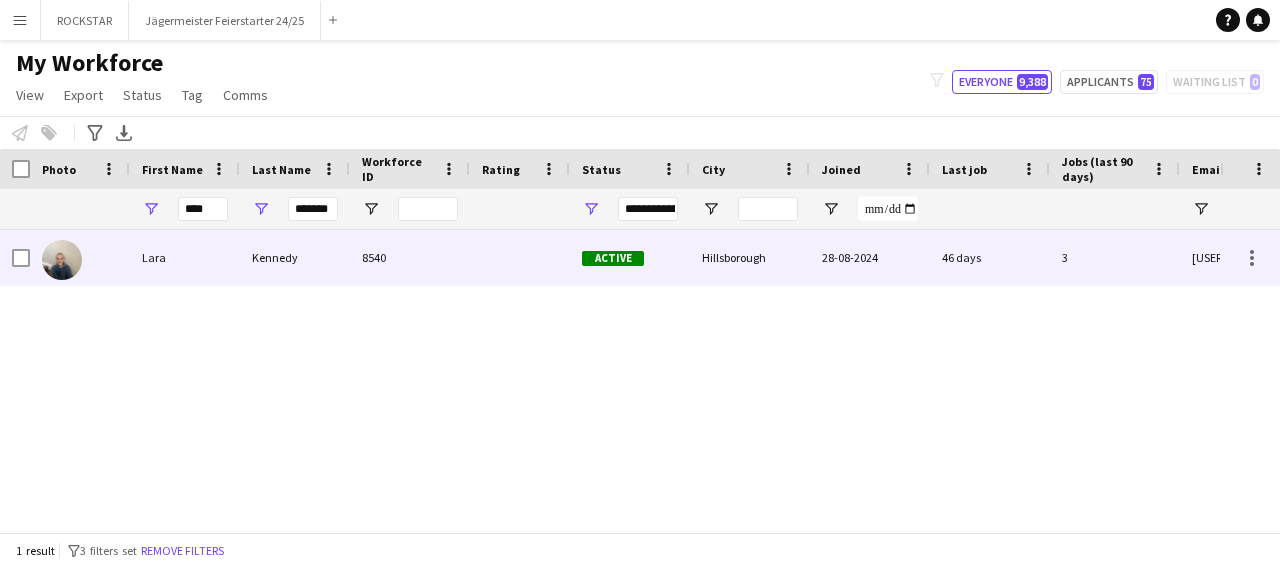 click on "8540" at bounding box center (410, 257) 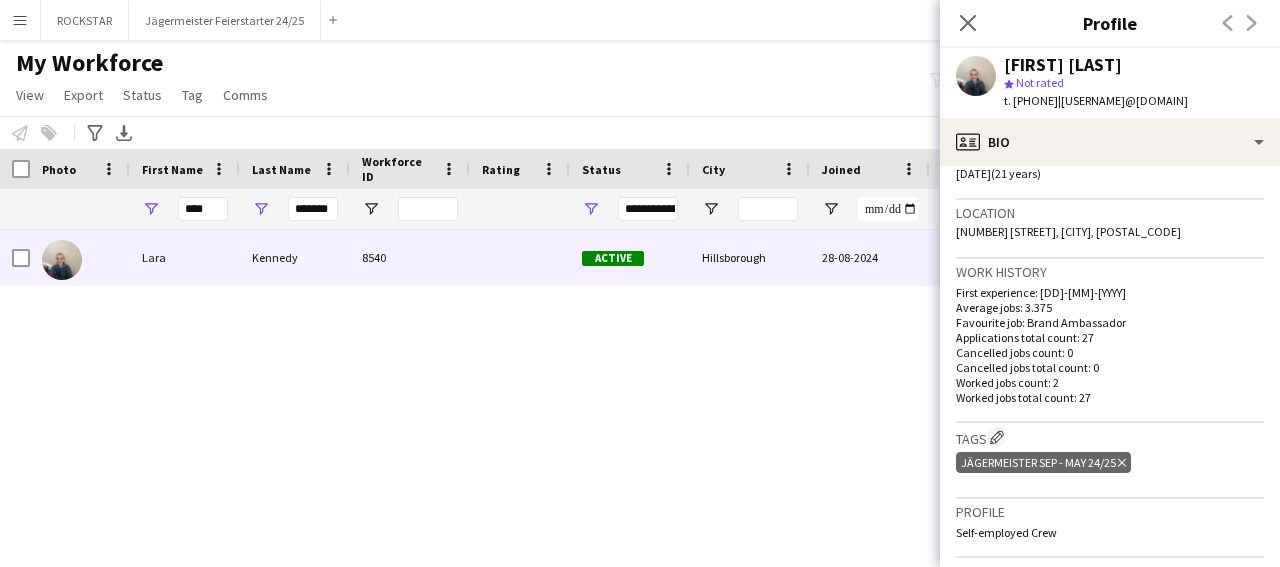 scroll, scrollTop: 806, scrollLeft: 0, axis: vertical 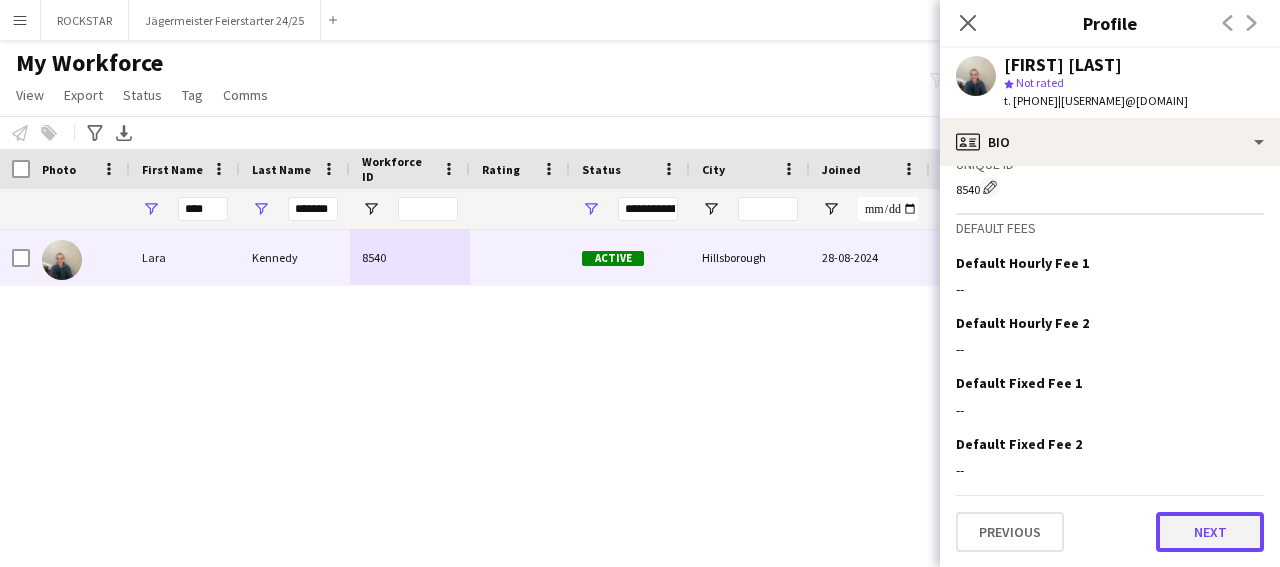 click on "Next" 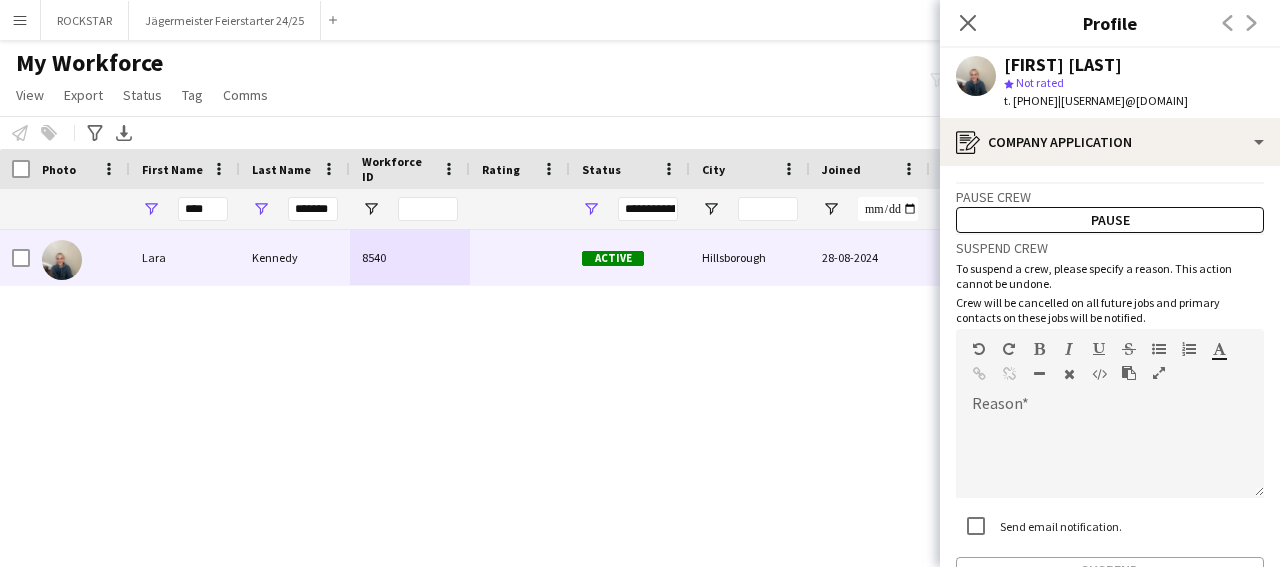 scroll, scrollTop: 126, scrollLeft: 0, axis: vertical 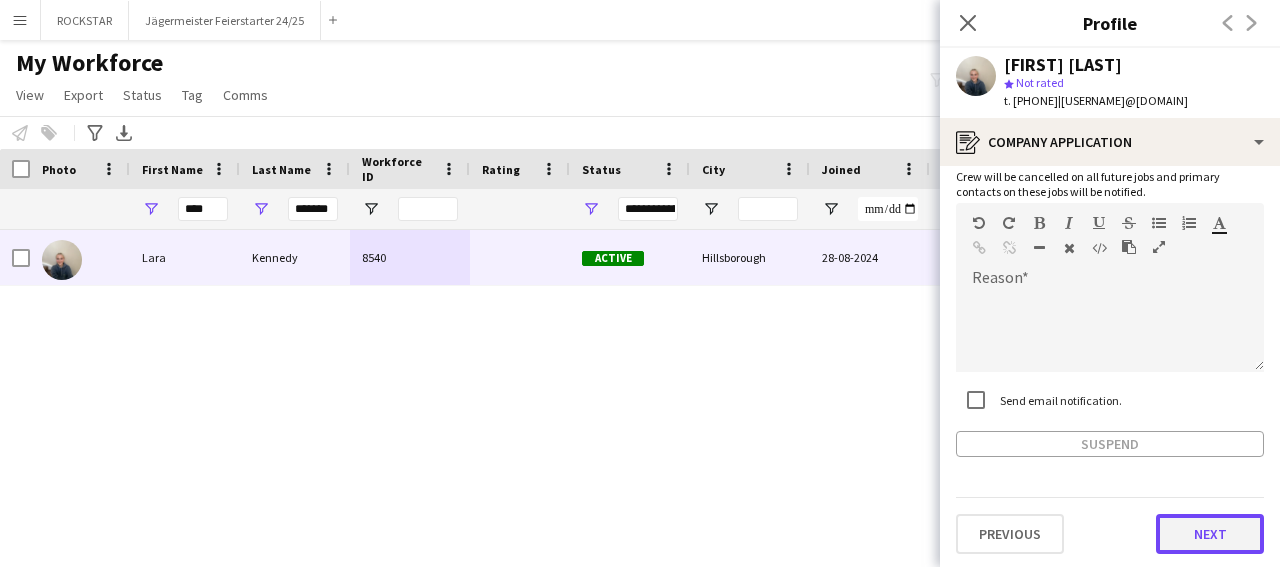 click on "Next" 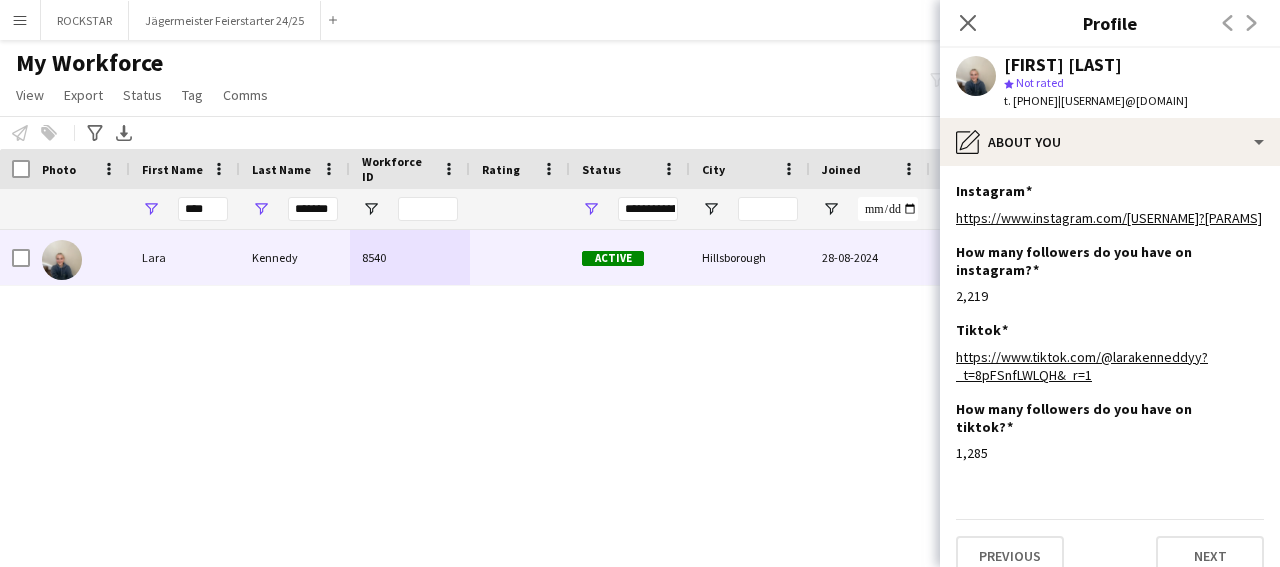 scroll, scrollTop: 24, scrollLeft: 0, axis: vertical 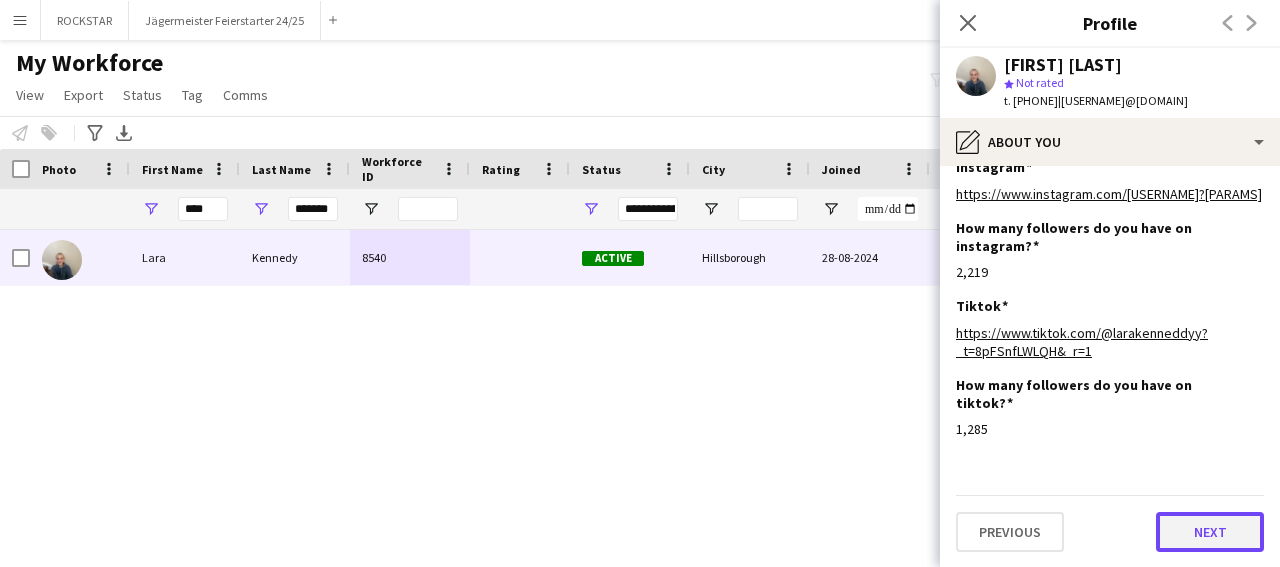 click on "Next" 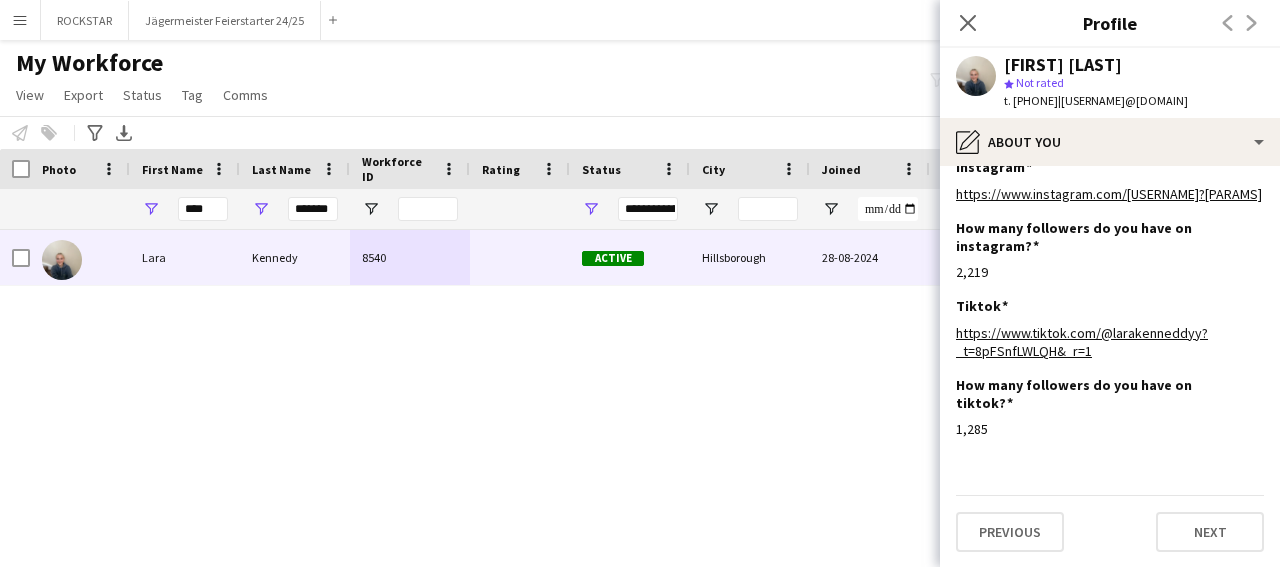 scroll, scrollTop: 0, scrollLeft: 0, axis: both 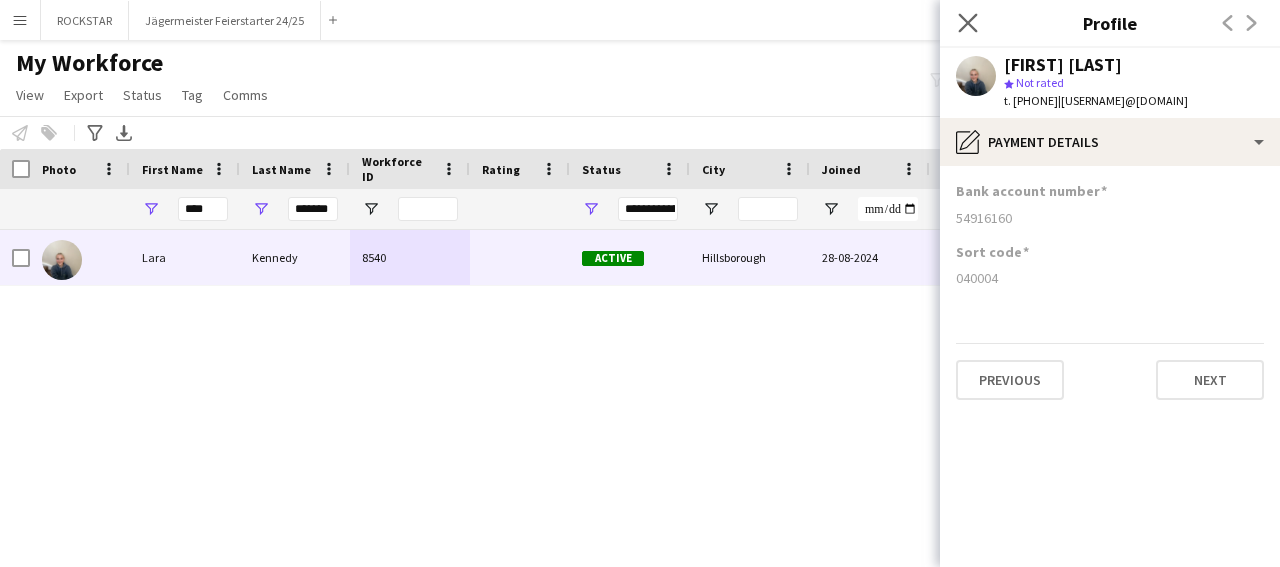 click on "Close pop-in" 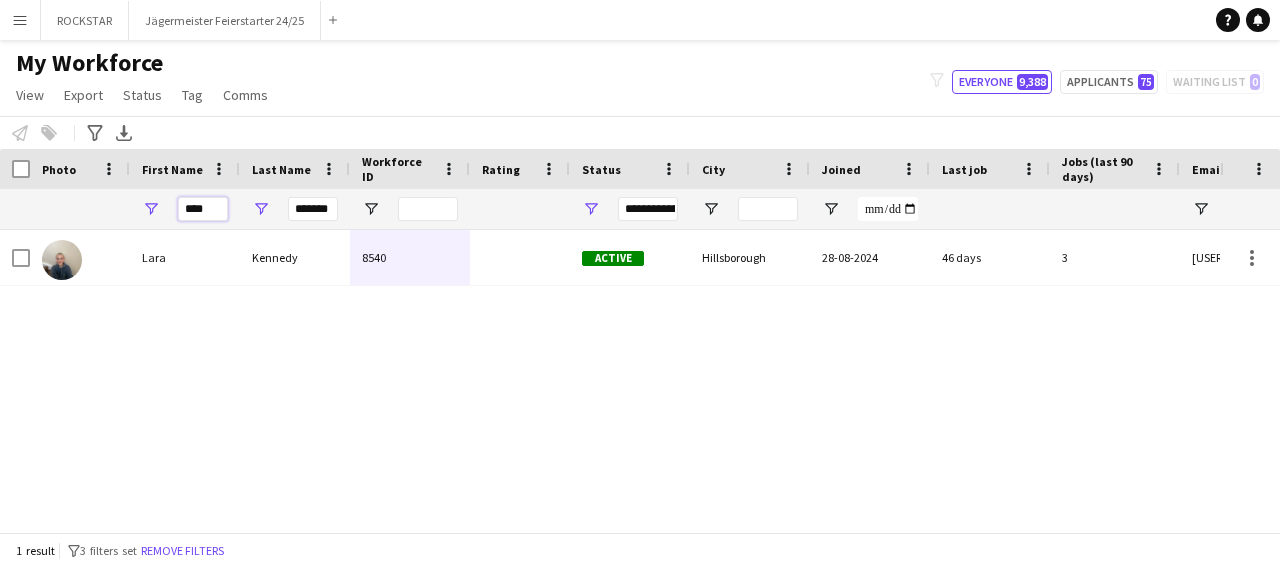 drag, startPoint x: 215, startPoint y: 213, endPoint x: 176, endPoint y: 195, distance: 42.953465 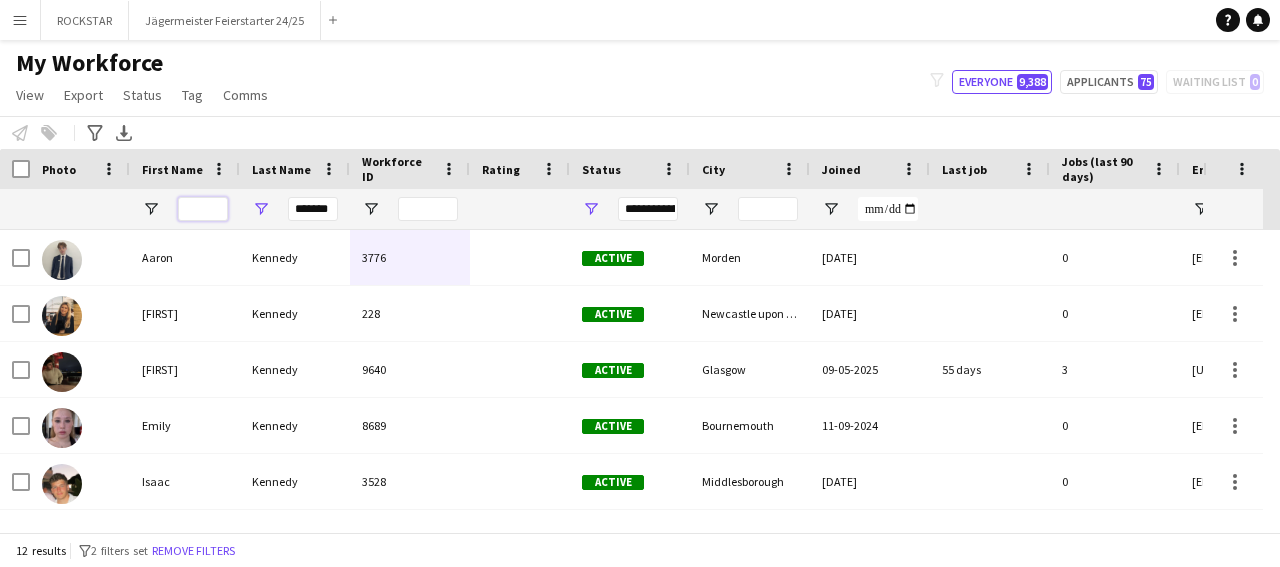 type 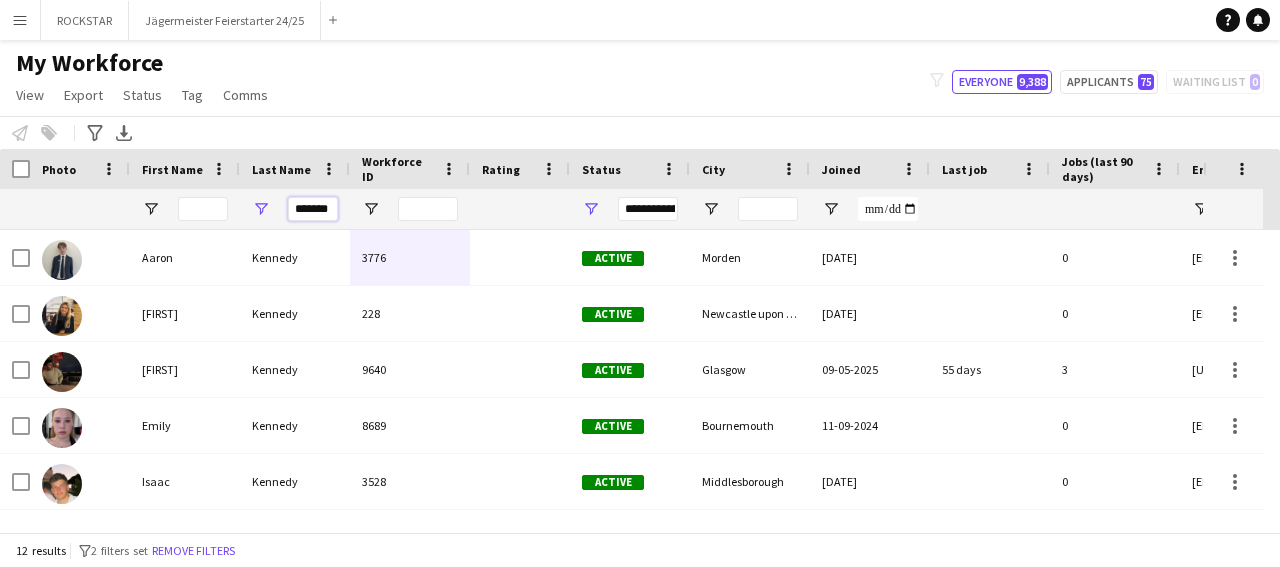 drag, startPoint x: 290, startPoint y: 213, endPoint x: 356, endPoint y: 207, distance: 66.27216 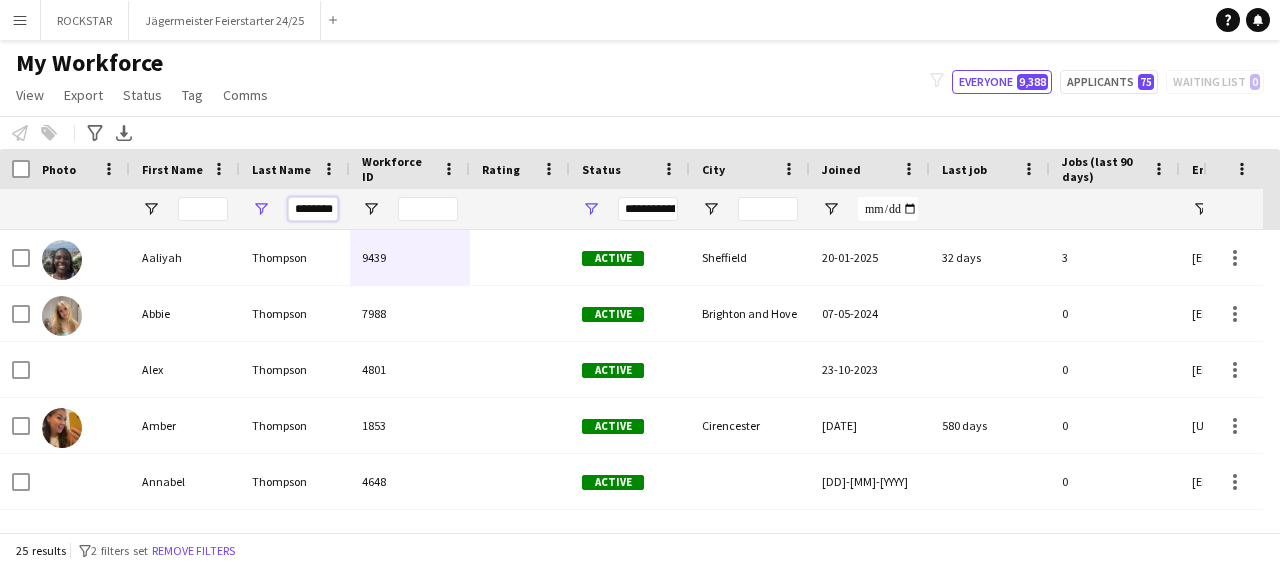 scroll, scrollTop: 0, scrollLeft: 11, axis: horizontal 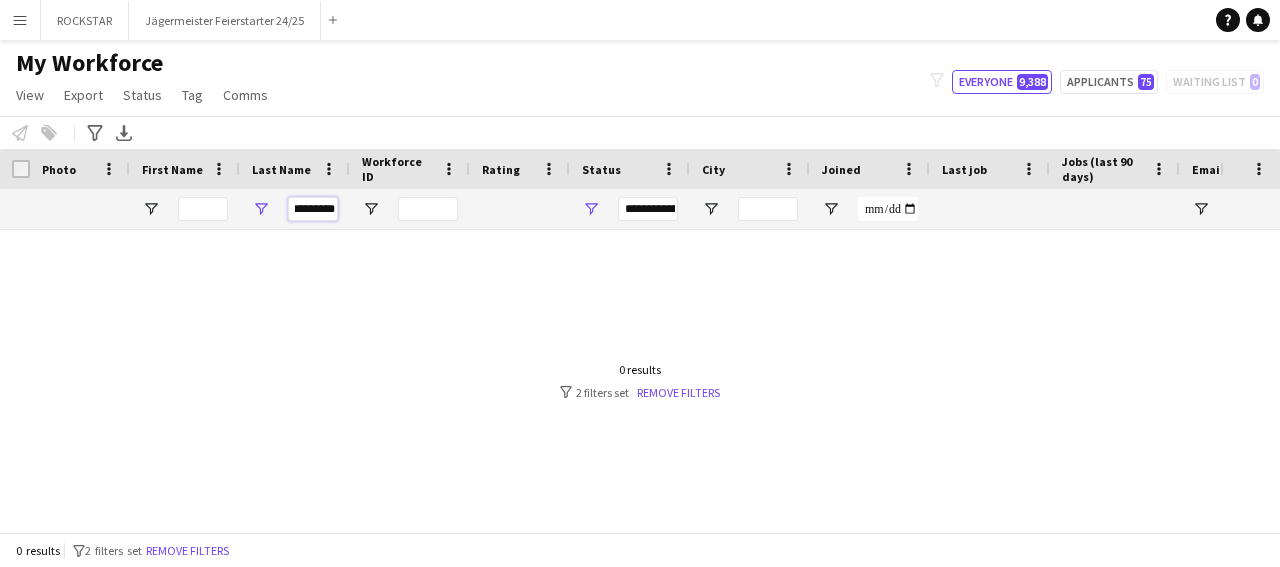 click on "*********" at bounding box center [313, 209] 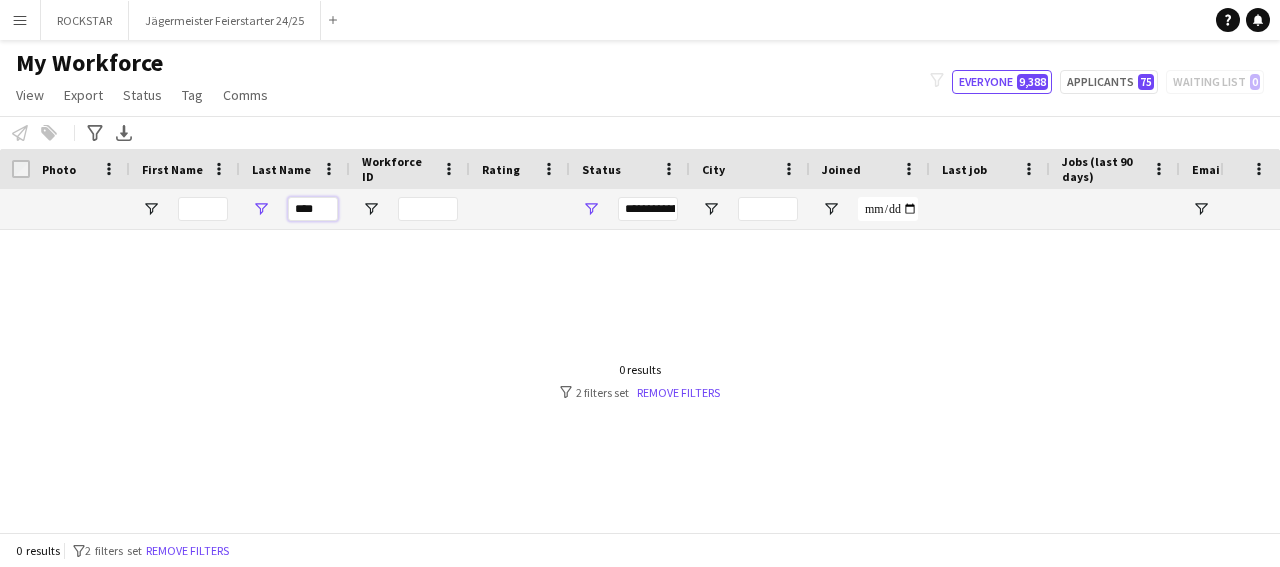 scroll, scrollTop: 0, scrollLeft: 0, axis: both 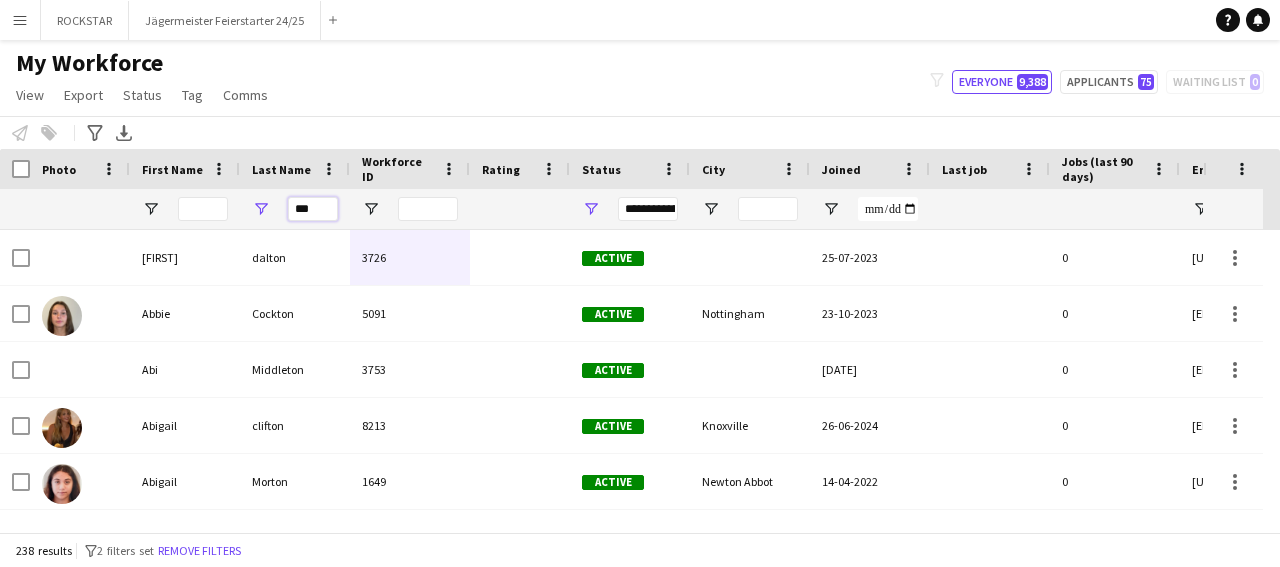 drag, startPoint x: 322, startPoint y: 210, endPoint x: 283, endPoint y: 218, distance: 39.812057 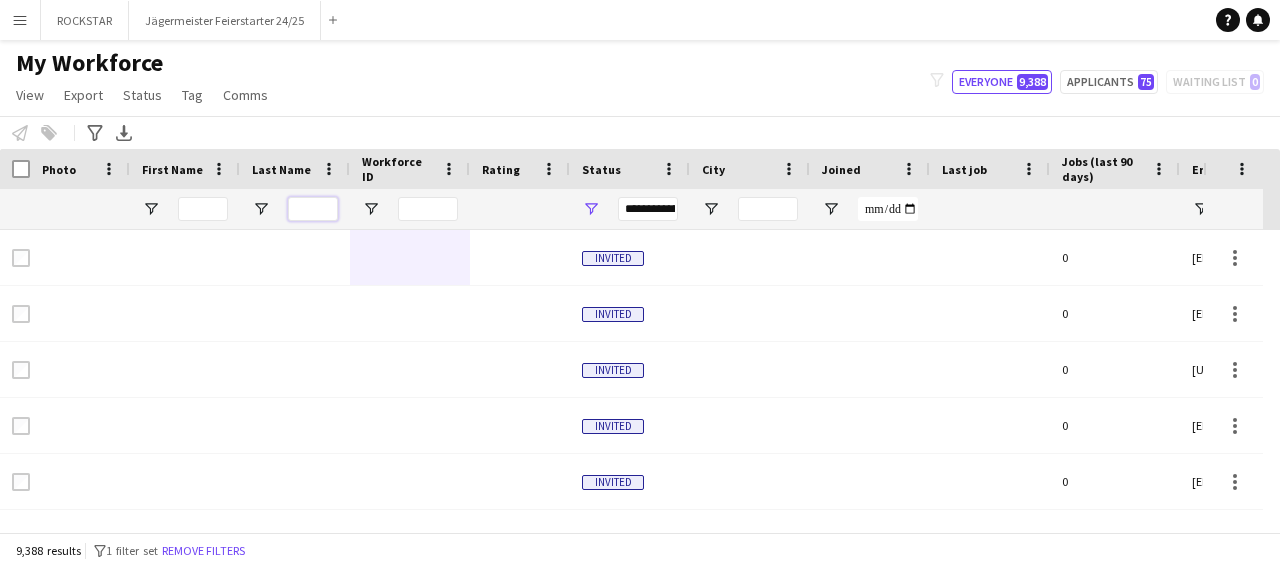 type 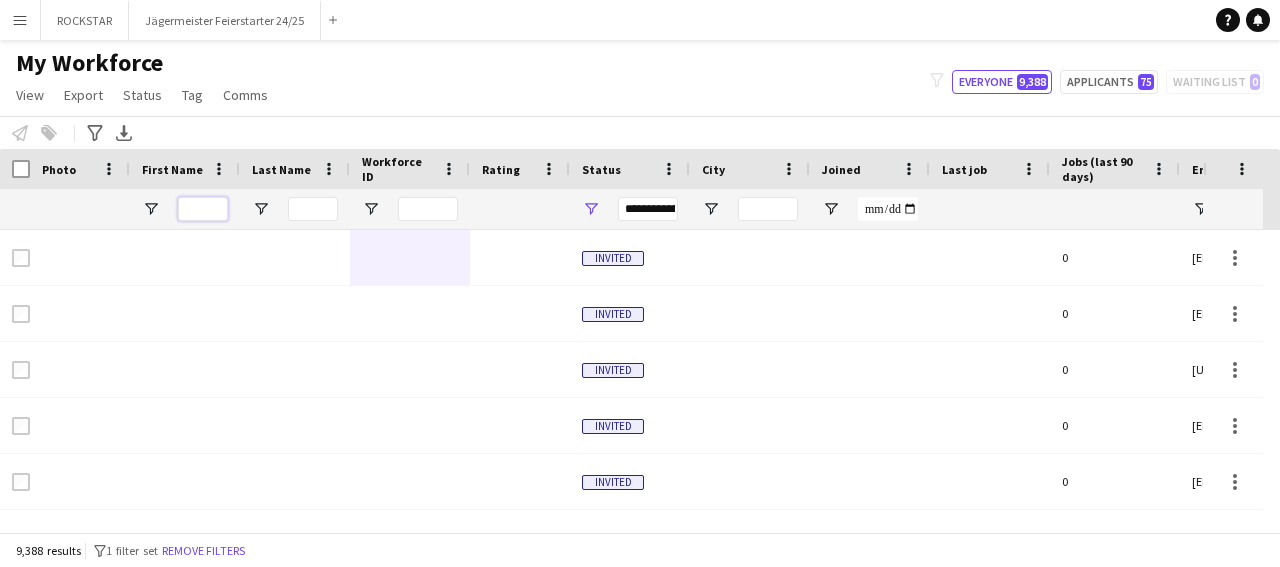 click at bounding box center [203, 209] 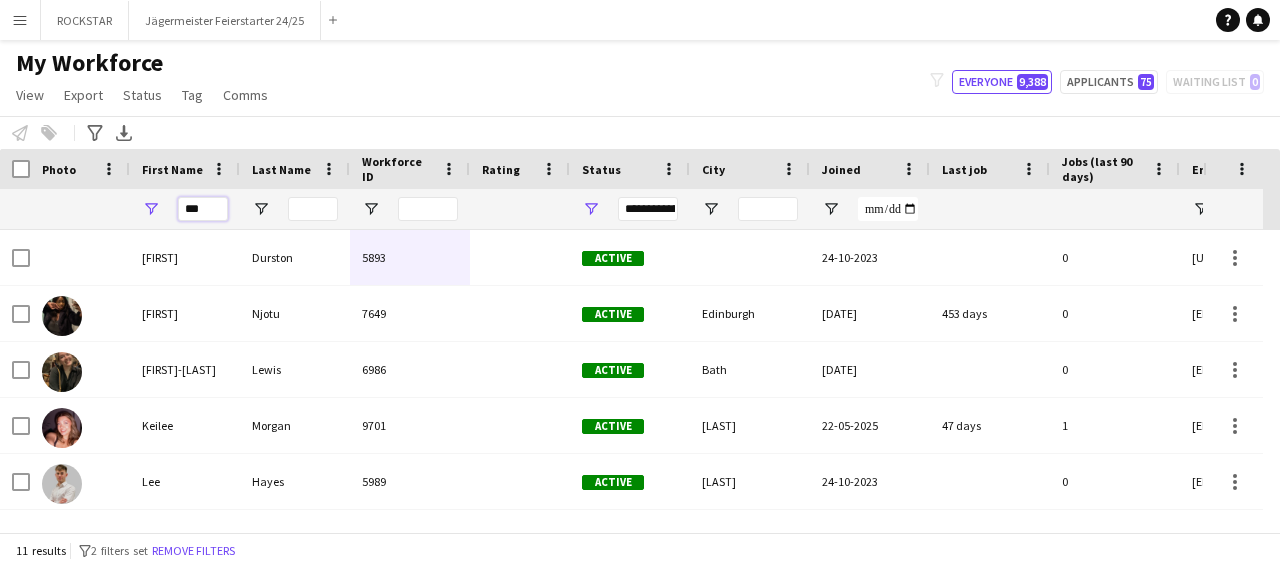 type on "***" 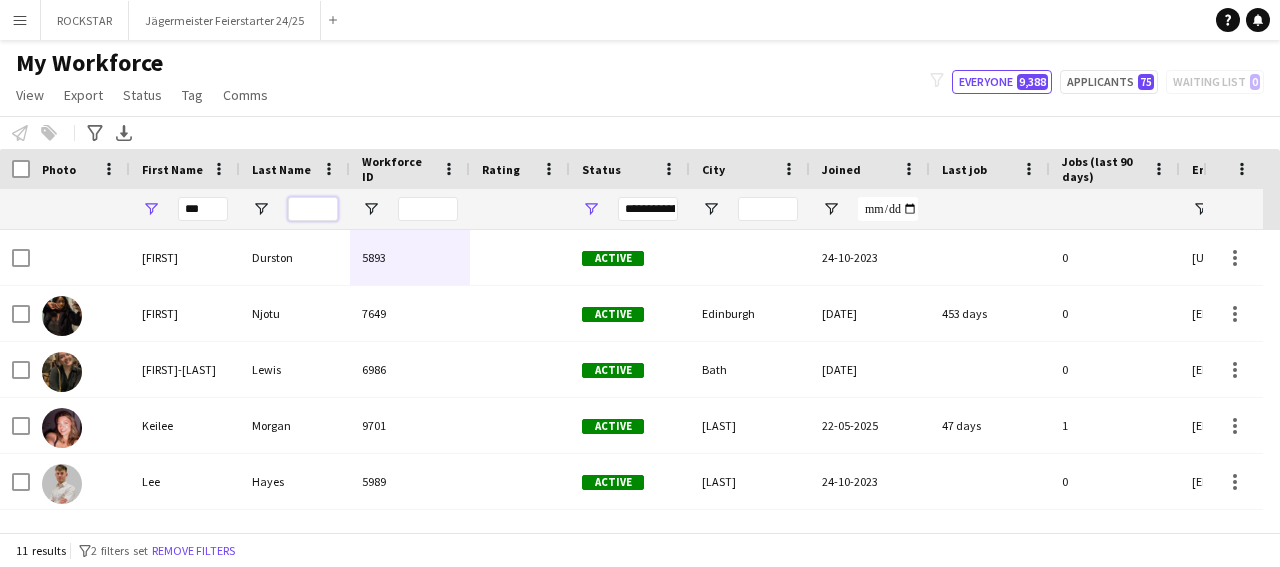 click at bounding box center (313, 209) 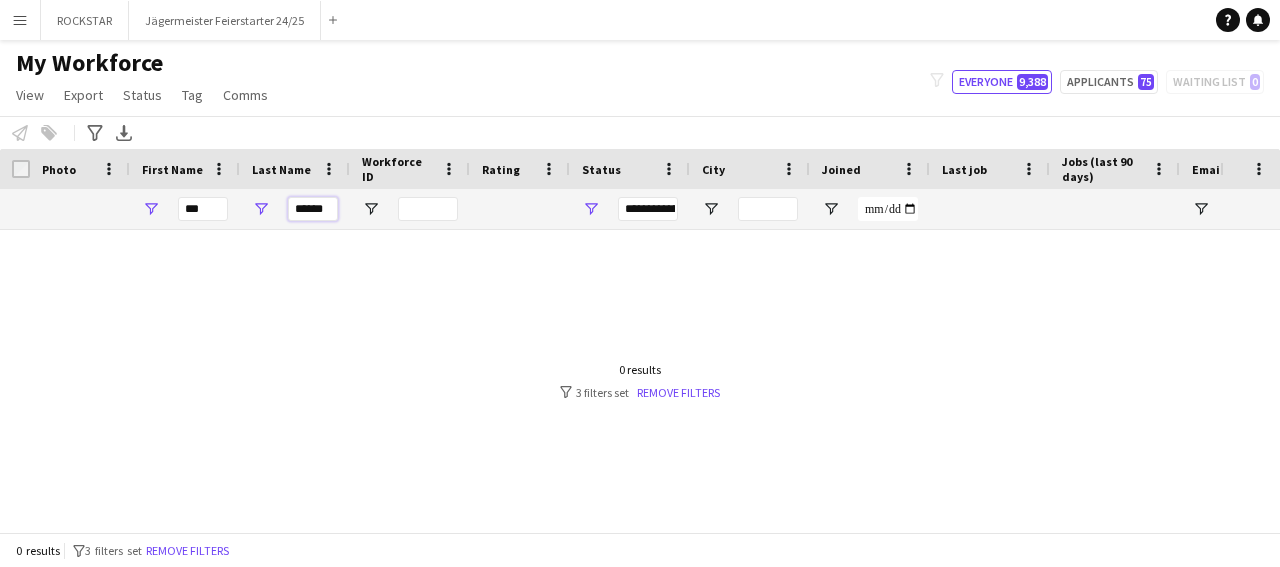 click on "******" at bounding box center (313, 209) 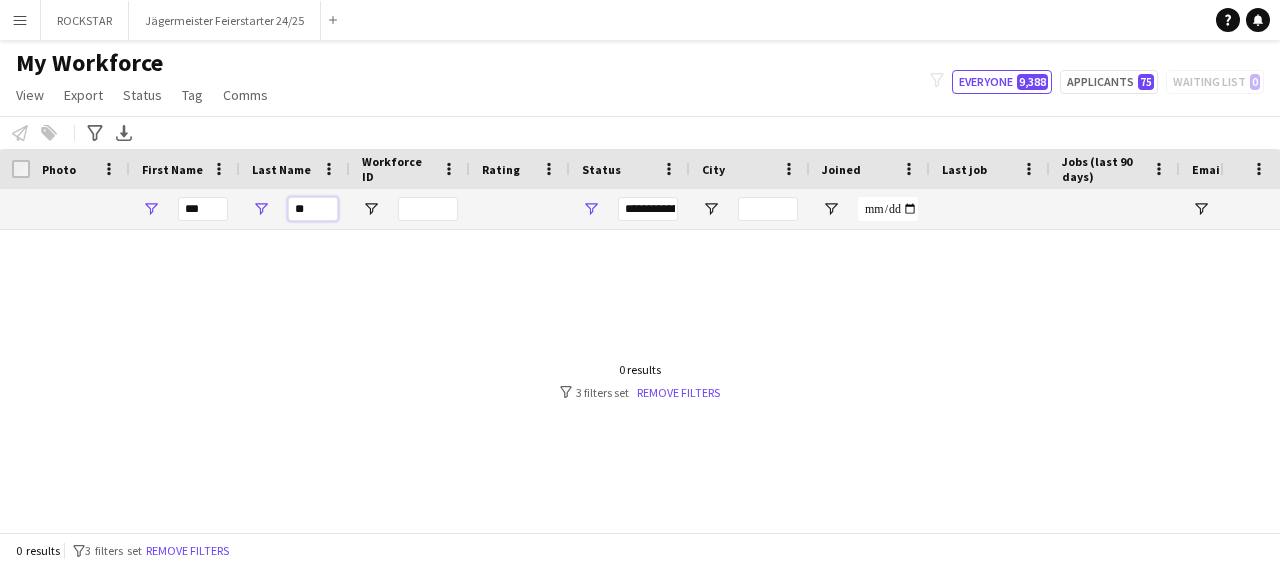 type on "*" 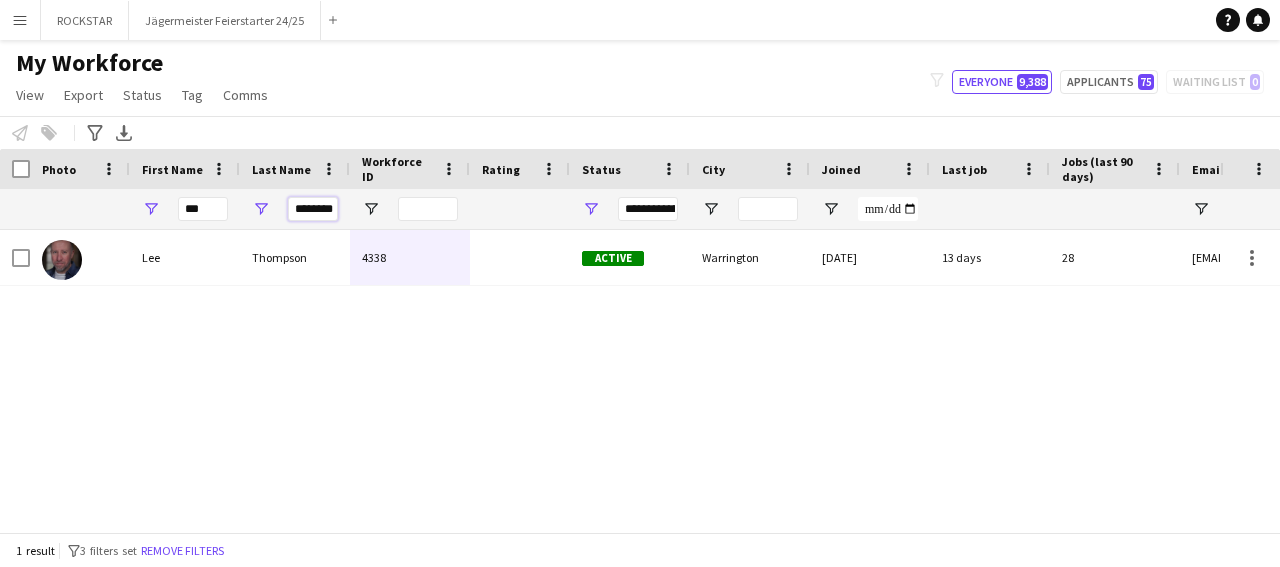 scroll, scrollTop: 0, scrollLeft: 11, axis: horizontal 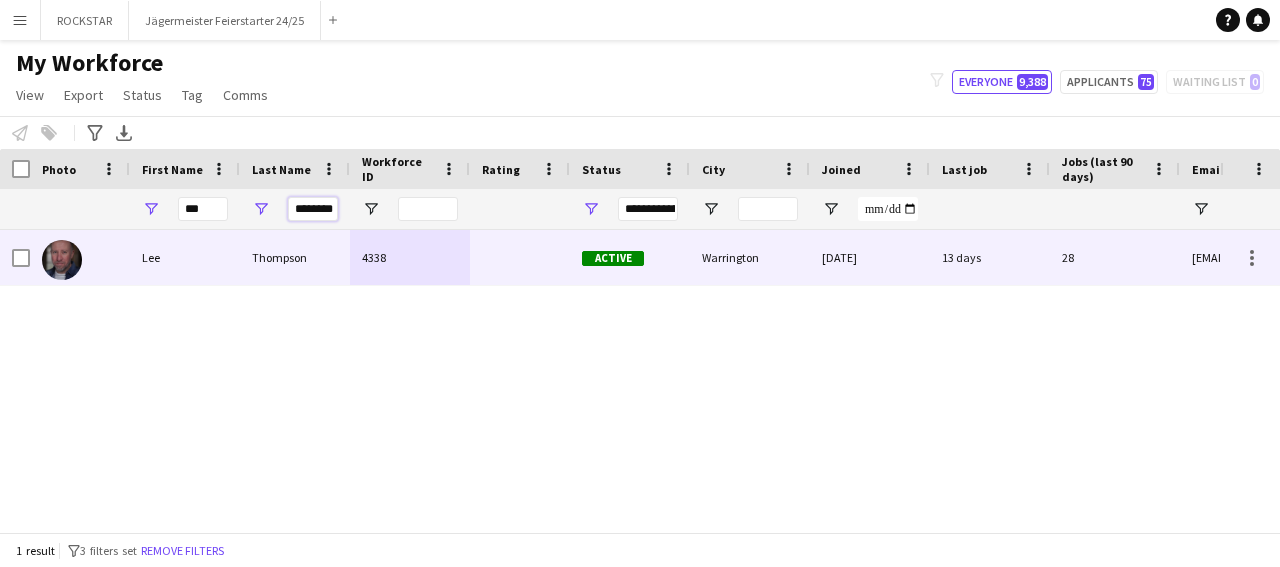 type on "********" 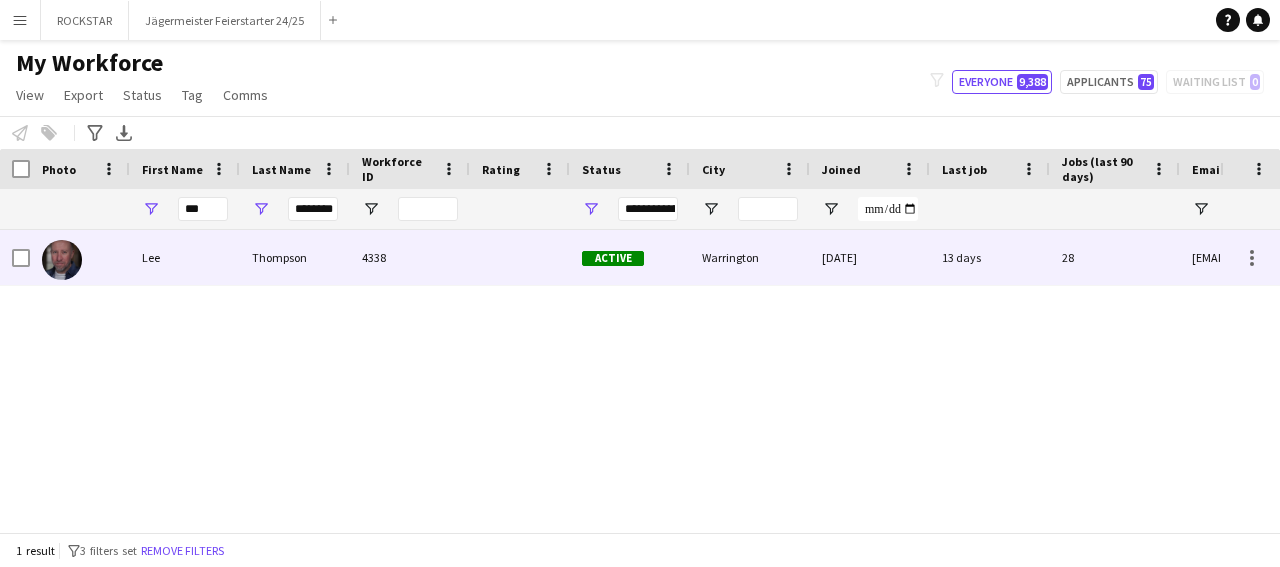 click on "Thompson" at bounding box center (295, 257) 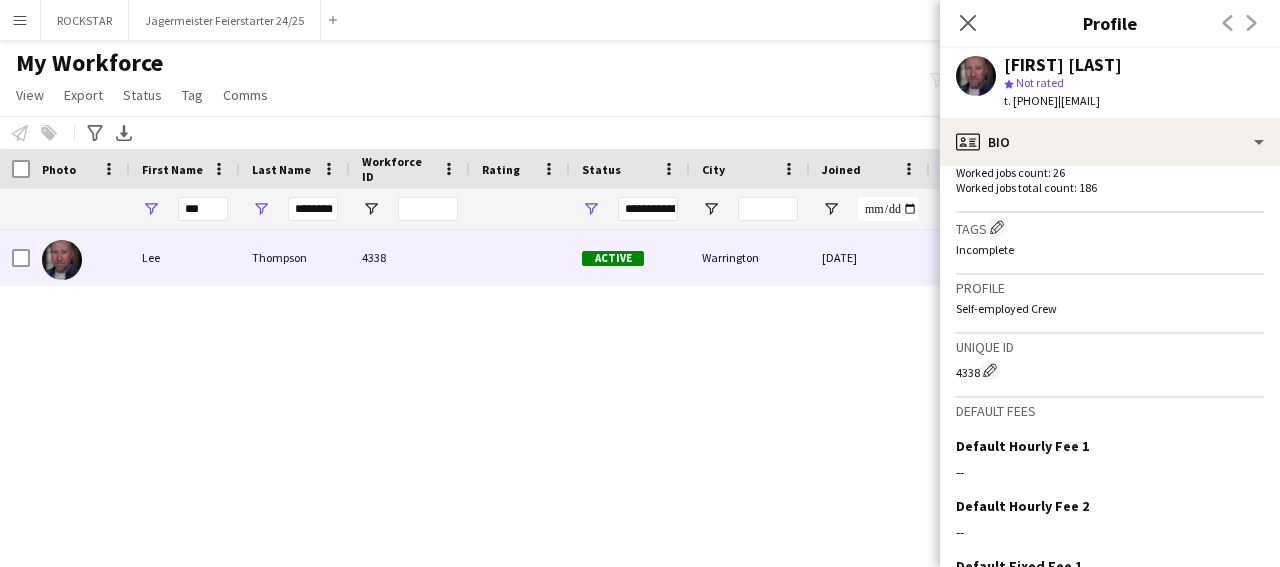 scroll, scrollTop: 793, scrollLeft: 0, axis: vertical 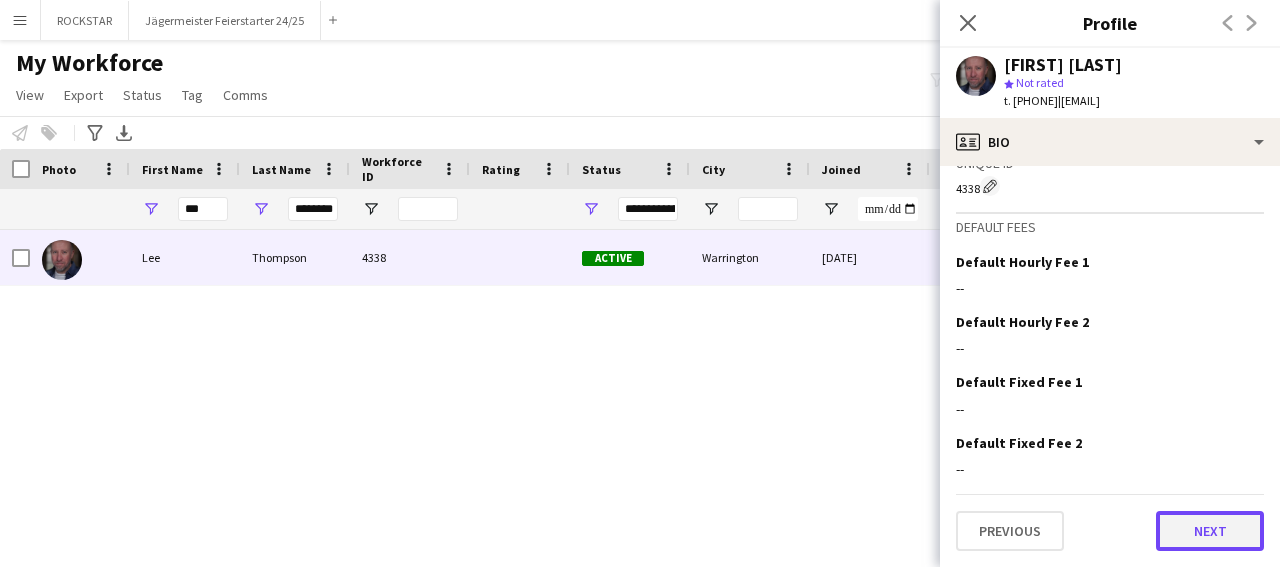 click on "Next" 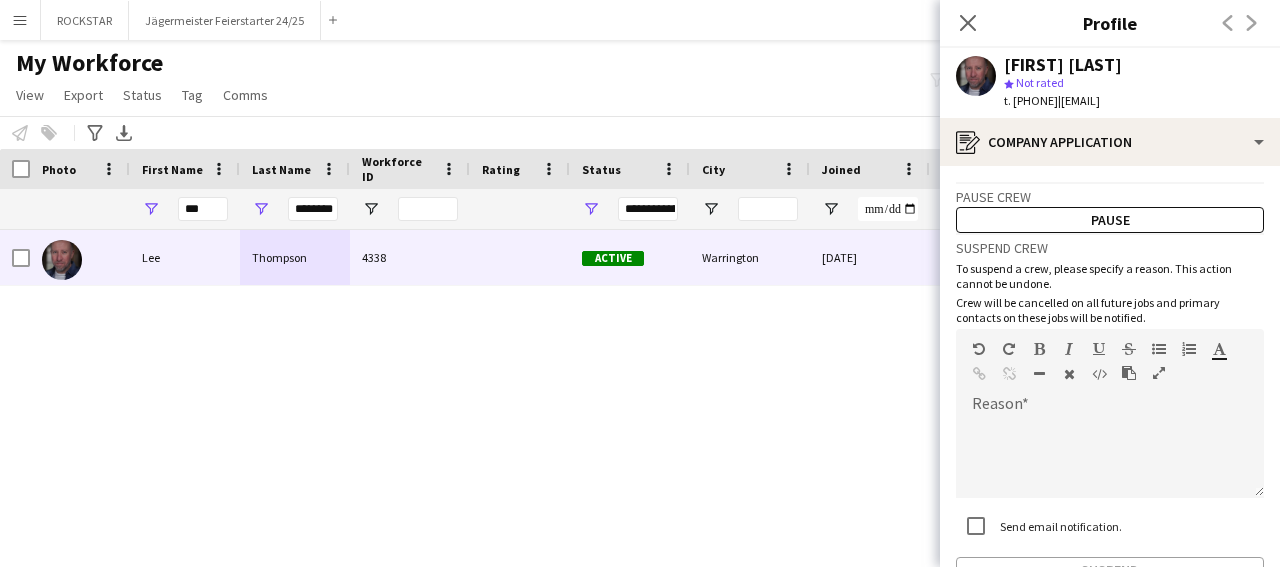 scroll, scrollTop: 126, scrollLeft: 0, axis: vertical 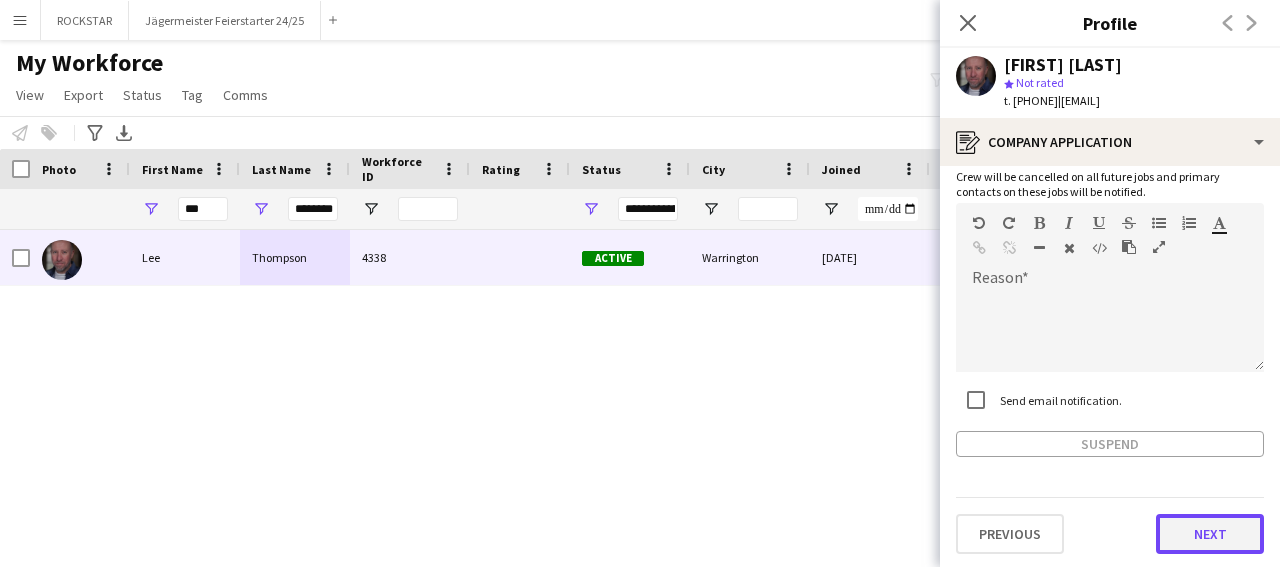 click on "Next" 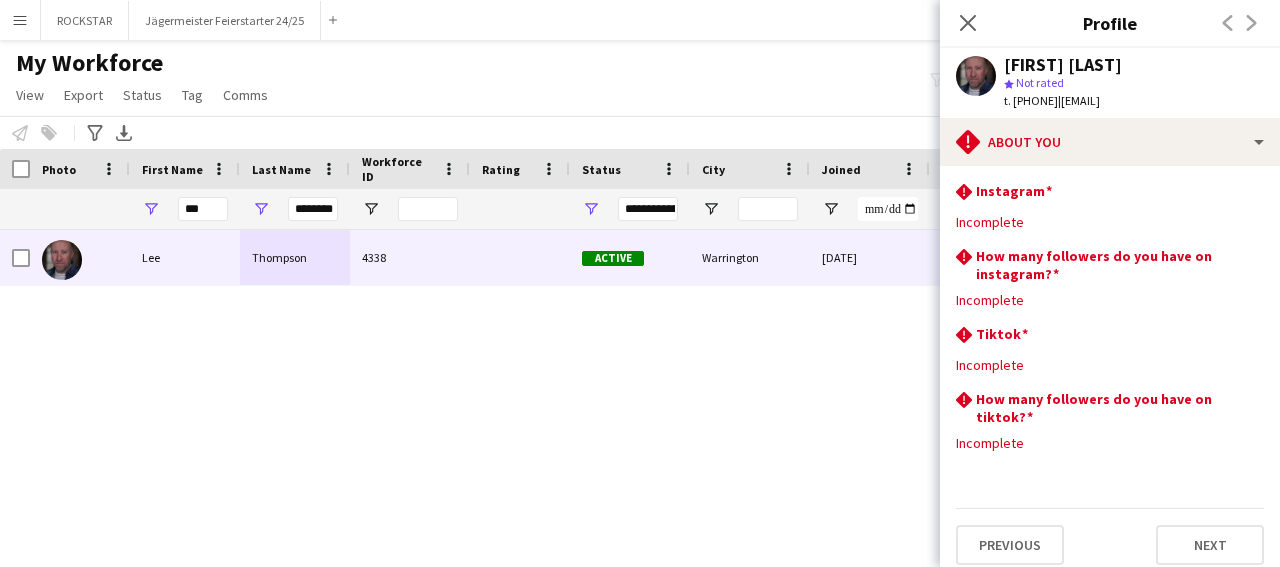 scroll, scrollTop: 13, scrollLeft: 0, axis: vertical 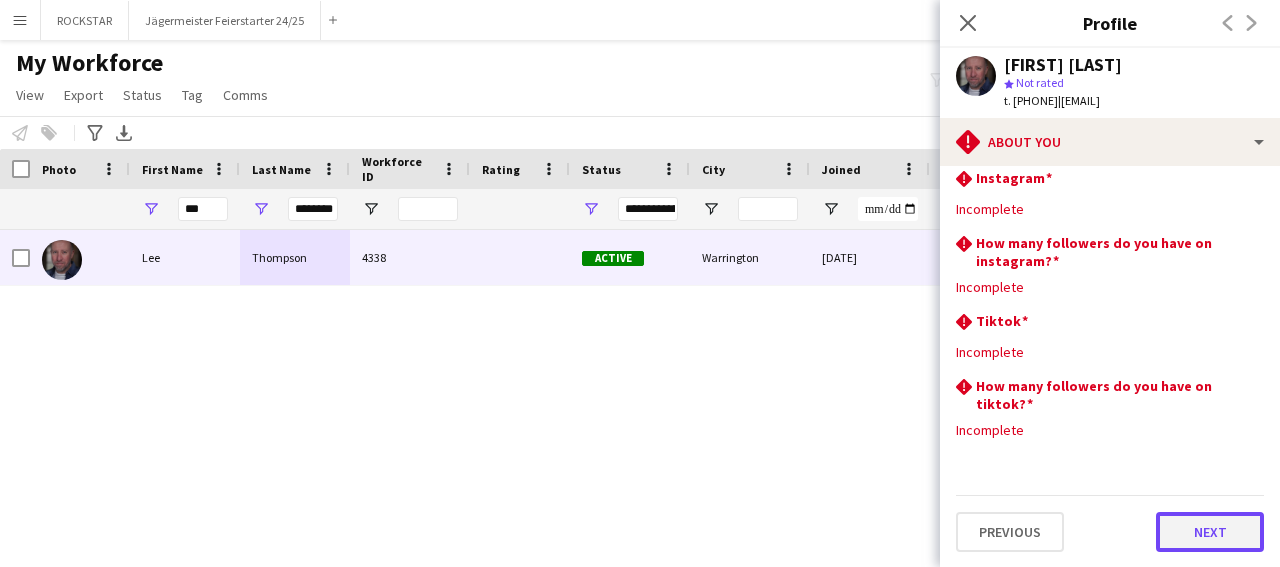 click on "Next" 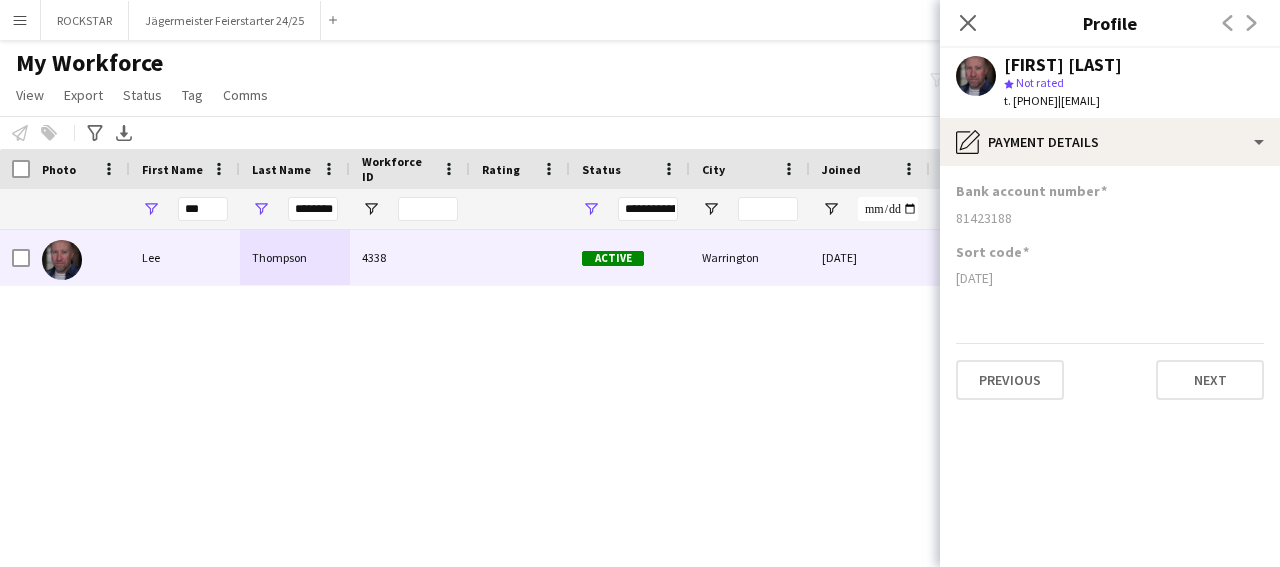 scroll, scrollTop: 0, scrollLeft: 0, axis: both 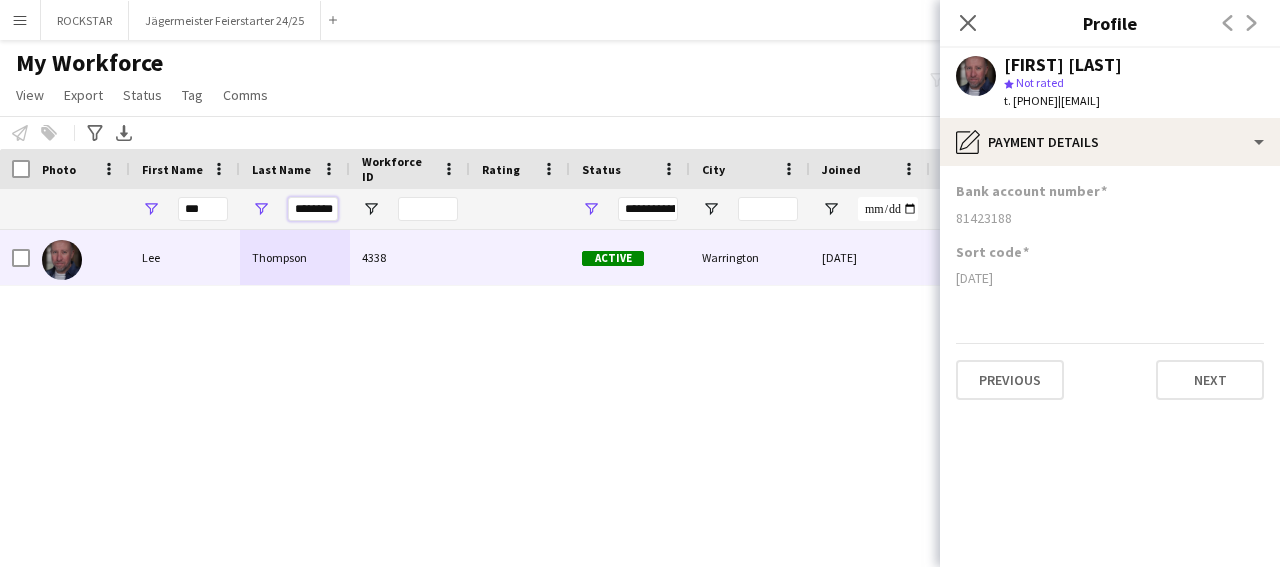drag, startPoint x: 335, startPoint y: 204, endPoint x: 253, endPoint y: 204, distance: 82 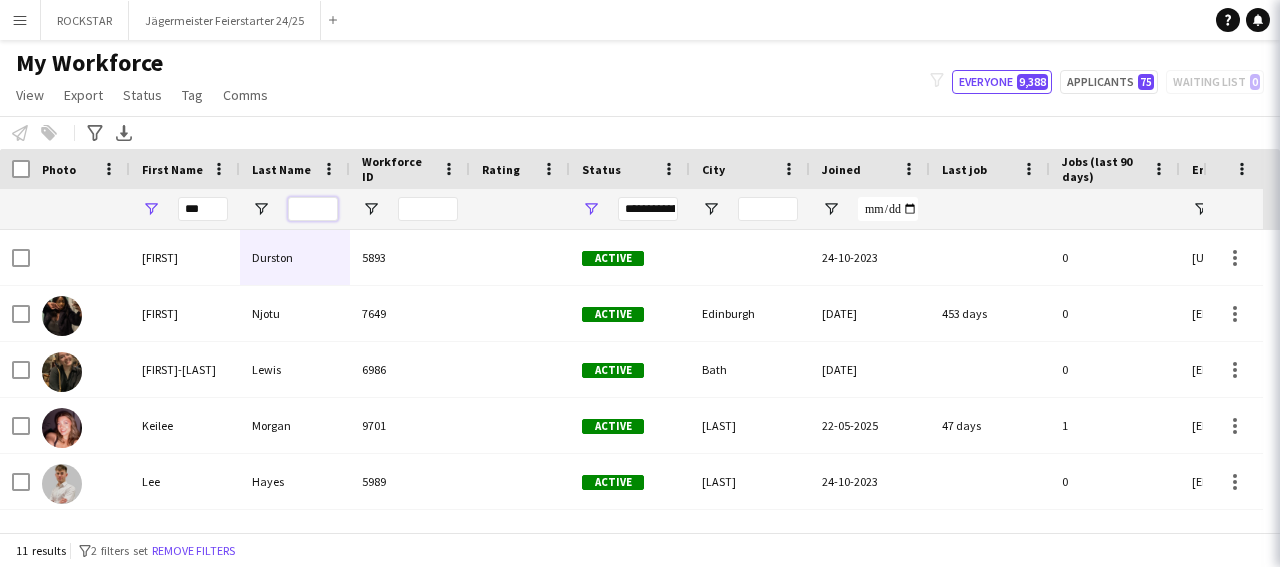 type 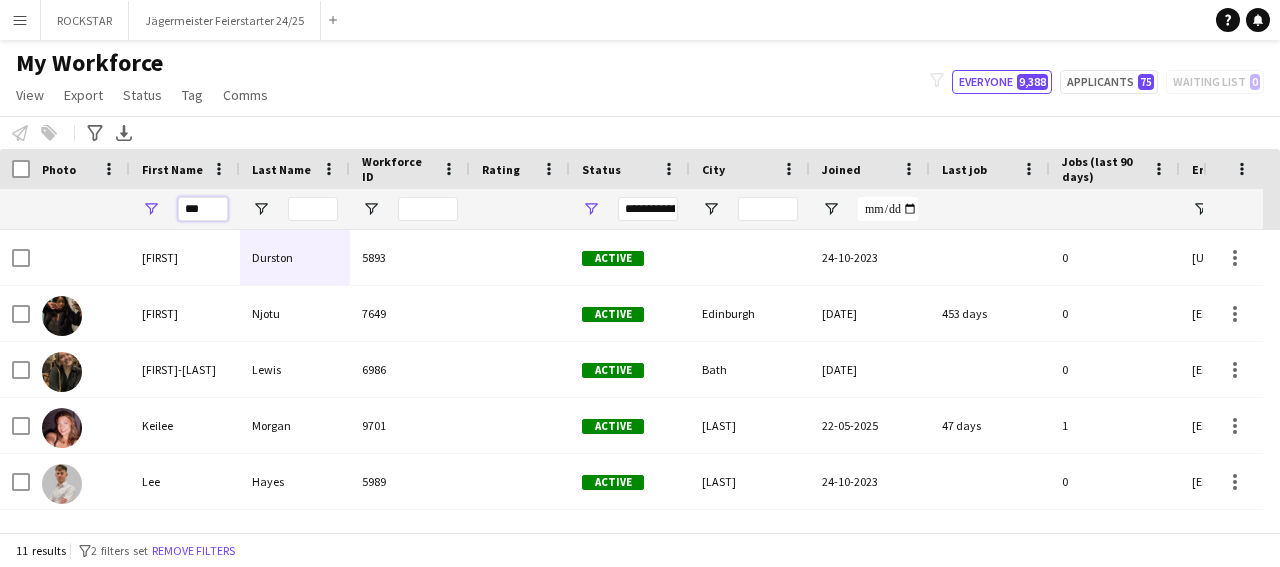 drag, startPoint x: 210, startPoint y: 214, endPoint x: 171, endPoint y: 214, distance: 39 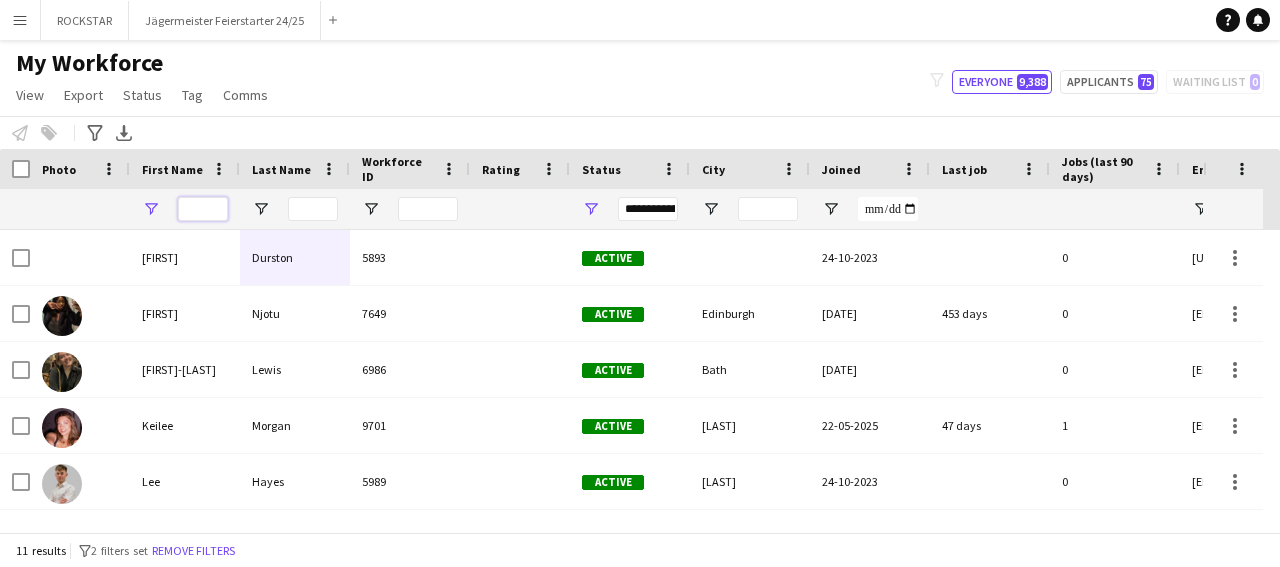 type 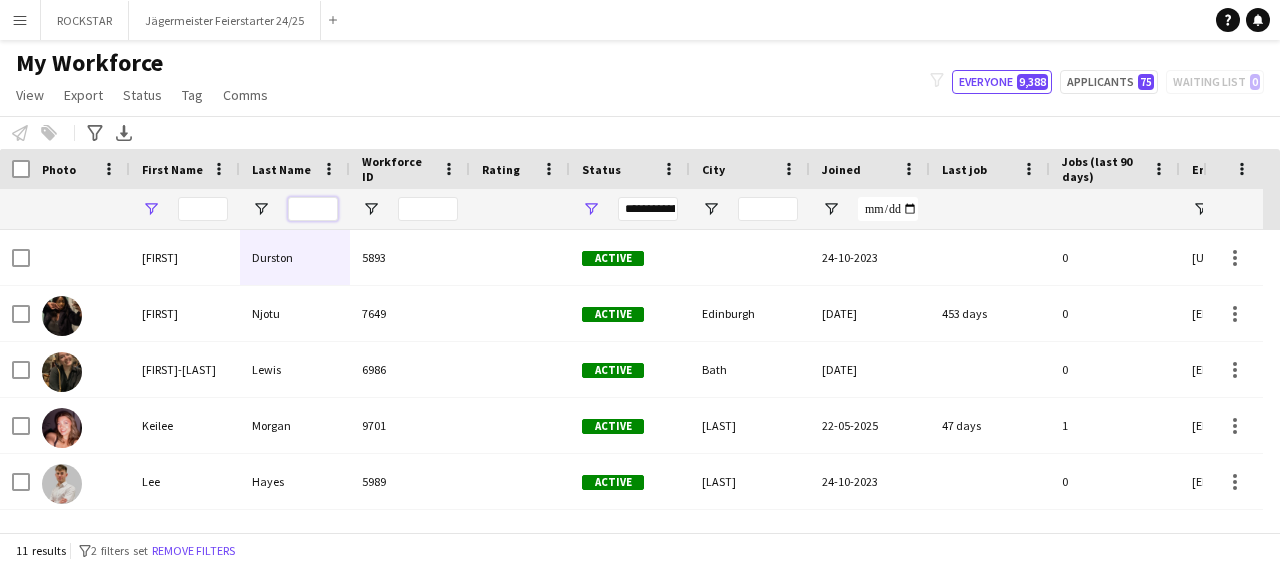 click at bounding box center [313, 209] 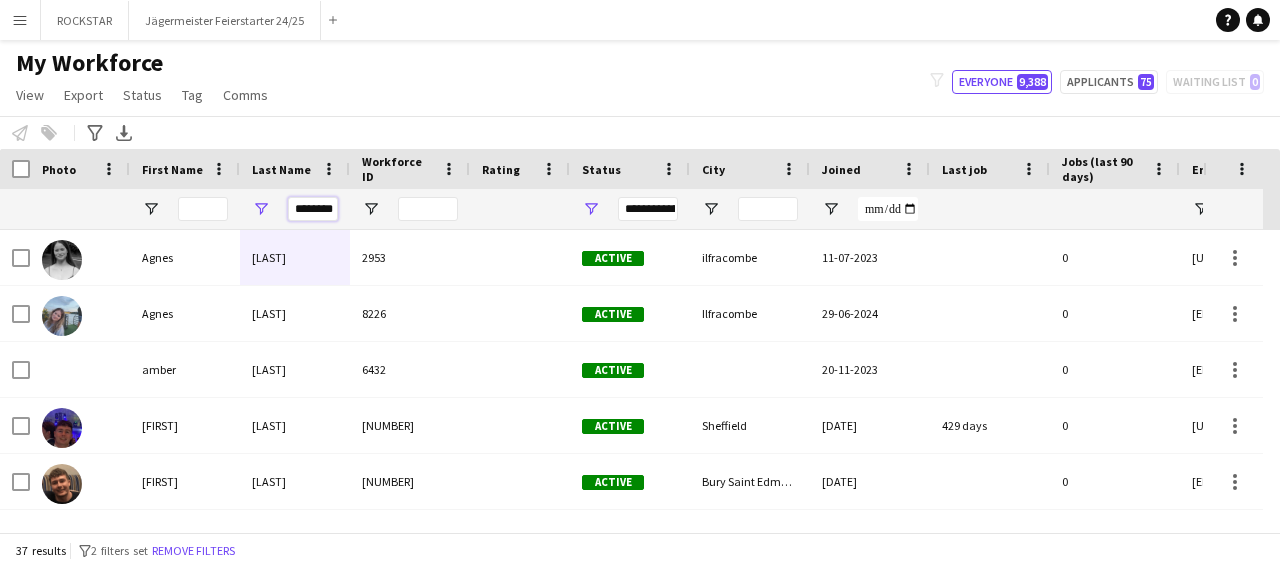 scroll, scrollTop: 0, scrollLeft: 1, axis: horizontal 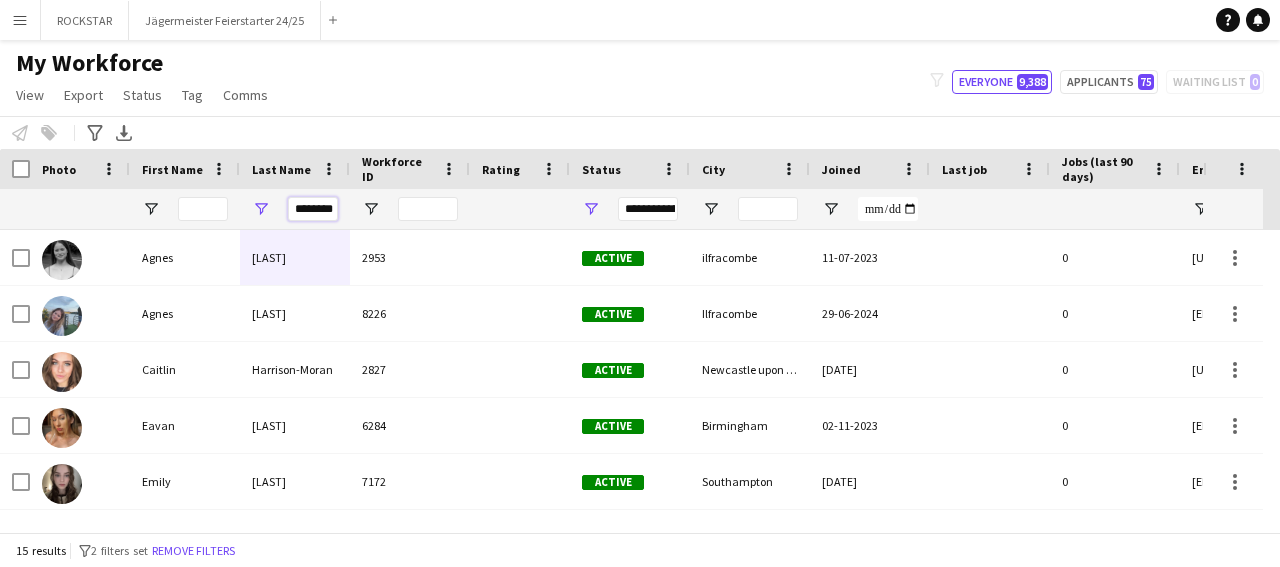 type on "********" 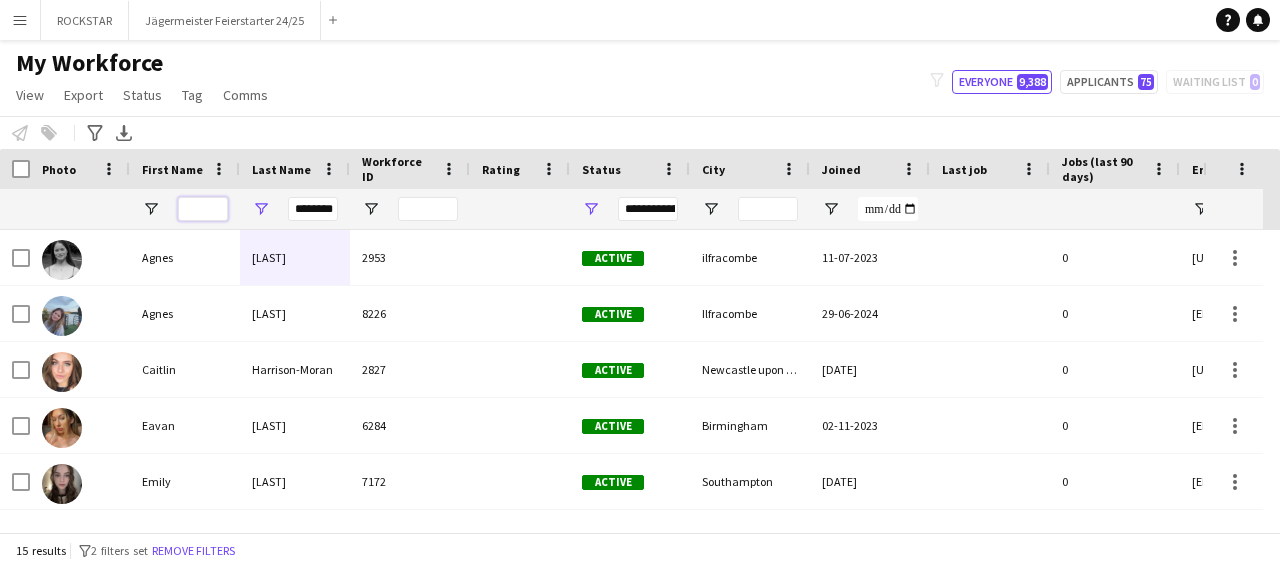 click at bounding box center [203, 209] 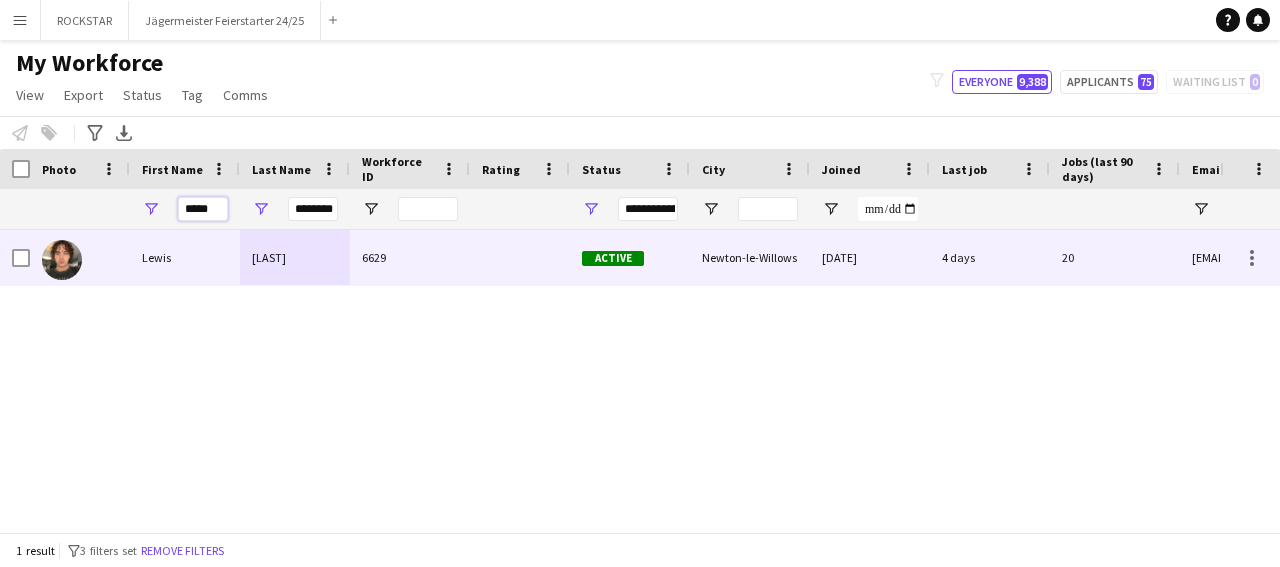 type on "*****" 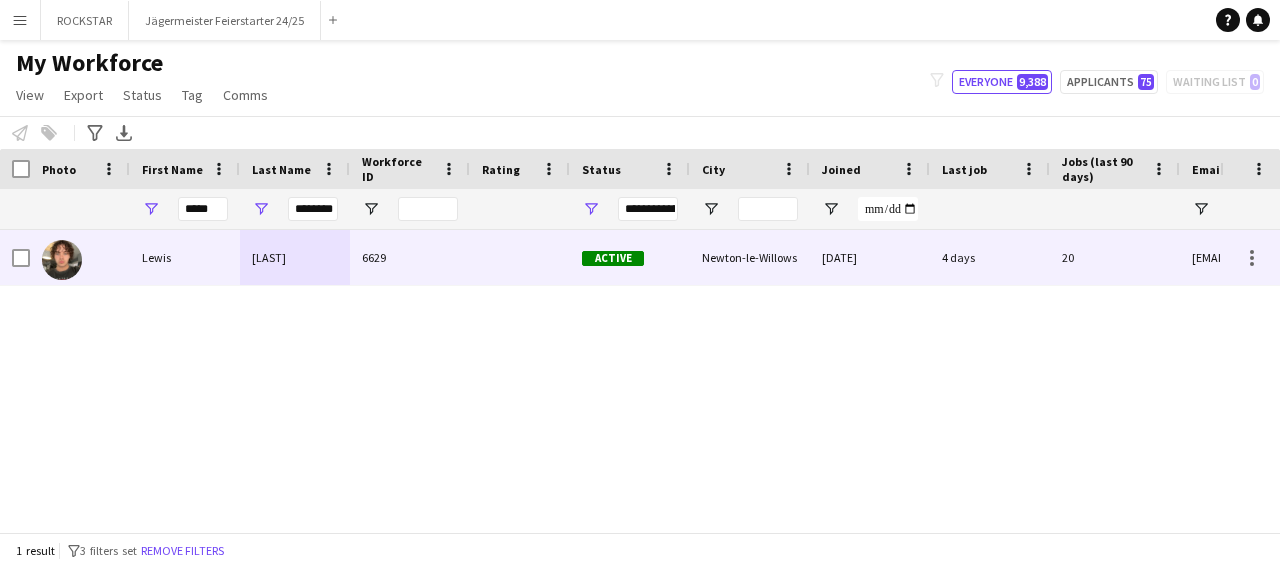 click on "6629" at bounding box center [410, 257] 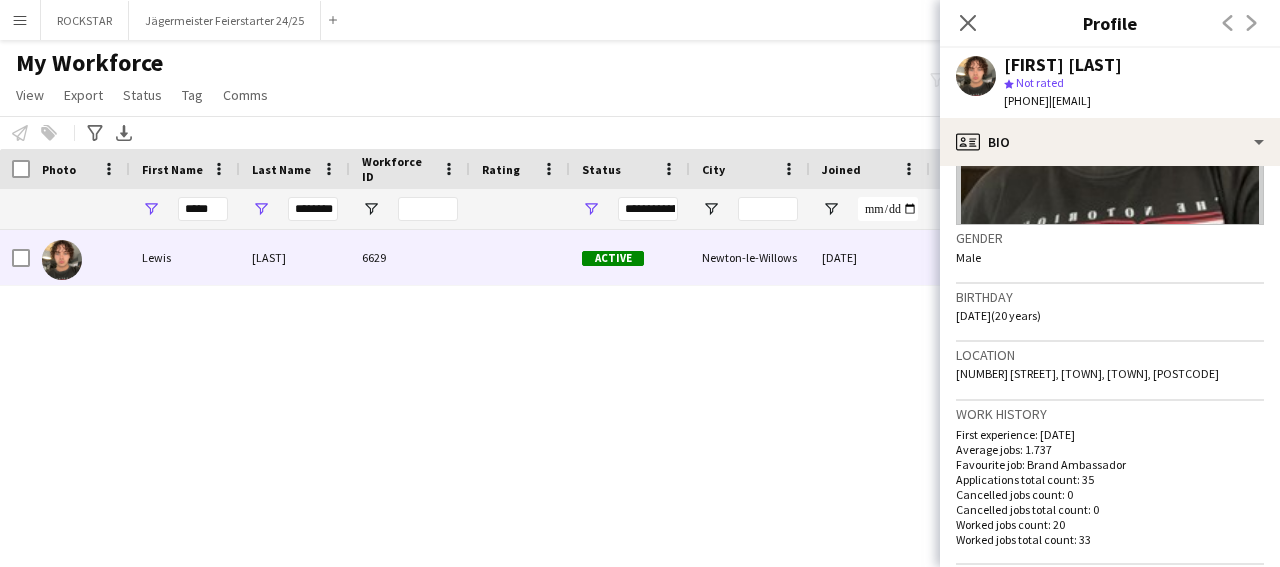 scroll, scrollTop: 811, scrollLeft: 0, axis: vertical 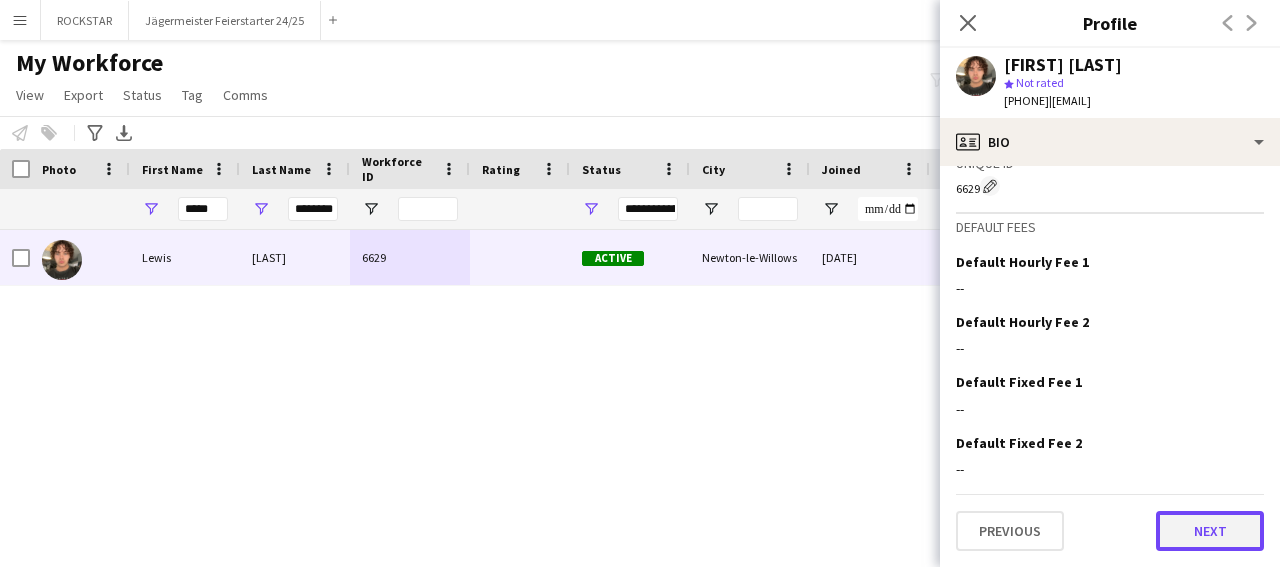 click on "Next" 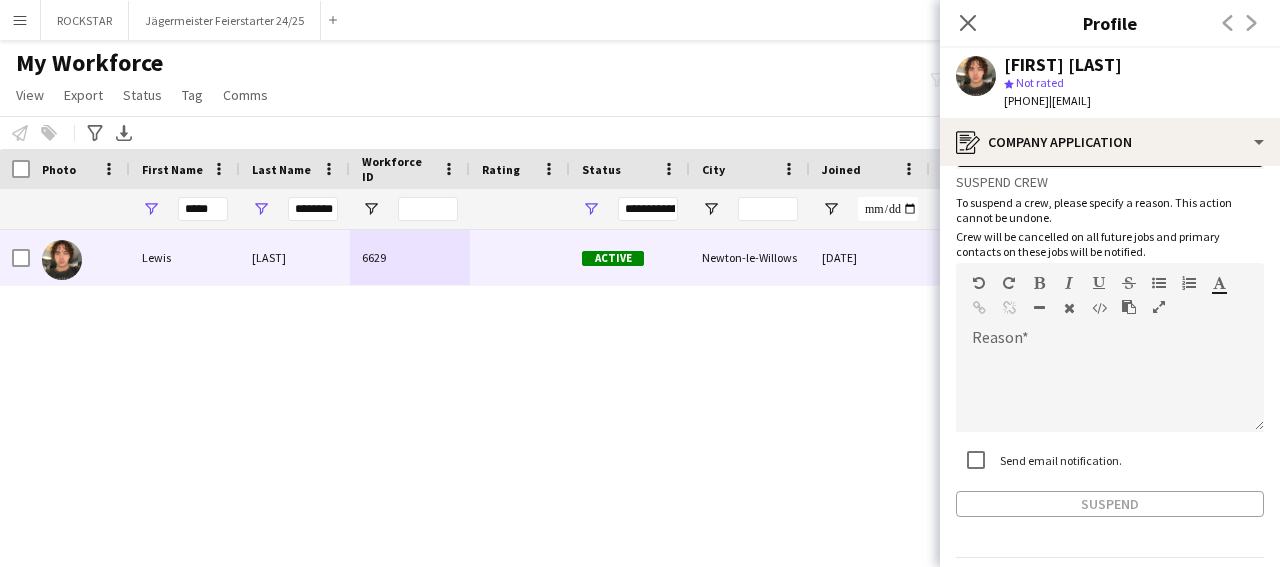 scroll, scrollTop: 126, scrollLeft: 0, axis: vertical 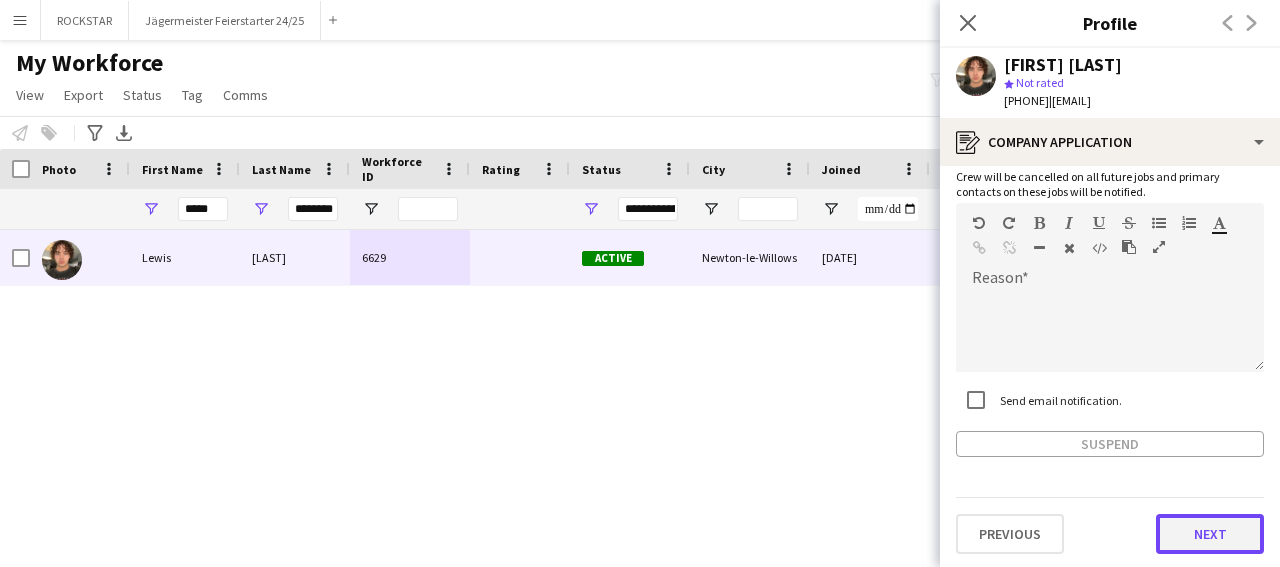 click on "Next" 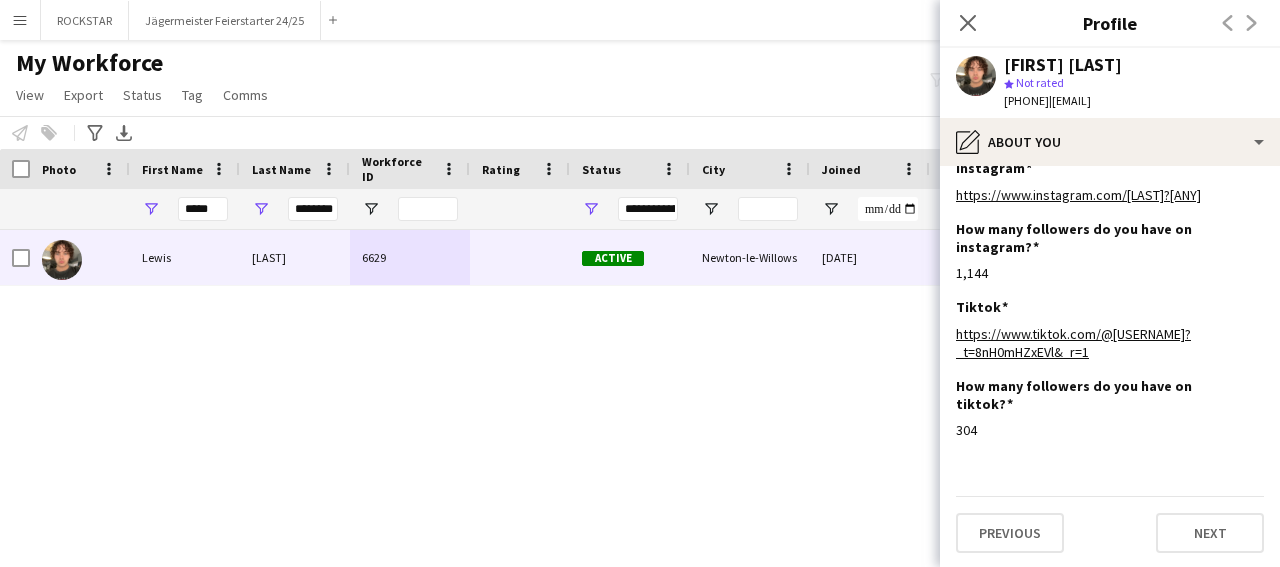 scroll, scrollTop: 42, scrollLeft: 0, axis: vertical 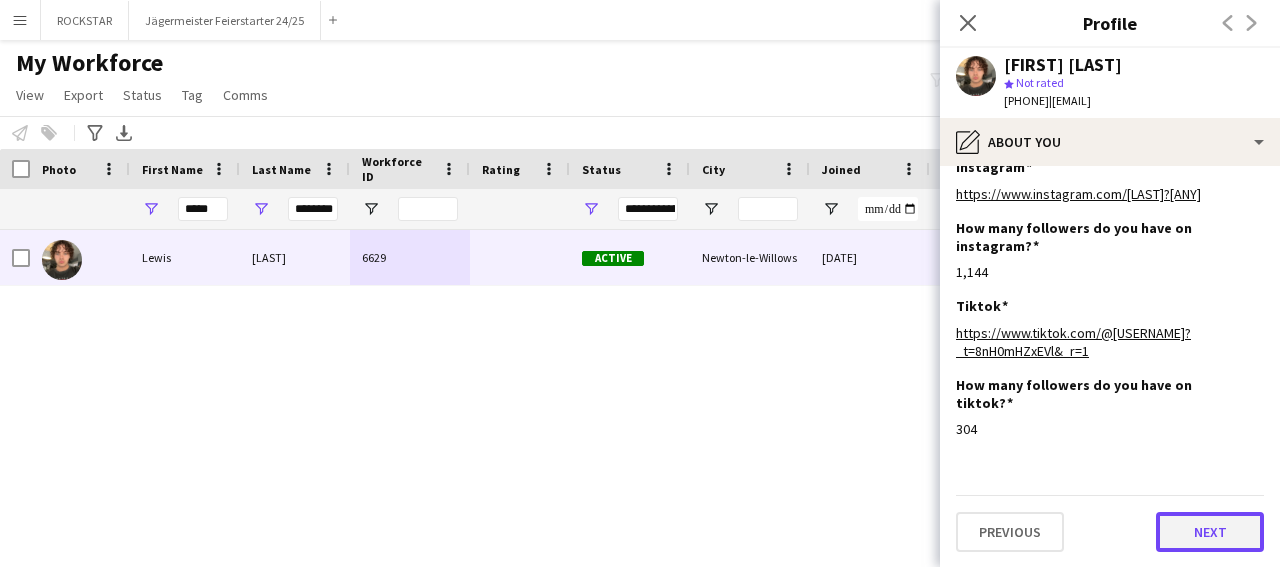 click on "Next" 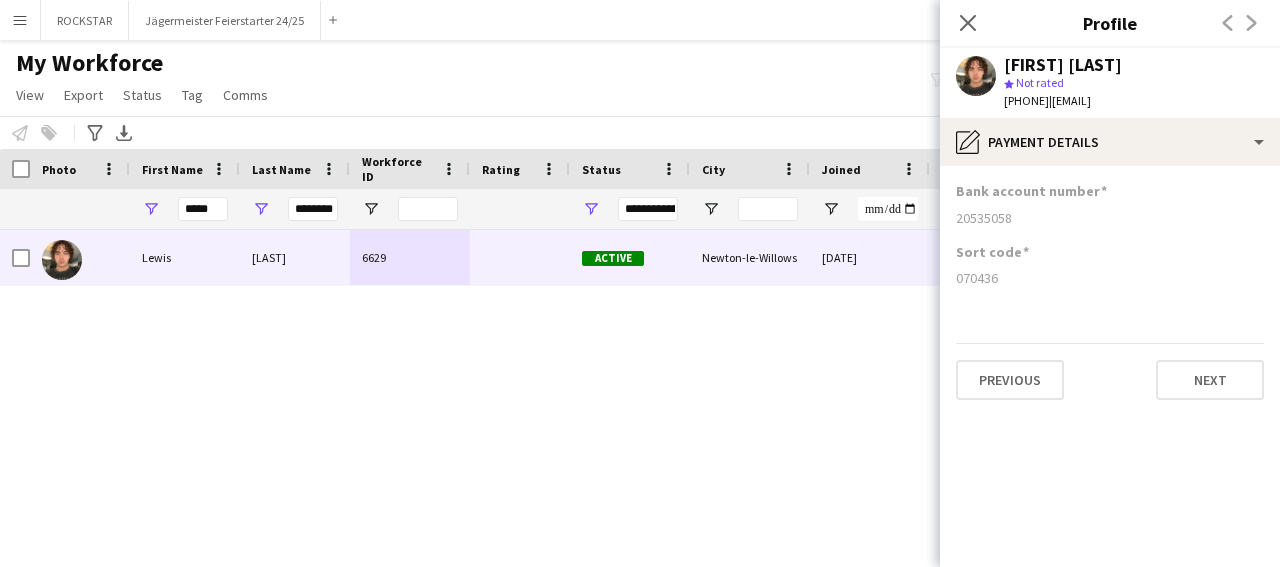 scroll, scrollTop: 0, scrollLeft: 0, axis: both 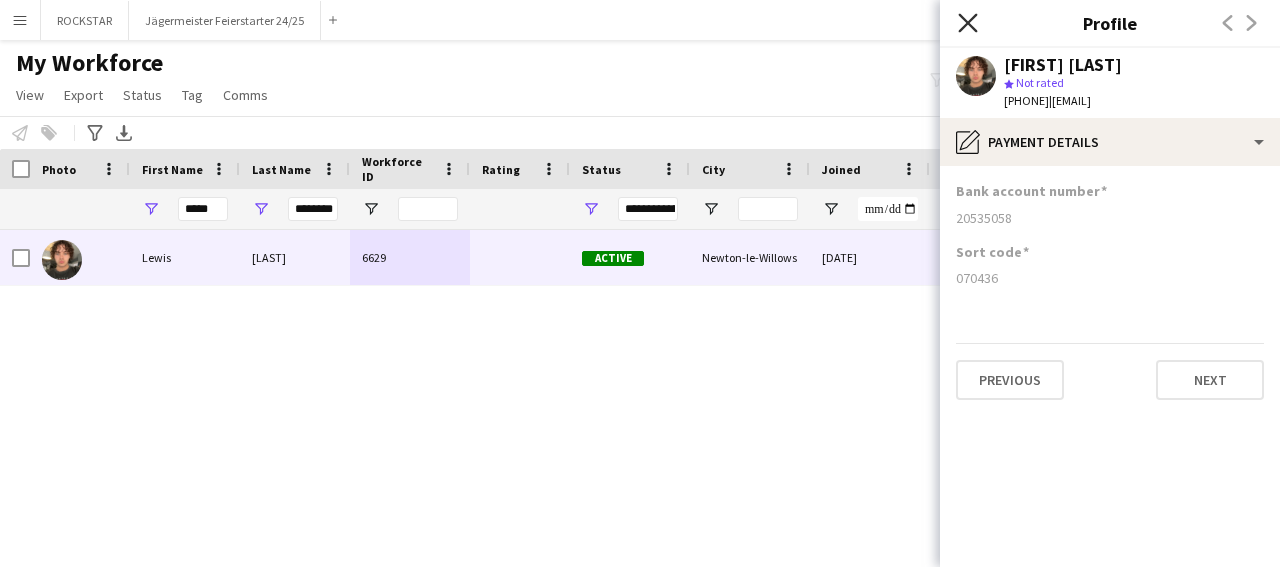 click on "Close pop-in" 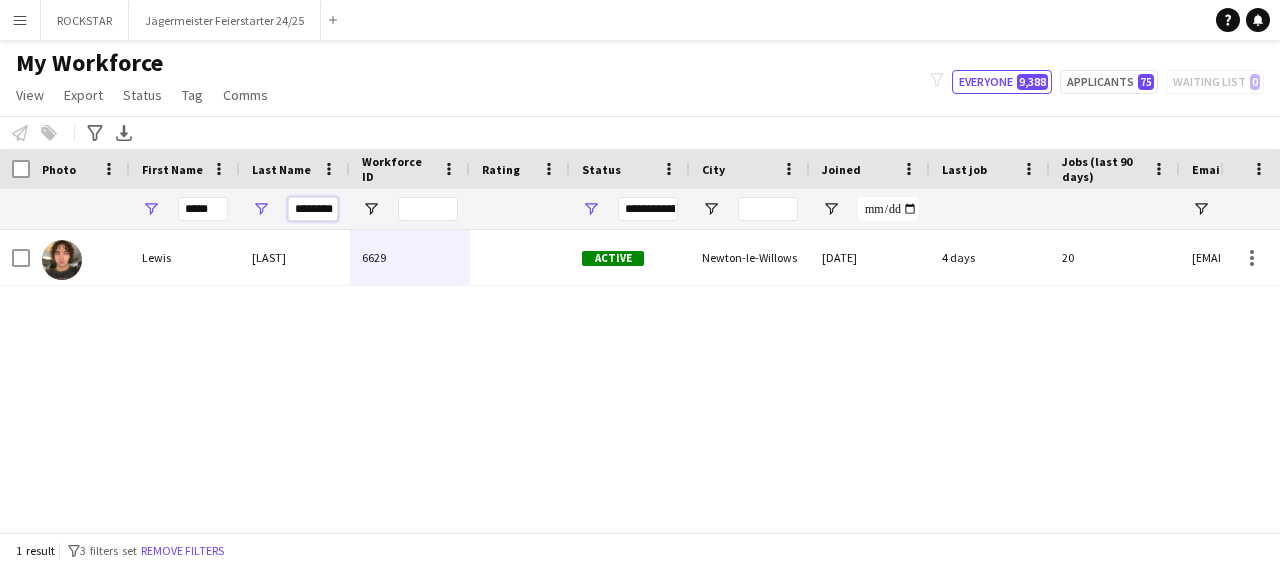 drag, startPoint x: 337, startPoint y: 209, endPoint x: 263, endPoint y: 208, distance: 74.00676 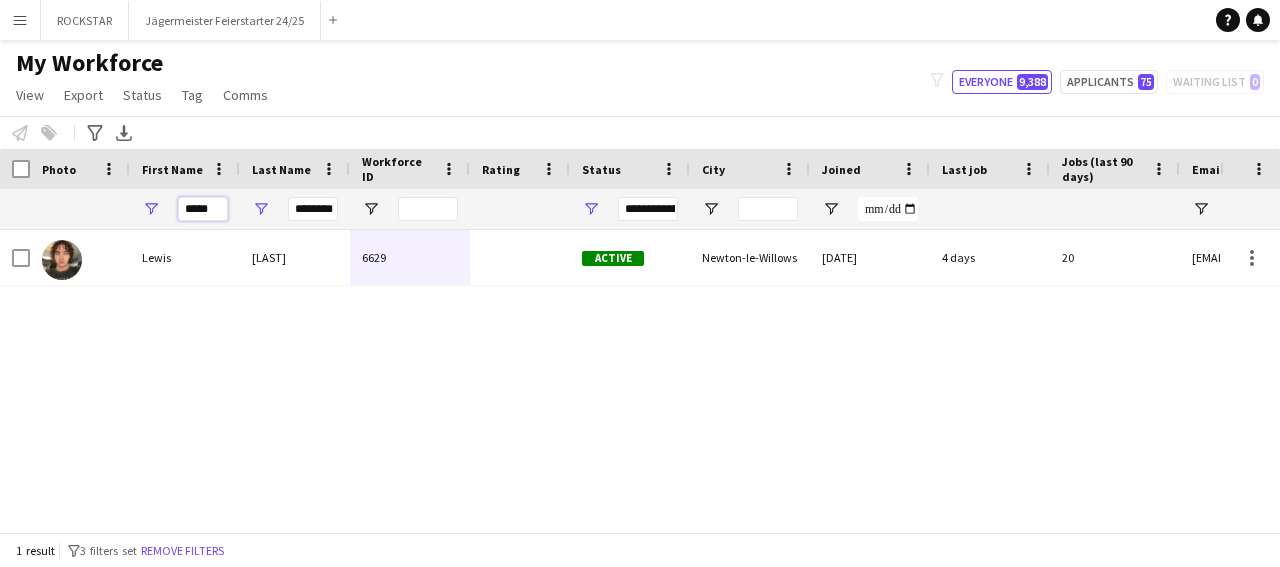 drag, startPoint x: 220, startPoint y: 201, endPoint x: 167, endPoint y: 208, distance: 53.460266 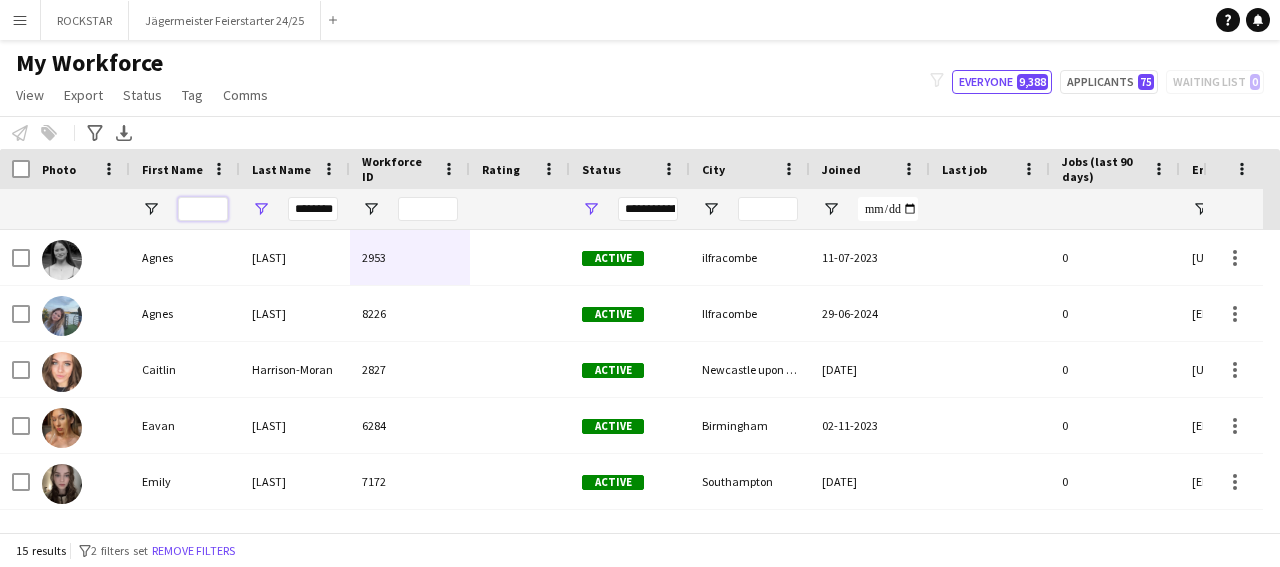 type 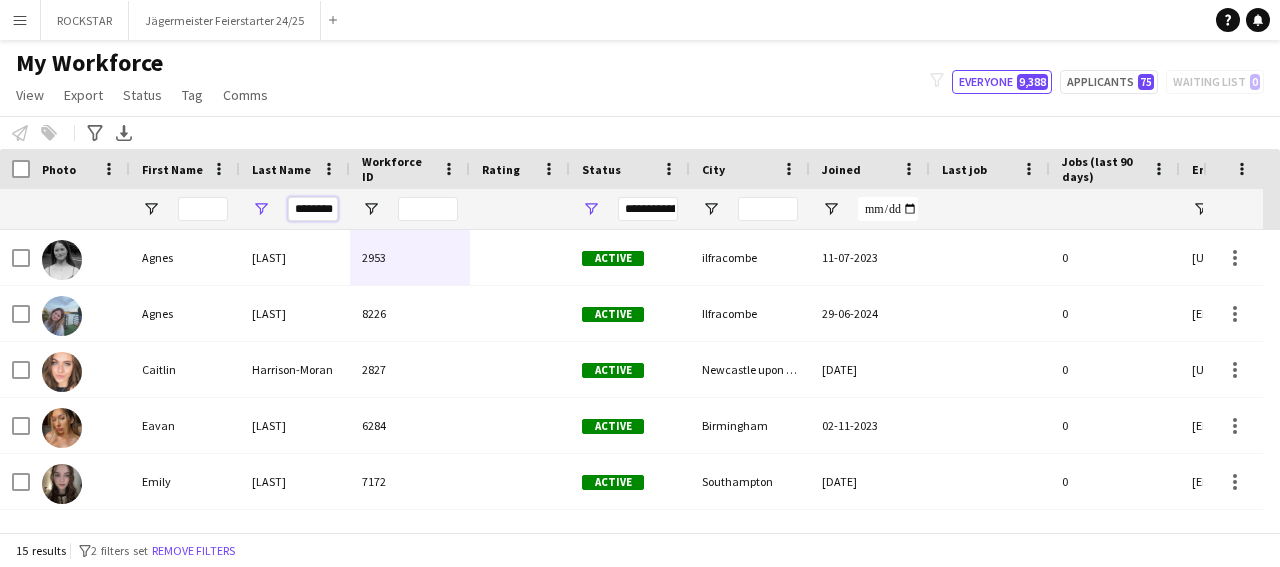 scroll, scrollTop: 0, scrollLeft: 0, axis: both 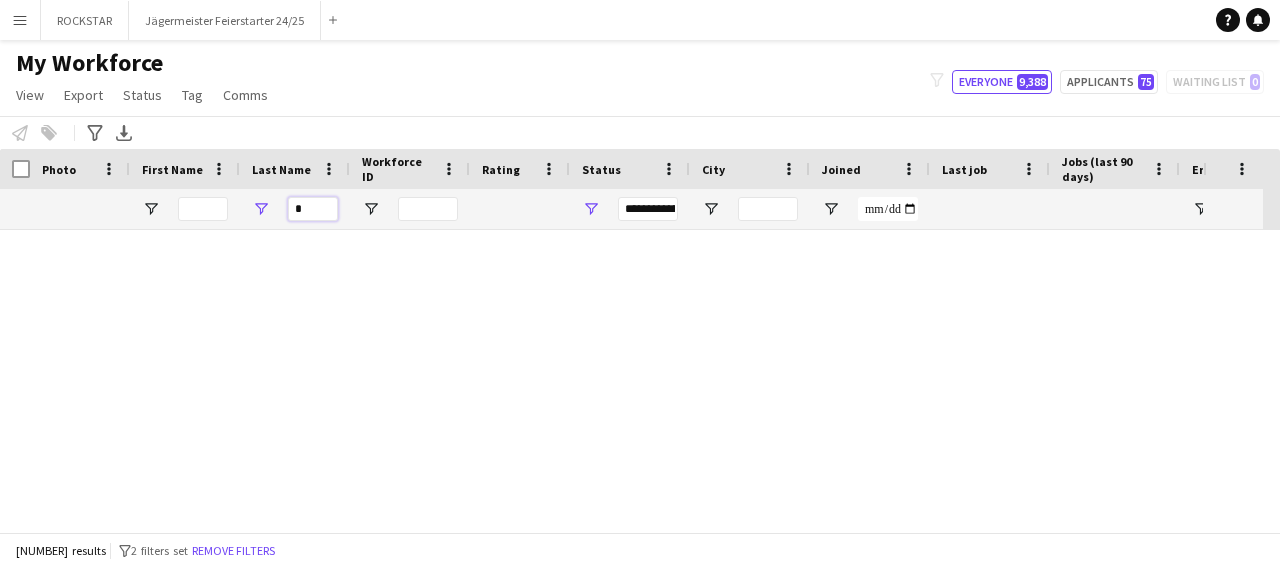 click on "*" at bounding box center (313, 209) 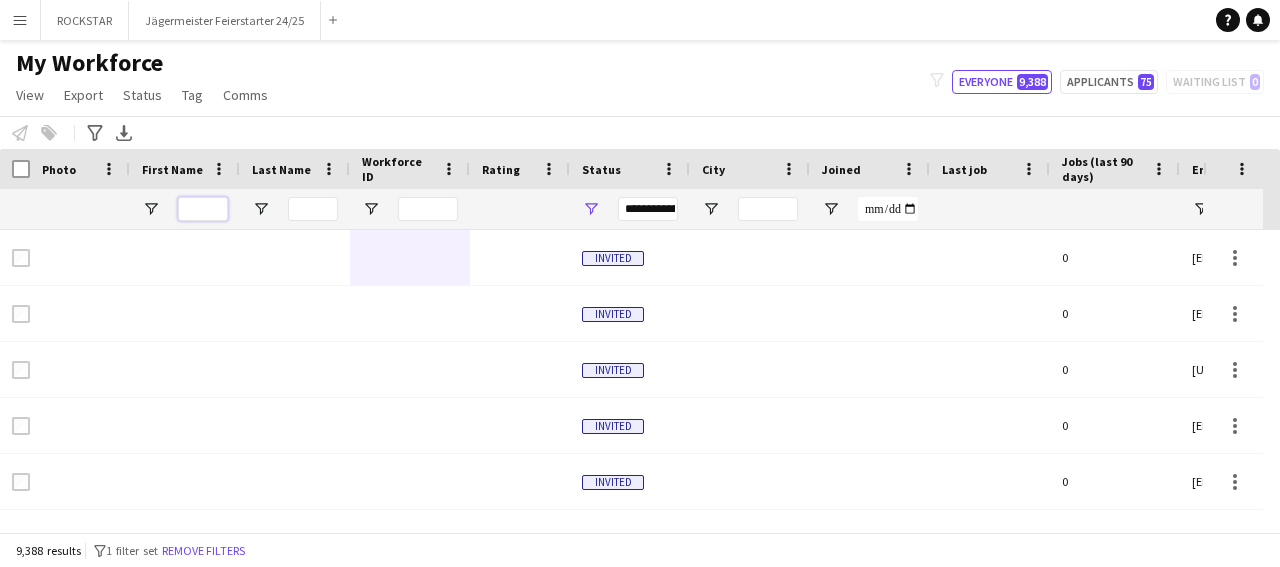 click at bounding box center [203, 209] 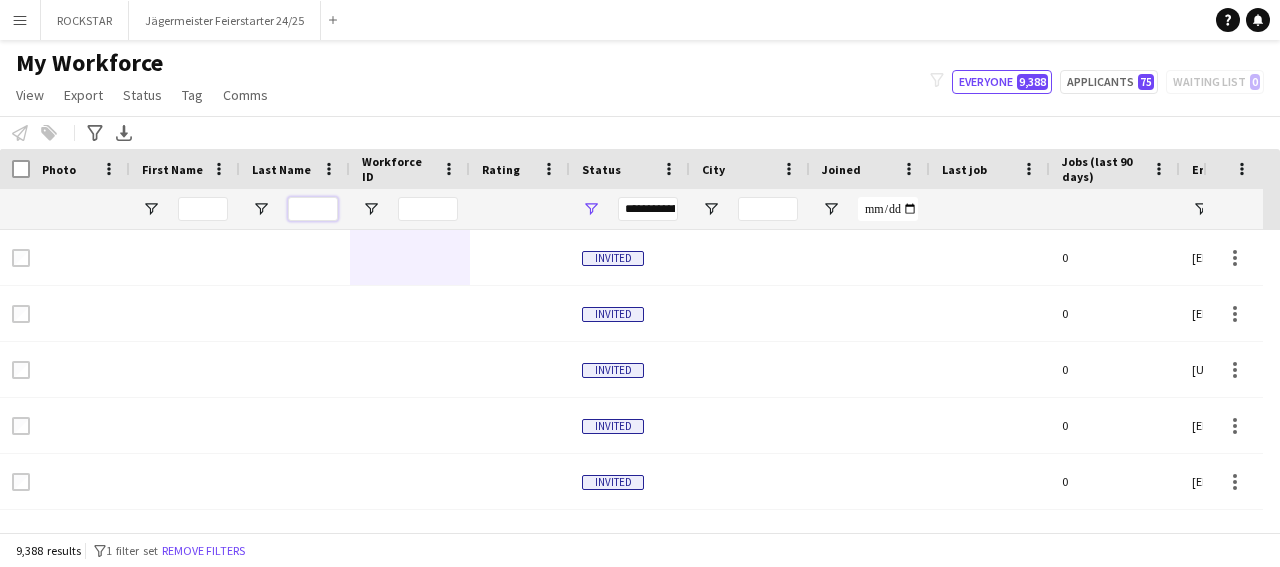 click at bounding box center [313, 209] 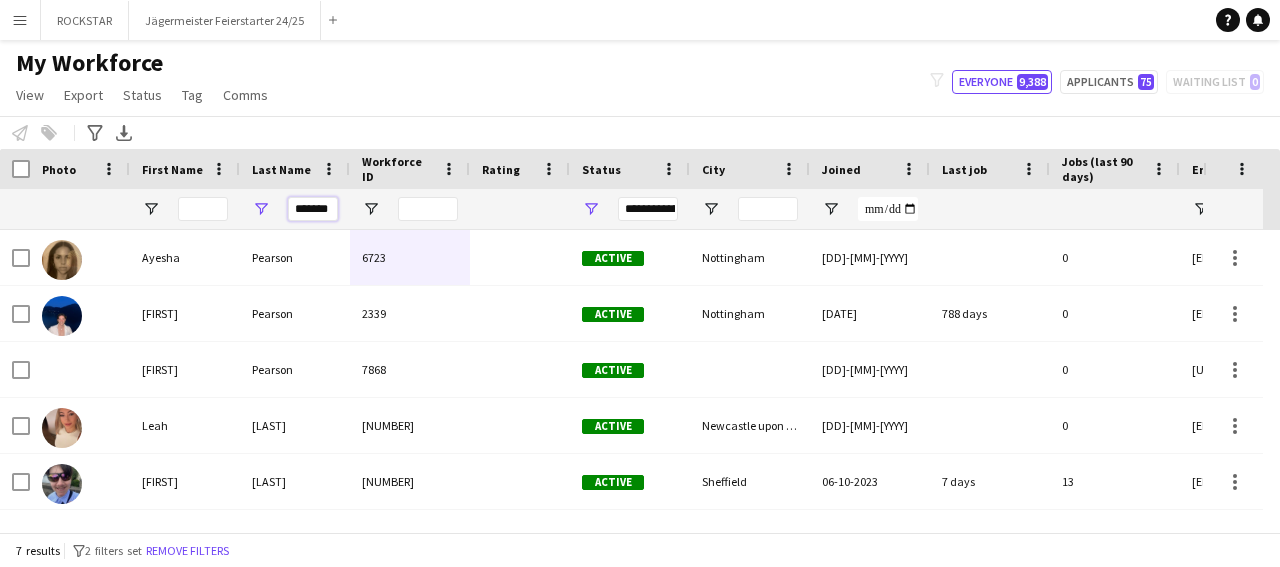 type on "*******" 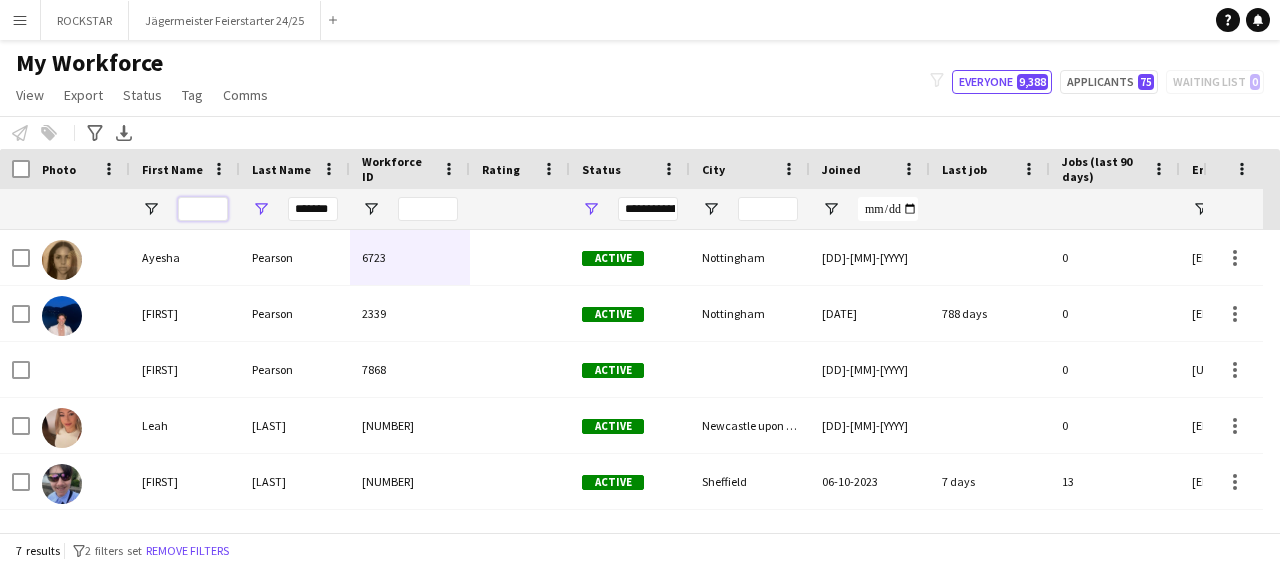 click at bounding box center (203, 209) 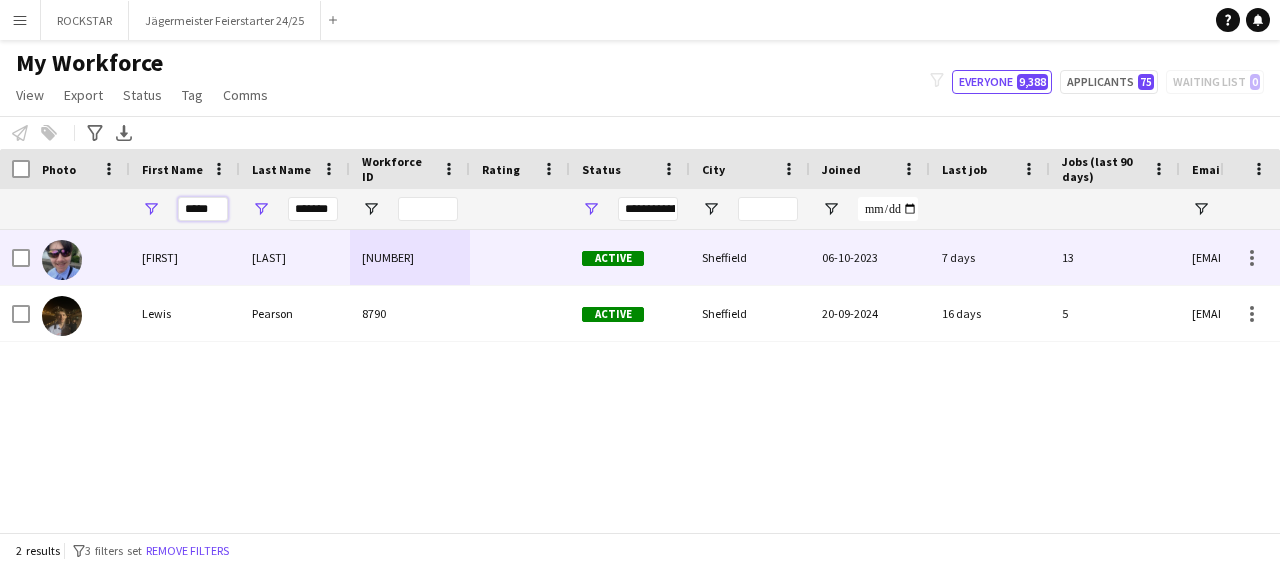 type on "*****" 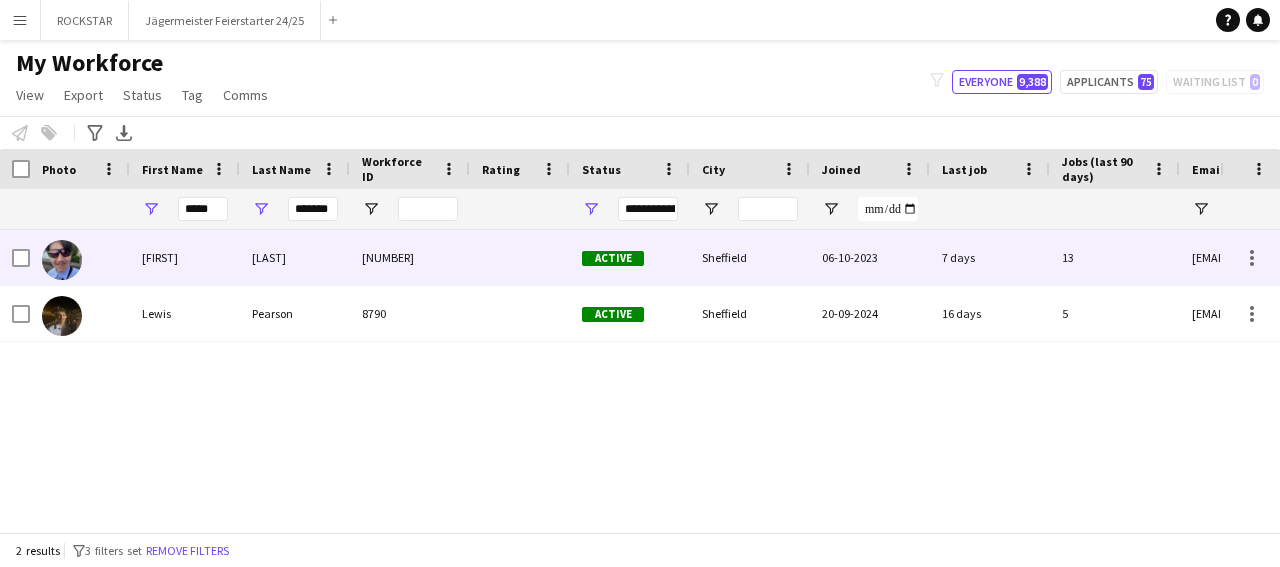 click on "[NUMBER]" at bounding box center (410, 257) 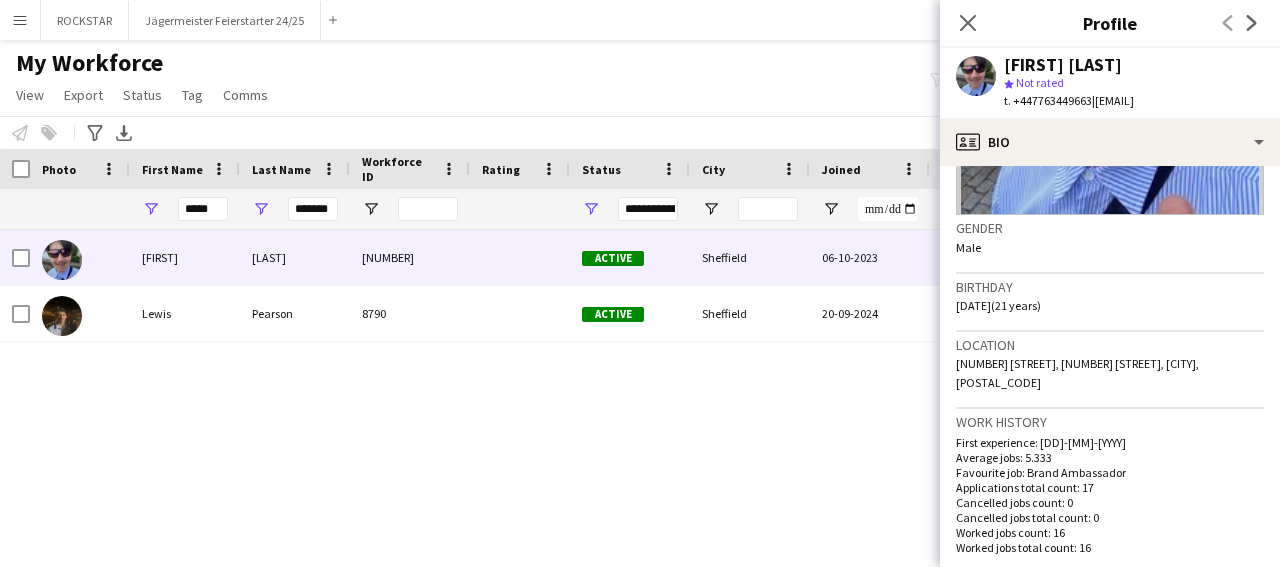 scroll, scrollTop: 793, scrollLeft: 0, axis: vertical 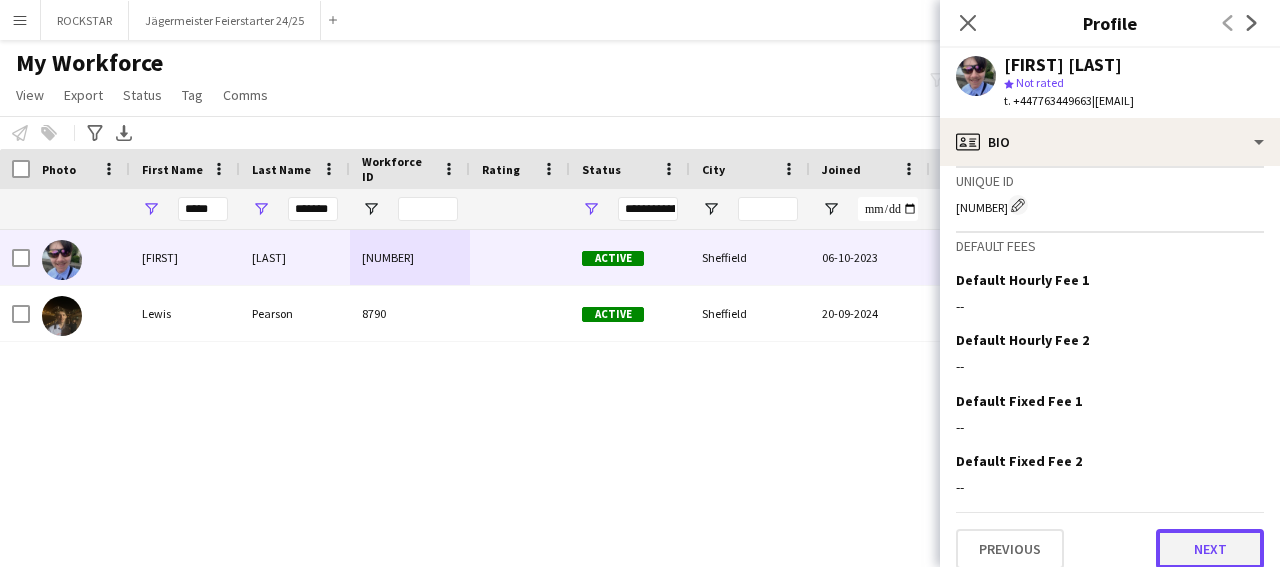 click on "Next" 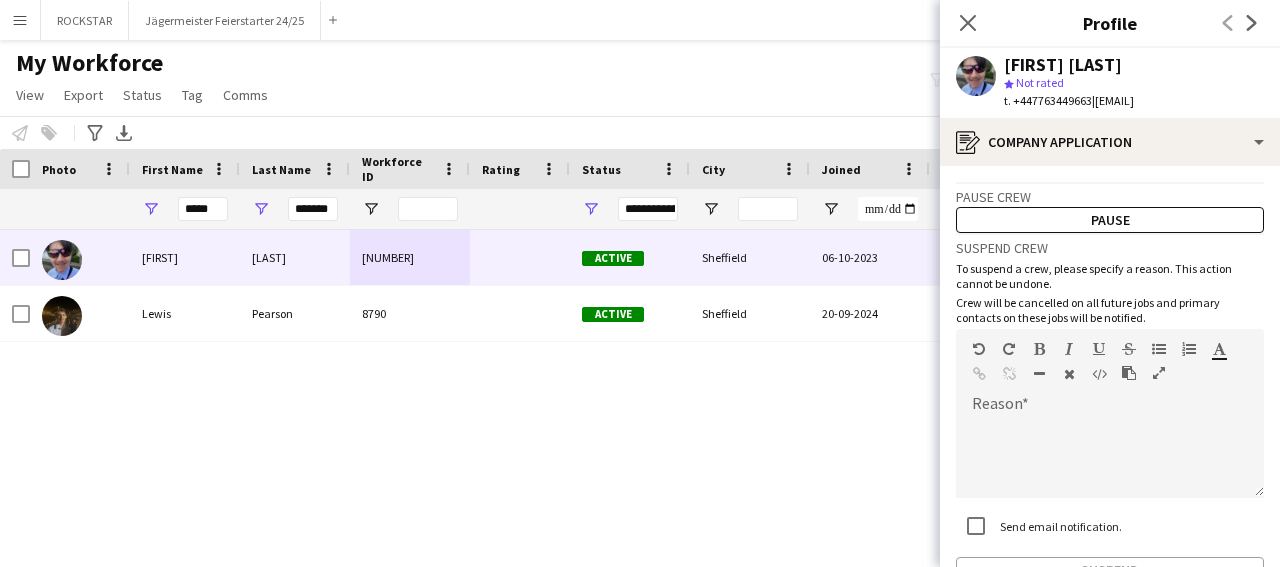 scroll, scrollTop: 126, scrollLeft: 0, axis: vertical 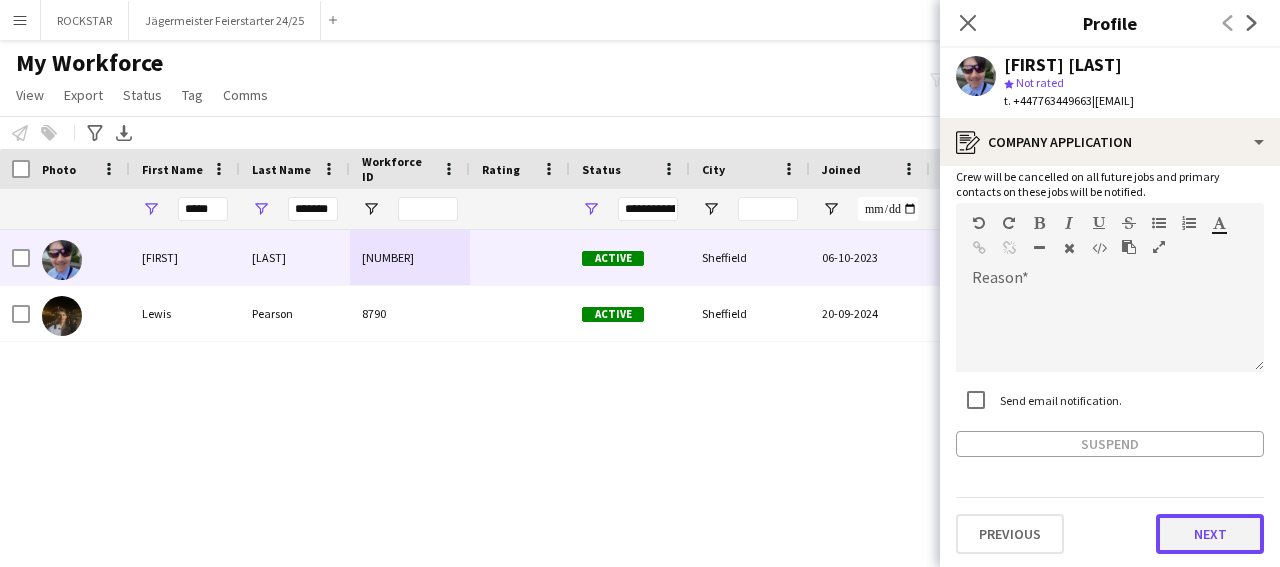 click on "Next" 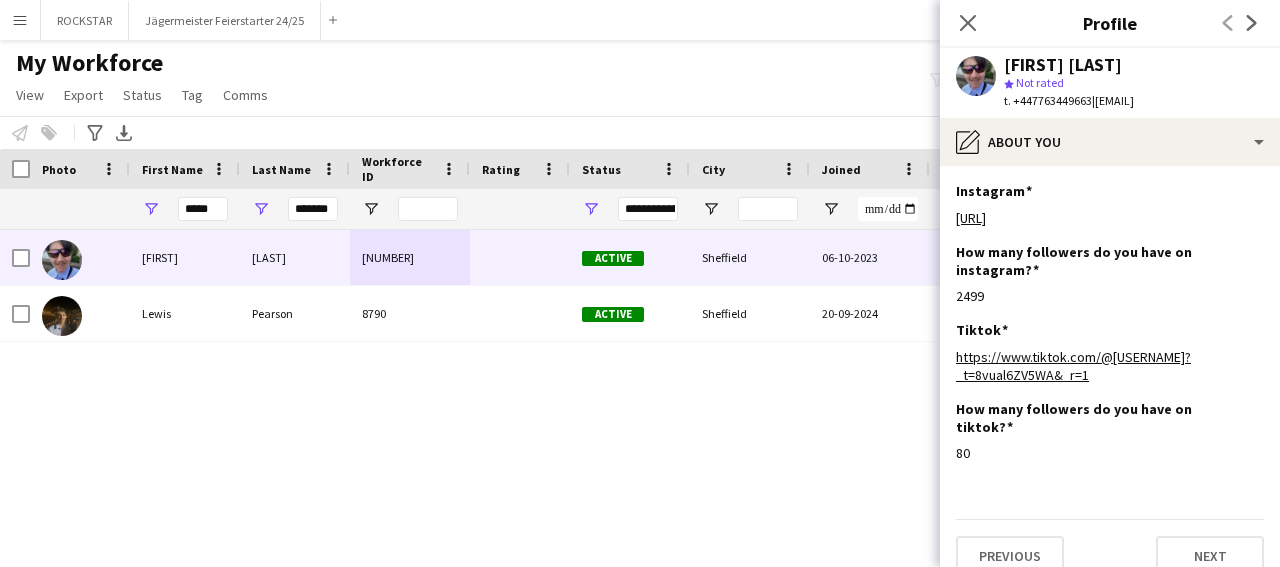 scroll, scrollTop: 6, scrollLeft: 0, axis: vertical 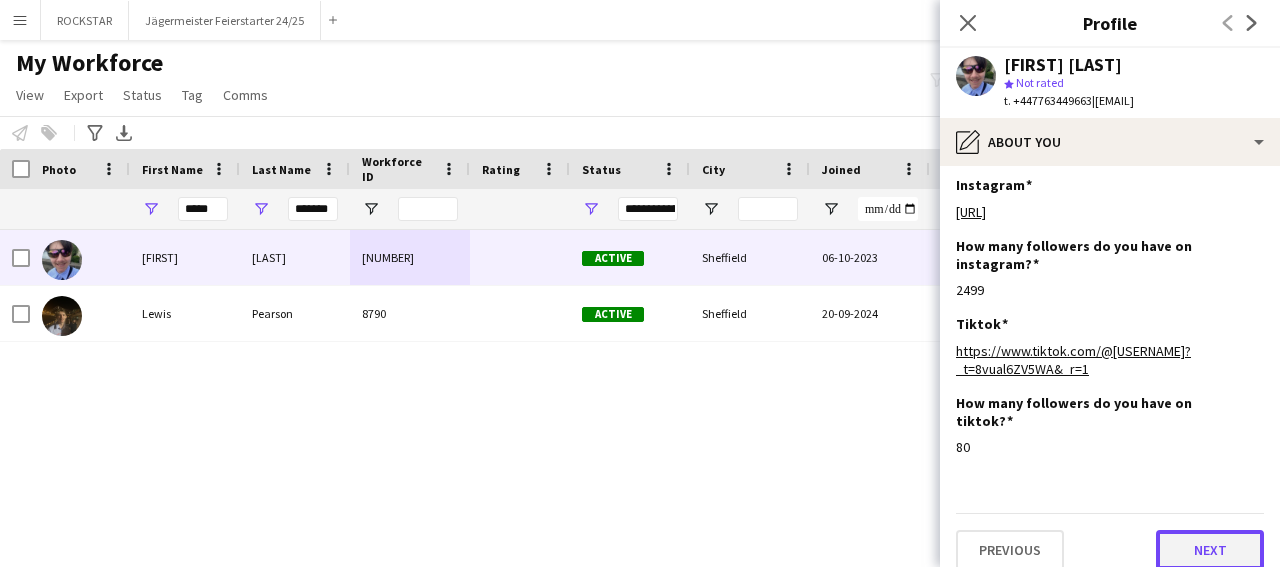 click on "Next" 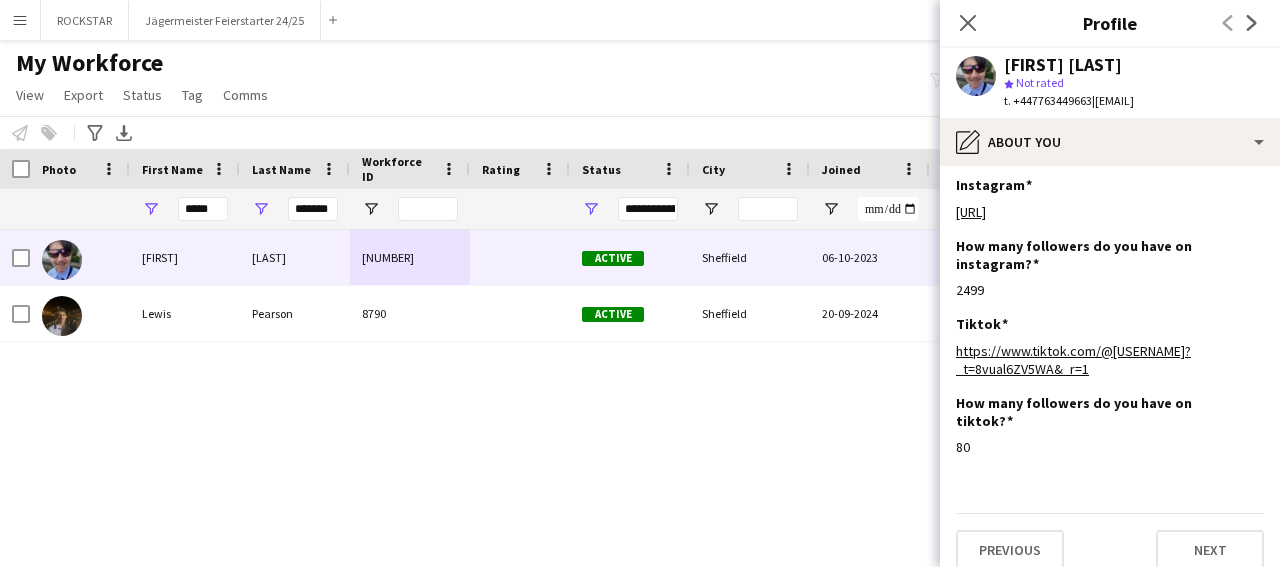 scroll, scrollTop: 0, scrollLeft: 0, axis: both 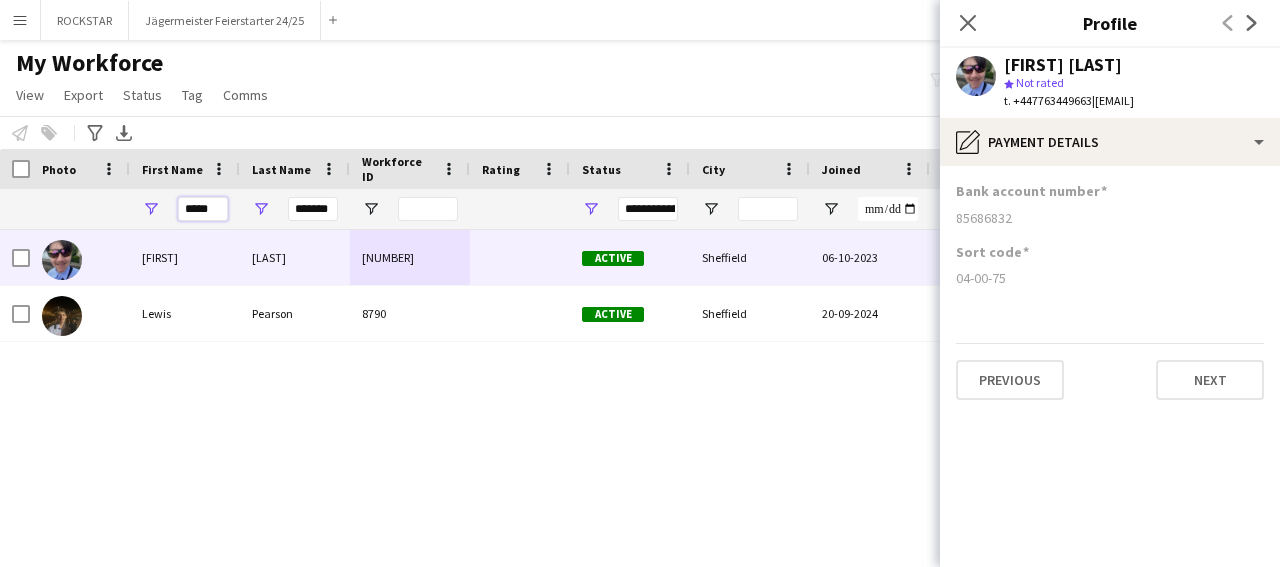 drag, startPoint x: 201, startPoint y: 208, endPoint x: 145, endPoint y: 214, distance: 56.32051 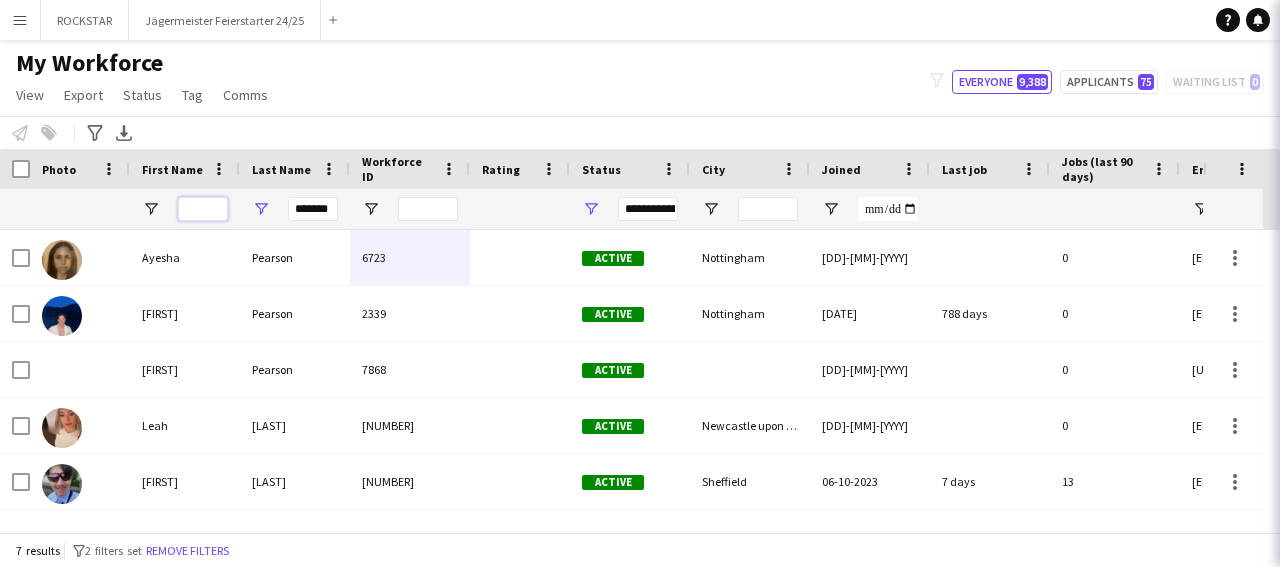 type 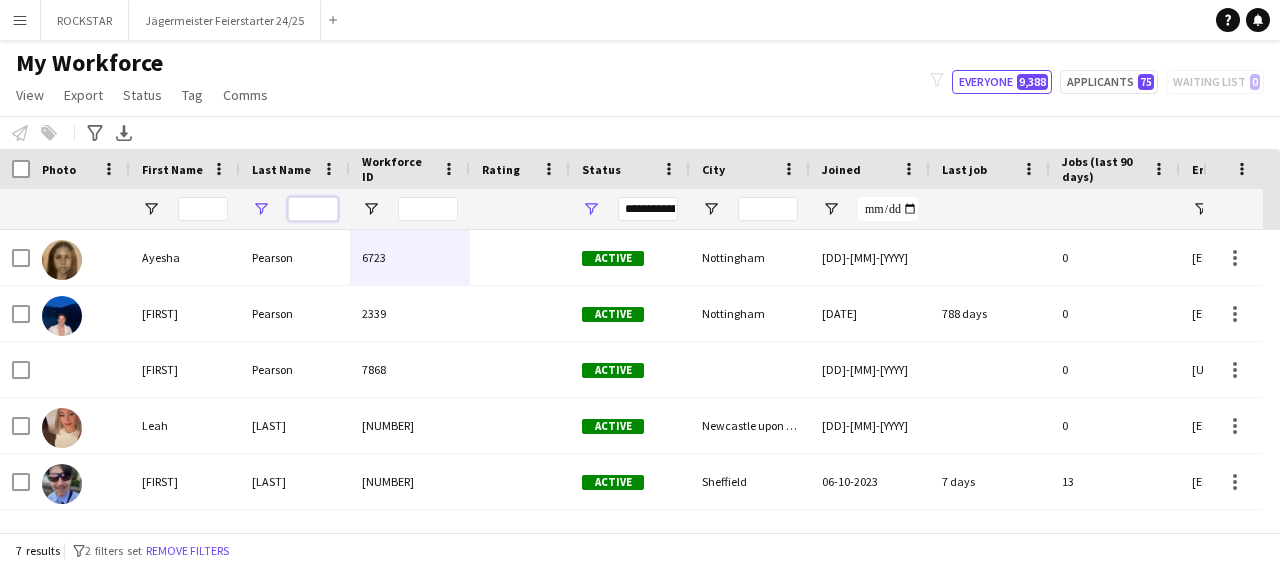 drag, startPoint x: 337, startPoint y: 204, endPoint x: 268, endPoint y: 207, distance: 69.065186 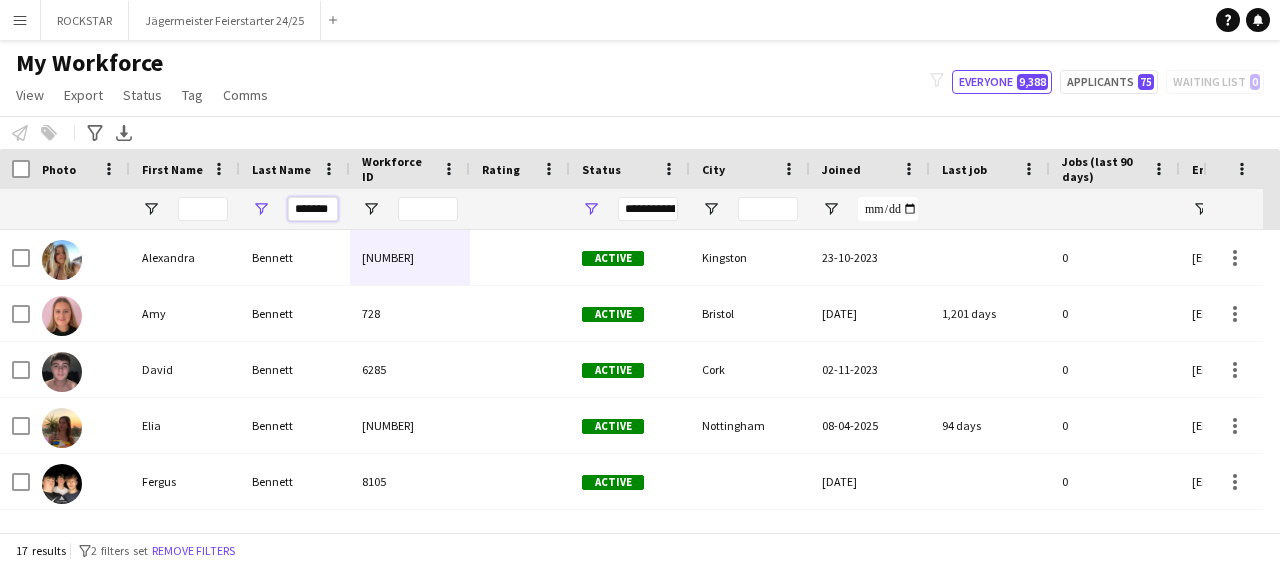 type on "*******" 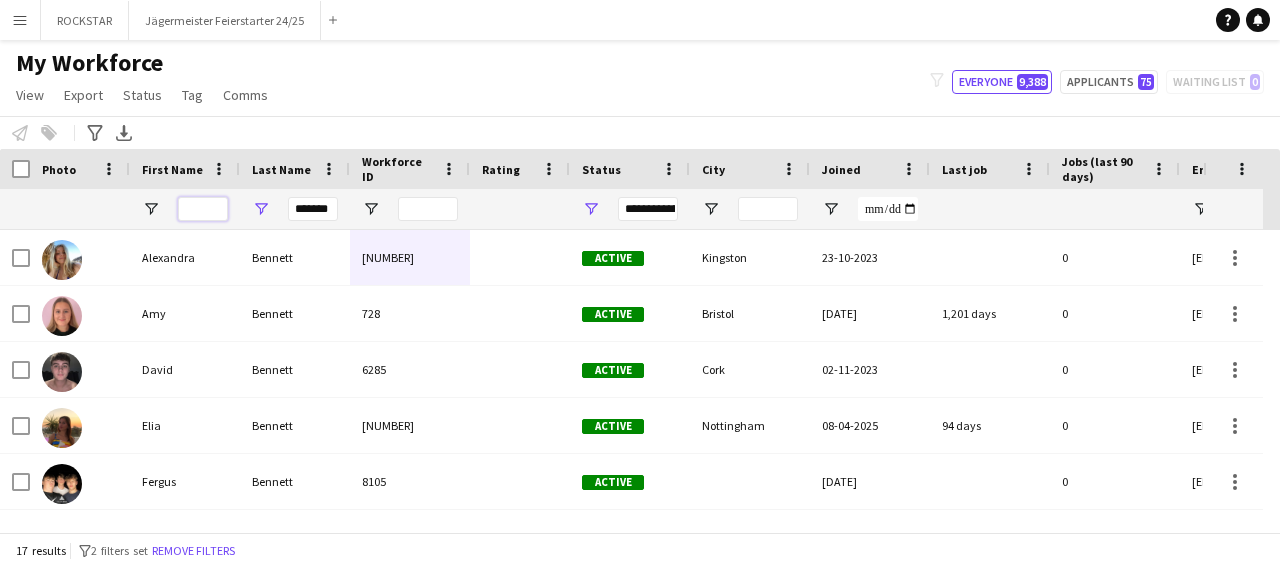 click at bounding box center [203, 209] 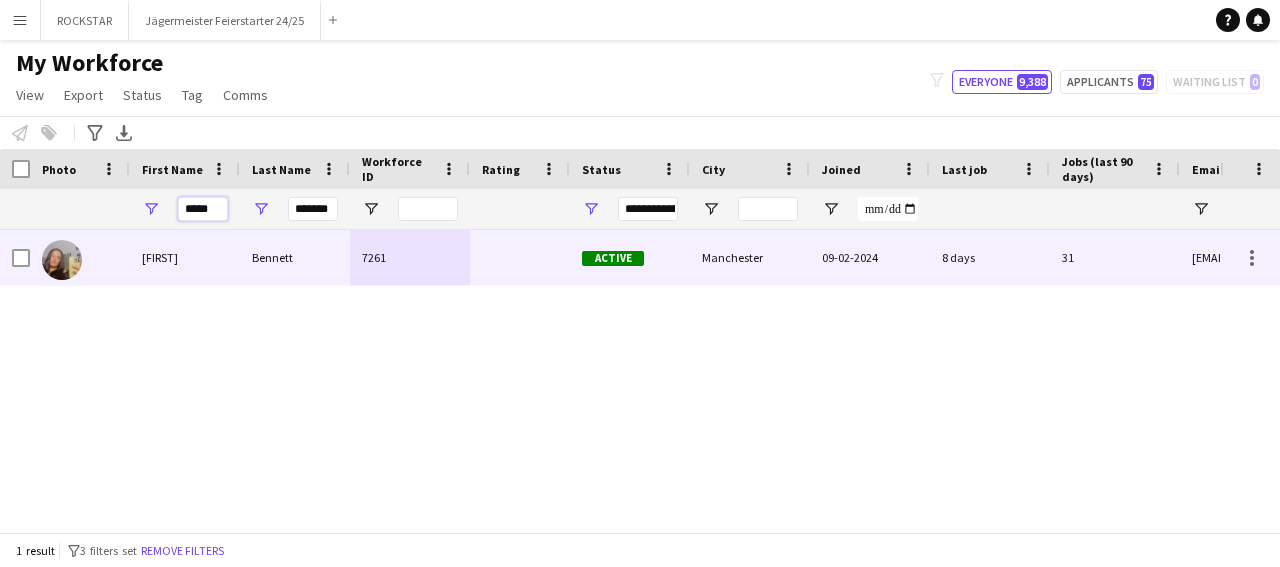 type on "*****" 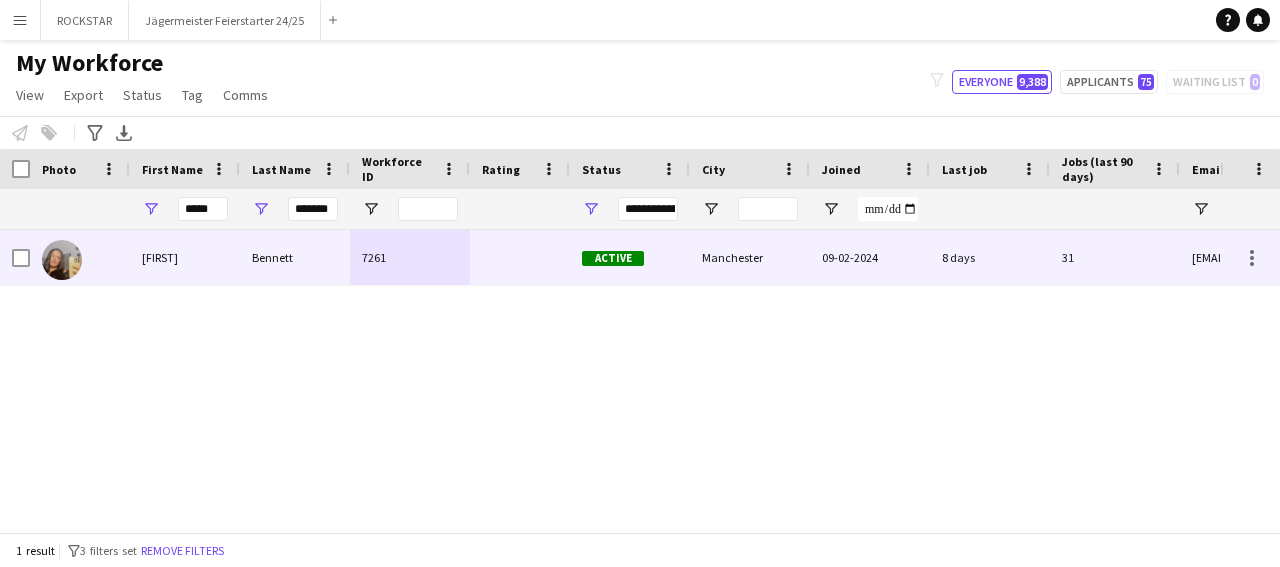 click on "Bennett" at bounding box center [295, 257] 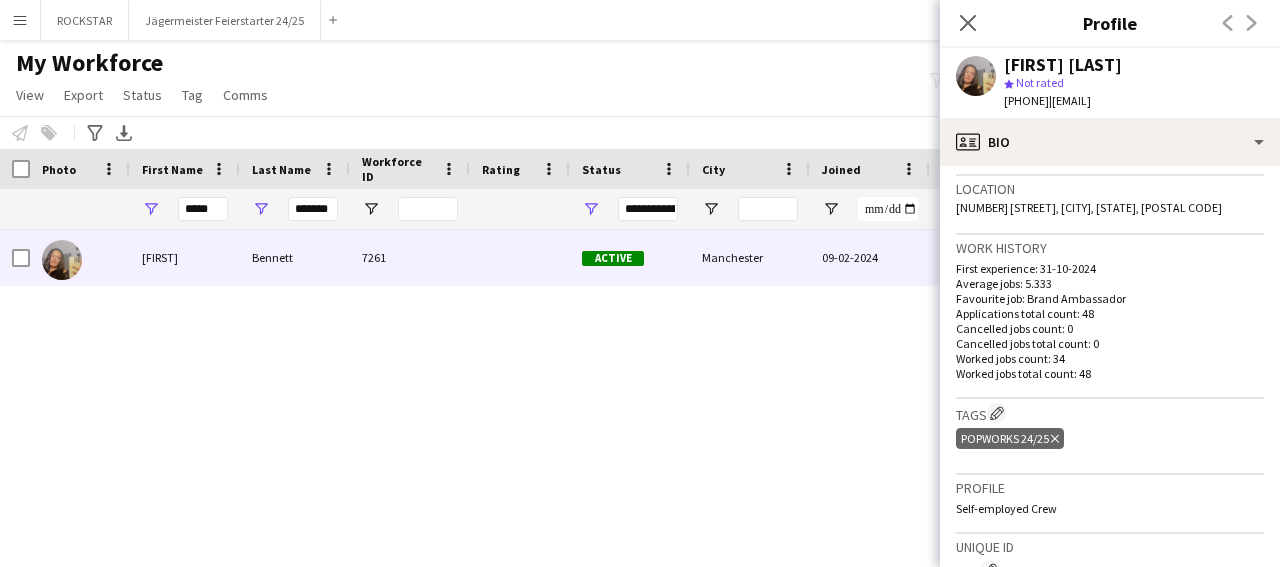 scroll, scrollTop: 806, scrollLeft: 0, axis: vertical 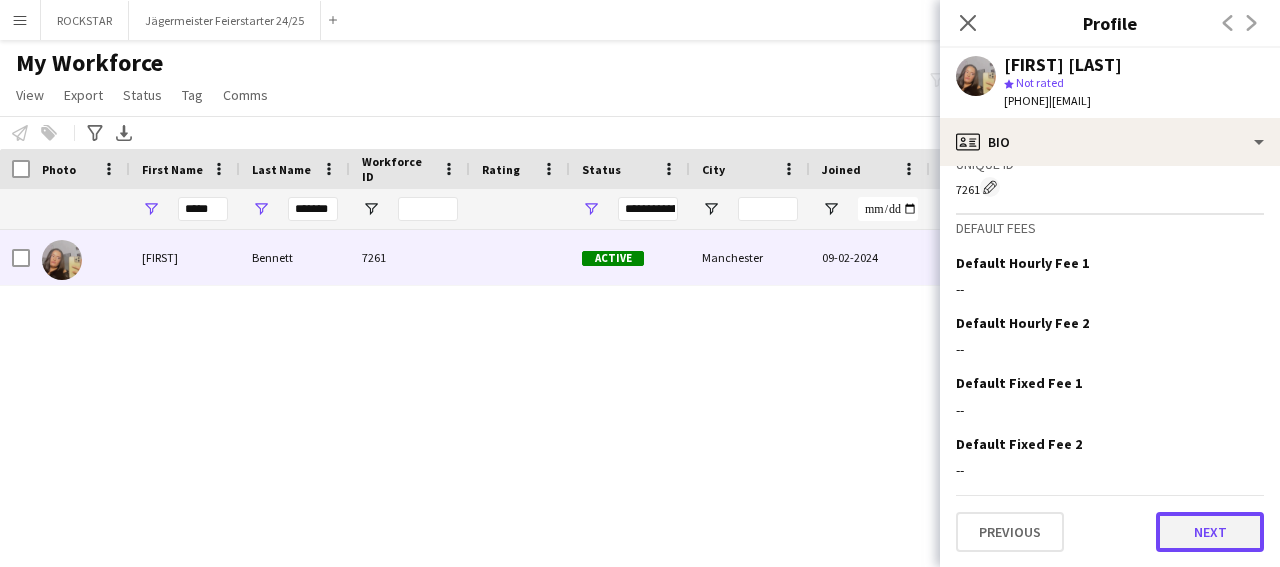 click on "Next" 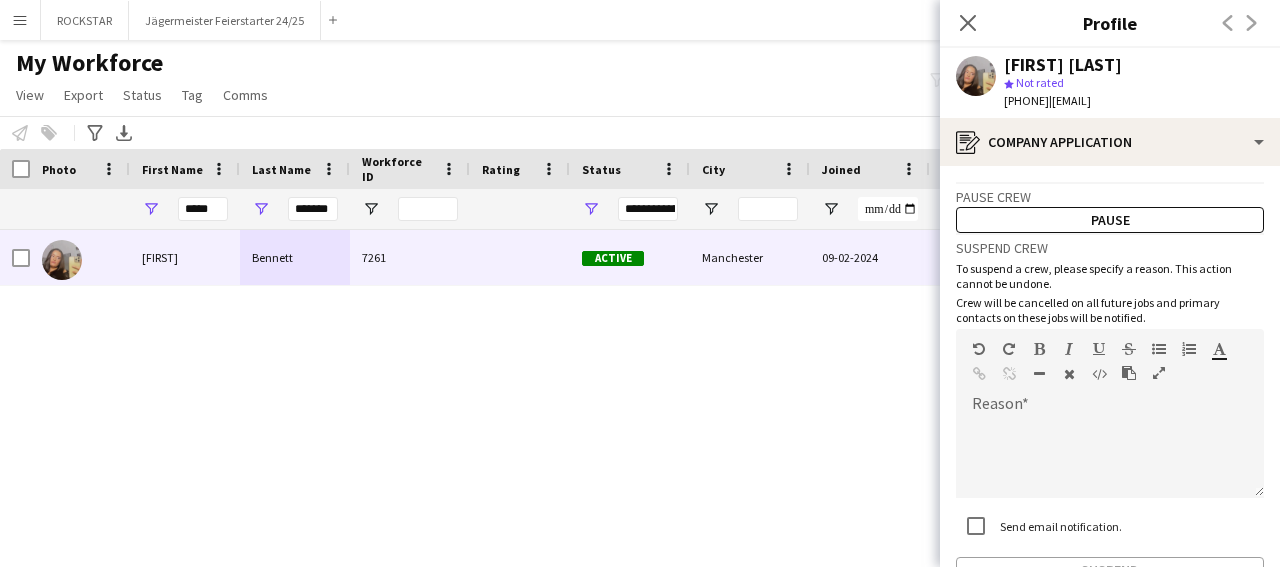 scroll, scrollTop: 126, scrollLeft: 0, axis: vertical 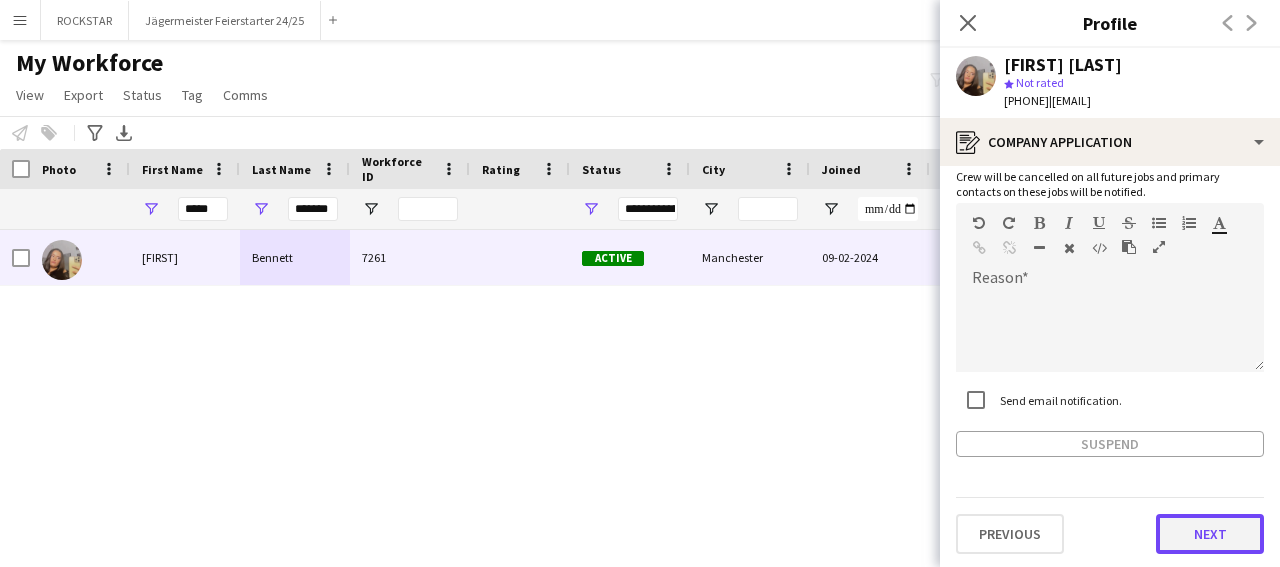 click on "Next" 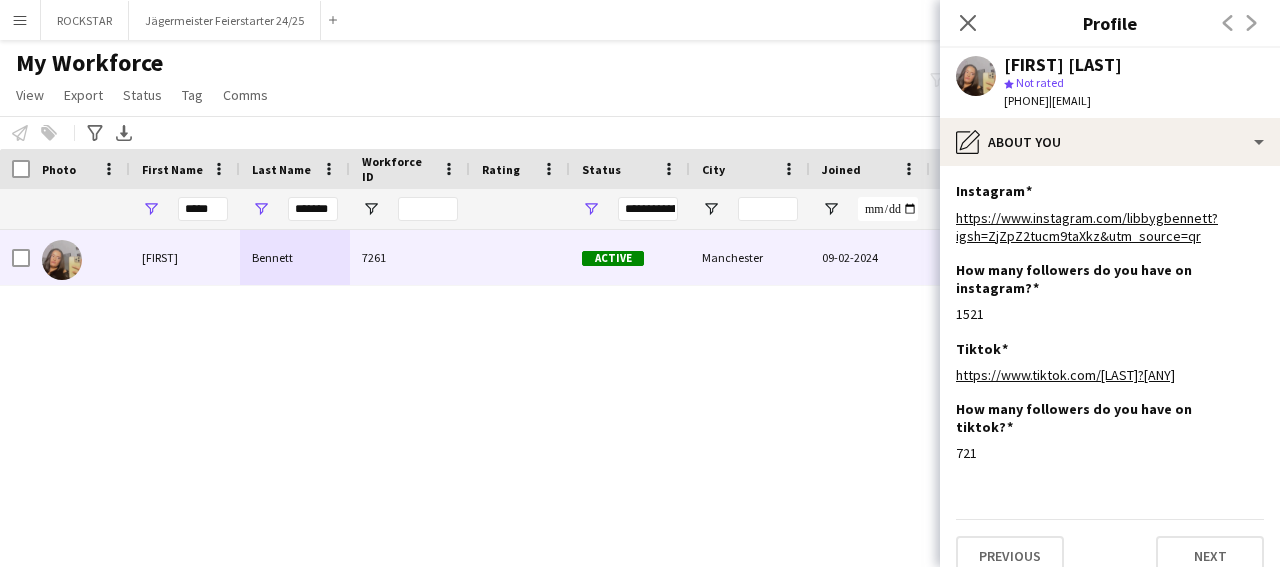 scroll, scrollTop: 24, scrollLeft: 0, axis: vertical 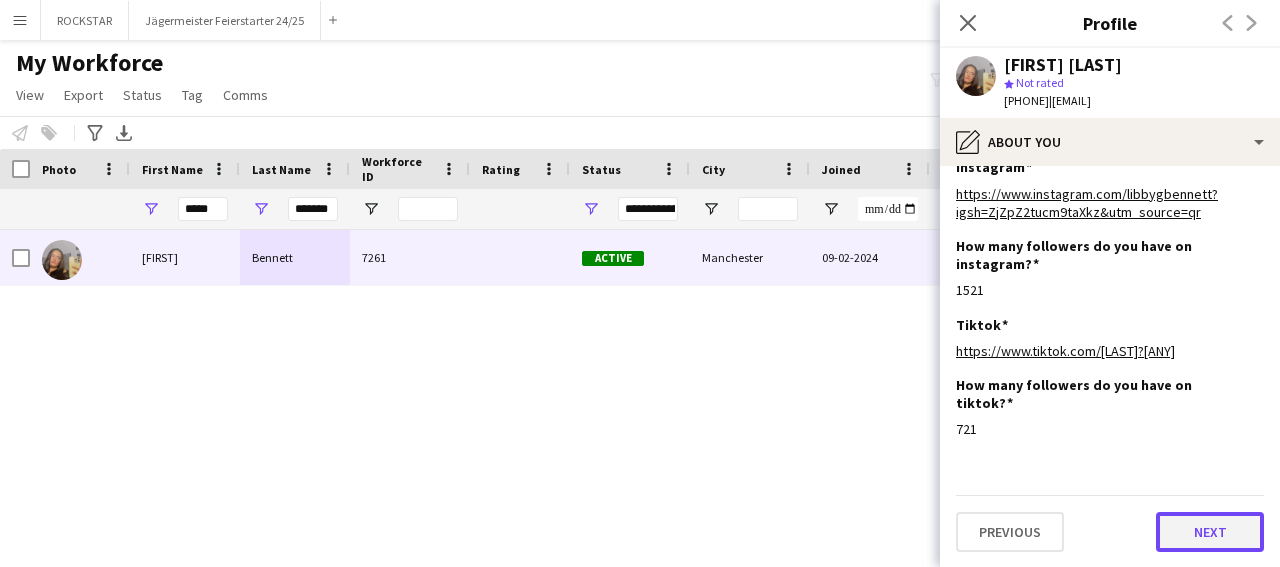 click on "Next" 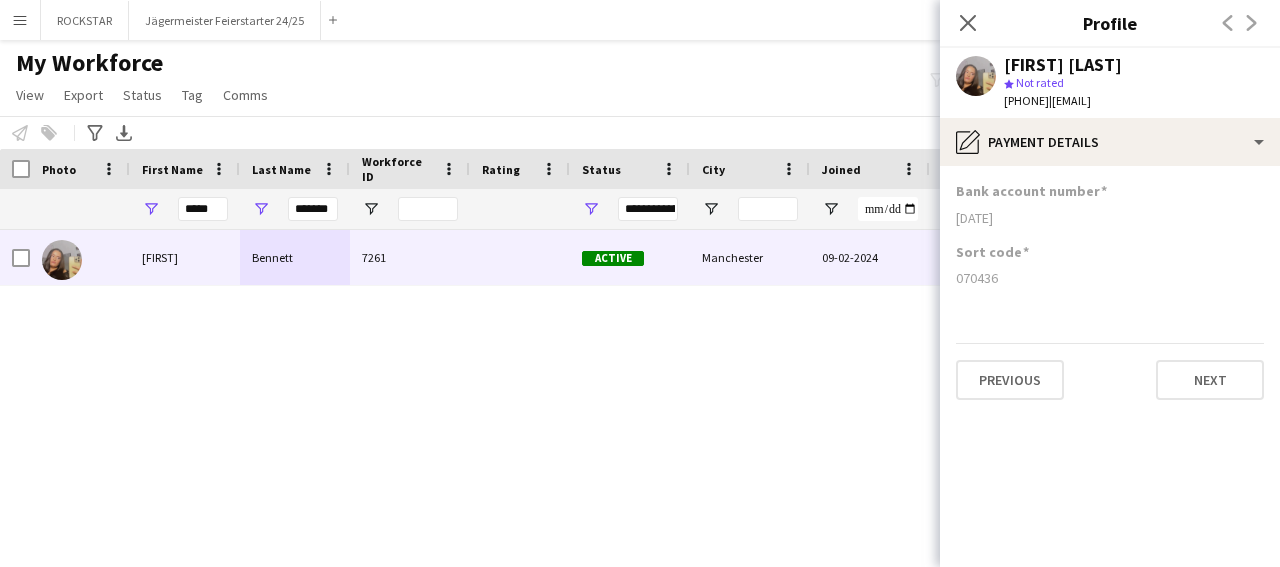 scroll, scrollTop: 0, scrollLeft: 0, axis: both 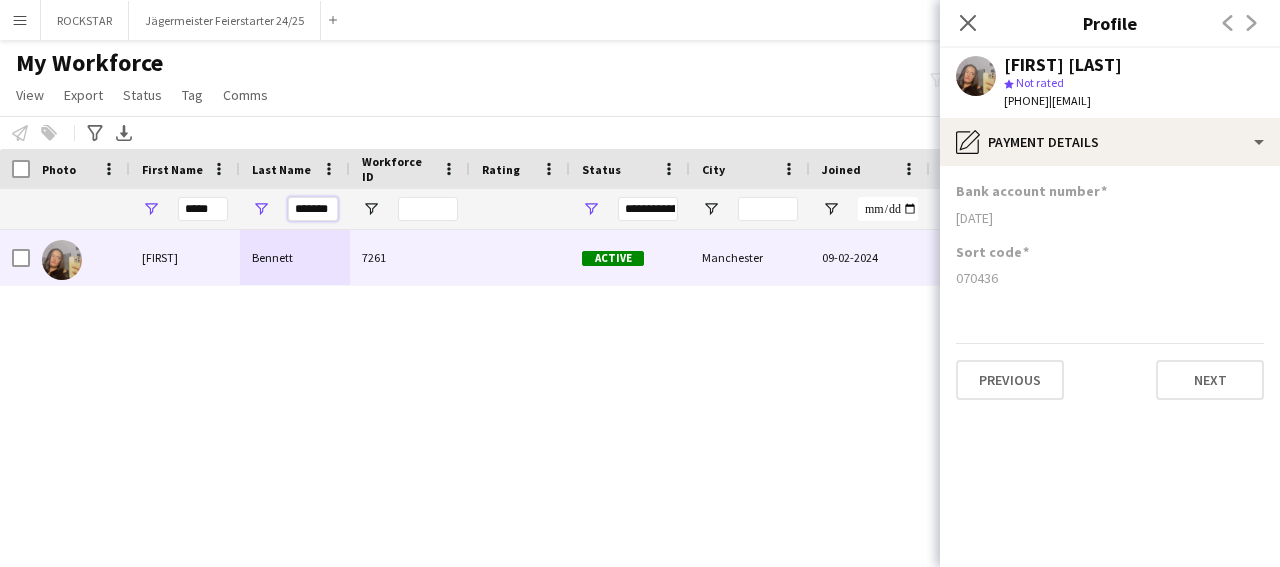 drag, startPoint x: 334, startPoint y: 208, endPoint x: 220, endPoint y: 234, distance: 116.92733 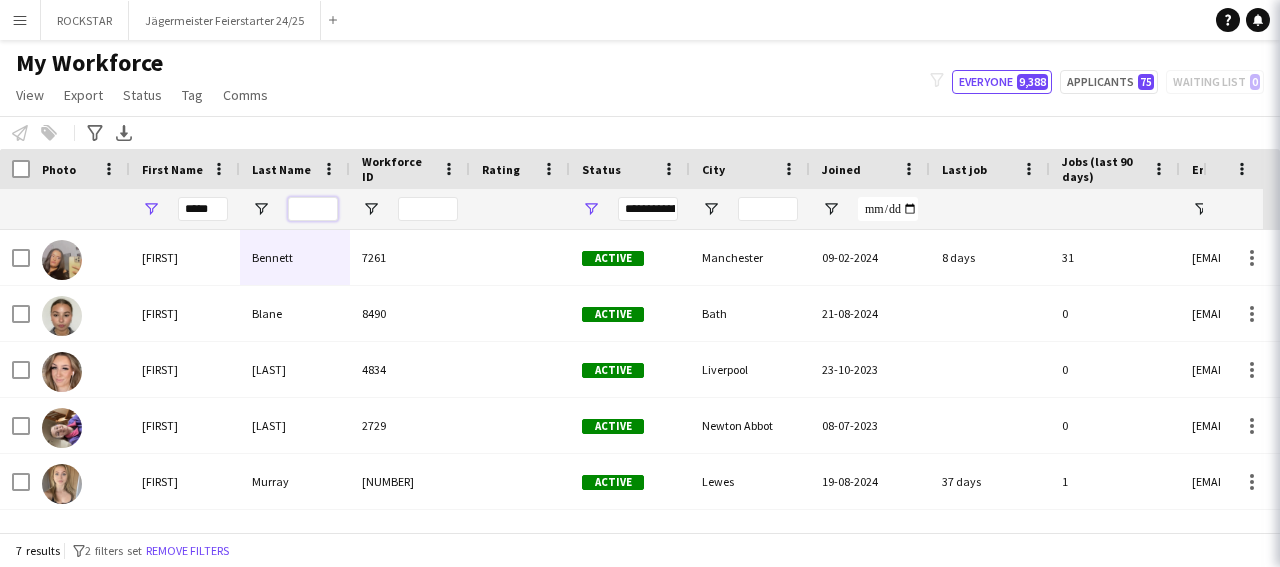 type 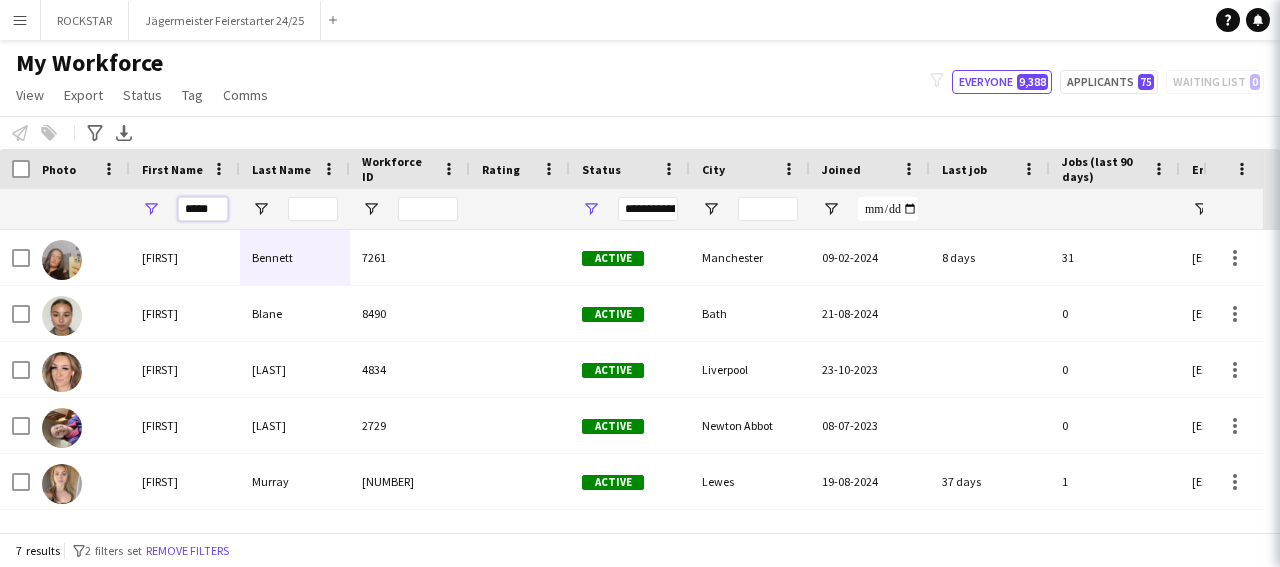 click on "*****" at bounding box center [203, 209] 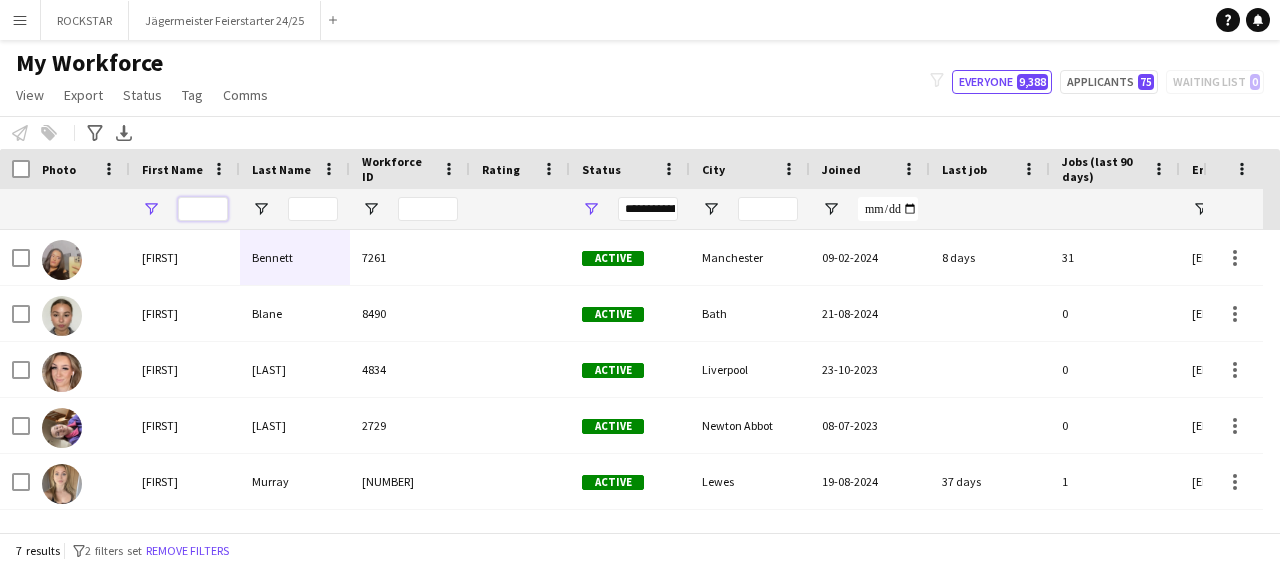 type 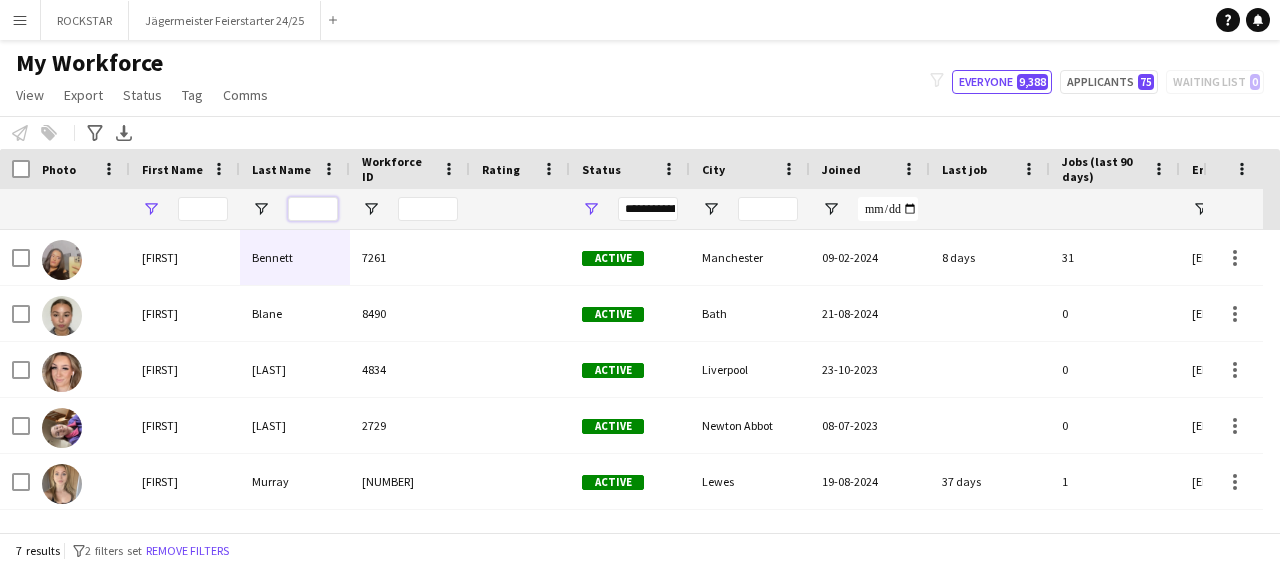click at bounding box center [313, 209] 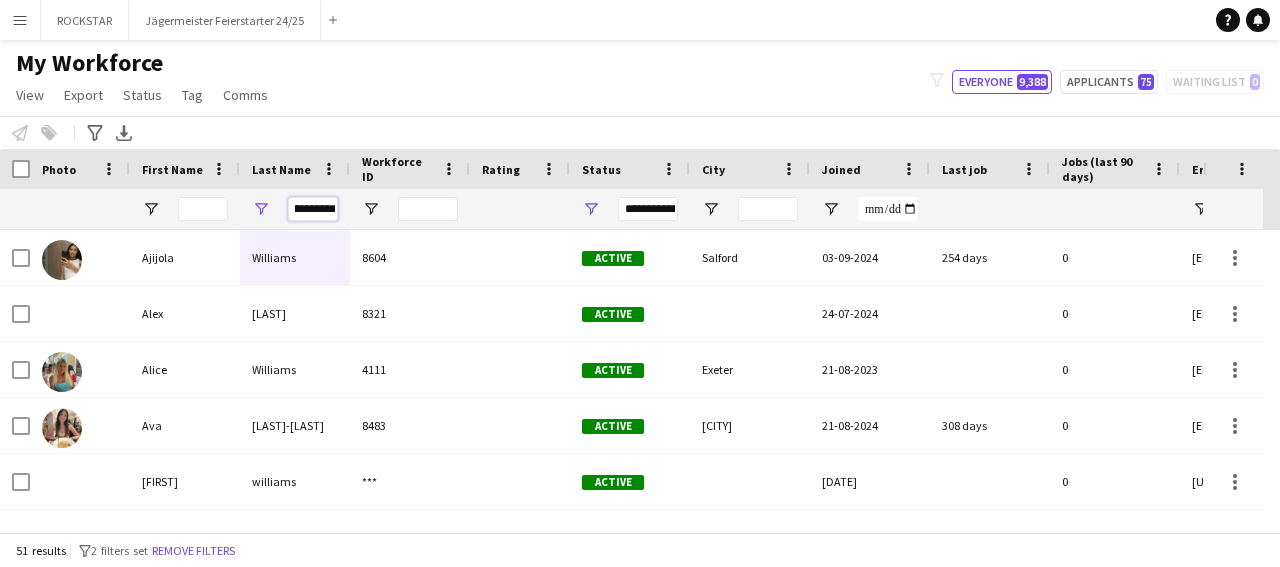scroll, scrollTop: 0, scrollLeft: 14, axis: horizontal 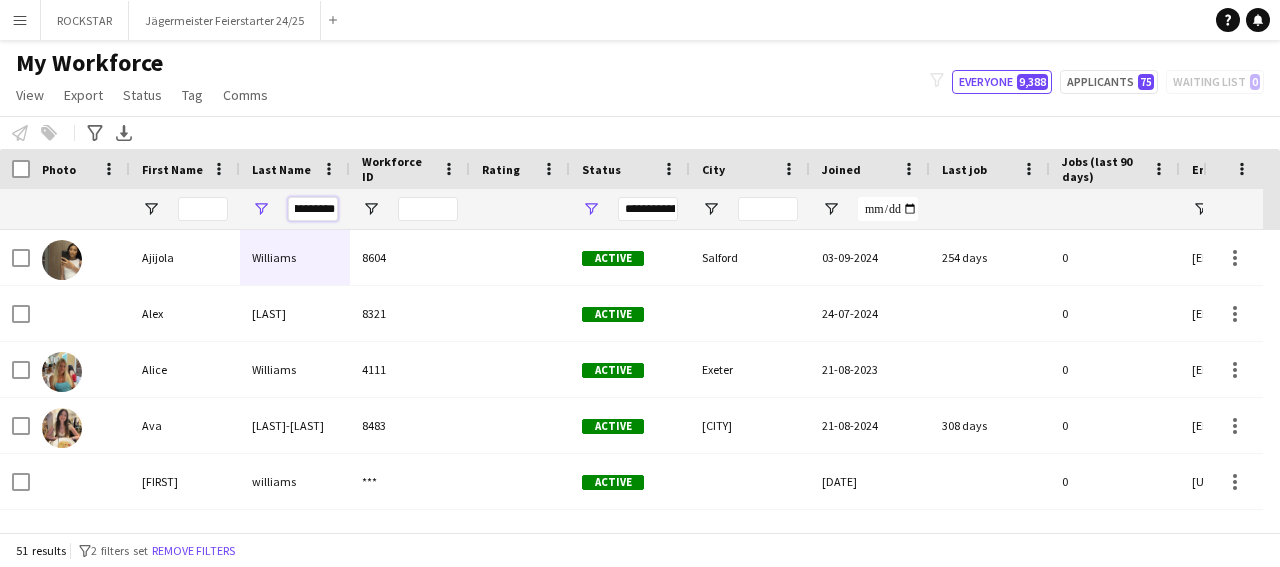 type on "**********" 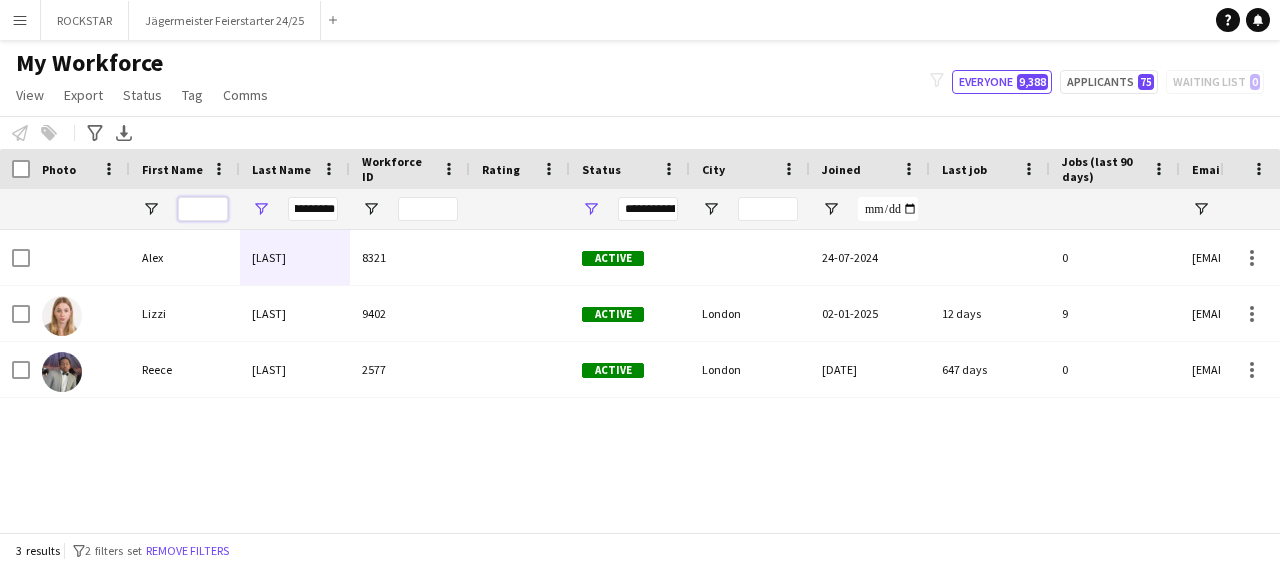 click at bounding box center [203, 209] 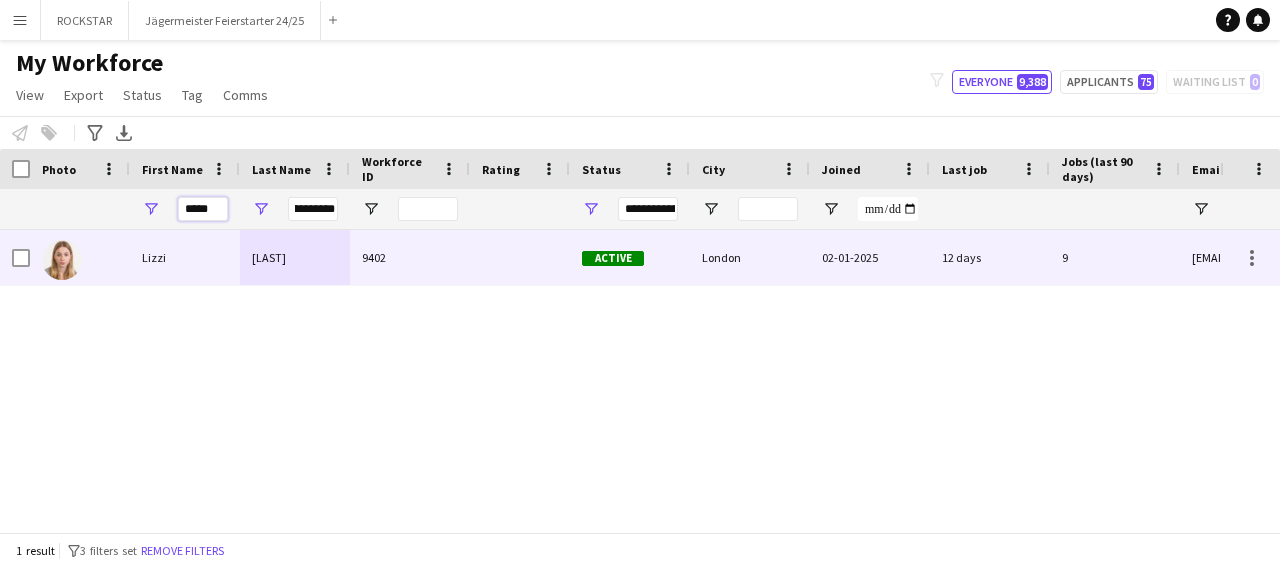 type on "*****" 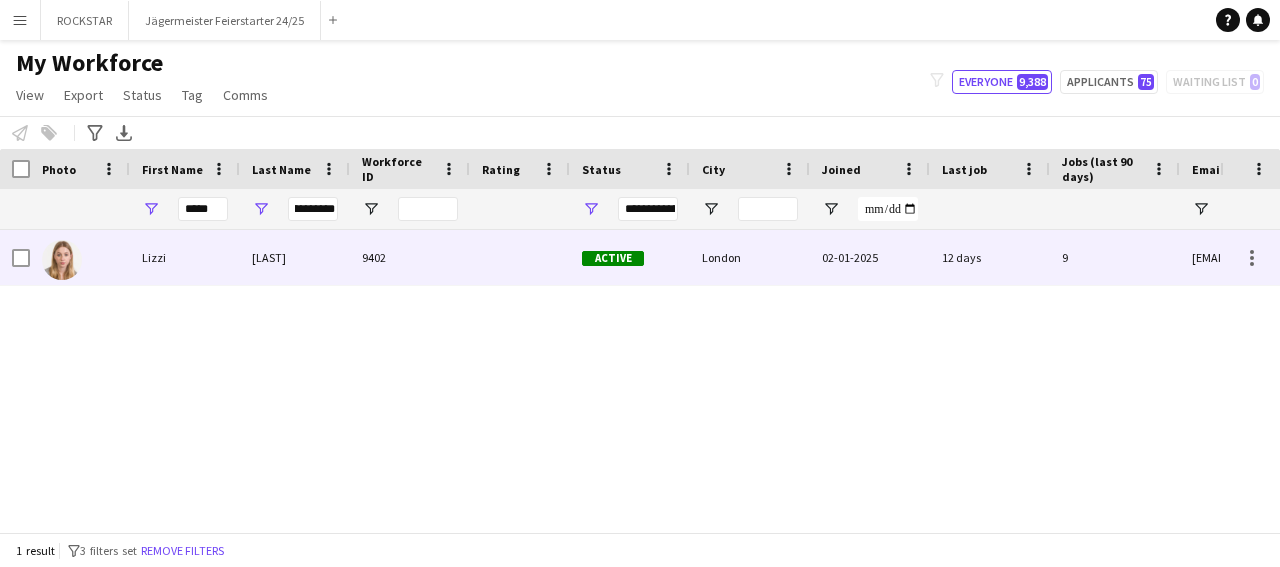 click on "9402" at bounding box center (410, 257) 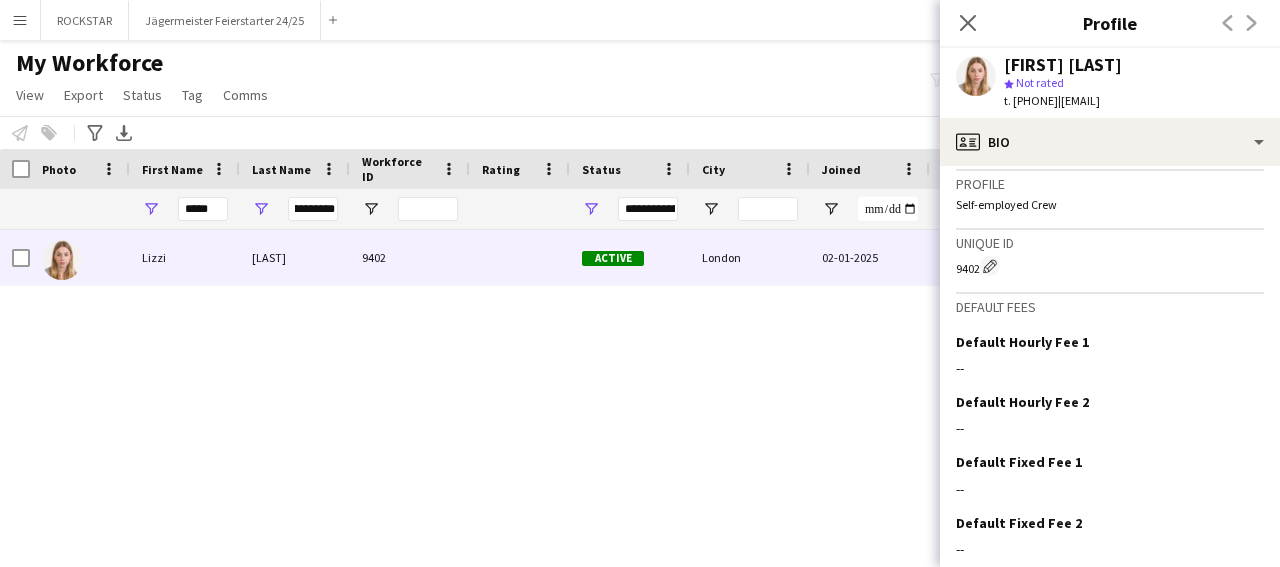 scroll, scrollTop: 793, scrollLeft: 0, axis: vertical 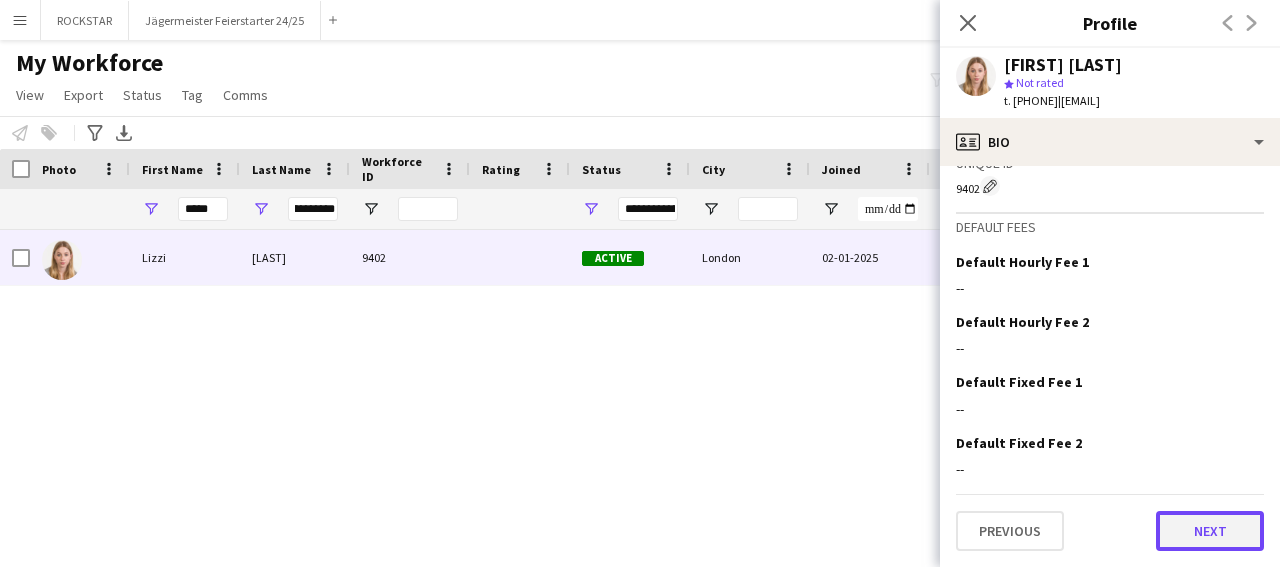 click on "Next" 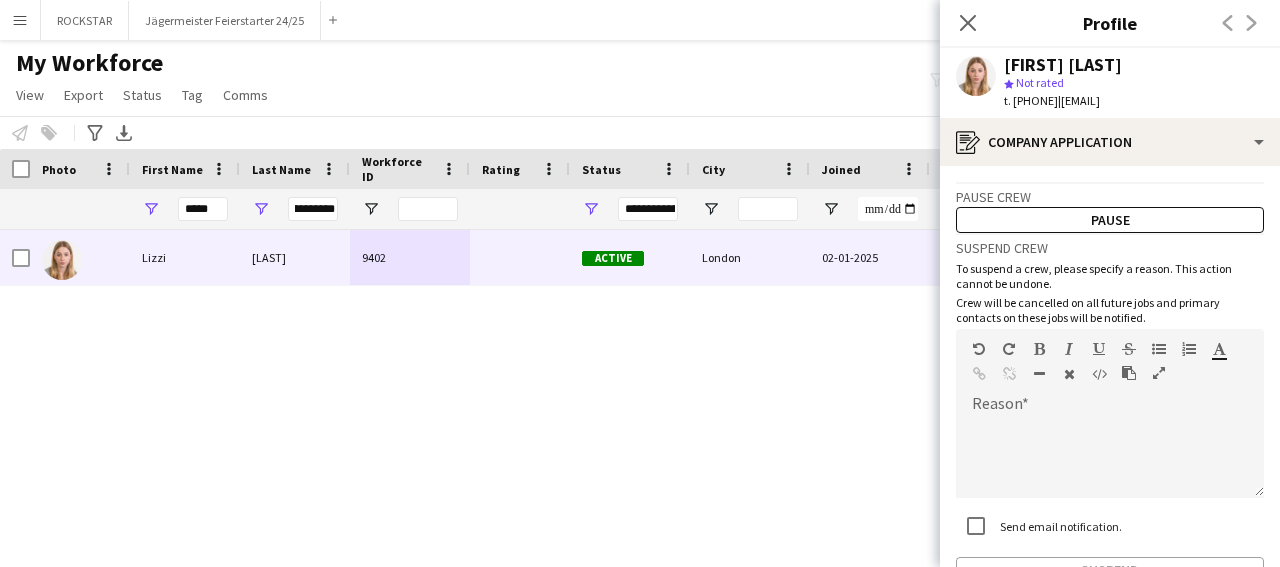 scroll, scrollTop: 126, scrollLeft: 0, axis: vertical 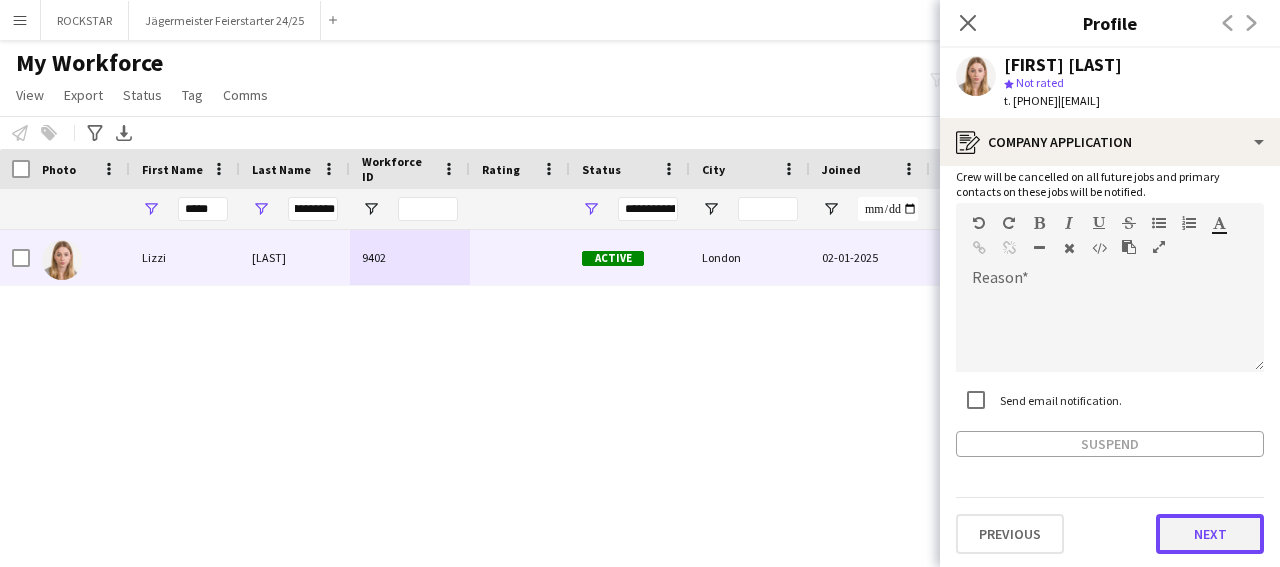 click on "Next" 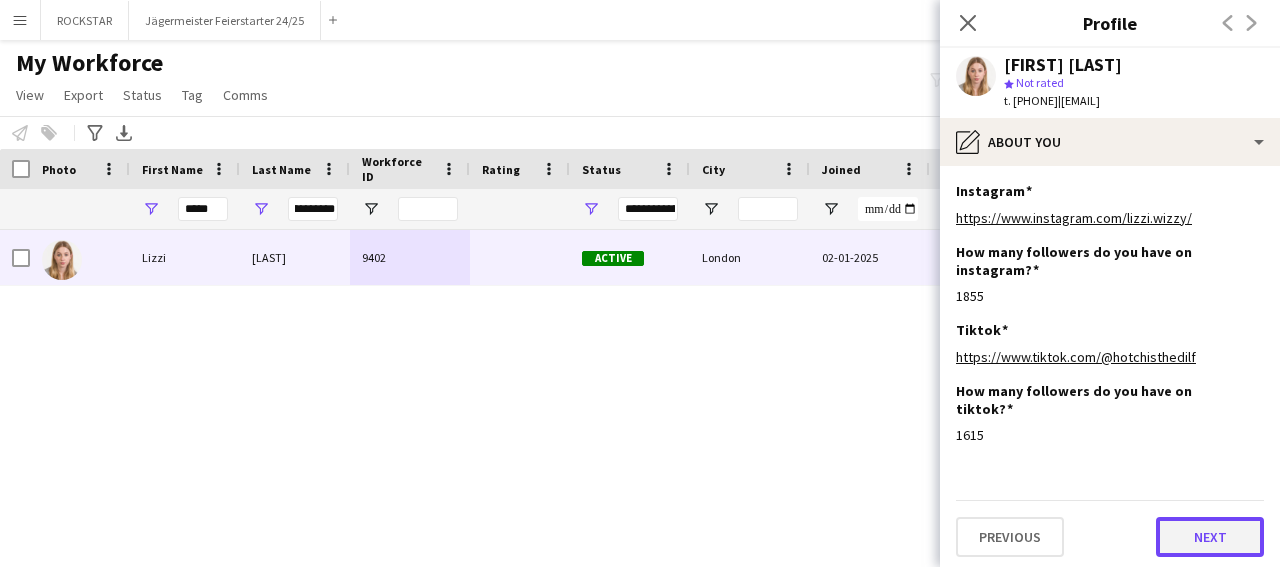 drag, startPoint x: 1222, startPoint y: 525, endPoint x: 1247, endPoint y: 380, distance: 147.13939 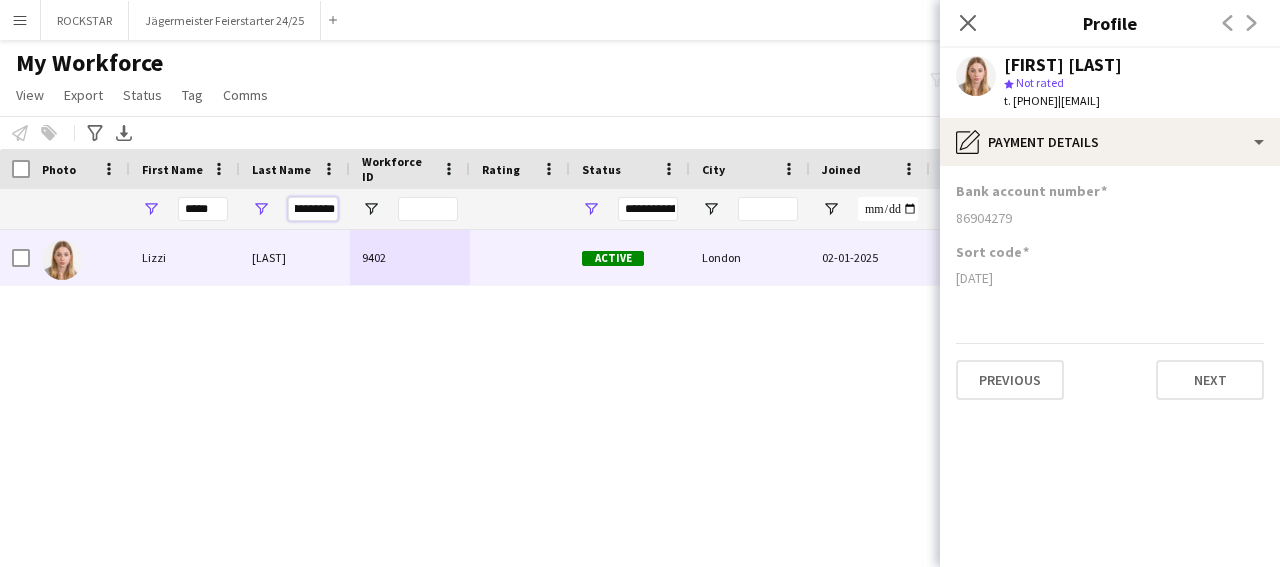 scroll, scrollTop: 0, scrollLeft: 0, axis: both 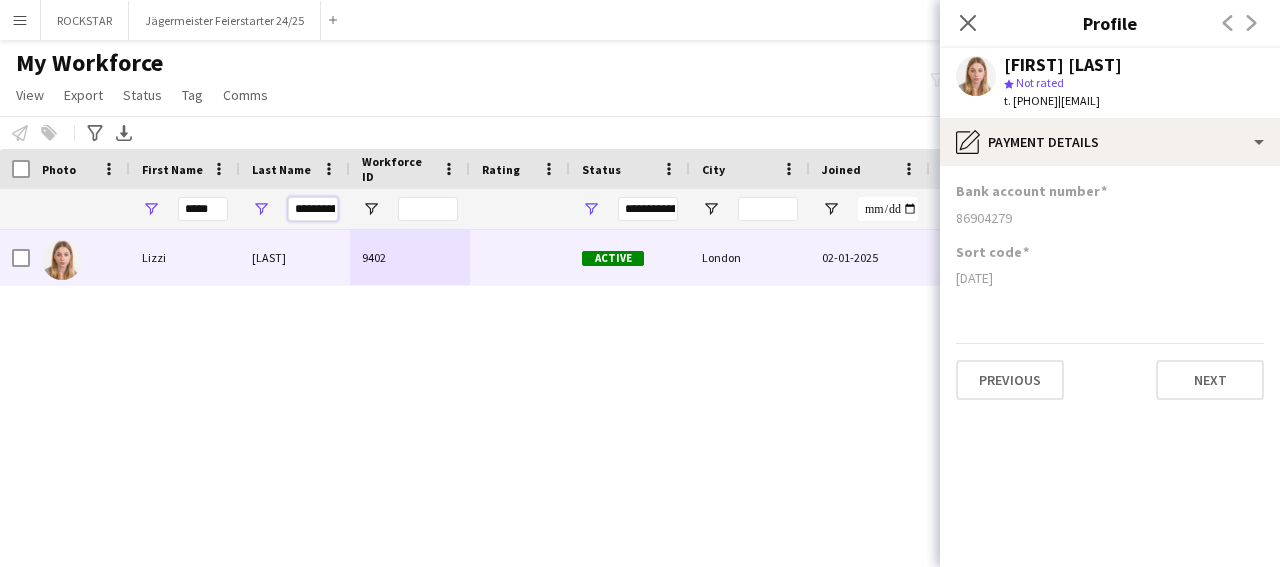 drag, startPoint x: 255, startPoint y: 214, endPoint x: 221, endPoint y: 217, distance: 34.132095 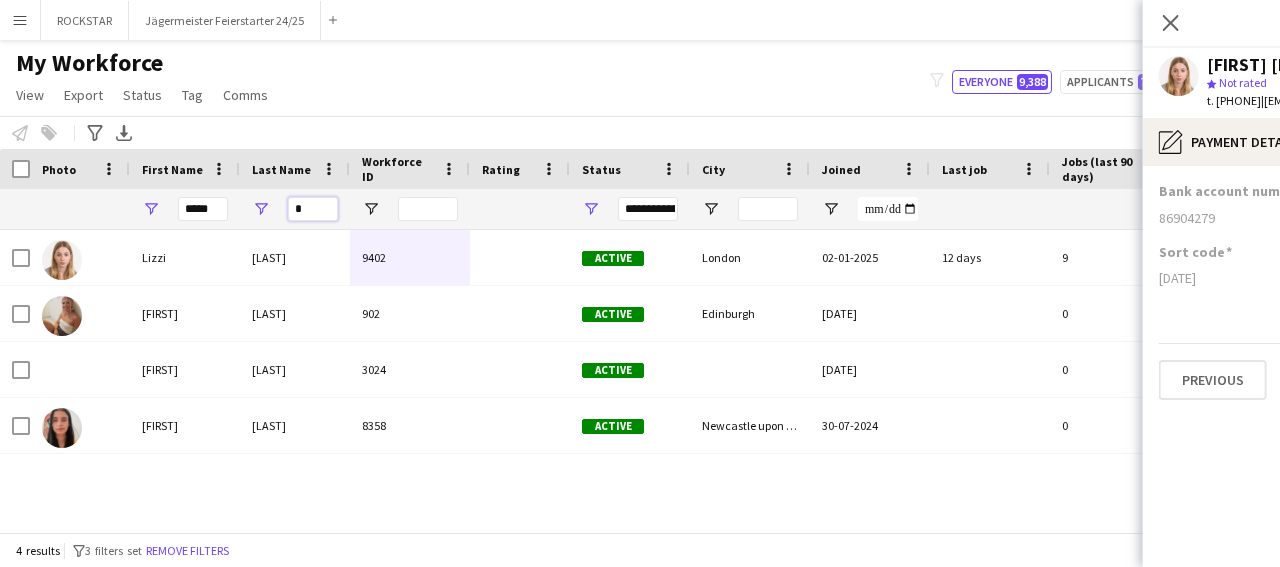 type on "*" 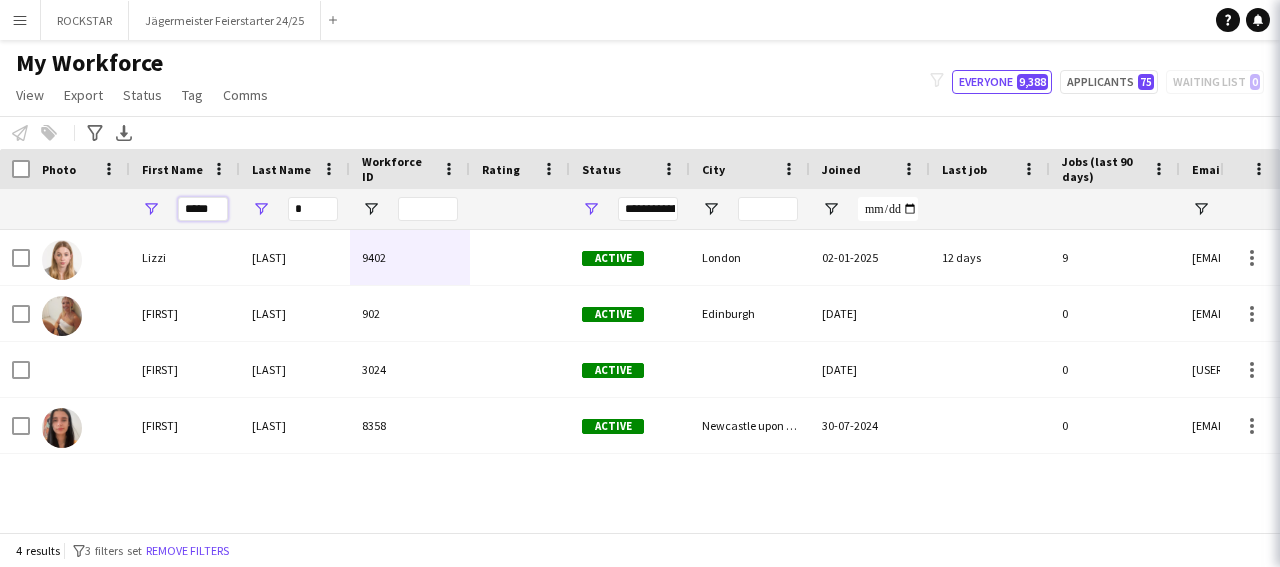 drag, startPoint x: 217, startPoint y: 212, endPoint x: 163, endPoint y: 220, distance: 54.589375 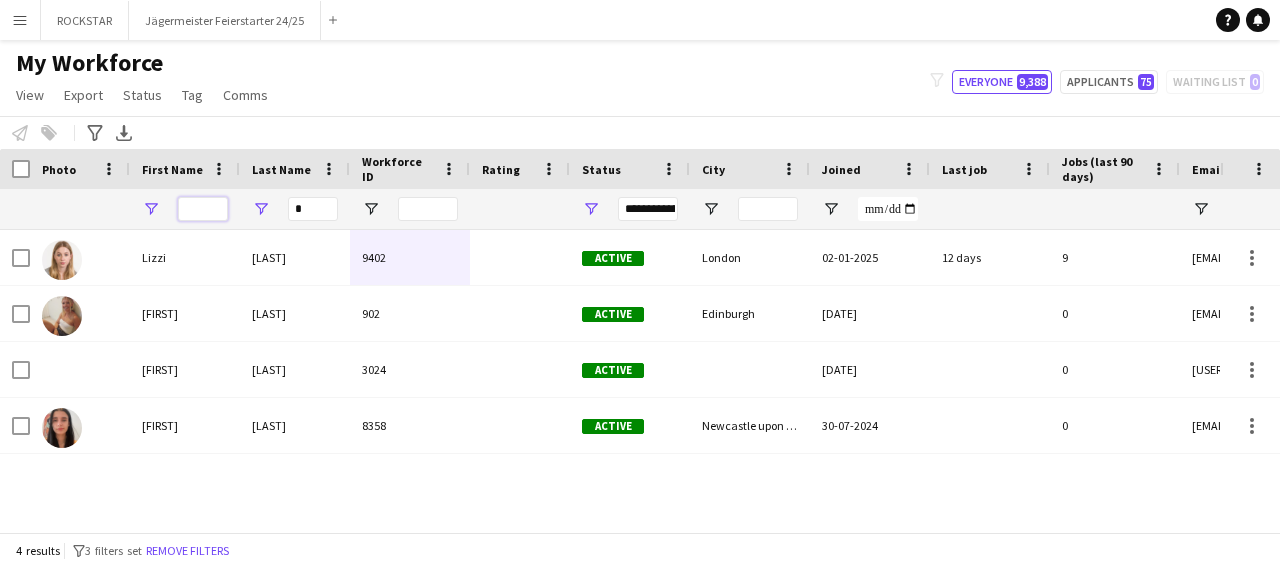 type 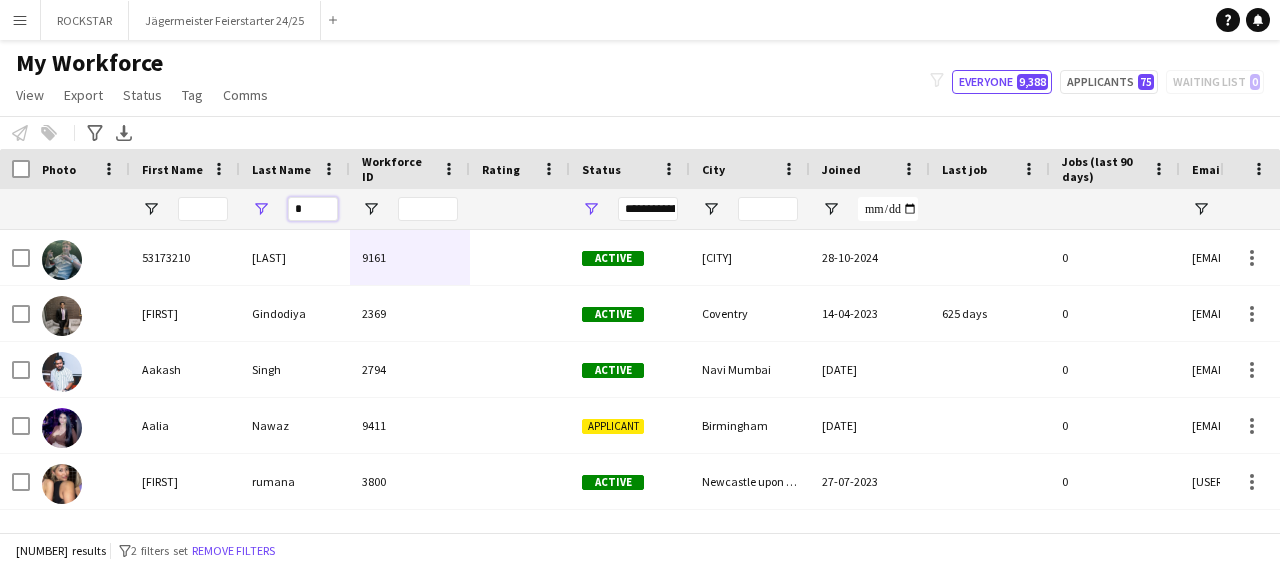 click on "*" at bounding box center [313, 209] 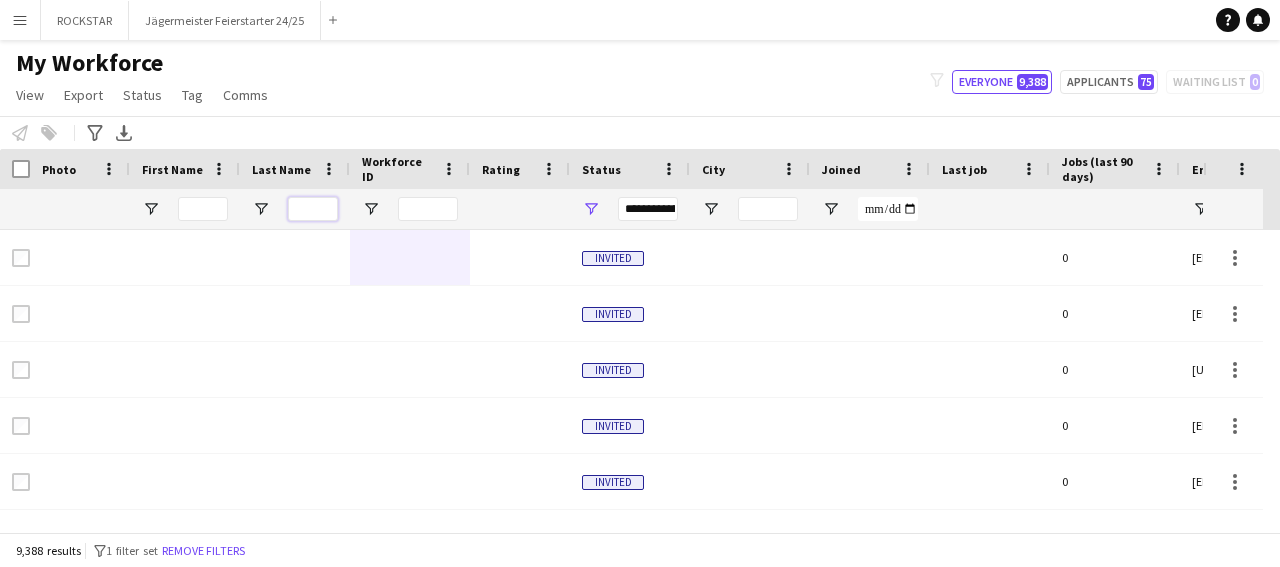 type 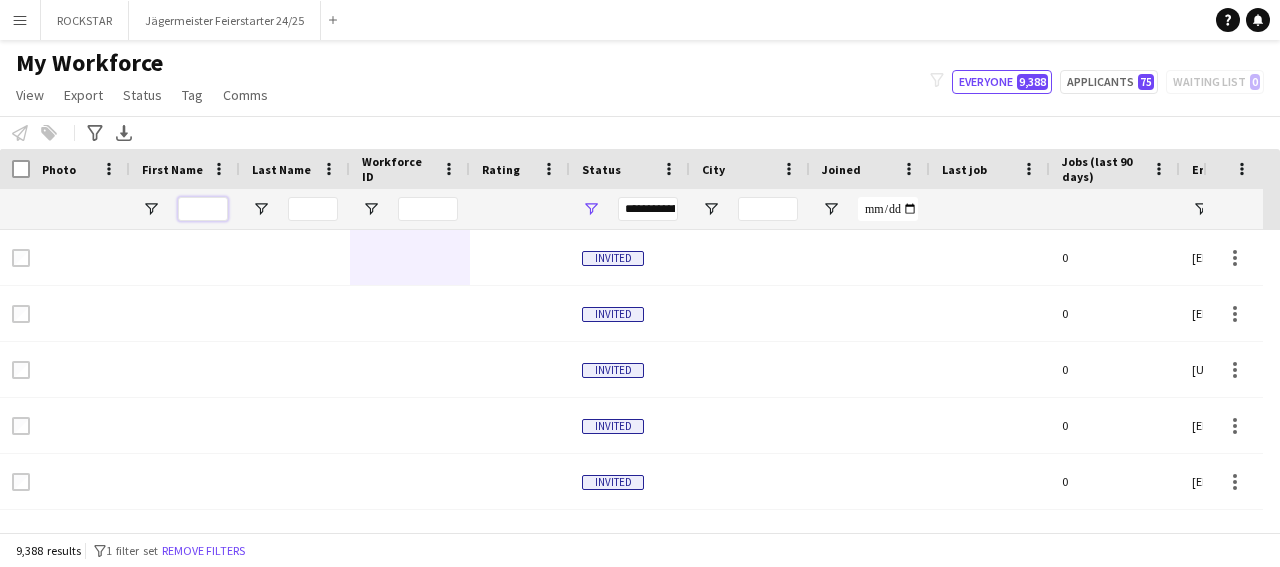 click at bounding box center (203, 209) 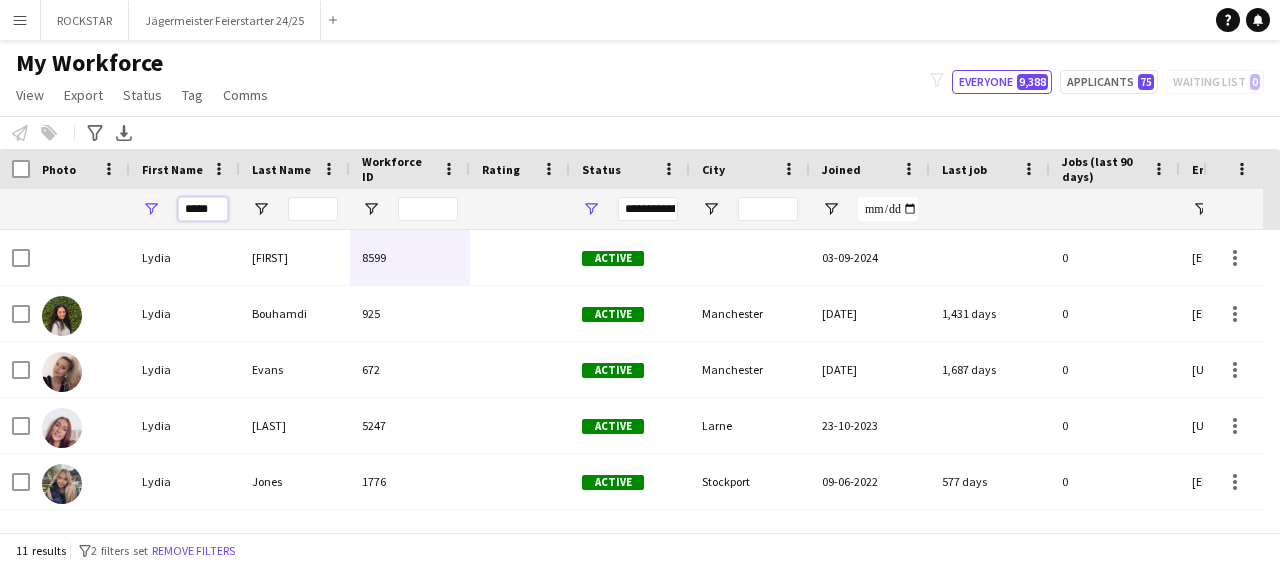 type on "*****" 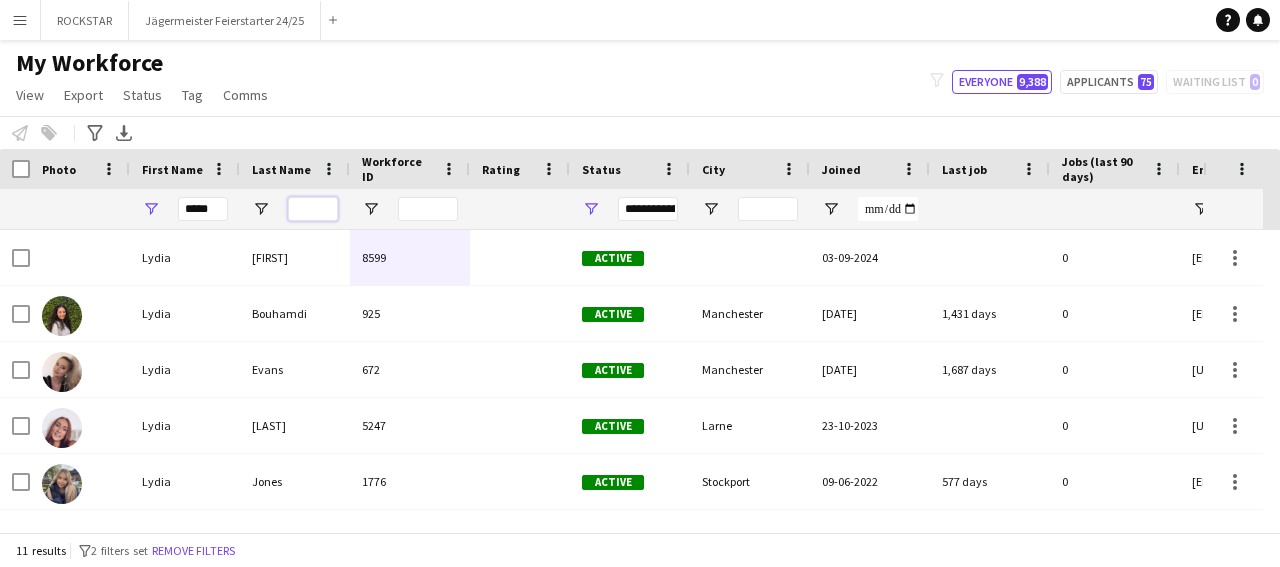 click at bounding box center [313, 209] 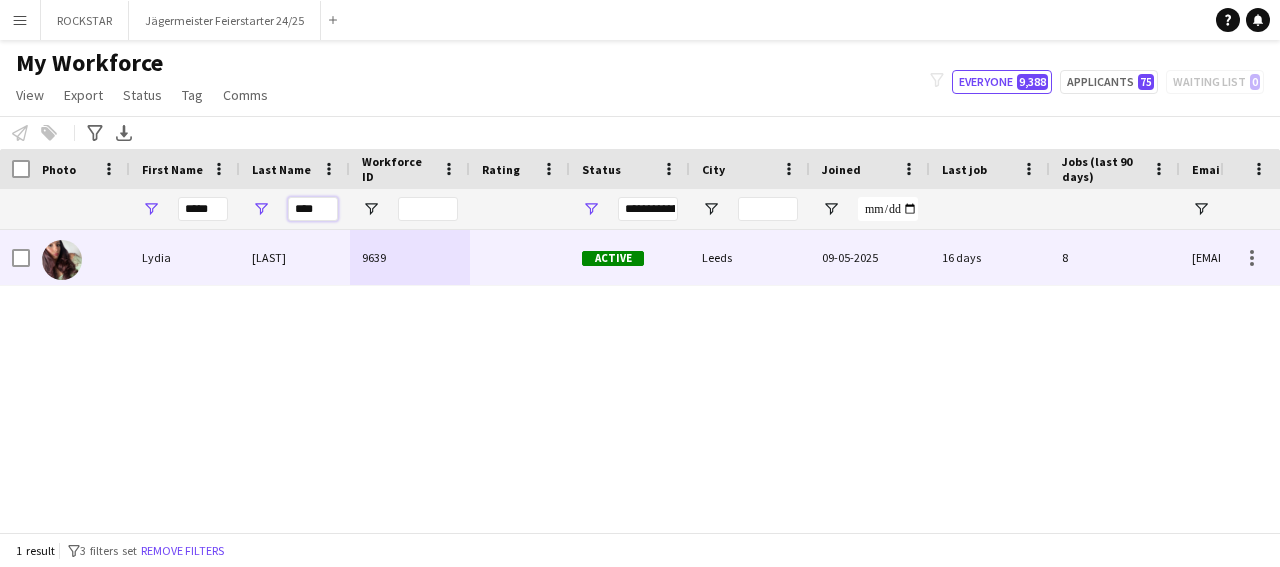 type on "****" 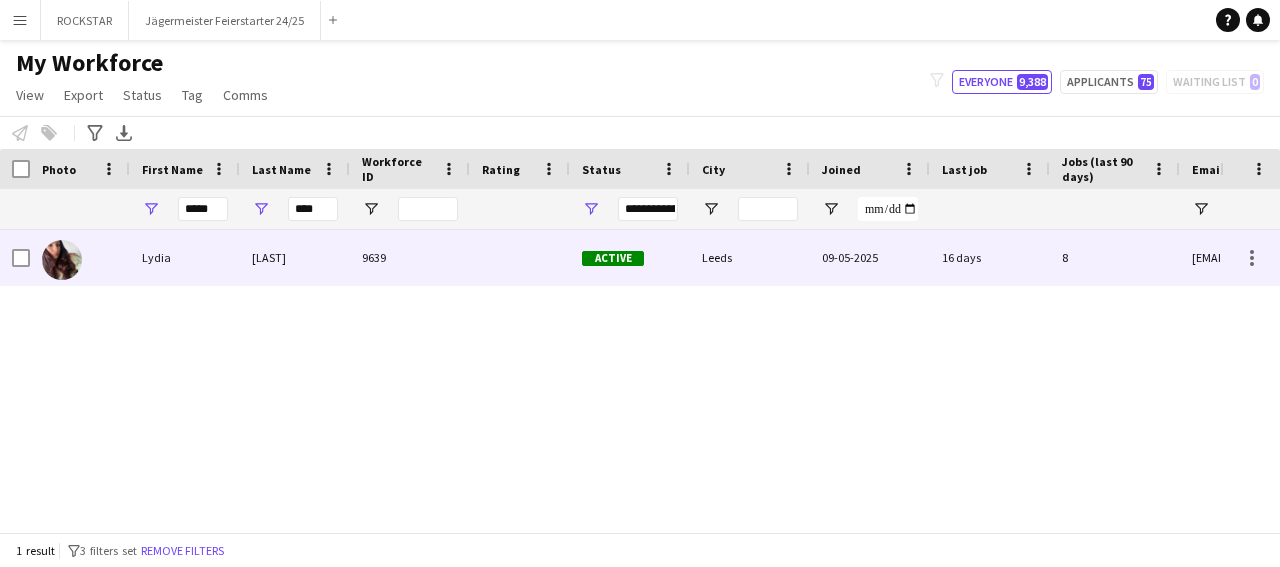 click on "[LAST]" at bounding box center [295, 257] 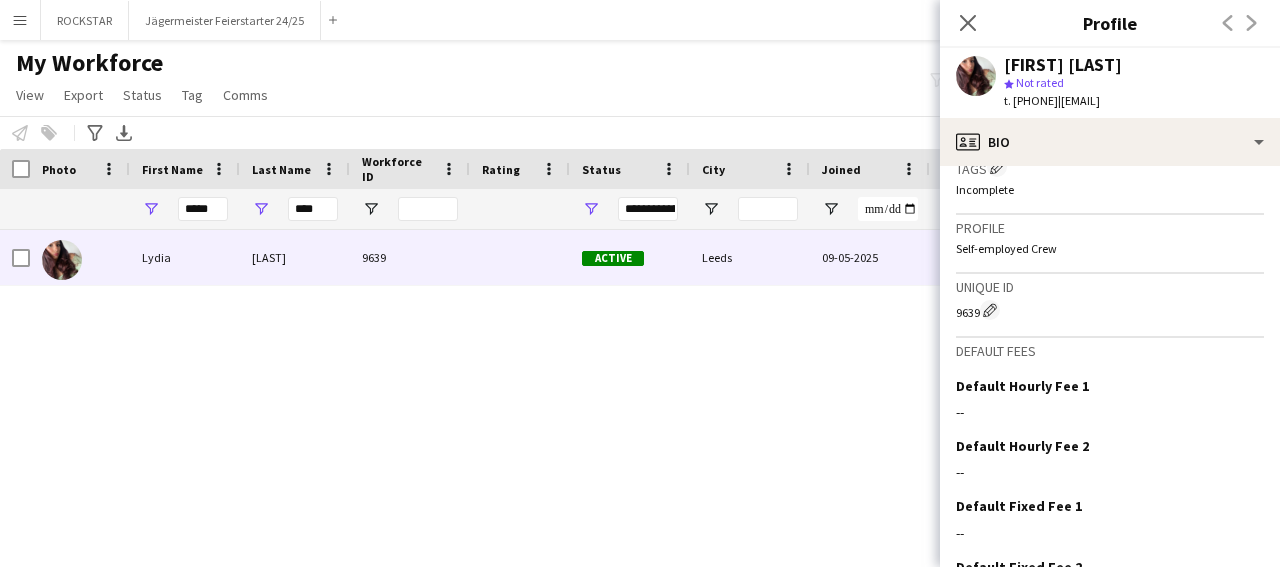 scroll, scrollTop: 793, scrollLeft: 0, axis: vertical 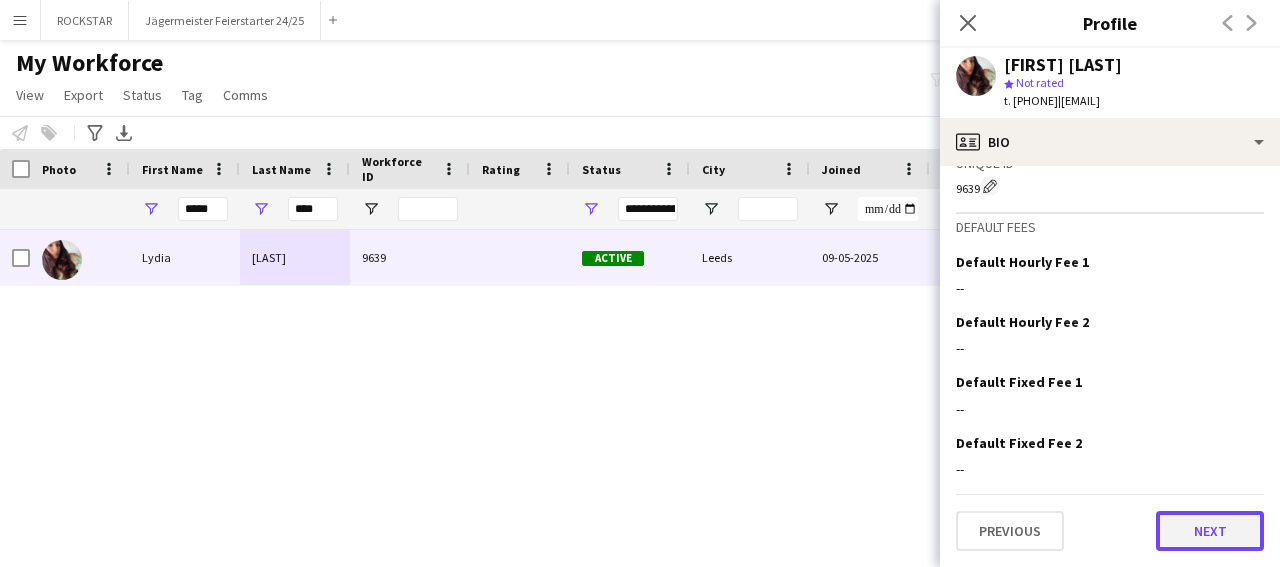 click on "Next" 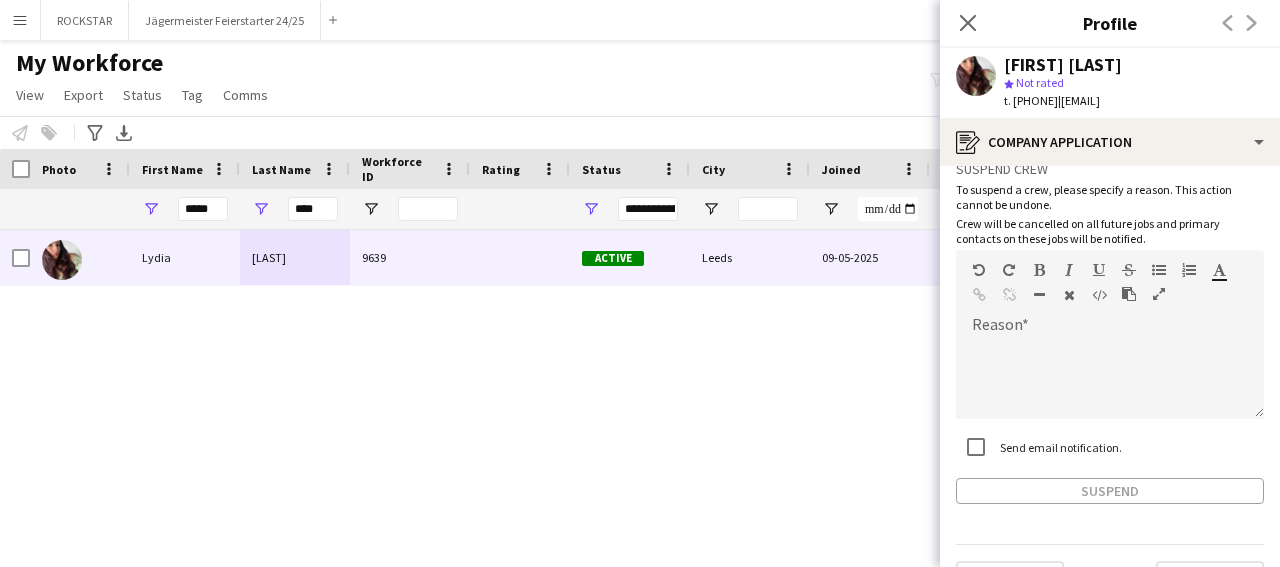 scroll, scrollTop: 126, scrollLeft: 0, axis: vertical 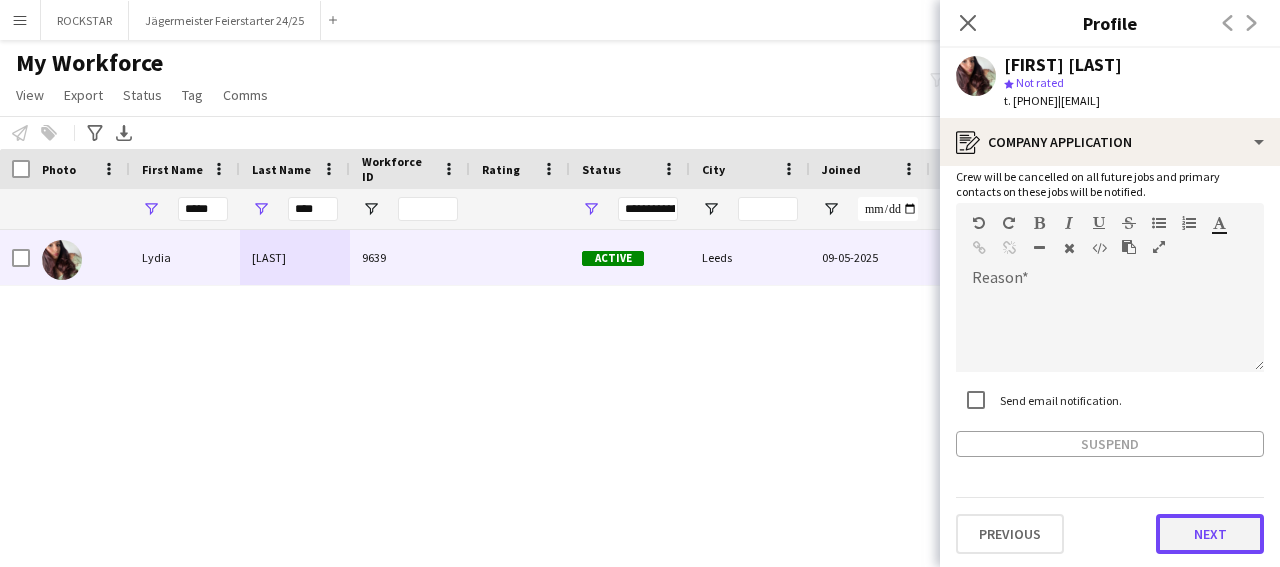click on "Next" 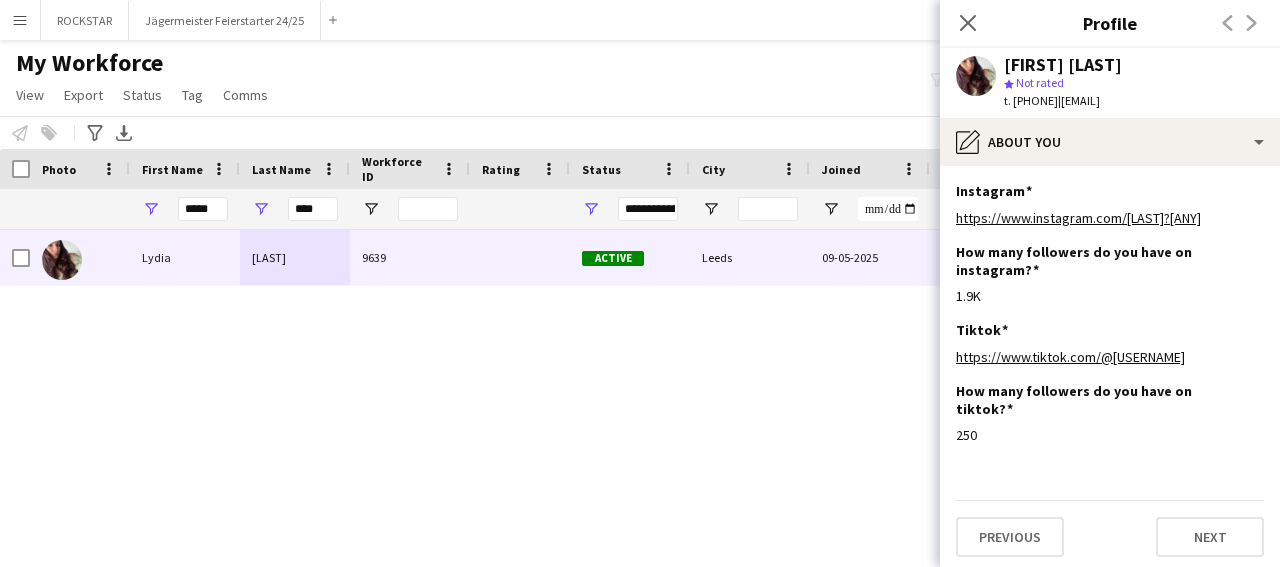 scroll, scrollTop: 24, scrollLeft: 0, axis: vertical 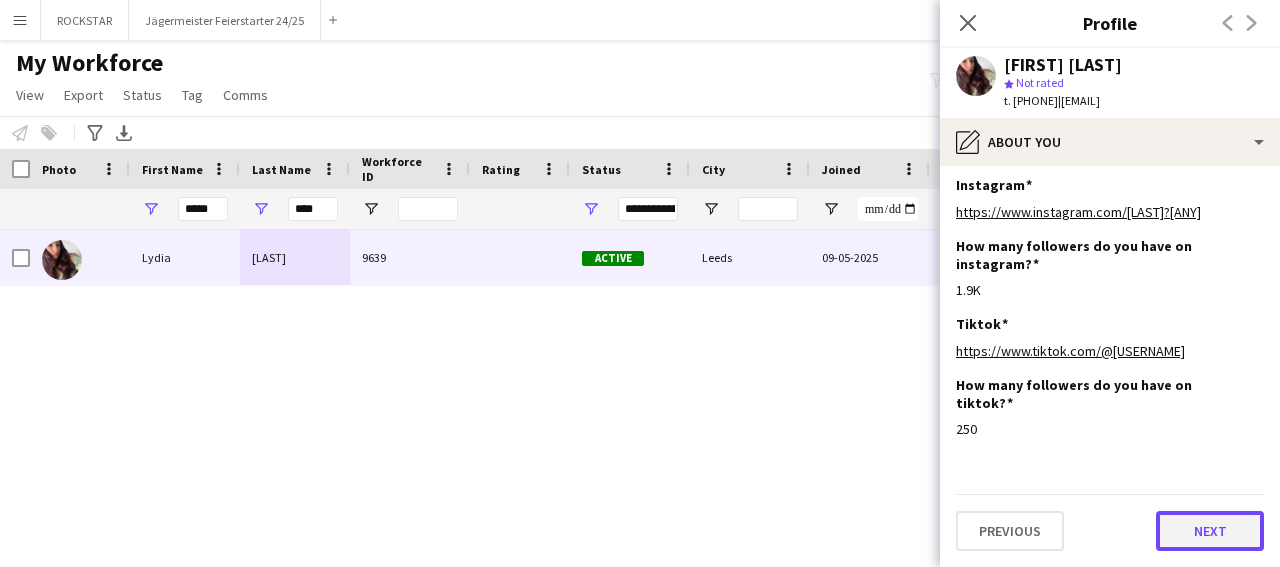 click on "Next" 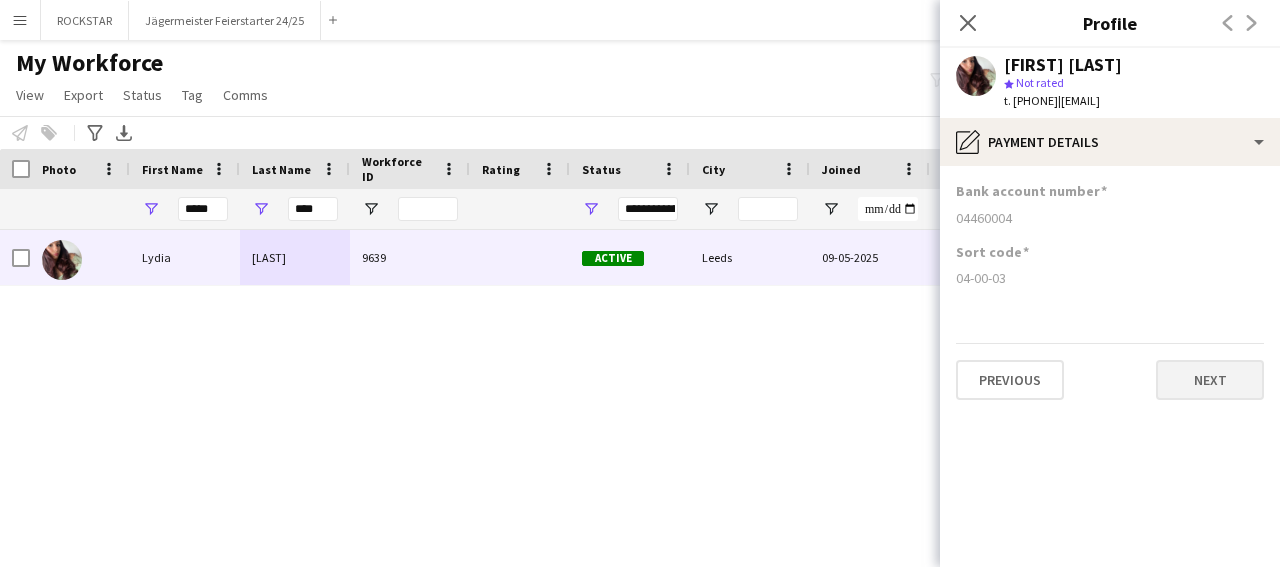 scroll, scrollTop: 0, scrollLeft: 0, axis: both 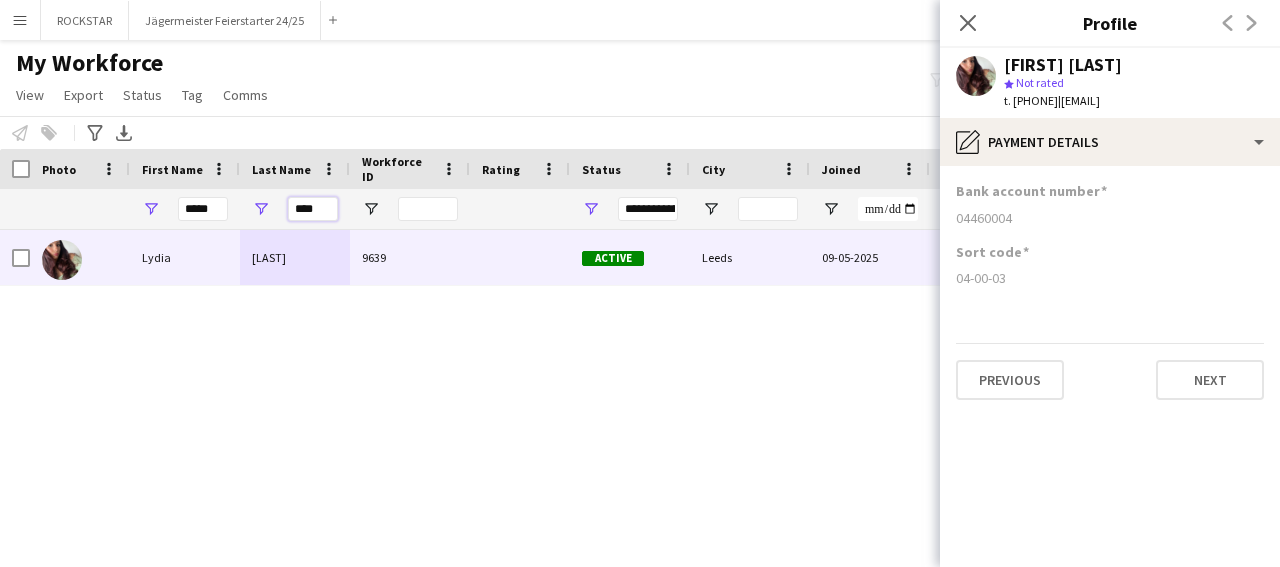 drag, startPoint x: 321, startPoint y: 203, endPoint x: 221, endPoint y: 211, distance: 100.31949 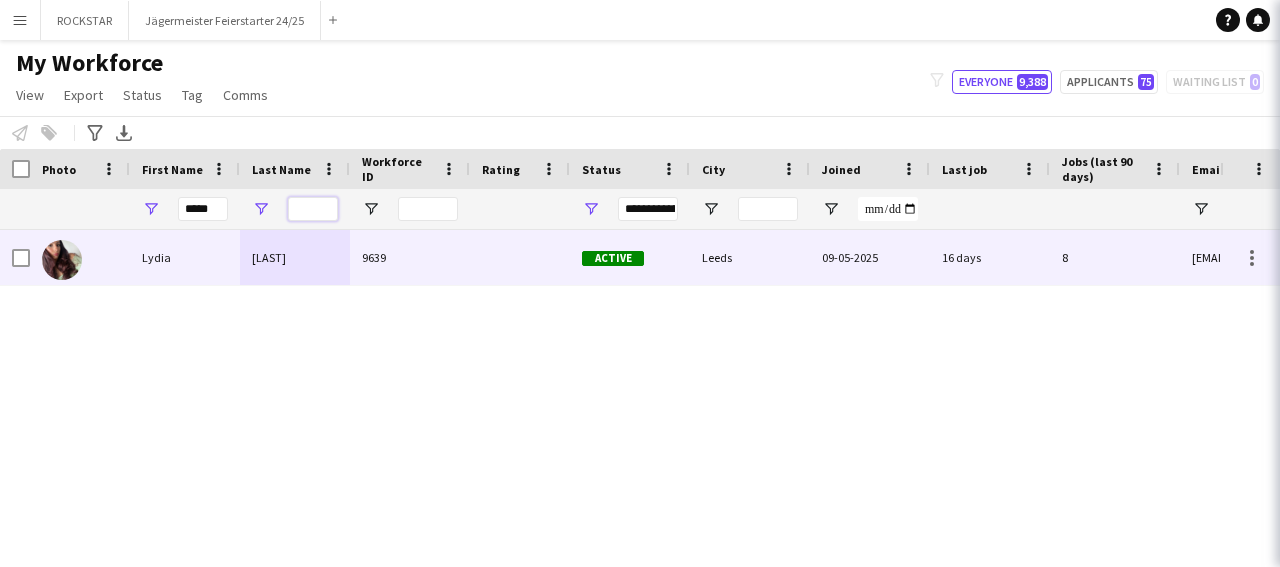 type 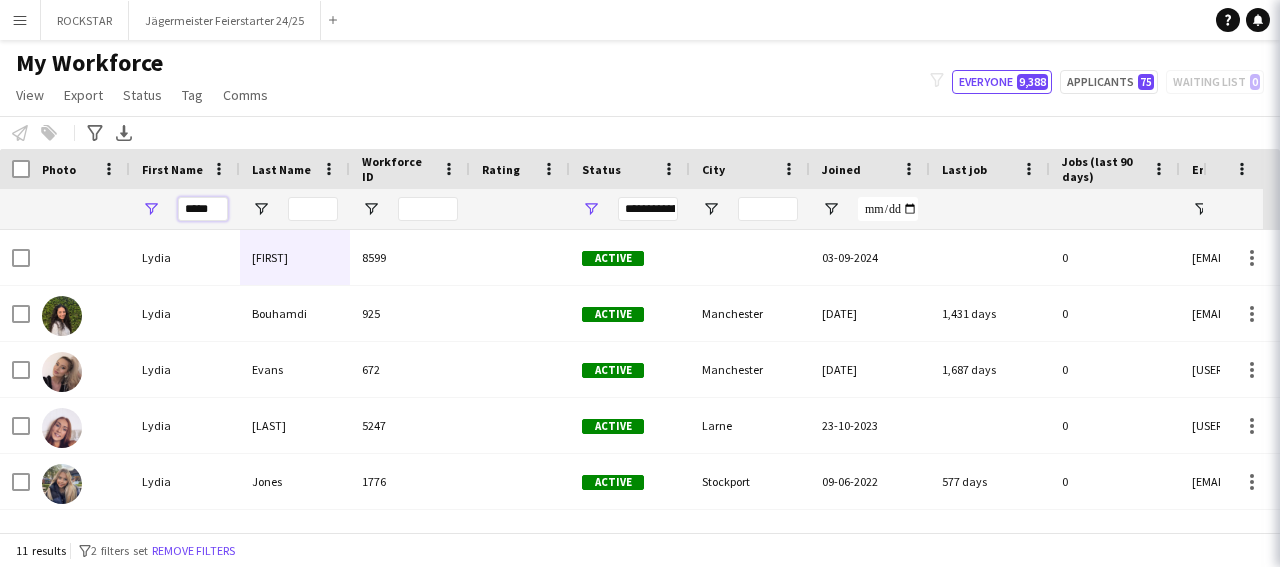 drag, startPoint x: 212, startPoint y: 209, endPoint x: 133, endPoint y: 209, distance: 79 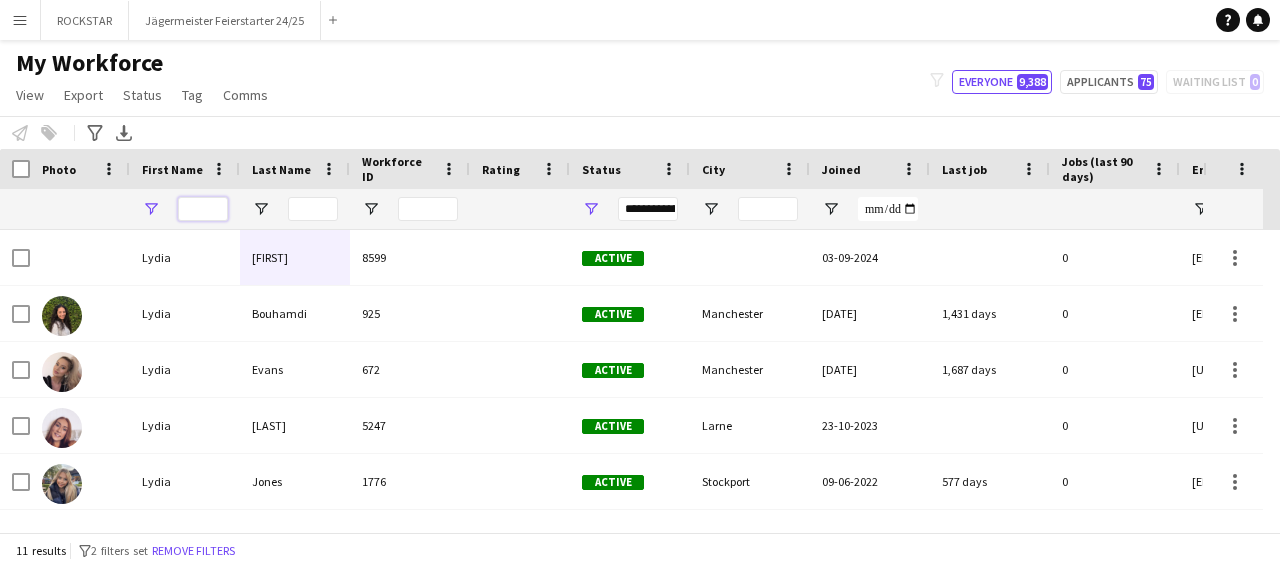 type 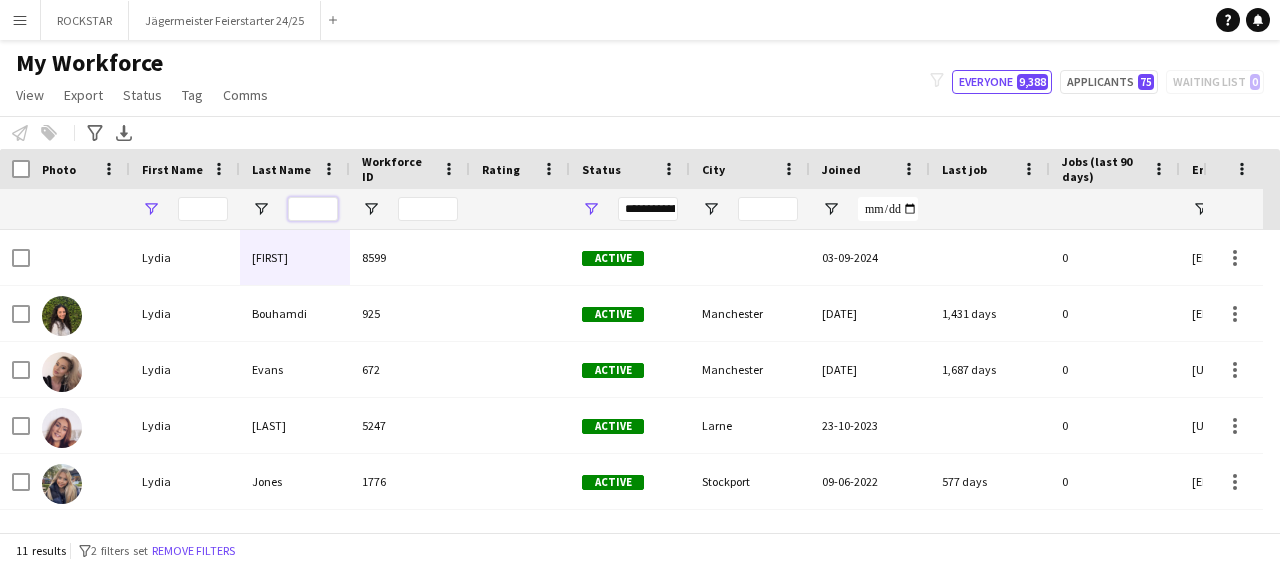 click at bounding box center [313, 209] 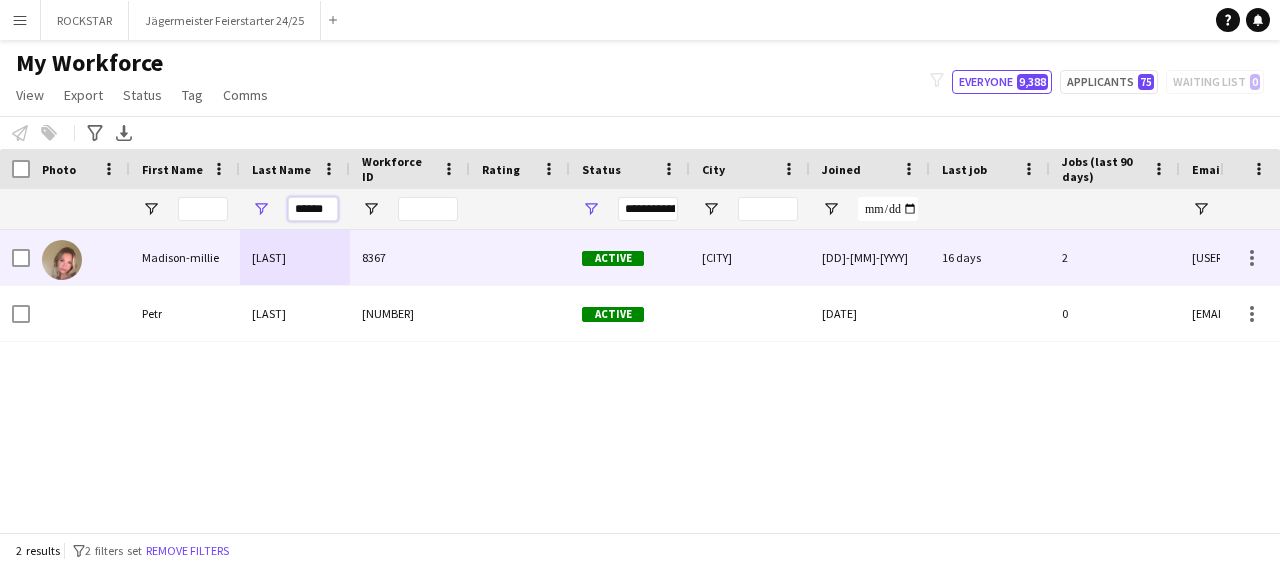 type on "******" 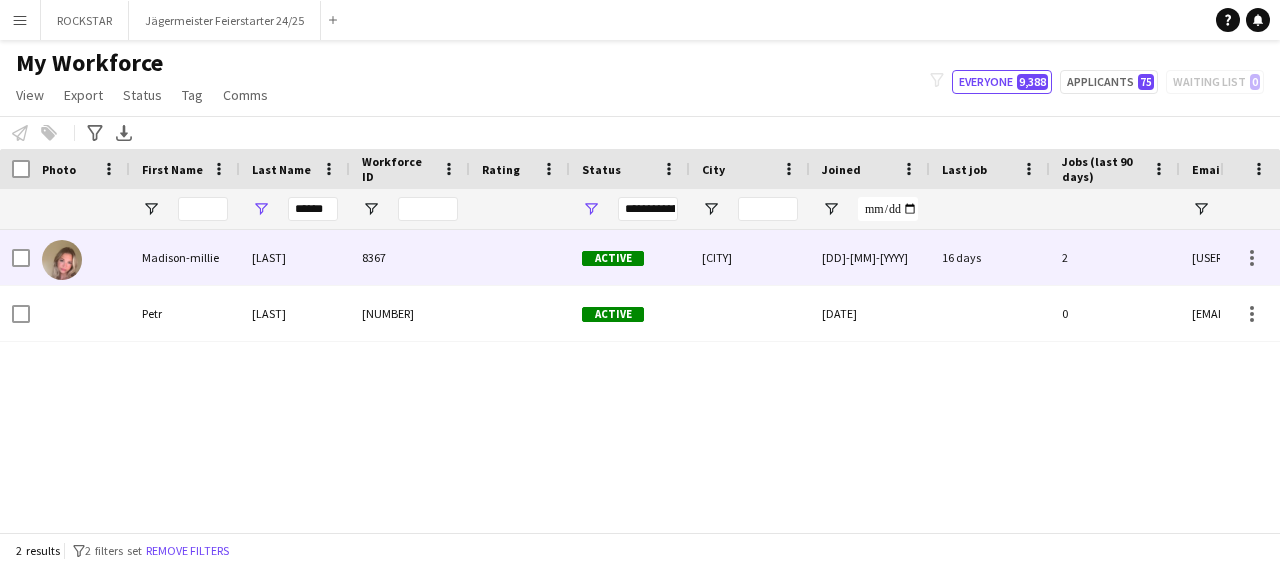 click on "8367" at bounding box center (410, 257) 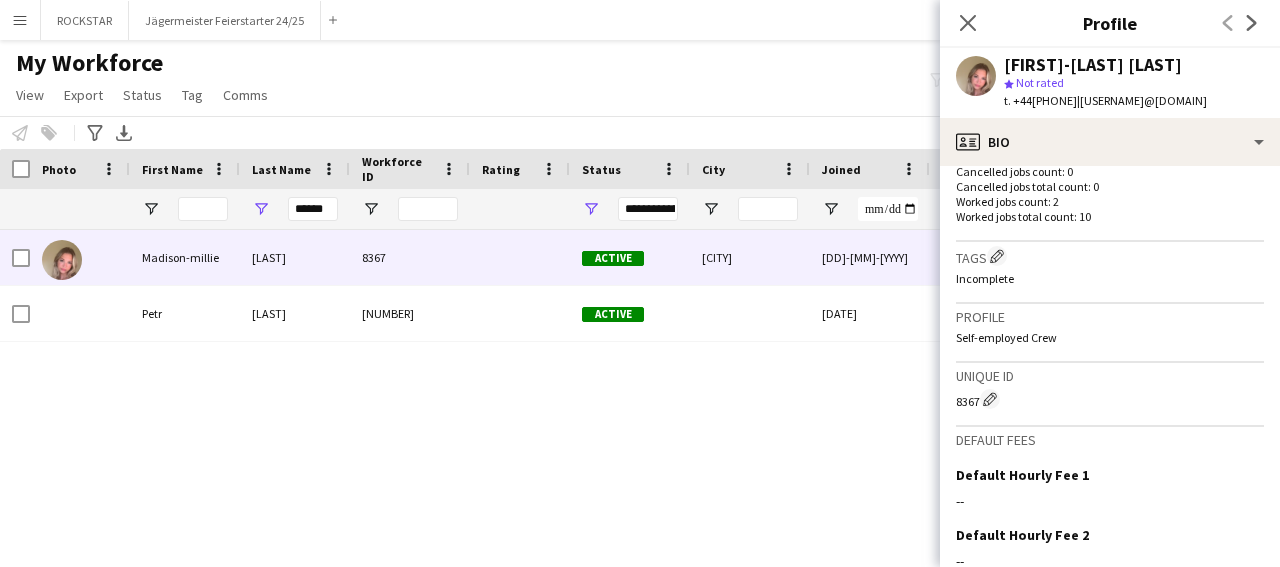 scroll, scrollTop: 811, scrollLeft: 0, axis: vertical 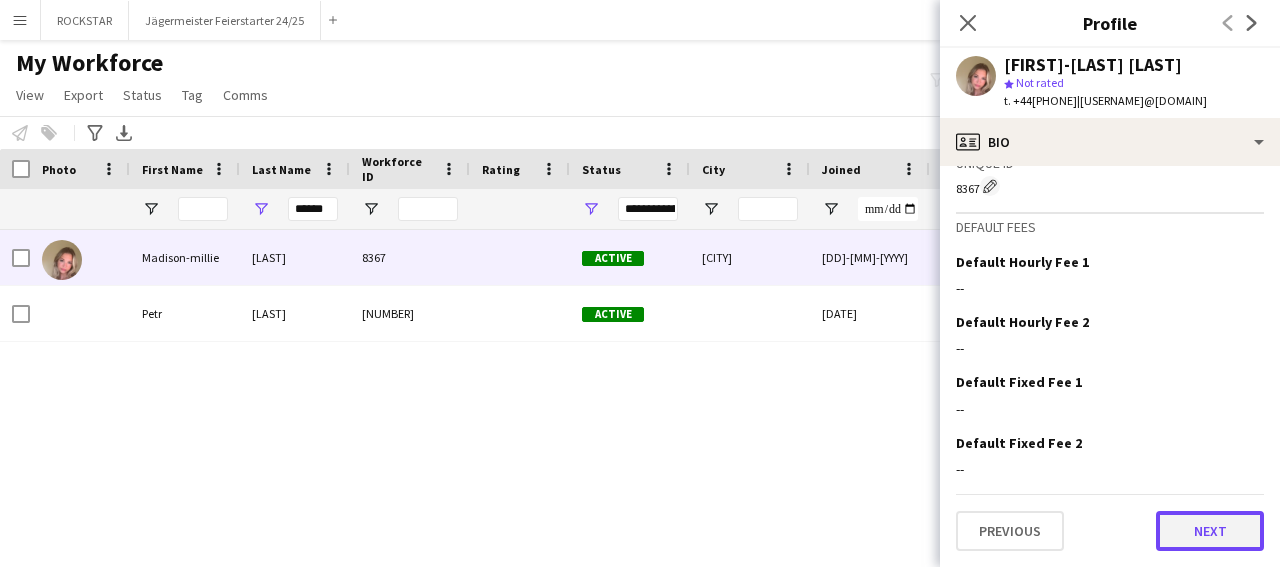 click on "Next" 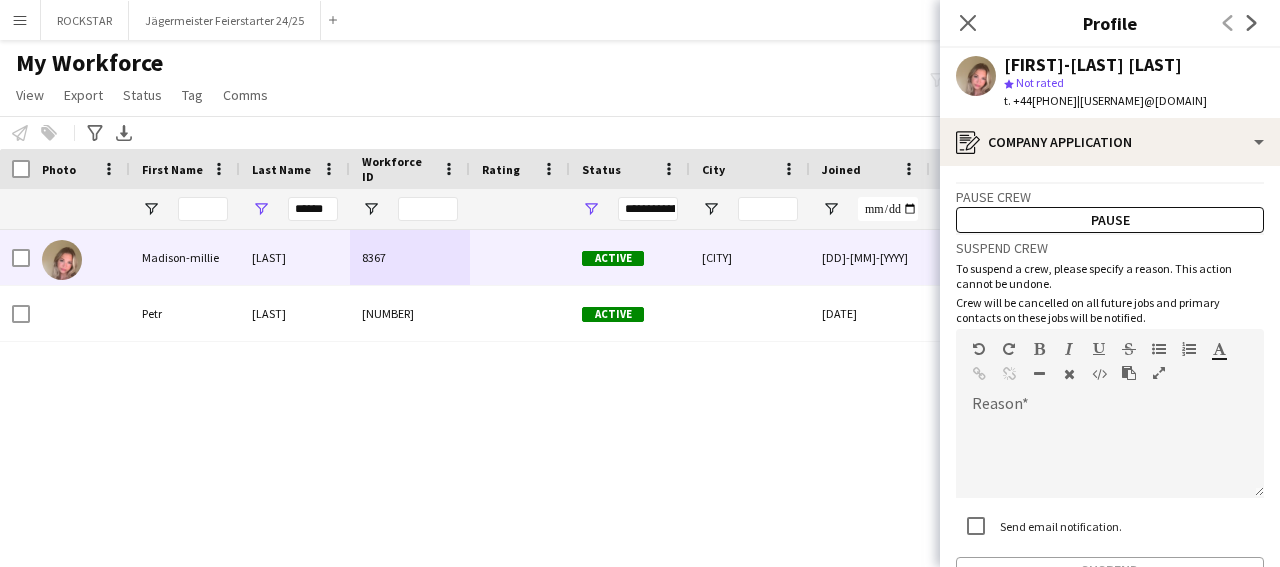 scroll, scrollTop: 126, scrollLeft: 0, axis: vertical 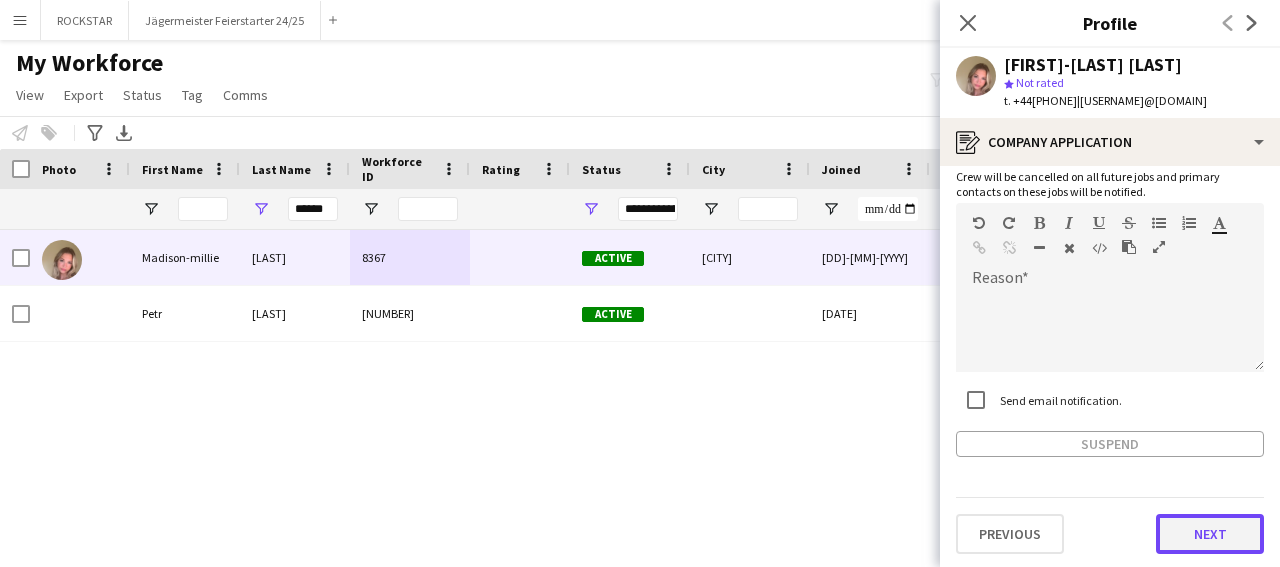 click on "Next" 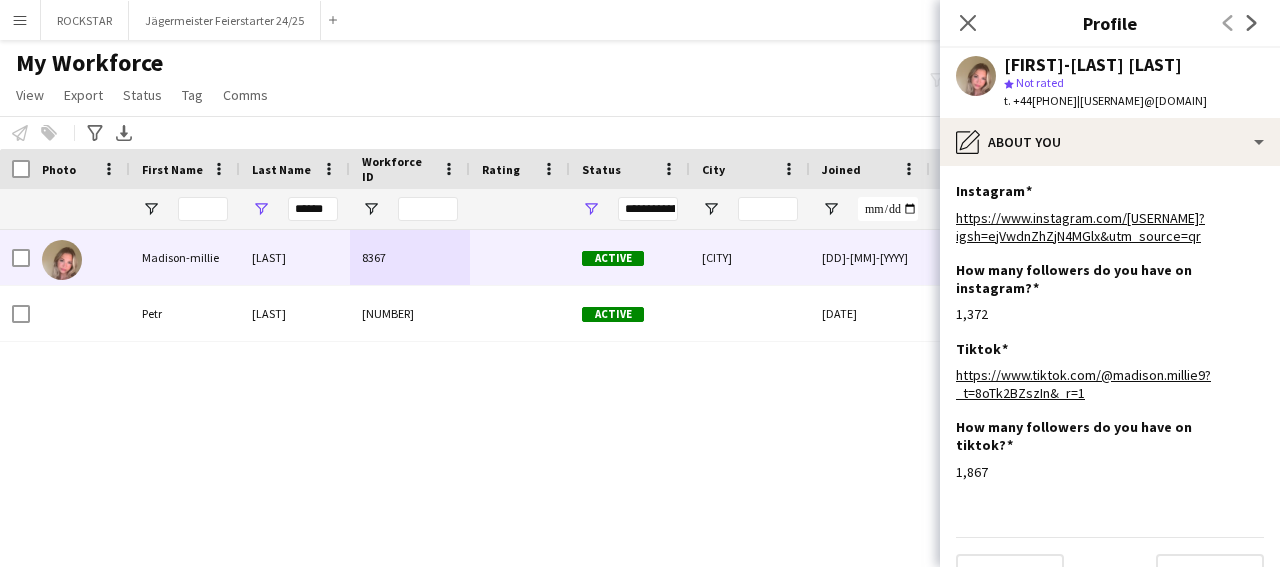 scroll, scrollTop: 24, scrollLeft: 0, axis: vertical 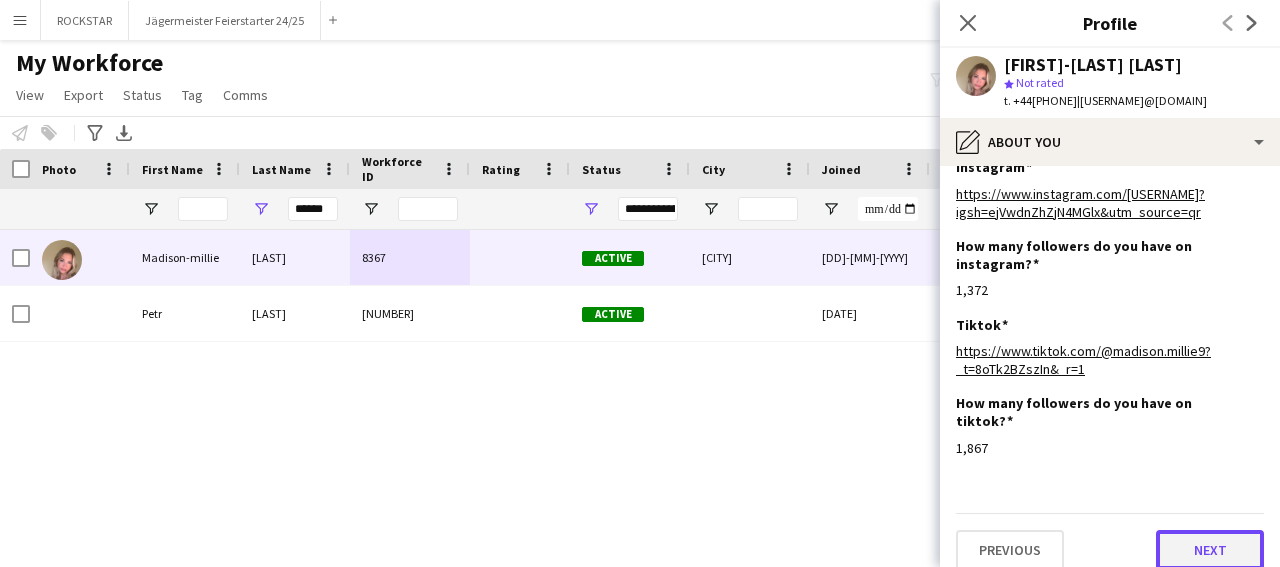 click on "Next" 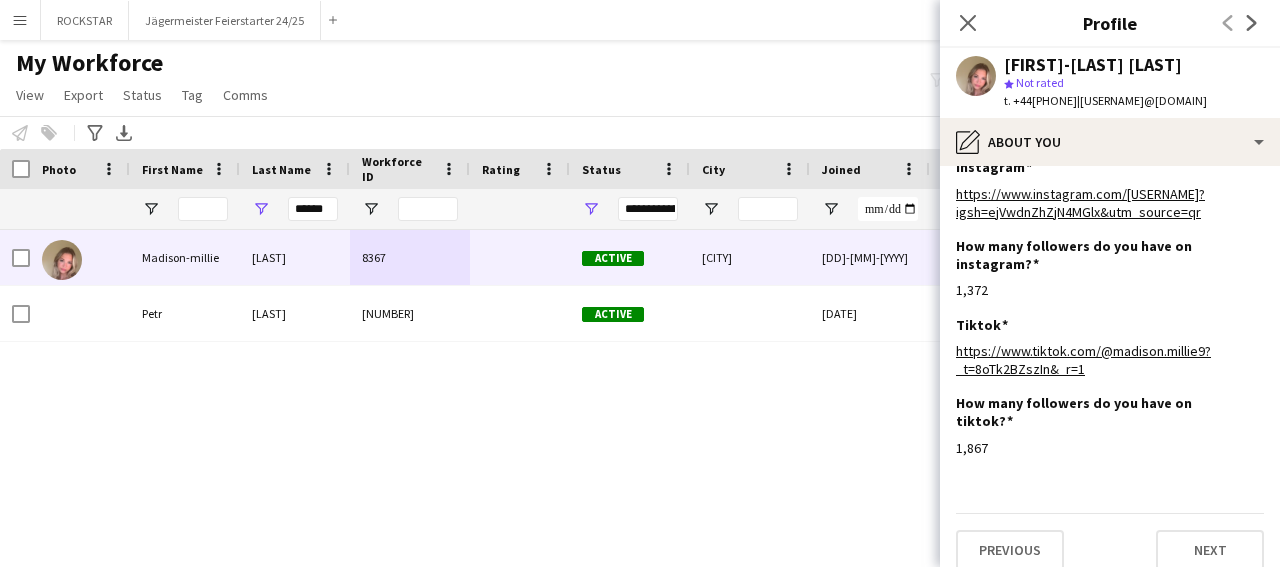 scroll, scrollTop: 0, scrollLeft: 0, axis: both 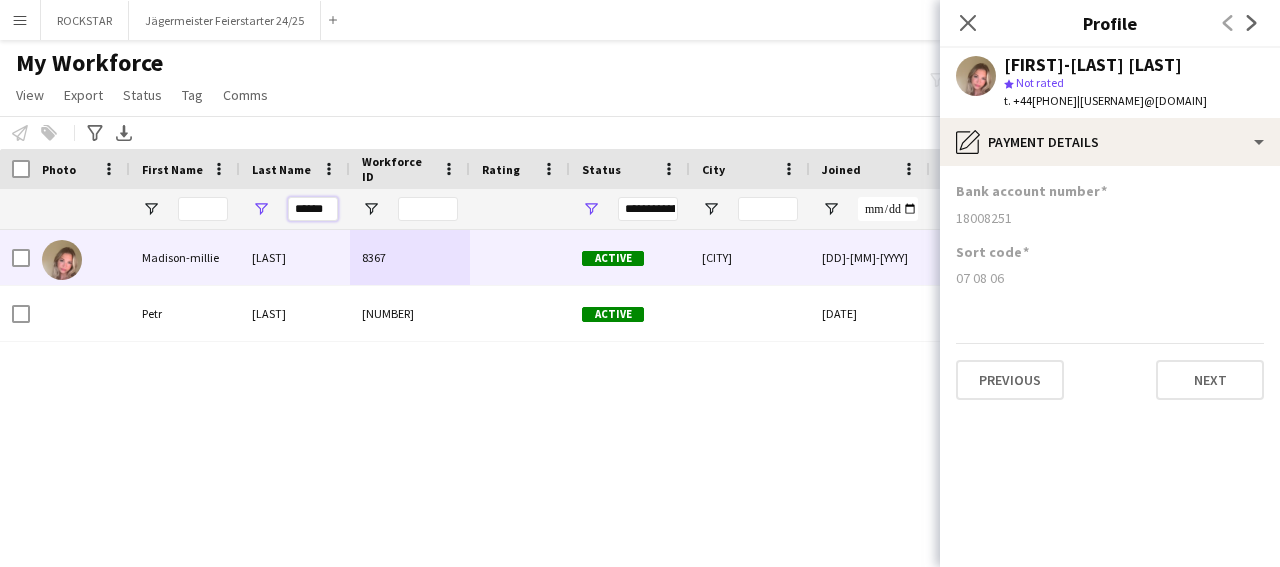 drag, startPoint x: 333, startPoint y: 214, endPoint x: 248, endPoint y: 221, distance: 85.28775 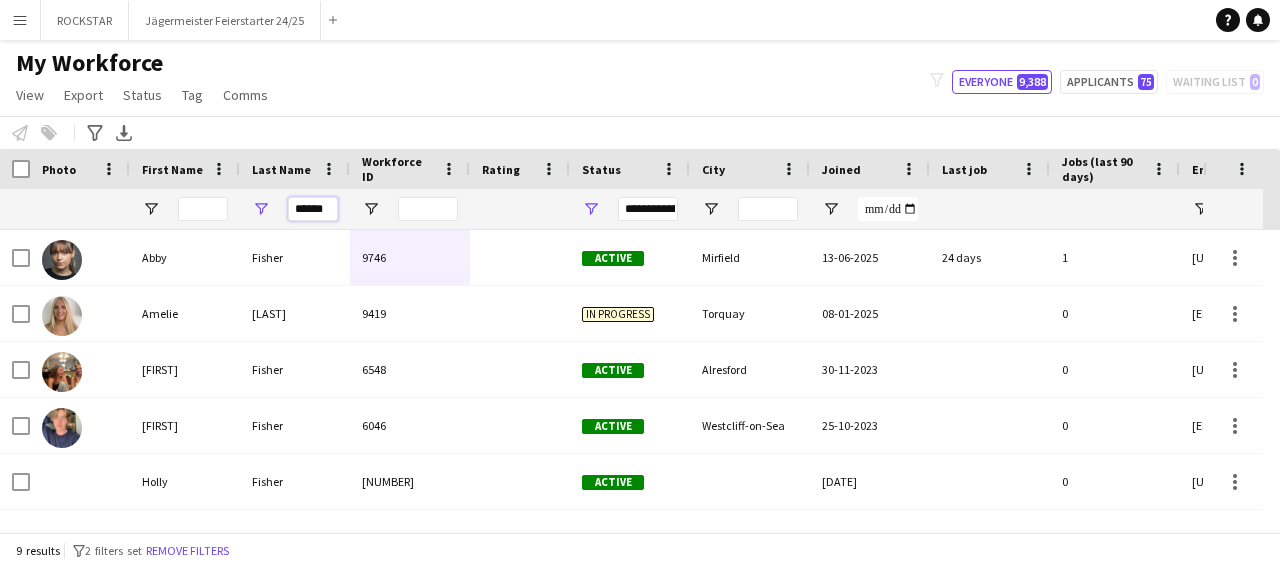 type on "******" 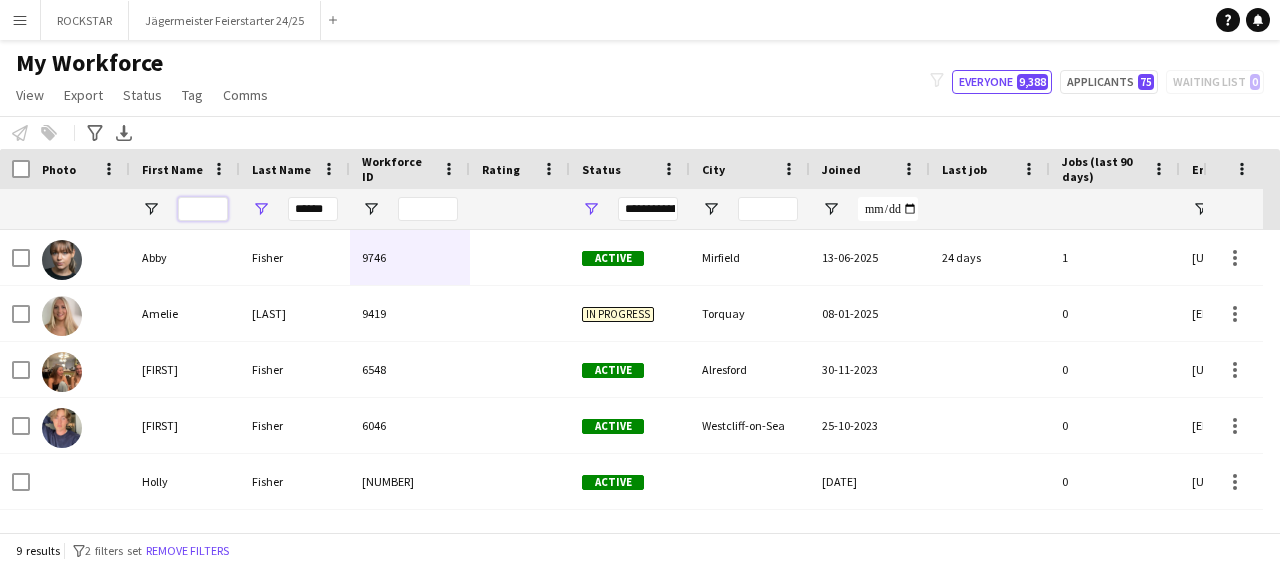 click at bounding box center [203, 209] 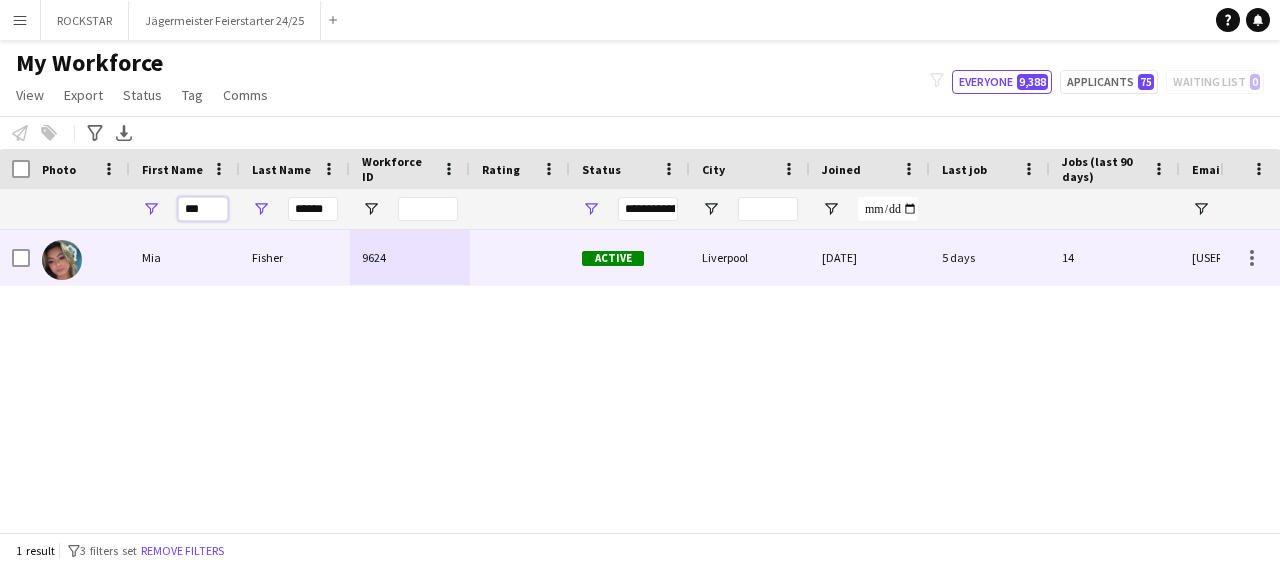 type on "***" 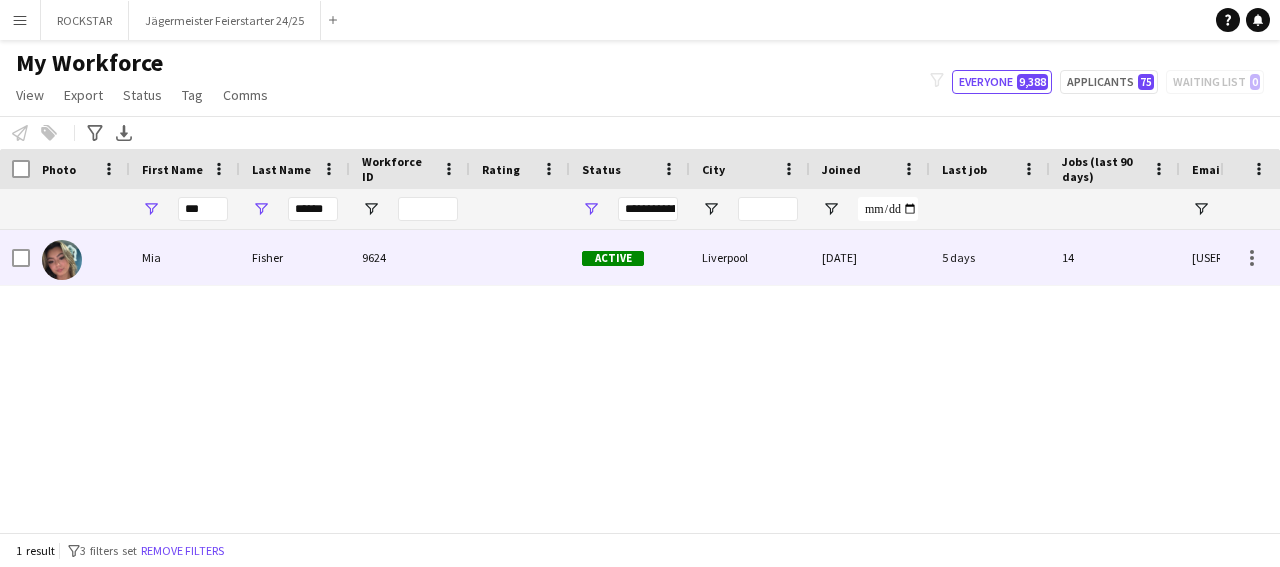 click on "Mia" at bounding box center (185, 257) 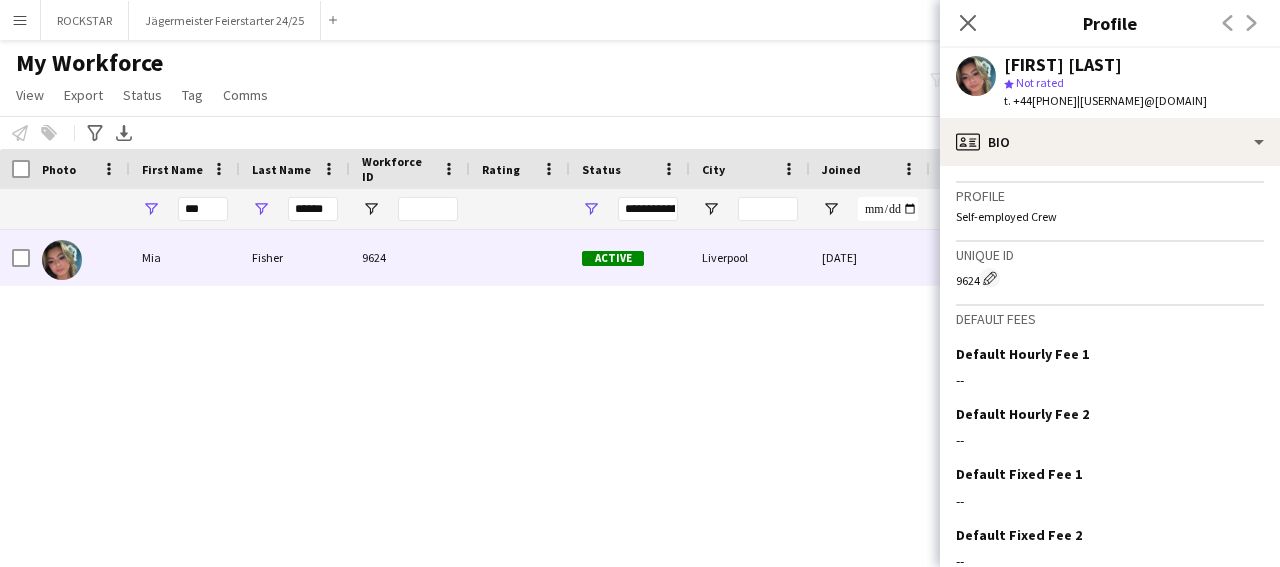 scroll, scrollTop: 793, scrollLeft: 0, axis: vertical 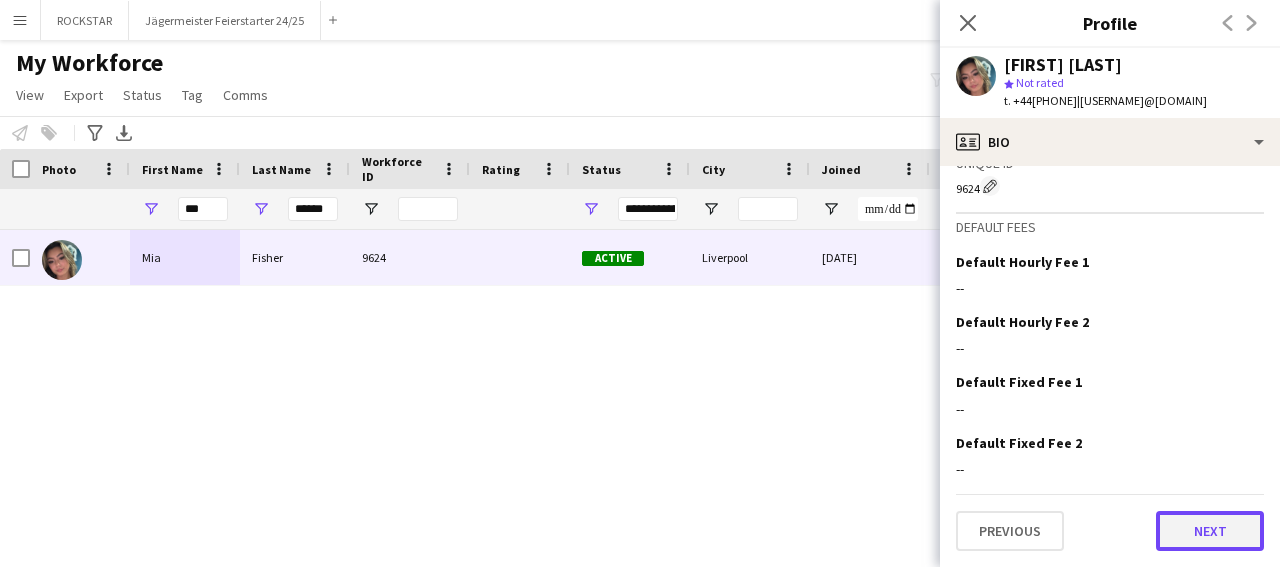 click on "Next" 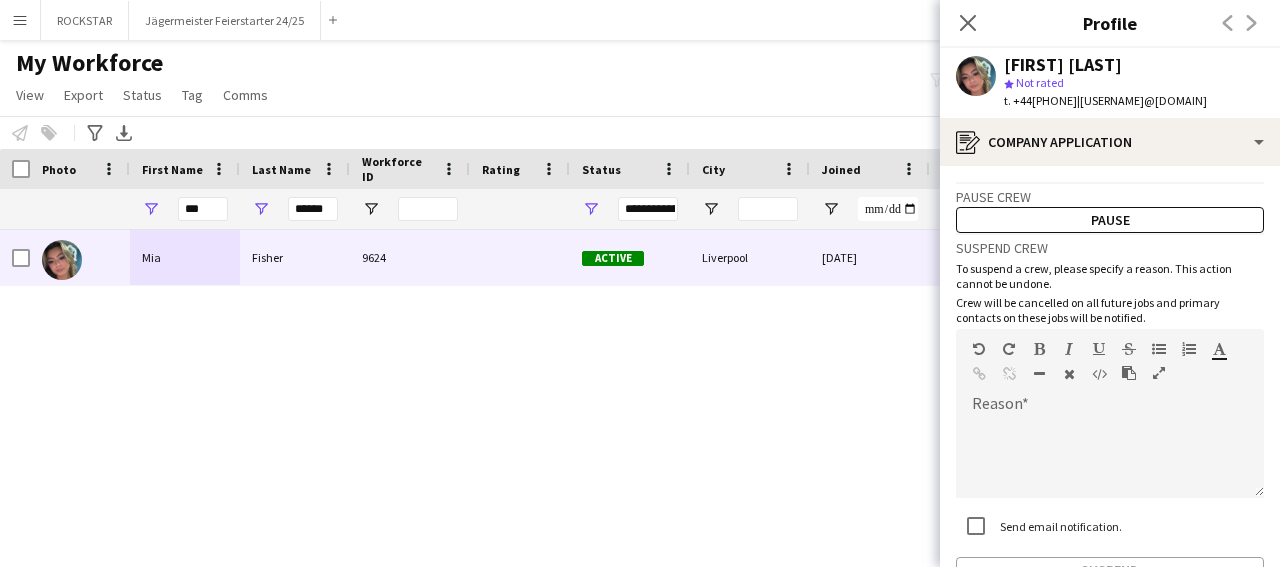scroll, scrollTop: 126, scrollLeft: 0, axis: vertical 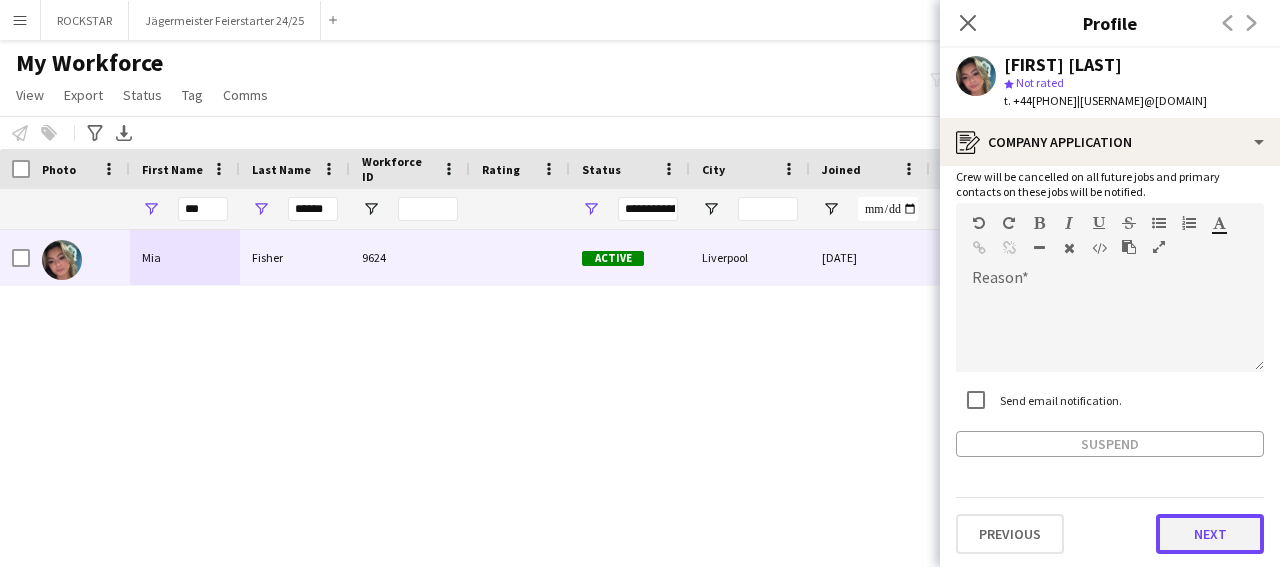 click on "Next" 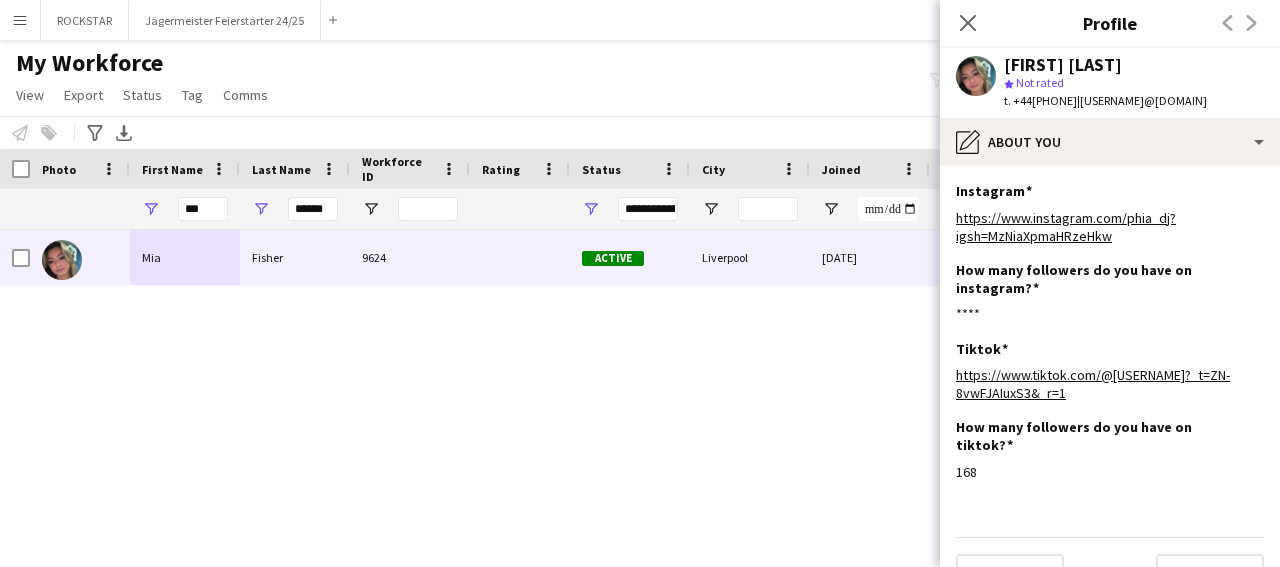 scroll, scrollTop: 24, scrollLeft: 0, axis: vertical 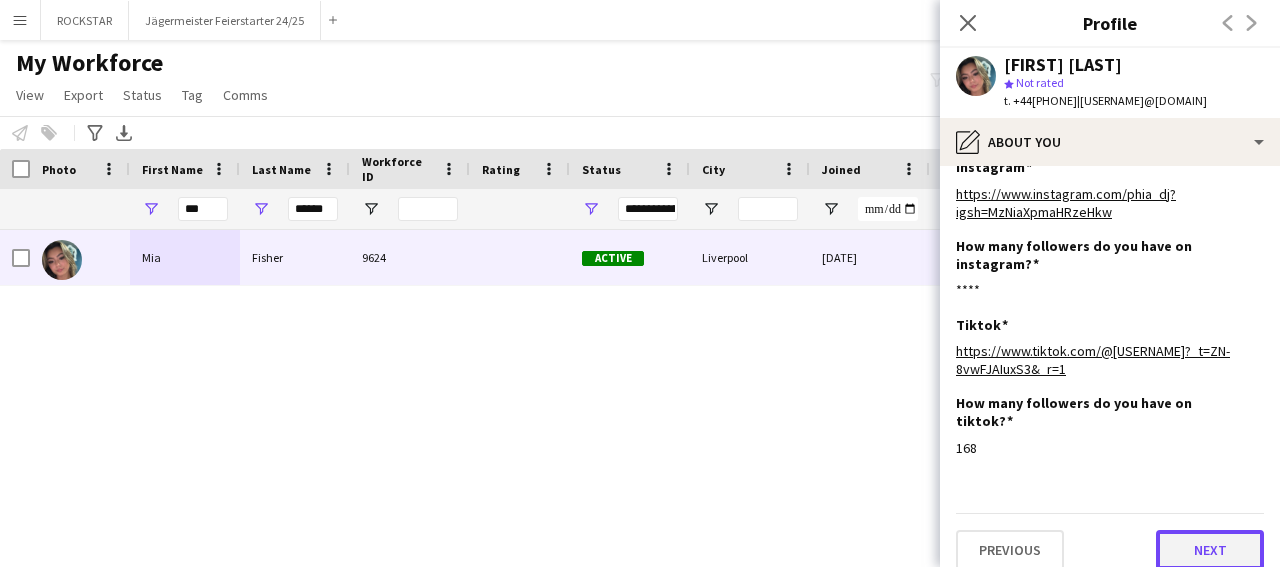 click on "Next" 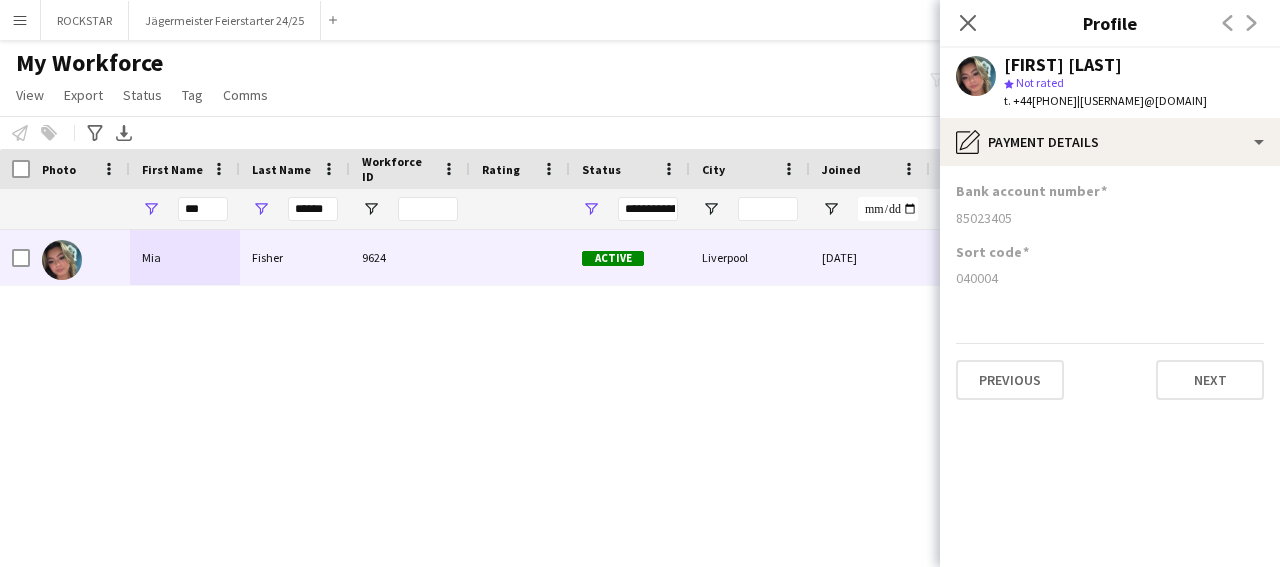 scroll, scrollTop: 0, scrollLeft: 0, axis: both 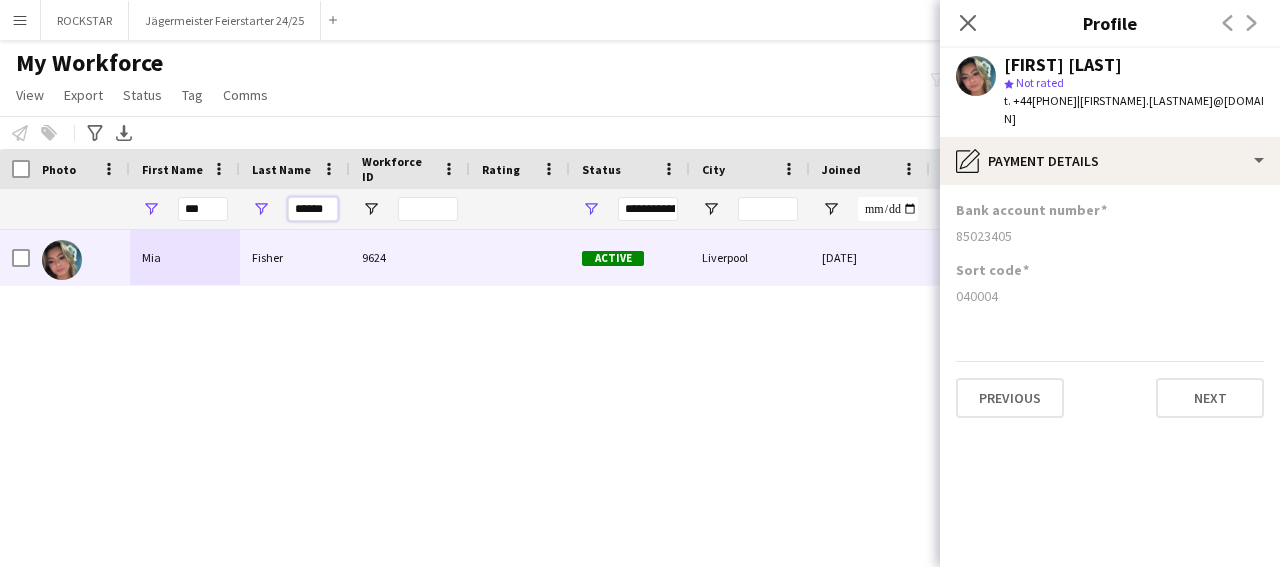 drag, startPoint x: 311, startPoint y: 208, endPoint x: 261, endPoint y: 210, distance: 50.039986 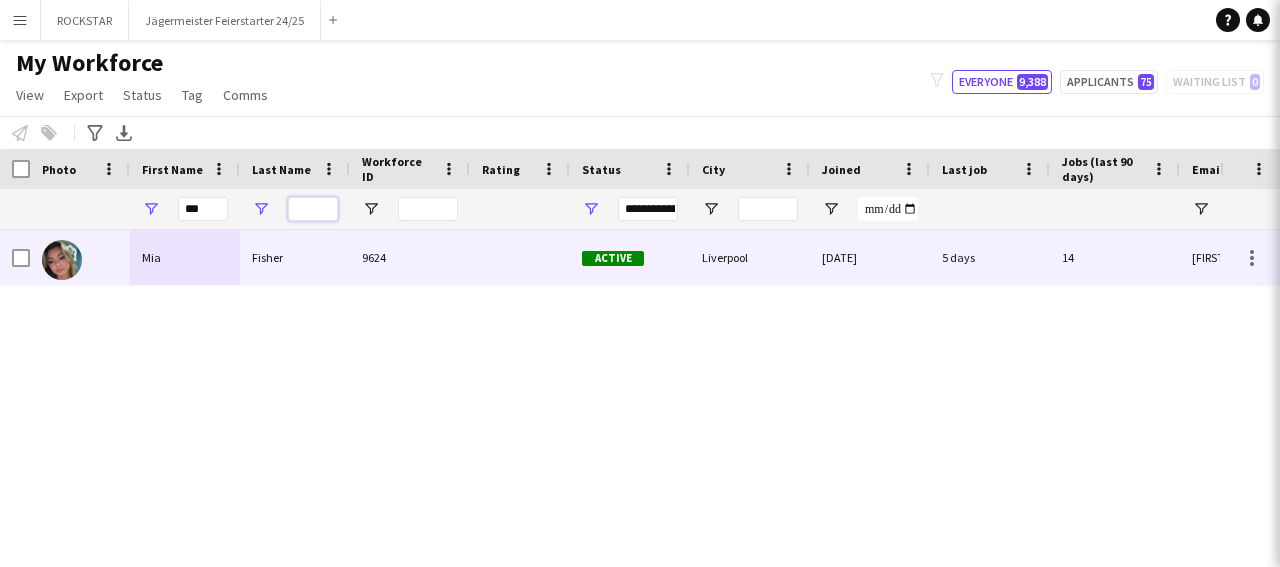 type 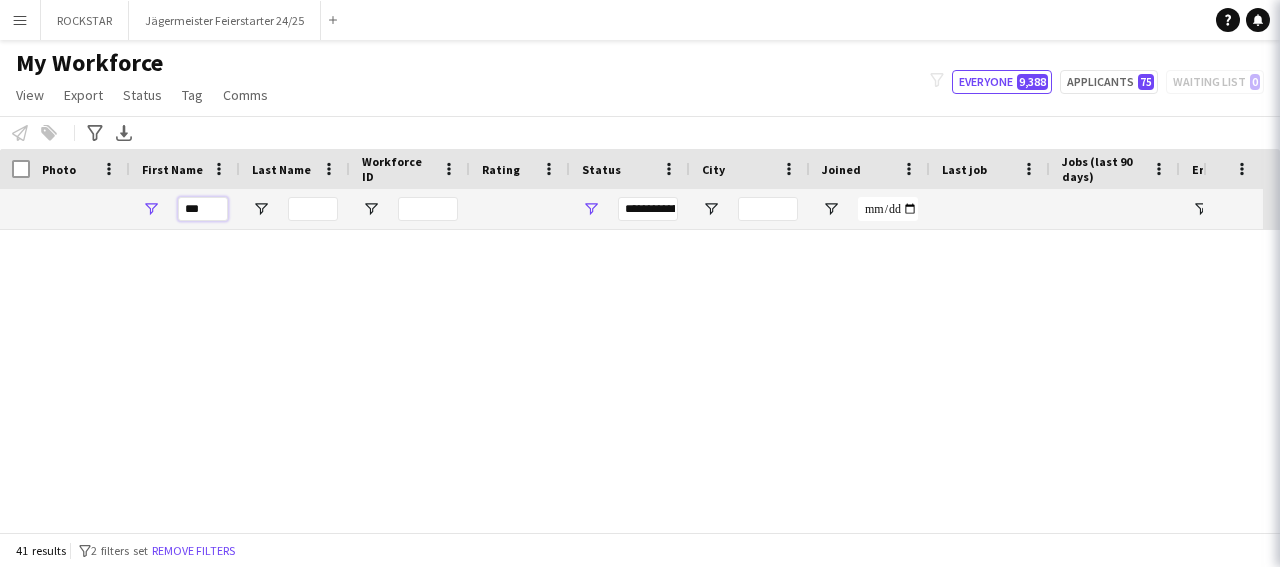 click on "***" at bounding box center [203, 209] 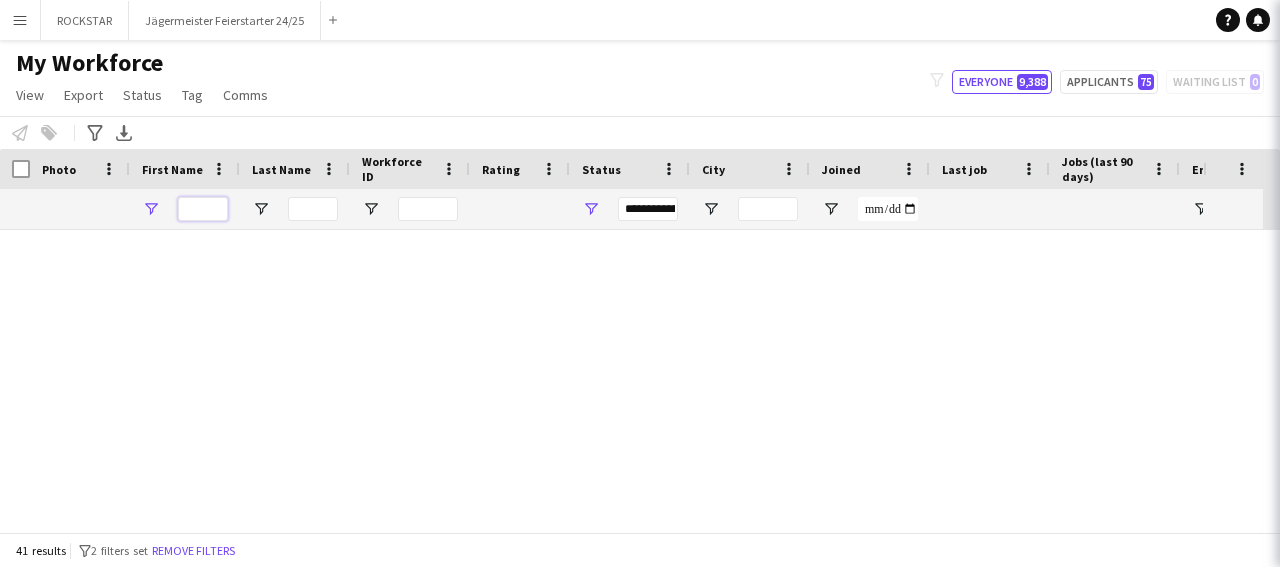 click at bounding box center (203, 209) 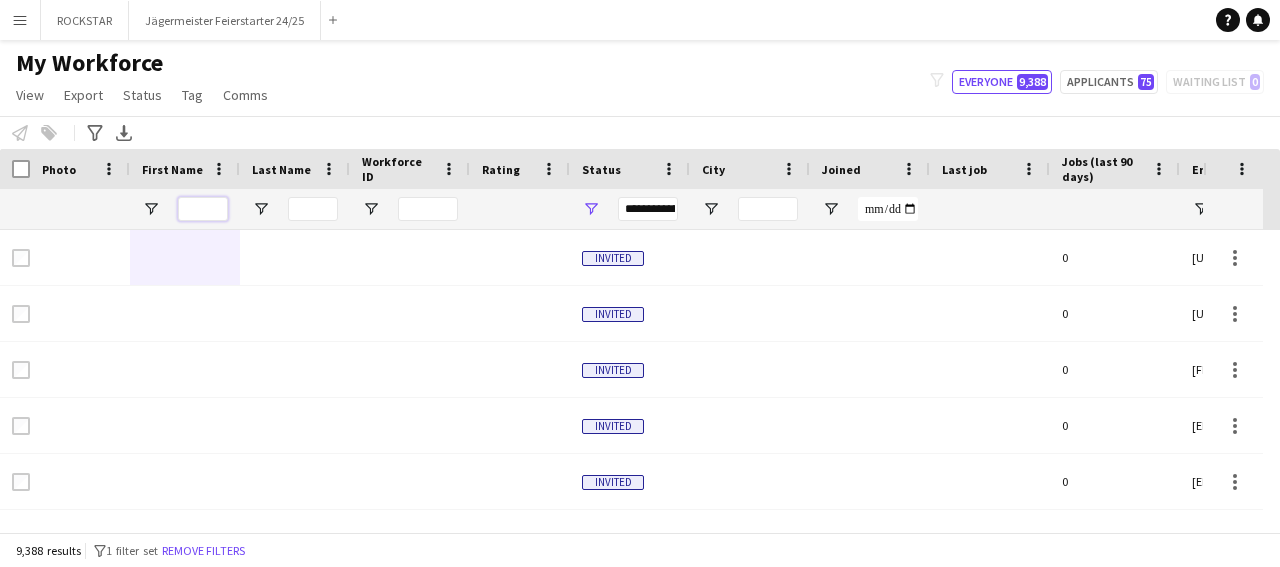 type 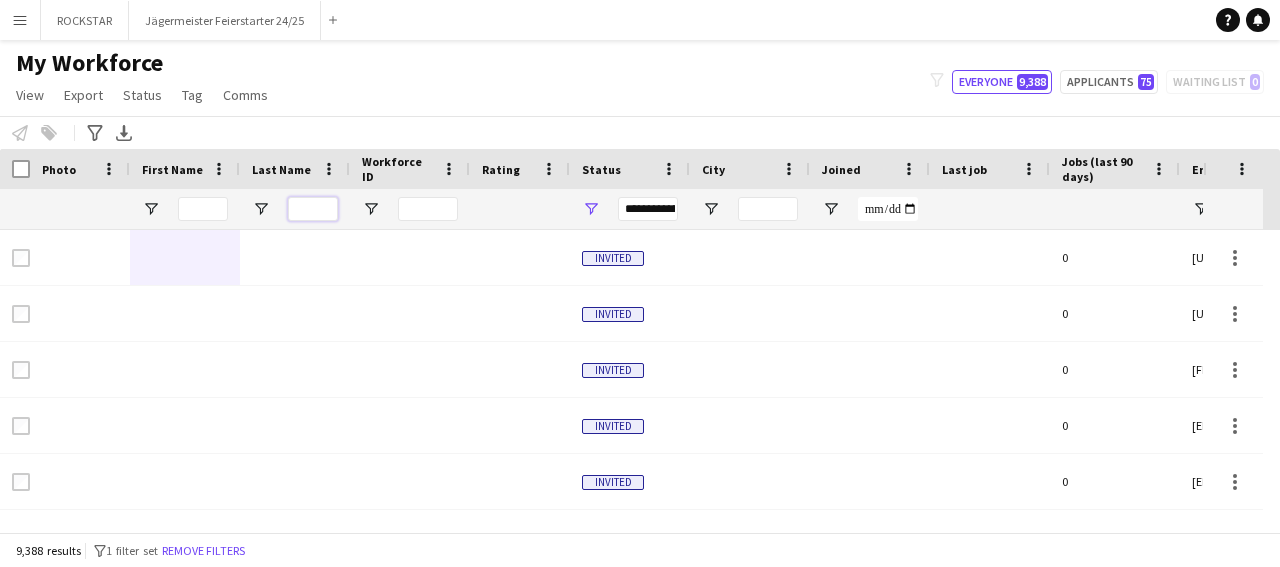 click at bounding box center (313, 209) 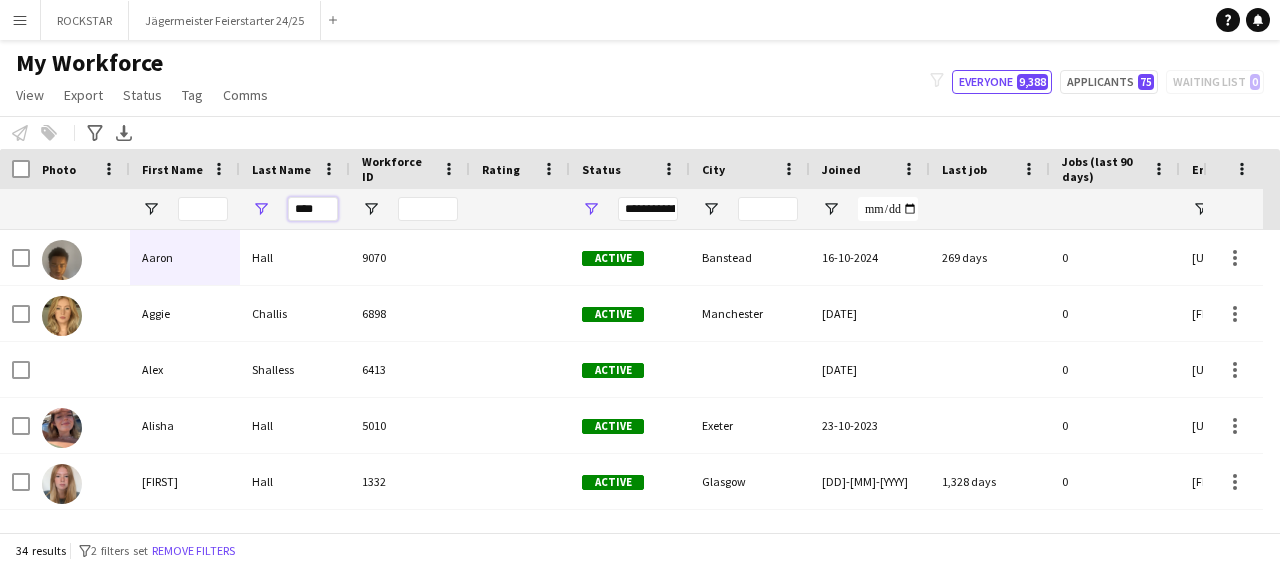 type on "****" 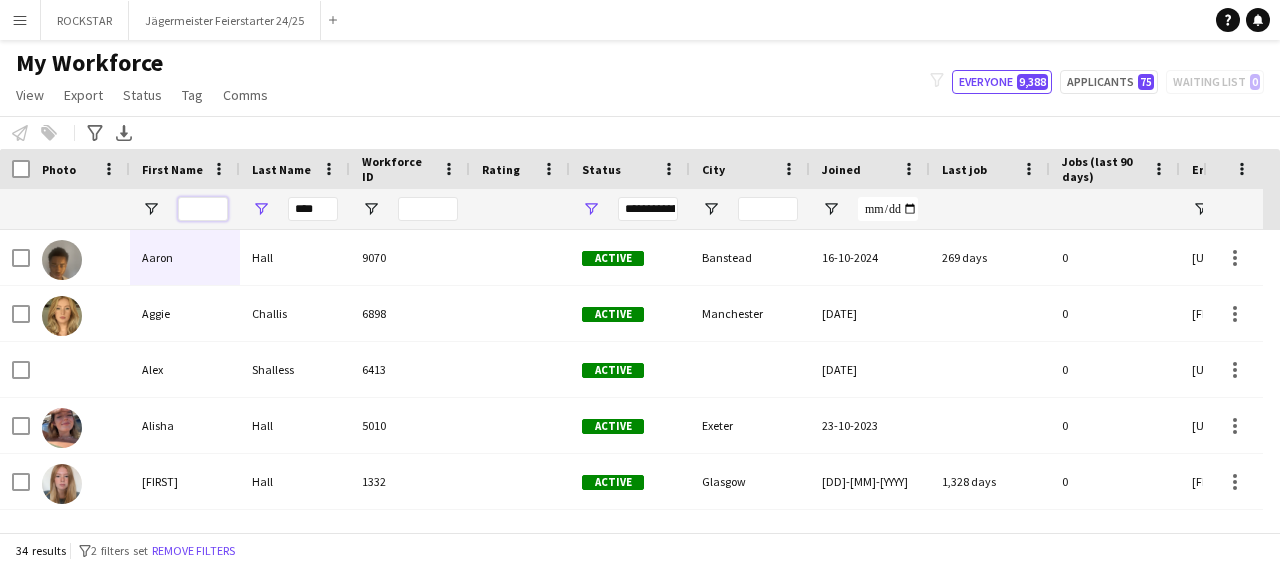 click at bounding box center (203, 209) 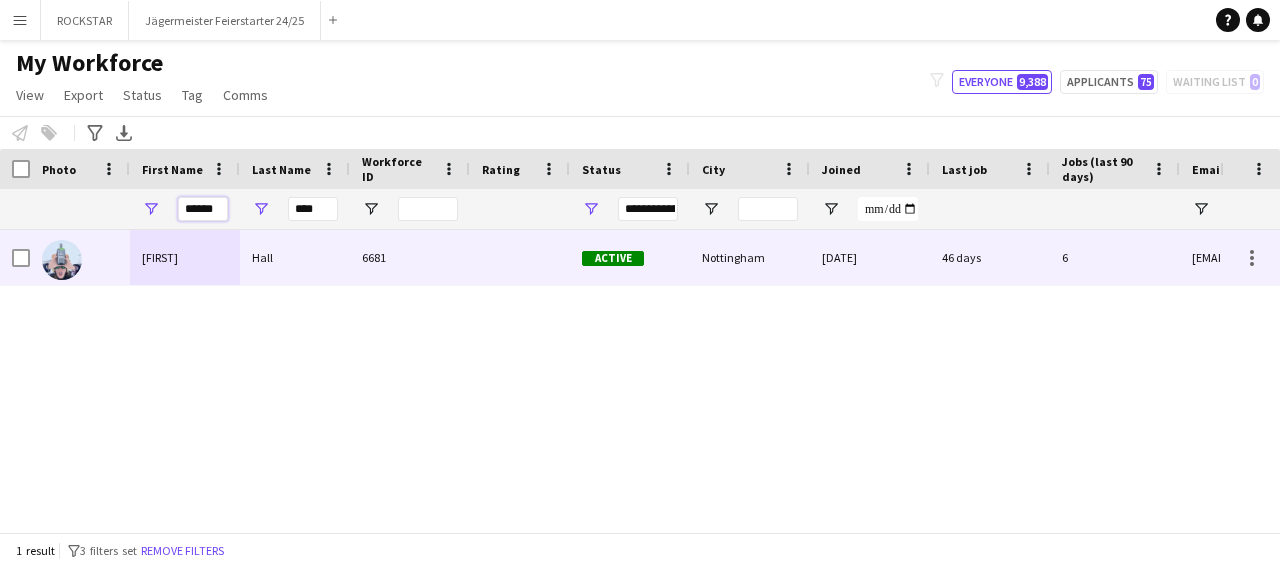 type on "******" 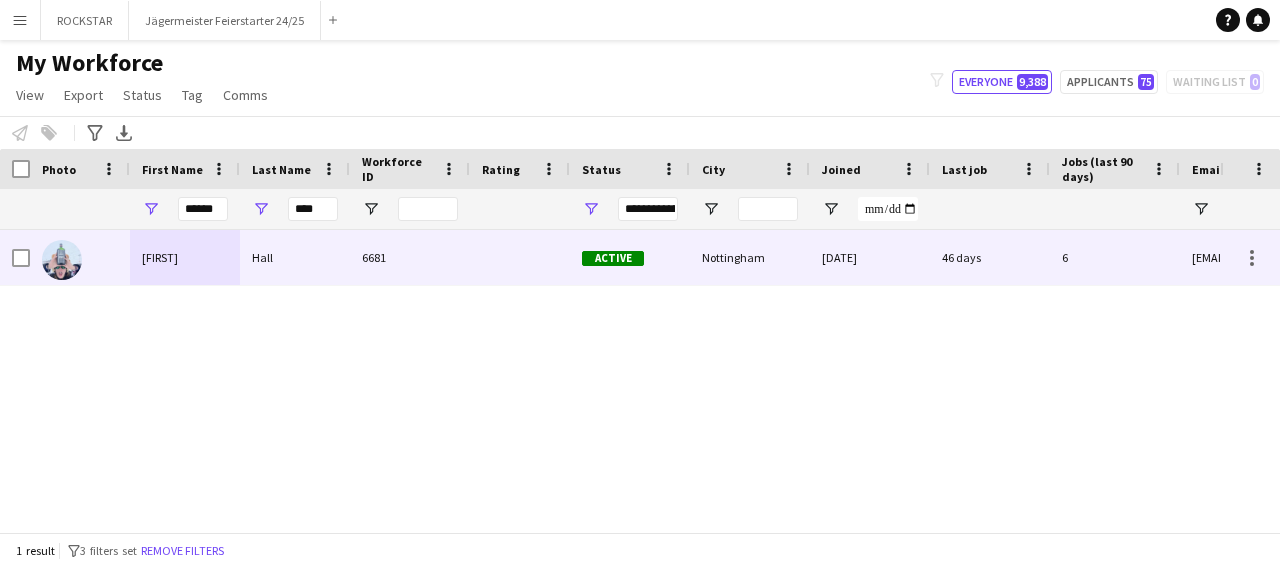 drag, startPoint x: 443, startPoint y: 265, endPoint x: 1277, endPoint y: 113, distance: 847.73816 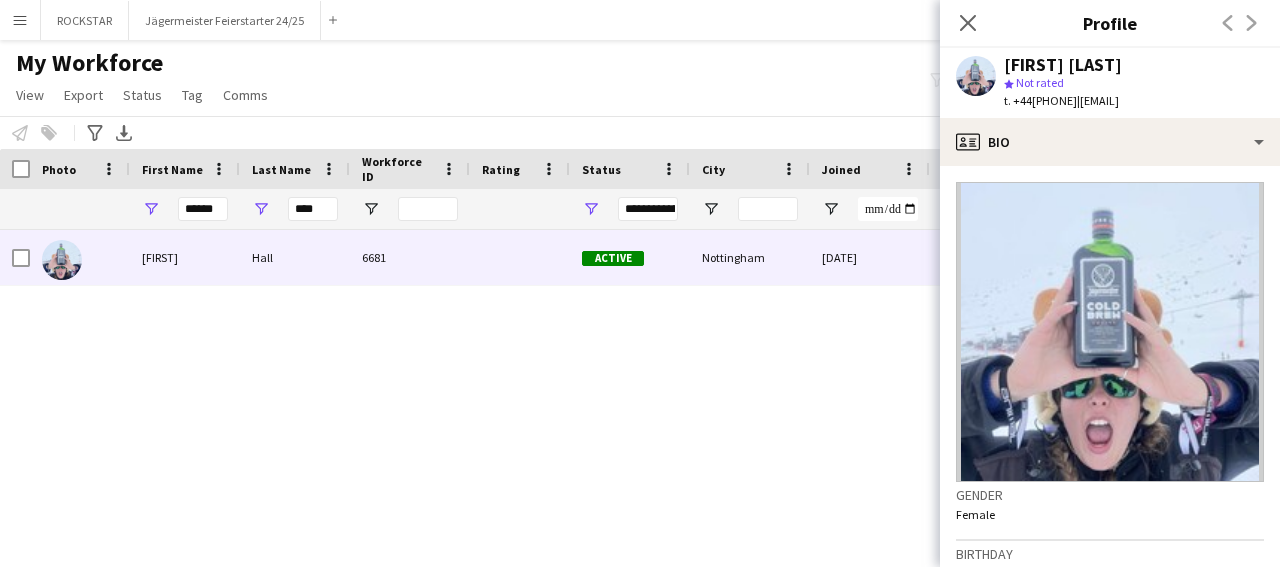 drag, startPoint x: 1277, startPoint y: 179, endPoint x: 1279, endPoint y: 539, distance: 360.00555 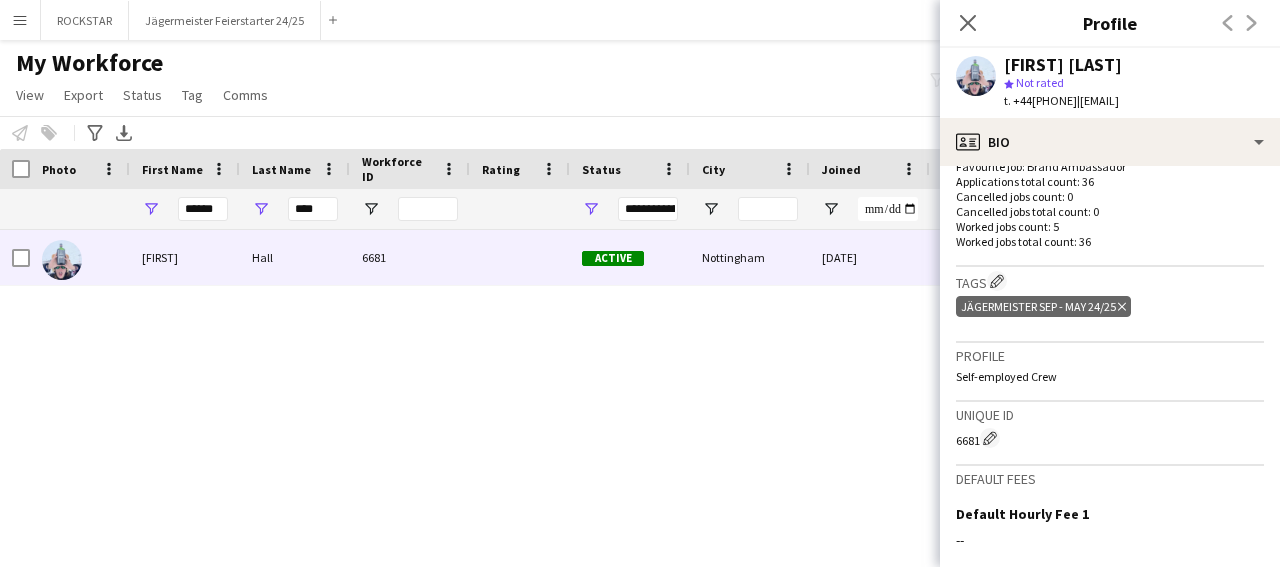 scroll, scrollTop: 806, scrollLeft: 0, axis: vertical 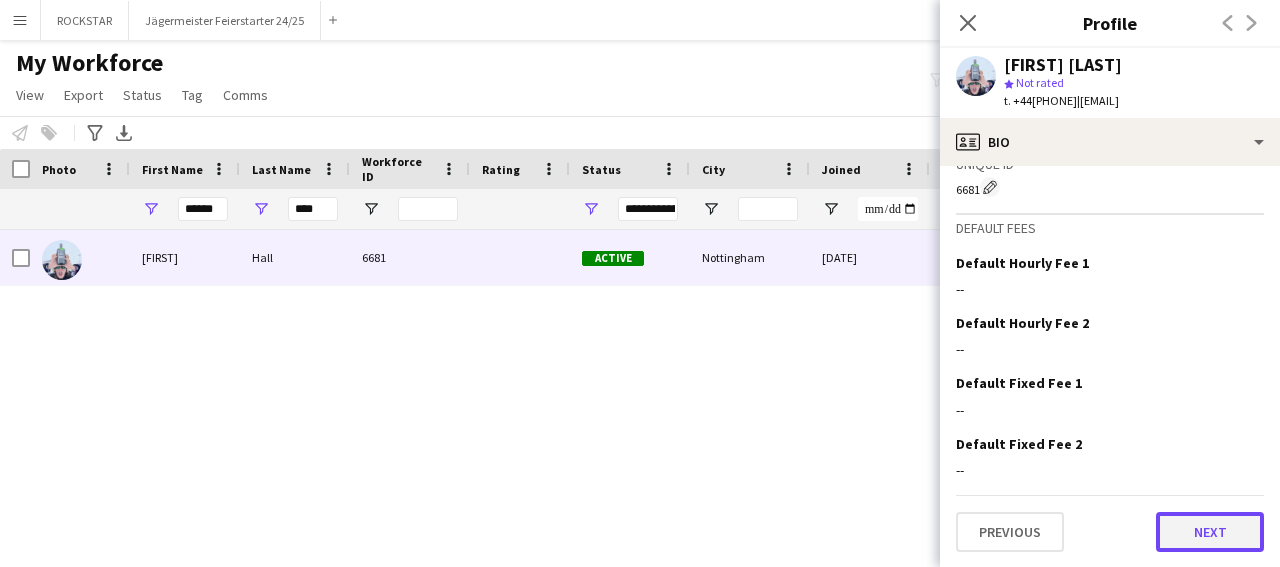 click on "Next" 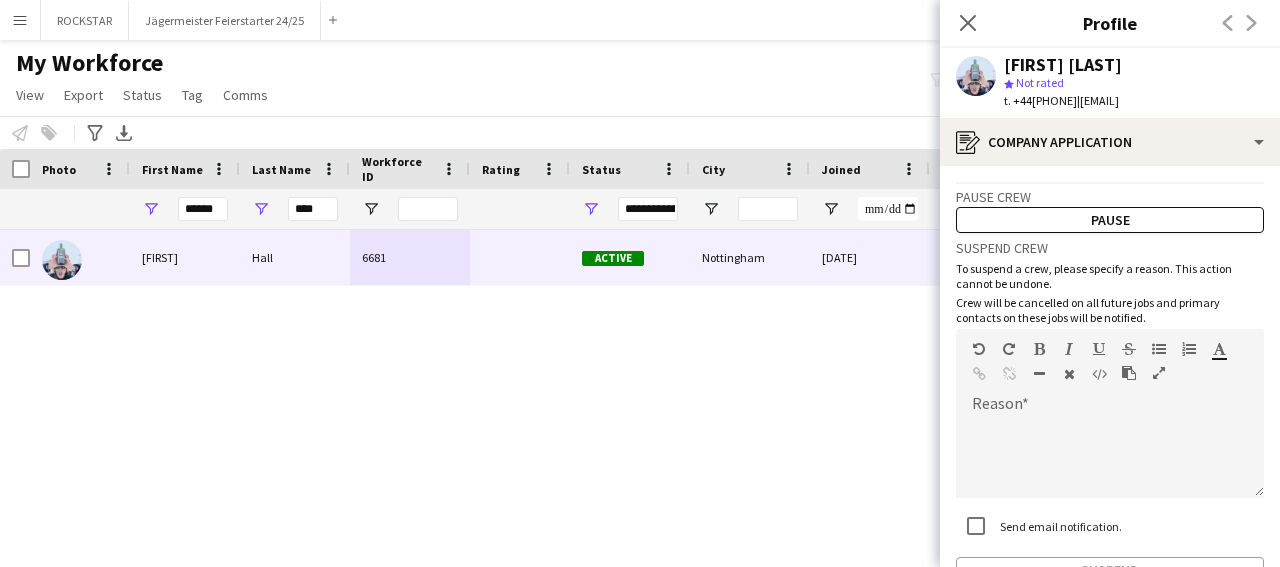 scroll, scrollTop: 126, scrollLeft: 0, axis: vertical 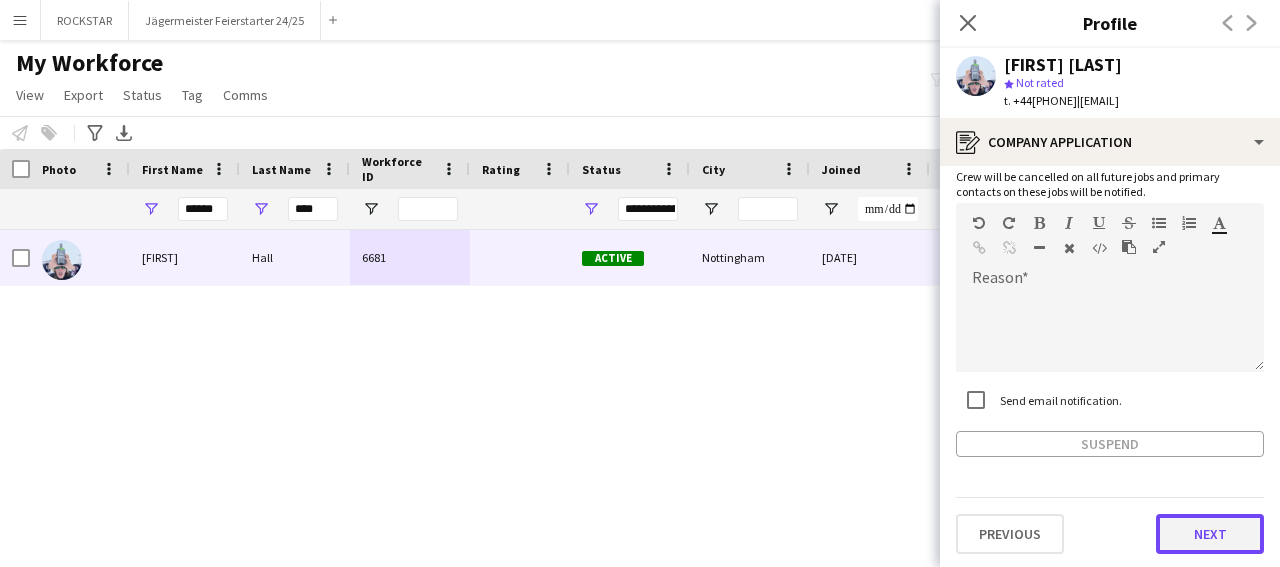 click on "Next" 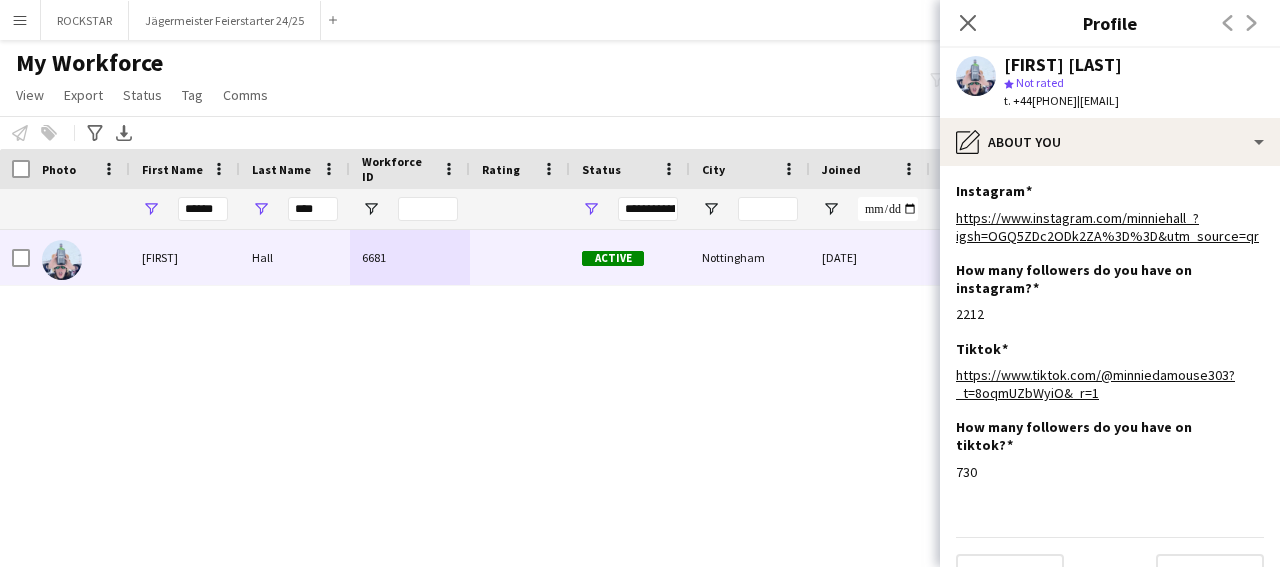 scroll, scrollTop: 42, scrollLeft: 0, axis: vertical 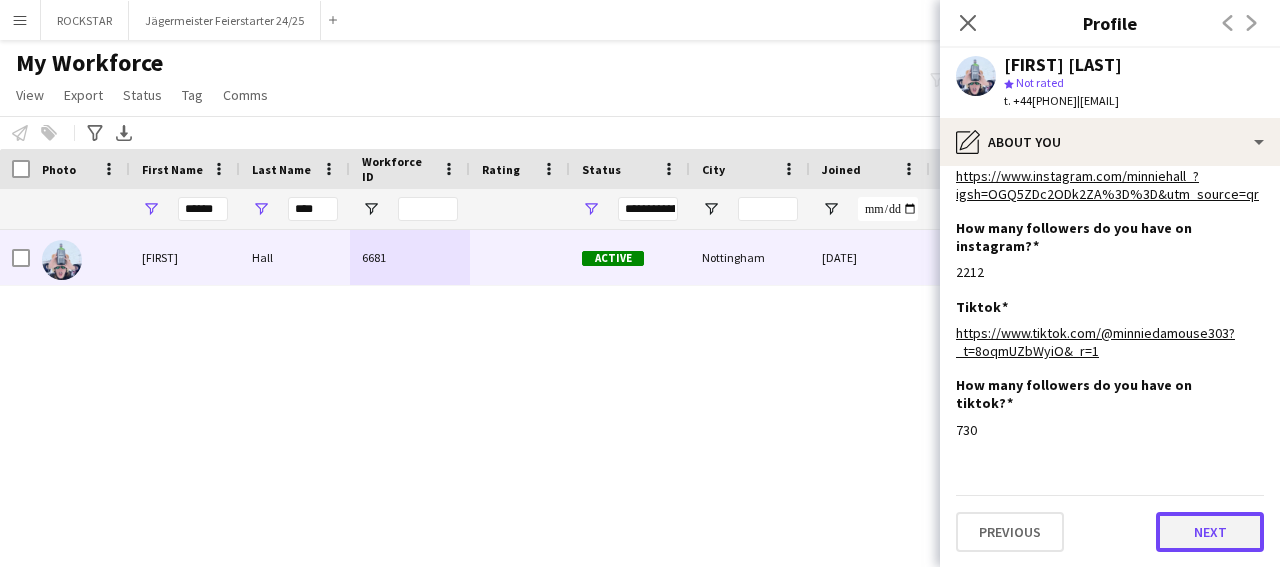 click on "Next" 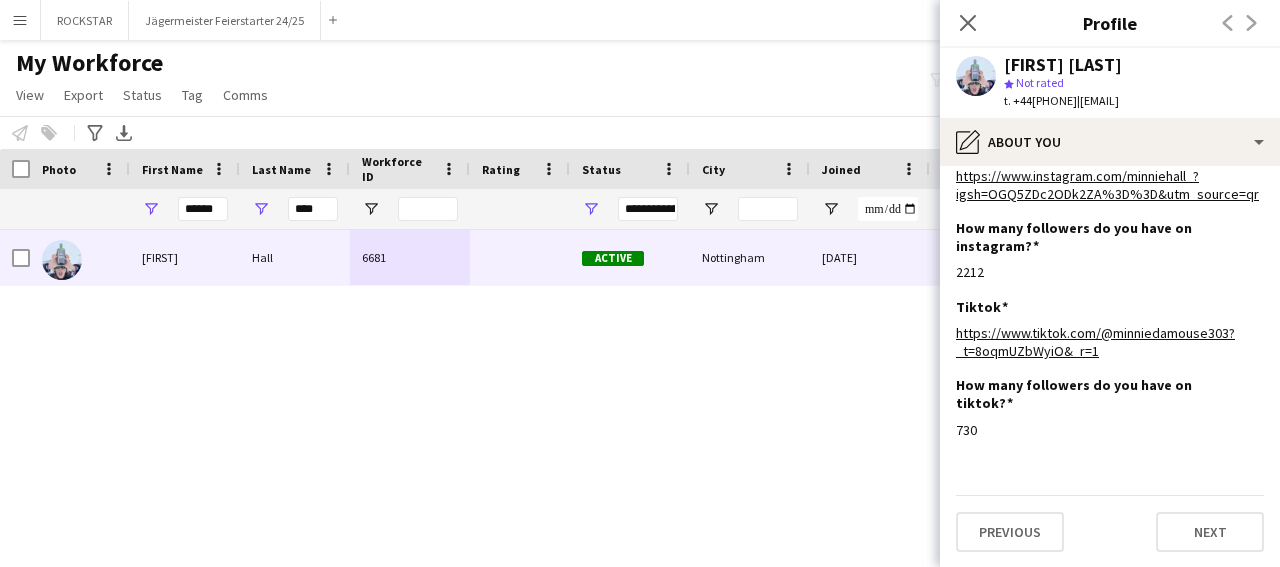 scroll, scrollTop: 0, scrollLeft: 0, axis: both 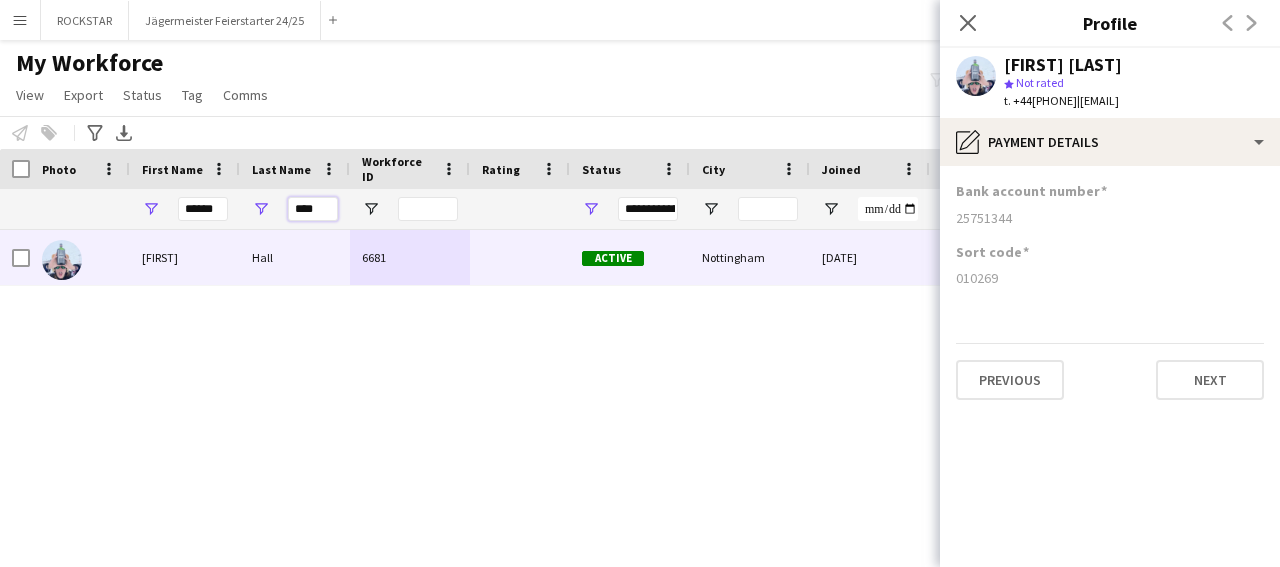drag, startPoint x: 318, startPoint y: 211, endPoint x: 249, endPoint y: 206, distance: 69.18092 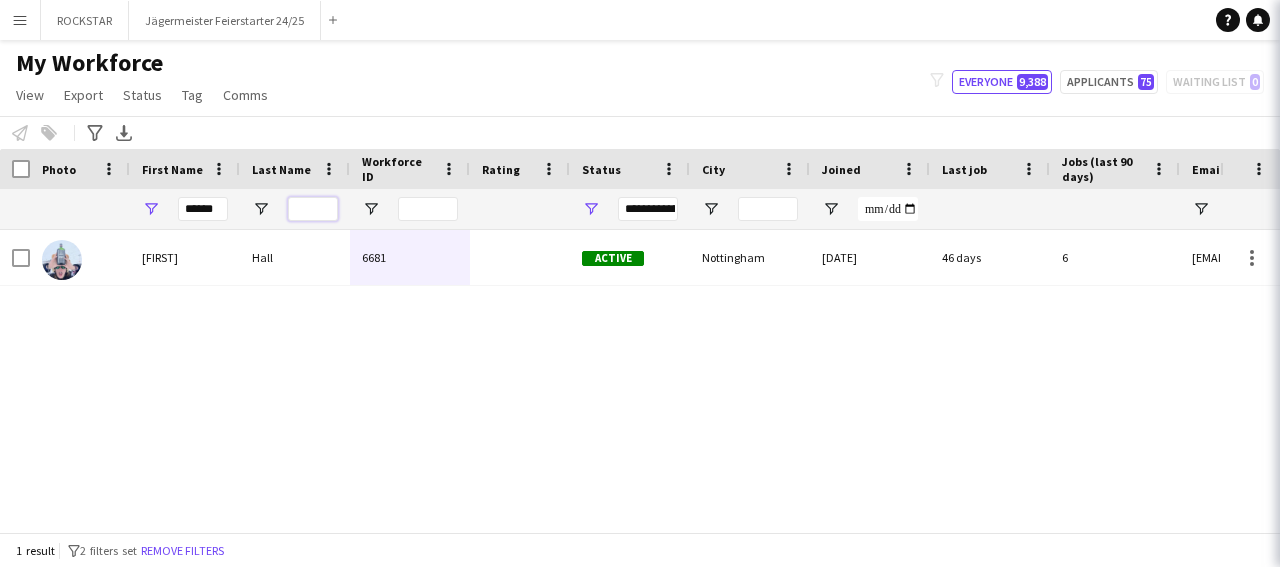 type 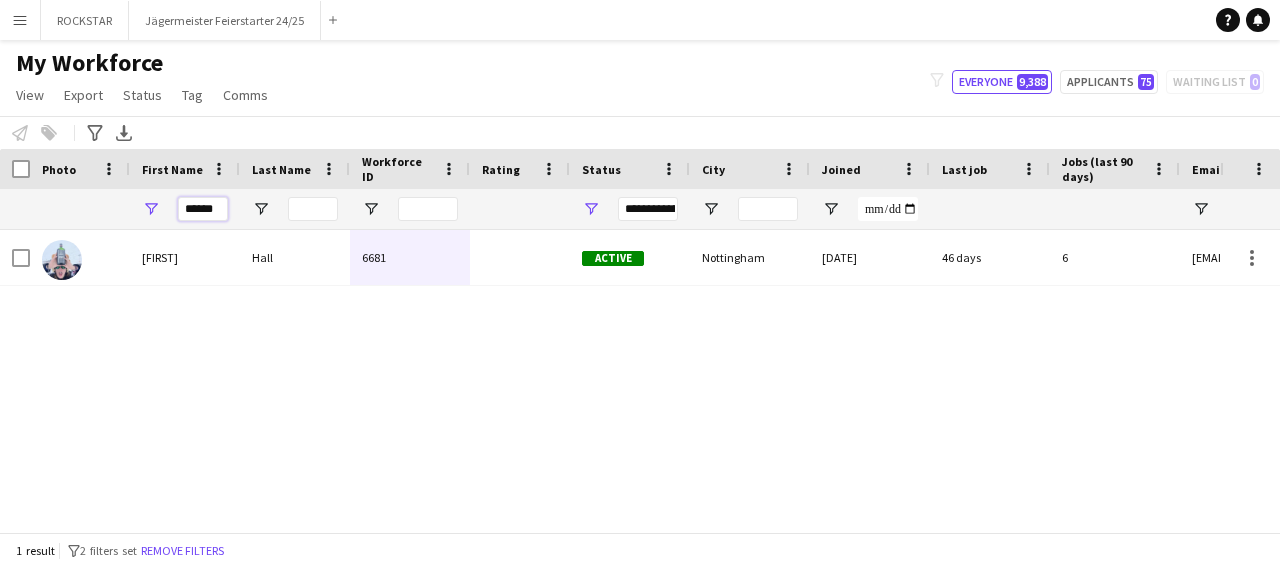 drag, startPoint x: 222, startPoint y: 205, endPoint x: 170, endPoint y: 212, distance: 52.46904 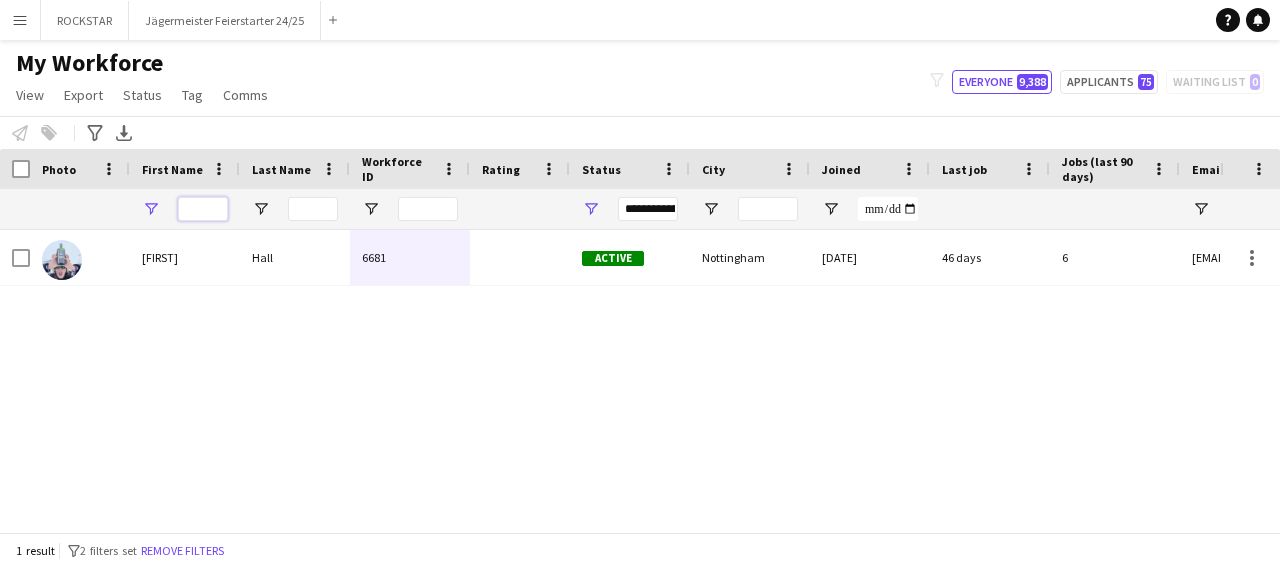 type 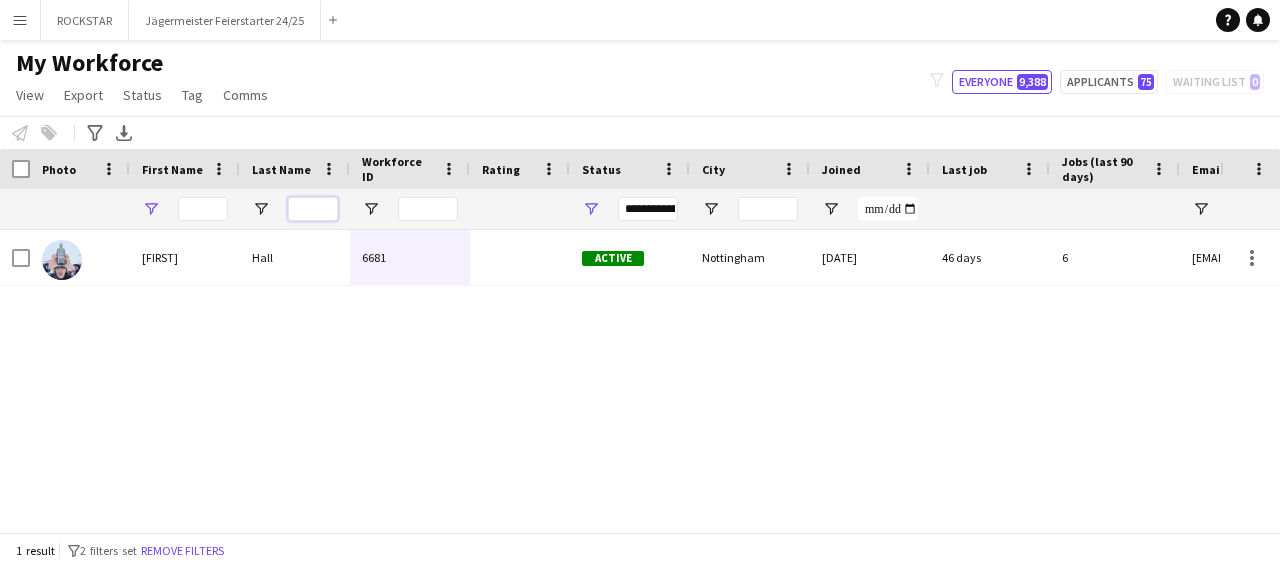 click at bounding box center (313, 209) 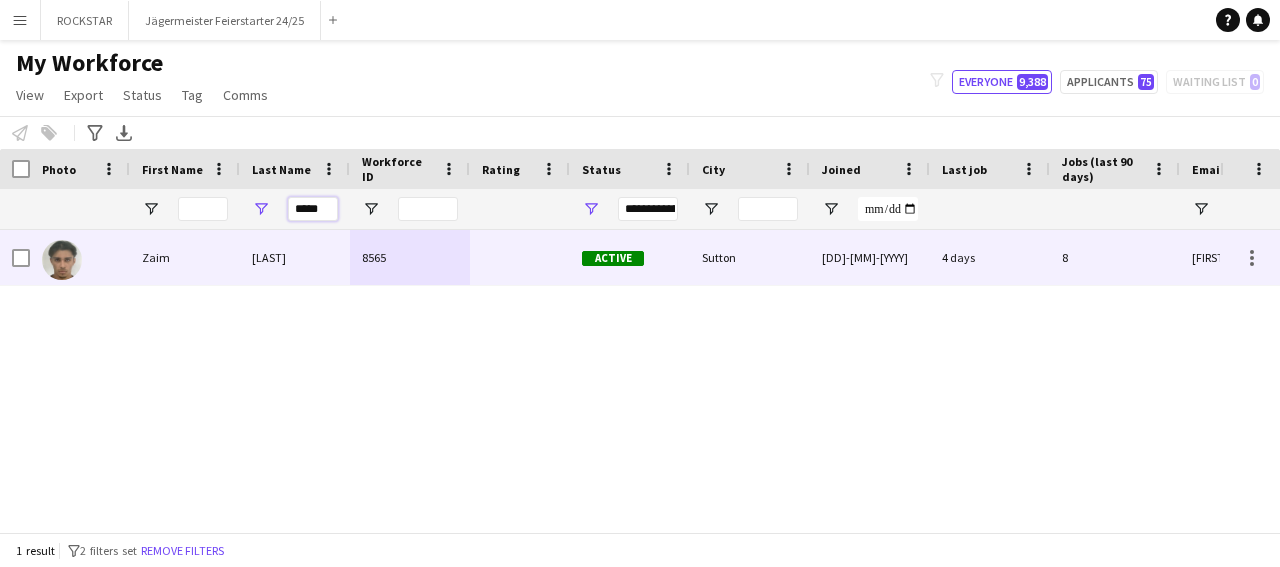 type on "*****" 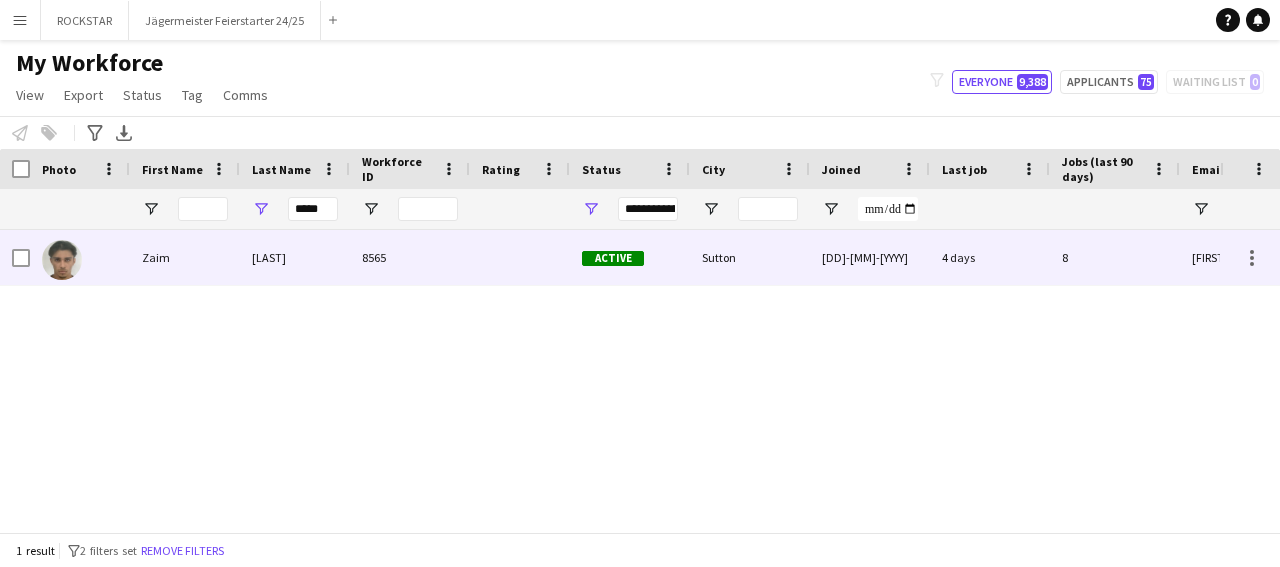 click on "Rizvi" at bounding box center (295, 257) 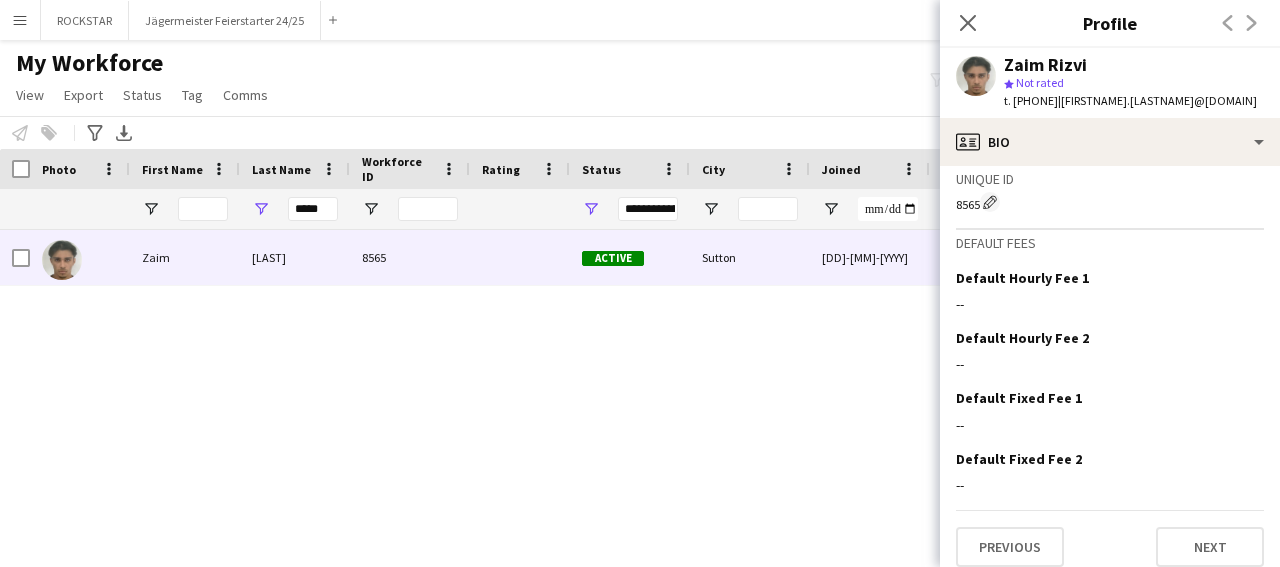 scroll, scrollTop: 793, scrollLeft: 0, axis: vertical 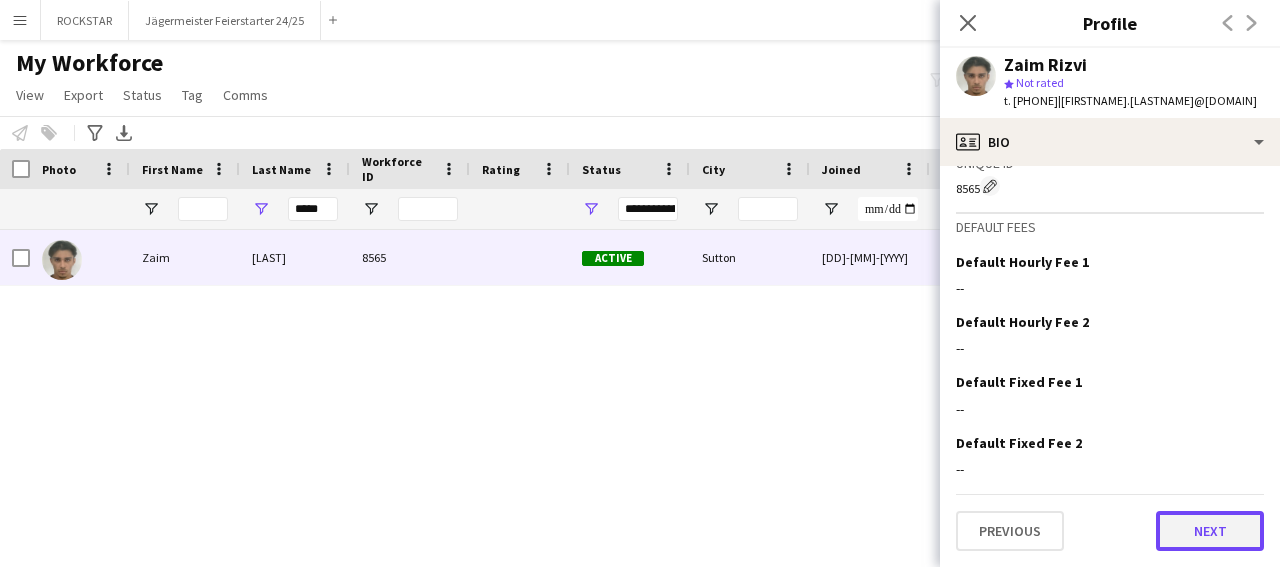 click on "Next" 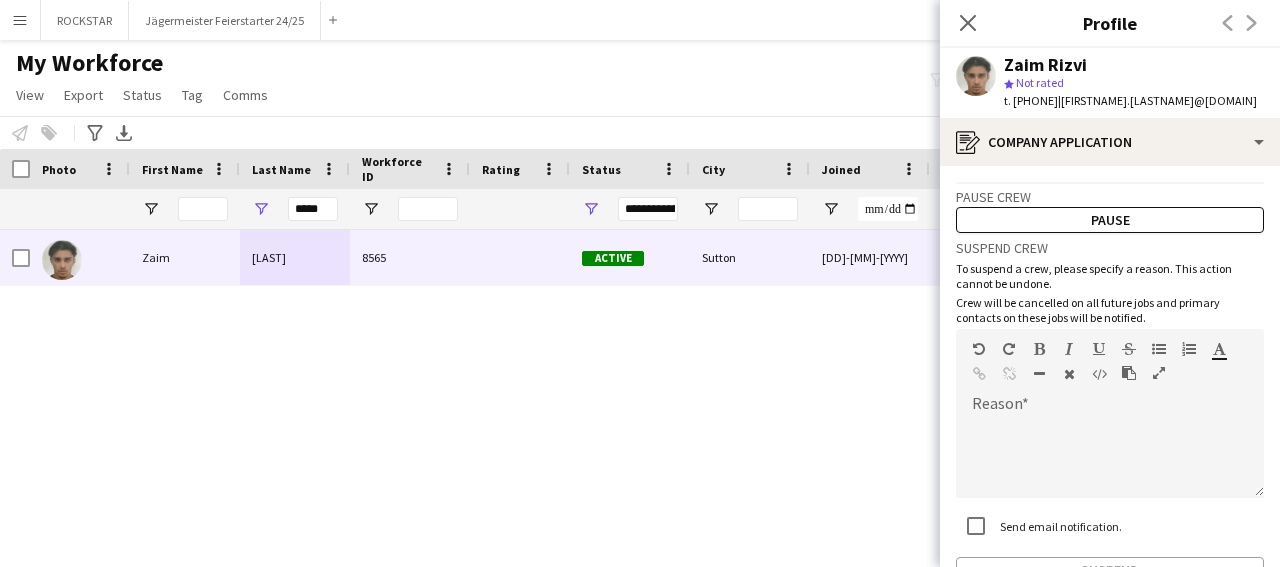 scroll, scrollTop: 126, scrollLeft: 0, axis: vertical 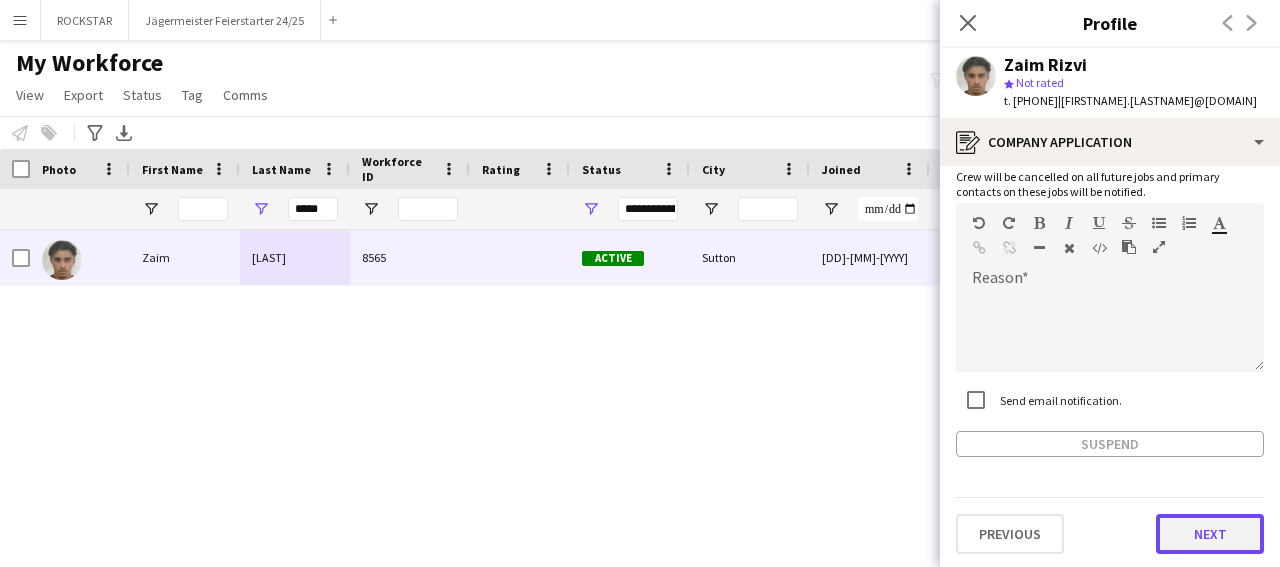 click on "Next" 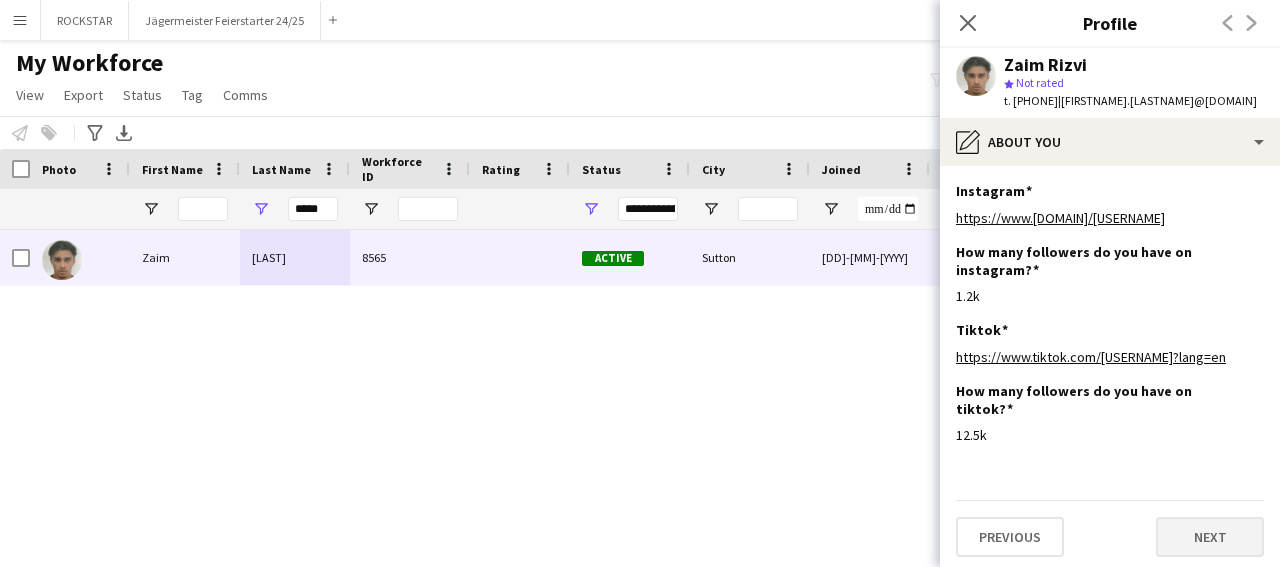 drag, startPoint x: 1265, startPoint y: 437, endPoint x: 1229, endPoint y: 517, distance: 87.72685 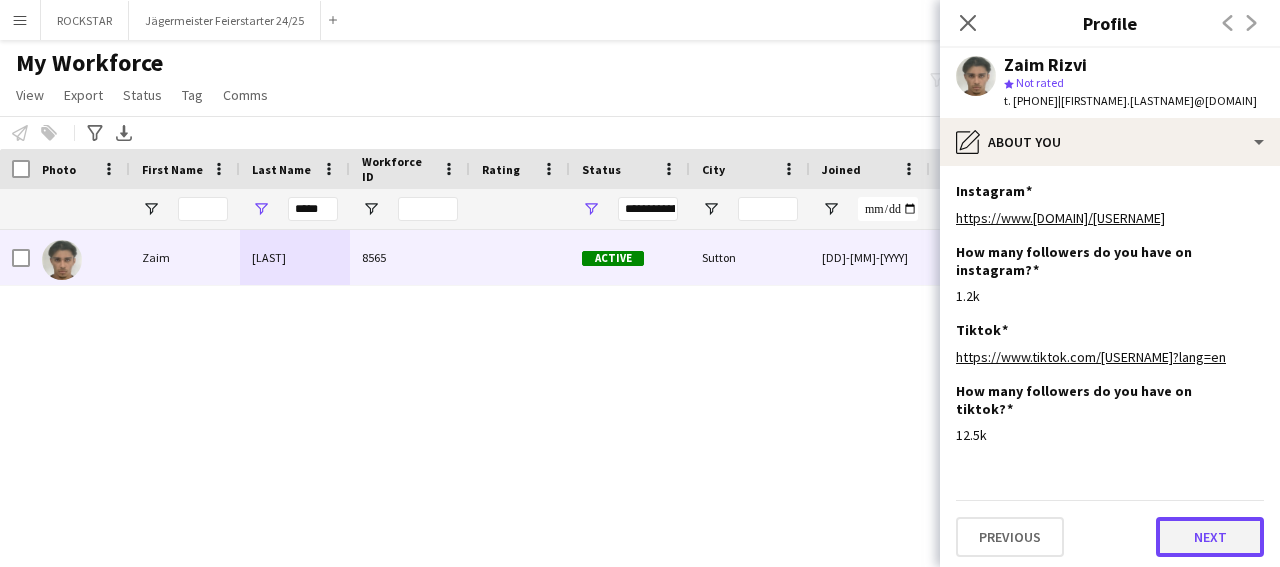 click on "Next" 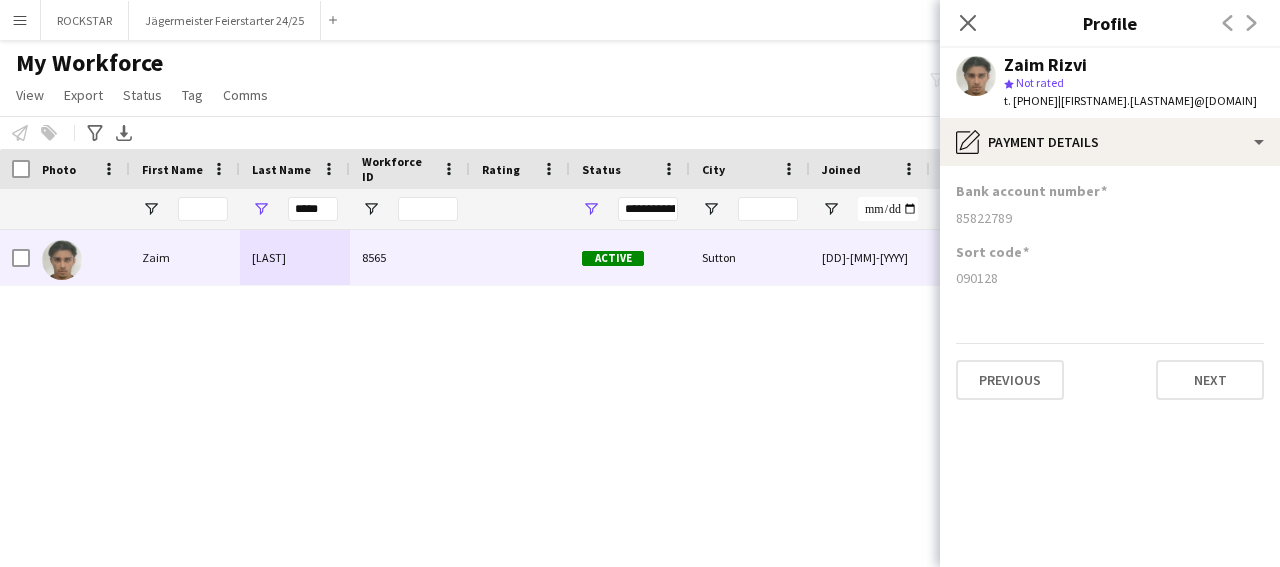 click on "Sort code  090128" 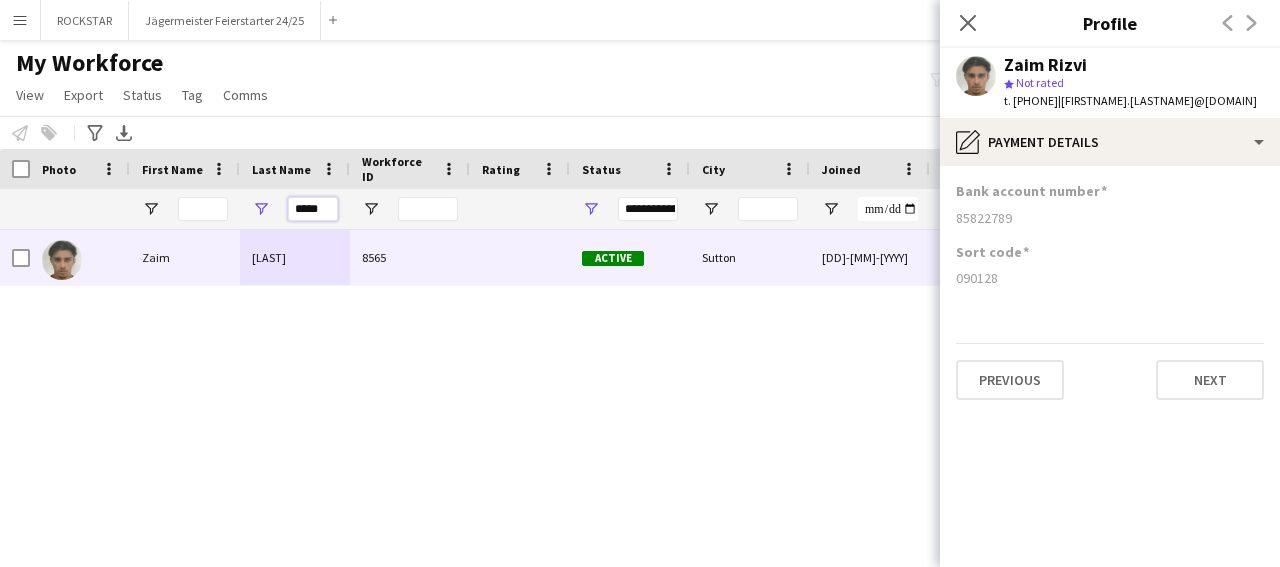 drag, startPoint x: 299, startPoint y: 208, endPoint x: 226, endPoint y: 211, distance: 73.061615 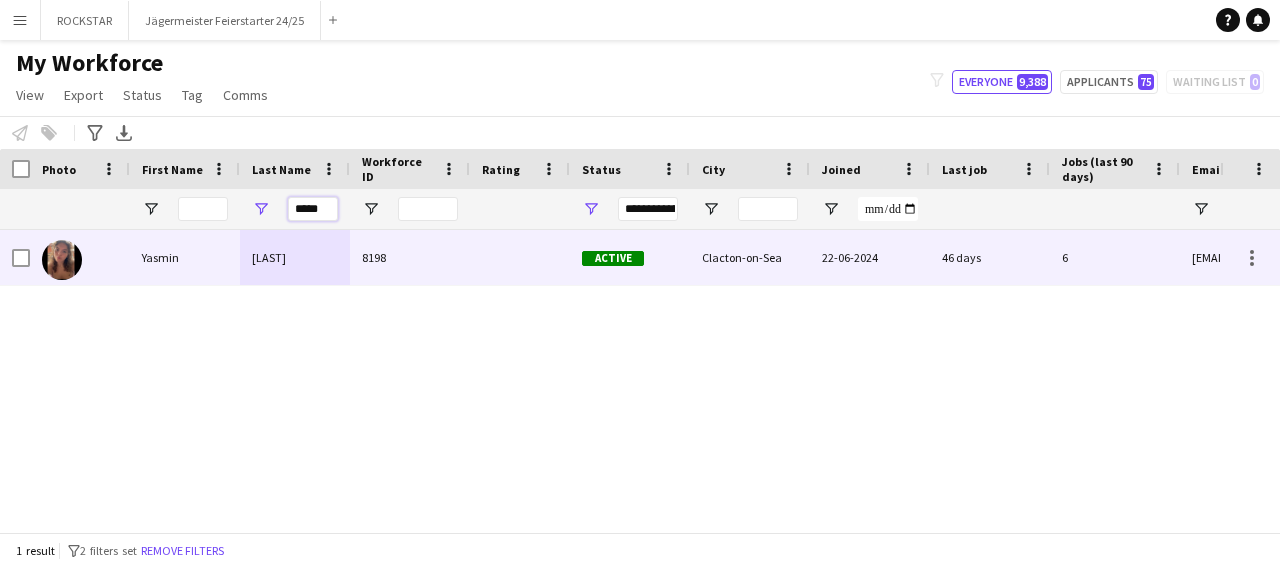 type on "*****" 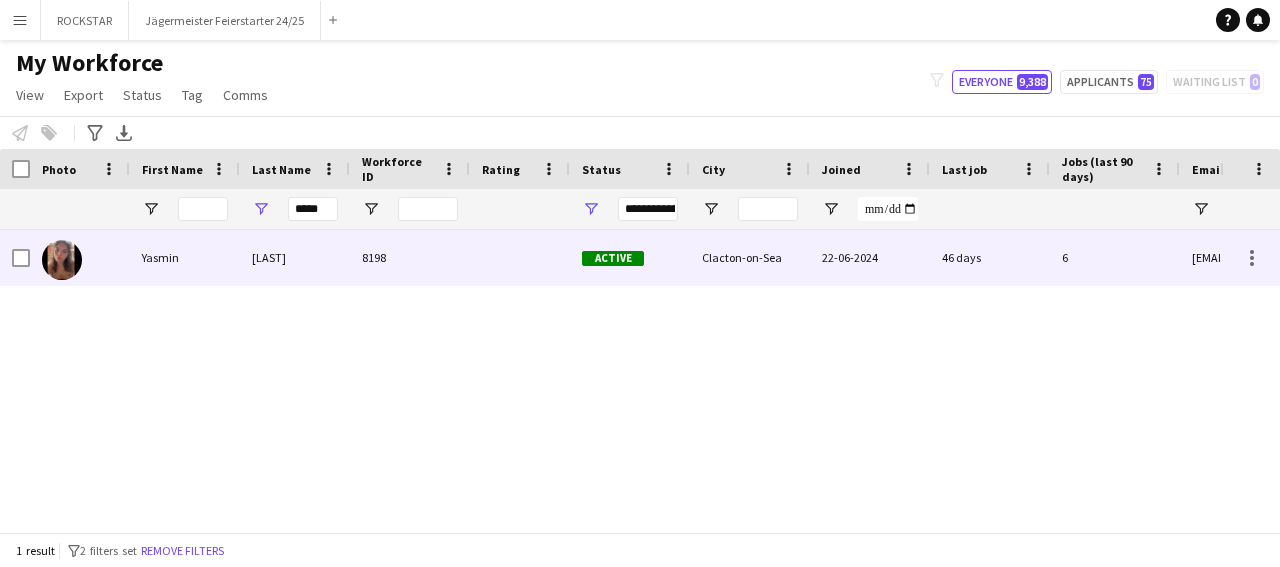 click on "8198" at bounding box center [410, 257] 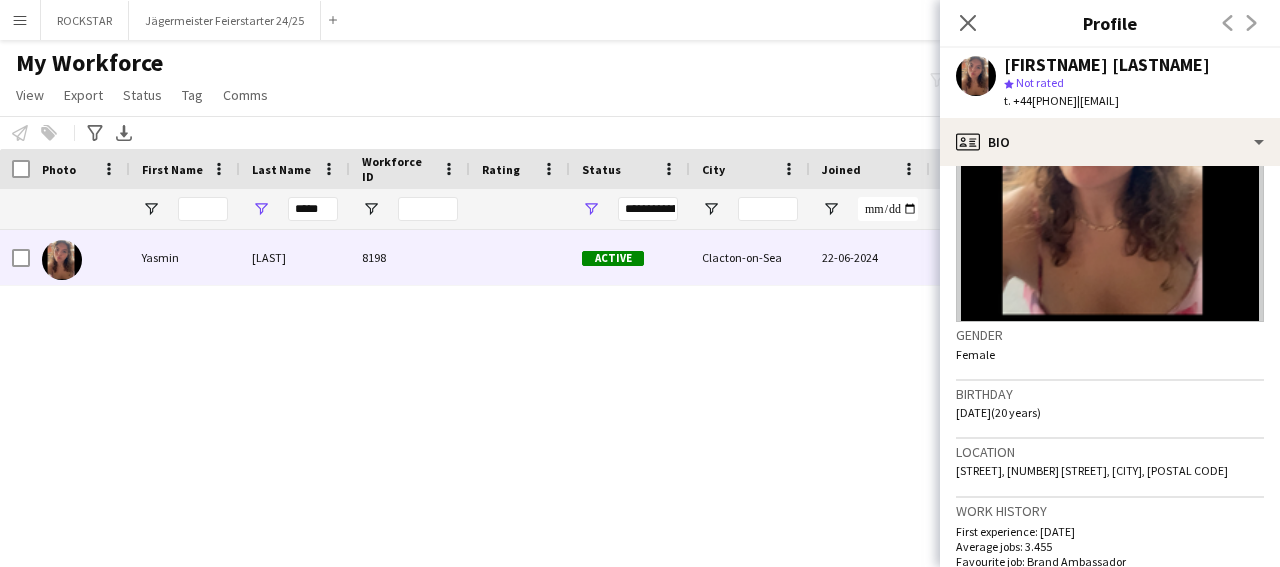 scroll, scrollTop: 824, scrollLeft: 0, axis: vertical 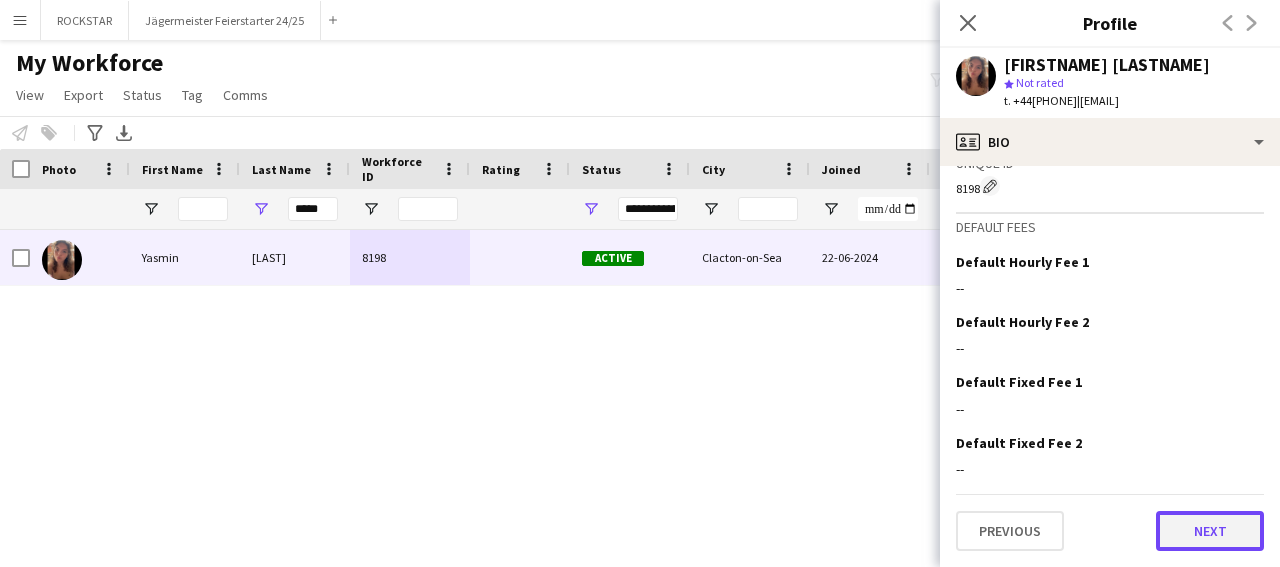 click on "Next" 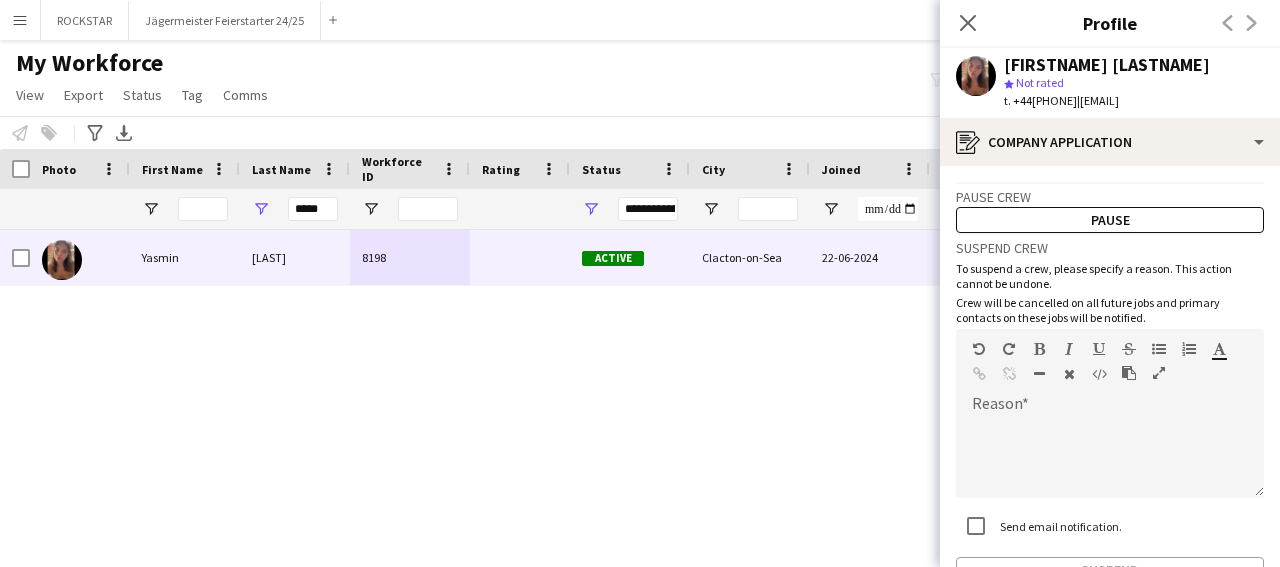 scroll, scrollTop: 126, scrollLeft: 0, axis: vertical 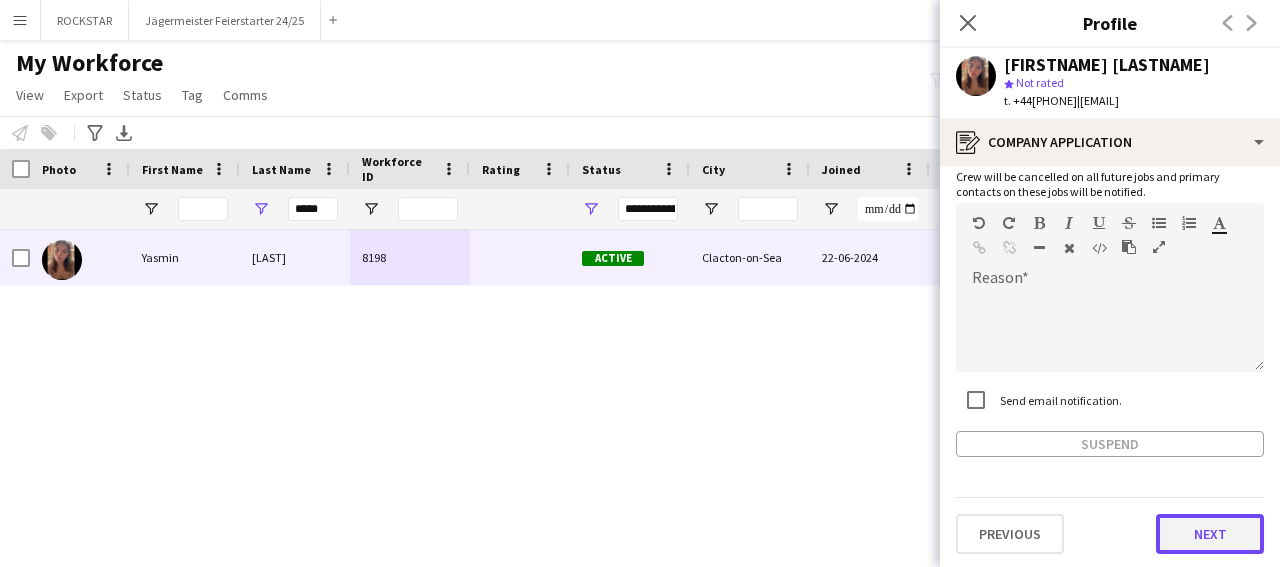 click on "Next" 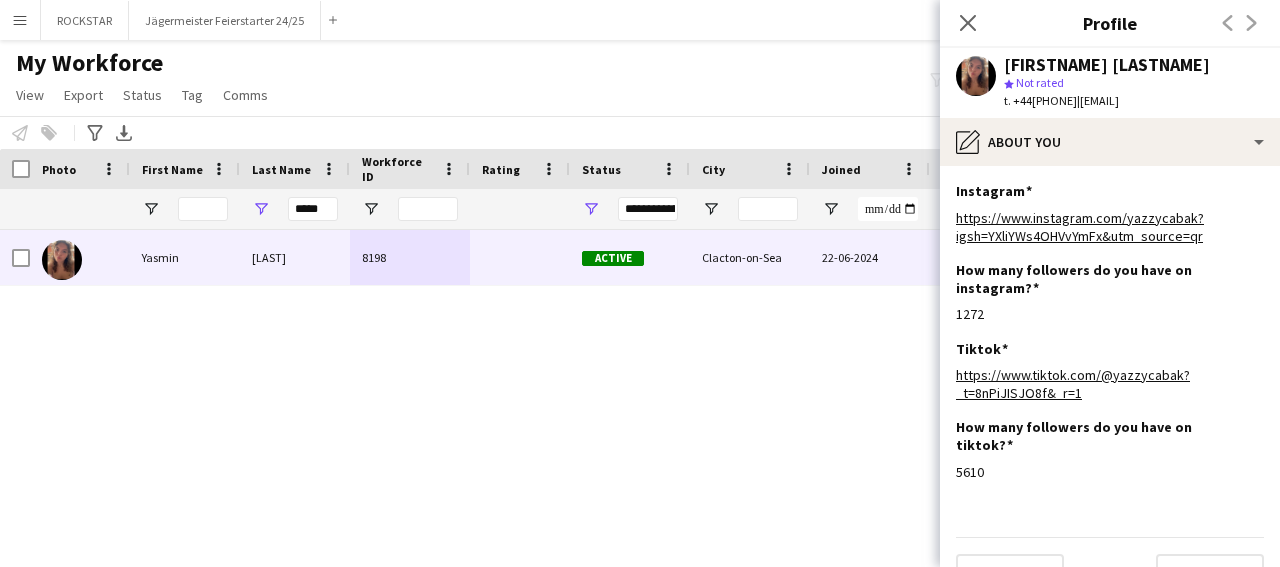 scroll, scrollTop: 24, scrollLeft: 0, axis: vertical 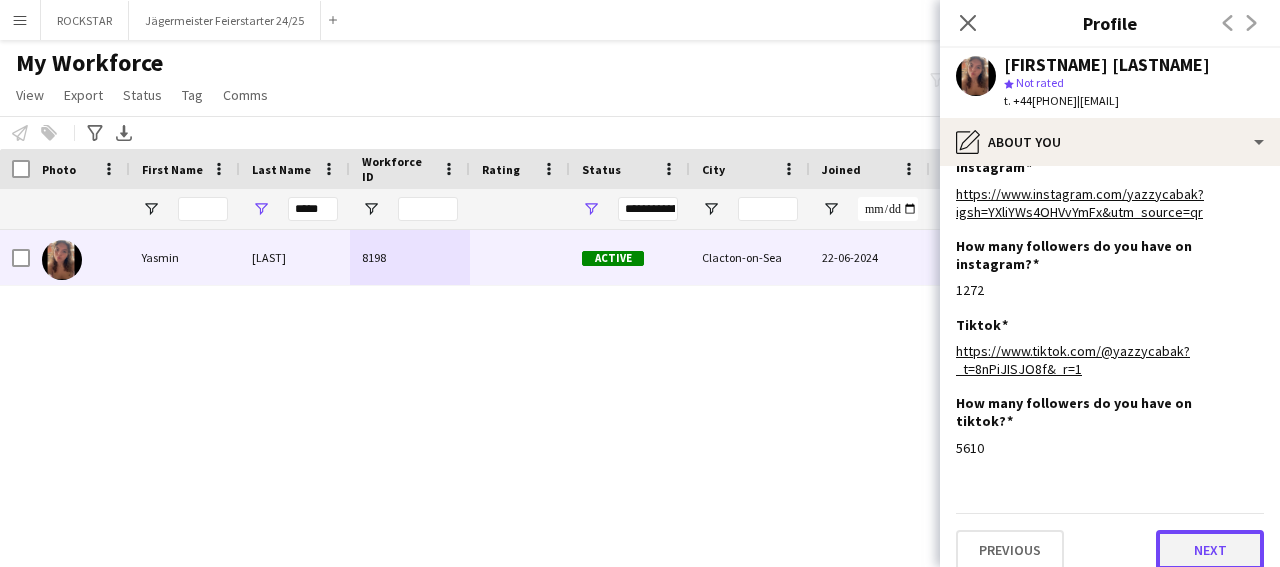click on "Next" 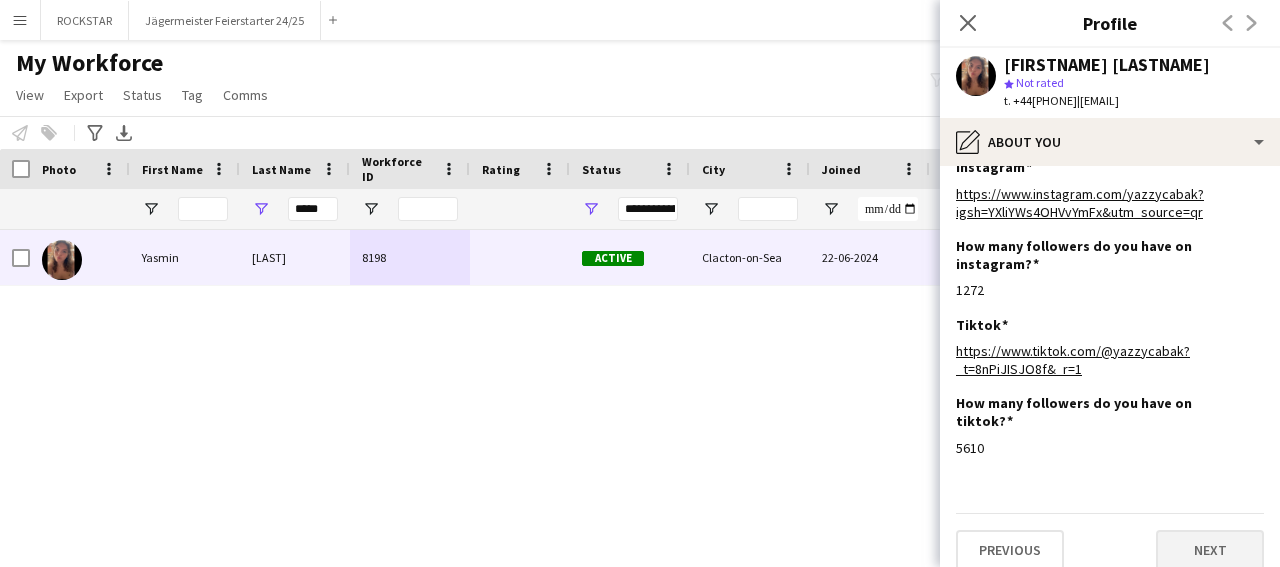 scroll, scrollTop: 0, scrollLeft: 0, axis: both 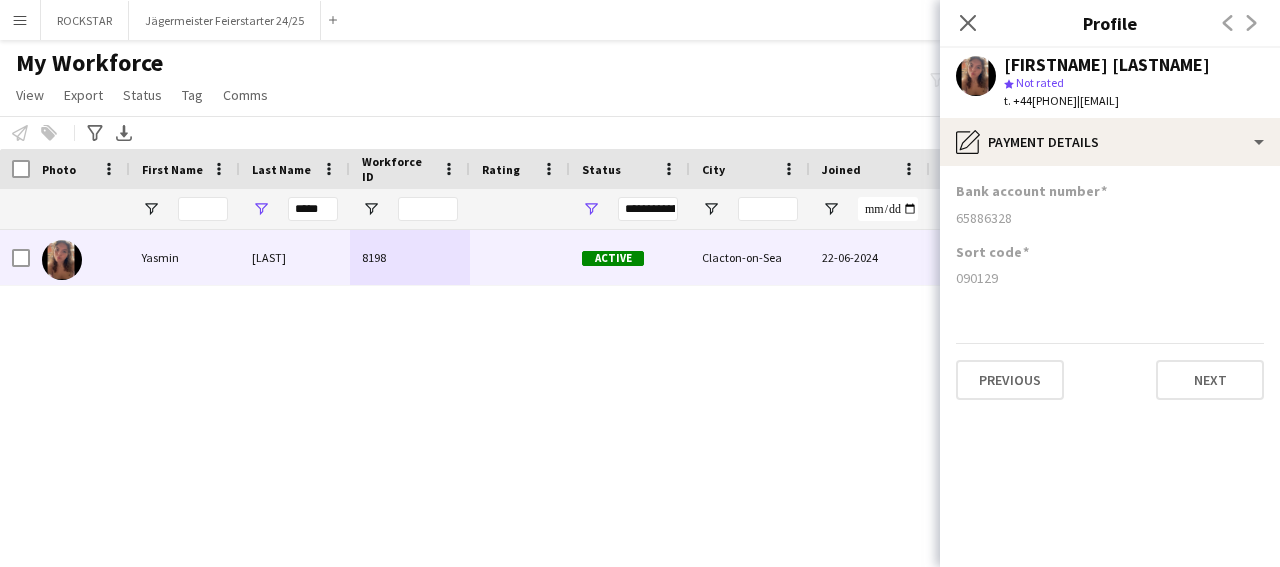 click on "*****" at bounding box center [295, 209] 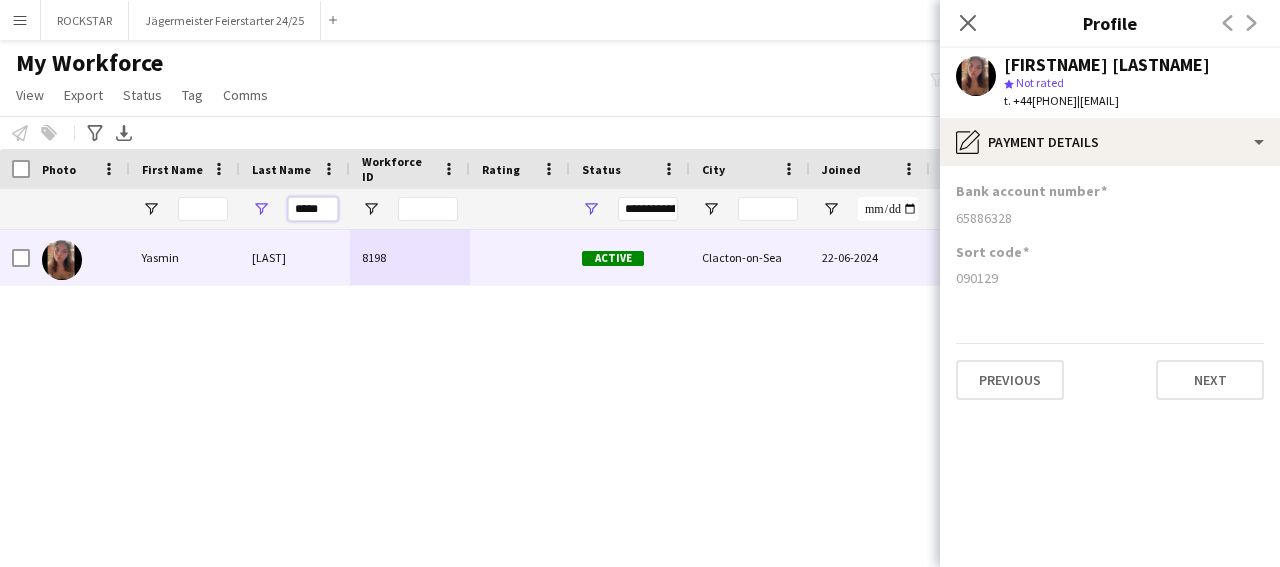 drag, startPoint x: 323, startPoint y: 203, endPoint x: 289, endPoint y: 204, distance: 34.0147 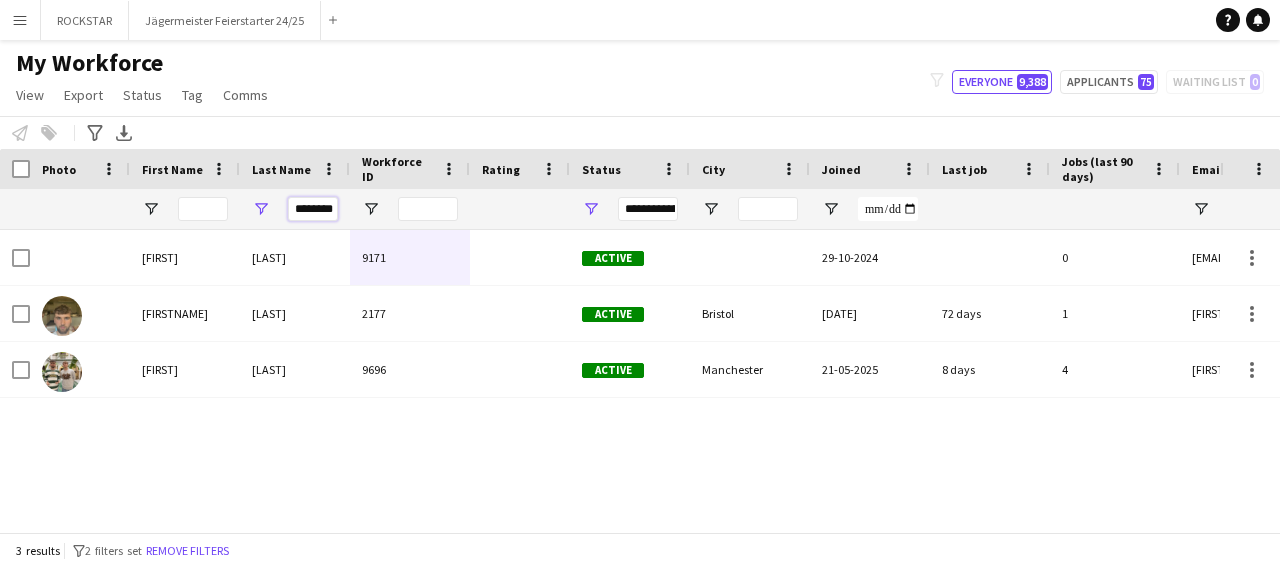 scroll, scrollTop: 0, scrollLeft: 3, axis: horizontal 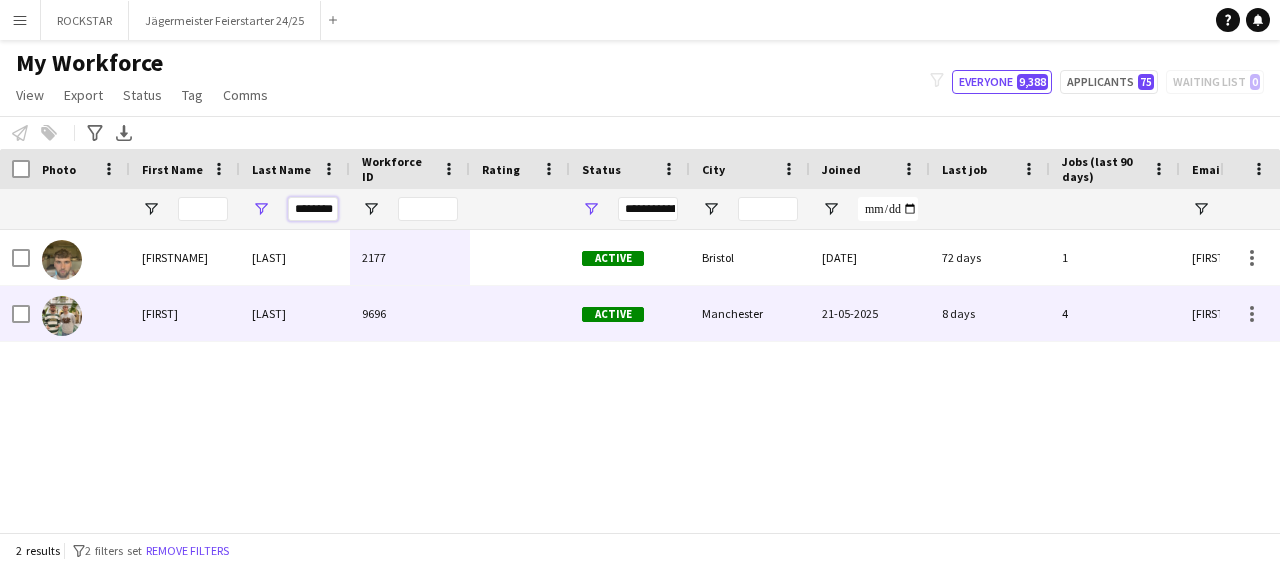 type on "********" 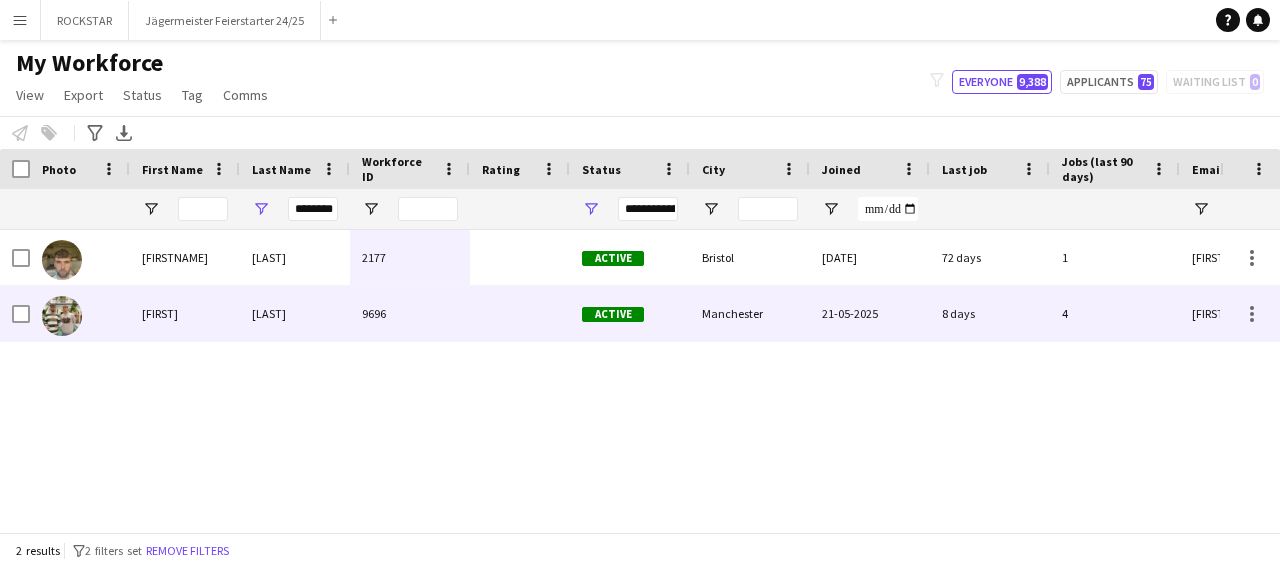 drag, startPoint x: 277, startPoint y: 325, endPoint x: 883, endPoint y: 319, distance: 606.0297 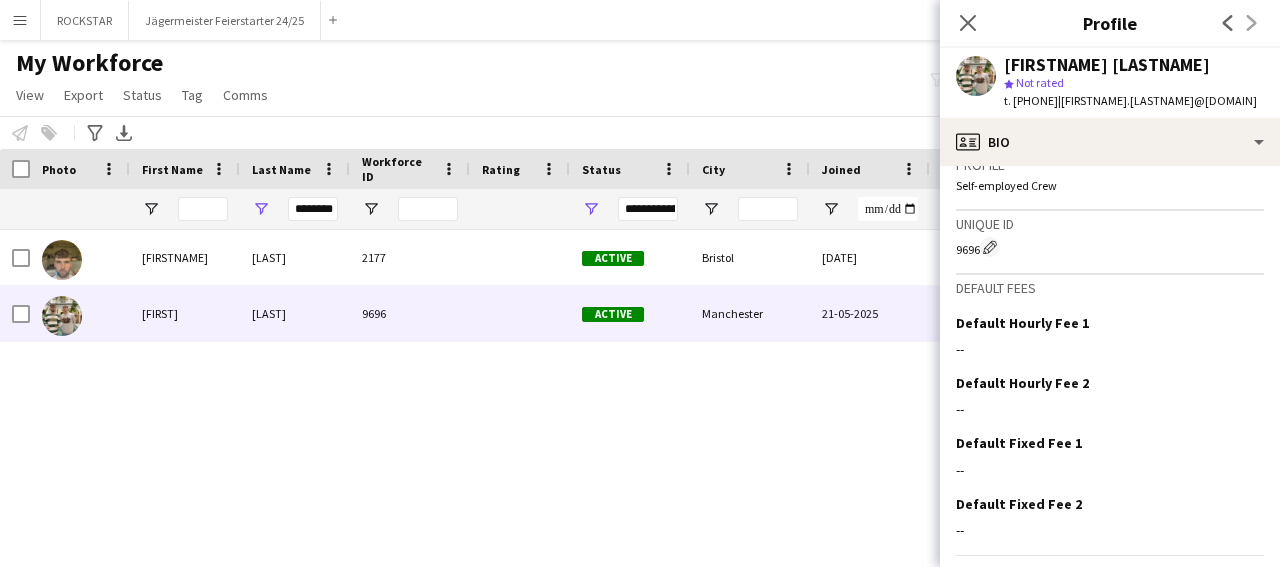 scroll, scrollTop: 793, scrollLeft: 0, axis: vertical 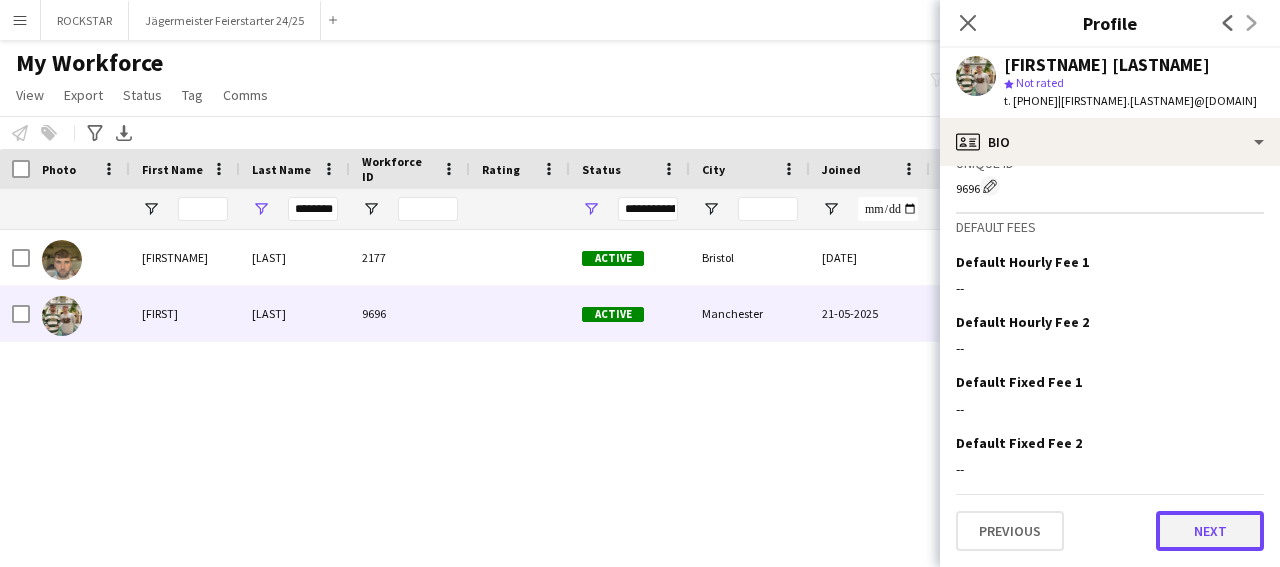 click on "Next" 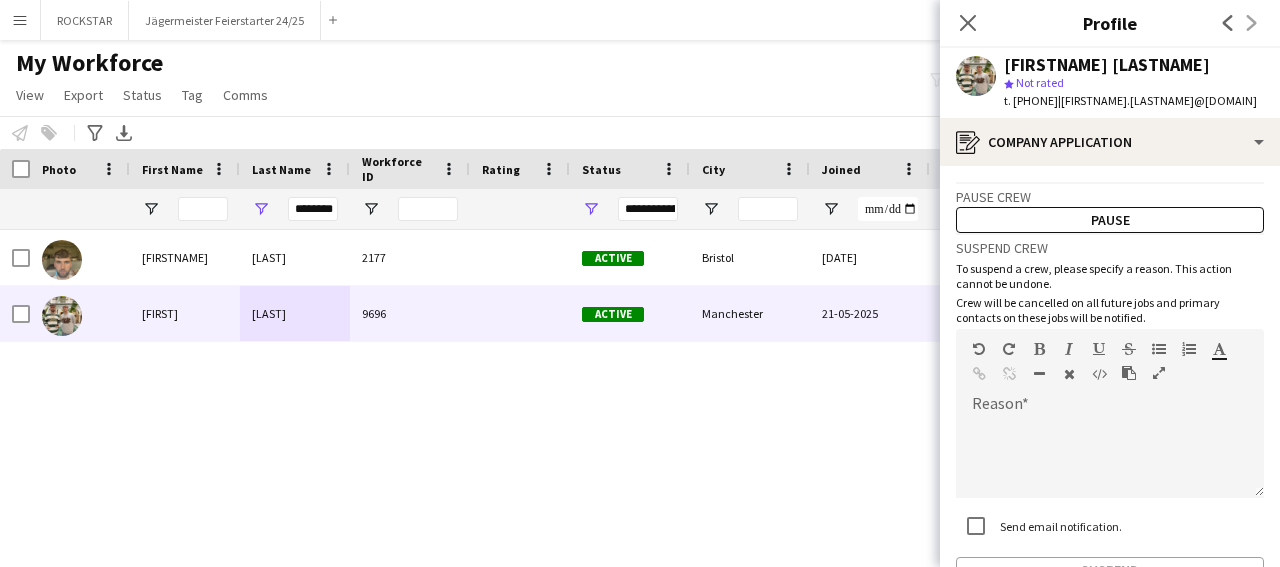 scroll, scrollTop: 126, scrollLeft: 0, axis: vertical 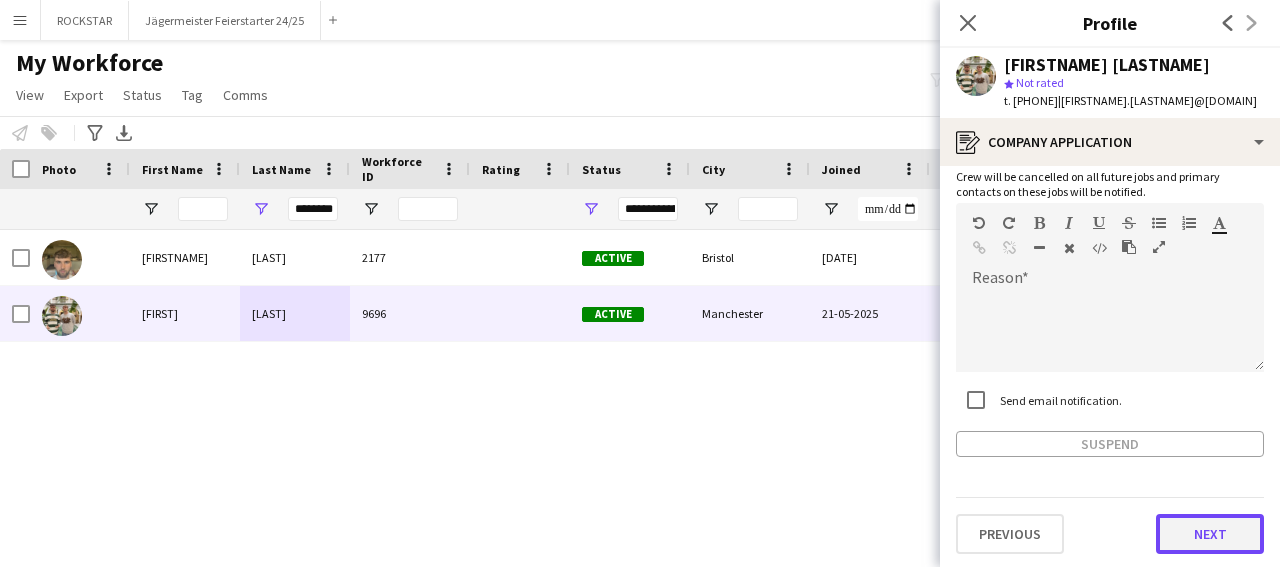 click on "Next" 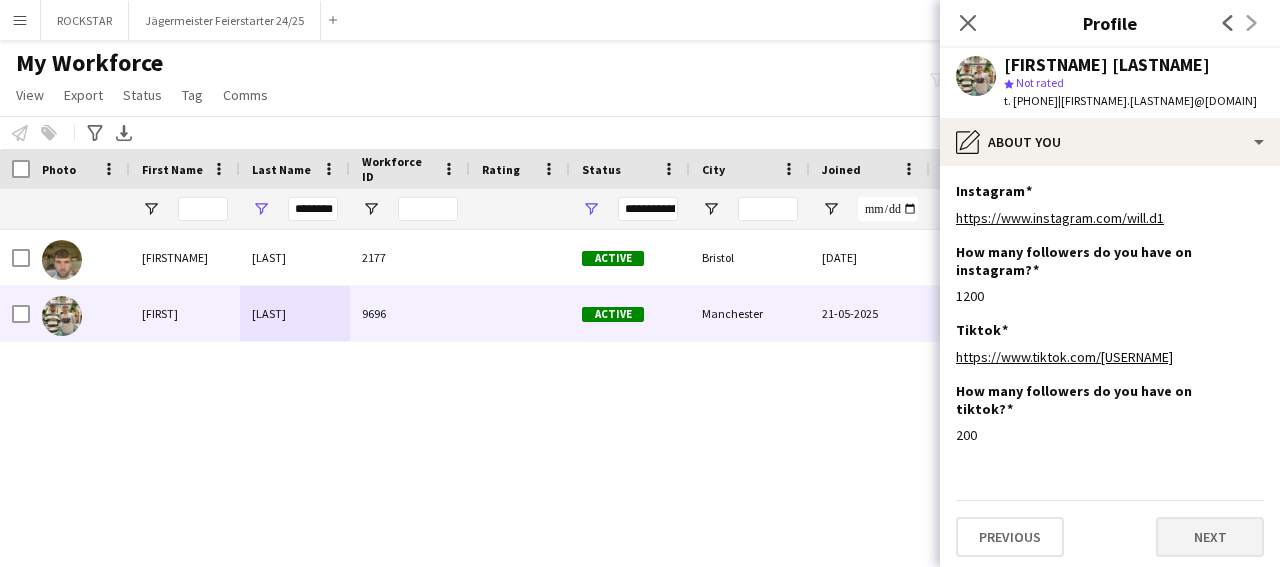 click on "Instagram
Edit this field
https://www.instagram.com/will.d1  How many followers do you have on instagram?
Edit this field
1200  Tiktok
Edit this field
https://www.tiktok.com/will.dz  How many followers do you have on tiktok?
Edit this field
200   Previous   Next" 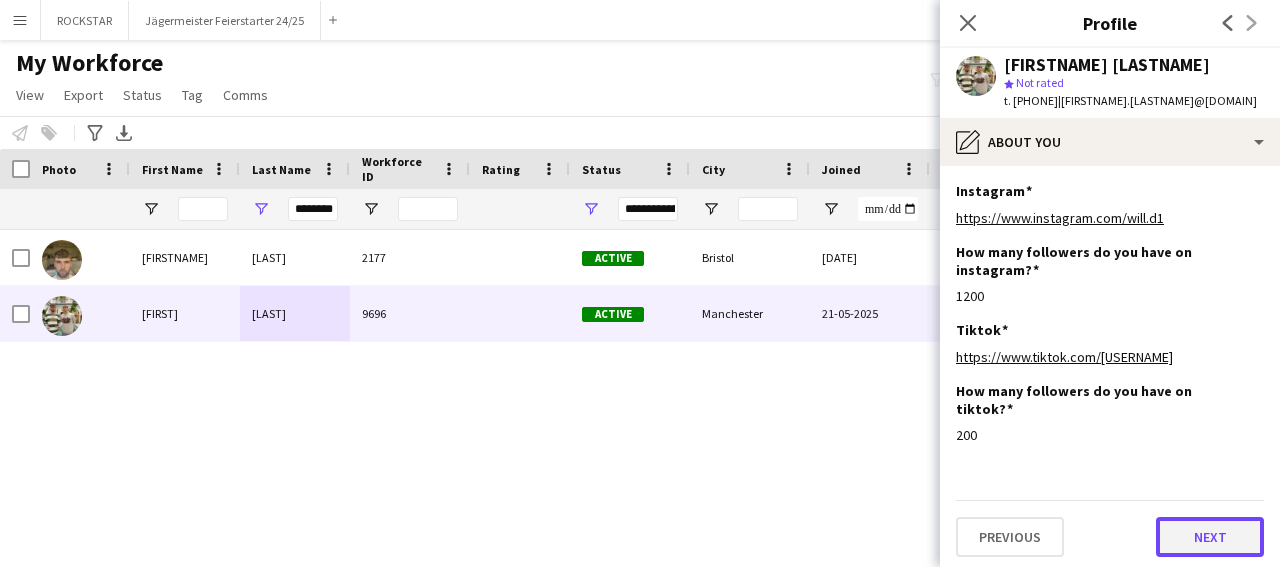 click on "Next" 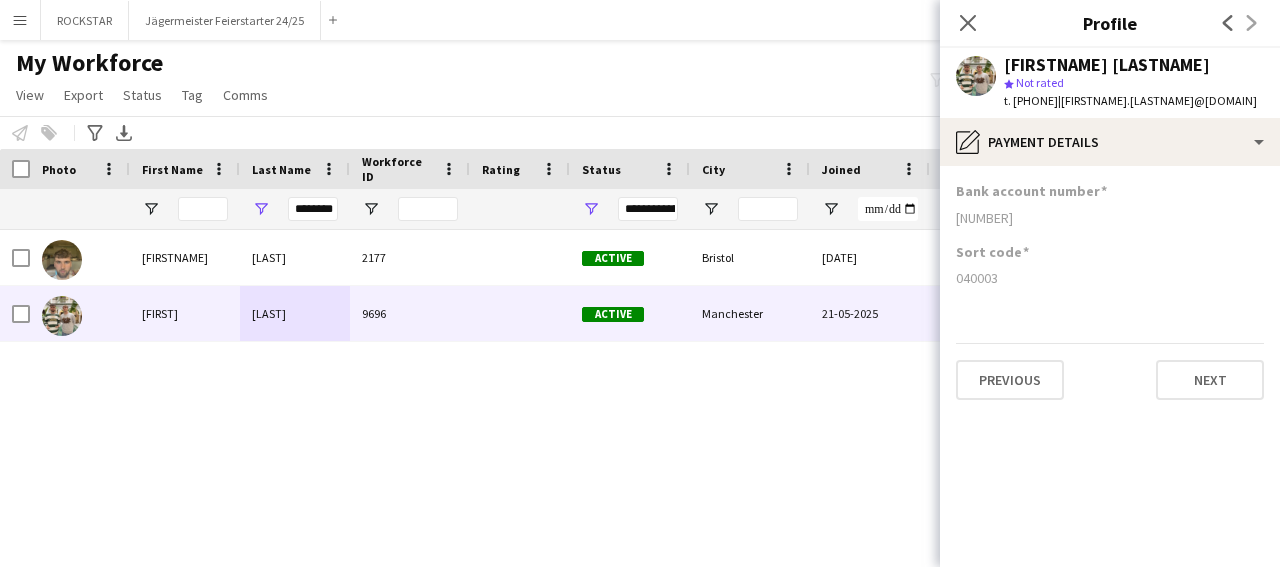 click on "Sort code  040003" 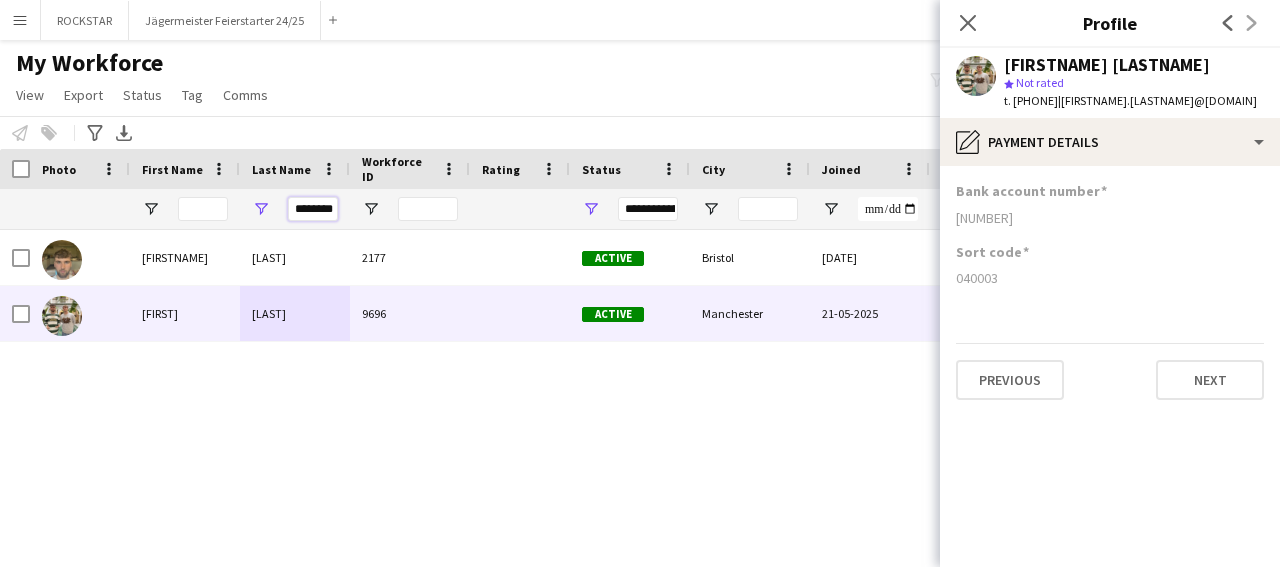 scroll, scrollTop: 0, scrollLeft: 0, axis: both 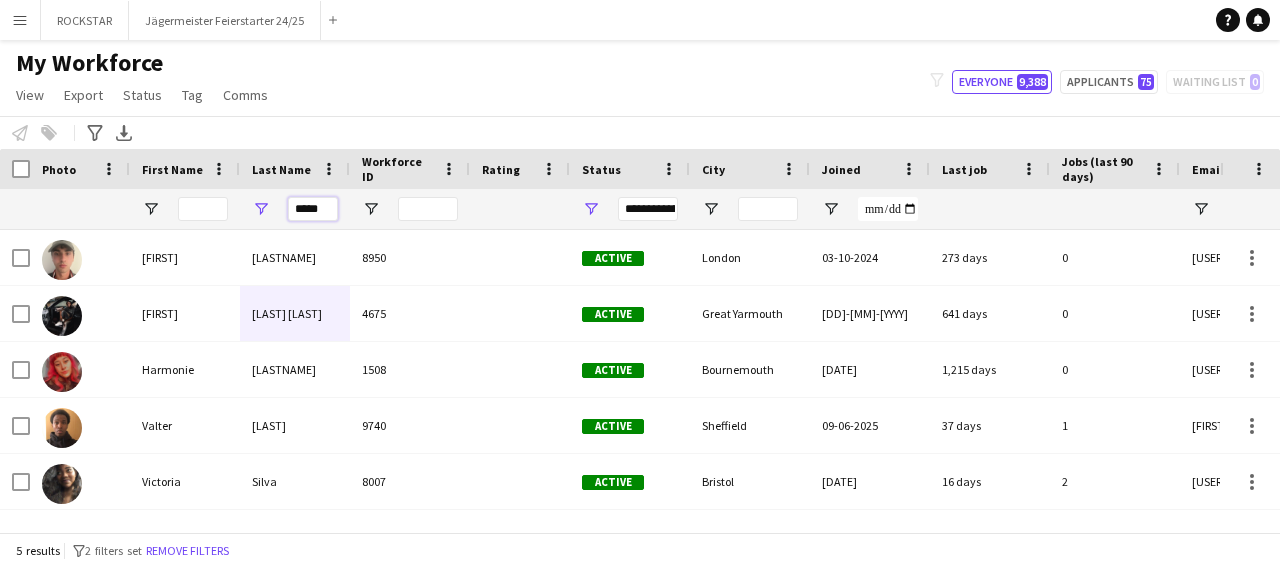type on "*****" 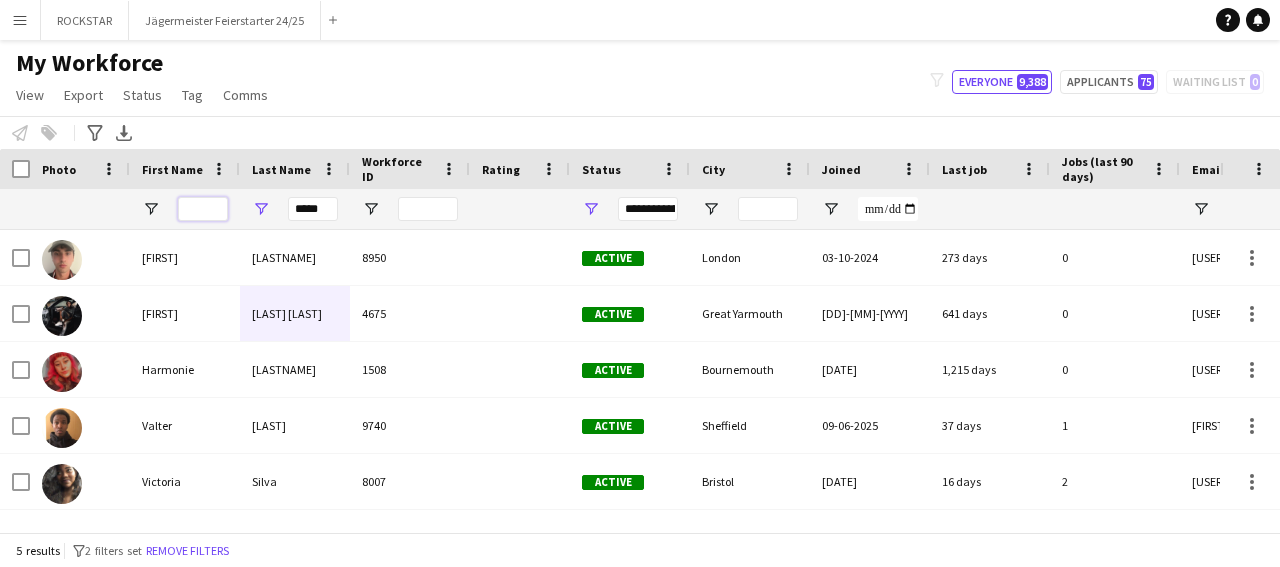 click at bounding box center (203, 209) 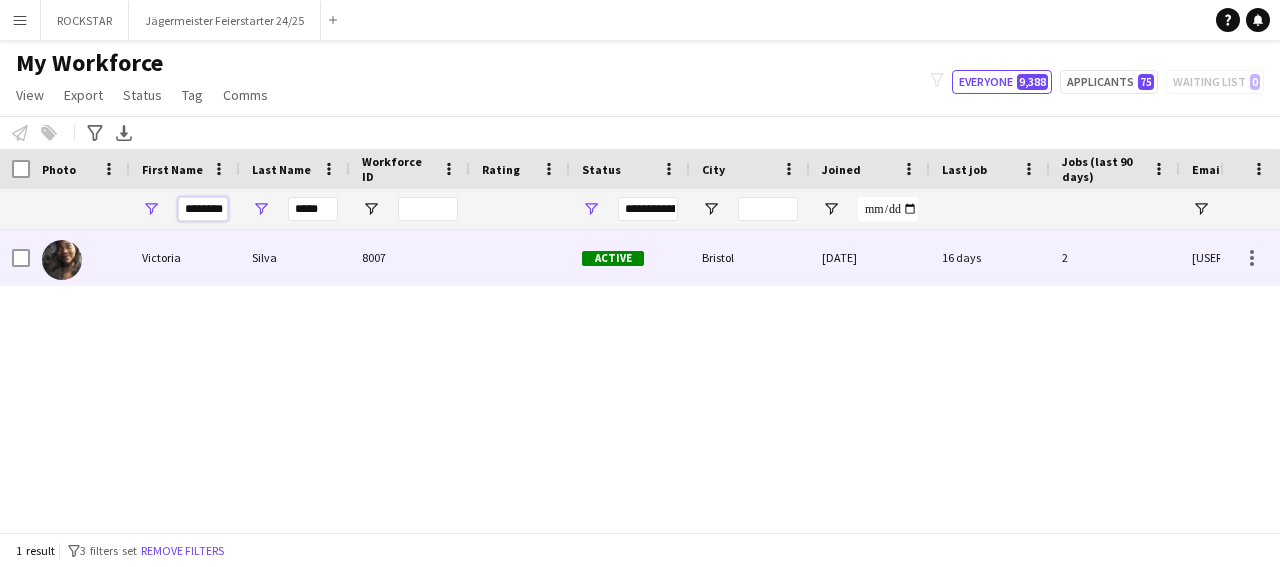 type on "********" 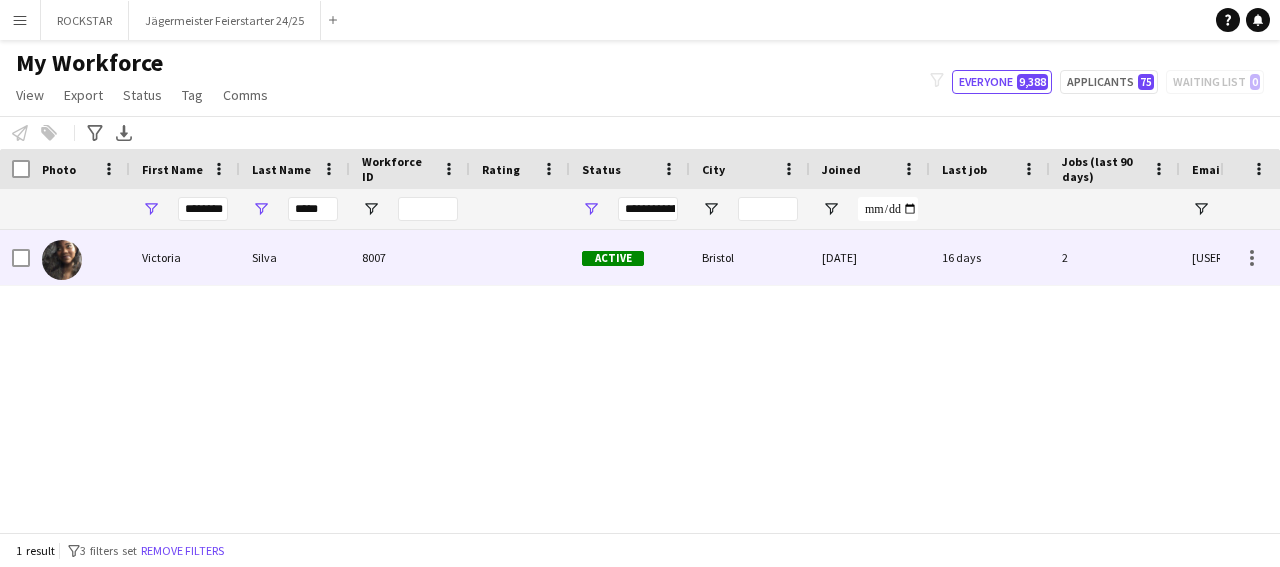 click on "Victoria" at bounding box center [185, 257] 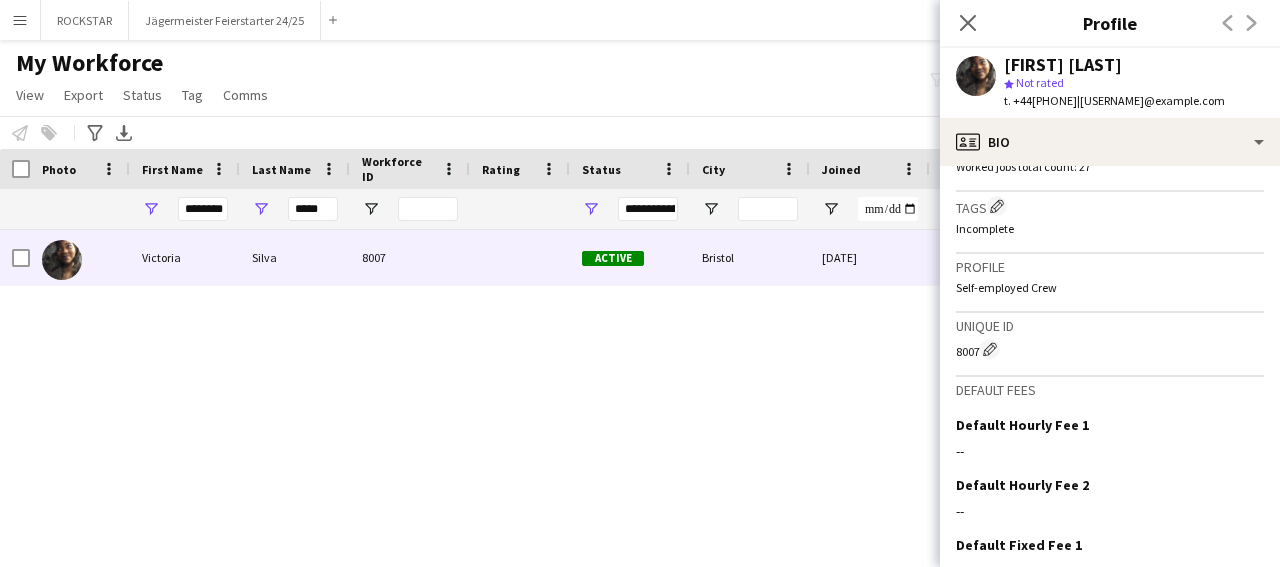 scroll, scrollTop: 793, scrollLeft: 0, axis: vertical 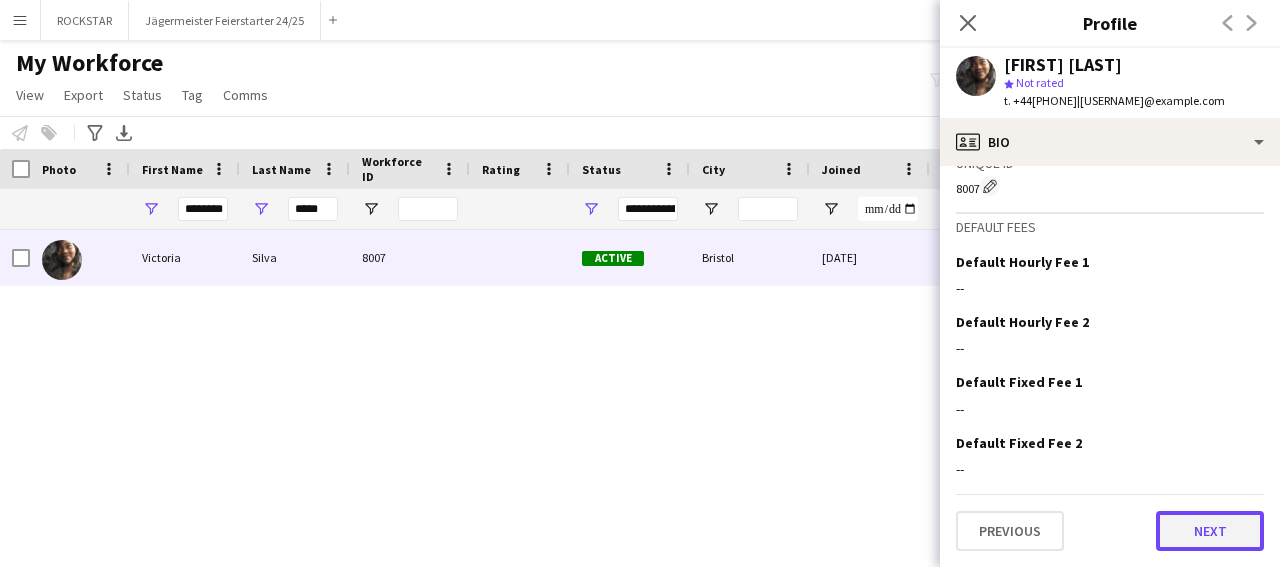 click on "Next" 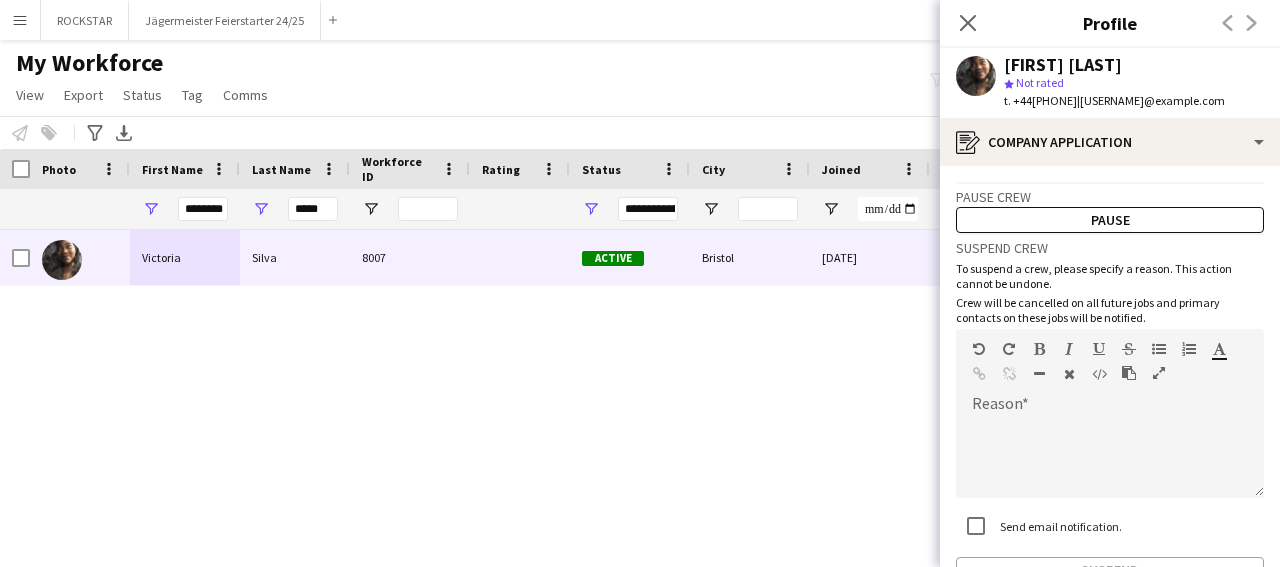 scroll, scrollTop: 126, scrollLeft: 0, axis: vertical 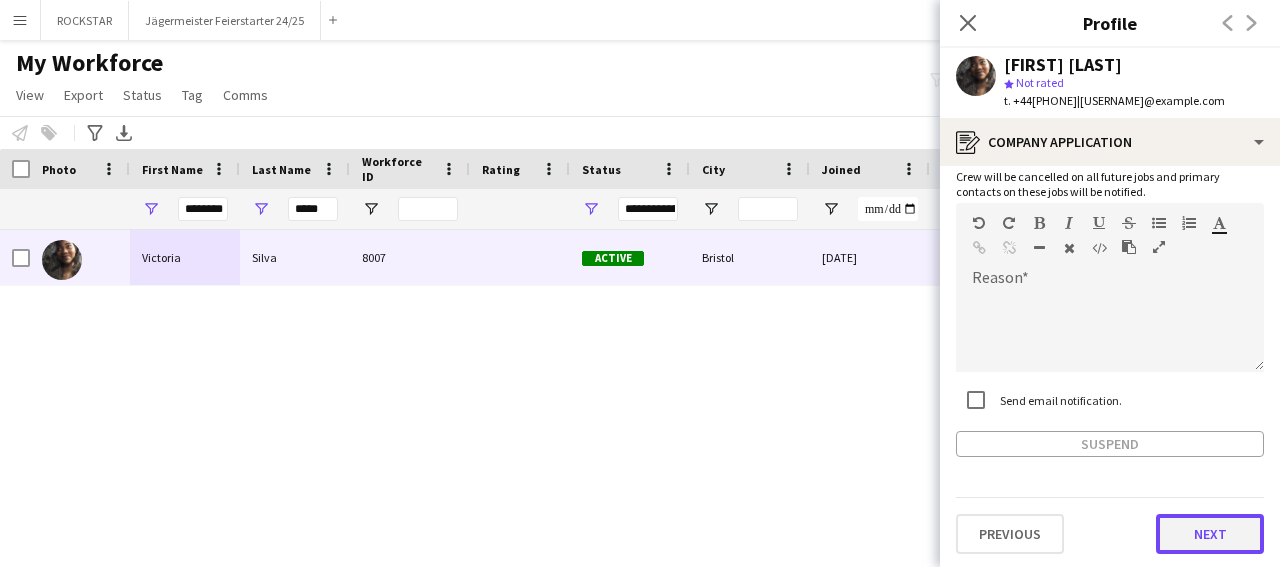 click on "Next" 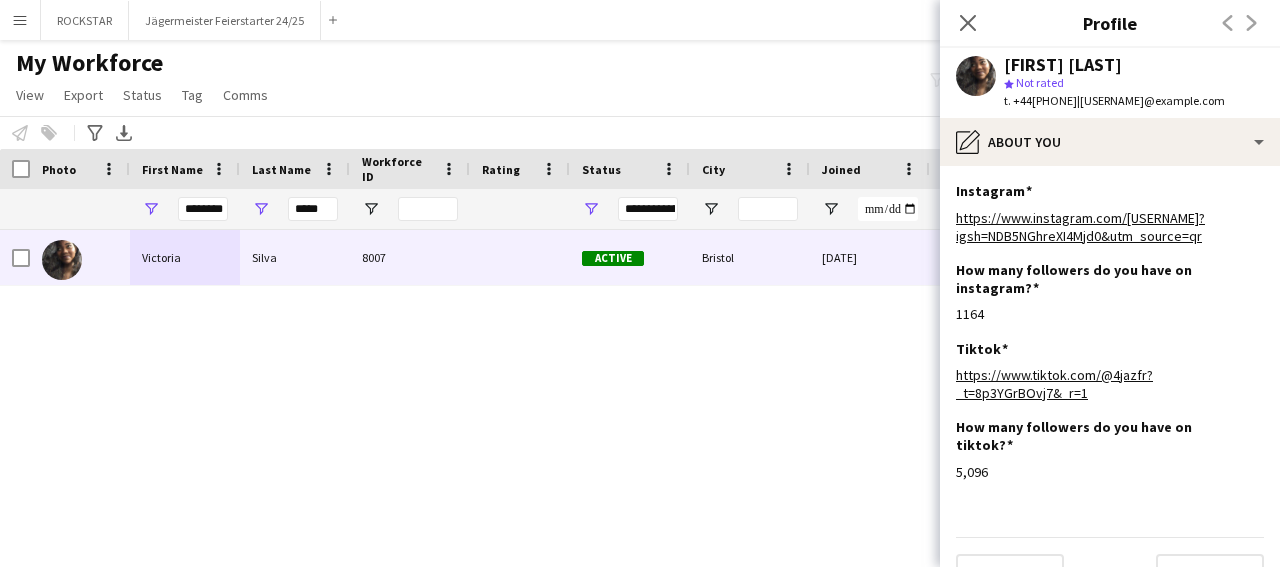 scroll, scrollTop: 24, scrollLeft: 0, axis: vertical 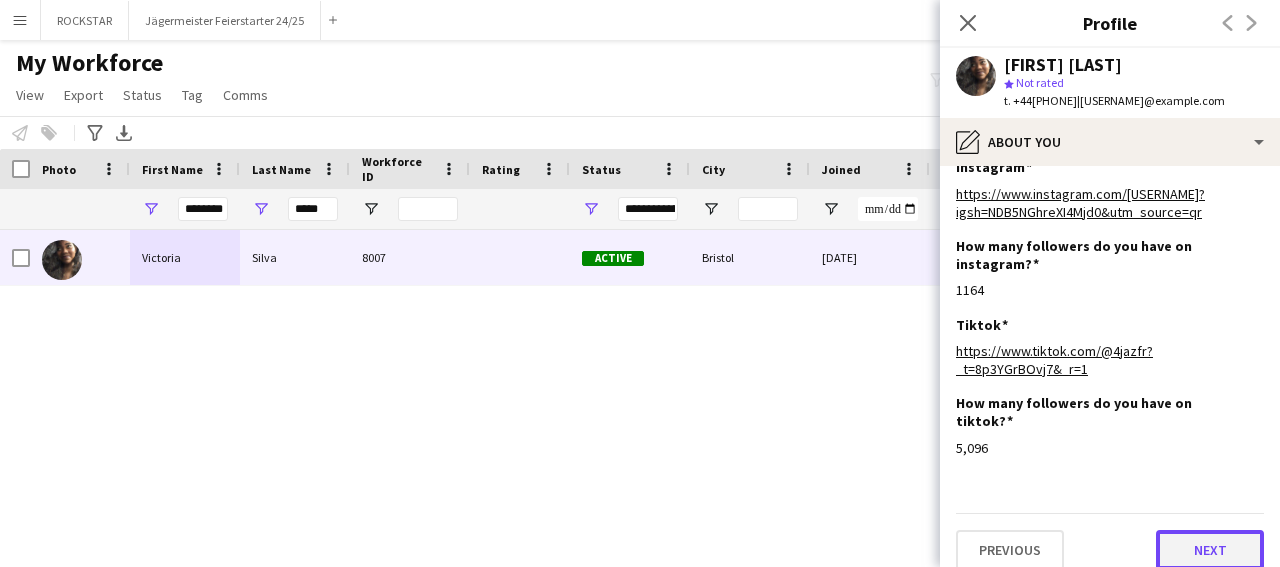 click on "Next" 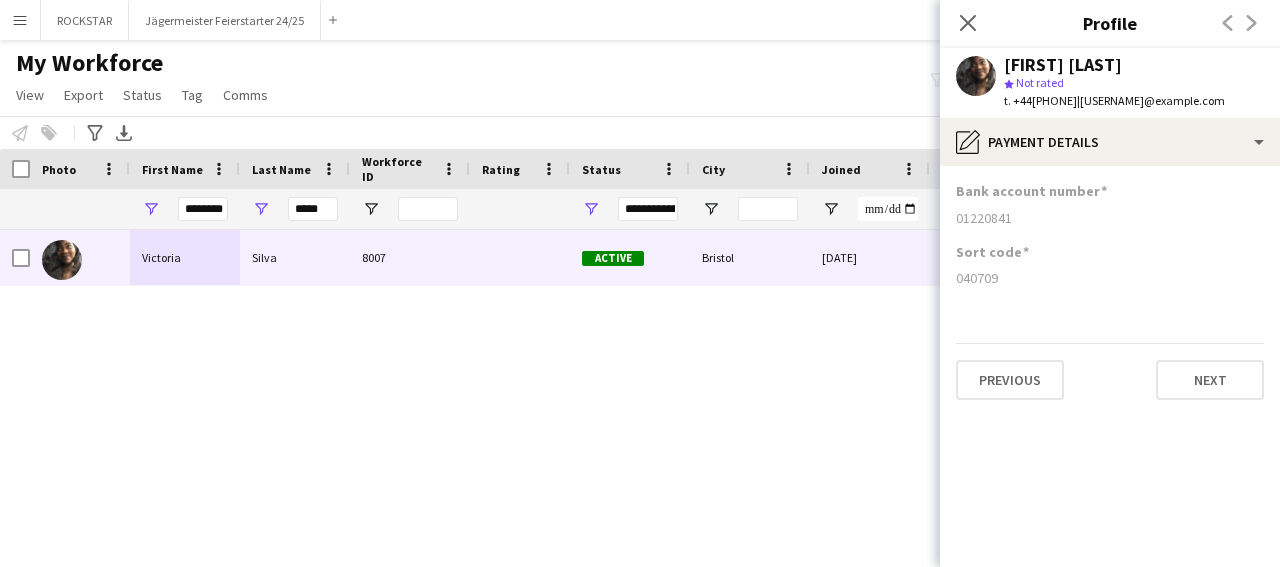 scroll, scrollTop: 0, scrollLeft: 0, axis: both 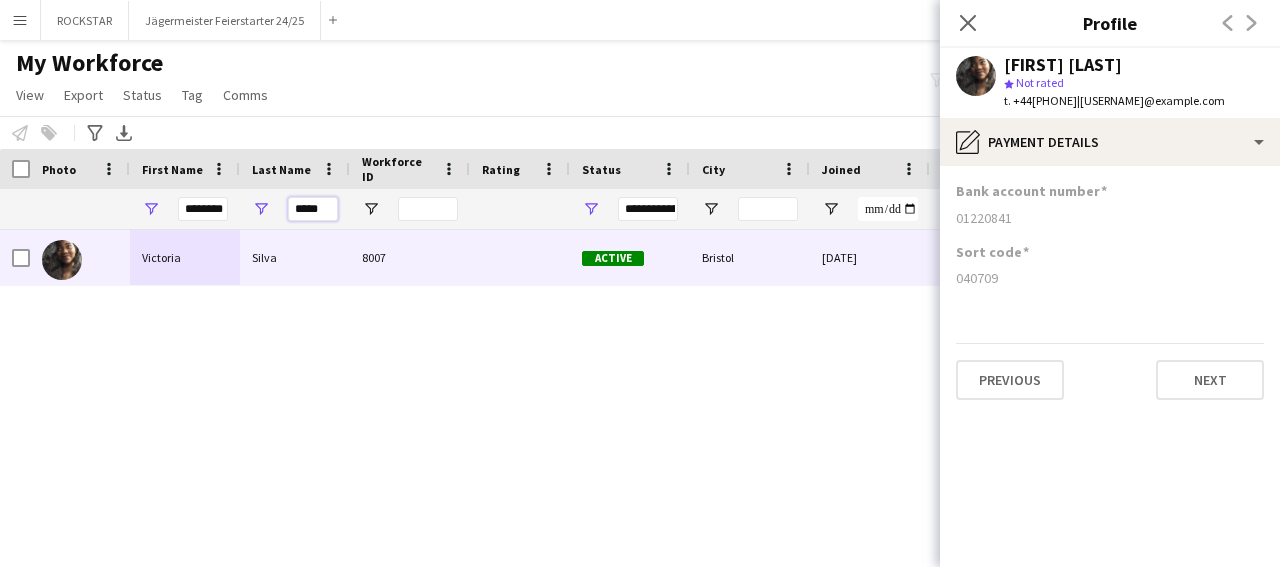 drag, startPoint x: 325, startPoint y: 204, endPoint x: 262, endPoint y: 215, distance: 63.953106 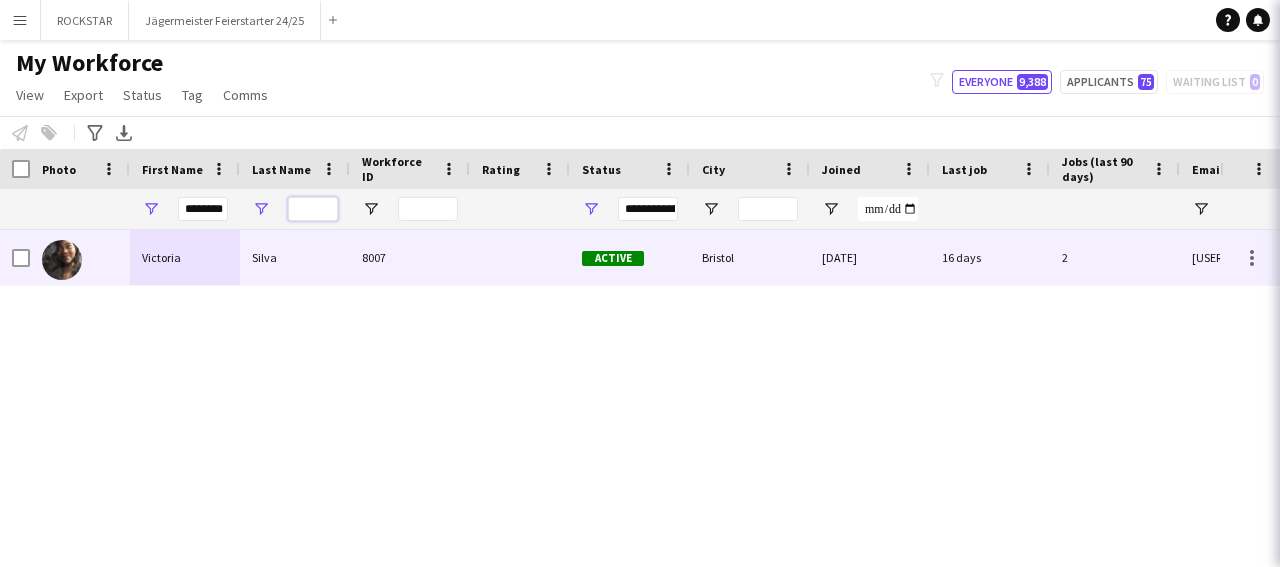 type 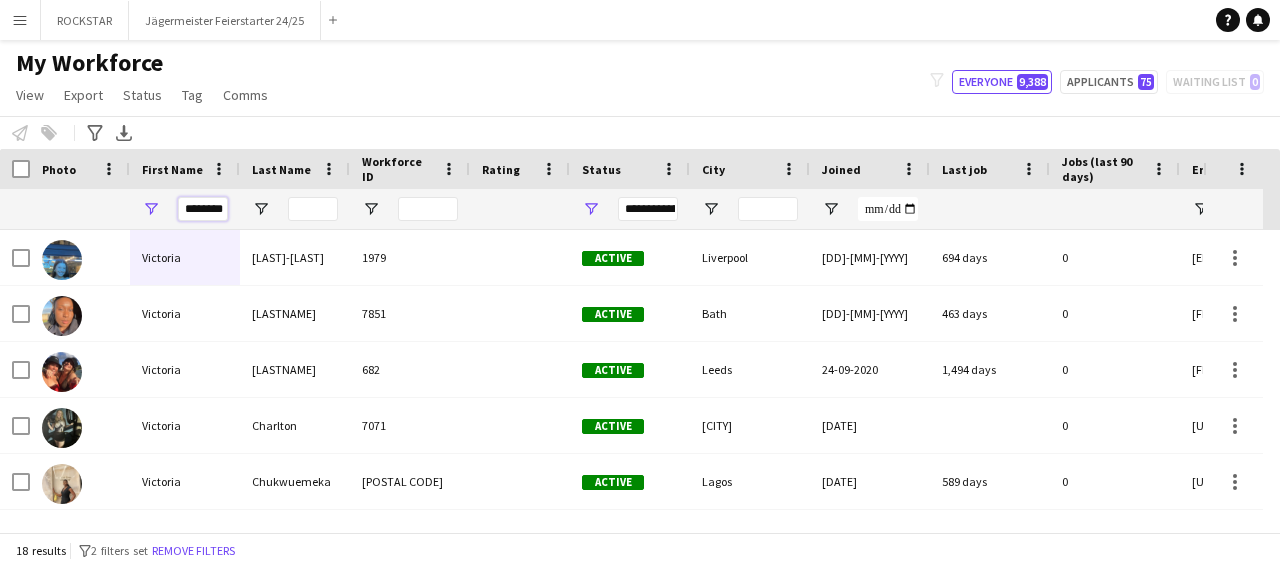 drag, startPoint x: 226, startPoint y: 210, endPoint x: 167, endPoint y: 213, distance: 59.07622 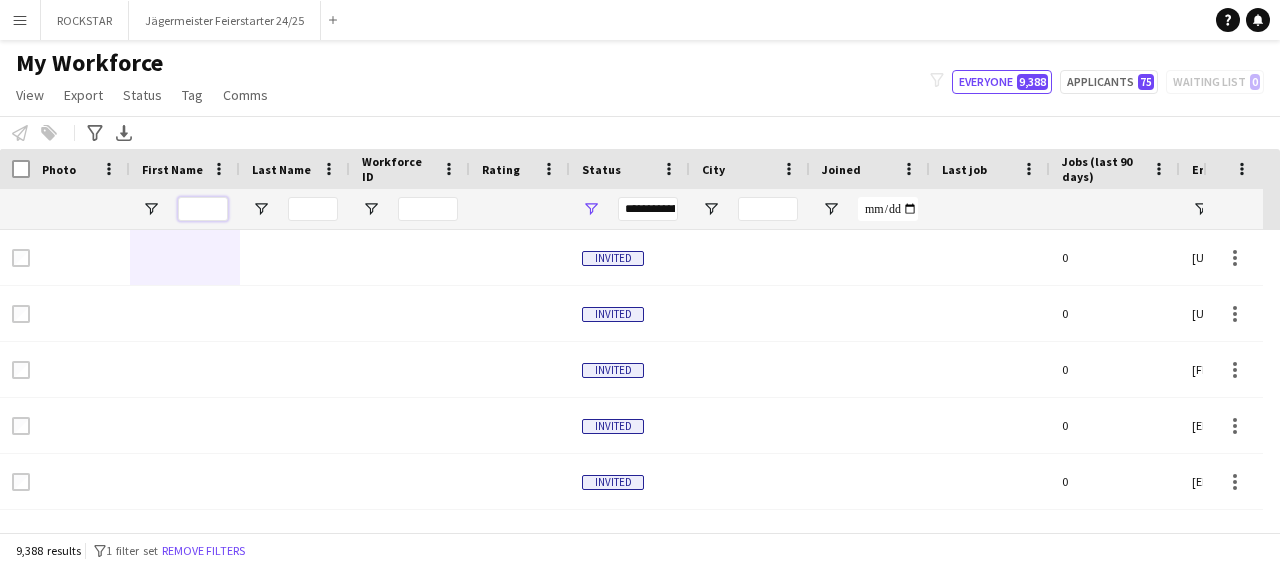 type 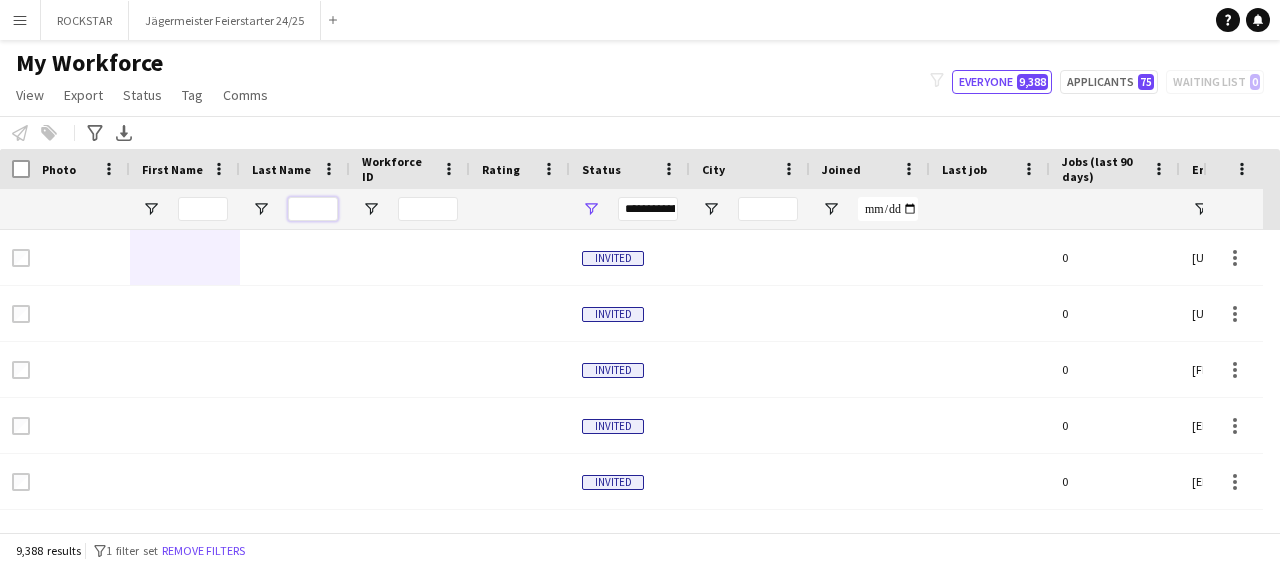 click at bounding box center [313, 209] 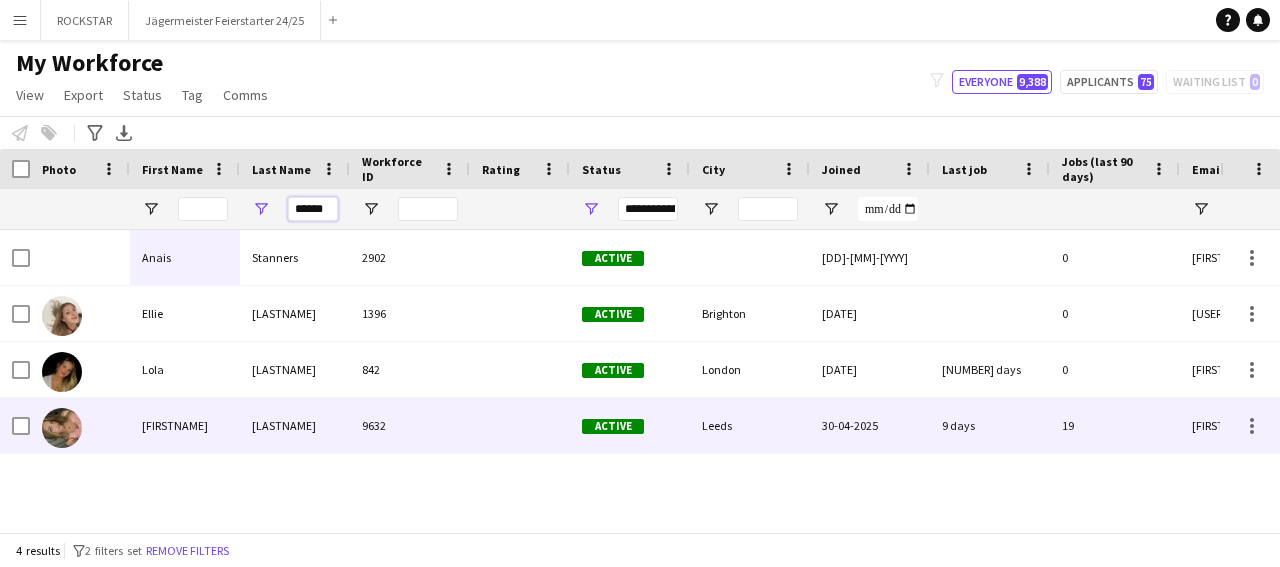 type on "******" 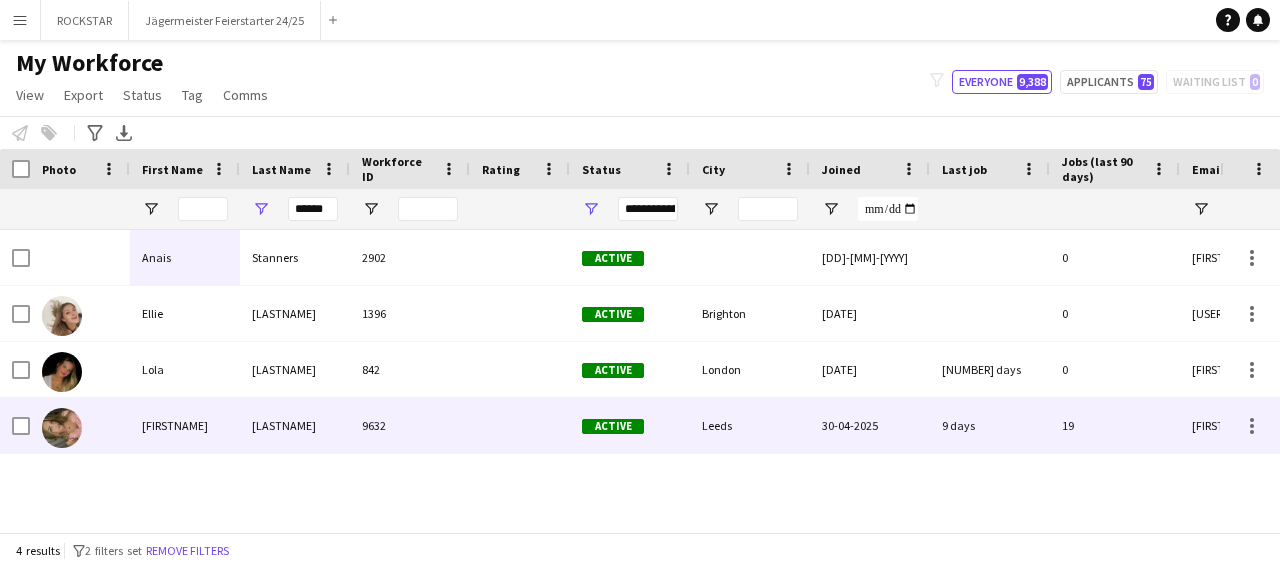 click on "Scarlett" at bounding box center (185, 425) 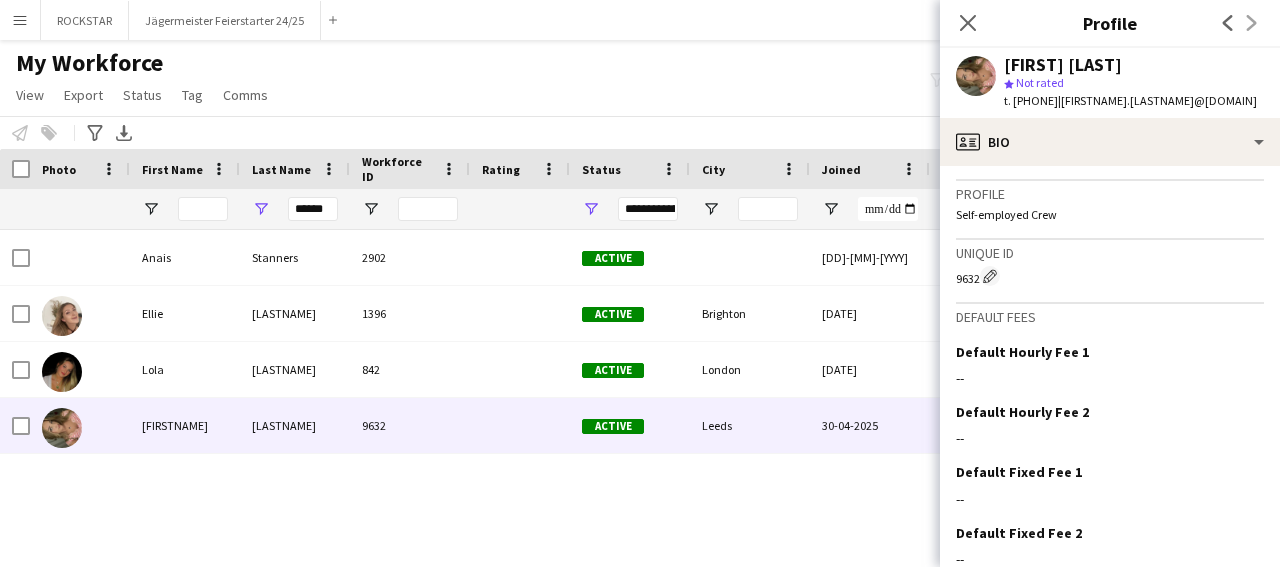 scroll, scrollTop: 793, scrollLeft: 0, axis: vertical 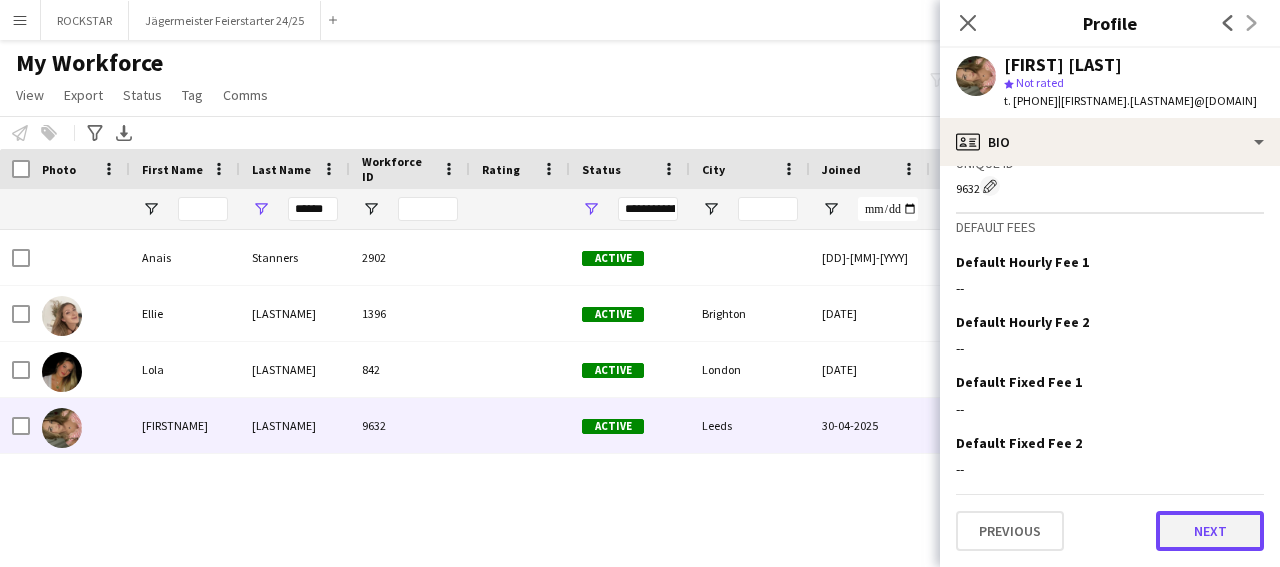click on "Next" 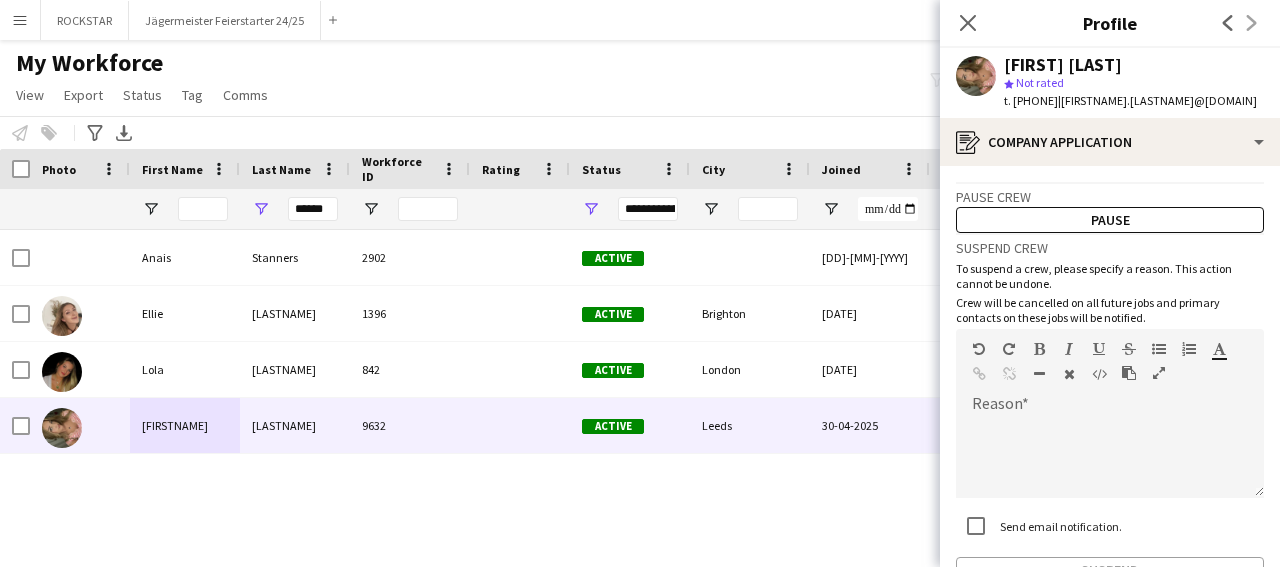 scroll, scrollTop: 126, scrollLeft: 0, axis: vertical 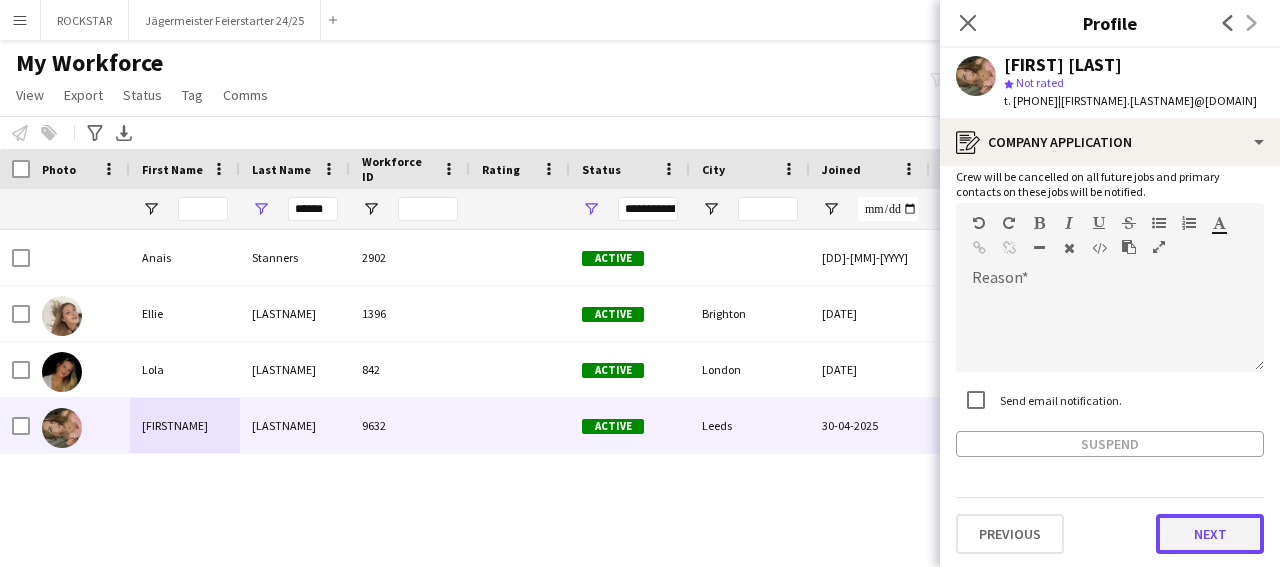 click on "Next" 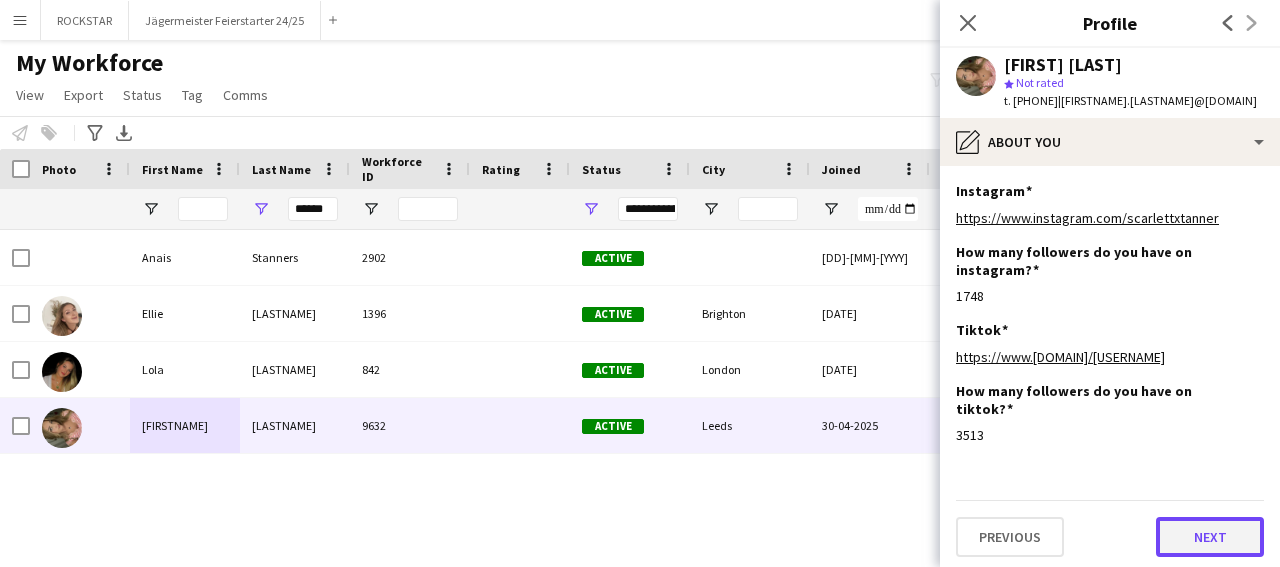 click on "Next" 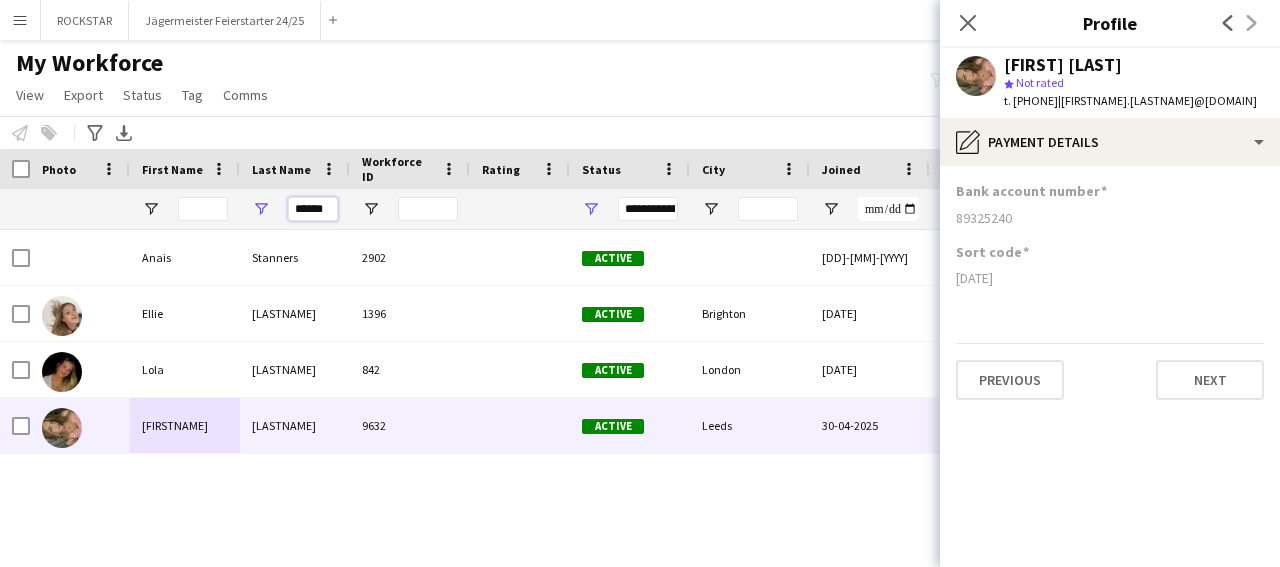 drag, startPoint x: 333, startPoint y: 213, endPoint x: 266, endPoint y: 211, distance: 67.02985 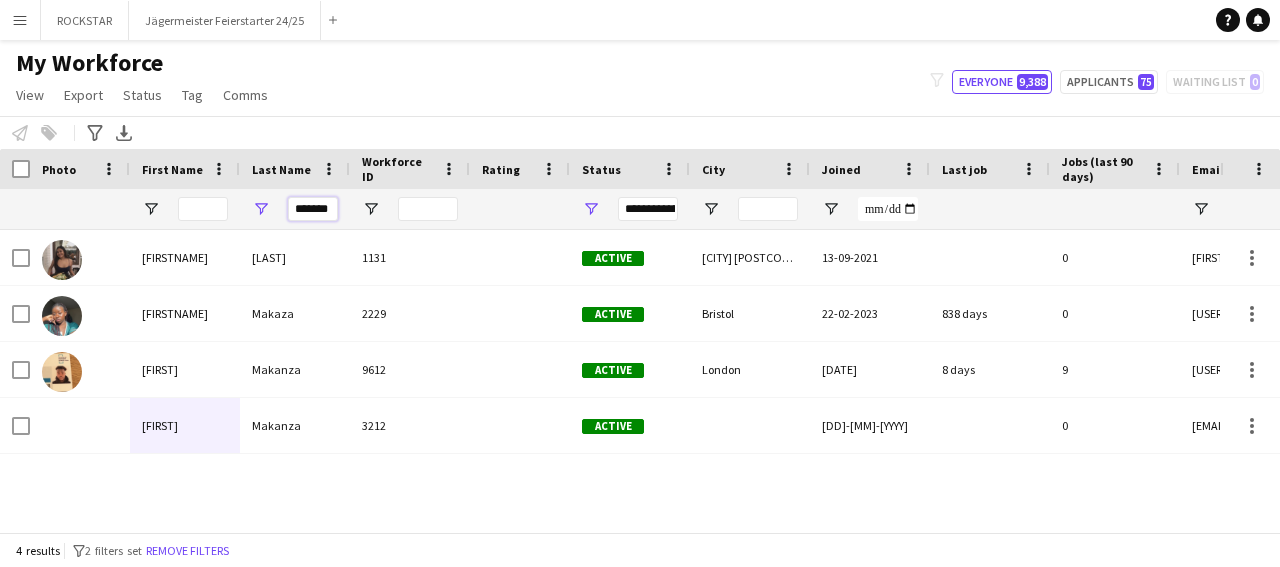 scroll, scrollTop: 0, scrollLeft: 5, axis: horizontal 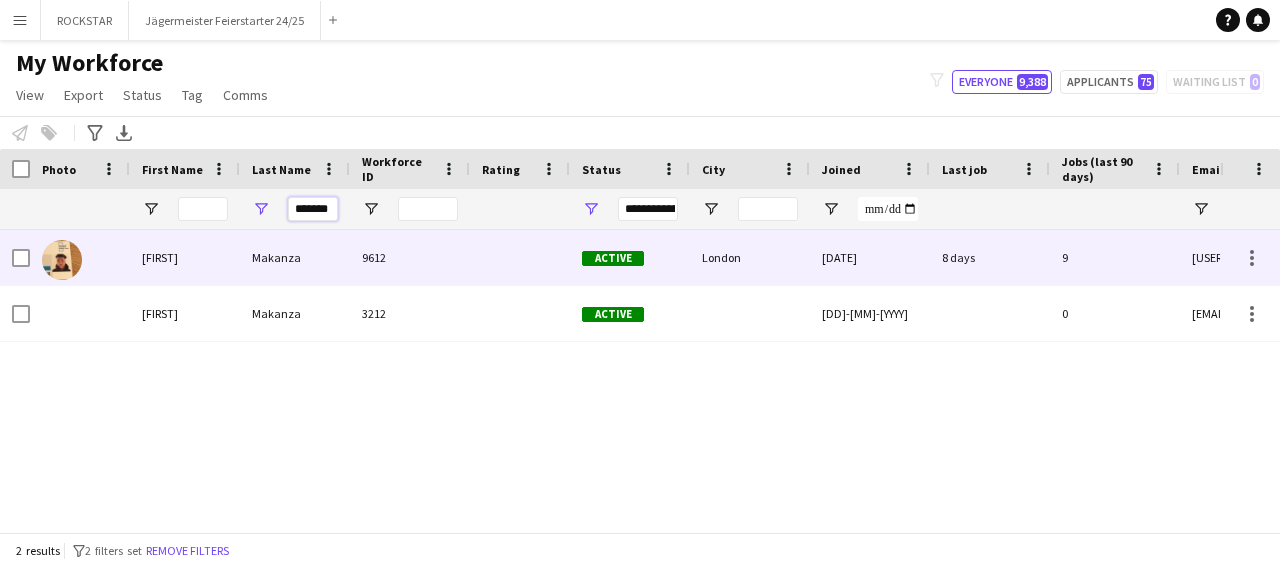 type on "*******" 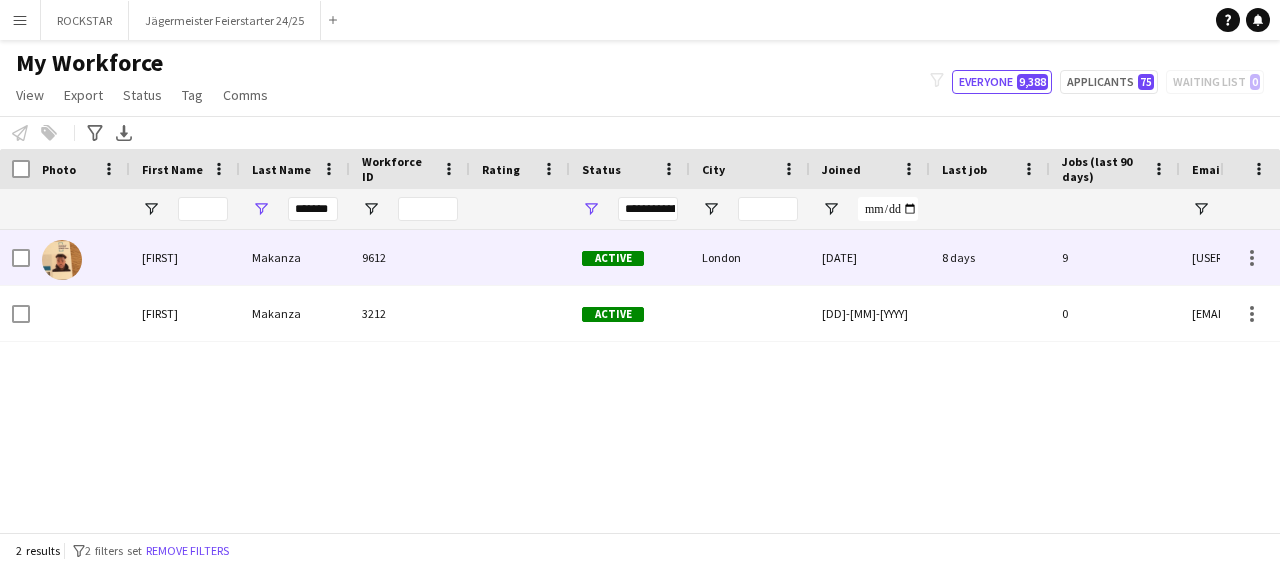 click on "Tabz" at bounding box center [185, 257] 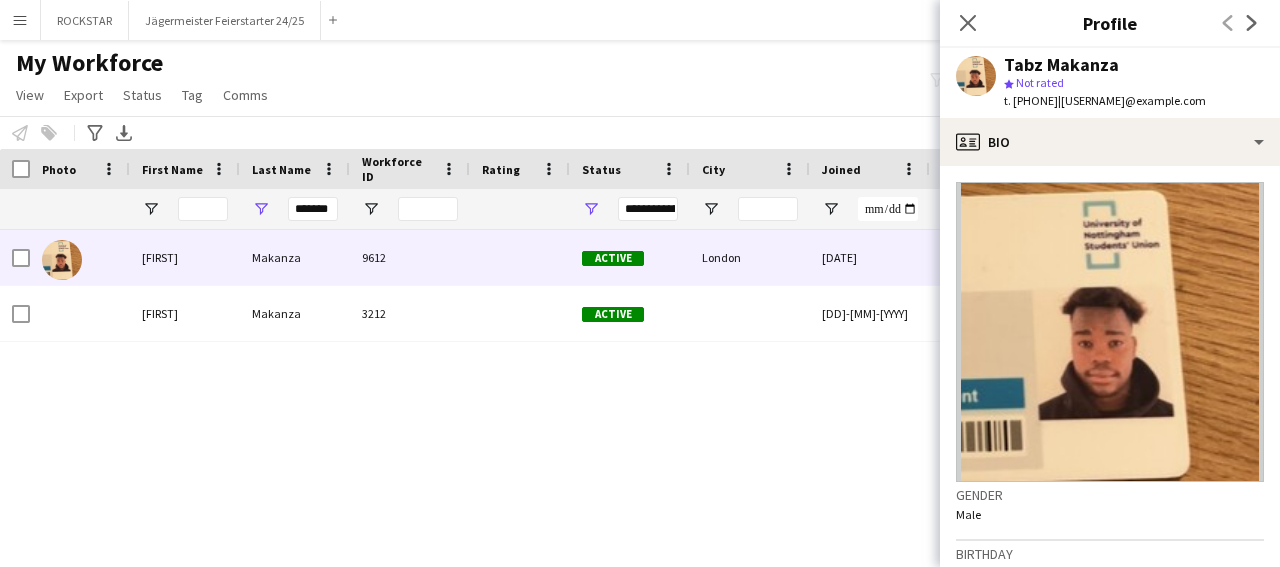 scroll, scrollTop: 365, scrollLeft: 0, axis: vertical 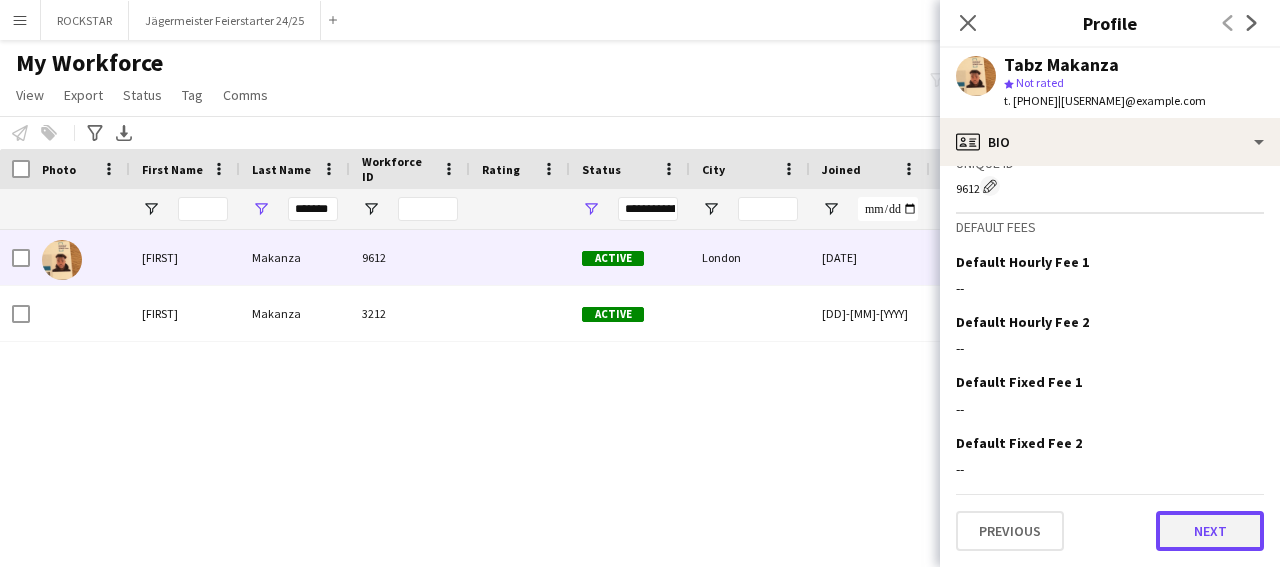 click on "Next" 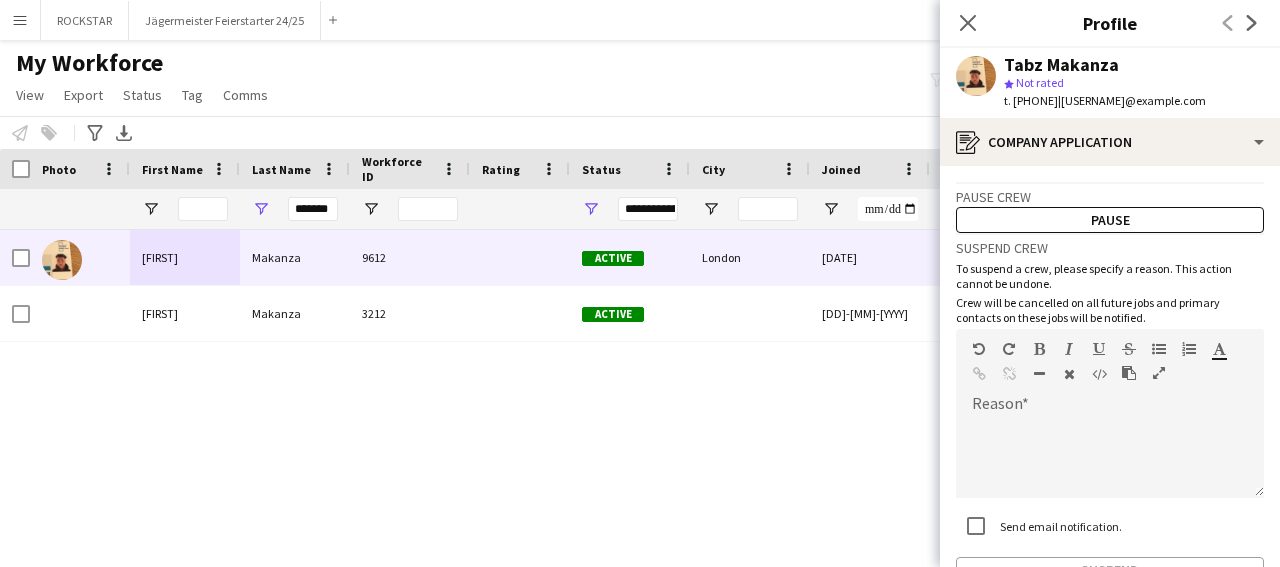 scroll, scrollTop: 126, scrollLeft: 0, axis: vertical 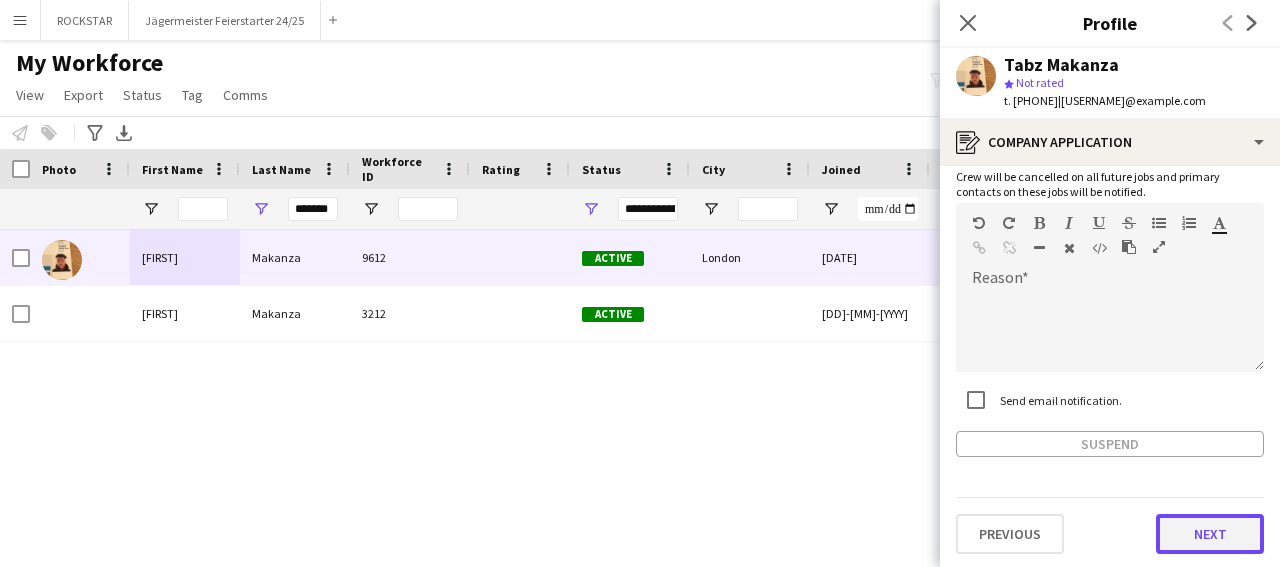 click on "Next" 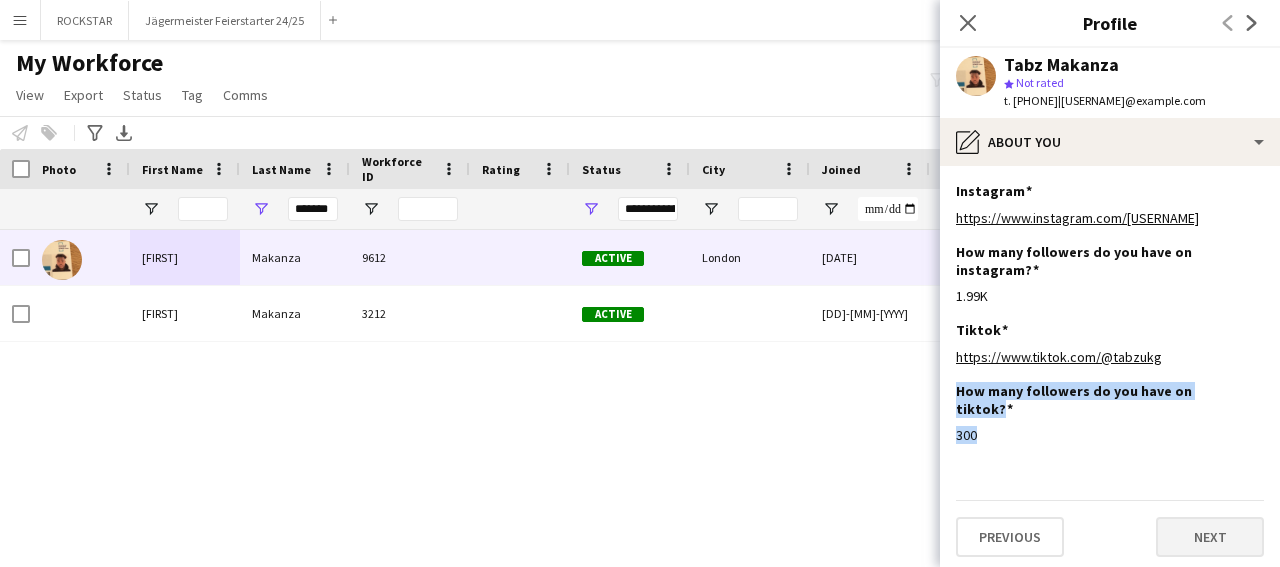 drag, startPoint x: 1255, startPoint y: 487, endPoint x: 1242, endPoint y: 509, distance: 25.553865 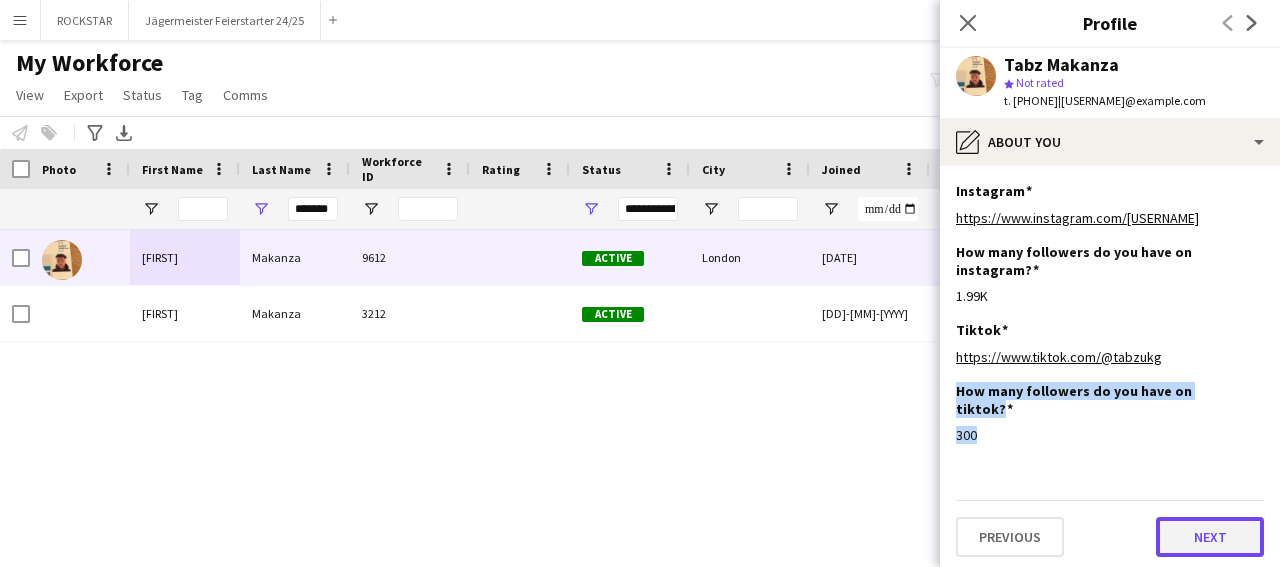click on "Next" 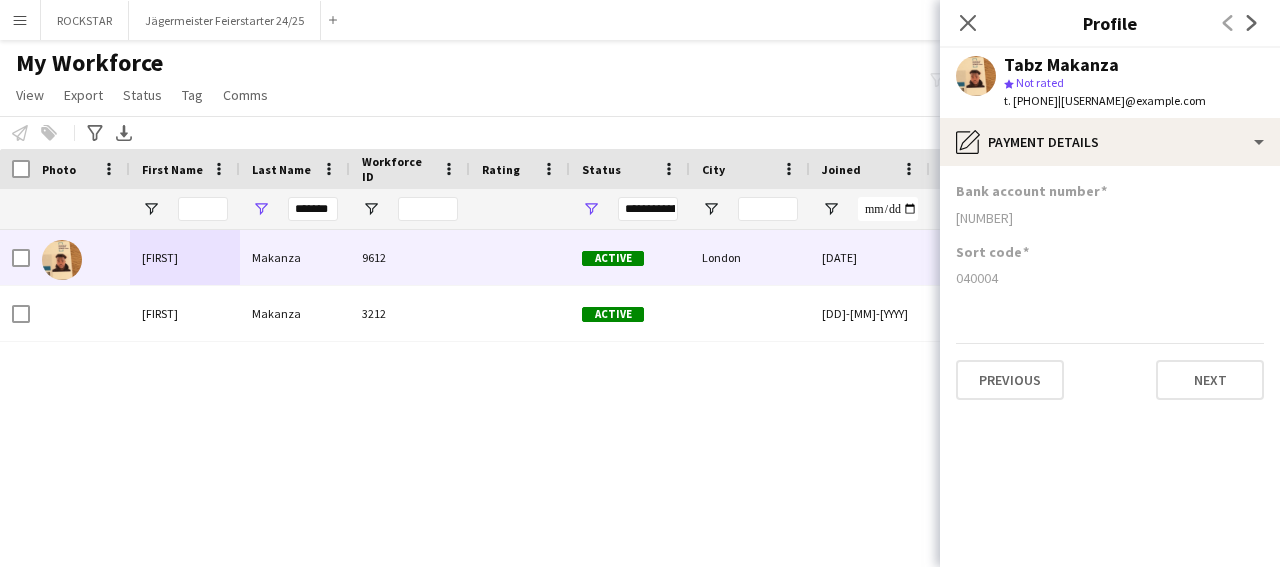 click on "Bank account number  50335667  Sort code  040004   Previous   Next" 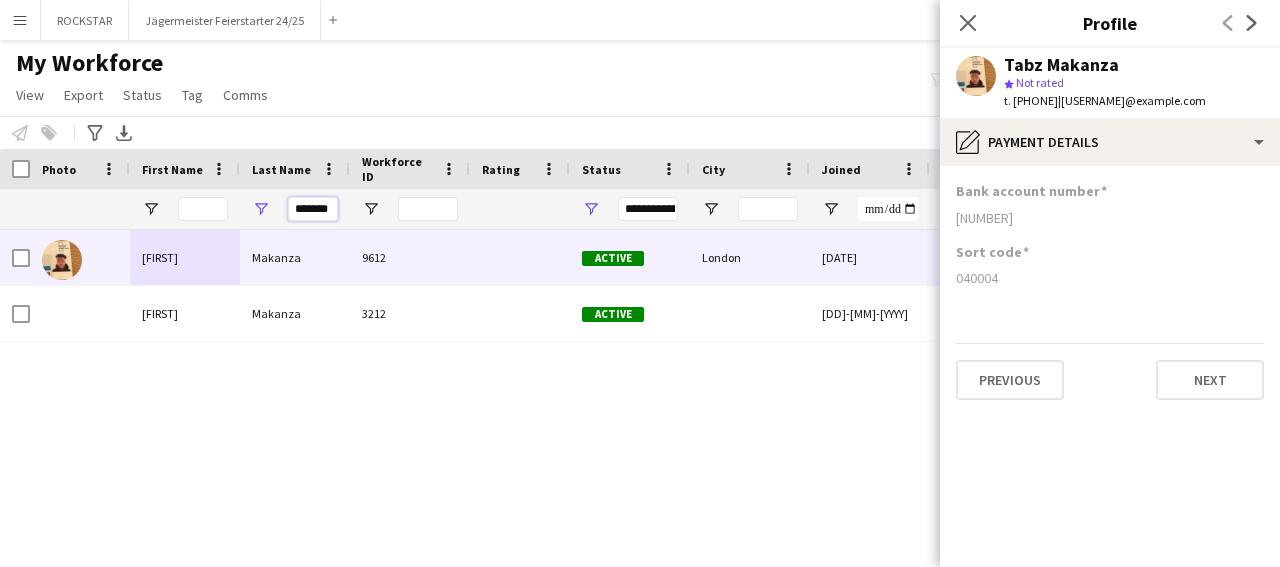drag, startPoint x: 337, startPoint y: 212, endPoint x: 261, endPoint y: 213, distance: 76.00658 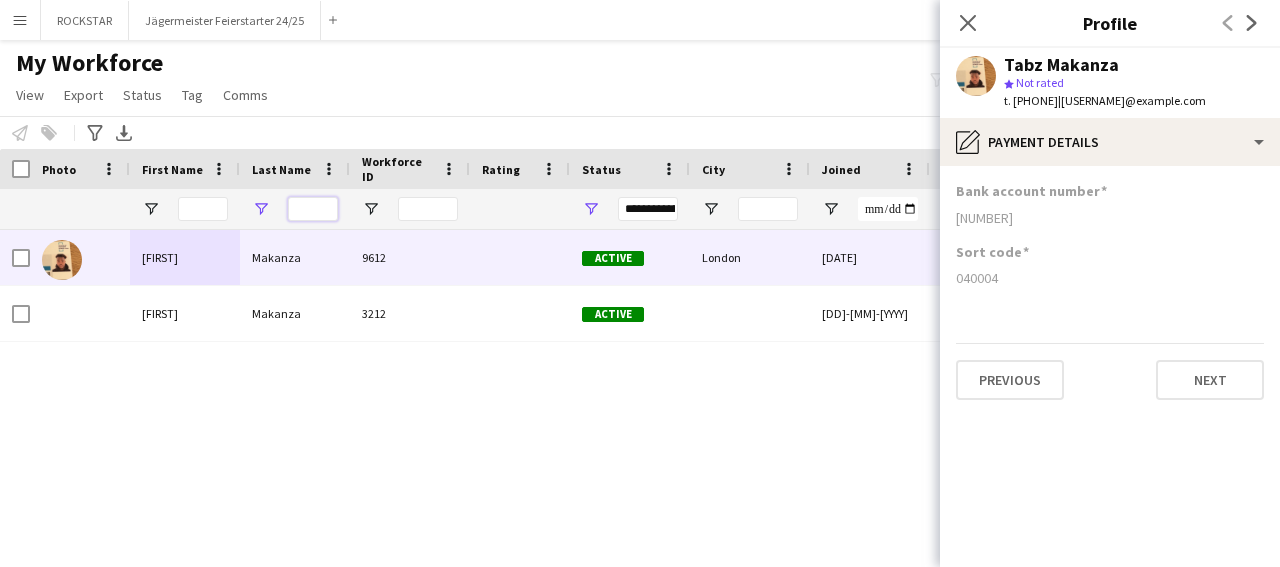 scroll, scrollTop: 0, scrollLeft: 0, axis: both 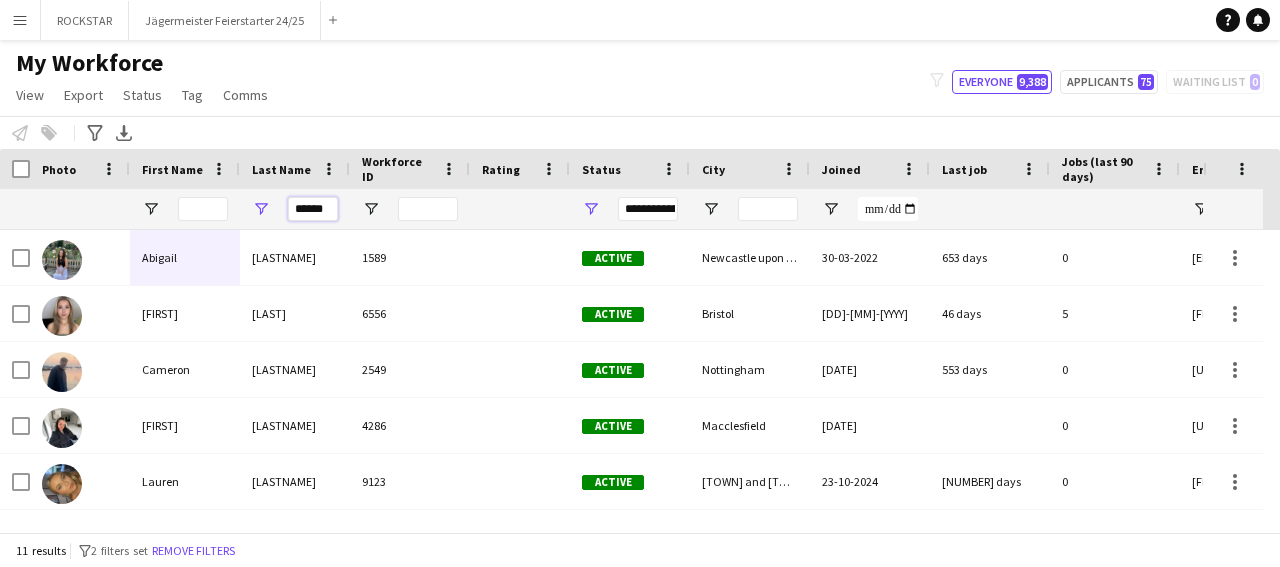 type on "******" 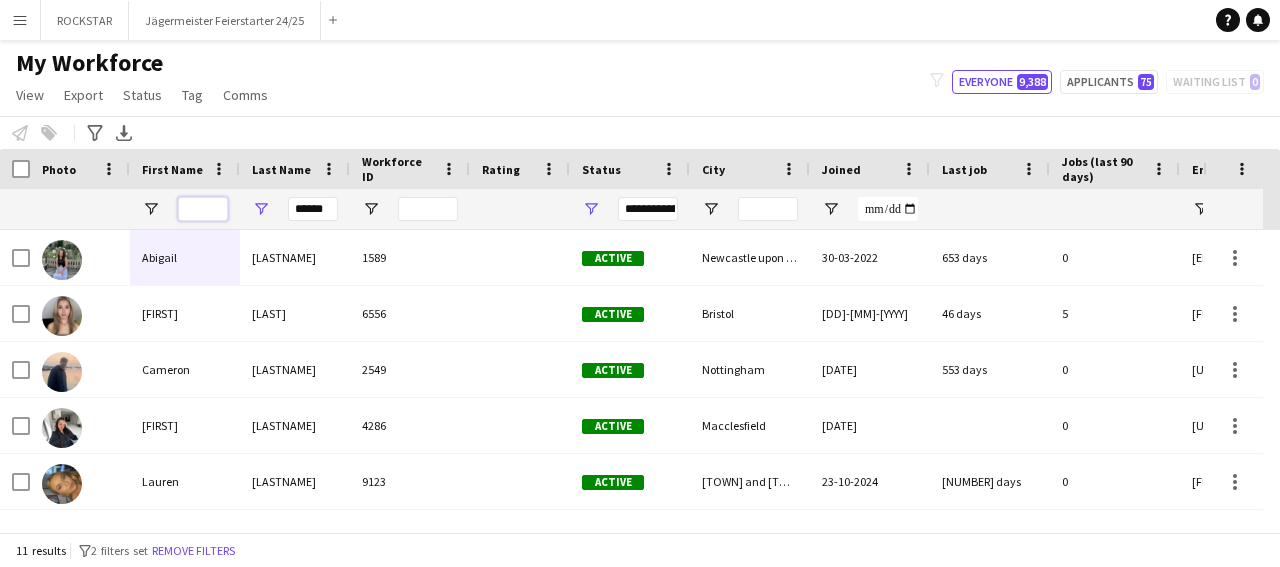 click at bounding box center [203, 209] 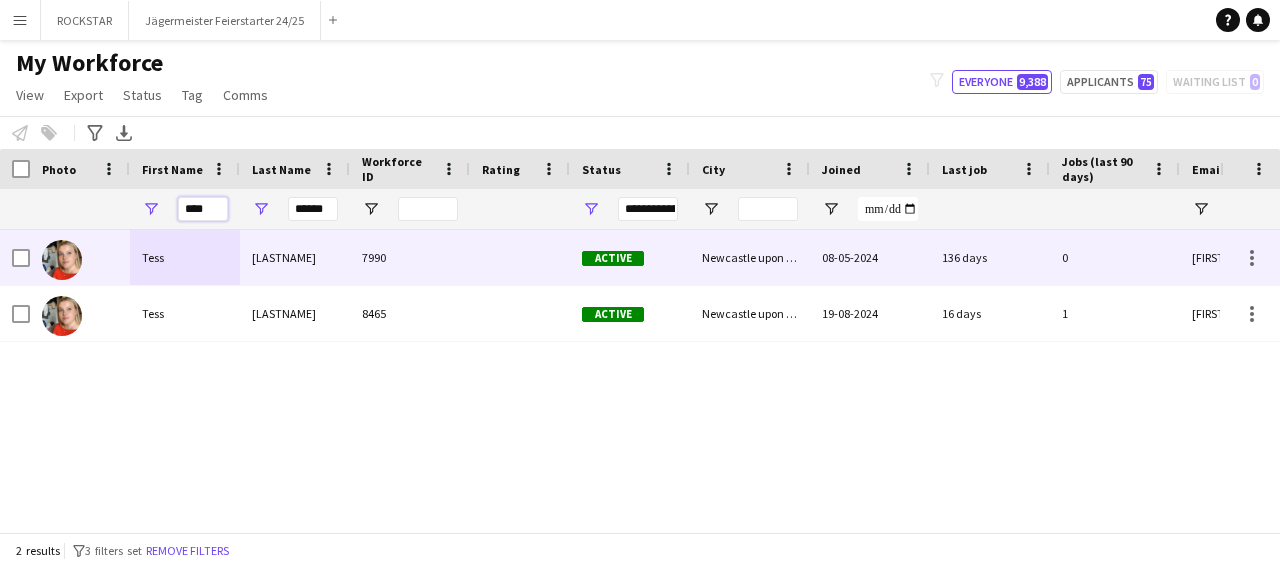 type on "****" 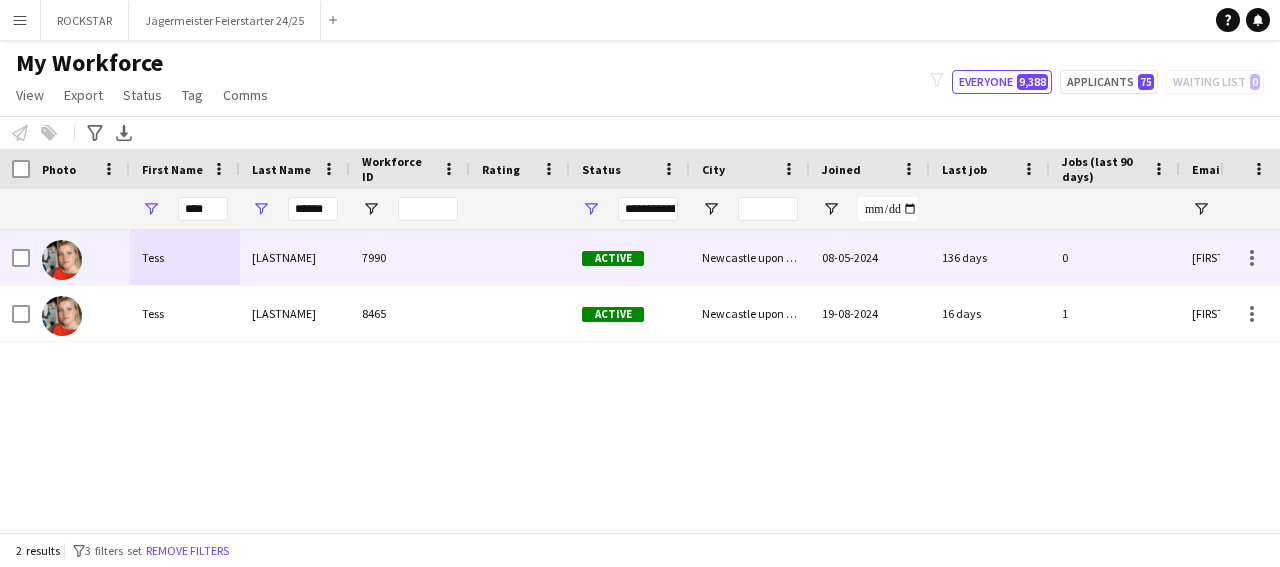 click on "Palmer" at bounding box center [295, 257] 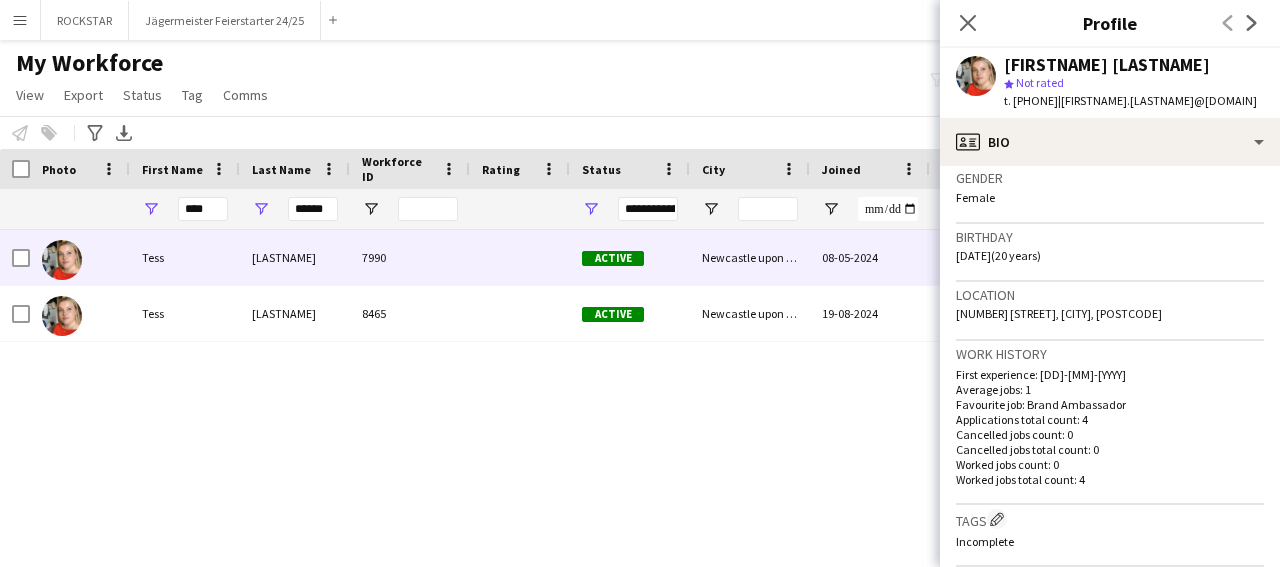 scroll, scrollTop: 793, scrollLeft: 0, axis: vertical 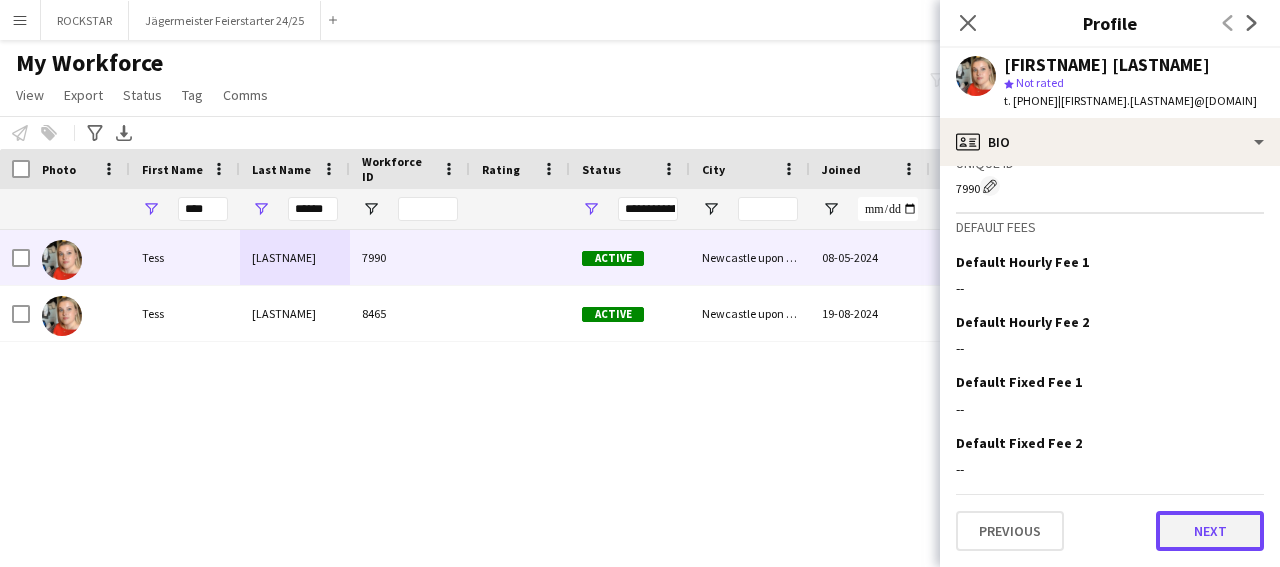 click on "Next" 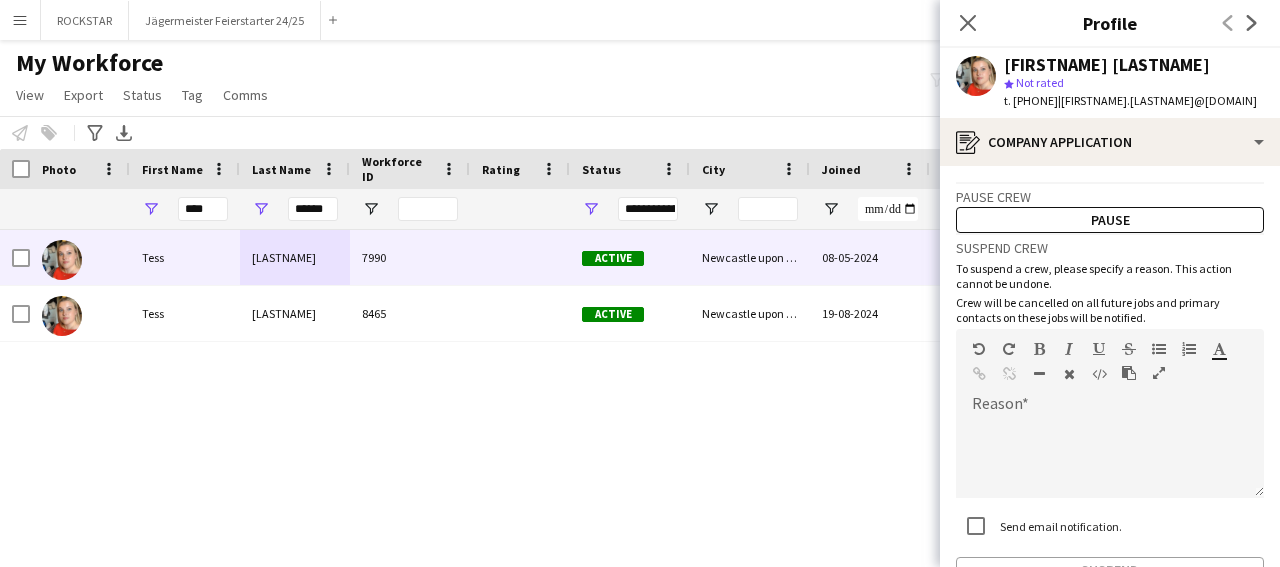 drag, startPoint x: 1244, startPoint y: 417, endPoint x: 1235, endPoint y: 512, distance: 95.42536 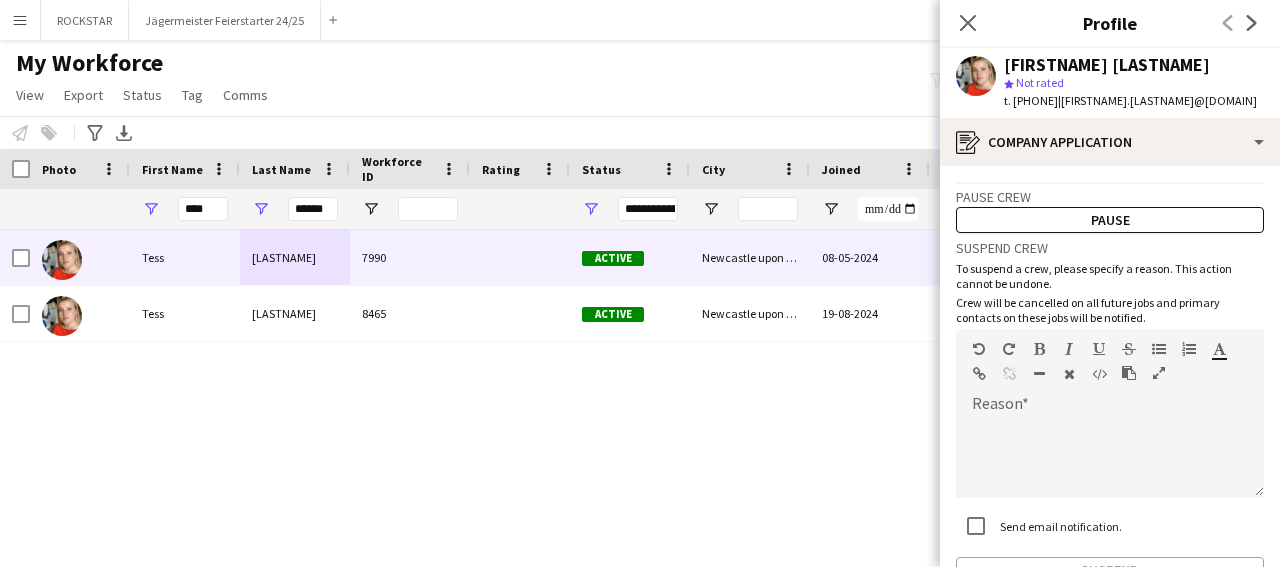 scroll, scrollTop: 126, scrollLeft: 0, axis: vertical 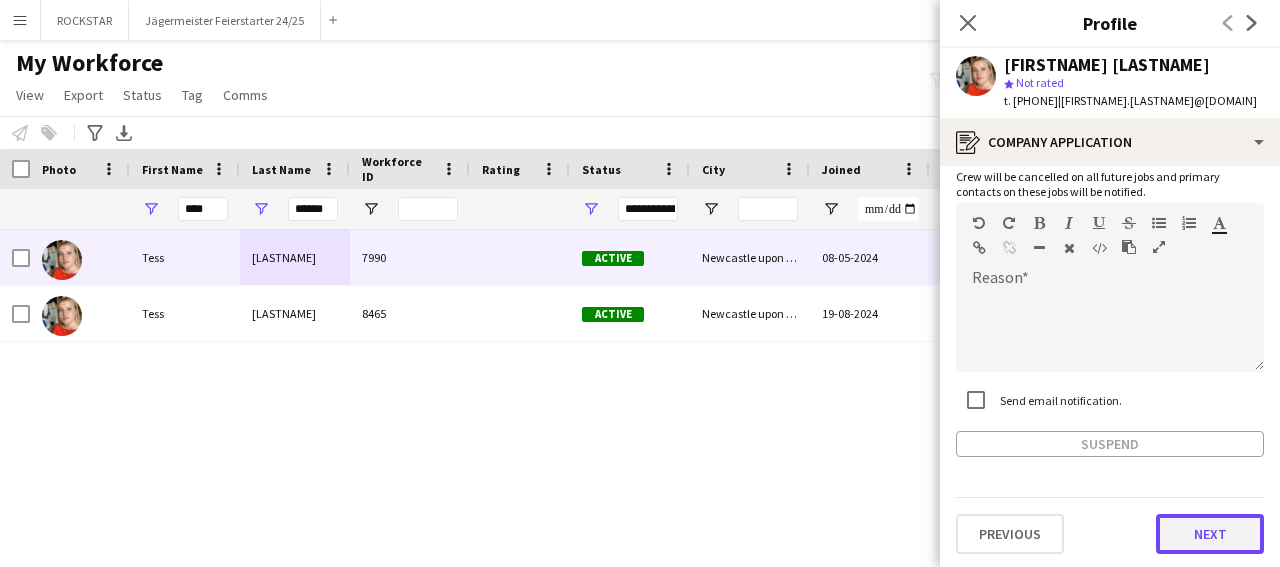 click on "Next" 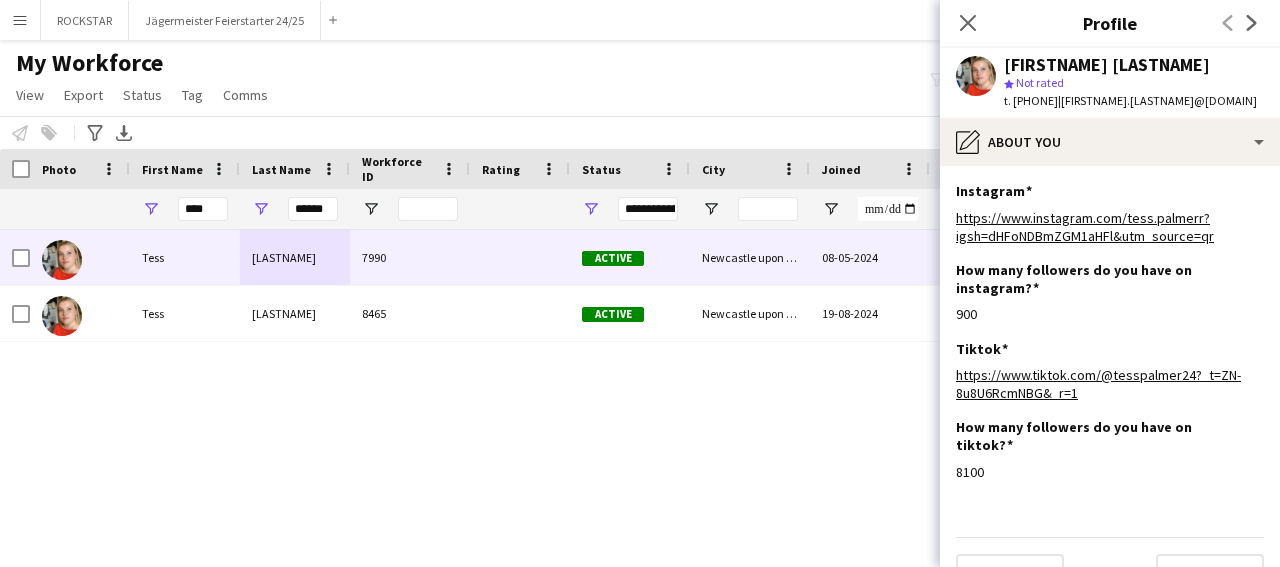 scroll, scrollTop: 24, scrollLeft: 0, axis: vertical 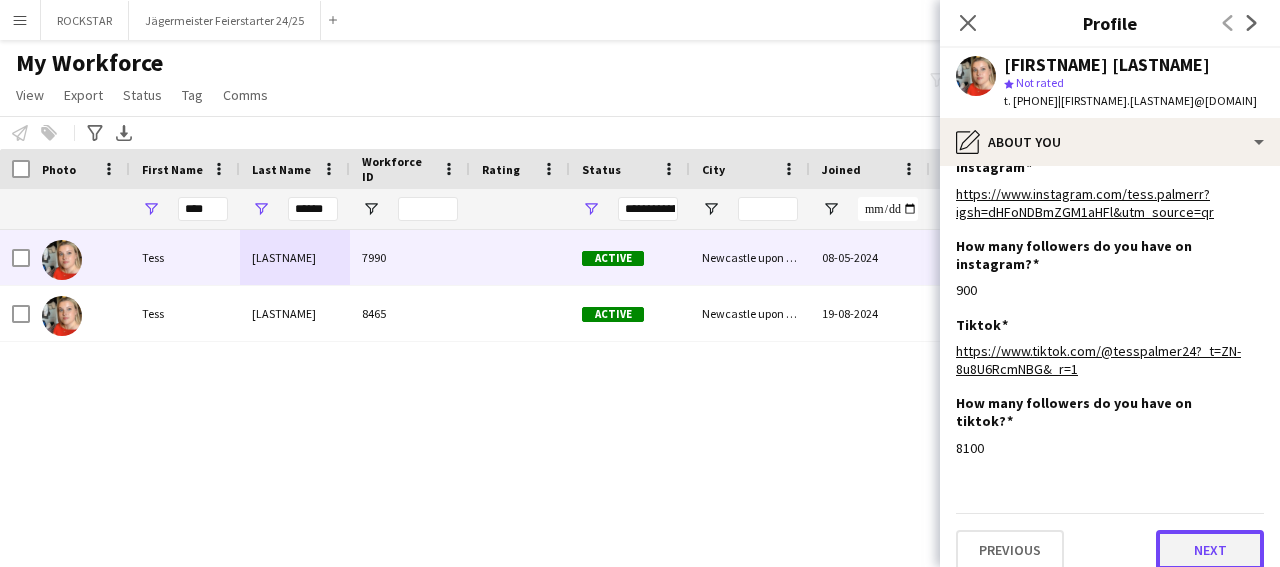click on "Next" 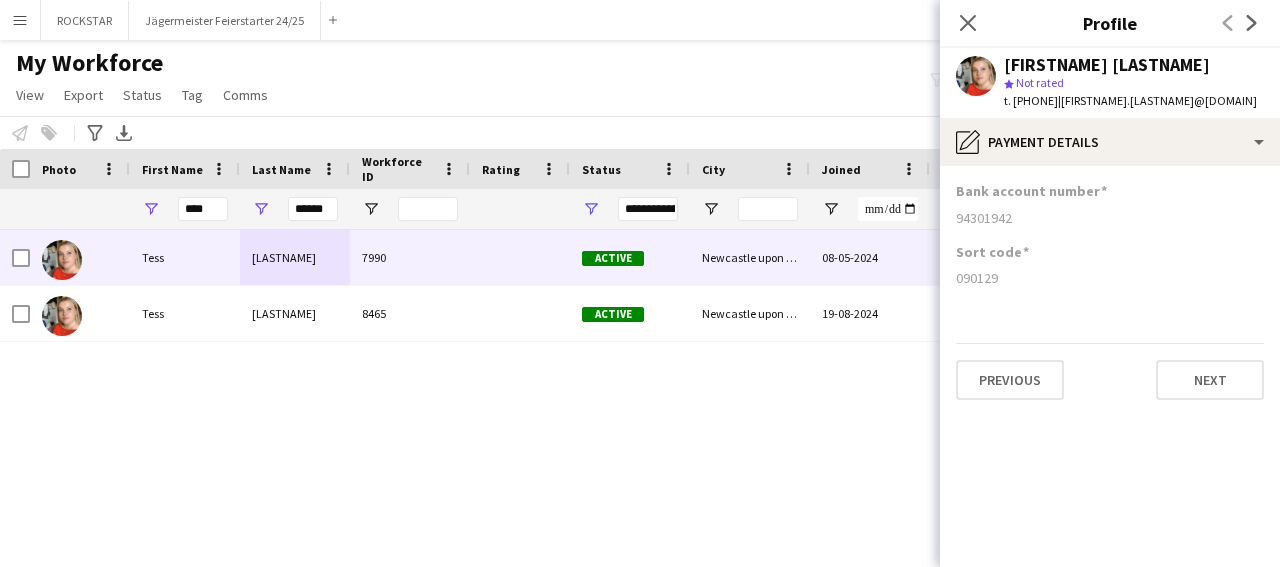 scroll, scrollTop: 0, scrollLeft: 0, axis: both 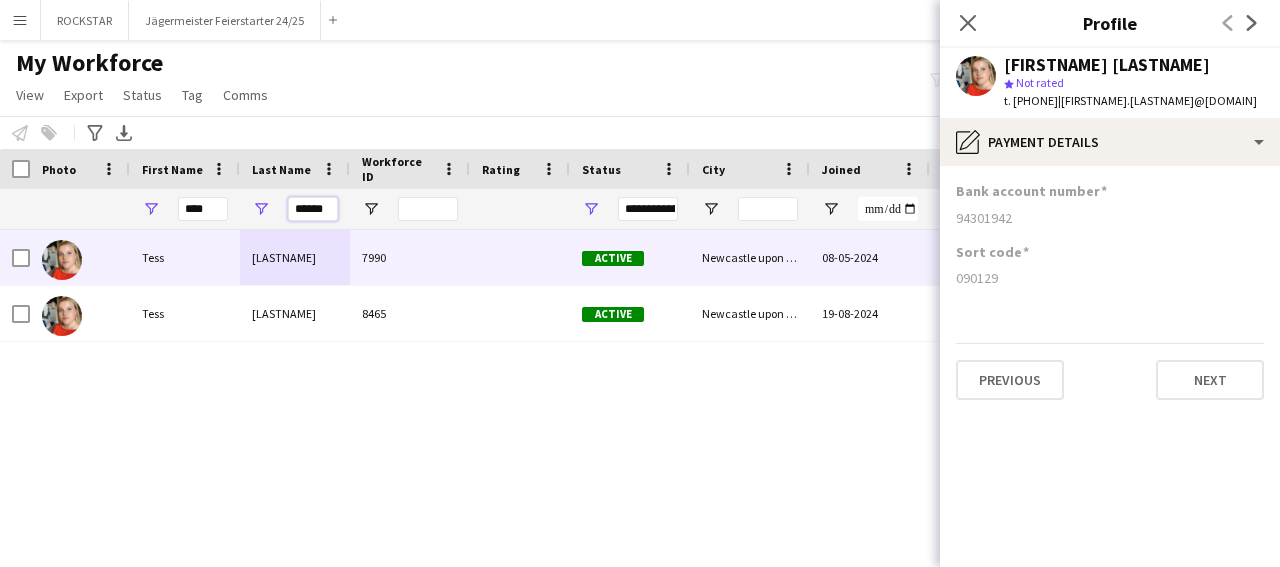 drag, startPoint x: 331, startPoint y: 211, endPoint x: 236, endPoint y: 217, distance: 95.189285 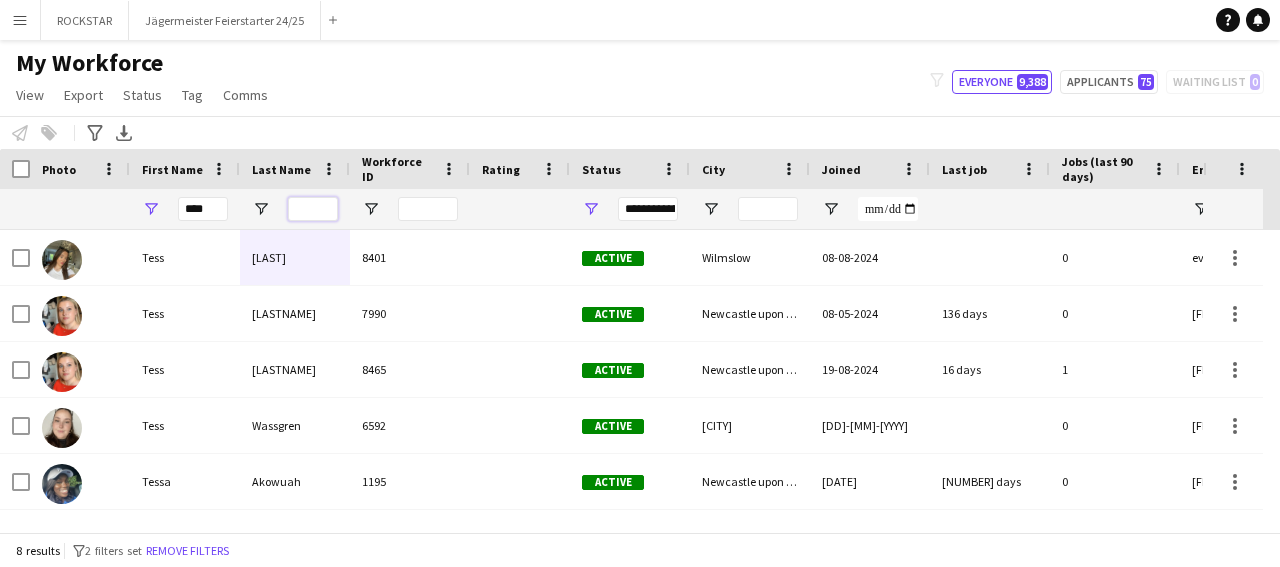 type 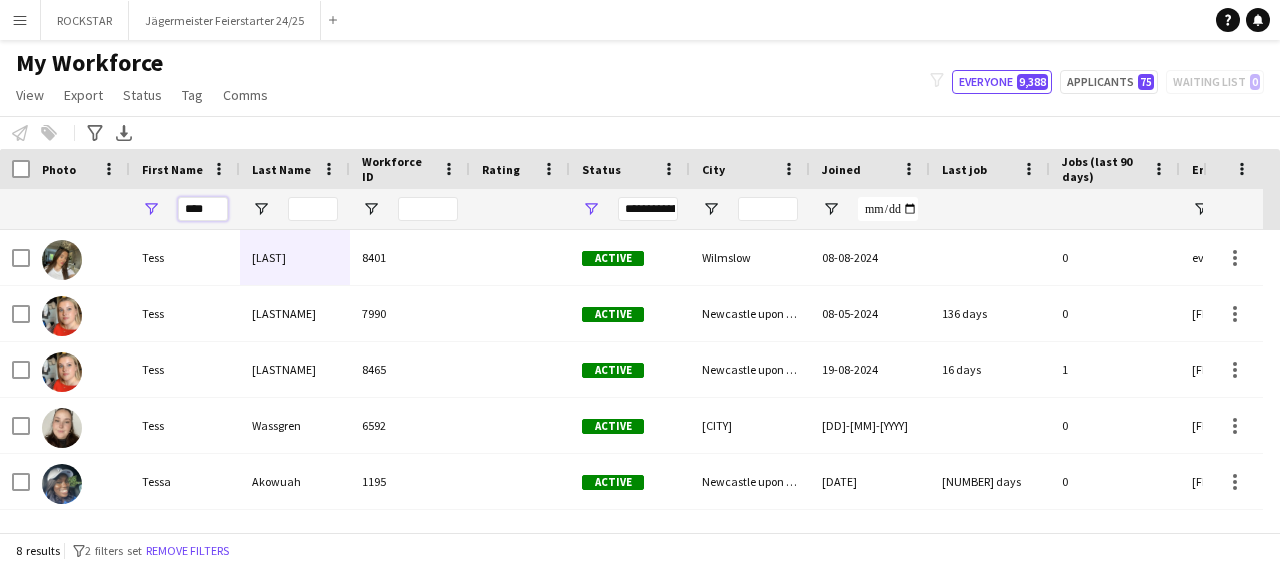 click on "****" at bounding box center (203, 209) 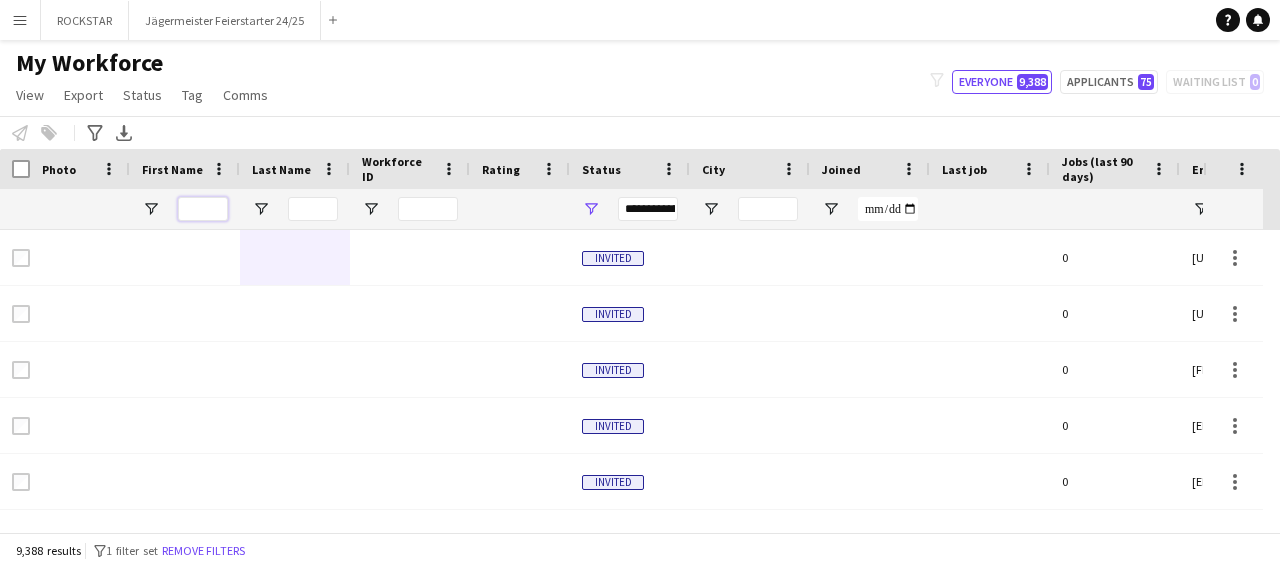 type 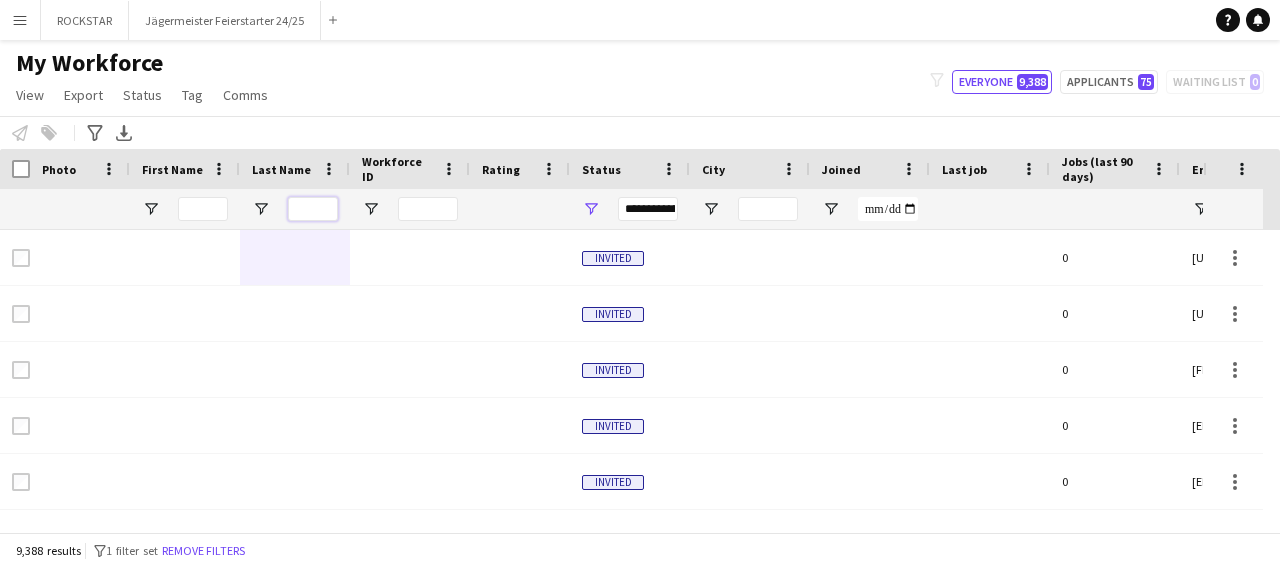 click at bounding box center (313, 209) 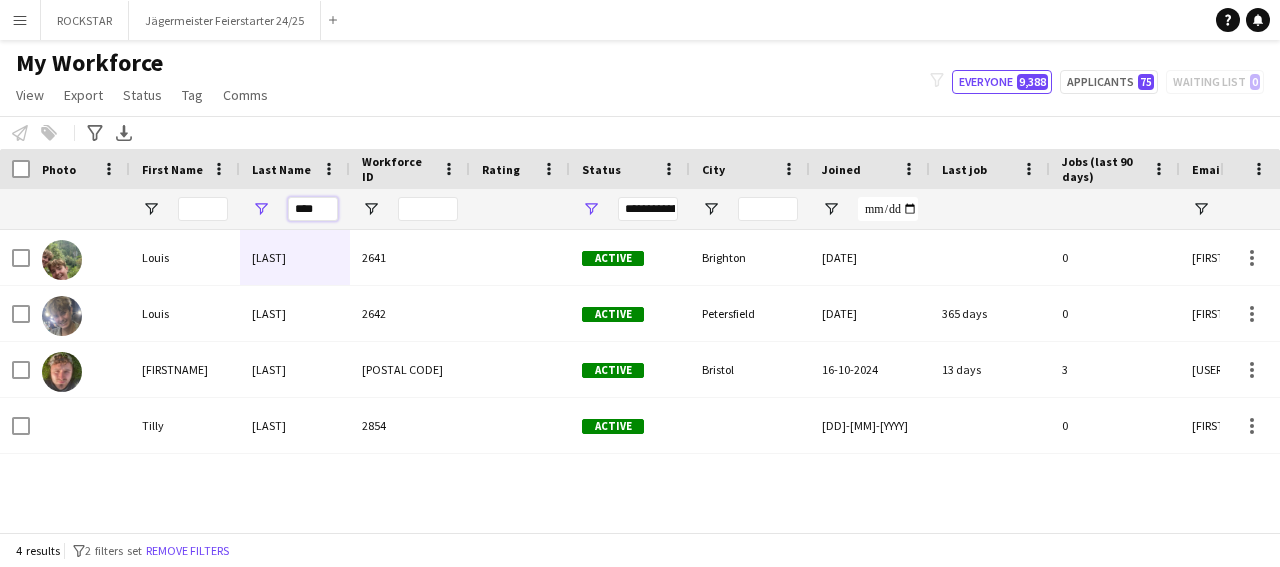 type on "****" 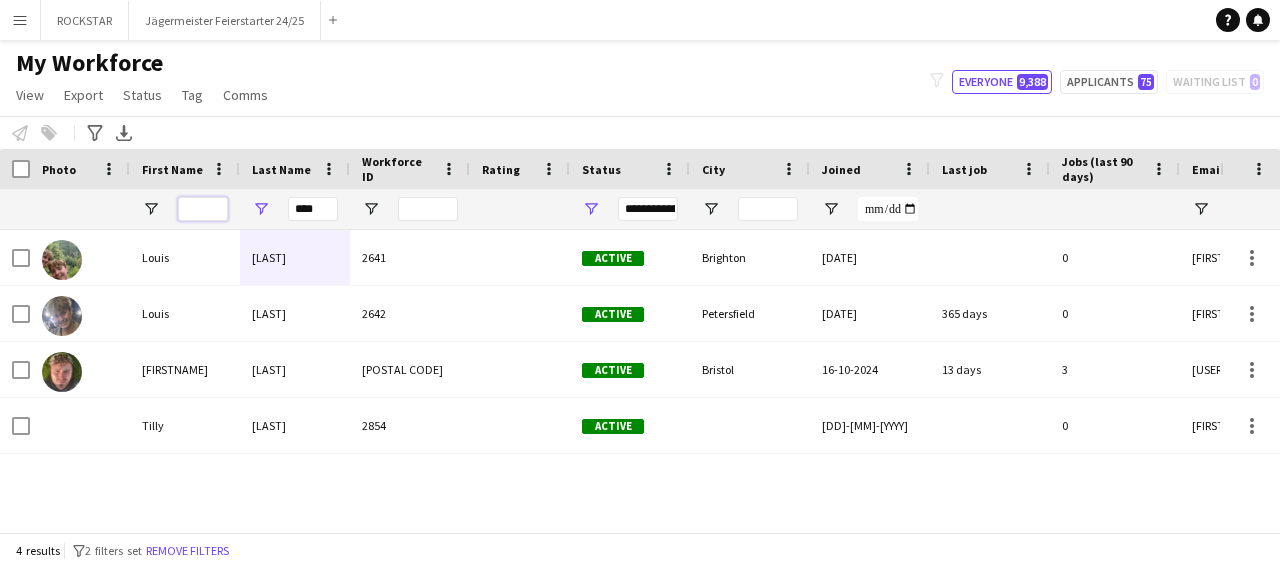 click at bounding box center (203, 209) 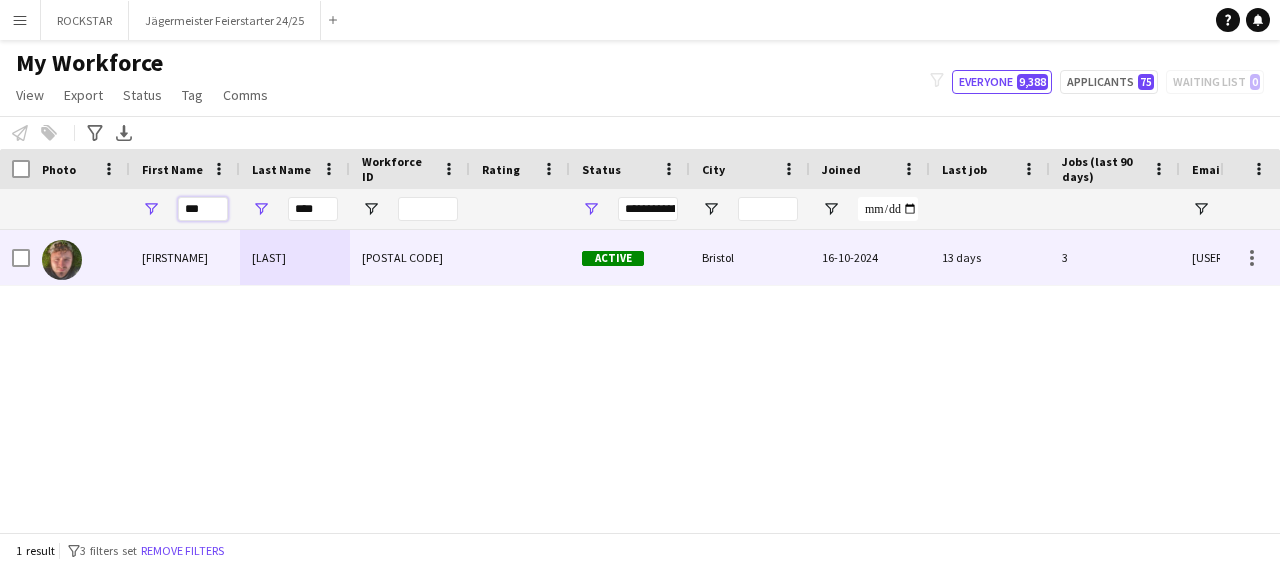 type on "***" 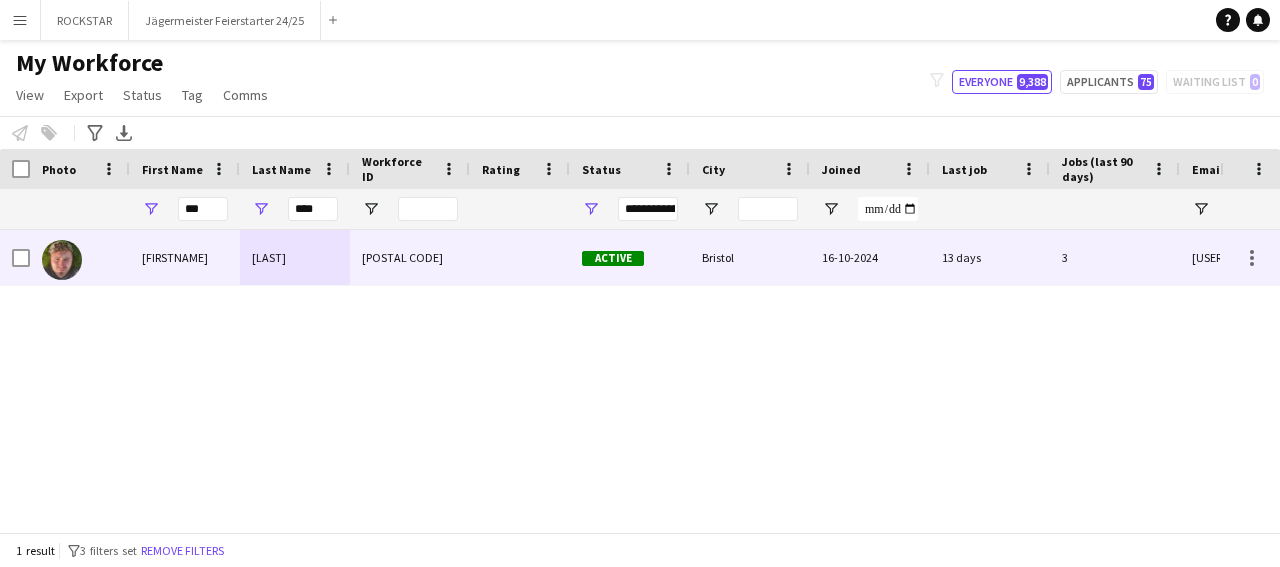 click on "Dyer" at bounding box center [295, 257] 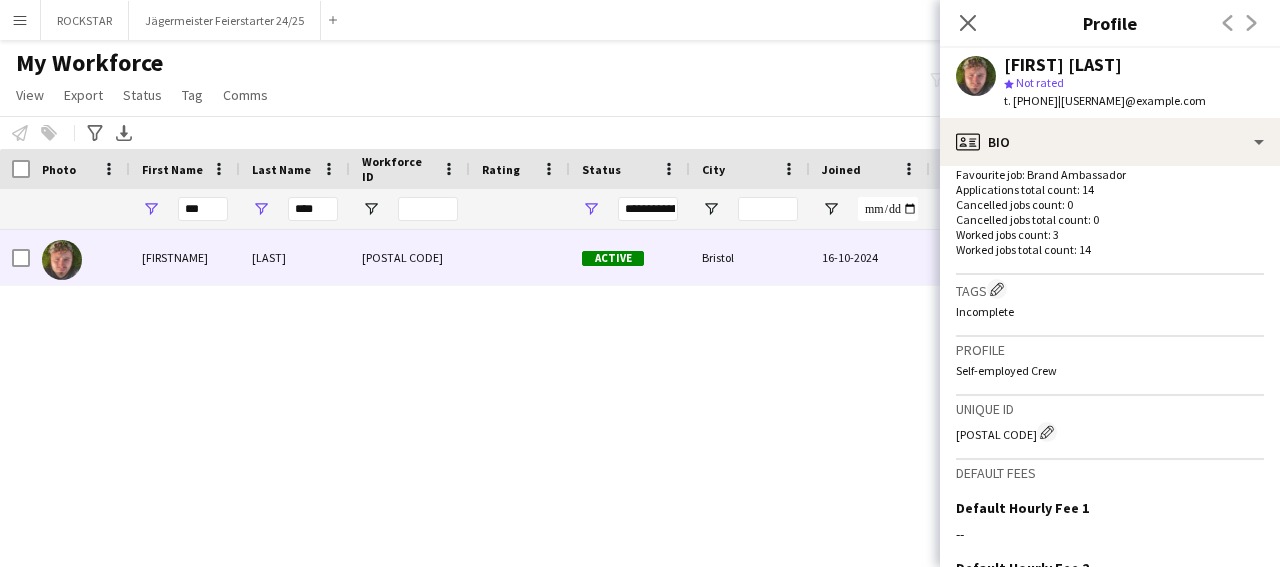 scroll, scrollTop: 793, scrollLeft: 0, axis: vertical 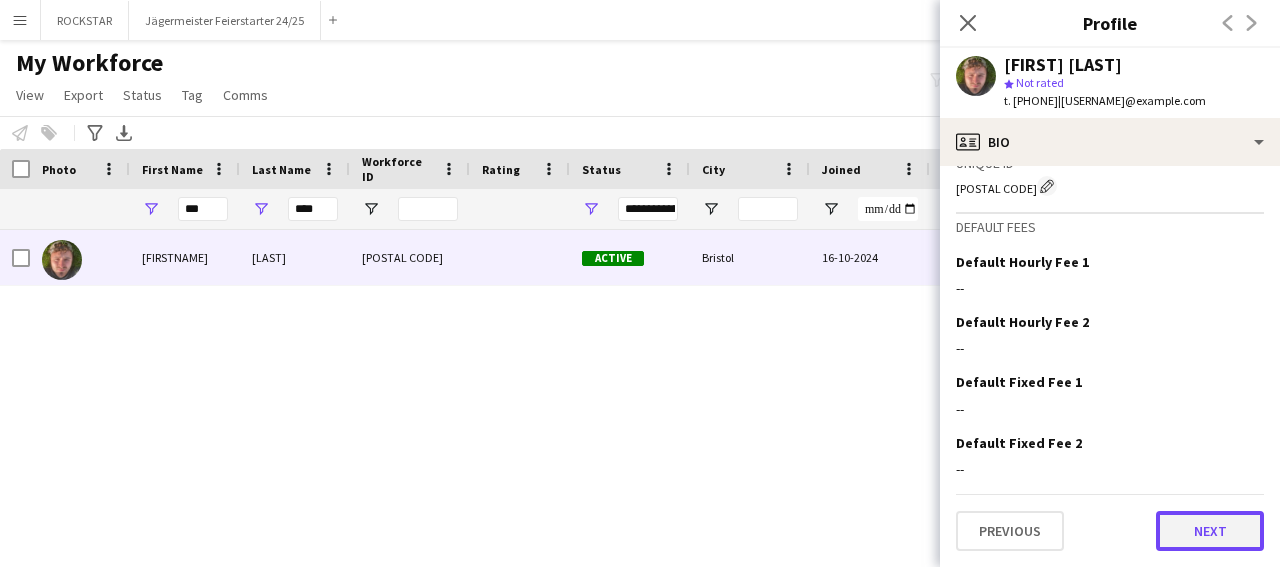 click on "Next" 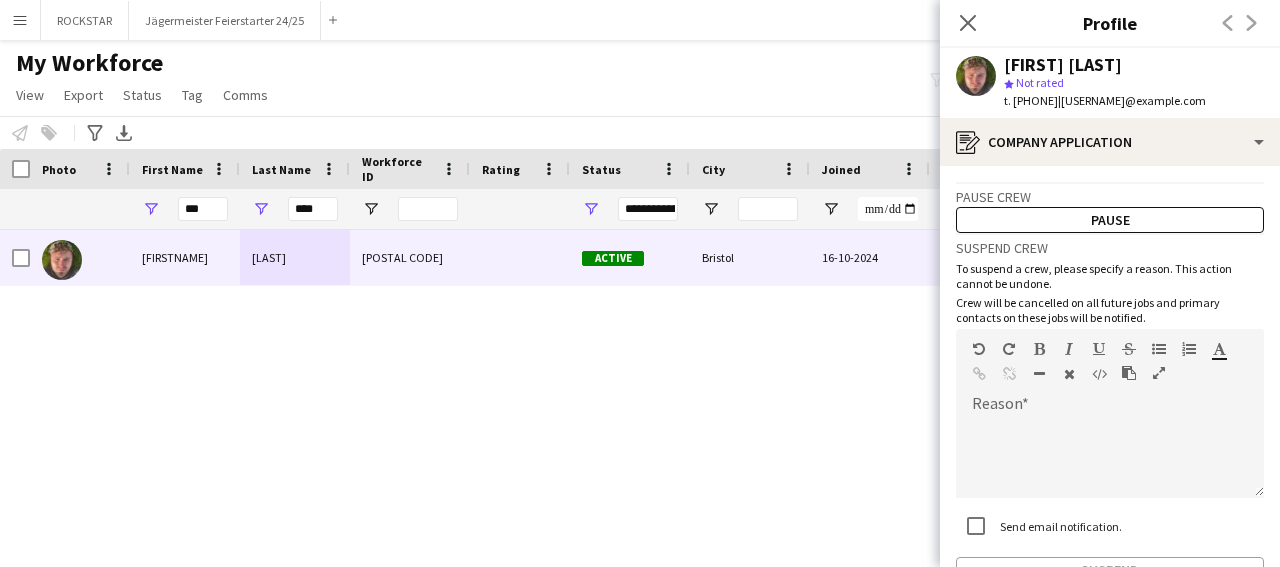 scroll, scrollTop: 126, scrollLeft: 0, axis: vertical 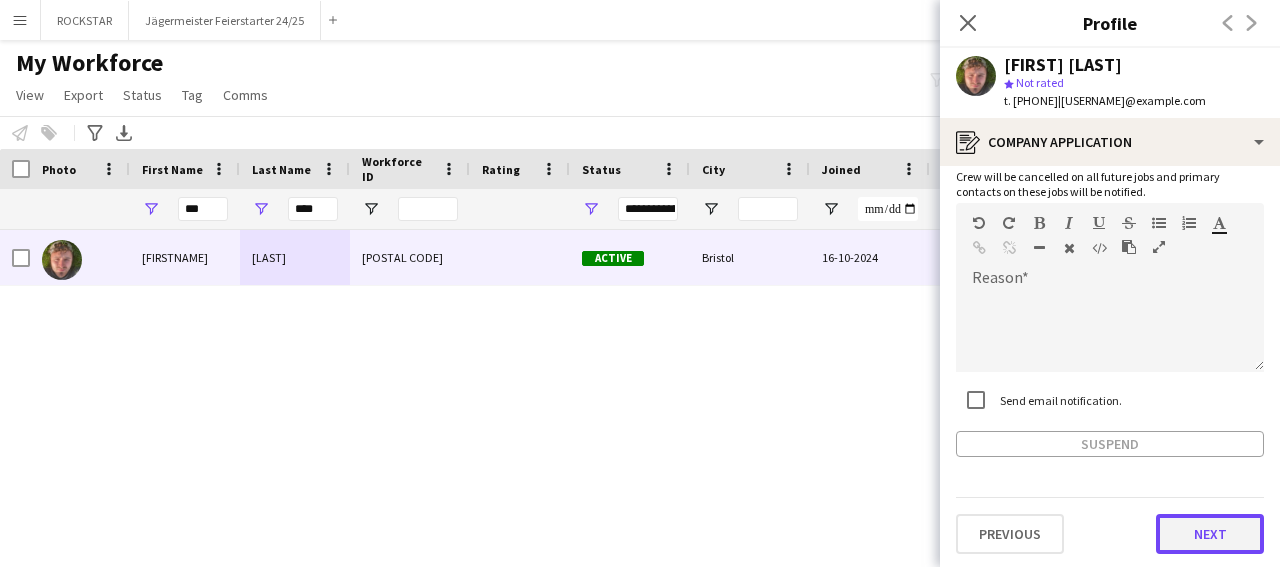 click on "Next" 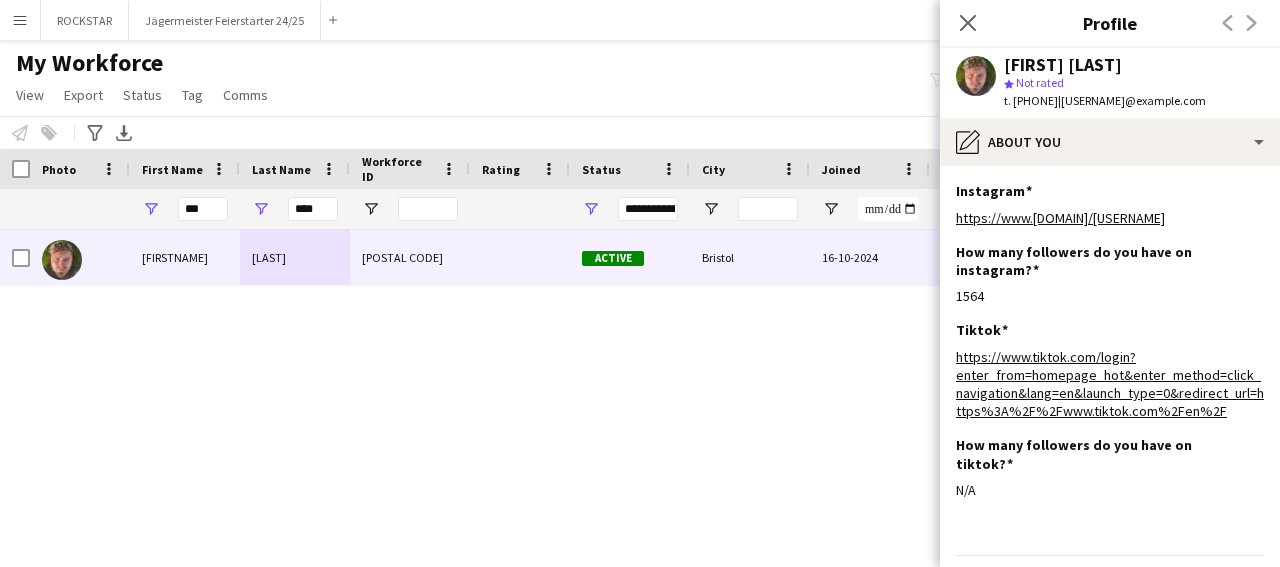 scroll, scrollTop: 61, scrollLeft: 0, axis: vertical 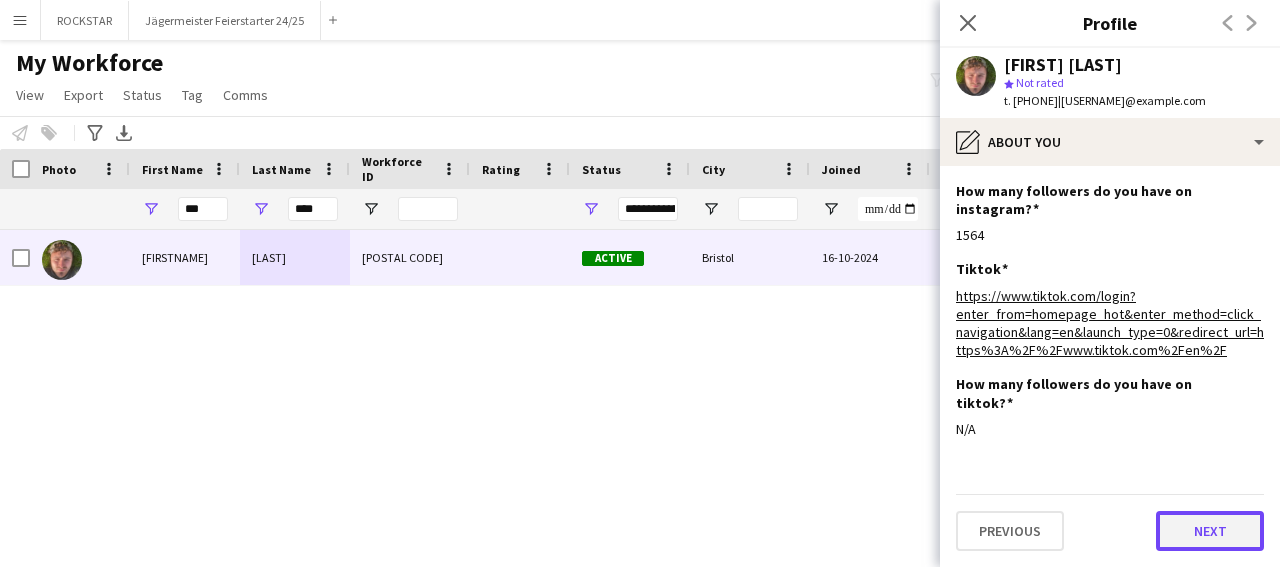 click on "Next" 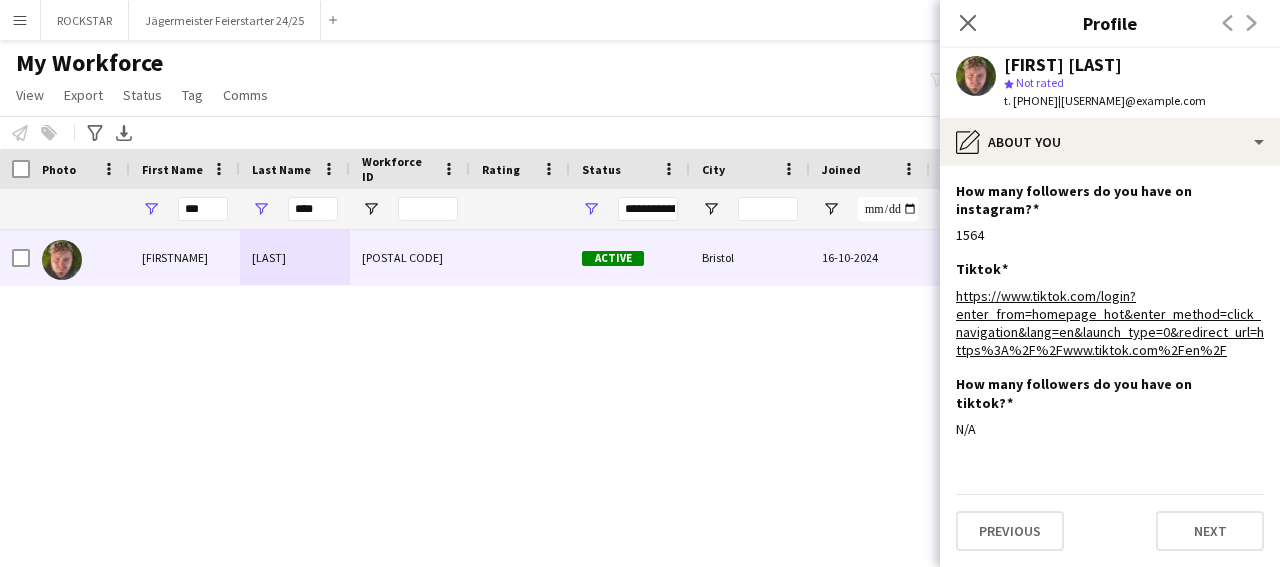 scroll, scrollTop: 0, scrollLeft: 0, axis: both 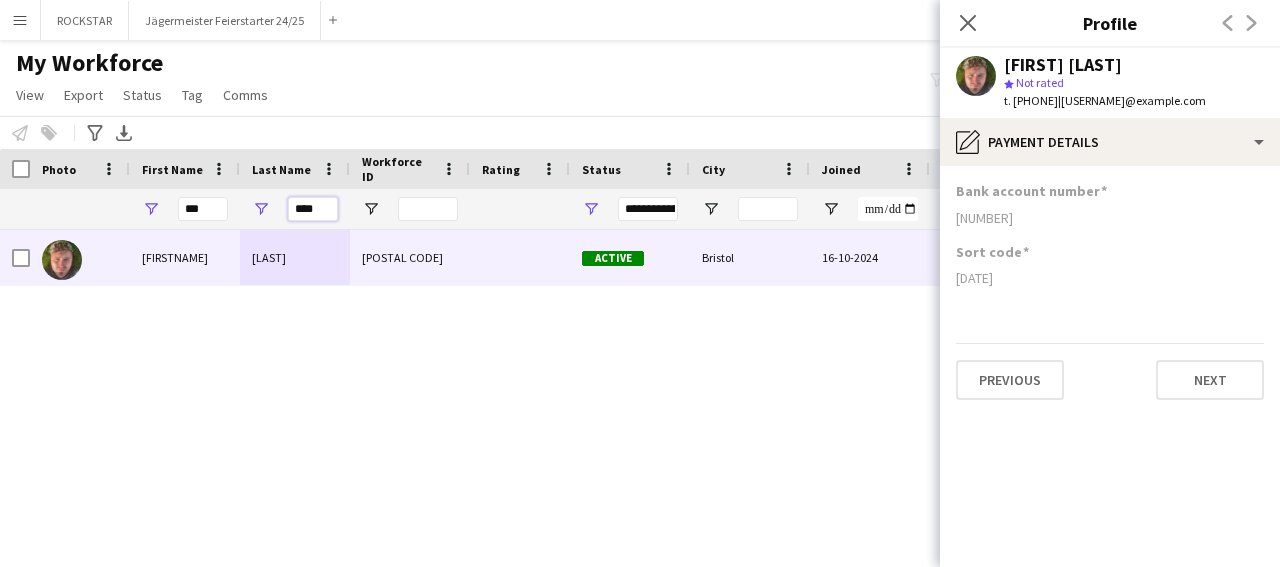 drag, startPoint x: 329, startPoint y: 203, endPoint x: 253, endPoint y: 200, distance: 76.05919 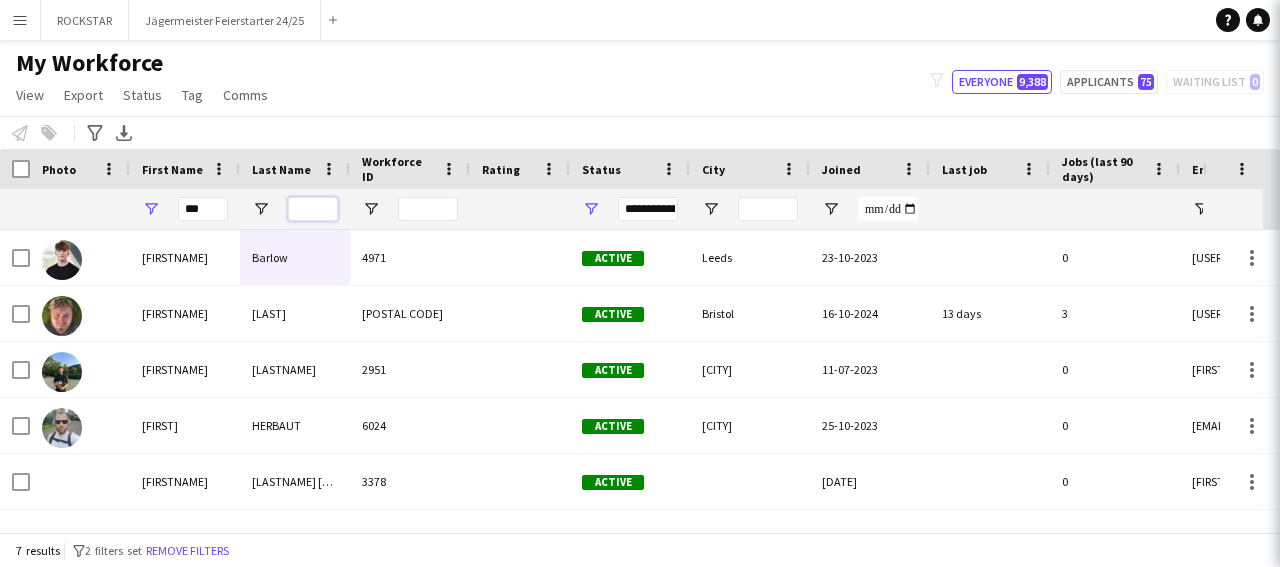 type 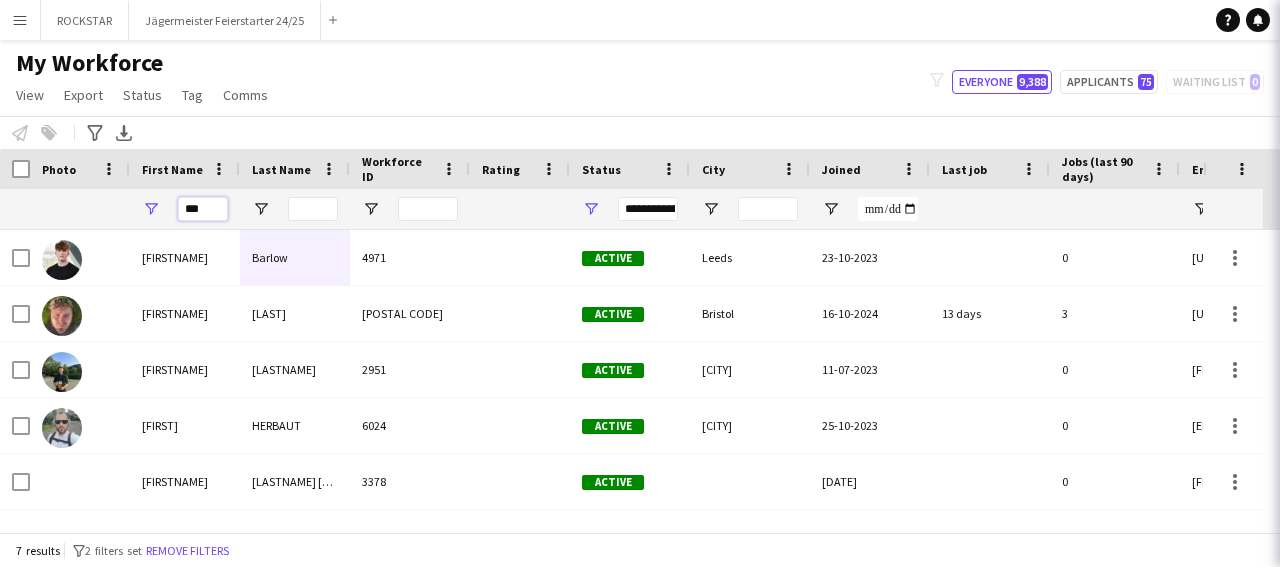 drag, startPoint x: 201, startPoint y: 210, endPoint x: 165, endPoint y: 212, distance: 36.05551 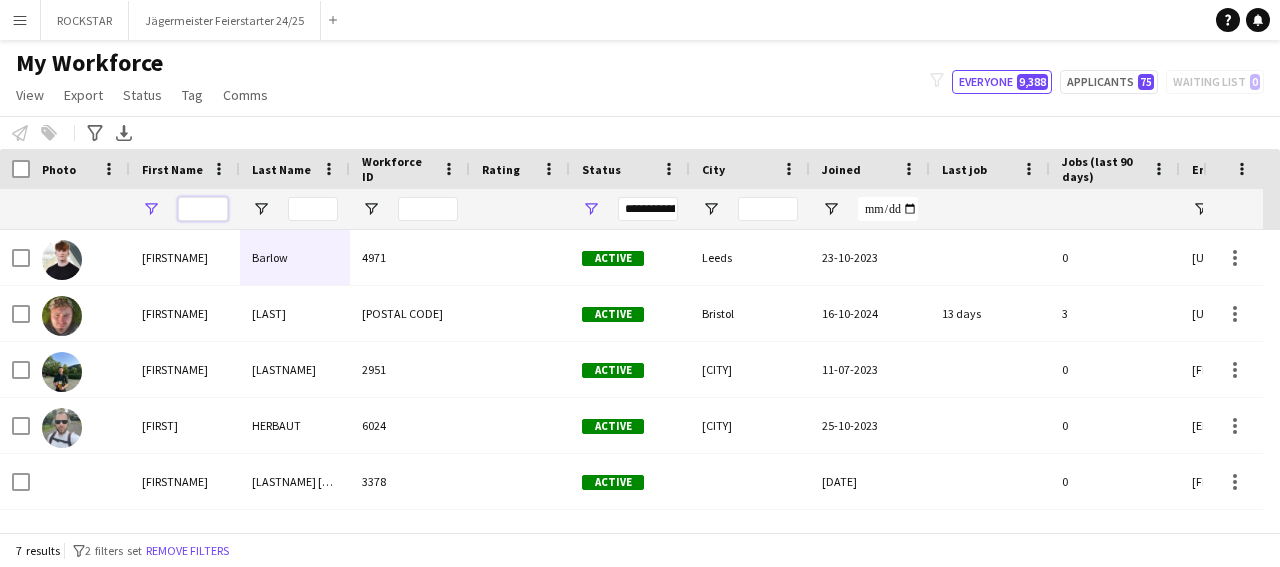 type 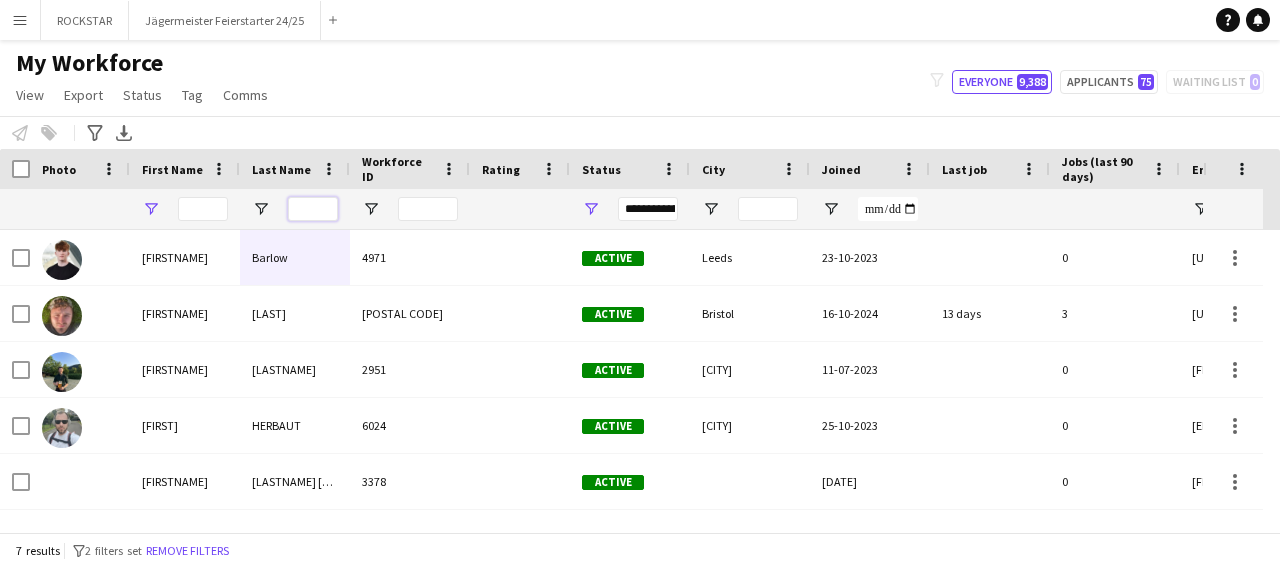 click at bounding box center (313, 209) 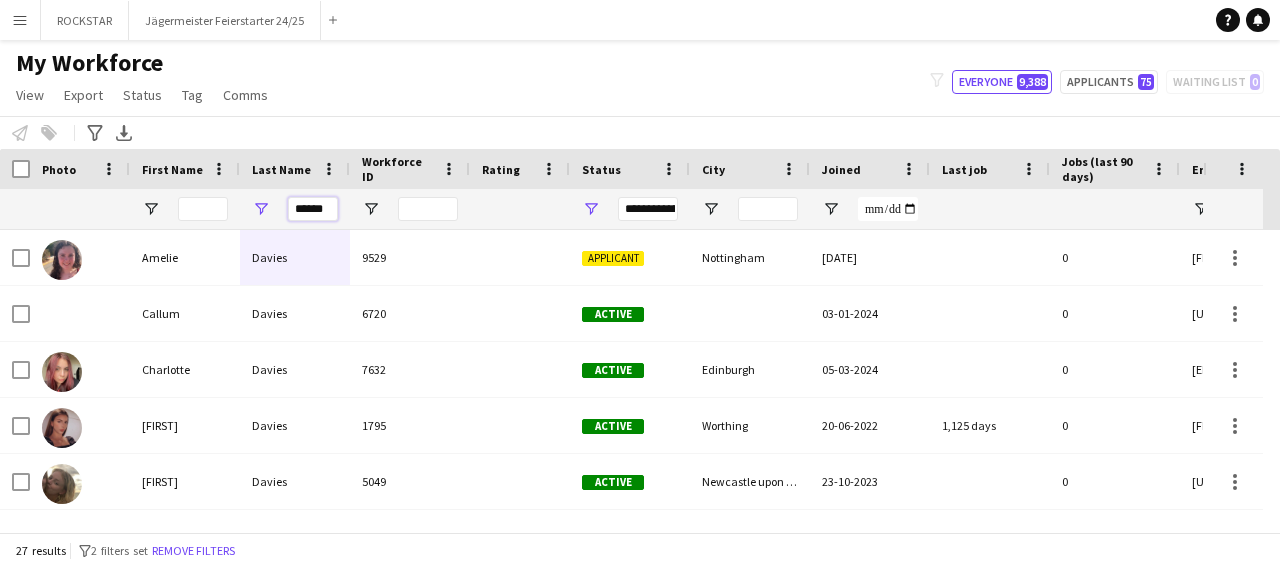 type on "******" 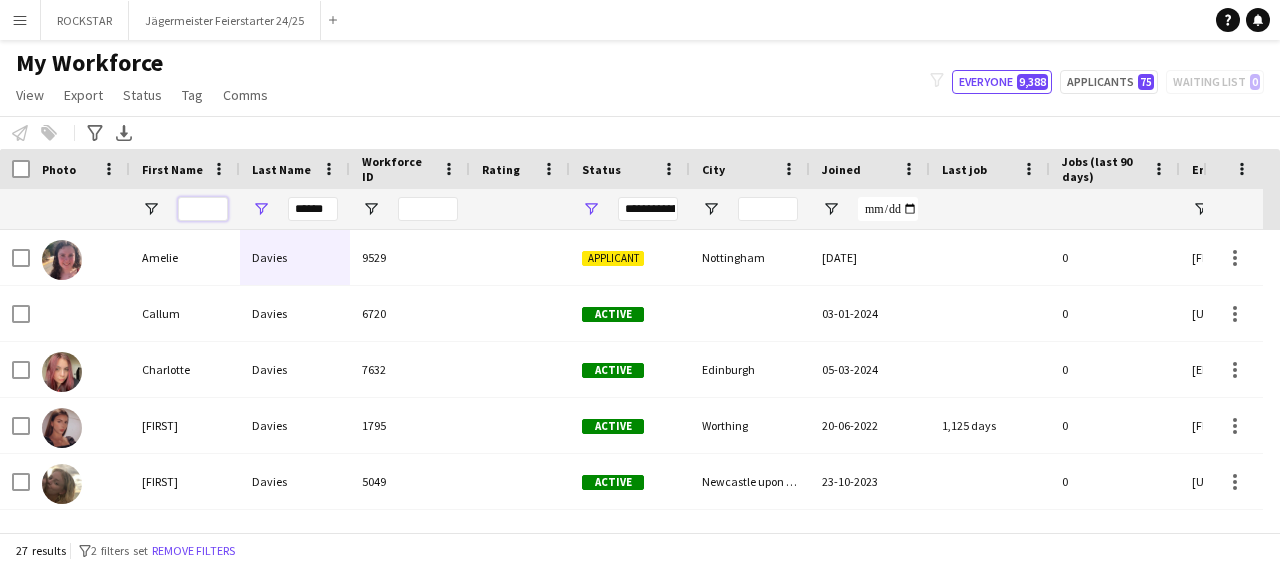 click at bounding box center [203, 209] 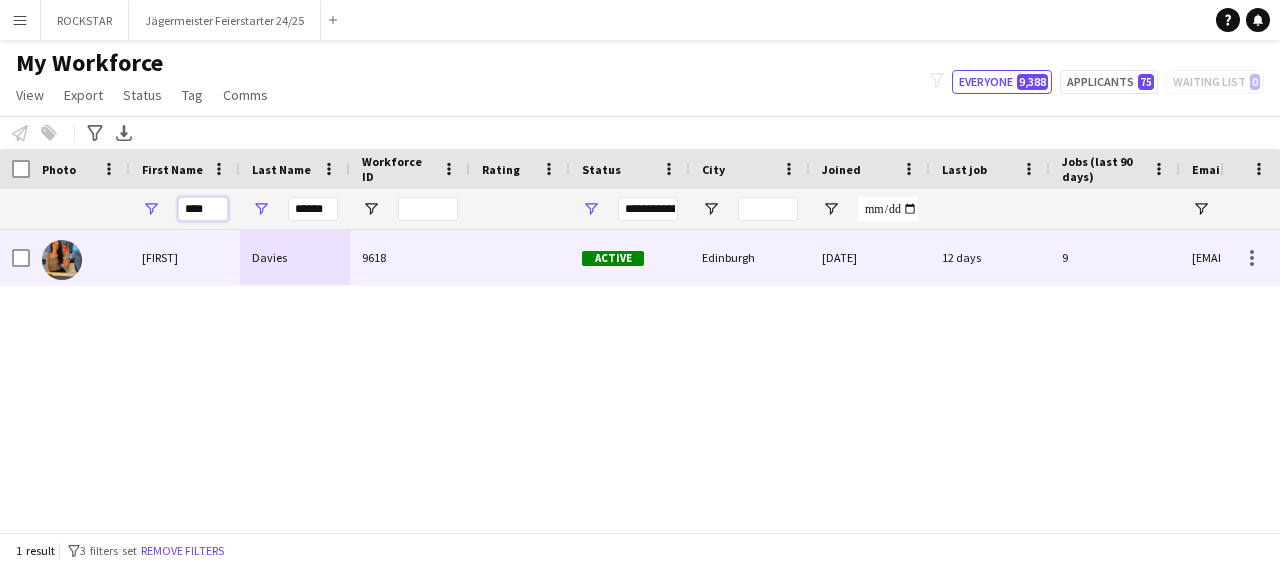 type on "****" 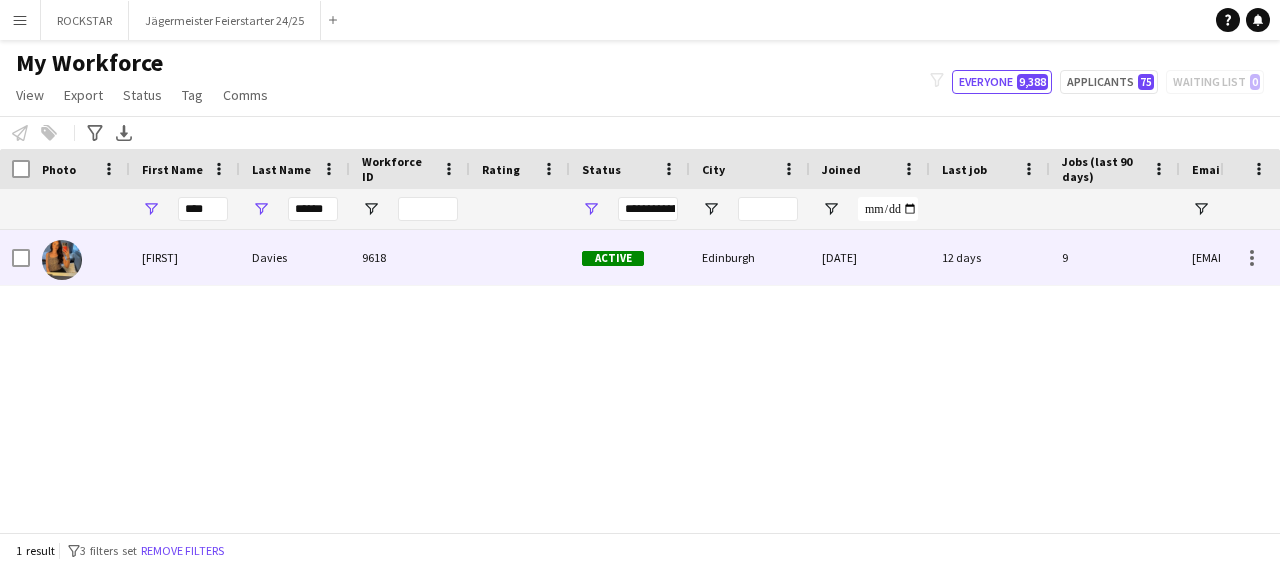 click on "Davies" at bounding box center (295, 257) 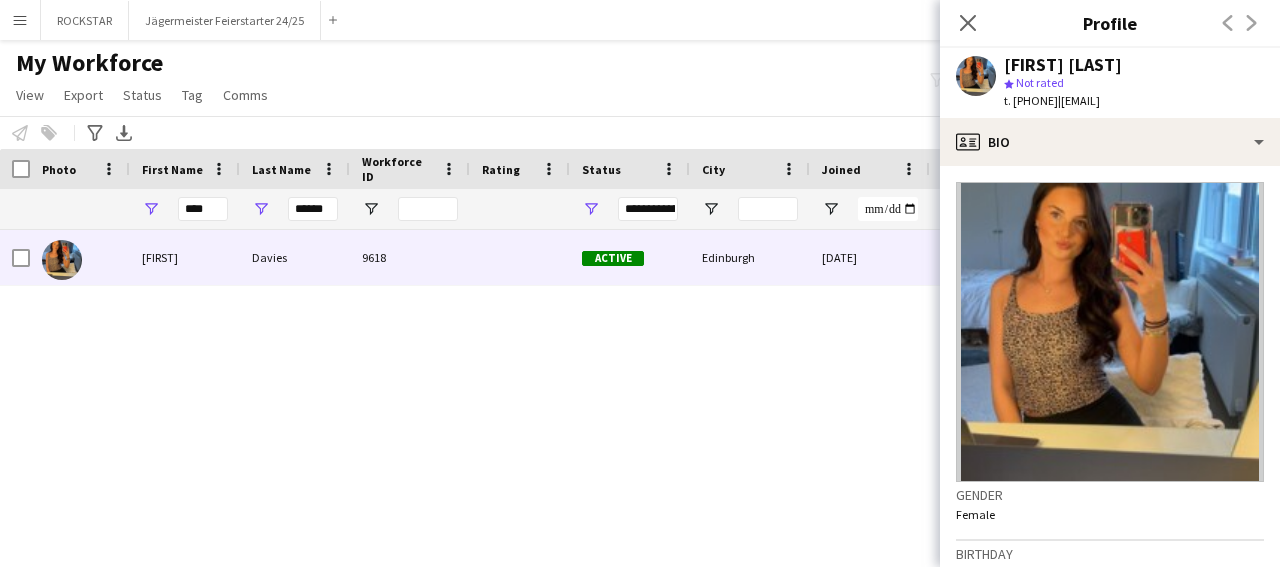 scroll, scrollTop: 365, scrollLeft: 0, axis: vertical 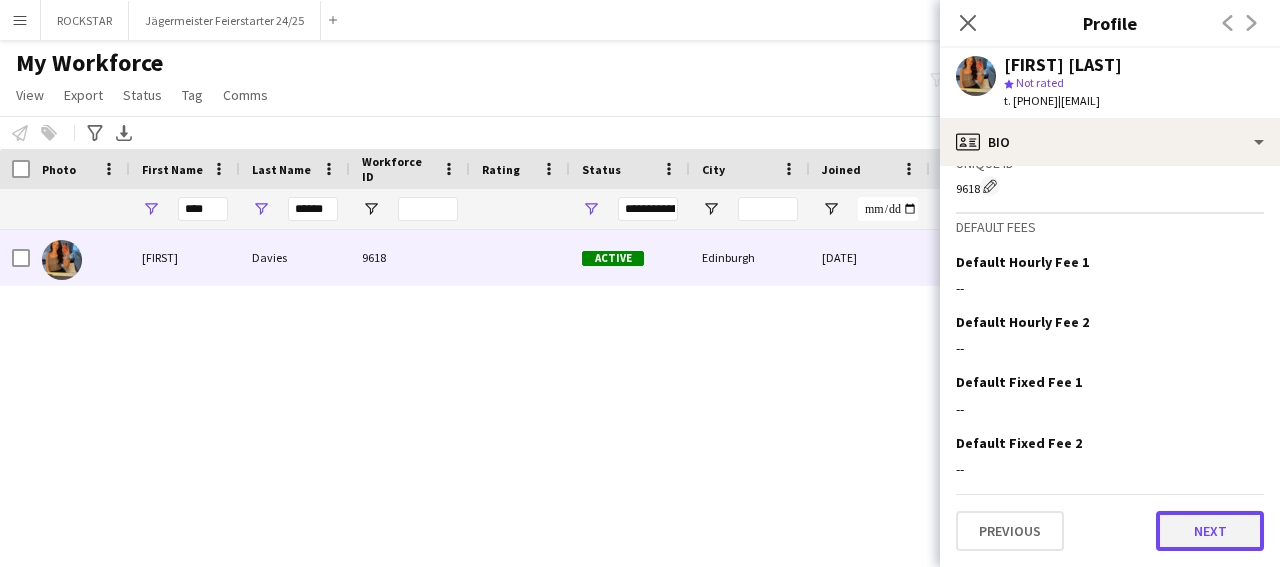click on "Next" 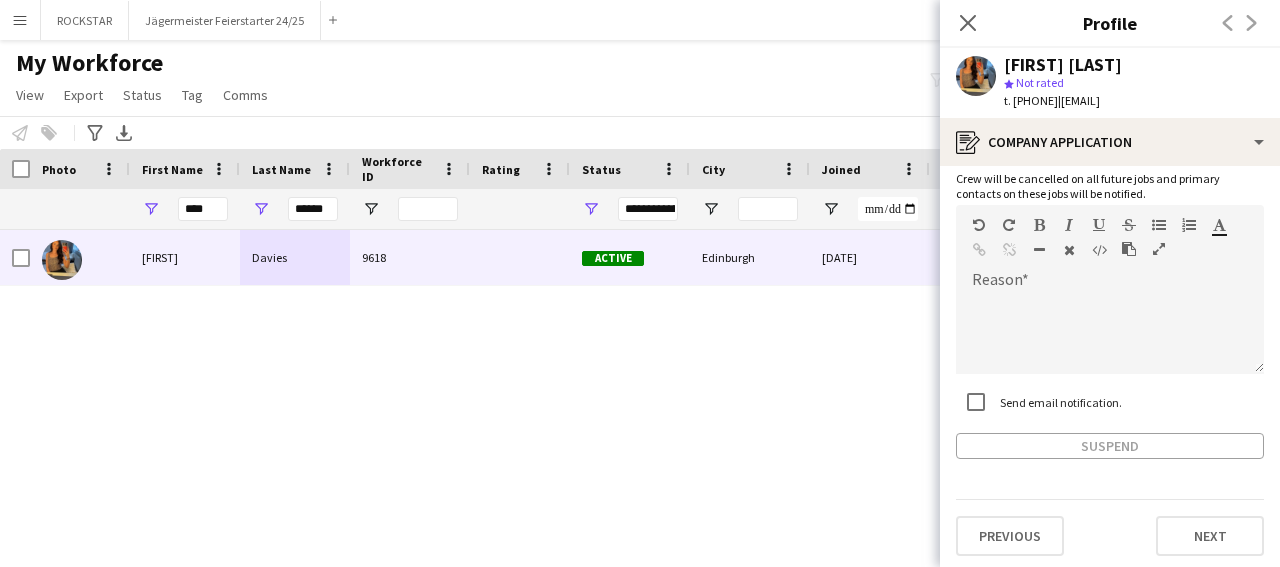 scroll, scrollTop: 126, scrollLeft: 0, axis: vertical 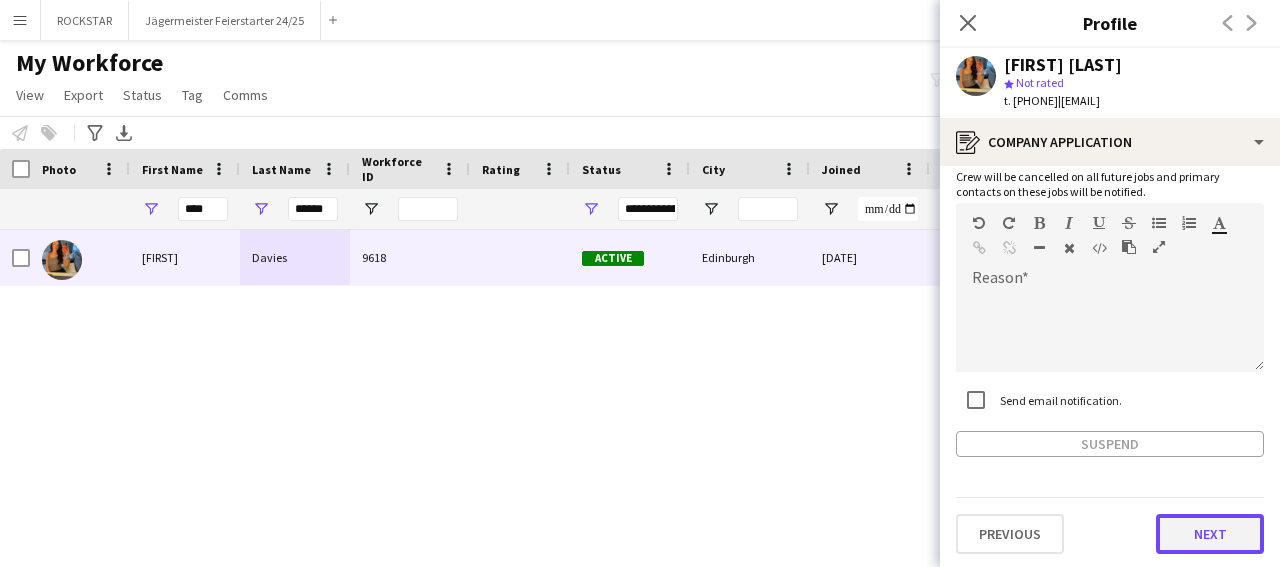 click on "Next" 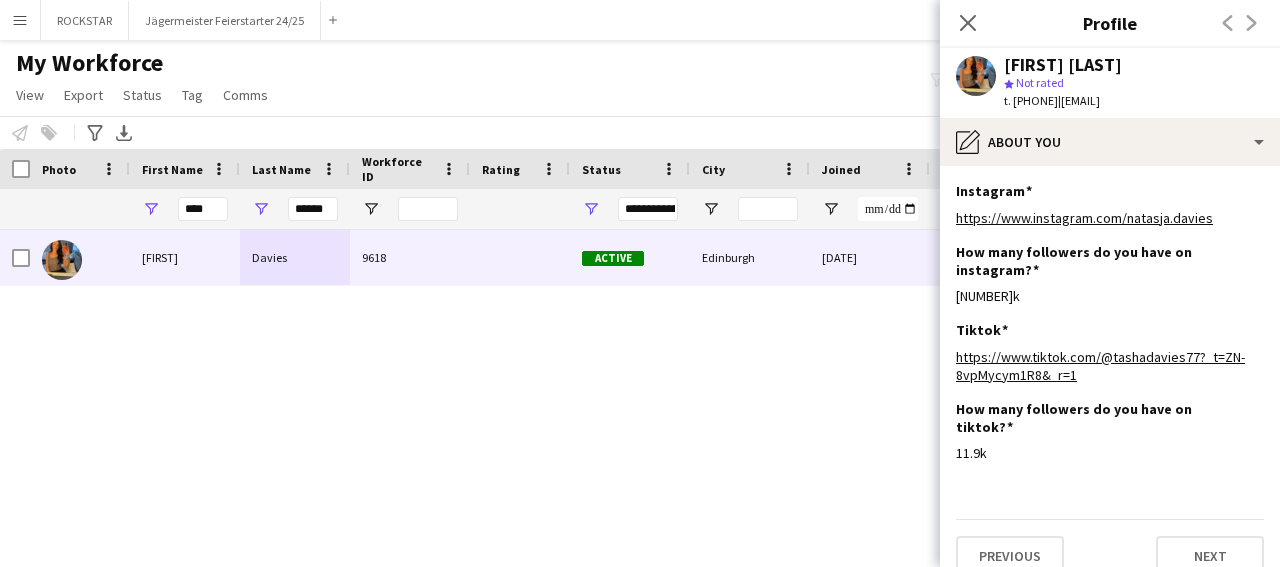 scroll, scrollTop: 6, scrollLeft: 0, axis: vertical 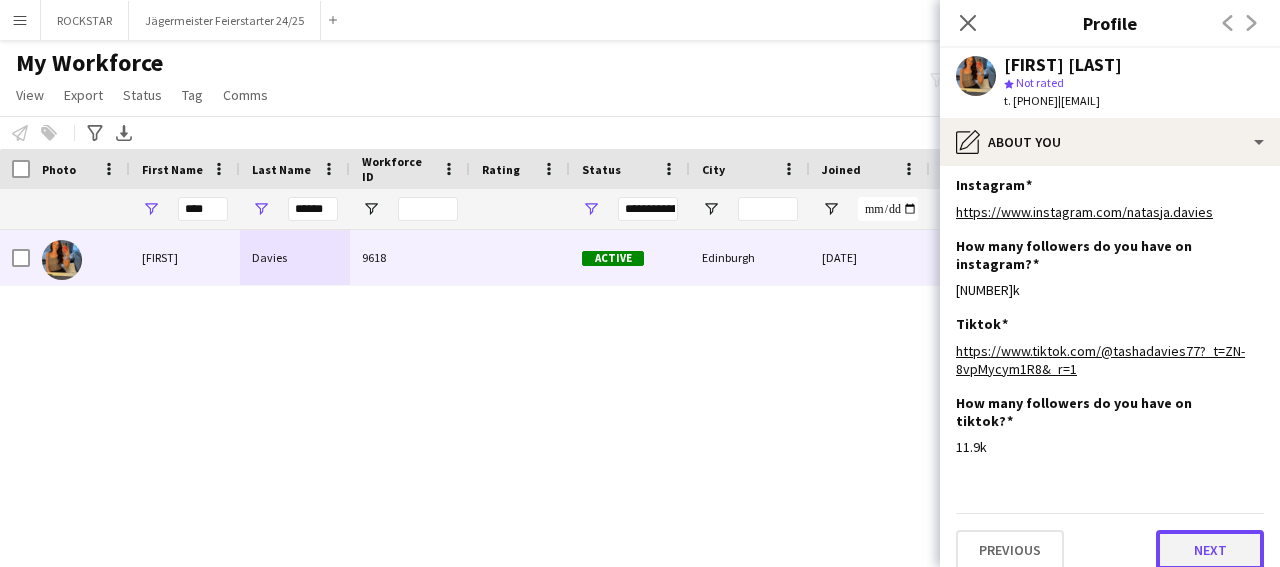 click on "Next" 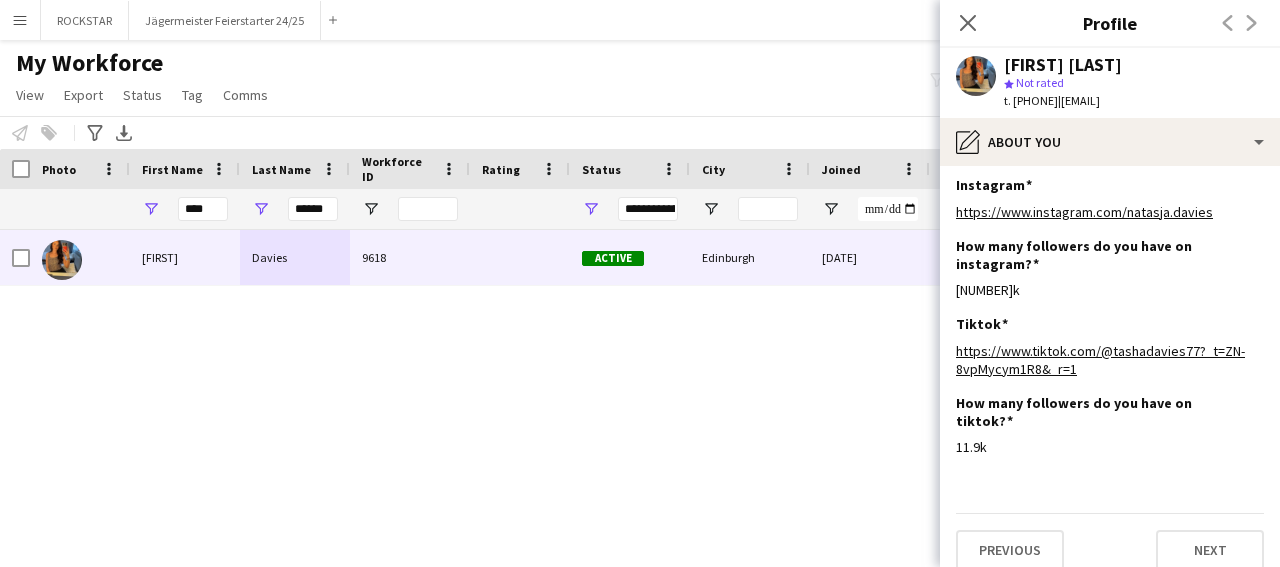 scroll, scrollTop: 0, scrollLeft: 0, axis: both 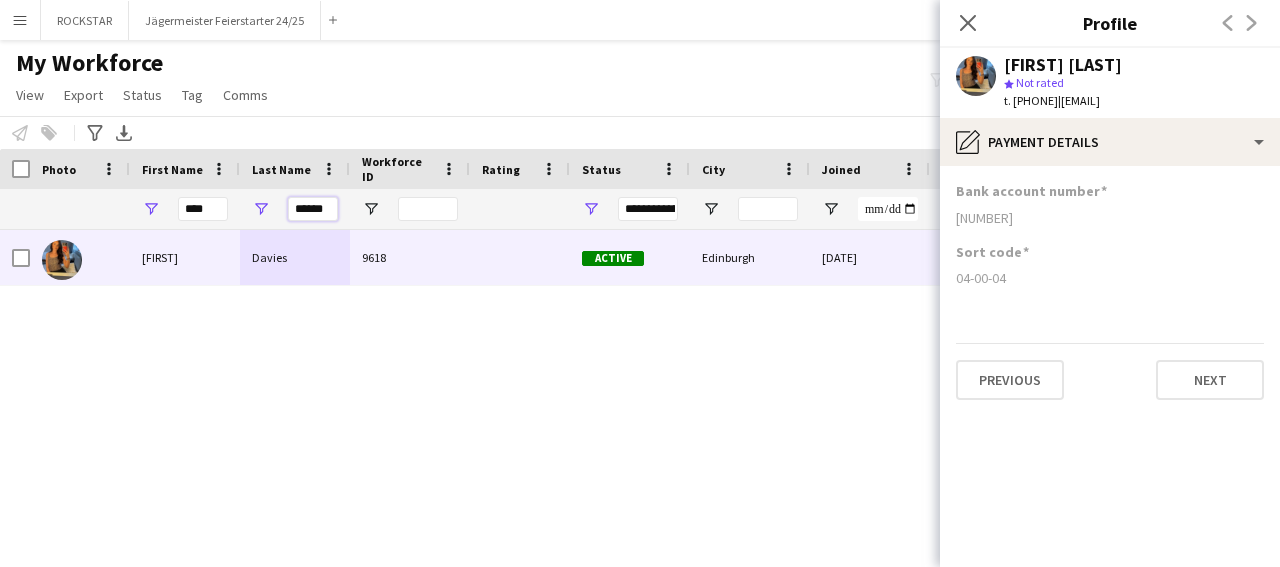 drag, startPoint x: 331, startPoint y: 209, endPoint x: 263, endPoint y: 211, distance: 68.0294 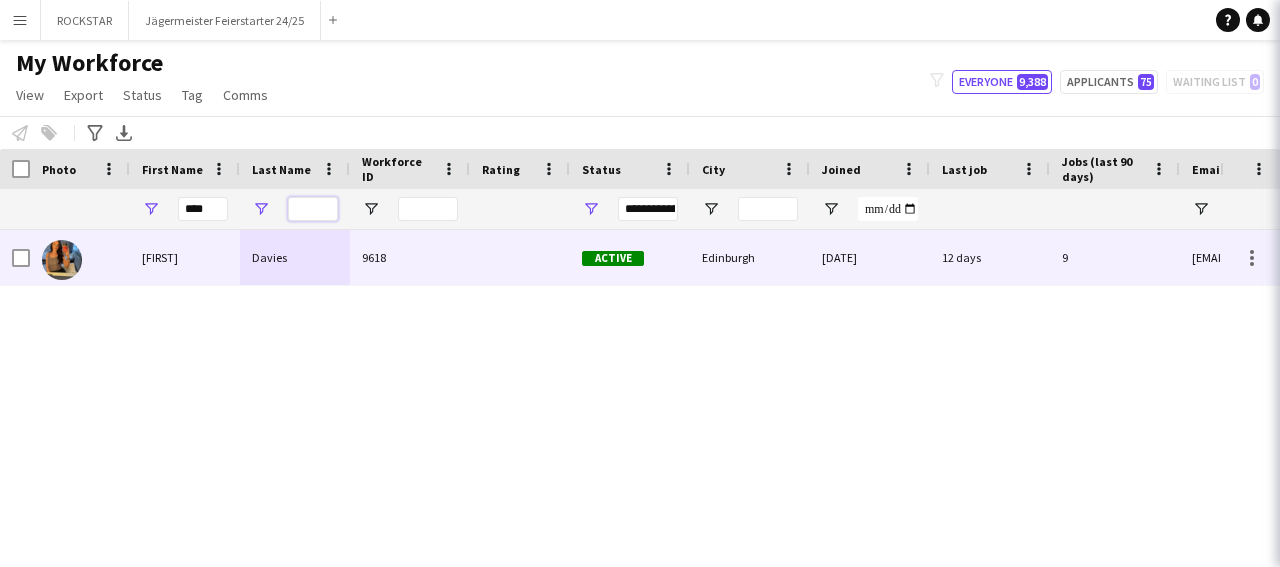 type 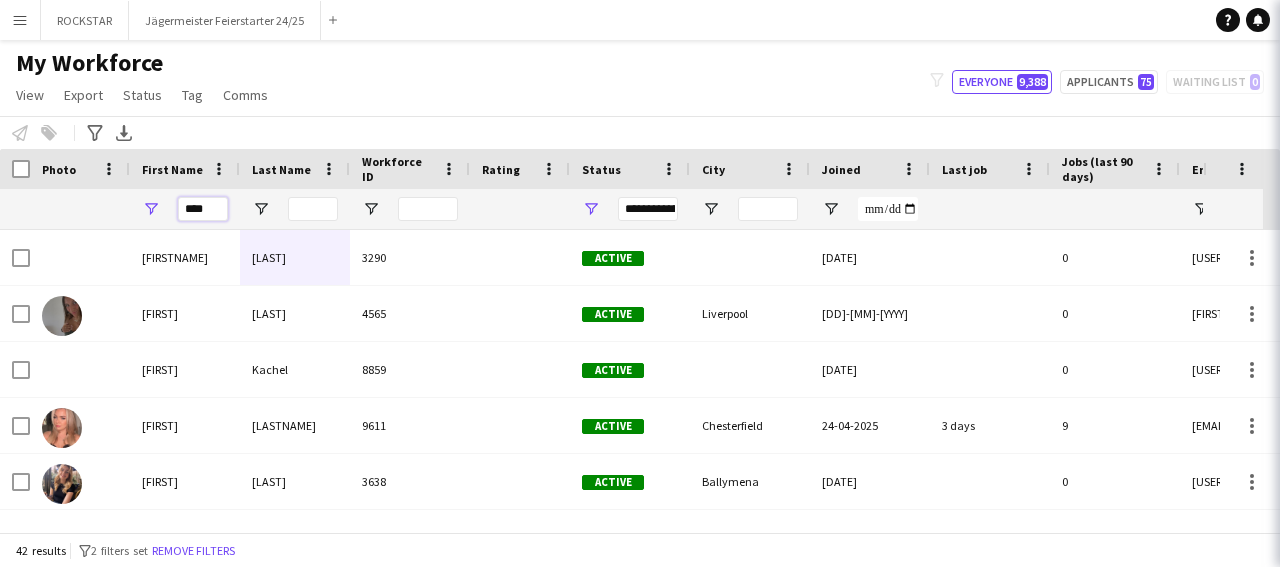 drag, startPoint x: 141, startPoint y: 209, endPoint x: 203, endPoint y: 214, distance: 62.201286 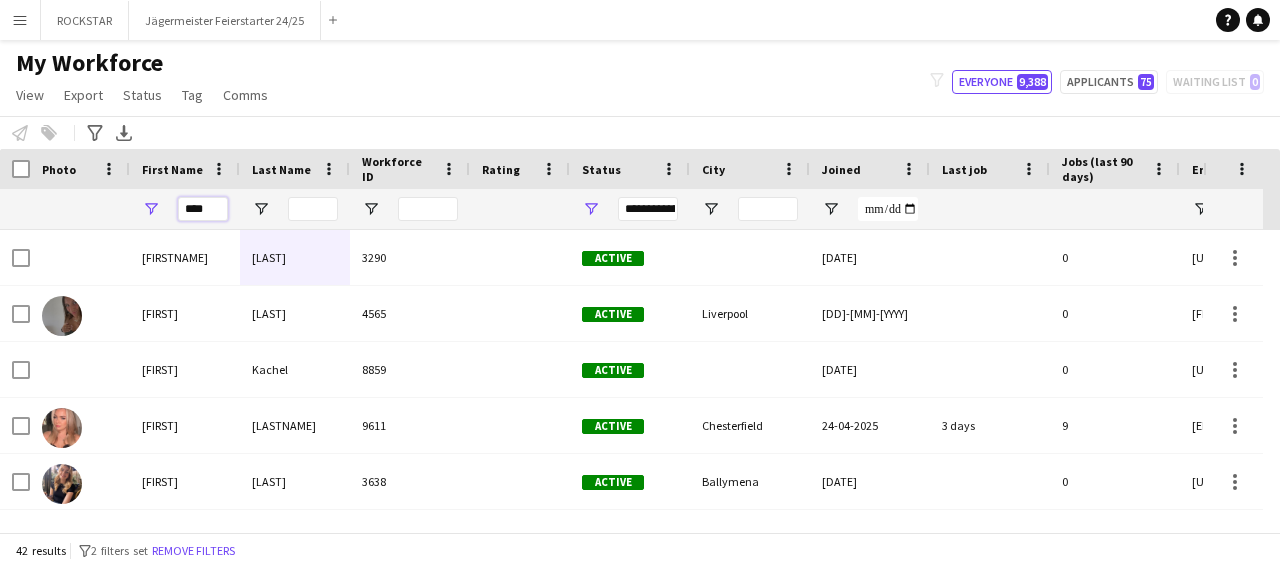 drag, startPoint x: 196, startPoint y: 214, endPoint x: 163, endPoint y: 214, distance: 33 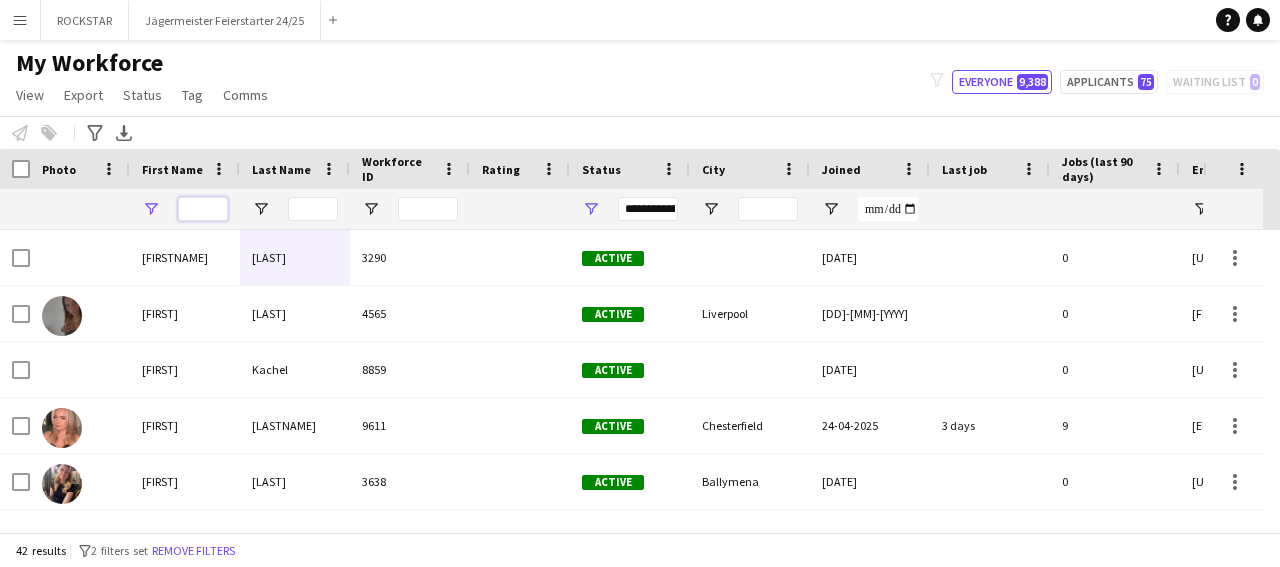 type 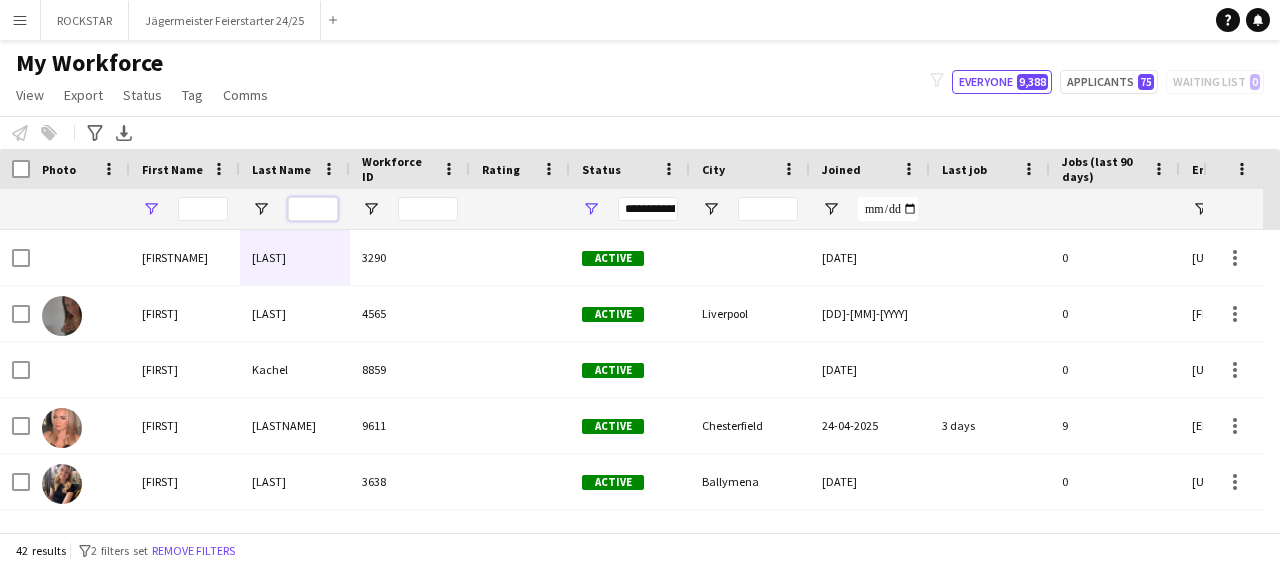 click at bounding box center [313, 209] 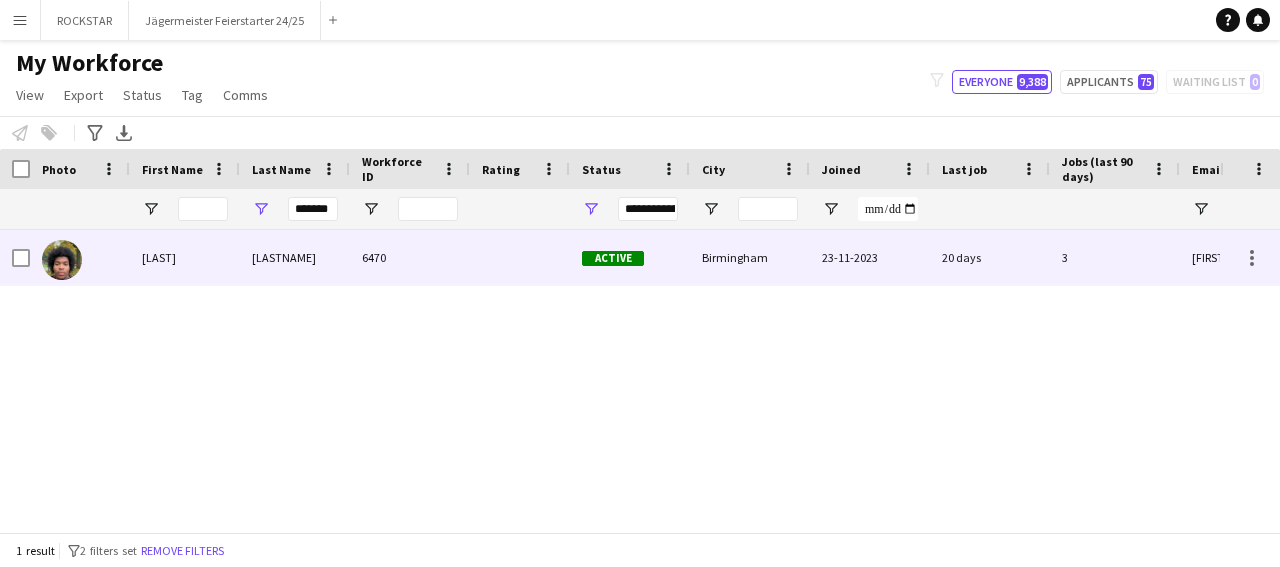 click on "6470" at bounding box center (410, 257) 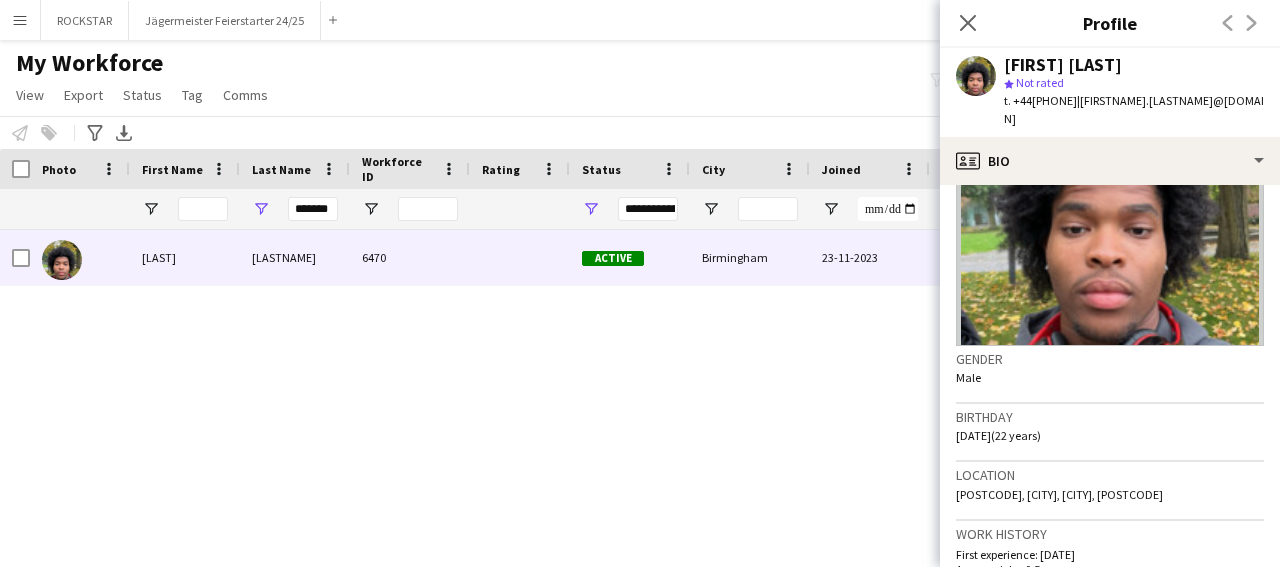 scroll, scrollTop: 793, scrollLeft: 0, axis: vertical 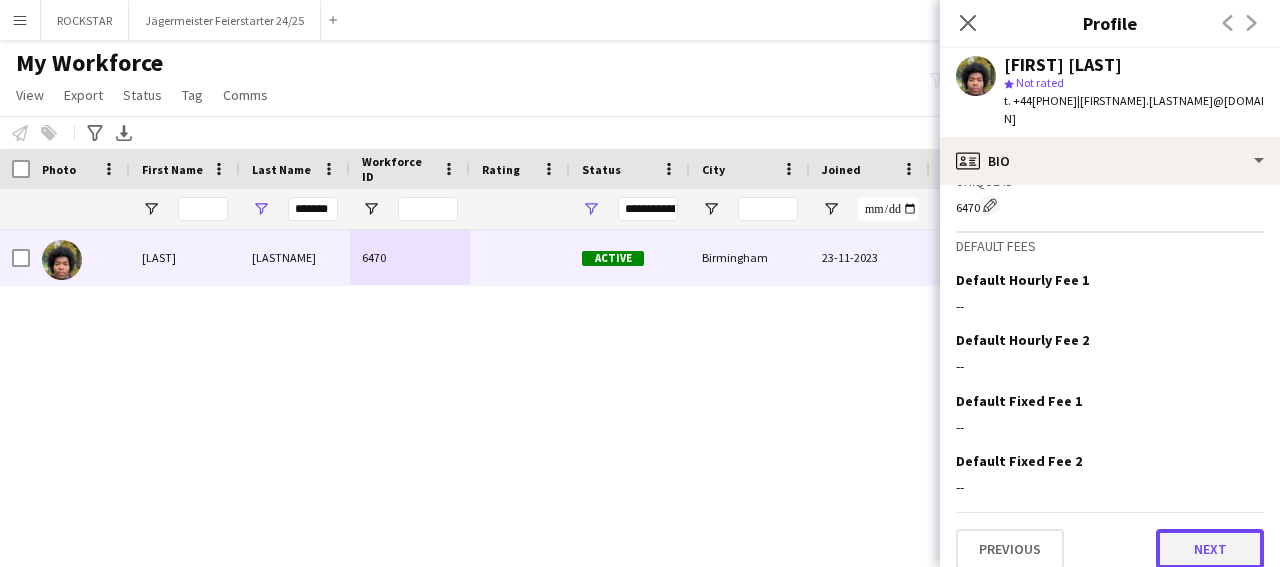 click on "Next" 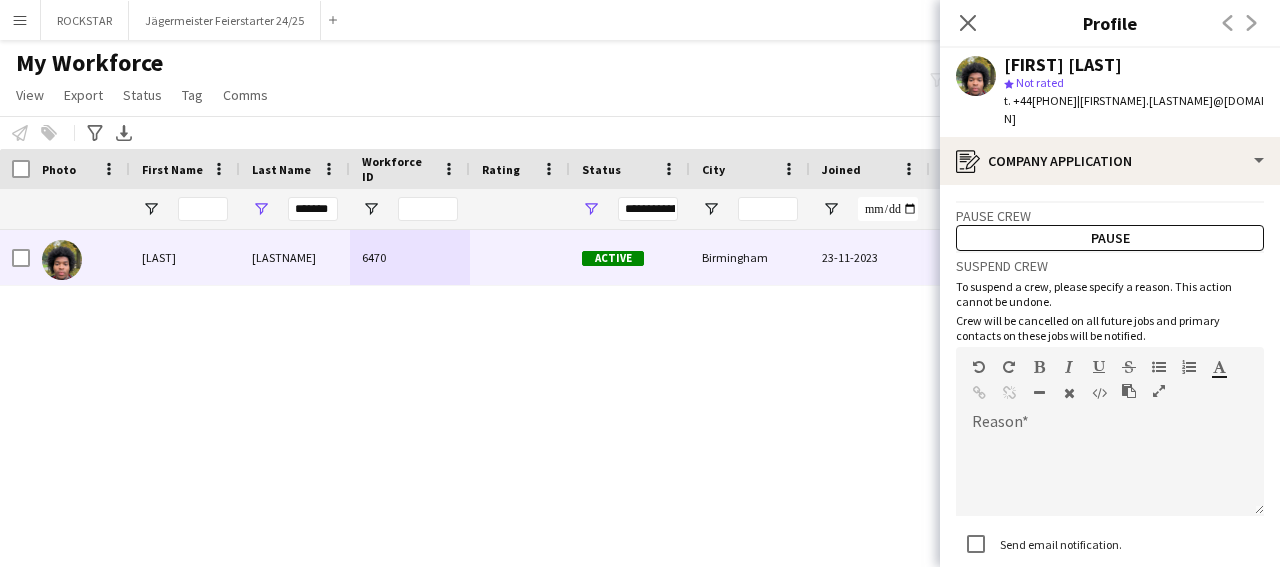 scroll, scrollTop: 126, scrollLeft: 0, axis: vertical 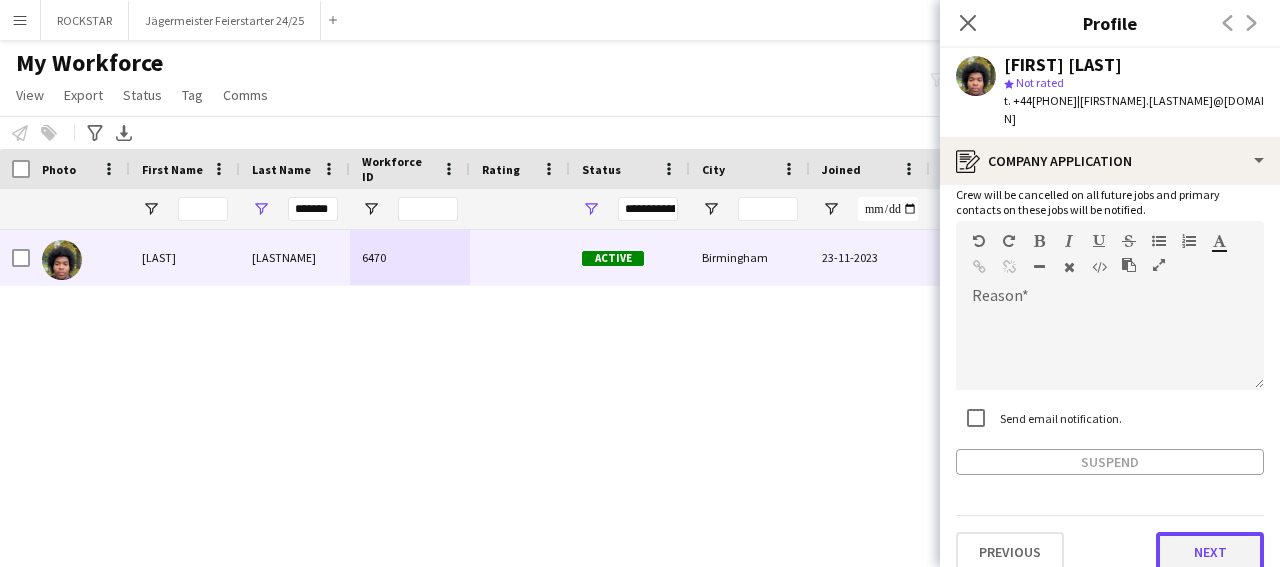 click on "Next" 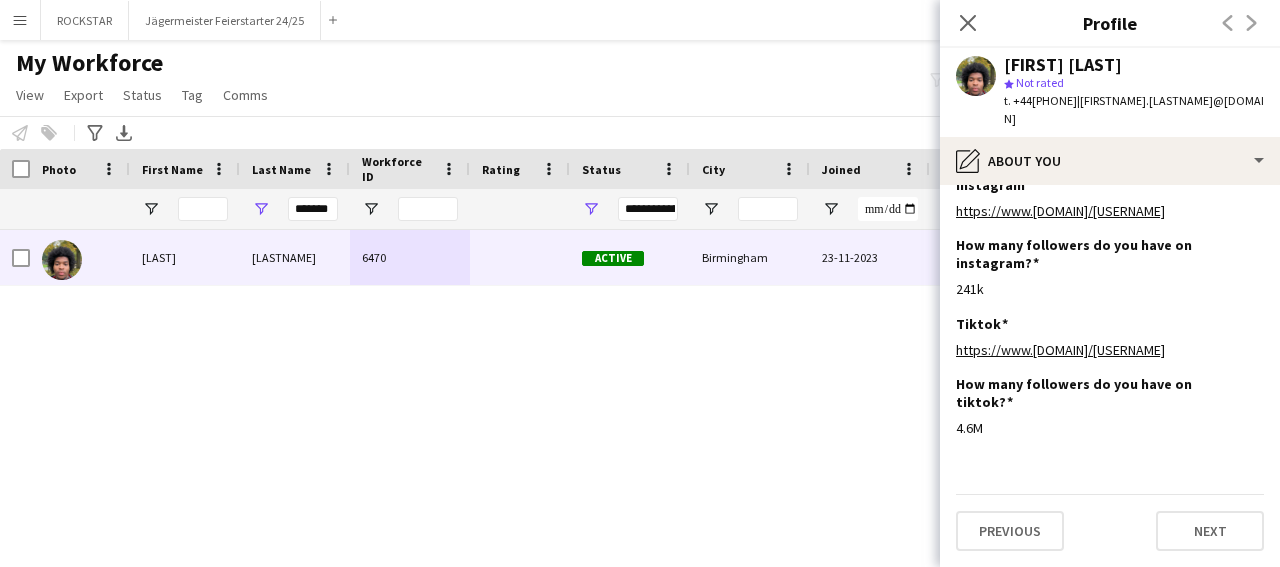 scroll, scrollTop: 243, scrollLeft: 0, axis: vertical 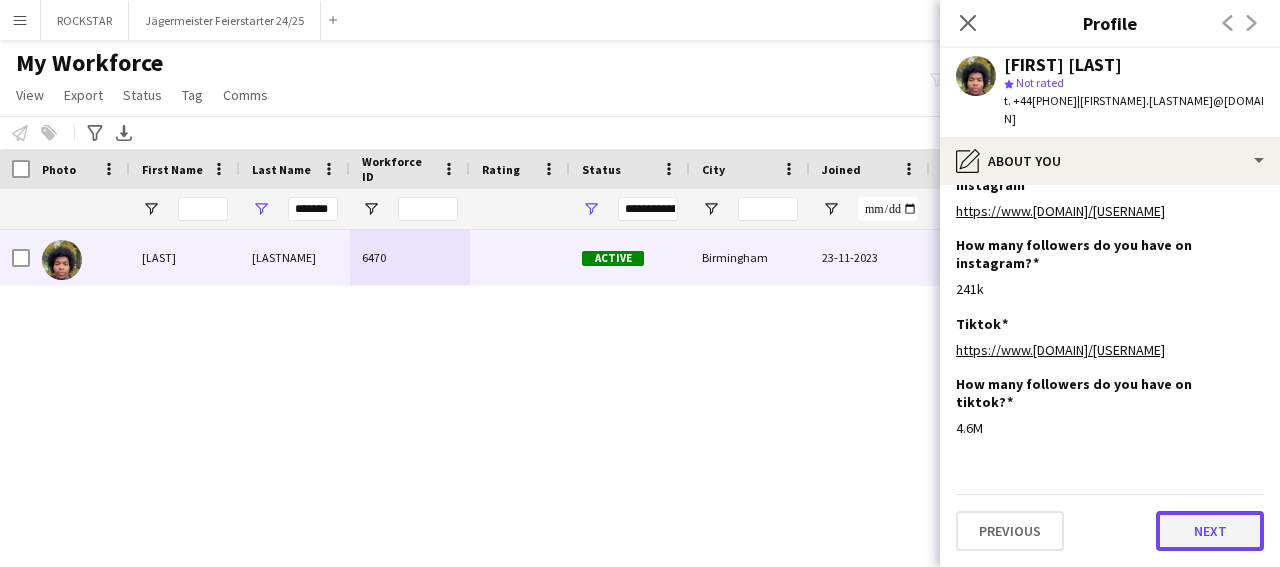 click on "Next" 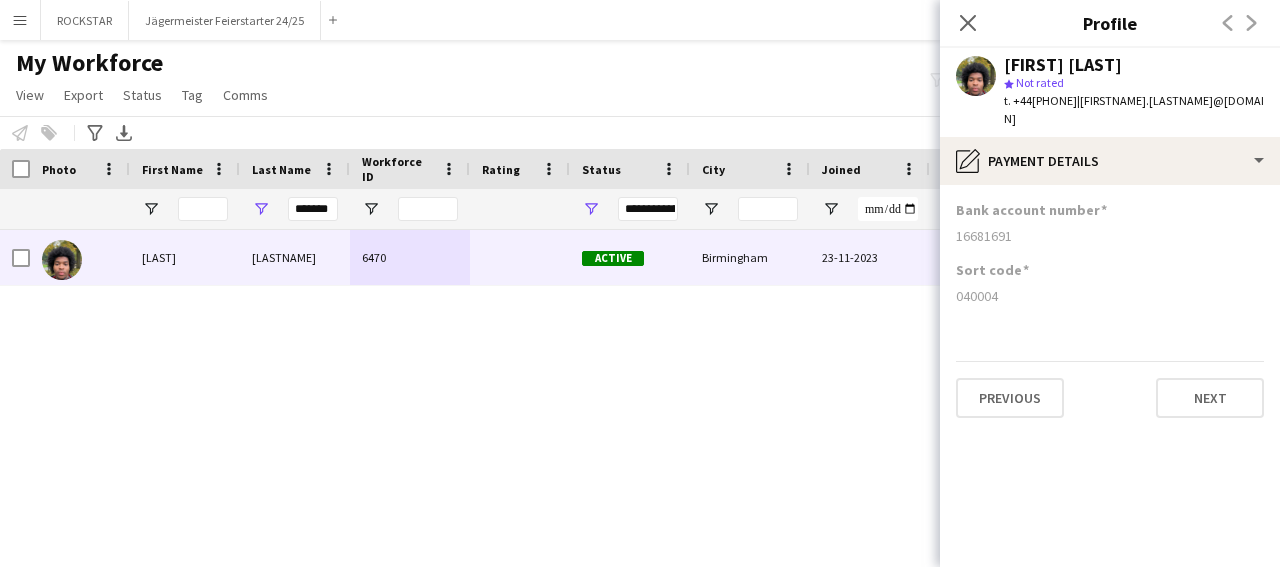 scroll, scrollTop: 0, scrollLeft: 0, axis: both 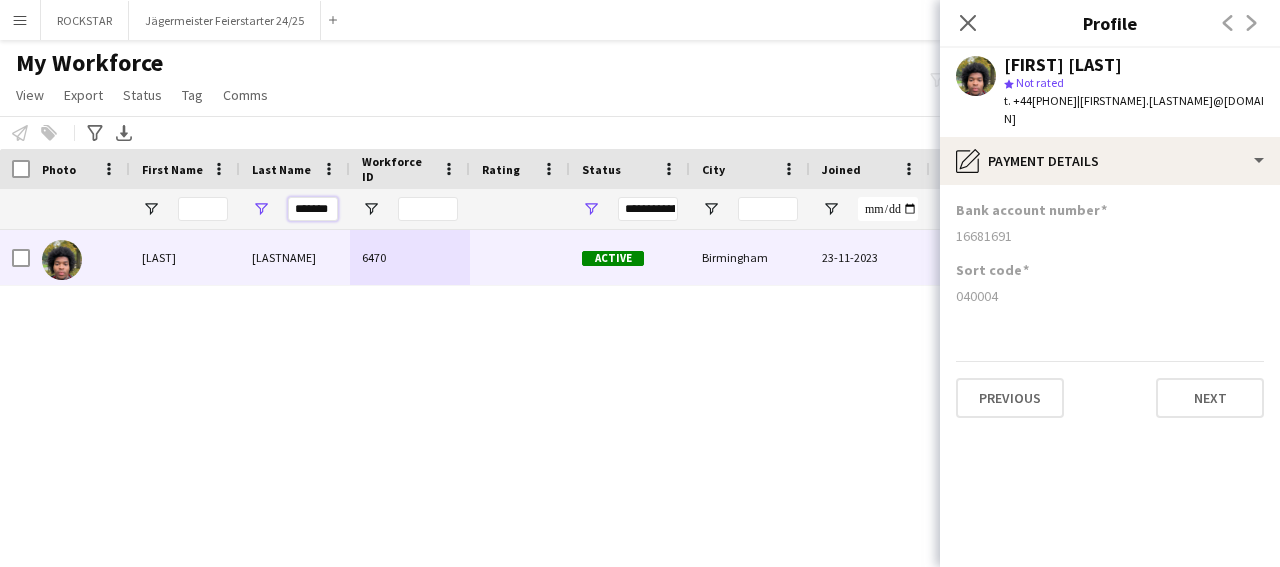 drag, startPoint x: 291, startPoint y: 209, endPoint x: 379, endPoint y: 205, distance: 88.09086 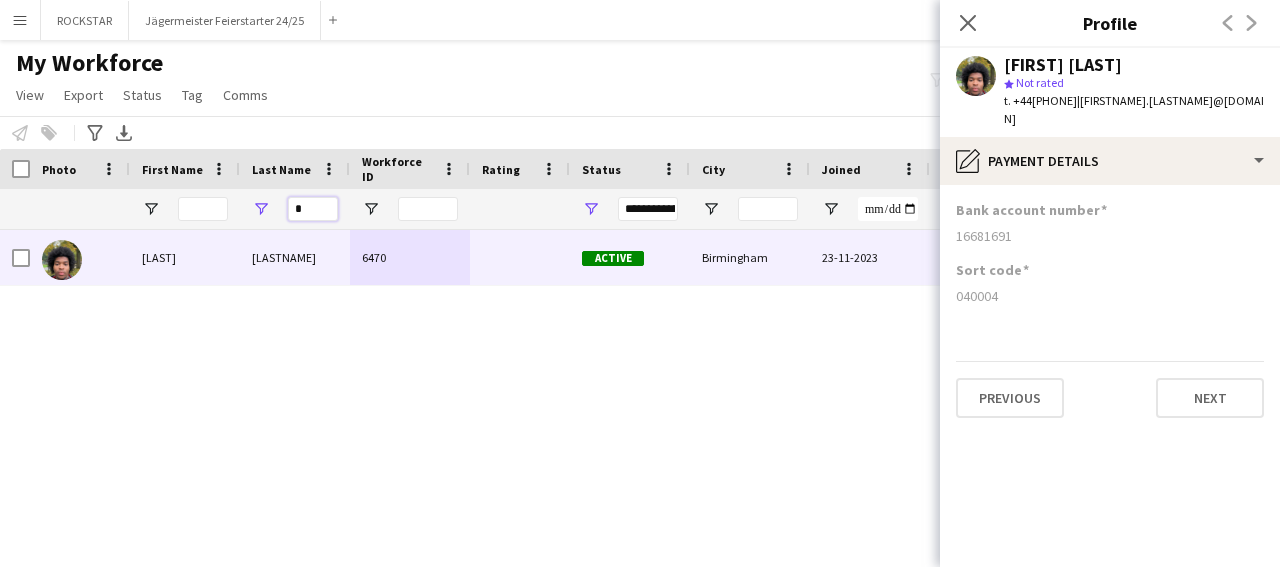 click on "*" at bounding box center (313, 209) 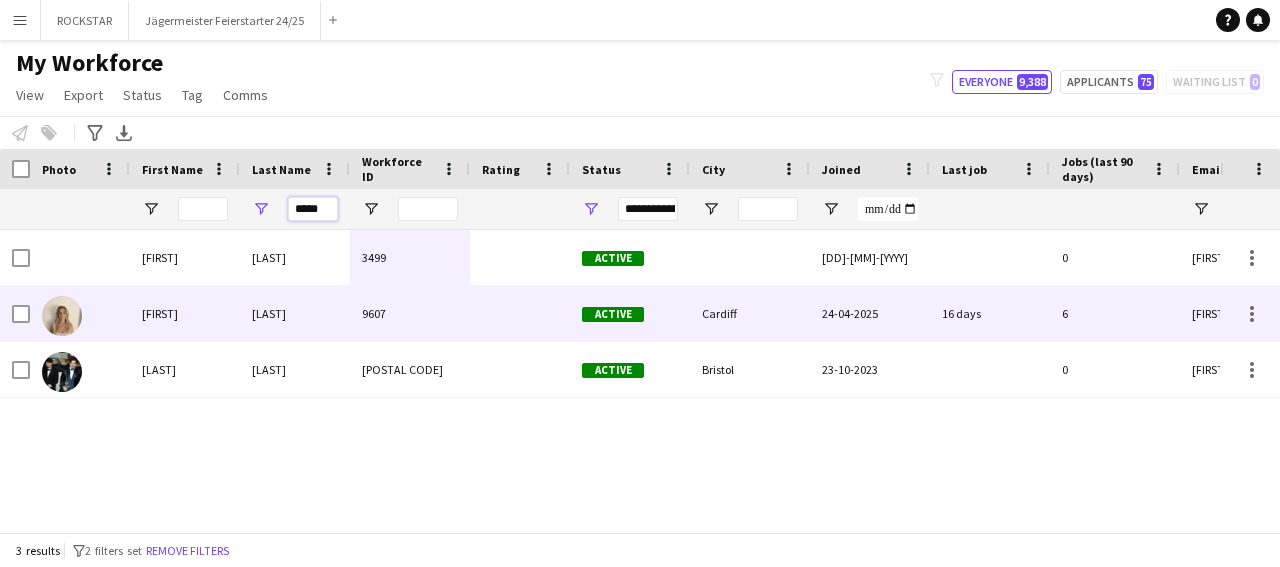 type on "*****" 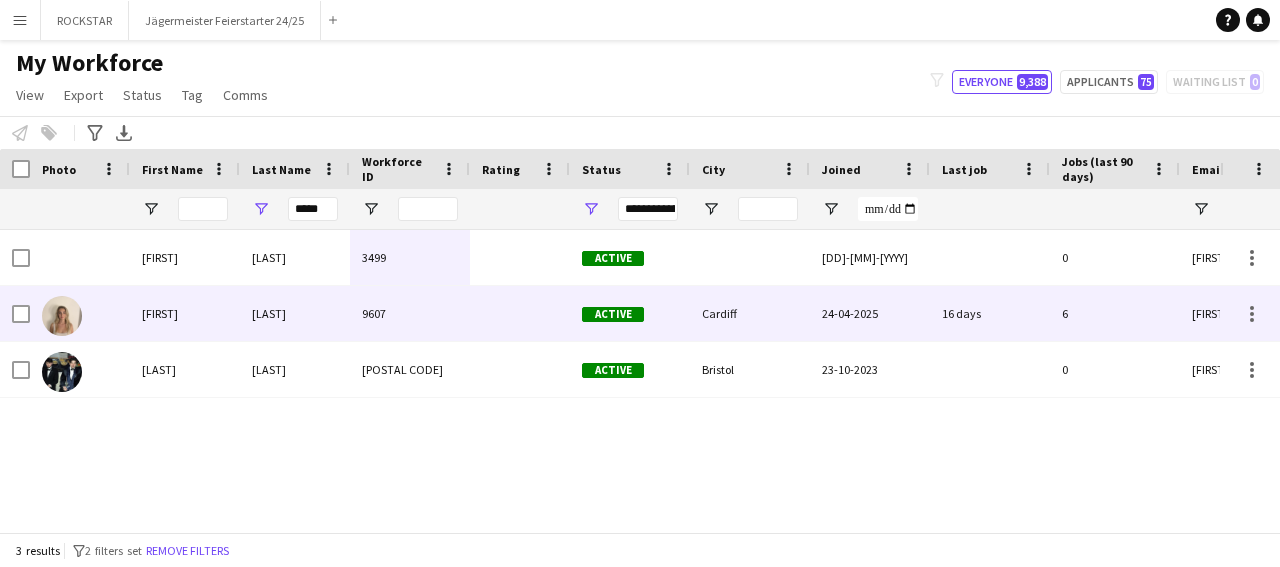click on "Ellam" at bounding box center [295, 313] 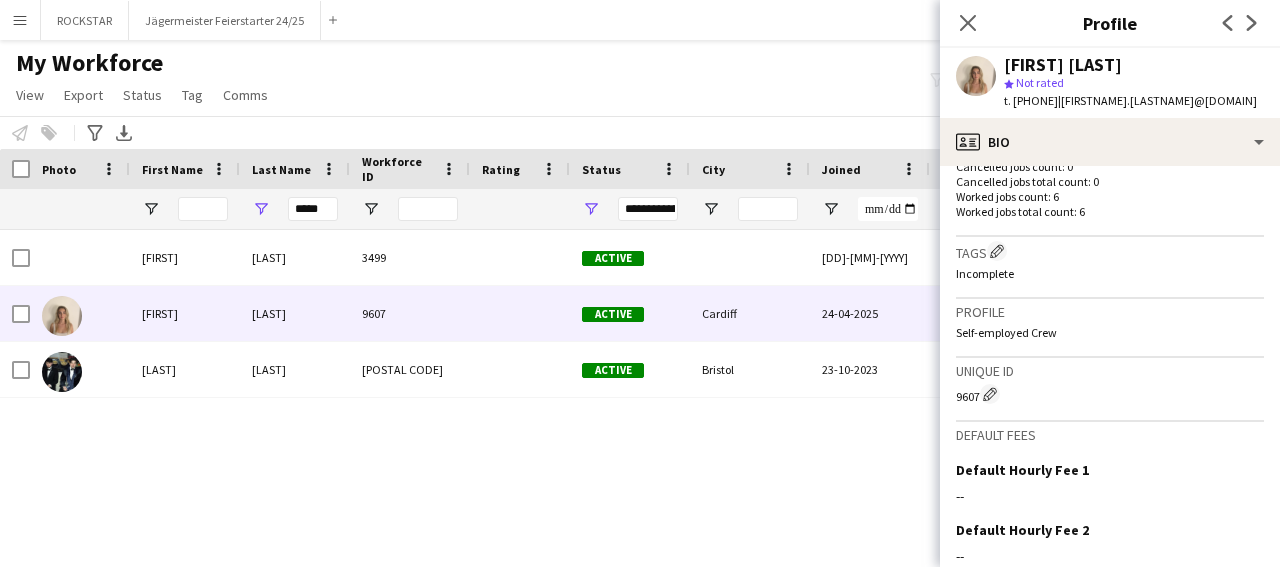 scroll, scrollTop: 793, scrollLeft: 0, axis: vertical 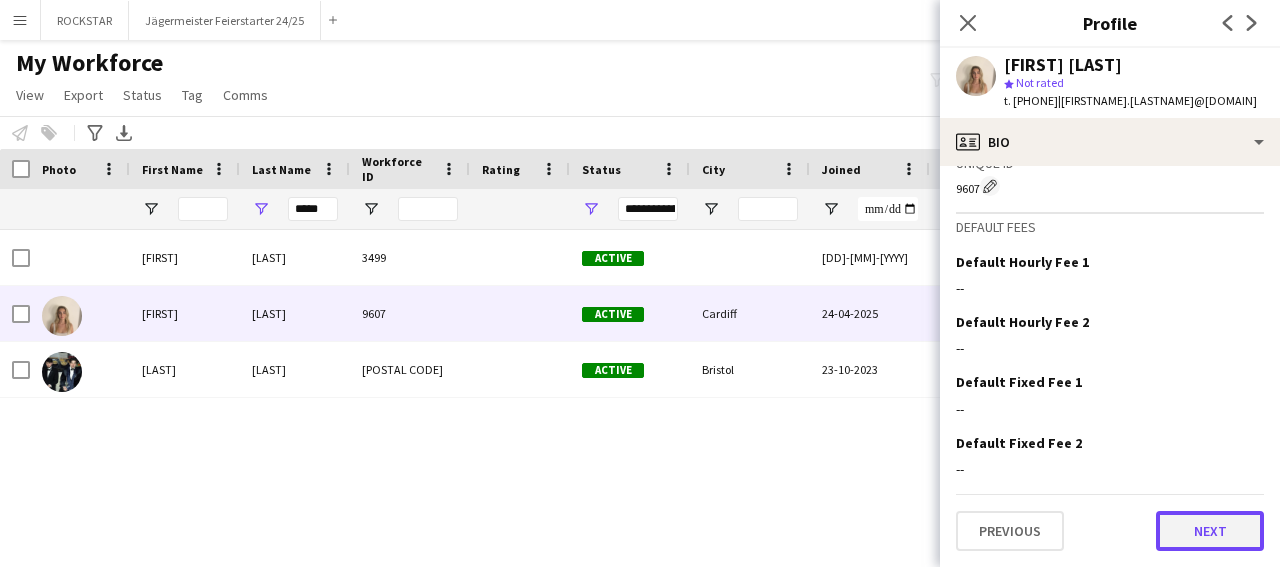 click on "Next" 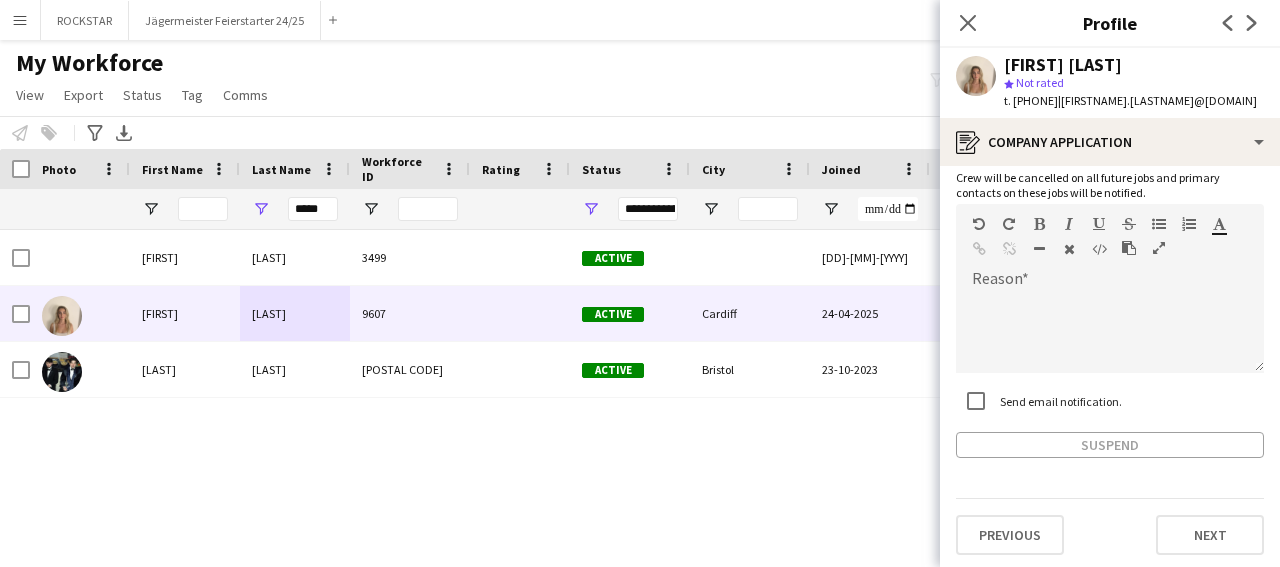 scroll, scrollTop: 126, scrollLeft: 0, axis: vertical 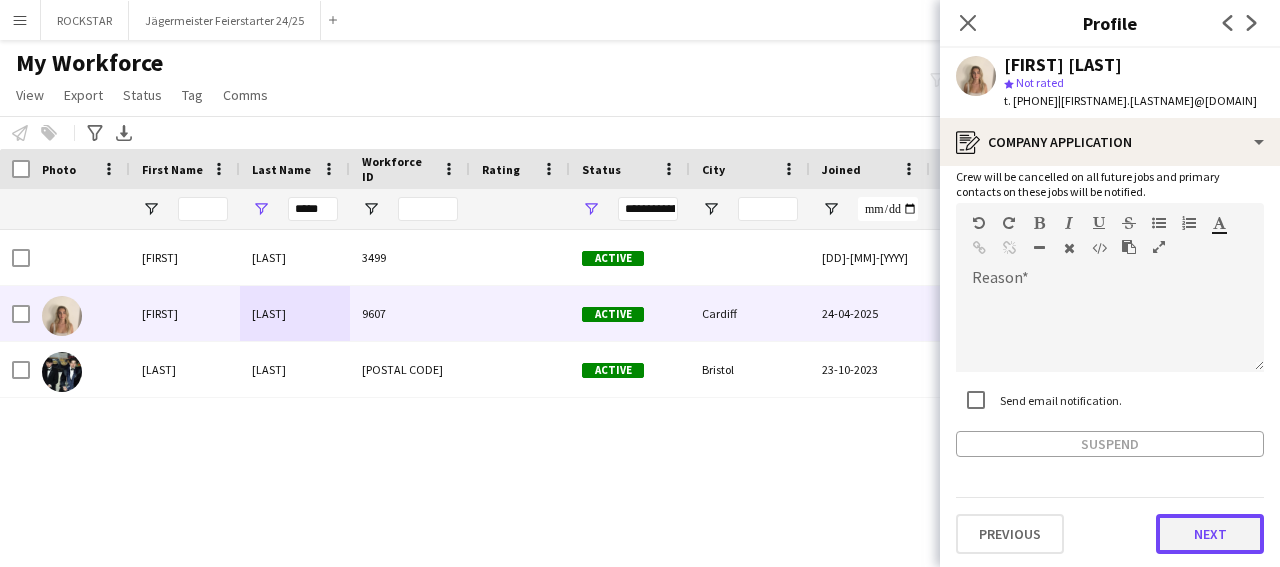 click on "Next" 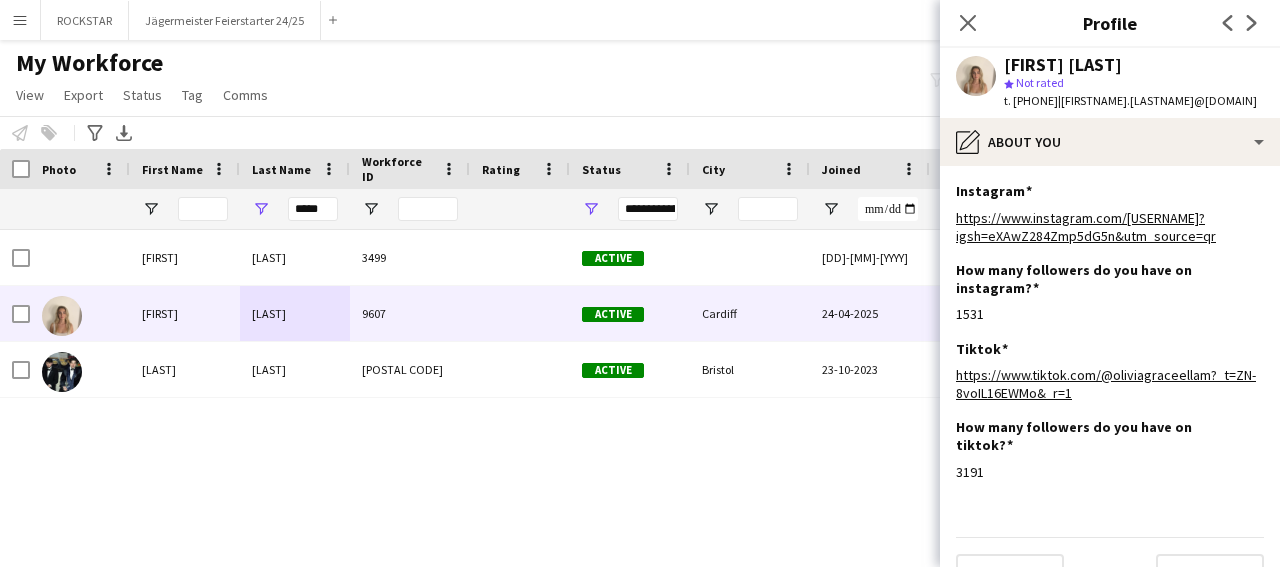 scroll, scrollTop: 24, scrollLeft: 0, axis: vertical 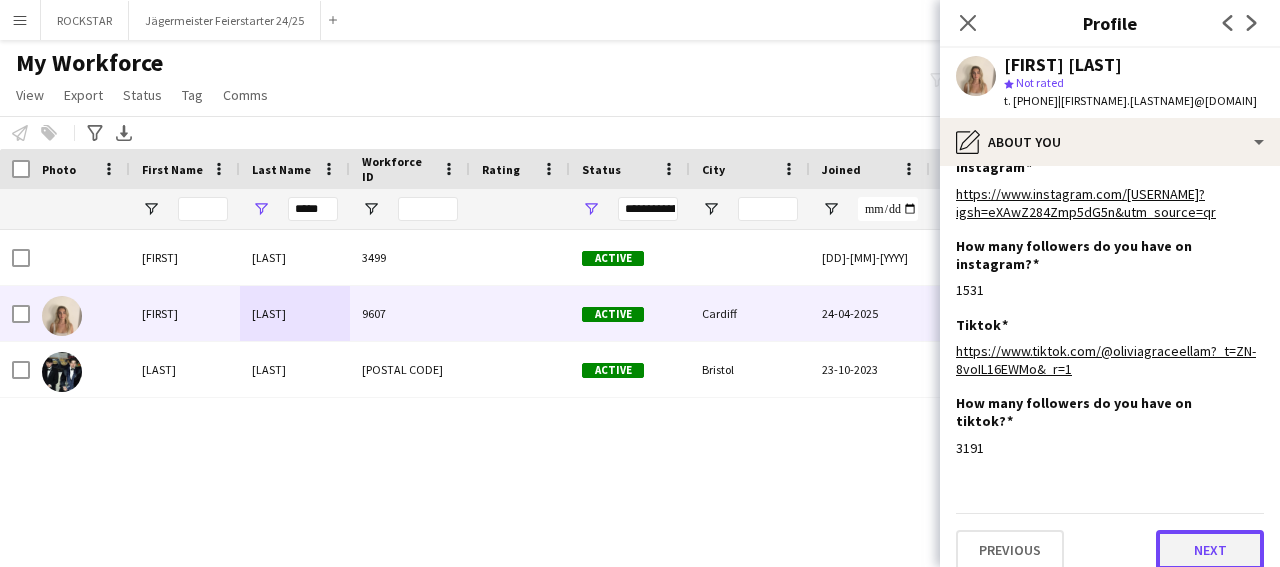 click on "Next" 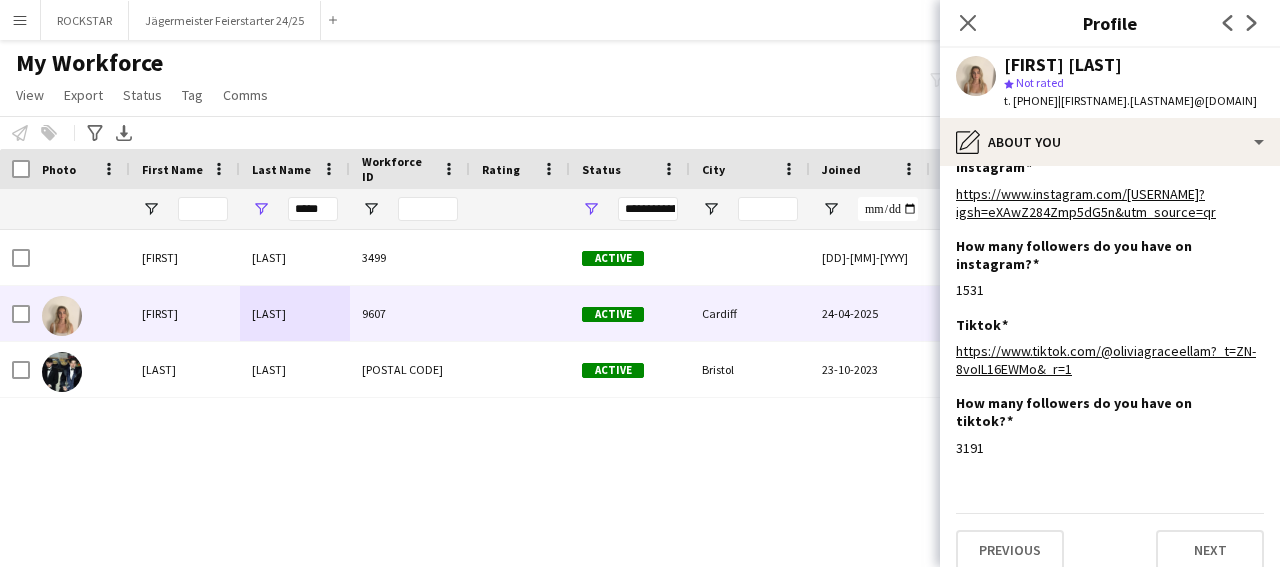 scroll, scrollTop: 0, scrollLeft: 0, axis: both 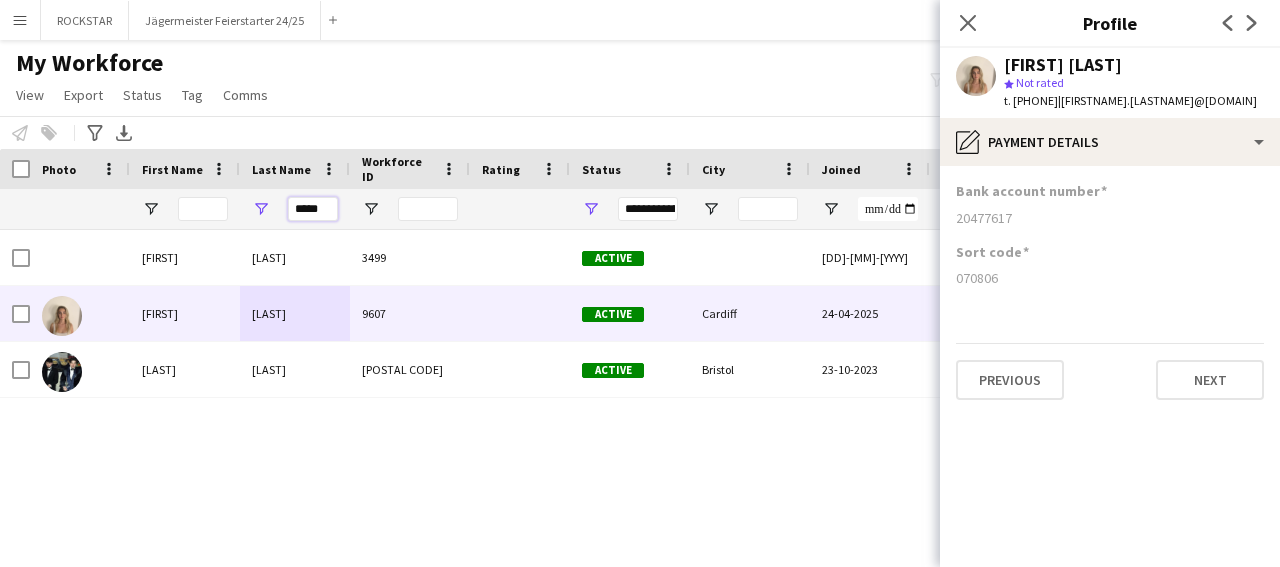drag, startPoint x: 325, startPoint y: 206, endPoint x: 272, endPoint y: 204, distance: 53.037724 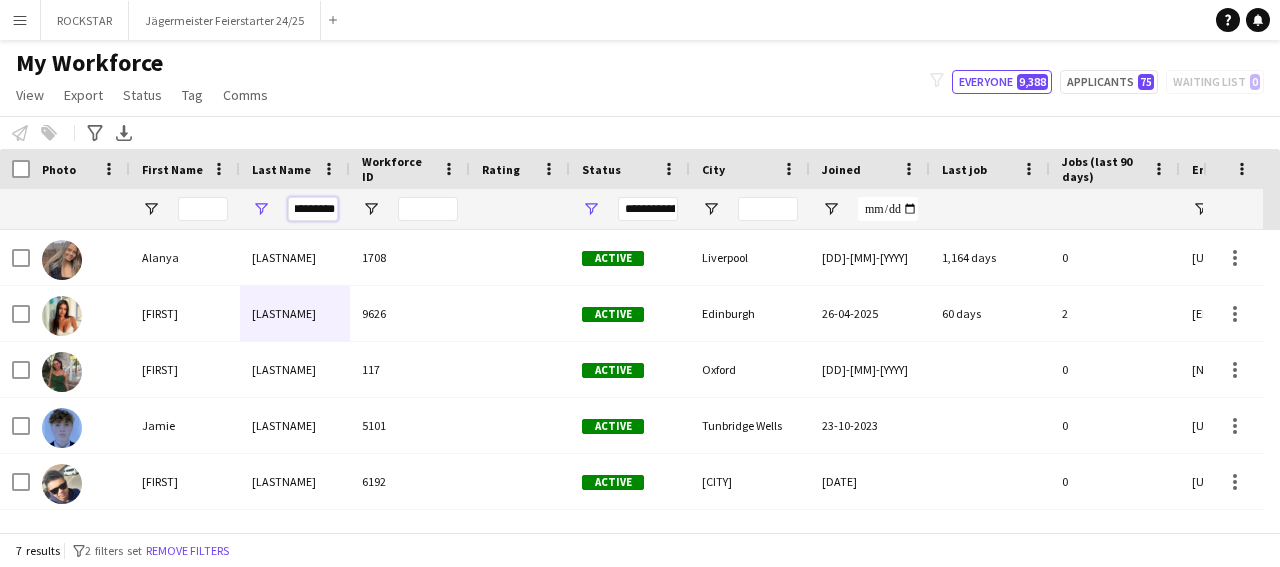 scroll, scrollTop: 0, scrollLeft: 16, axis: horizontal 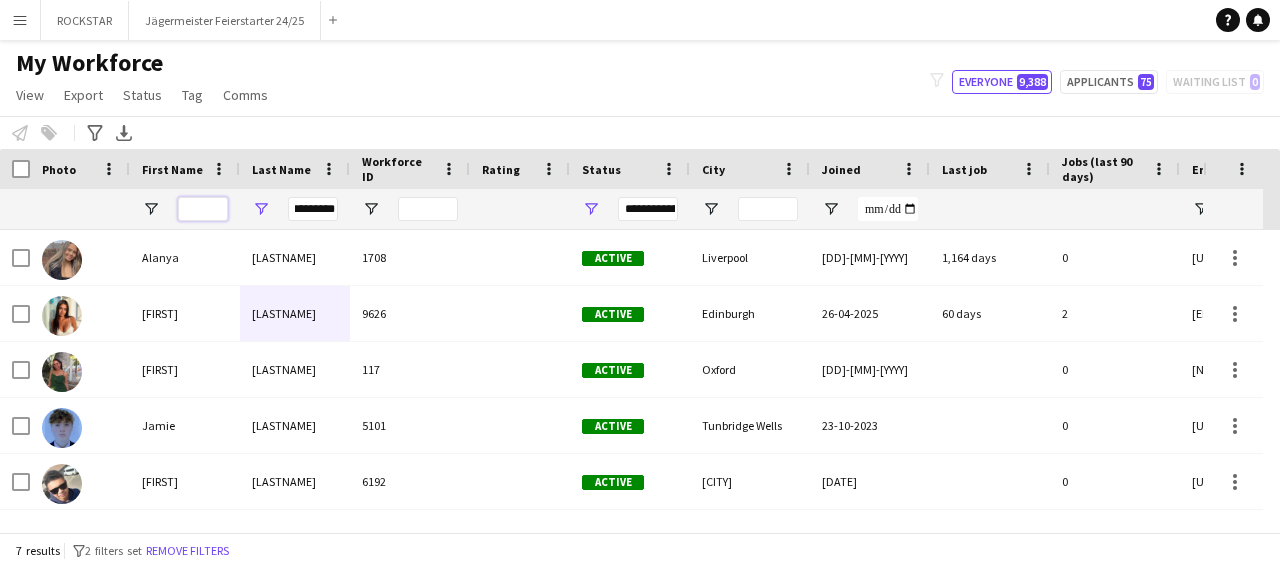 click at bounding box center [203, 209] 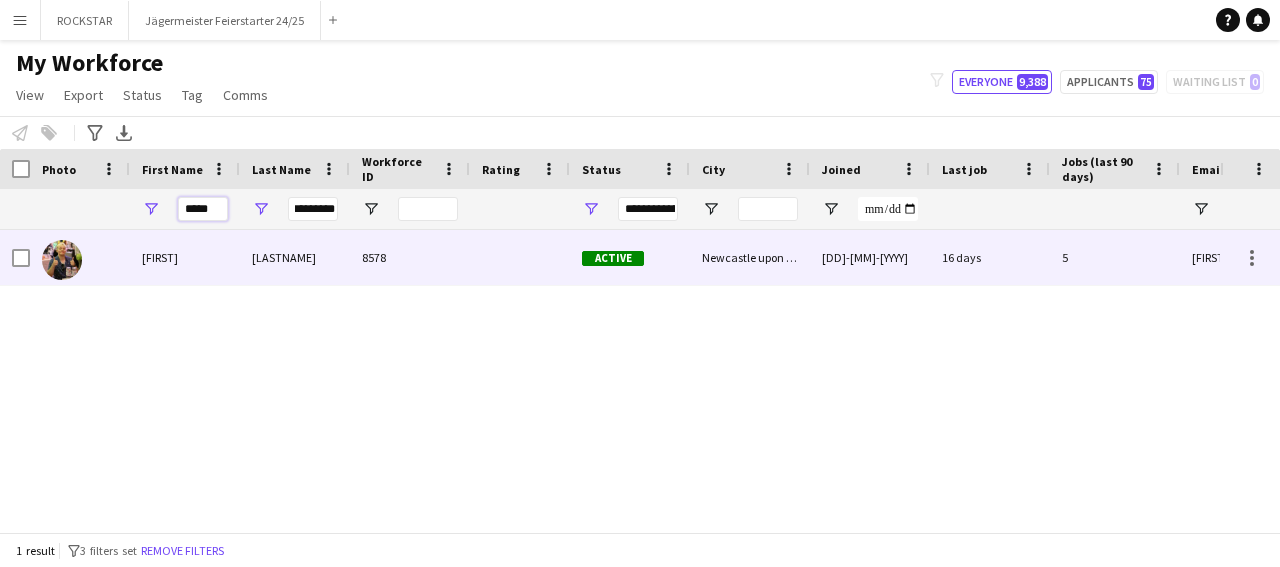 type on "*****" 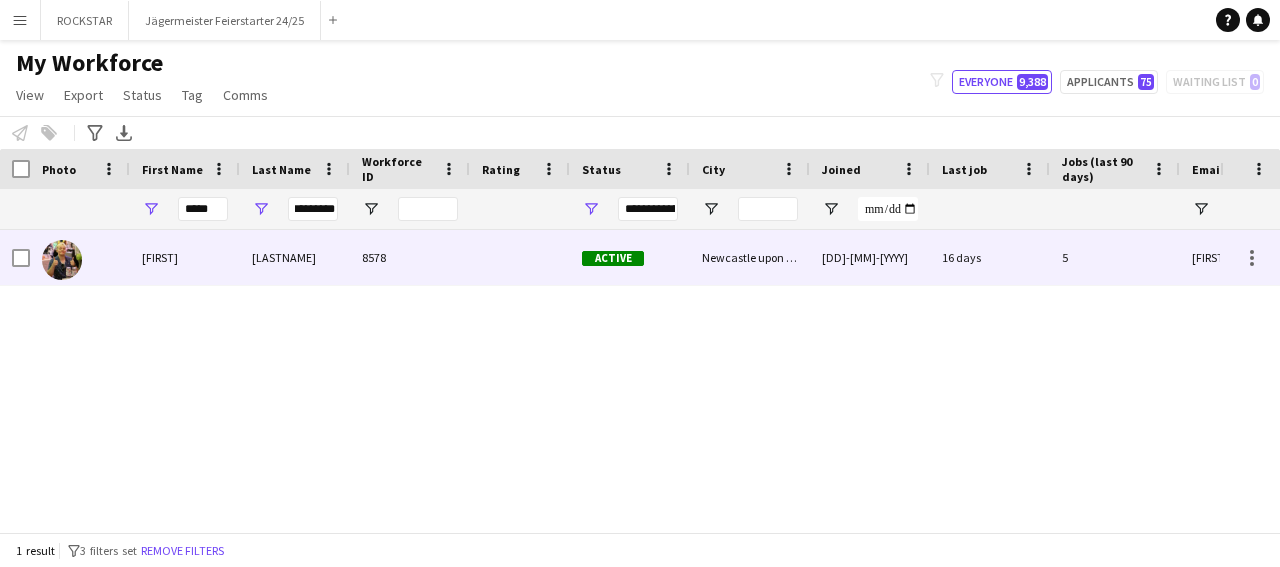 click on "[LAST]" at bounding box center [295, 257] 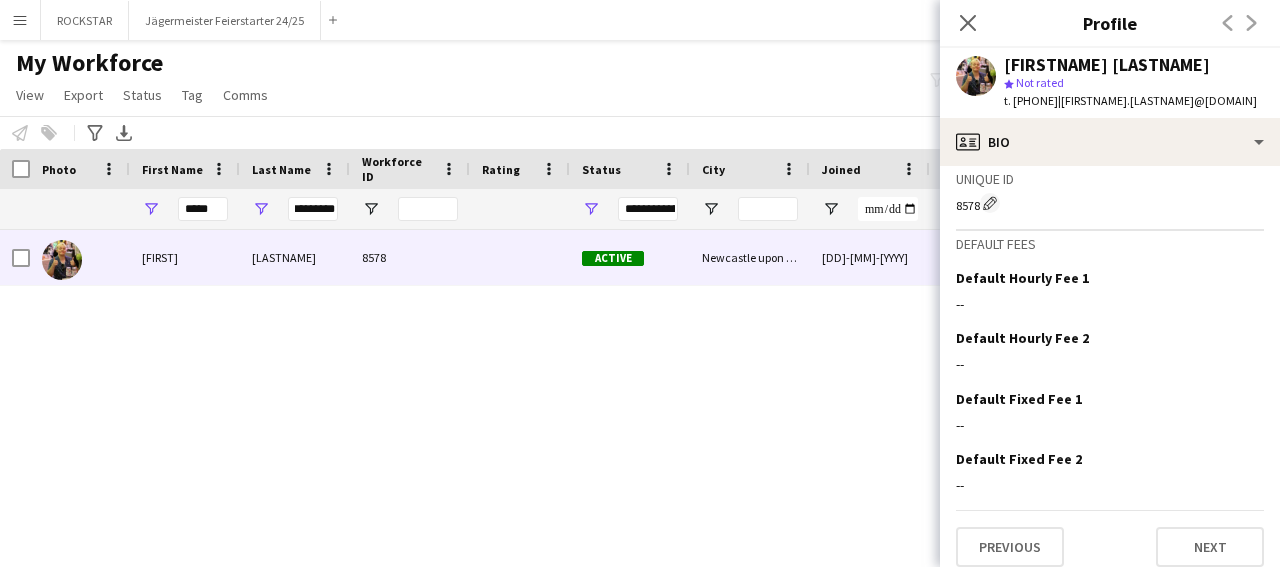 scroll, scrollTop: 811, scrollLeft: 0, axis: vertical 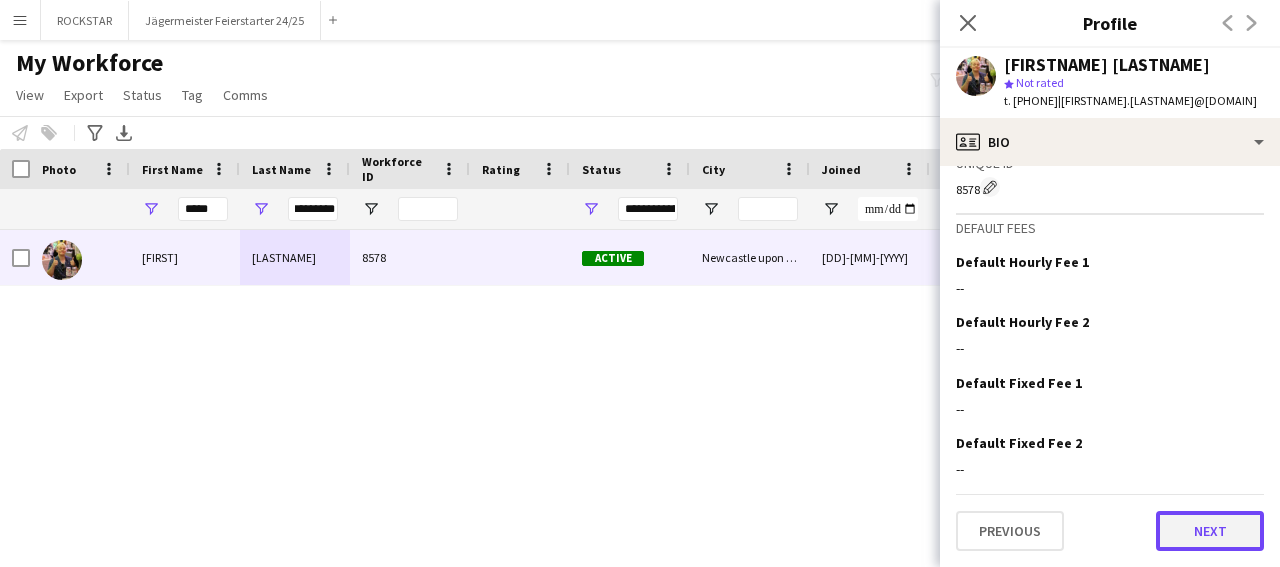 click on "Next" 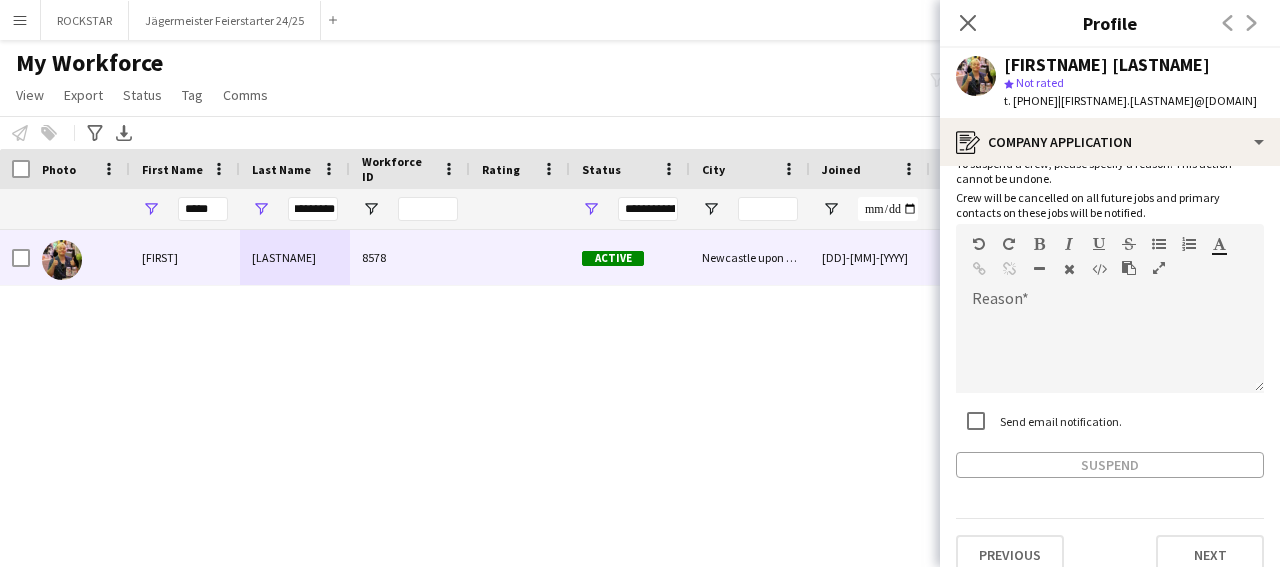 scroll, scrollTop: 126, scrollLeft: 0, axis: vertical 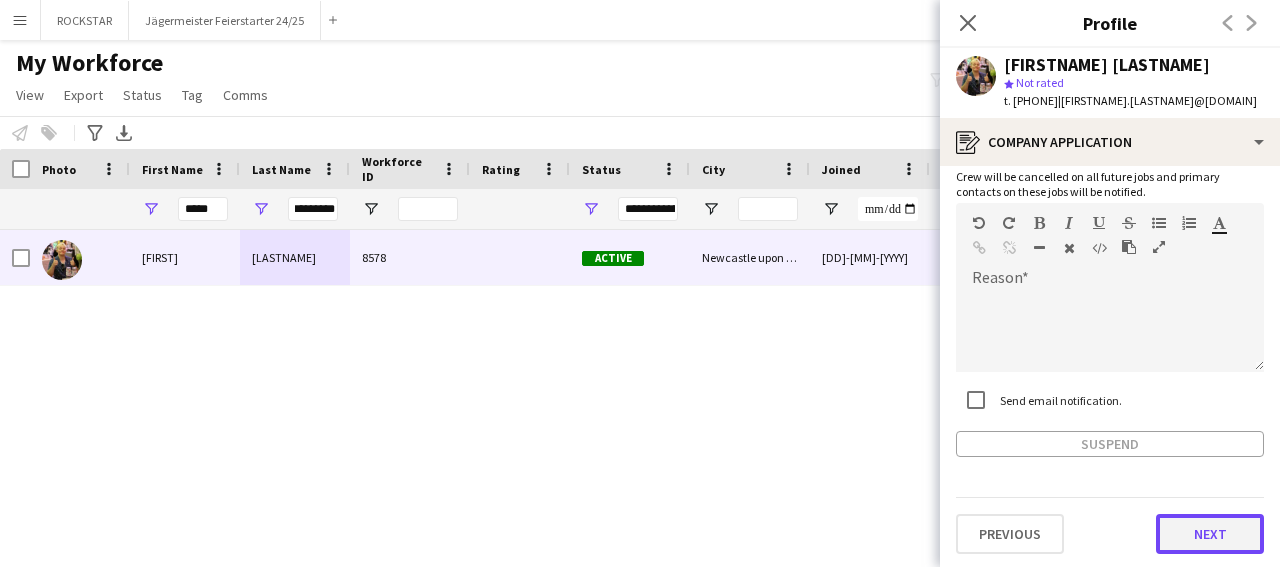click on "Next" 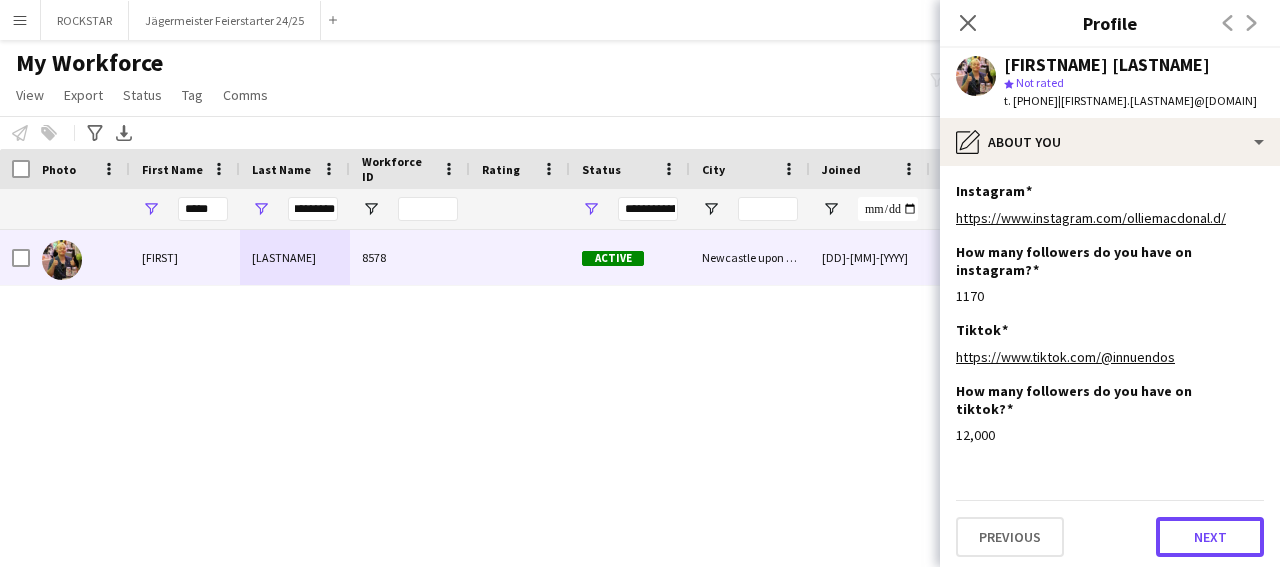 drag, startPoint x: 1232, startPoint y: 529, endPoint x: 1245, endPoint y: 470, distance: 60.41523 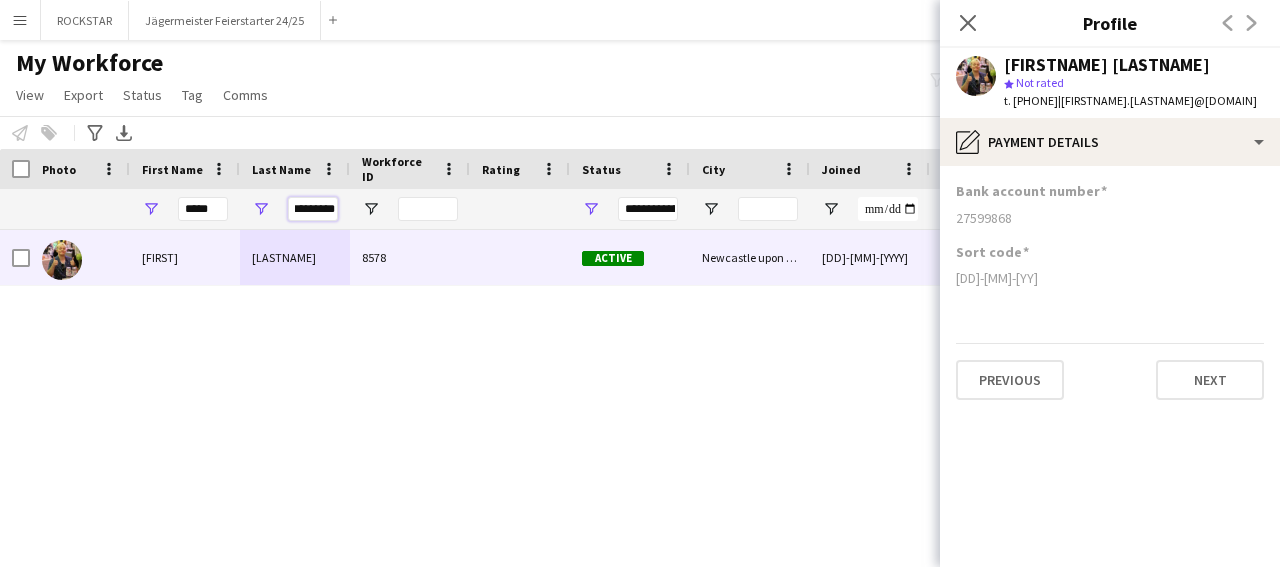 drag, startPoint x: 294, startPoint y: 206, endPoint x: 351, endPoint y: 197, distance: 57.706154 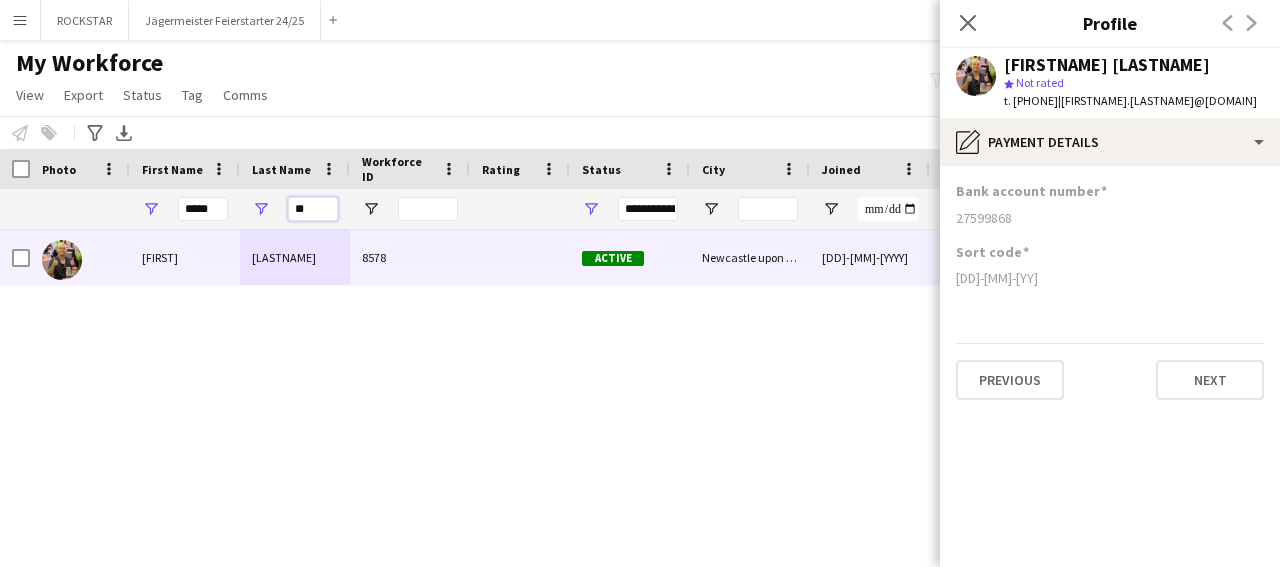 scroll, scrollTop: 0, scrollLeft: 0, axis: both 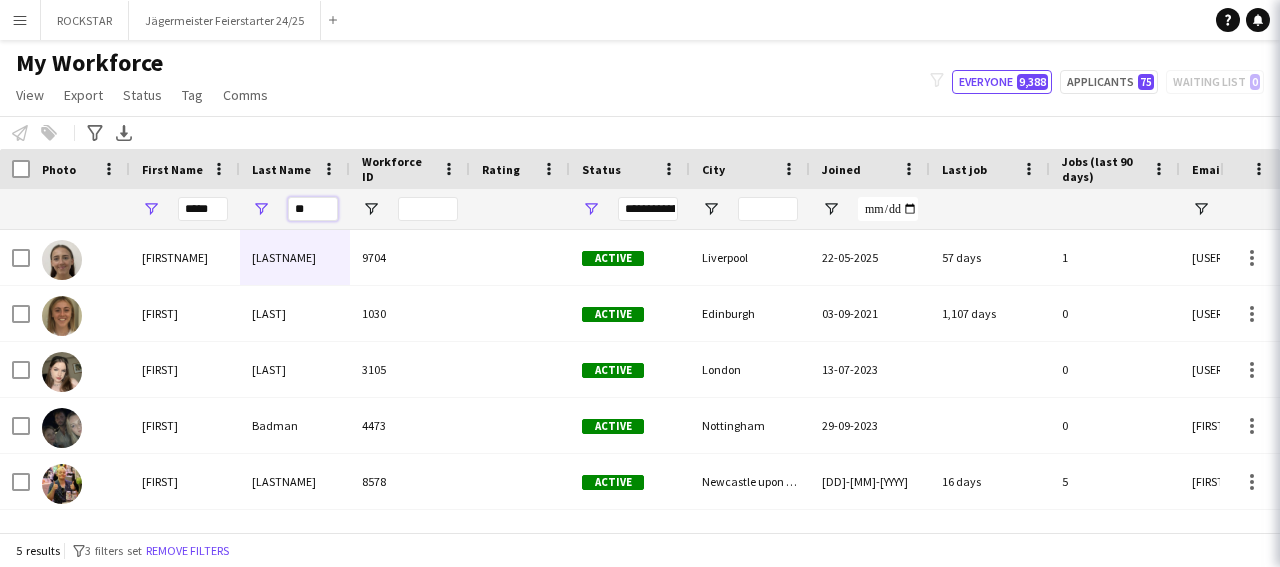 drag, startPoint x: 319, startPoint y: 217, endPoint x: 281, endPoint y: 217, distance: 38 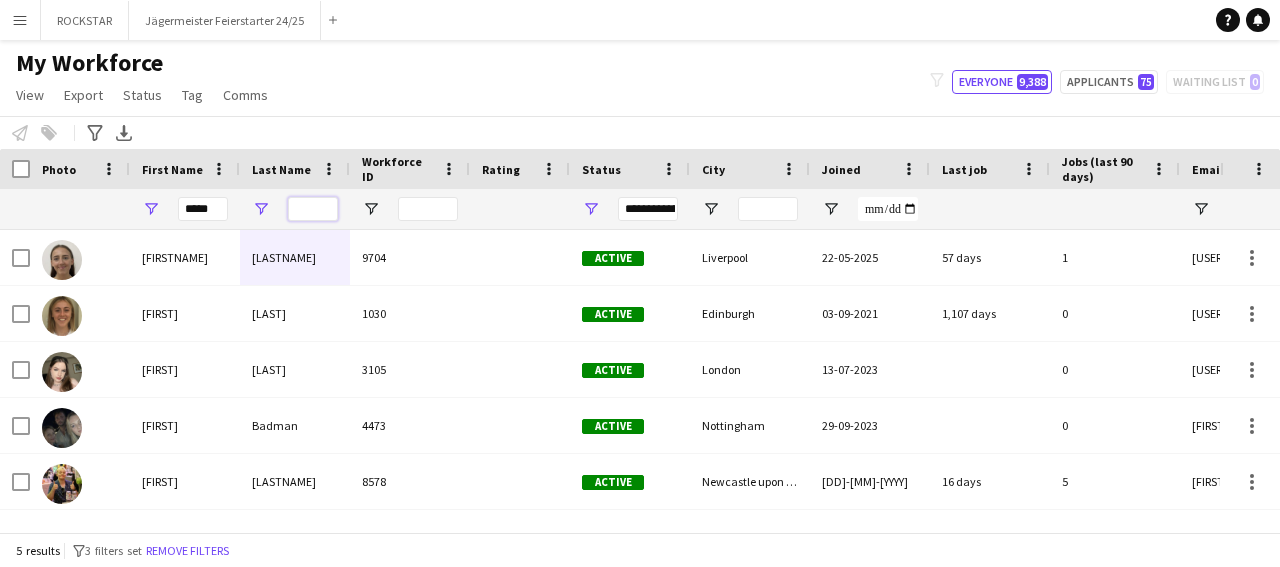 type 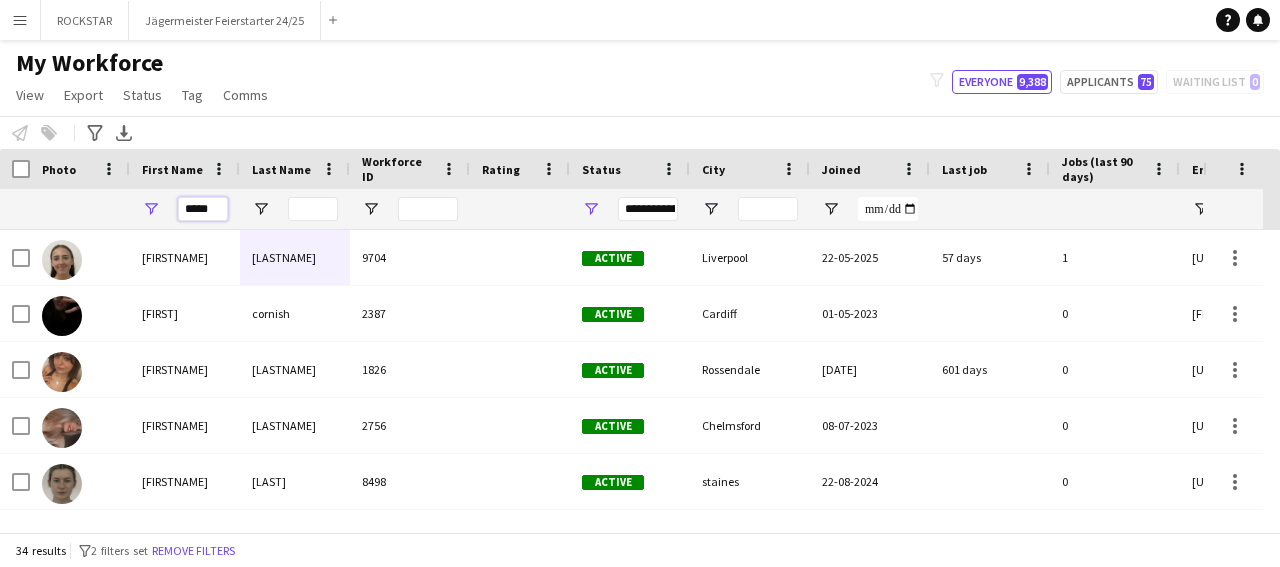 drag, startPoint x: 213, startPoint y: 201, endPoint x: 143, endPoint y: 210, distance: 70.5762 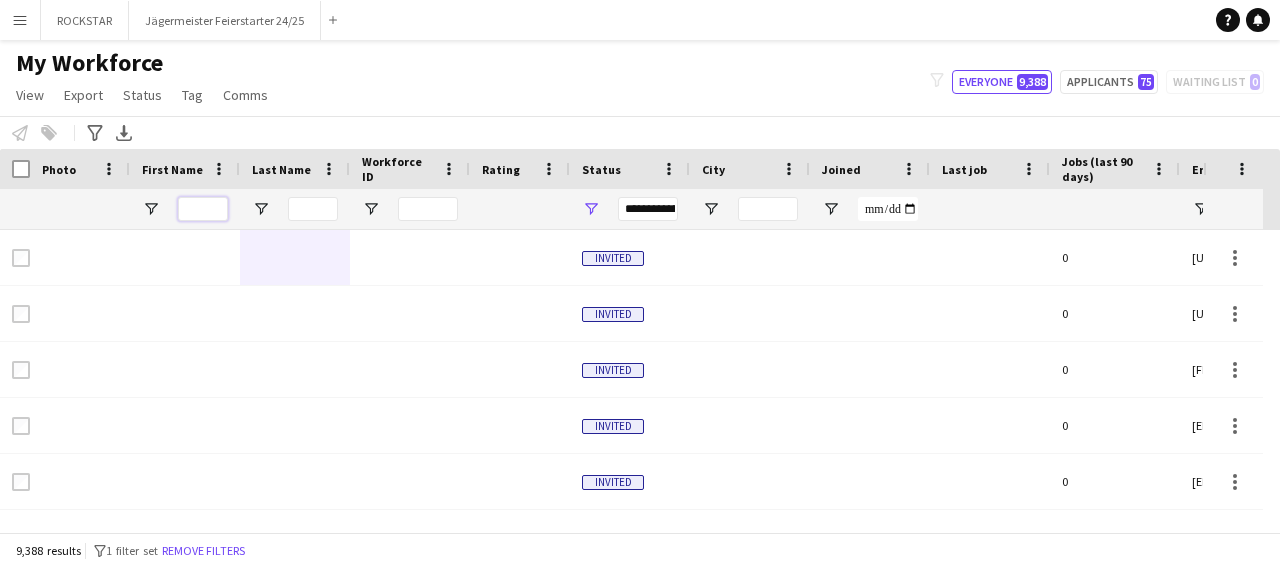 type 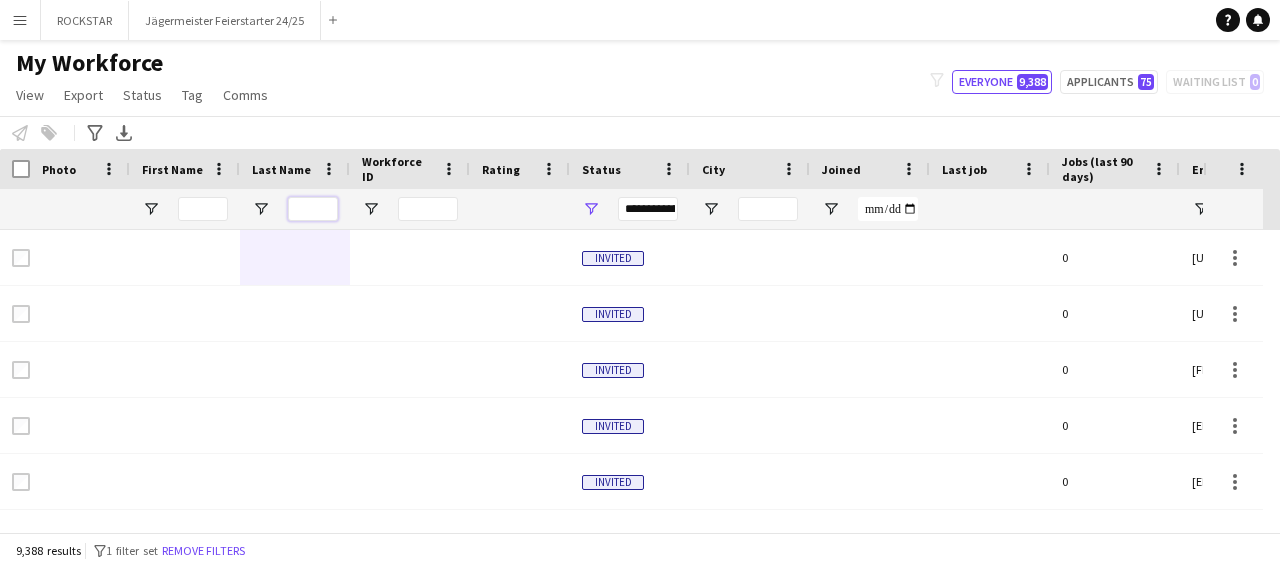 click at bounding box center [313, 209] 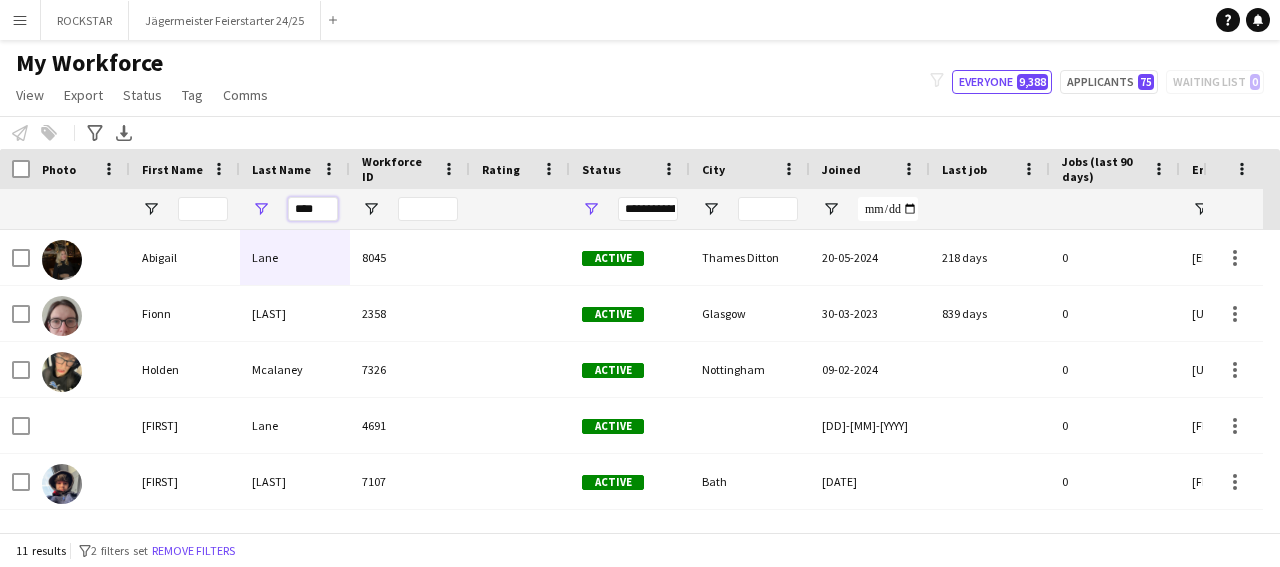 type on "****" 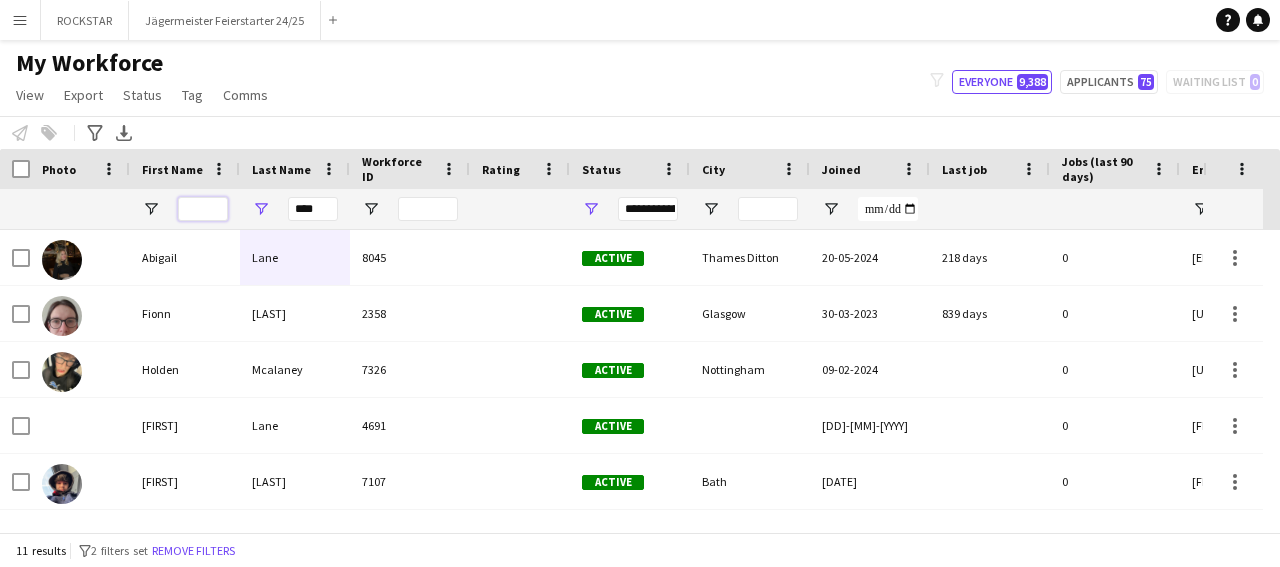 click at bounding box center (203, 209) 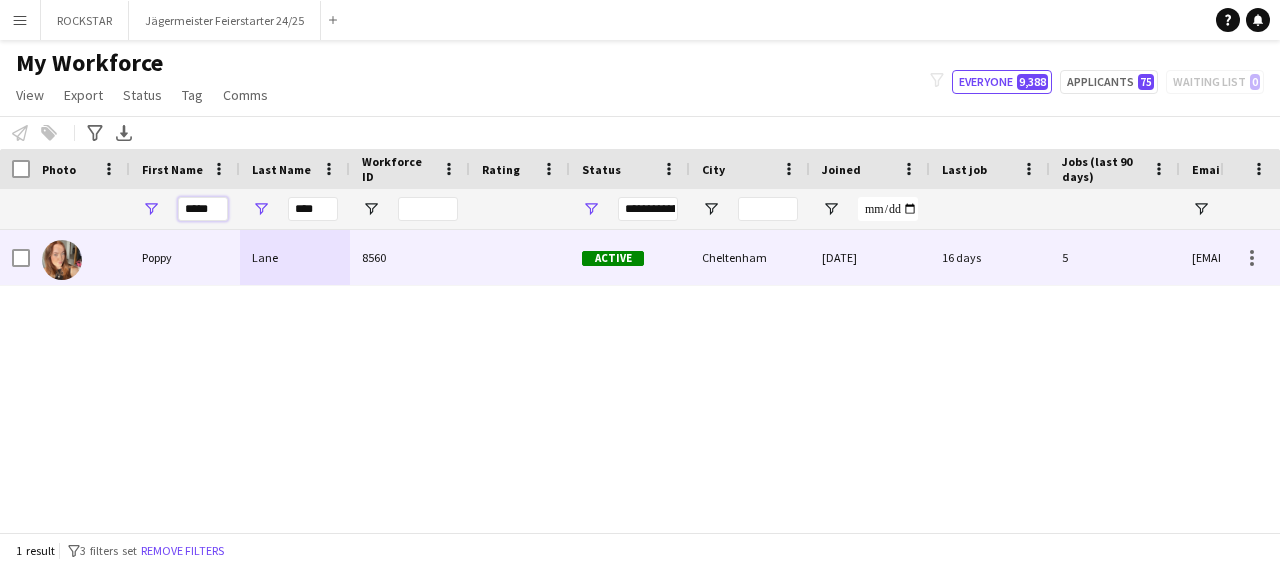 type on "*****" 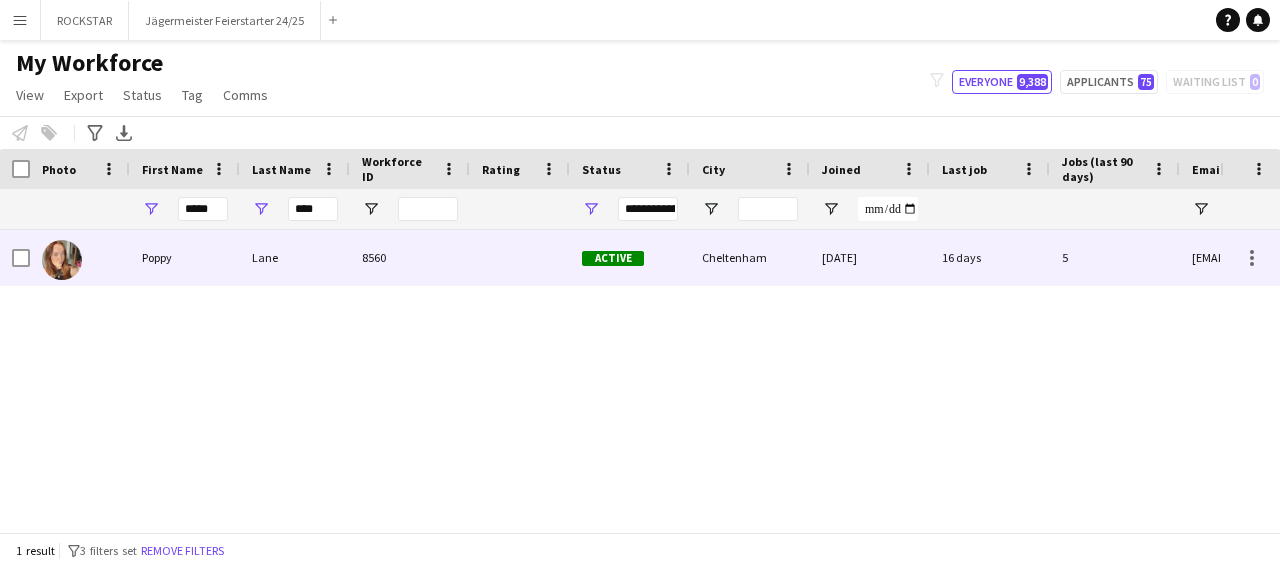 click on "Lane" at bounding box center [295, 257] 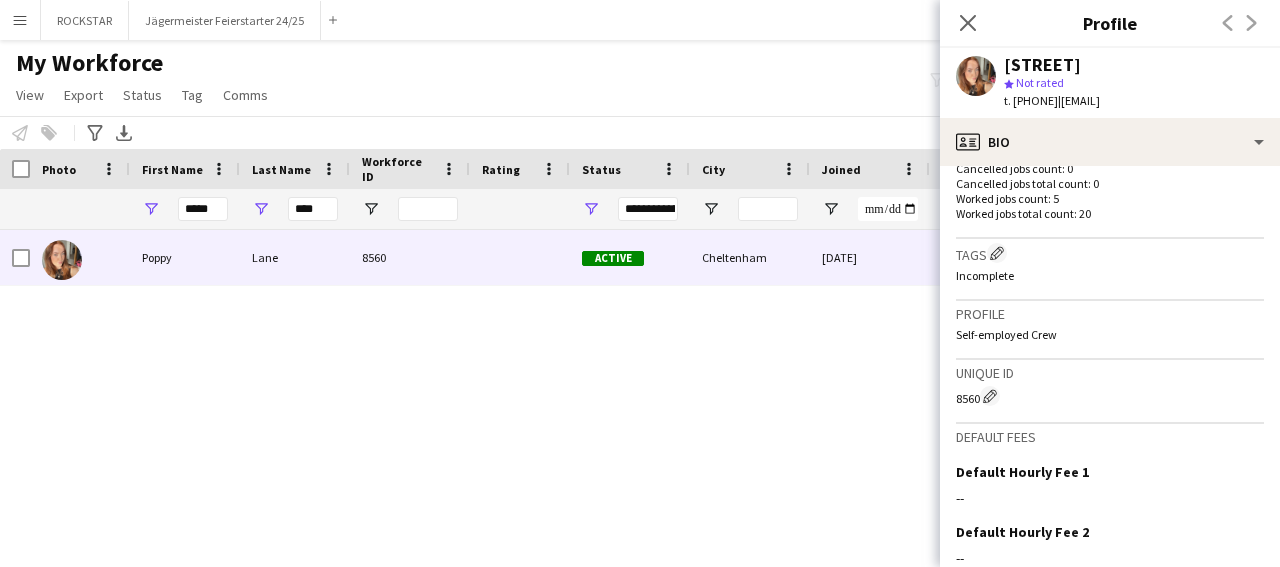 scroll, scrollTop: 793, scrollLeft: 0, axis: vertical 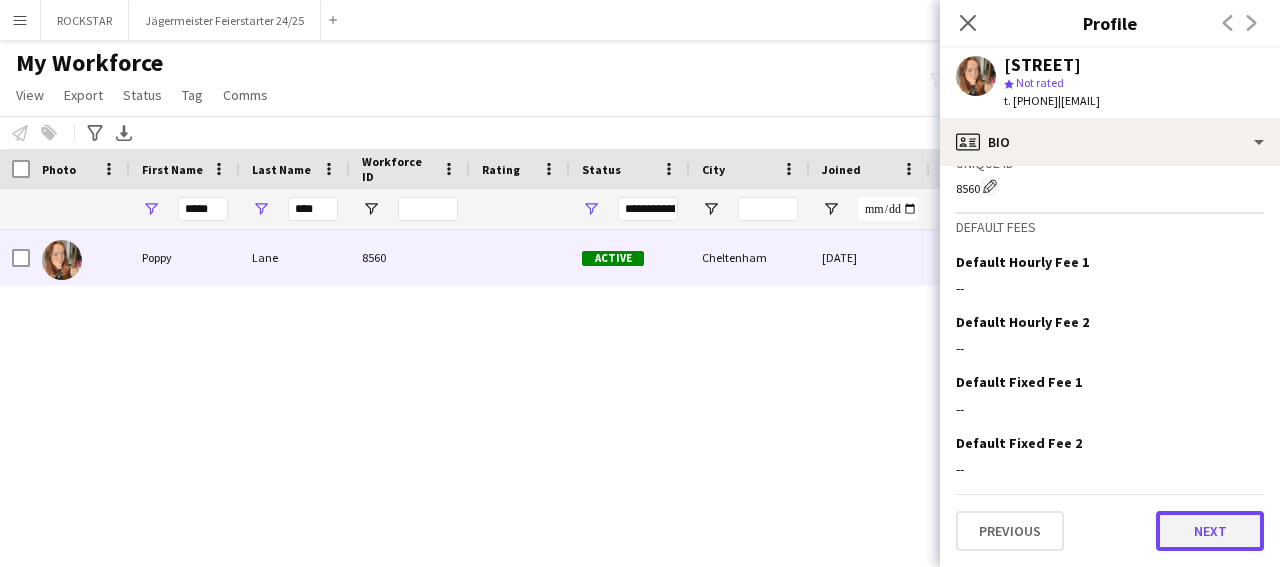 click on "Next" 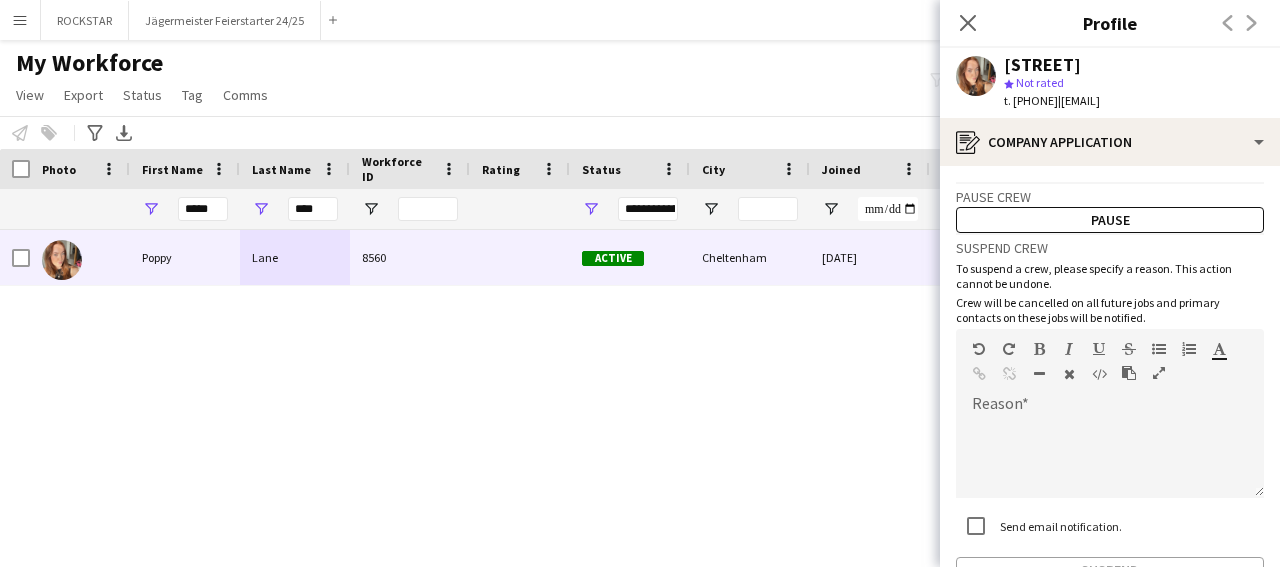 scroll, scrollTop: 126, scrollLeft: 0, axis: vertical 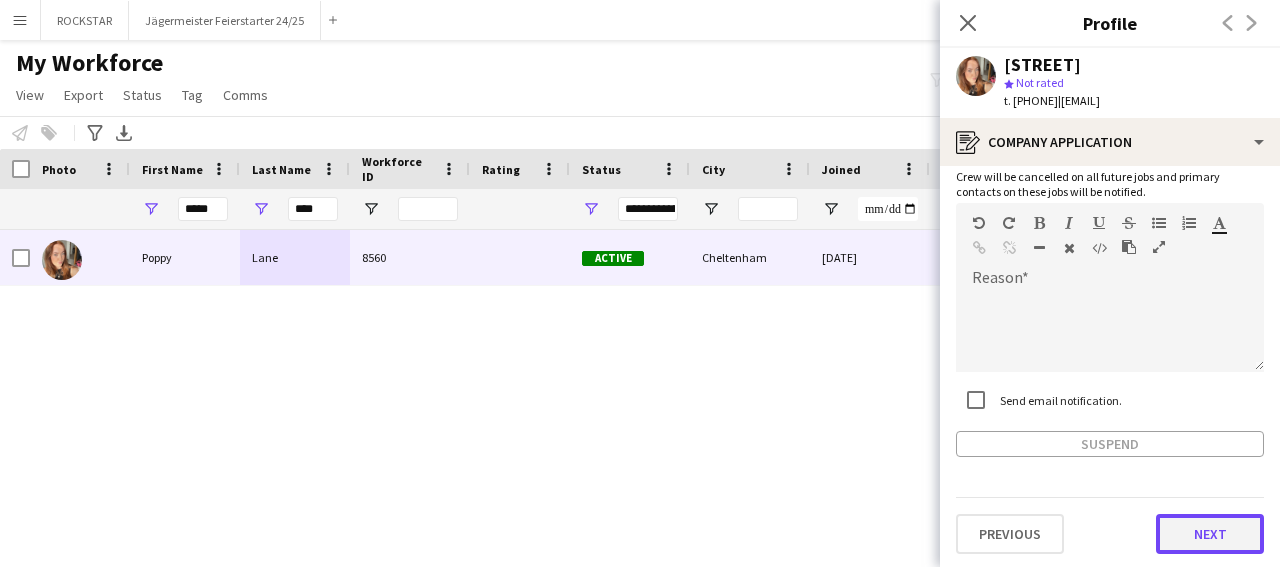 click on "Next" 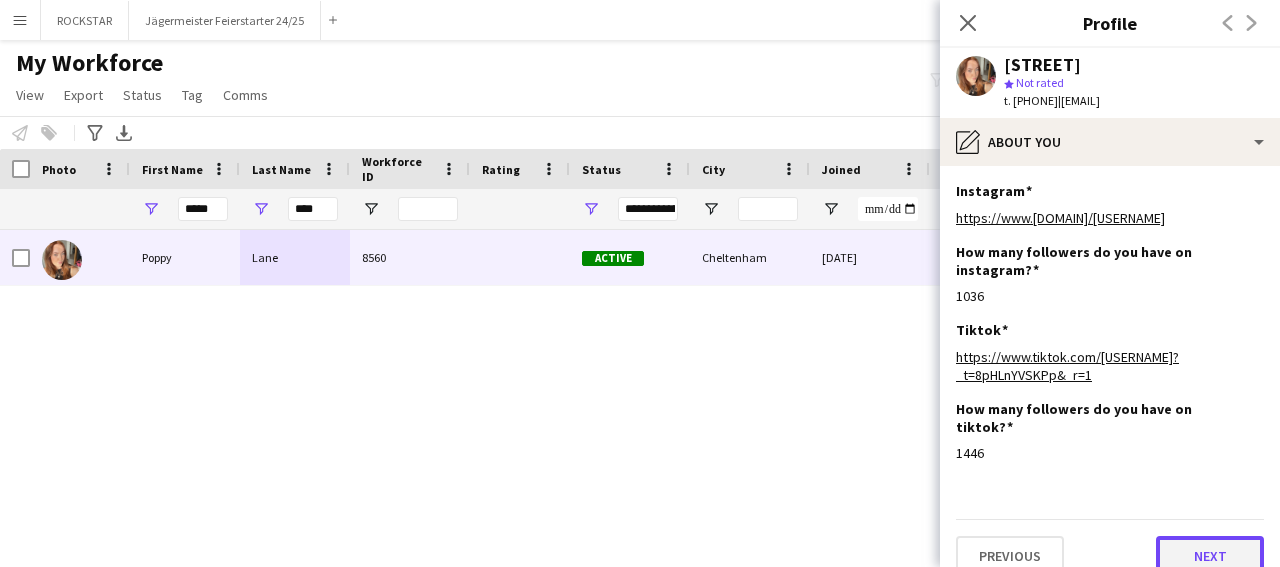 click on "Next" 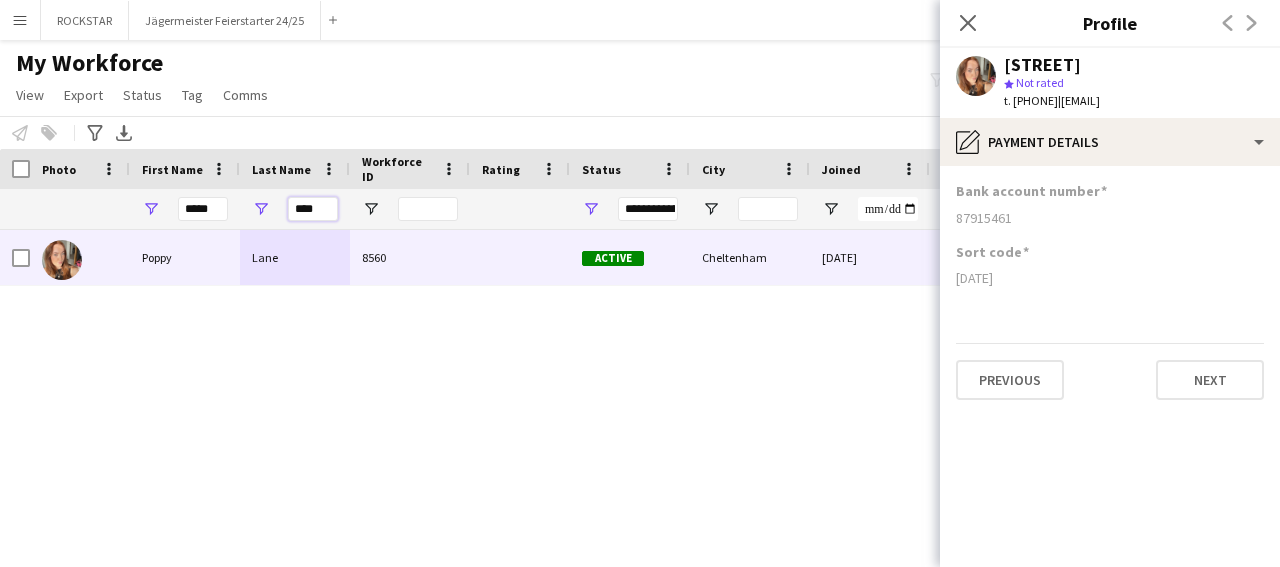 drag, startPoint x: 322, startPoint y: 214, endPoint x: 279, endPoint y: 219, distance: 43.289722 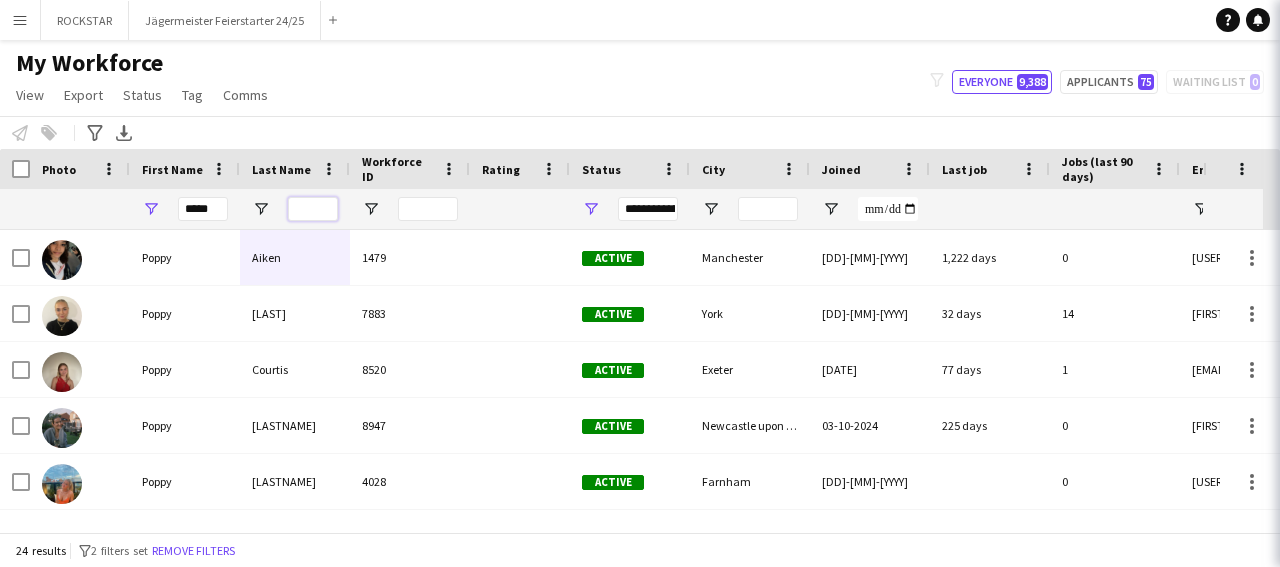 type 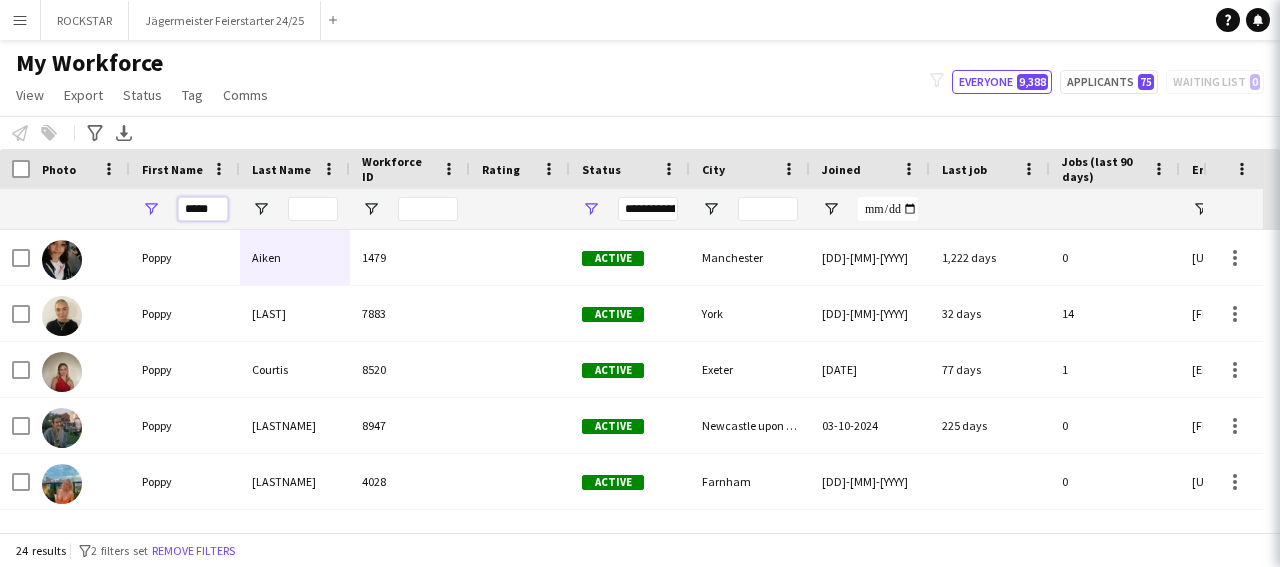 drag, startPoint x: 215, startPoint y: 211, endPoint x: 123, endPoint y: 223, distance: 92.779305 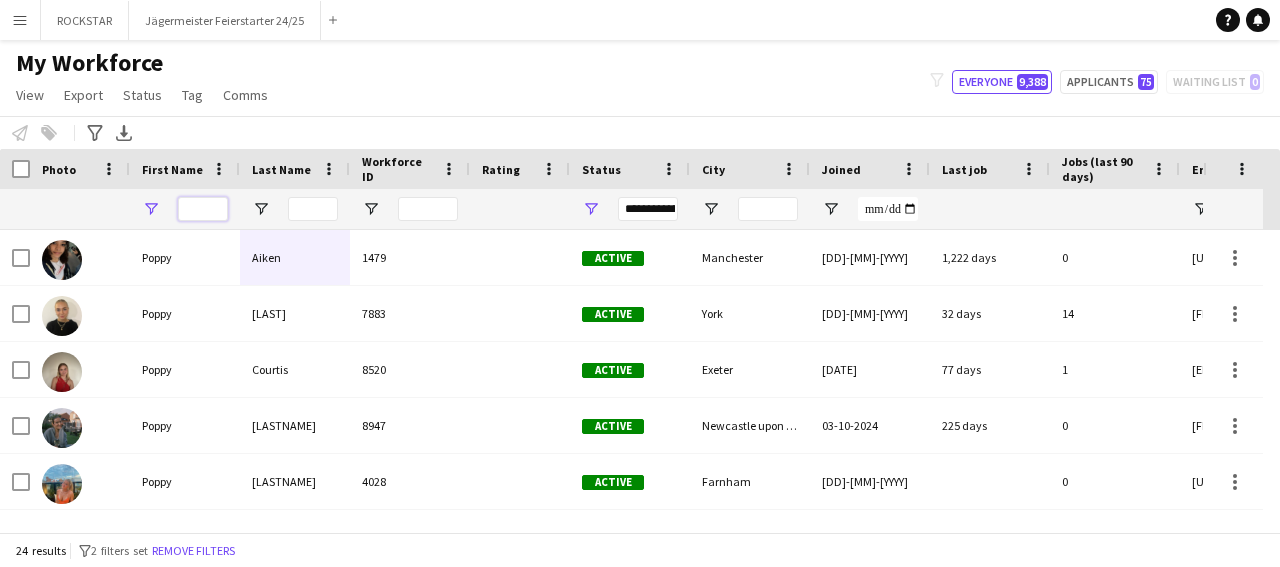 type 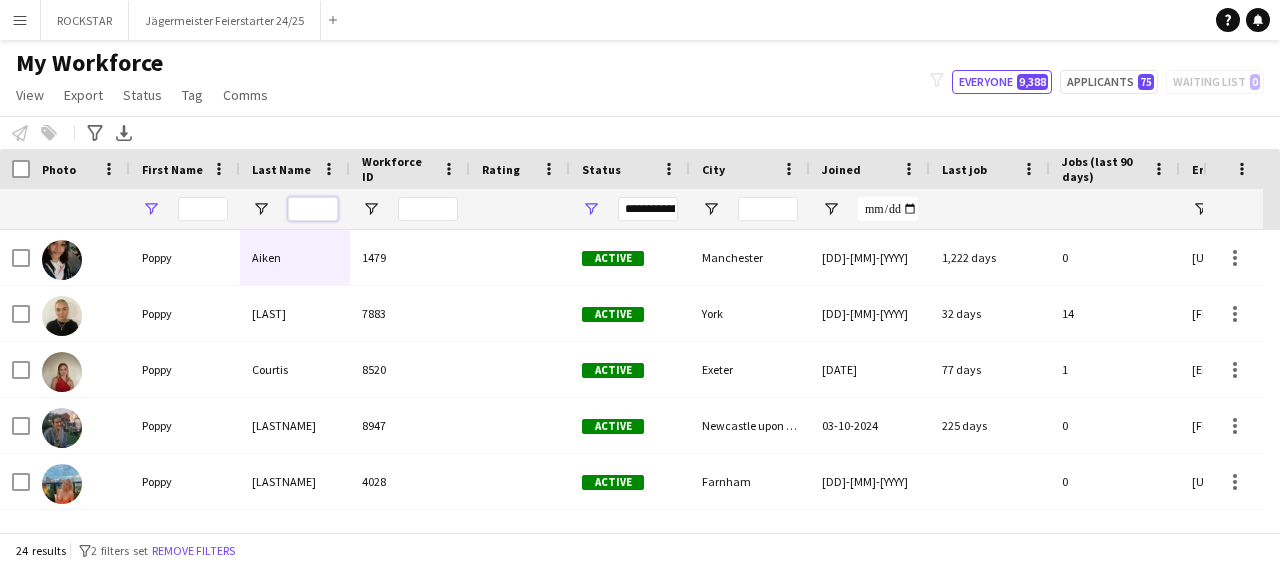 click at bounding box center (313, 209) 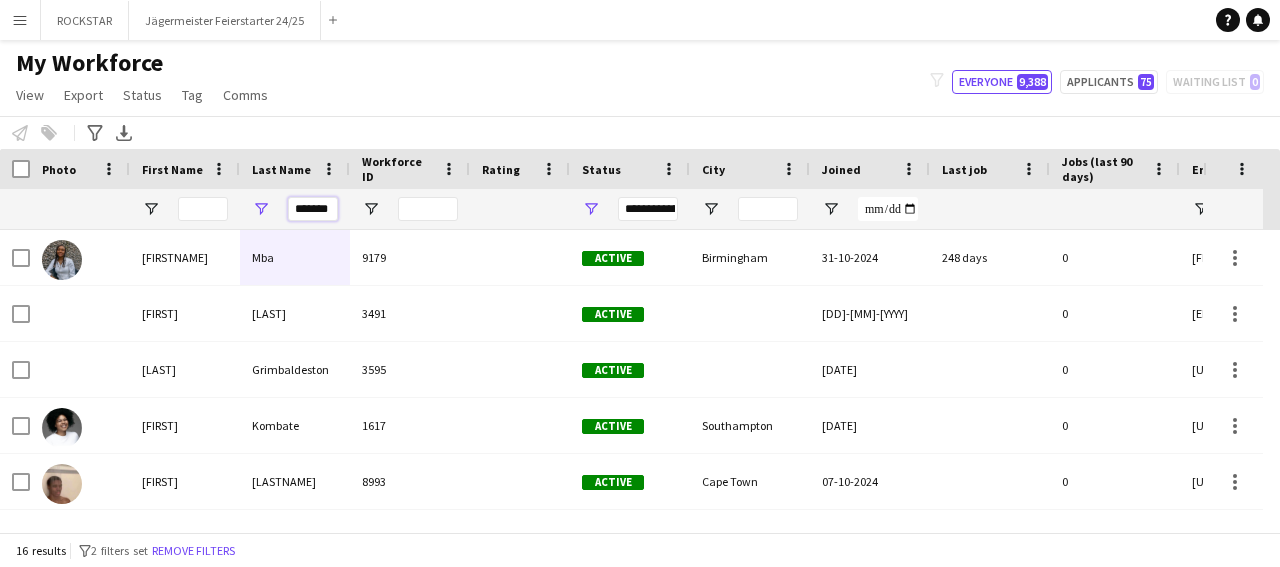 scroll, scrollTop: 0, scrollLeft: 4, axis: horizontal 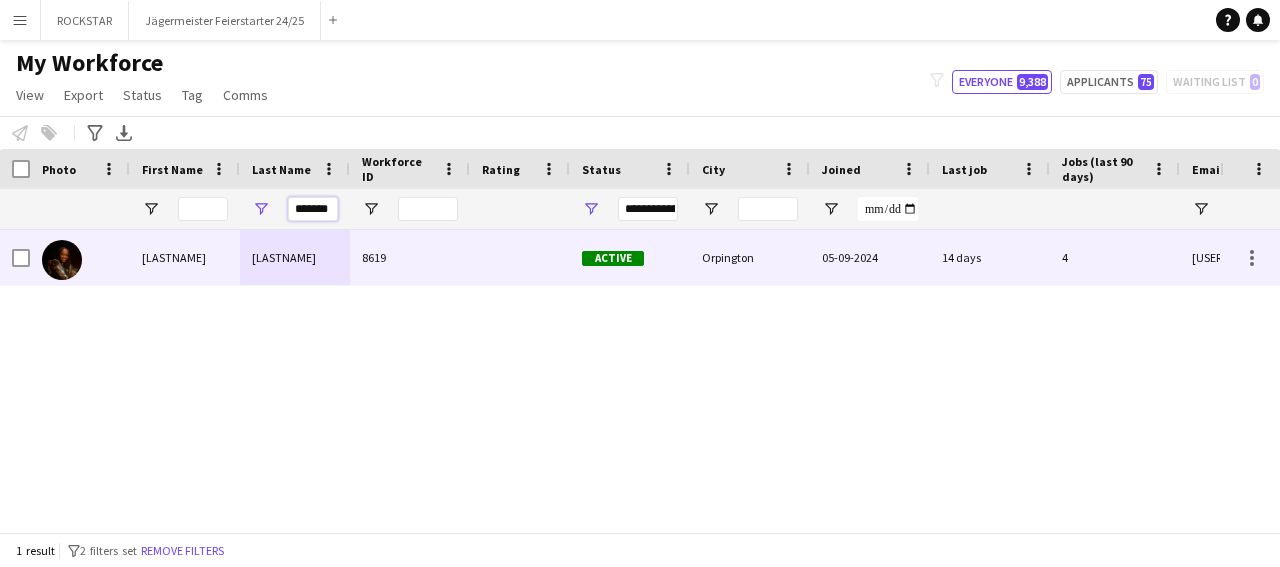 type on "*******" 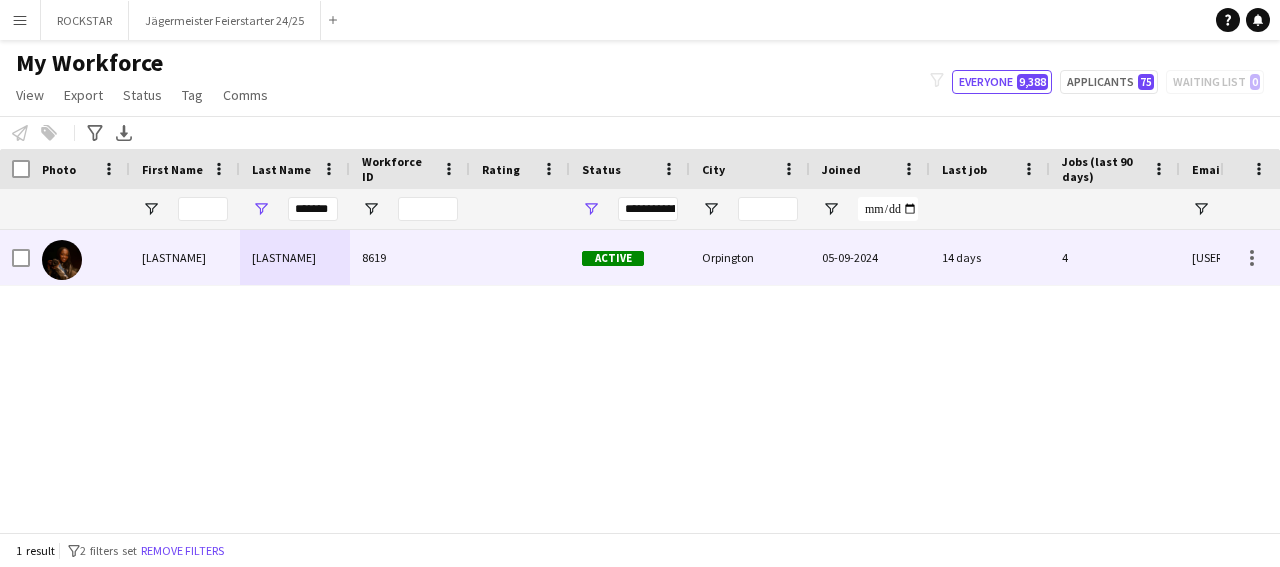 drag, startPoint x: 537, startPoint y: 247, endPoint x: 891, endPoint y: 257, distance: 354.1412 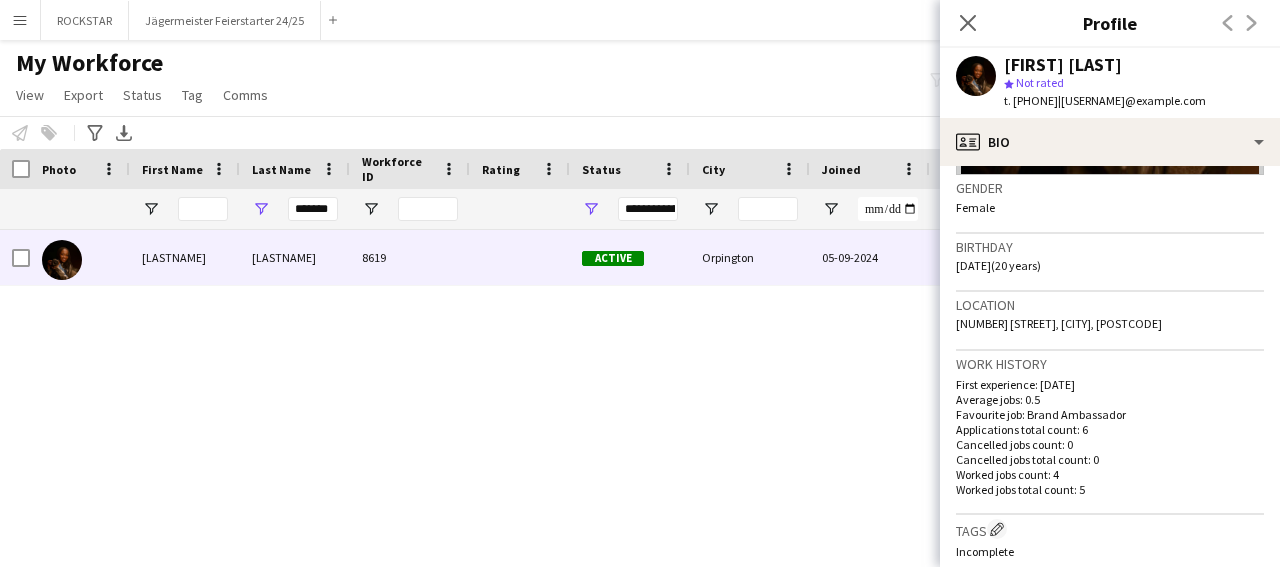 scroll, scrollTop: 793, scrollLeft: 0, axis: vertical 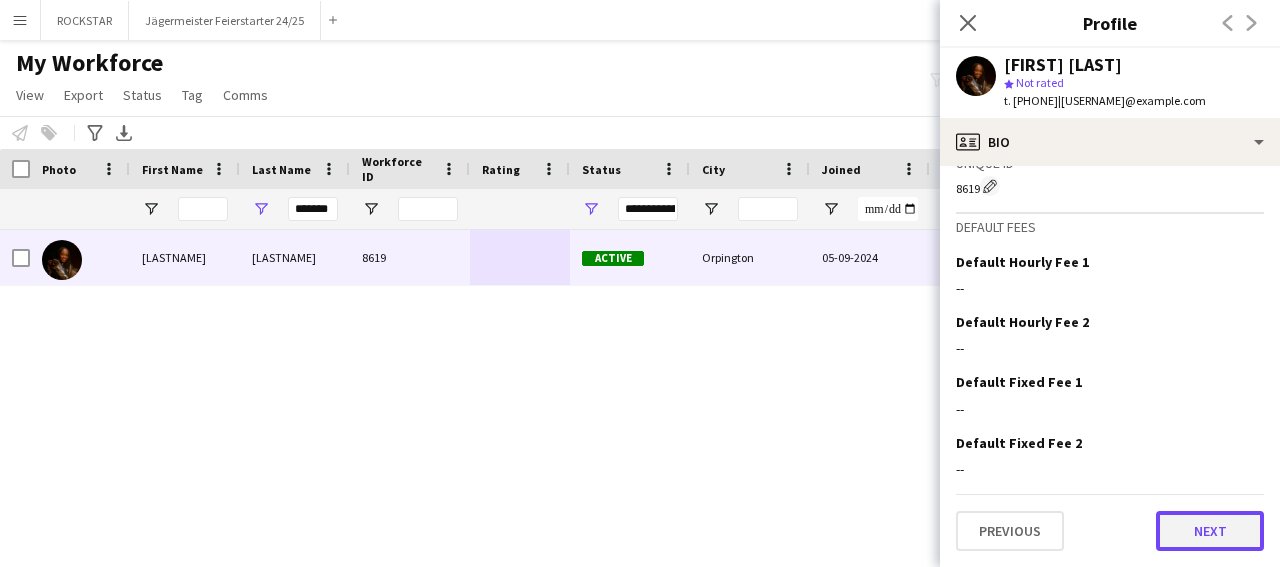 click on "Next" 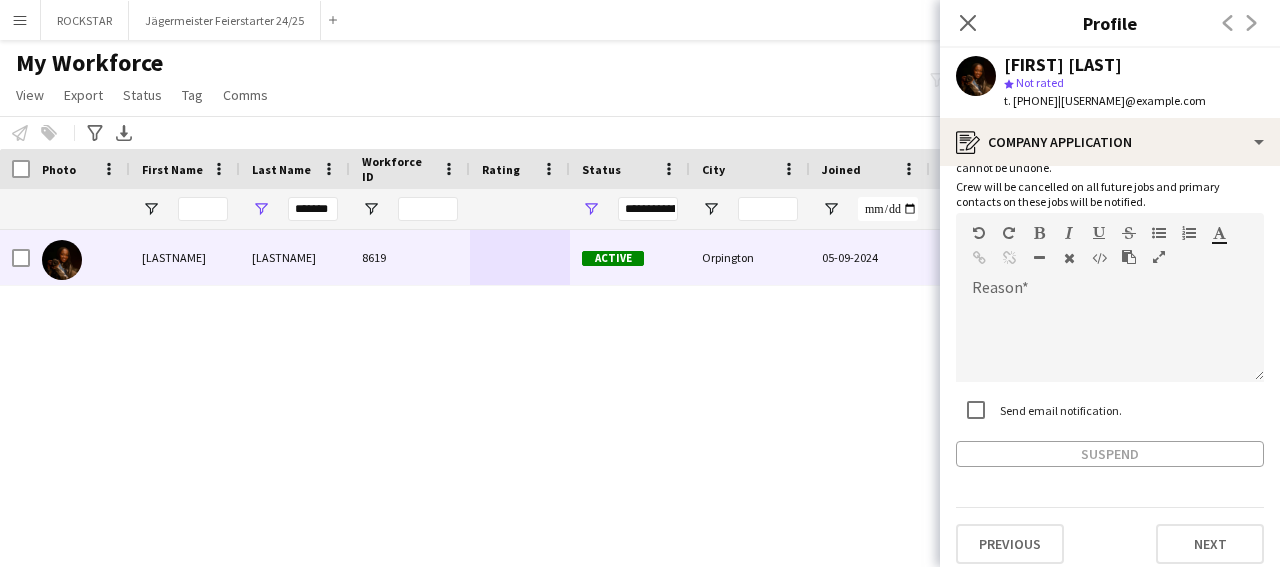 scroll, scrollTop: 126, scrollLeft: 0, axis: vertical 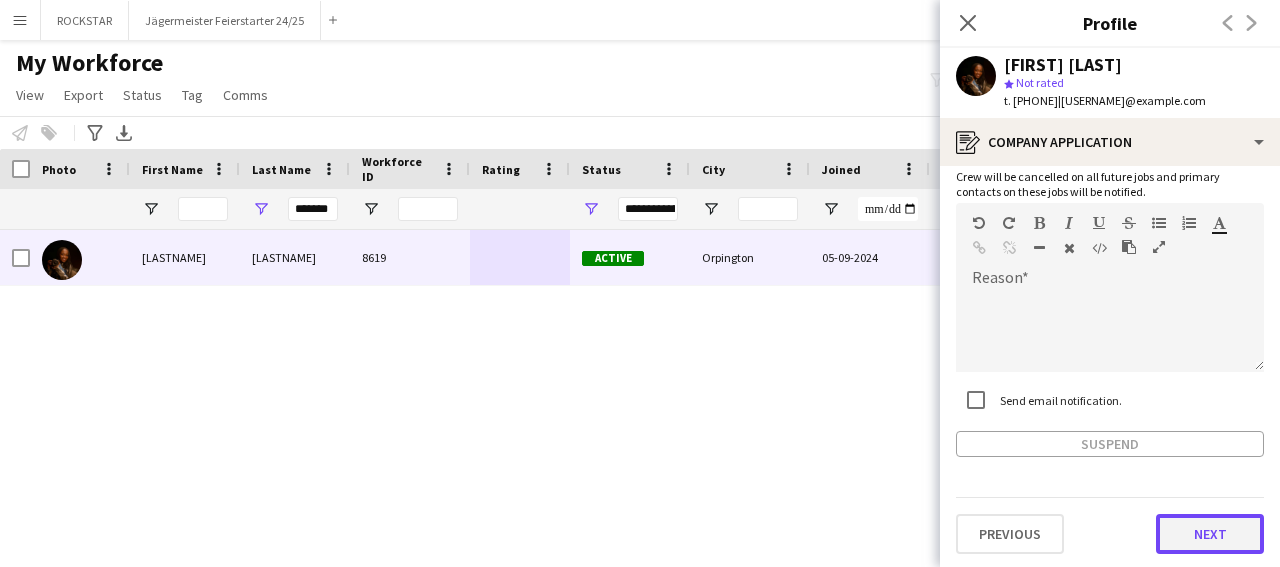 drag, startPoint x: 1208, startPoint y: 538, endPoint x: 1221, endPoint y: 531, distance: 14.764823 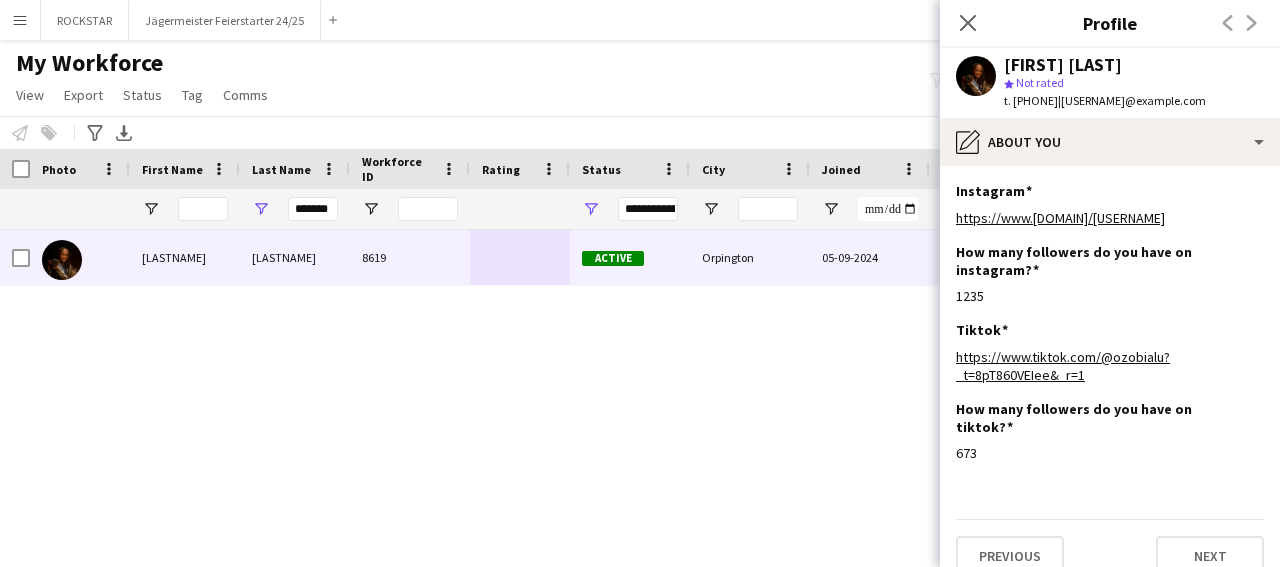 scroll, scrollTop: 42, scrollLeft: 0, axis: vertical 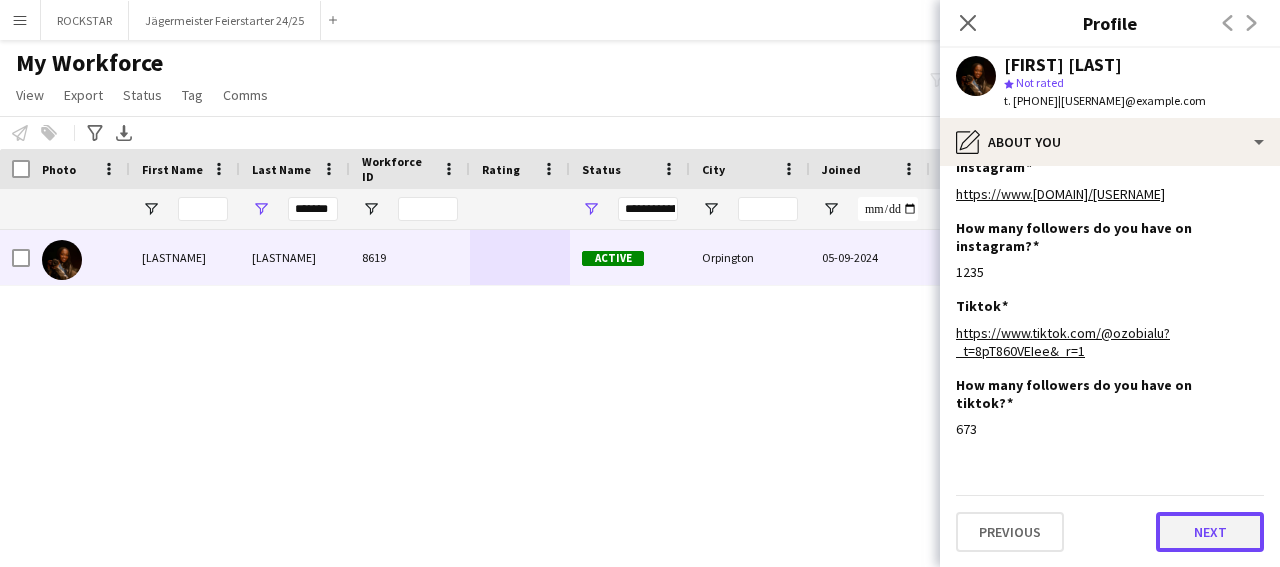click on "Next" 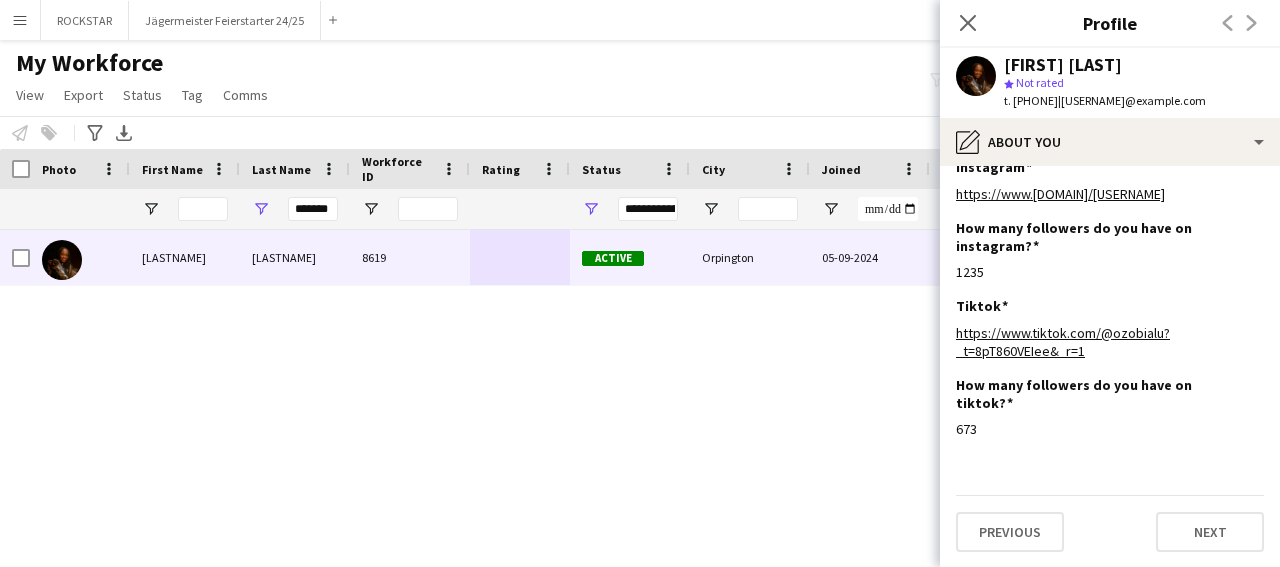 scroll, scrollTop: 0, scrollLeft: 0, axis: both 